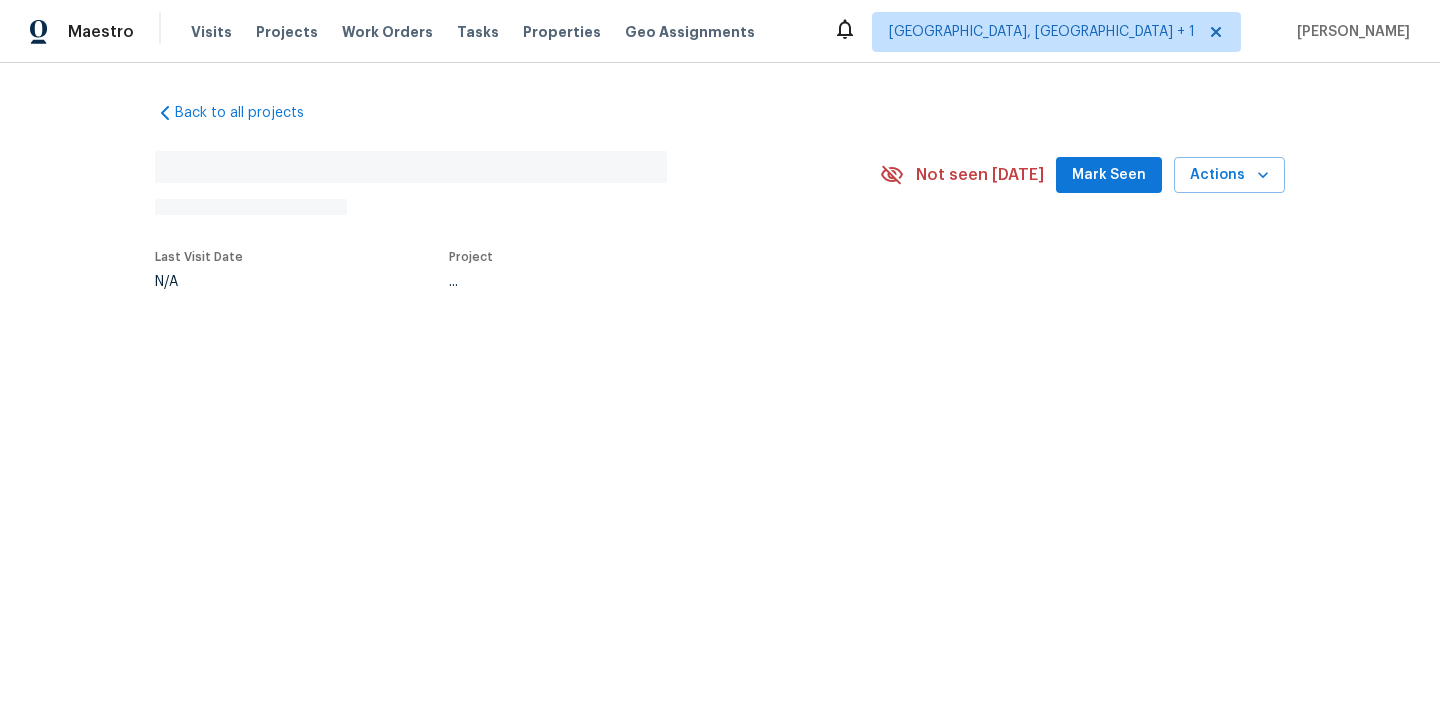 scroll, scrollTop: 0, scrollLeft: 0, axis: both 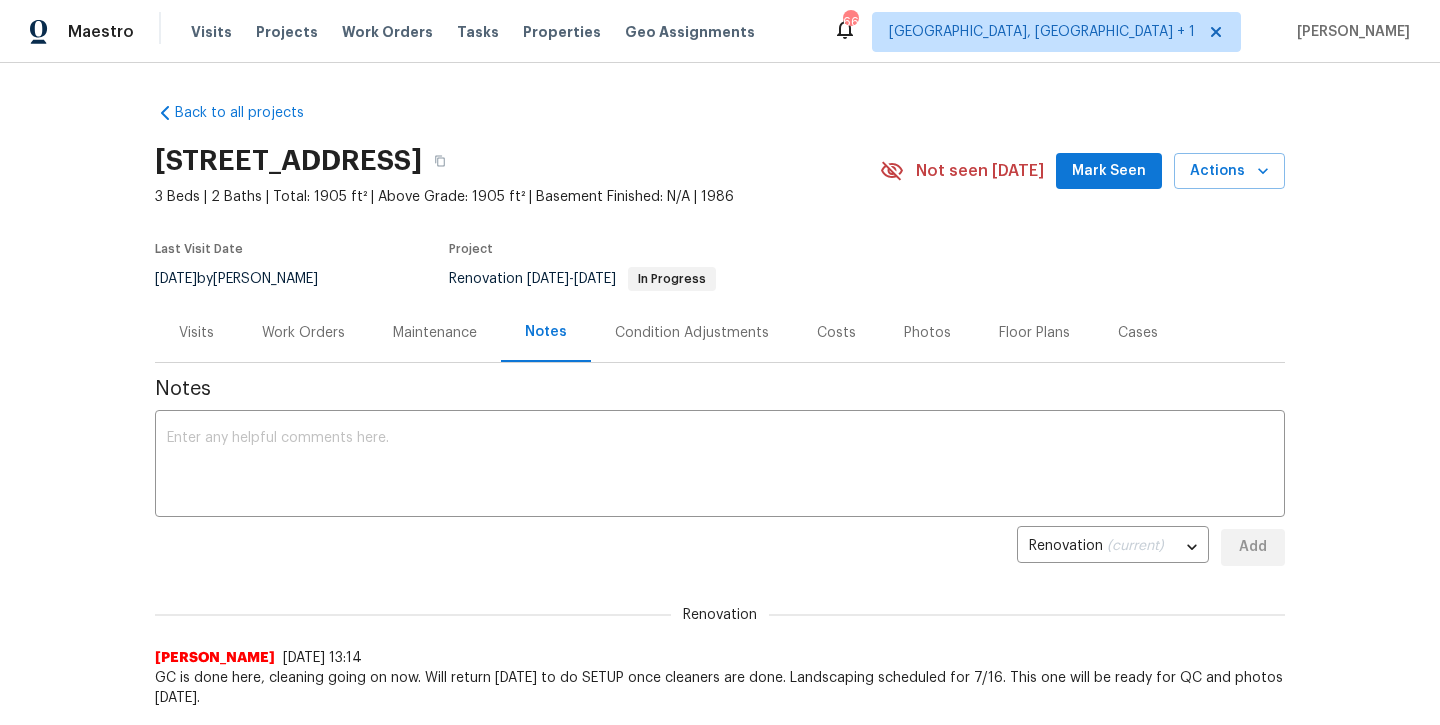 click on "Mark Seen" at bounding box center (1109, 171) 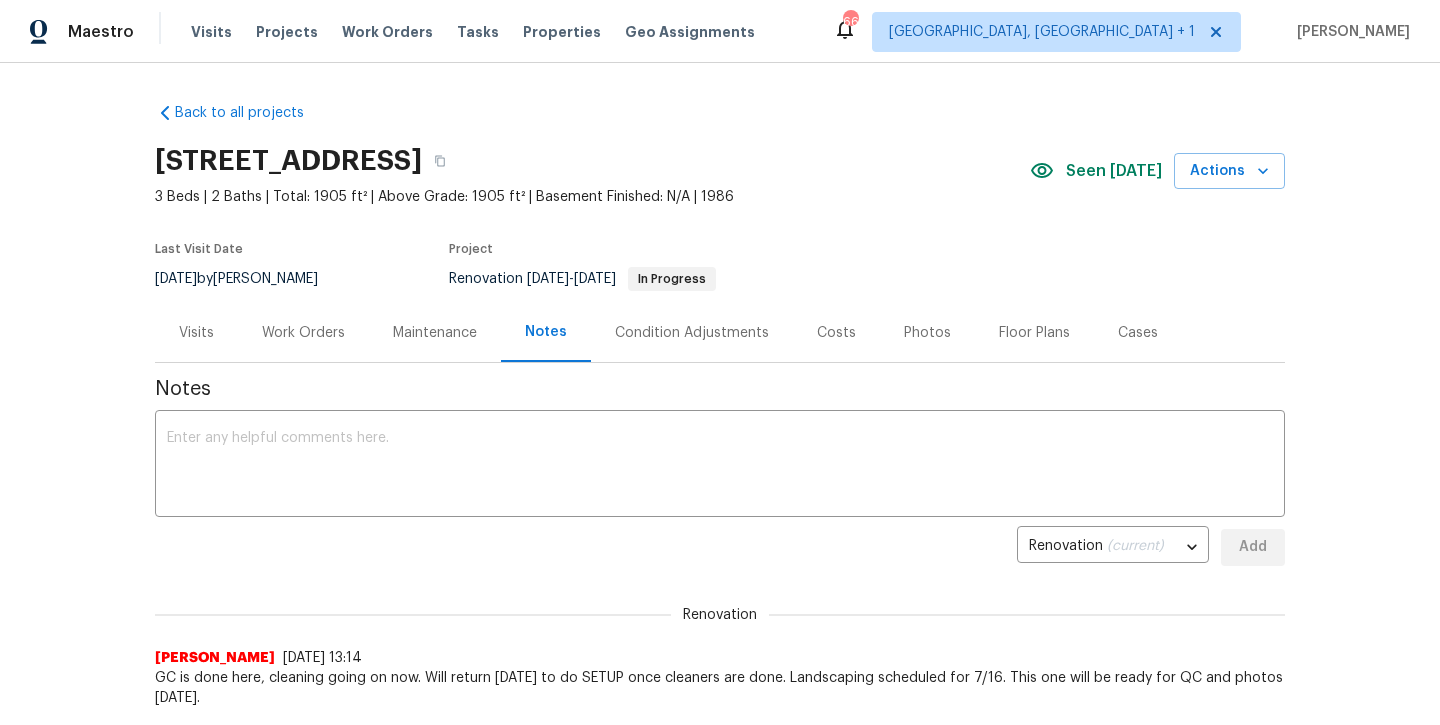 click on "Work Orders" at bounding box center [303, 333] 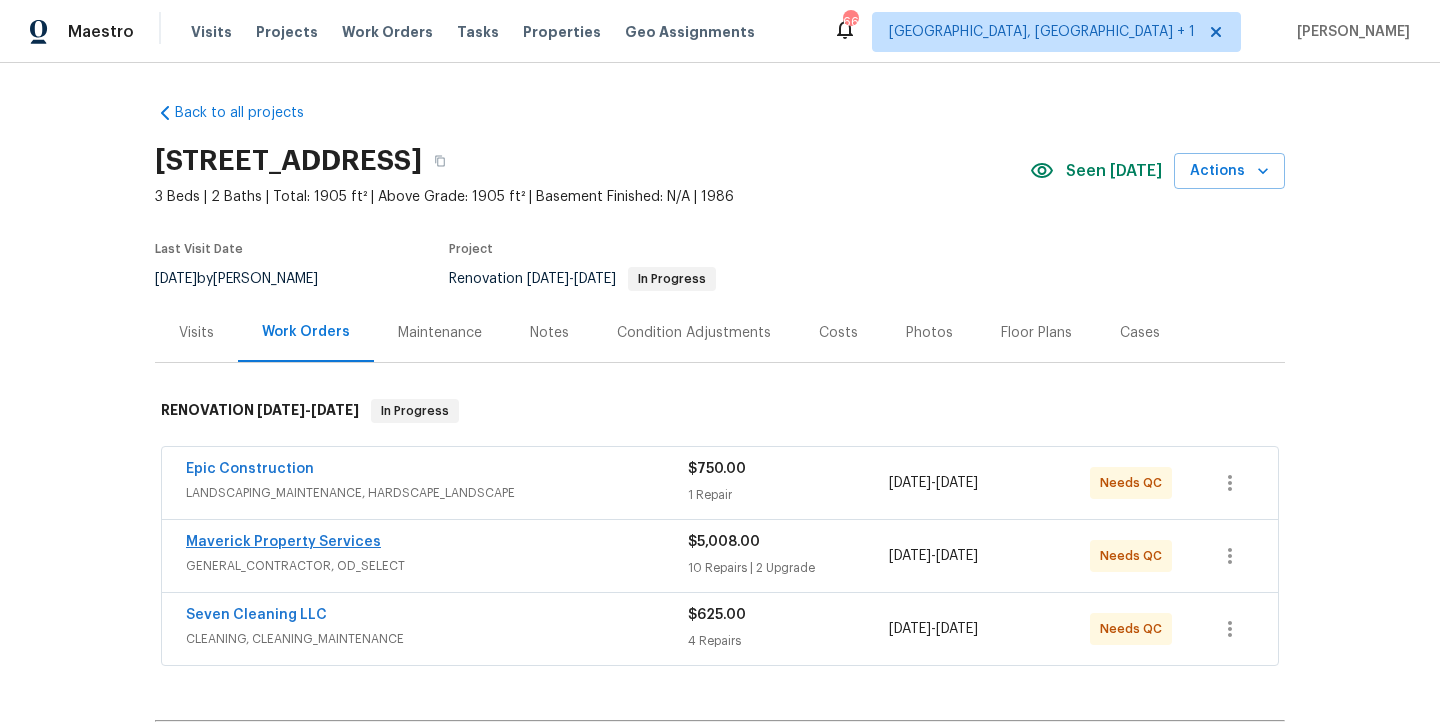 click on "Maverick Property Services" at bounding box center (283, 542) 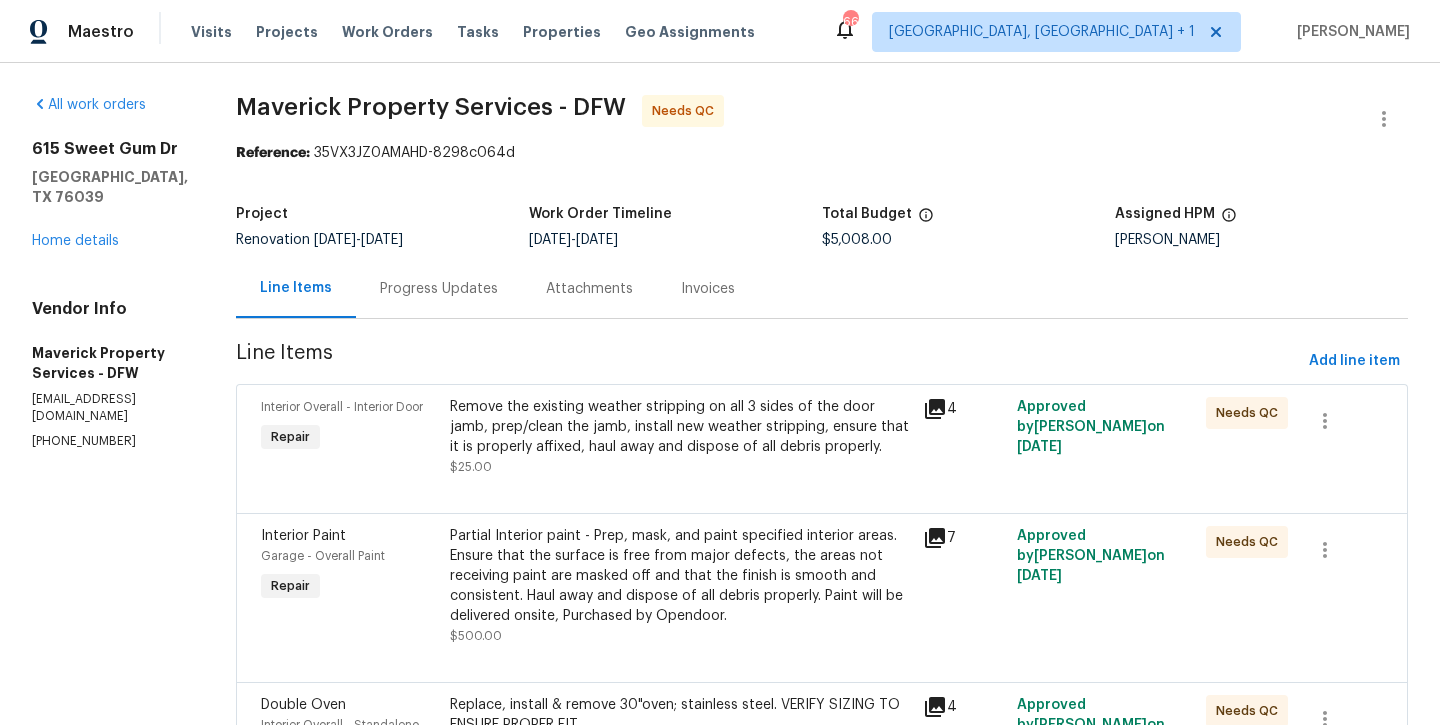 click on "Progress Updates" at bounding box center (439, 289) 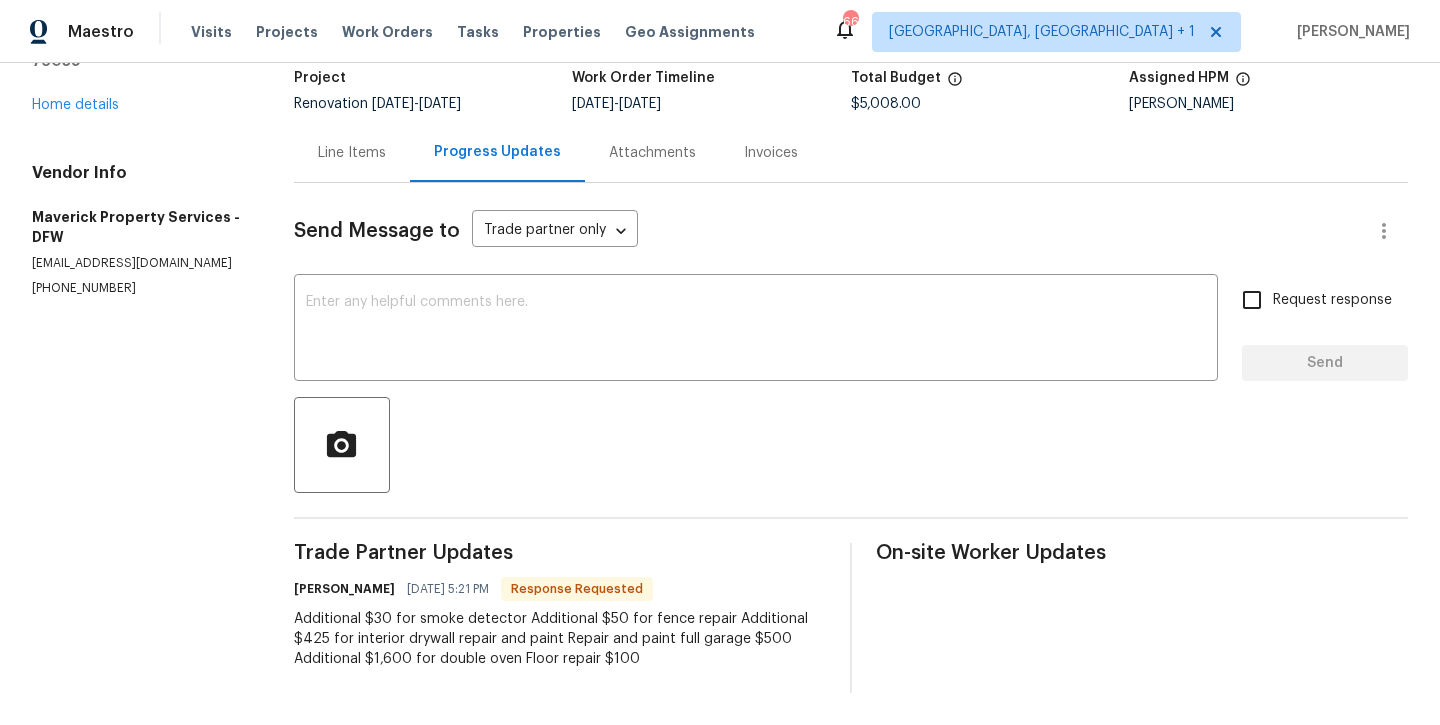 scroll, scrollTop: 137, scrollLeft: 0, axis: vertical 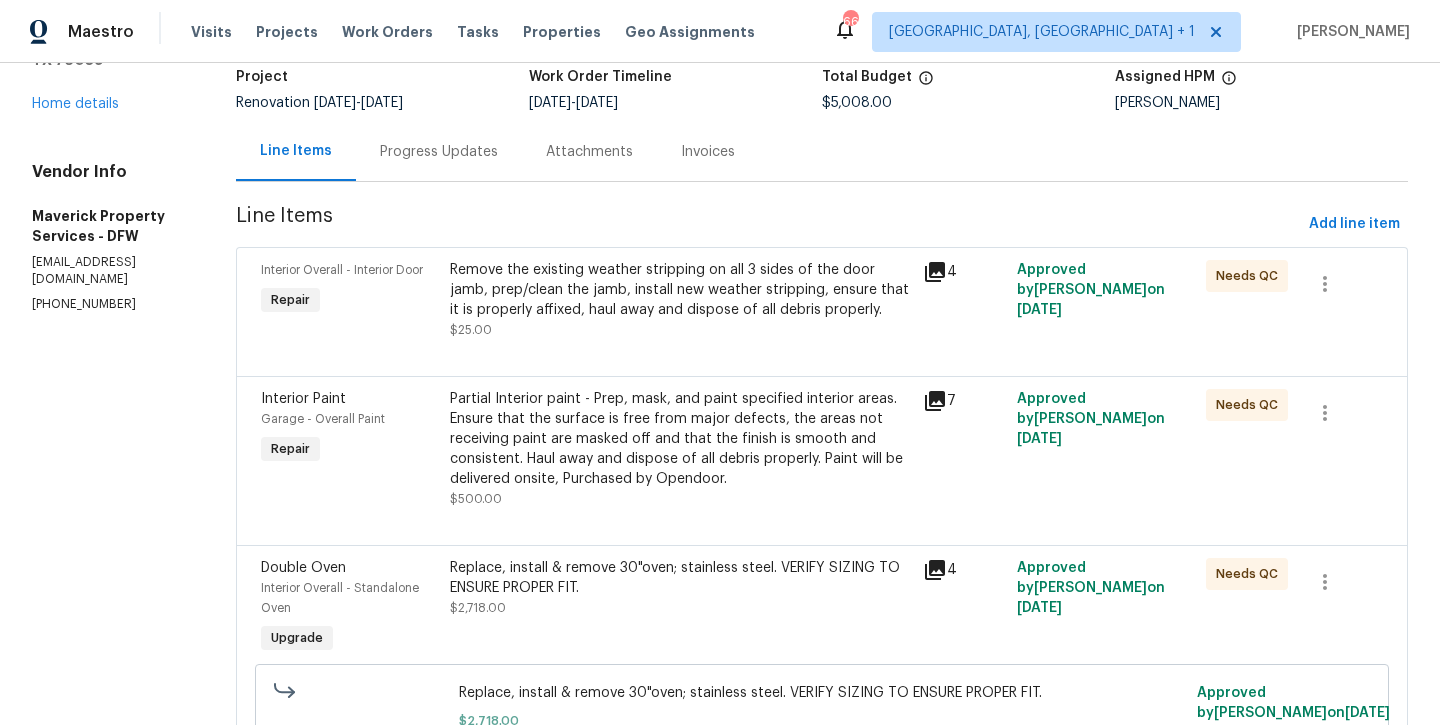 click on "Remove the existing weather stripping on all 3 sides of the door jamb, prep/clean the jamb, install new weather stripping, ensure that it is properly affixed, haul away and dispose of all debris properly." at bounding box center (680, 290) 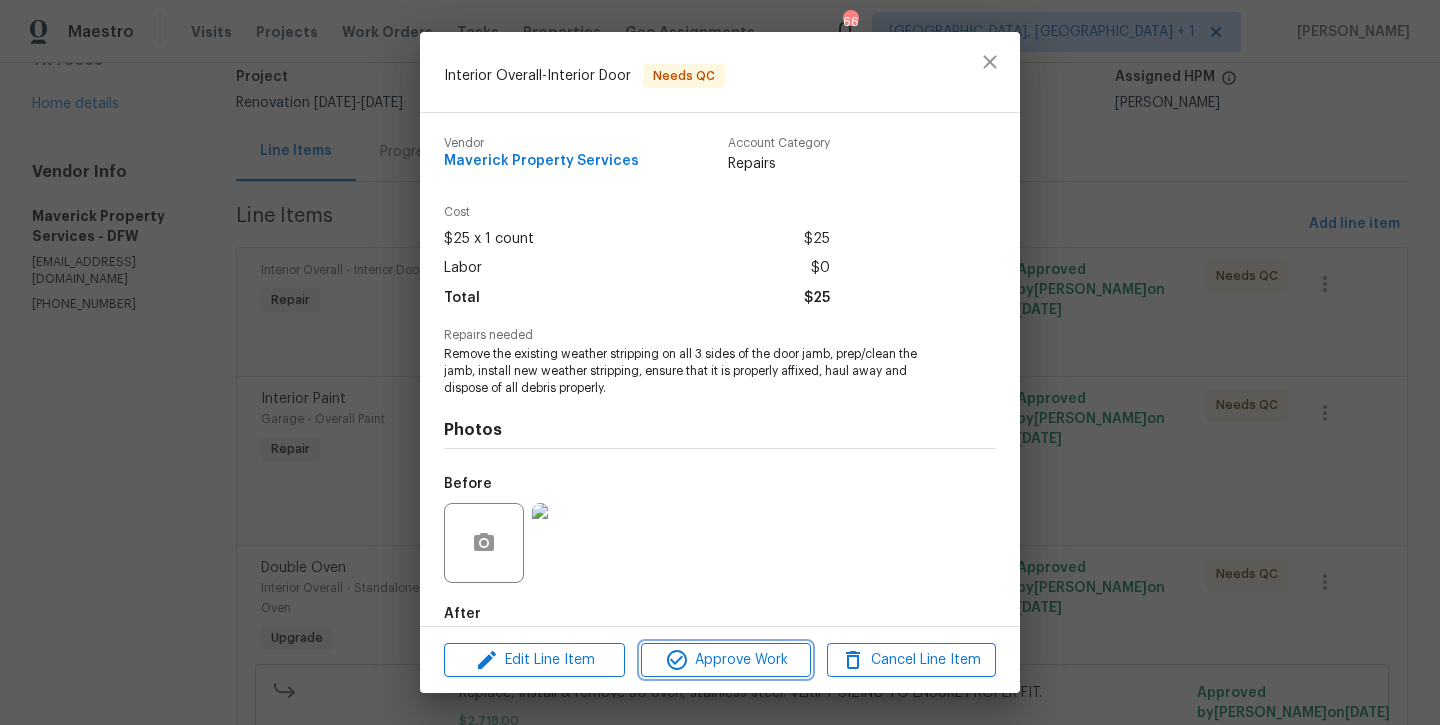 click on "Approve Work" at bounding box center [725, 660] 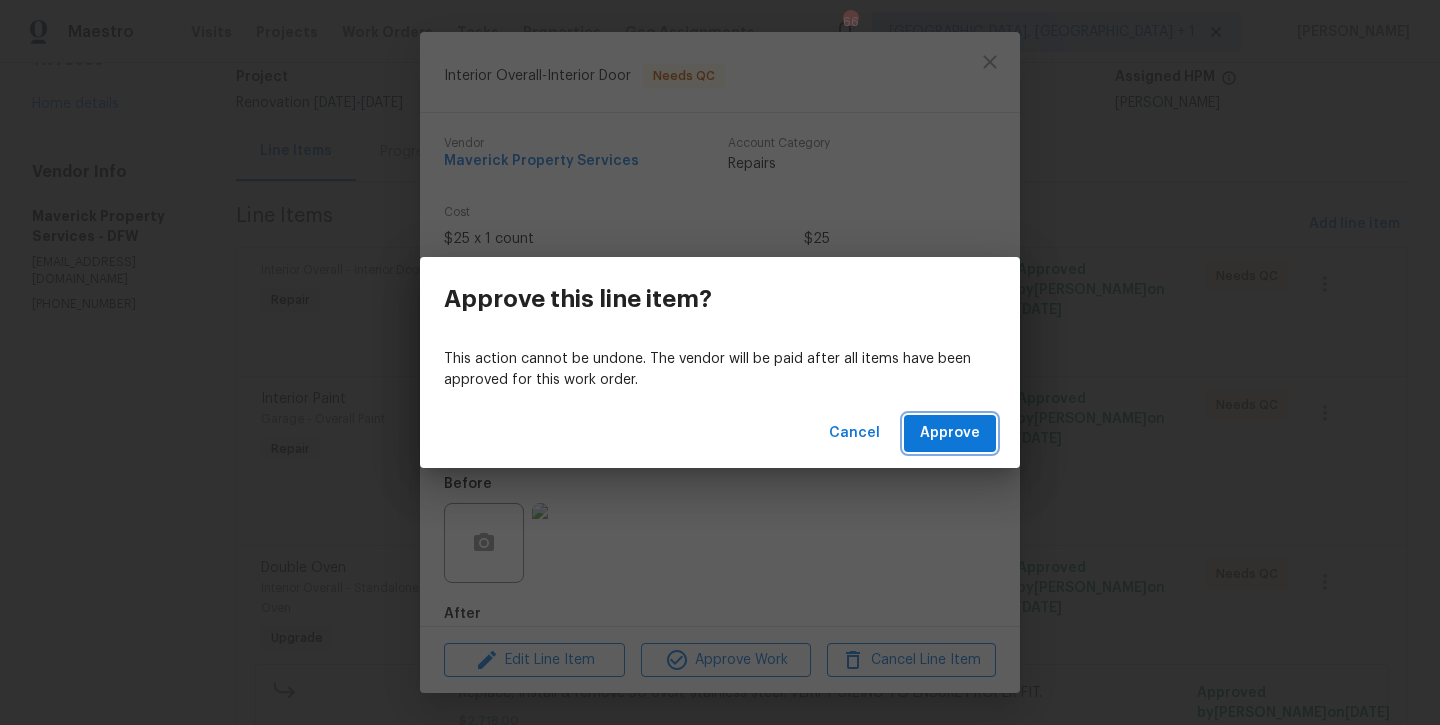 click on "Approve" at bounding box center (950, 433) 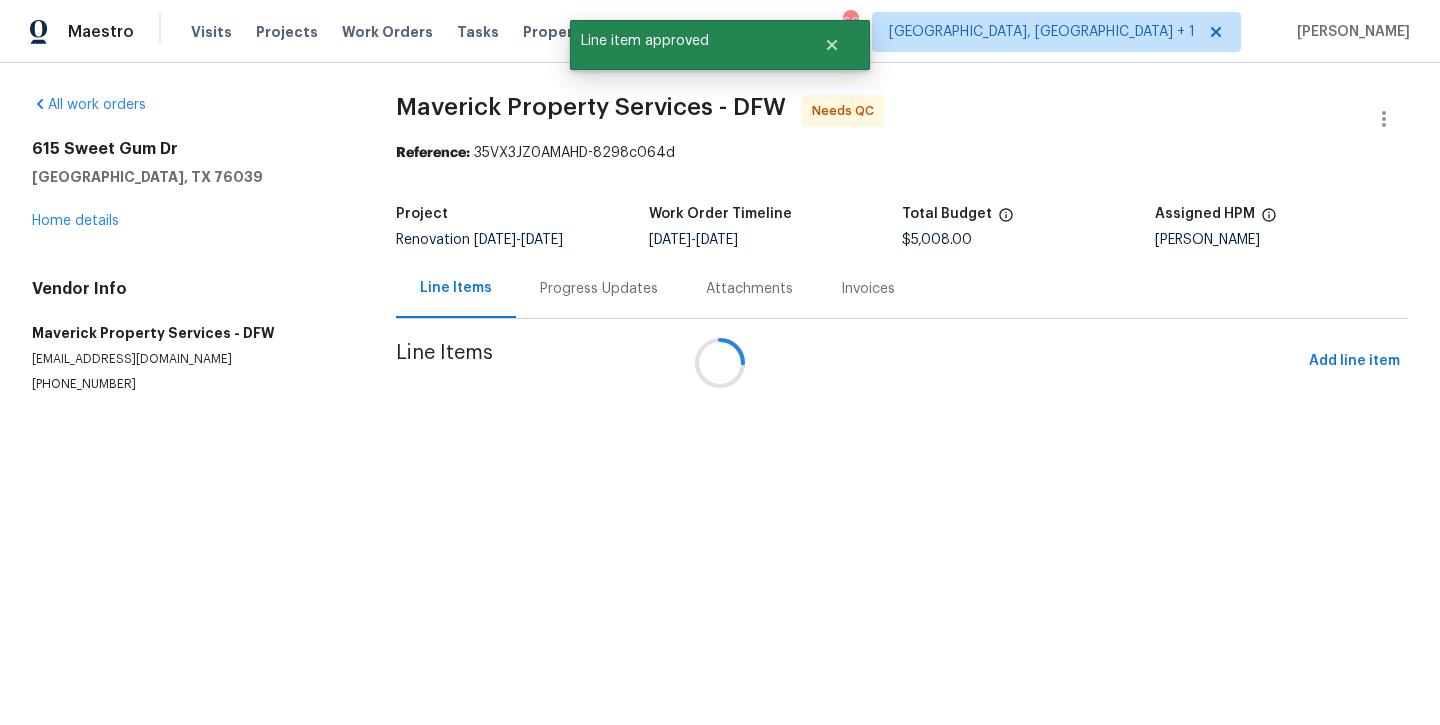 scroll, scrollTop: 0, scrollLeft: 0, axis: both 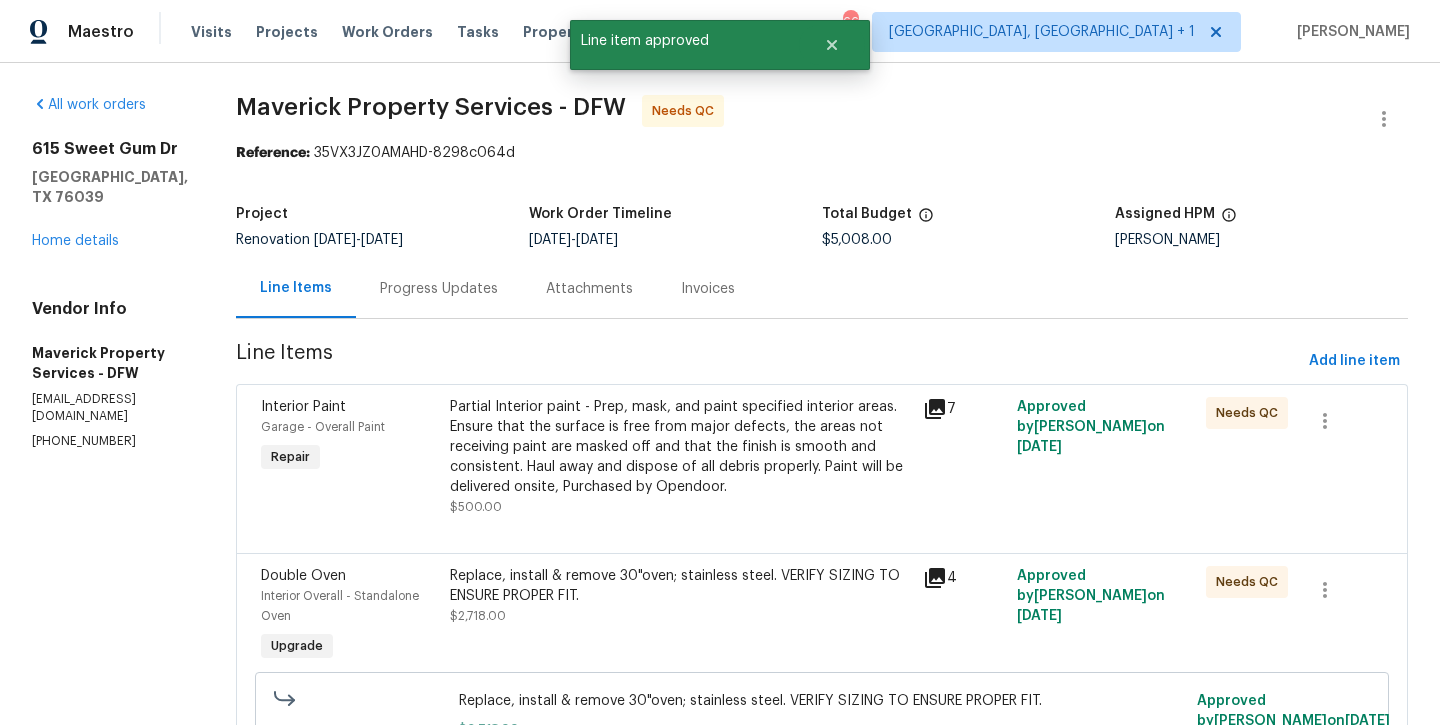 click on "Partial Interior paint - Prep, mask, and paint specified interior areas. Ensure that the surface is free from major defects, the areas not receiving paint are masked off and that the finish is smooth and consistent. Haul away and dispose of all debris properly. Paint will be delivered onsite, Purchased by Opendoor." at bounding box center (680, 447) 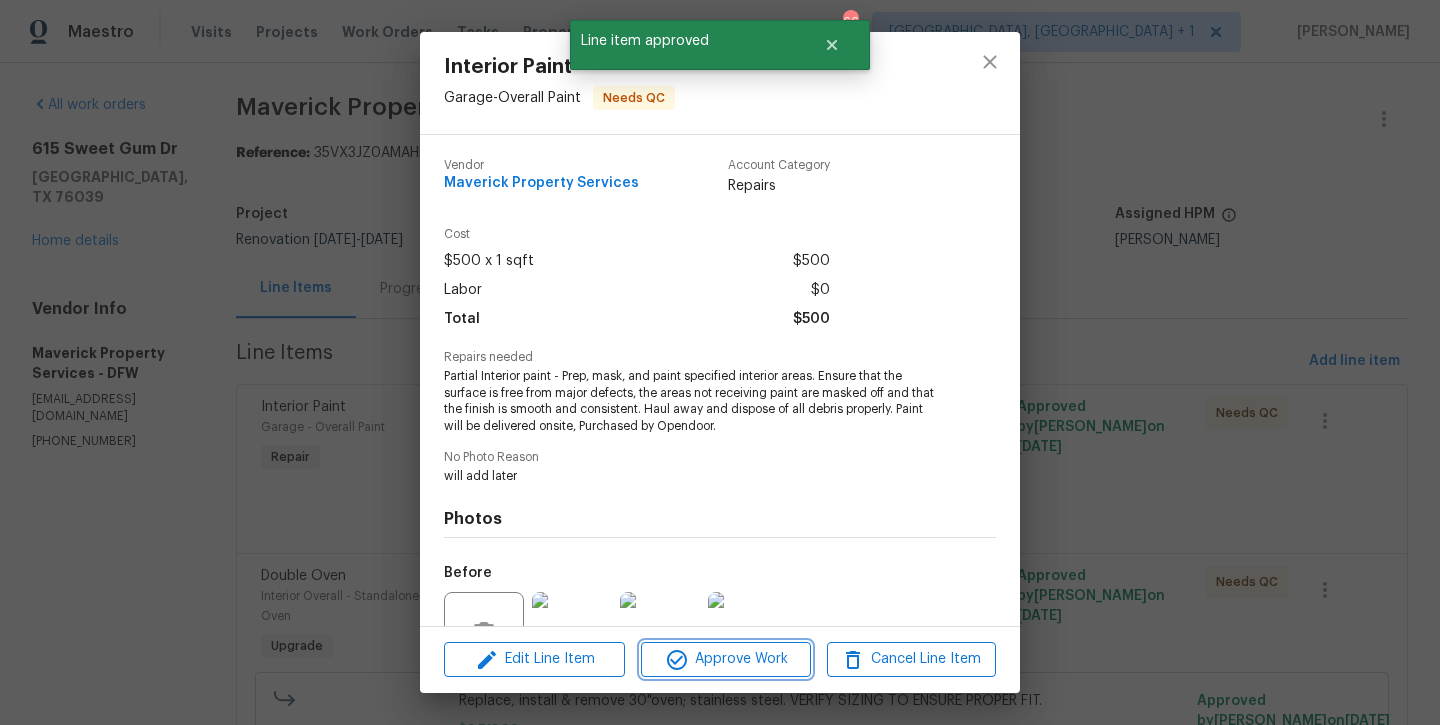 click on "Approve Work" at bounding box center (725, 659) 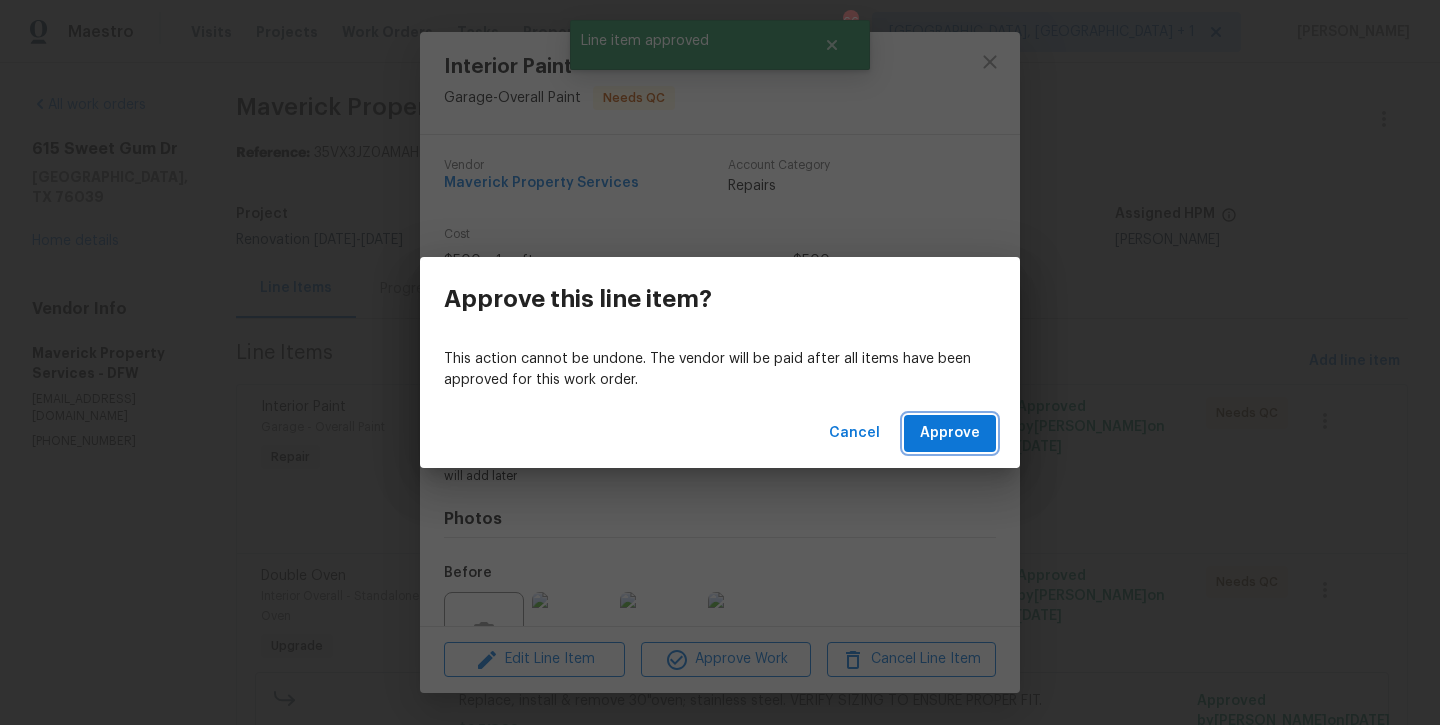 click on "Approve" at bounding box center (950, 433) 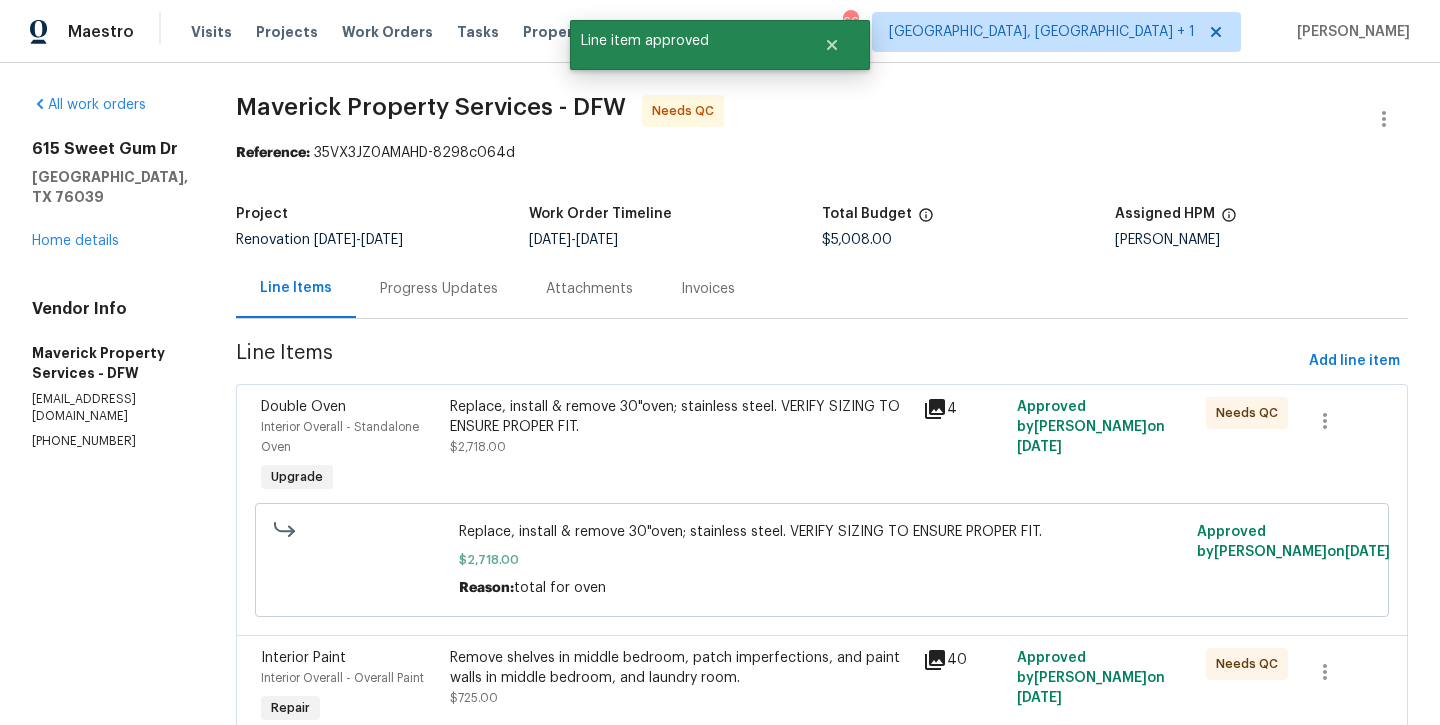 click on "Replace, install & remove 30"oven; stainless steel. VERIFY SIZING TO ENSURE PROPER FIT." at bounding box center [680, 417] 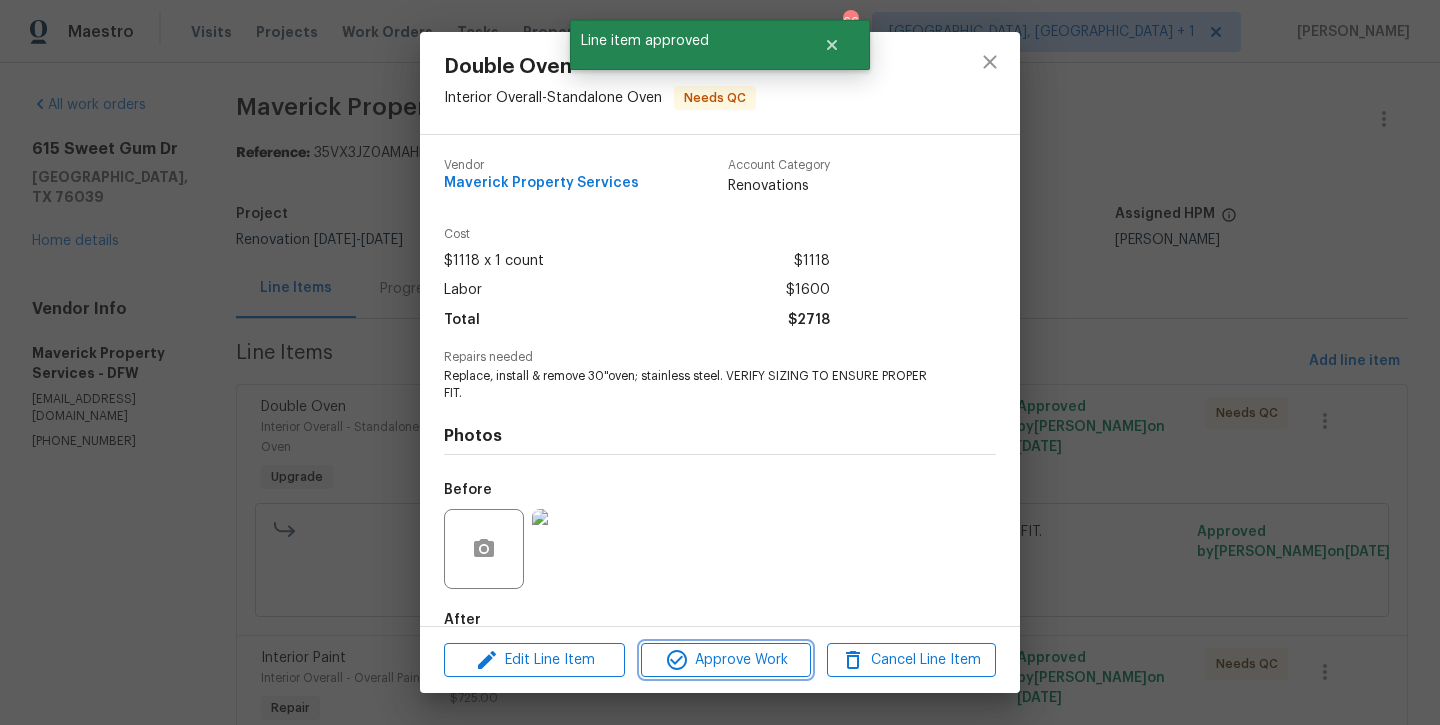 click on "Approve Work" at bounding box center [725, 660] 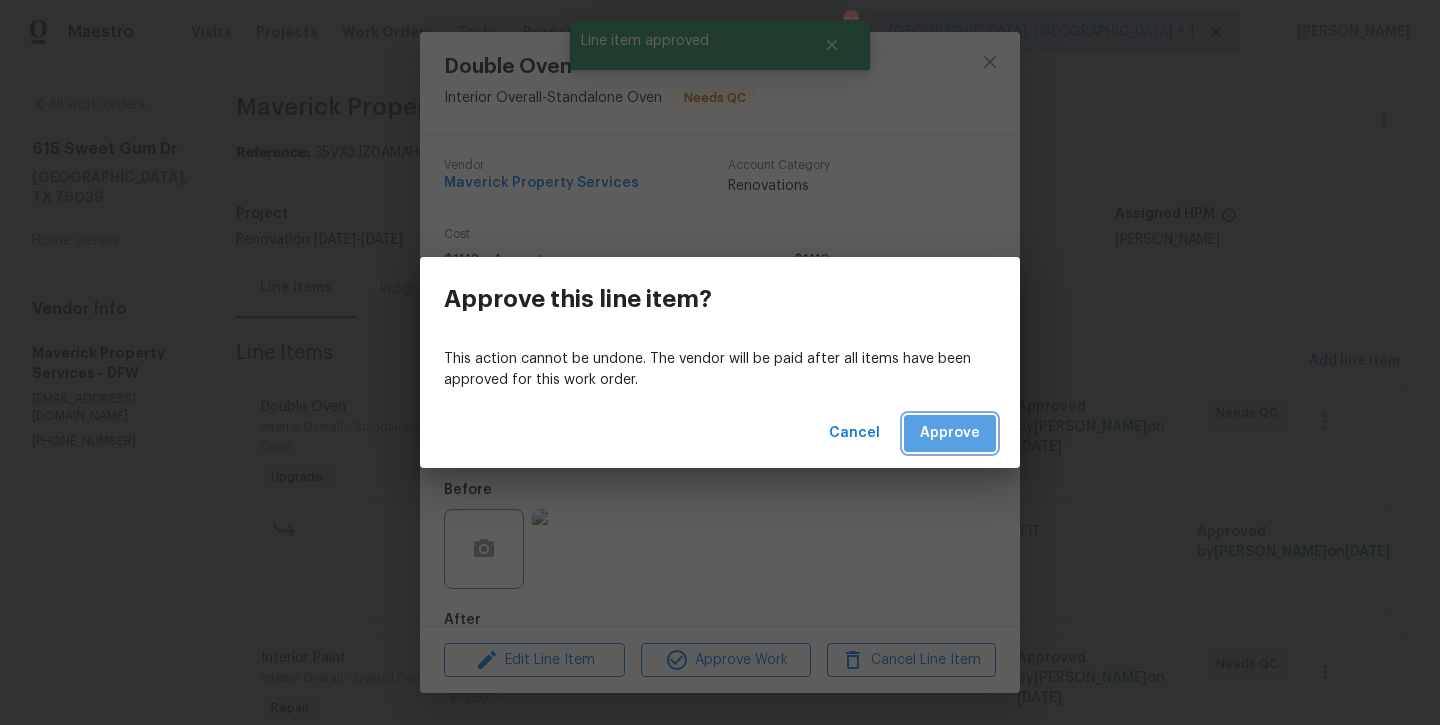 click on "Approve" at bounding box center [950, 433] 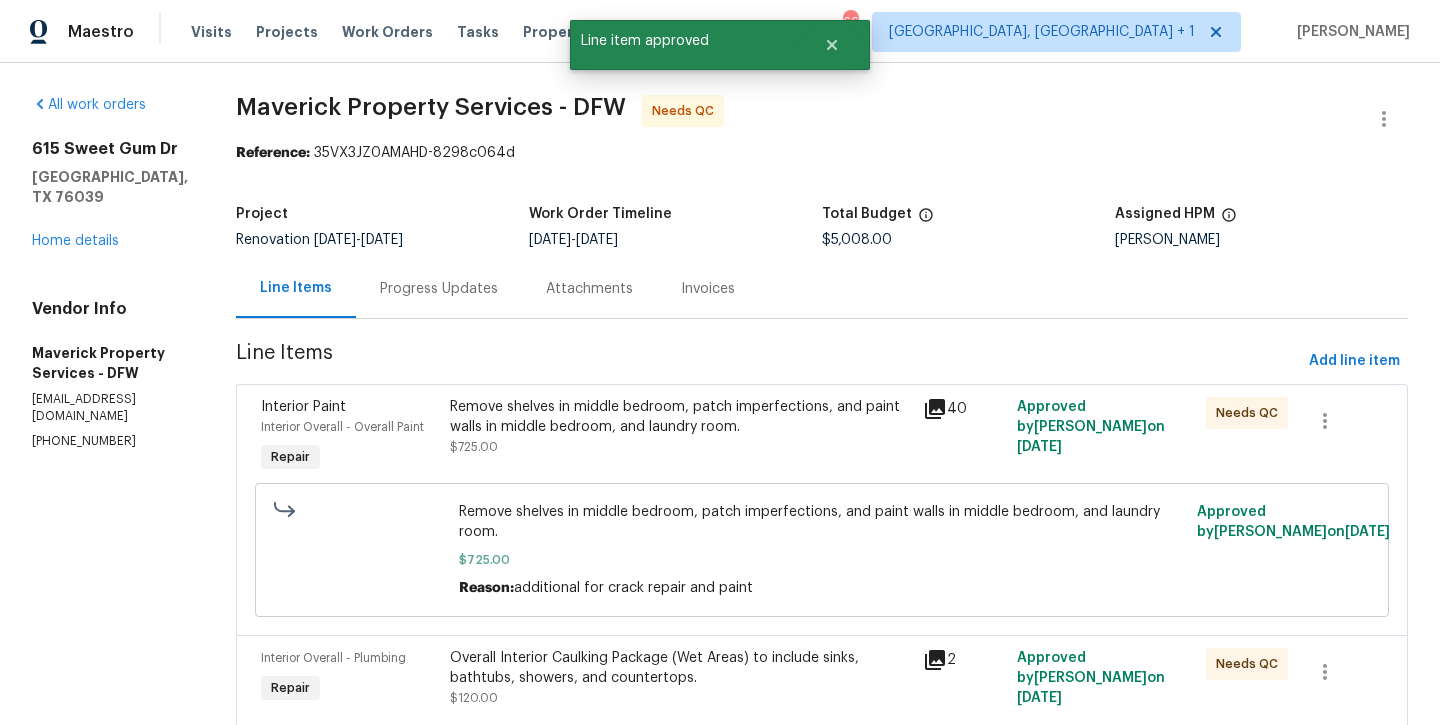 click on "Remove shelves in middle bedroom, patch imperfections, and paint walls in middle bedroom, and laundry room." at bounding box center [680, 417] 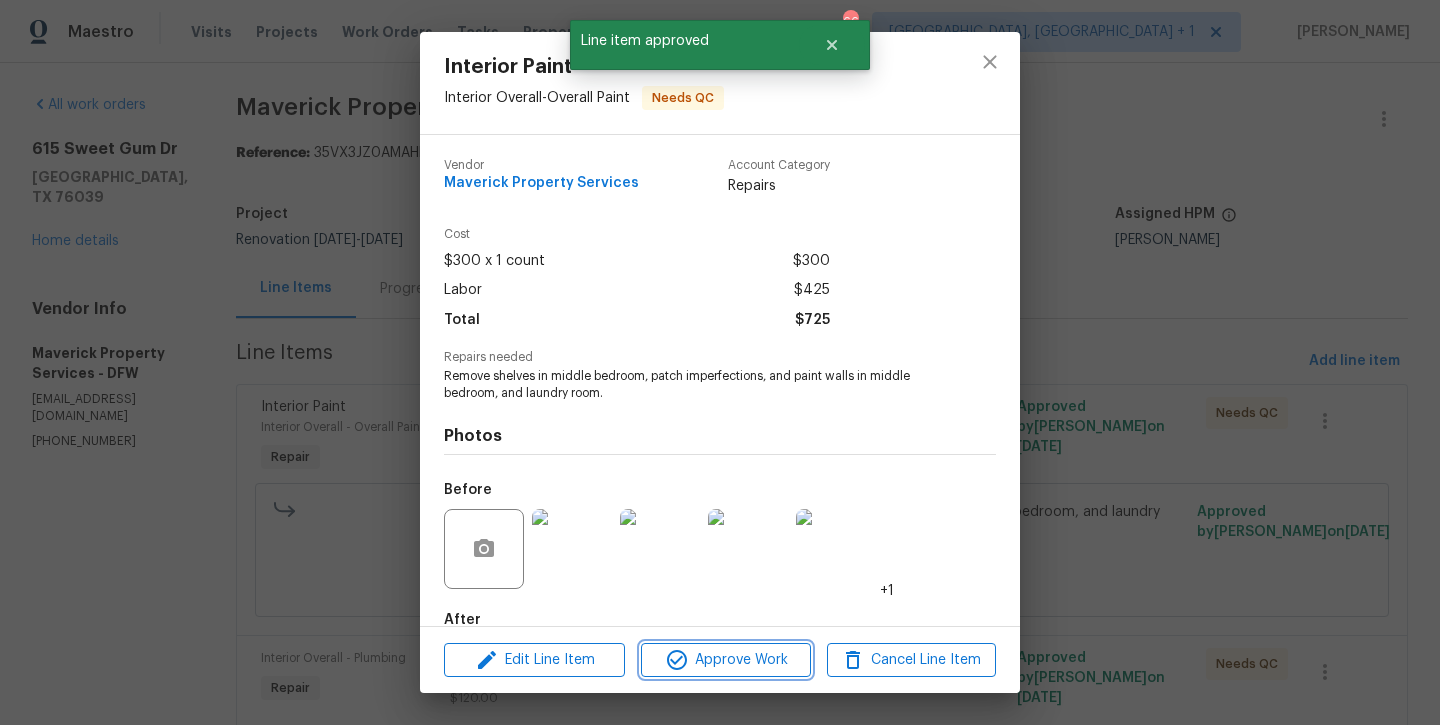 click on "Approve Work" at bounding box center (725, 660) 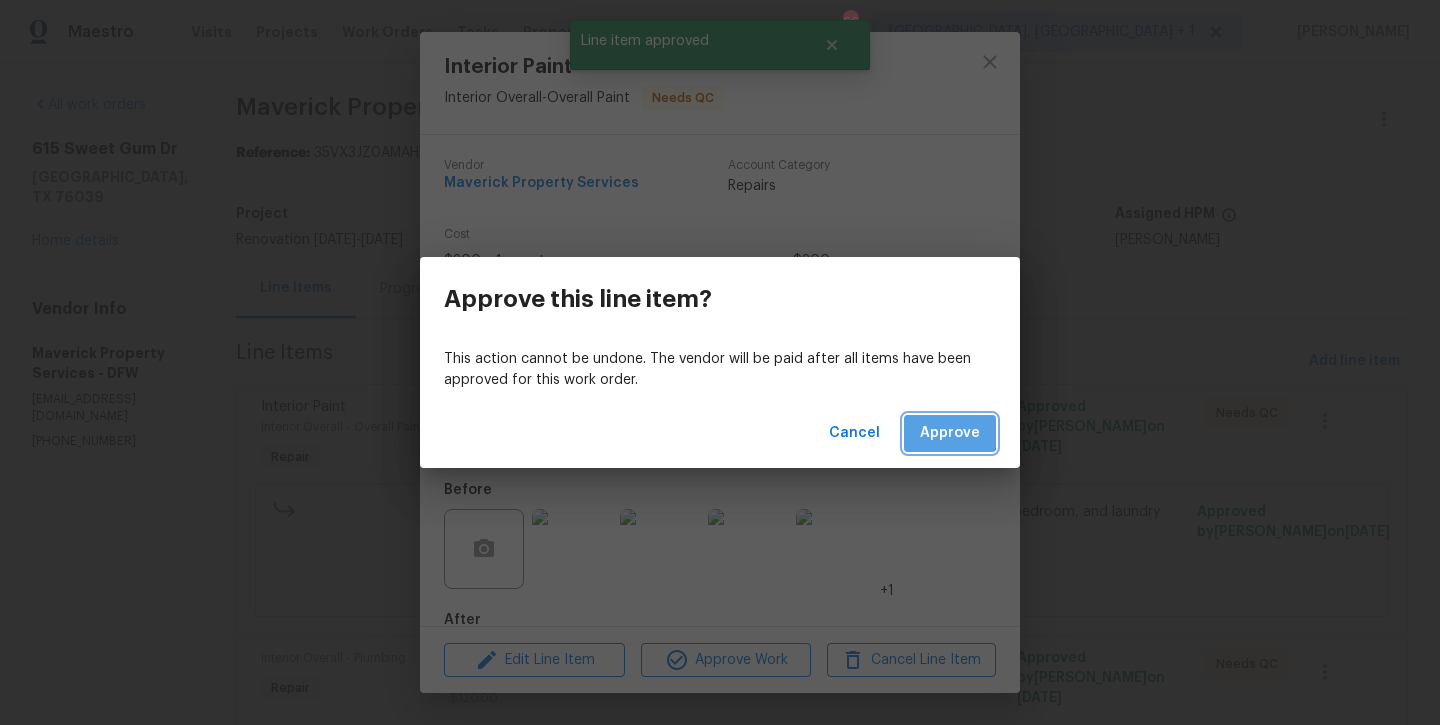 click on "Approve" at bounding box center (950, 433) 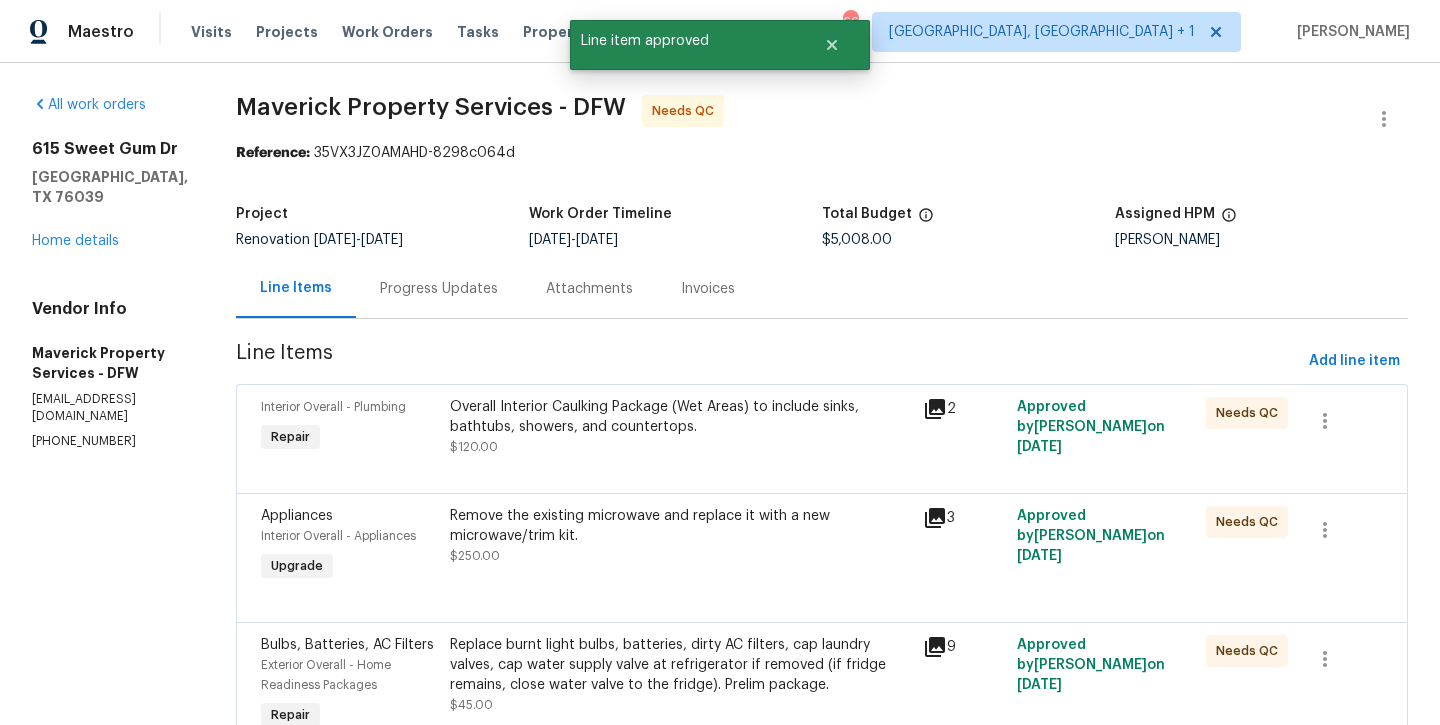 click on "Overall Interior Caulking Package (Wet Areas) to include sinks, bathtubs, showers, and countertops. $120.00" at bounding box center (680, 427) 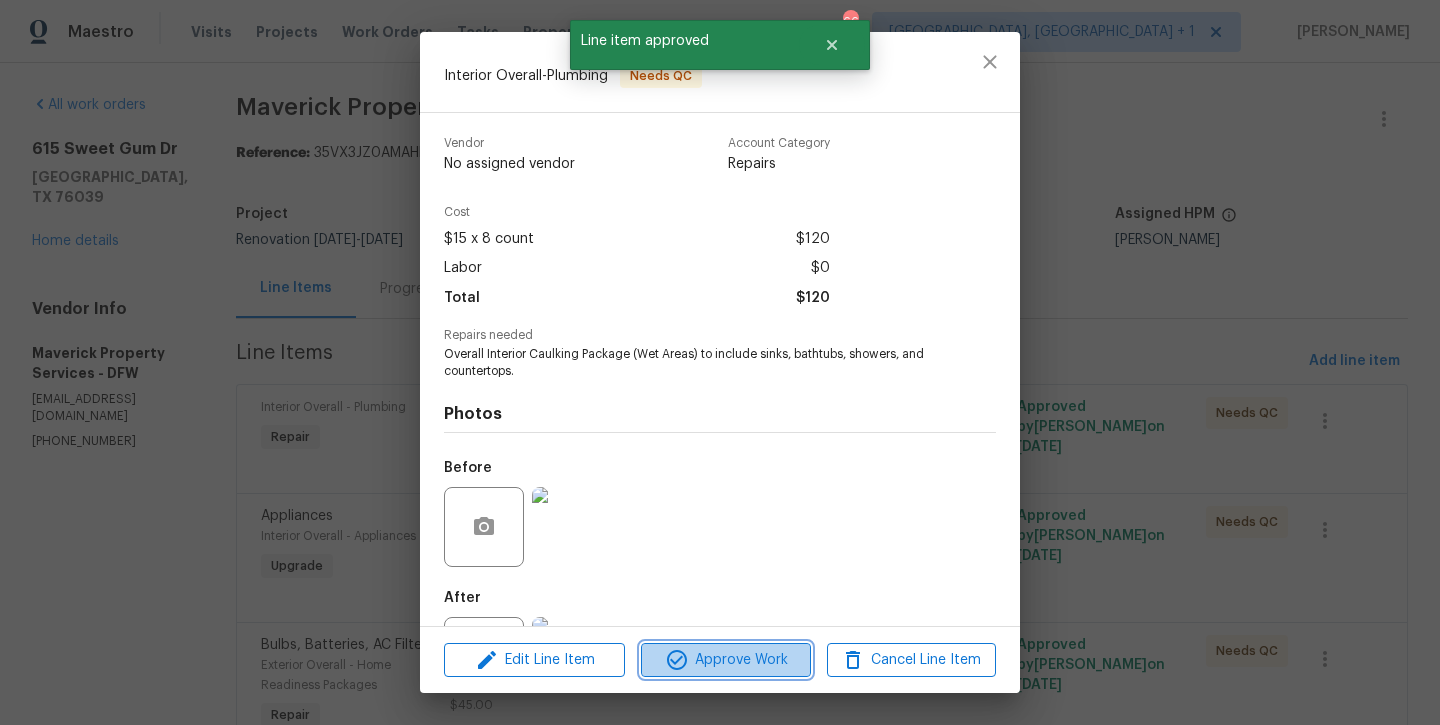 click on "Approve Work" at bounding box center [725, 660] 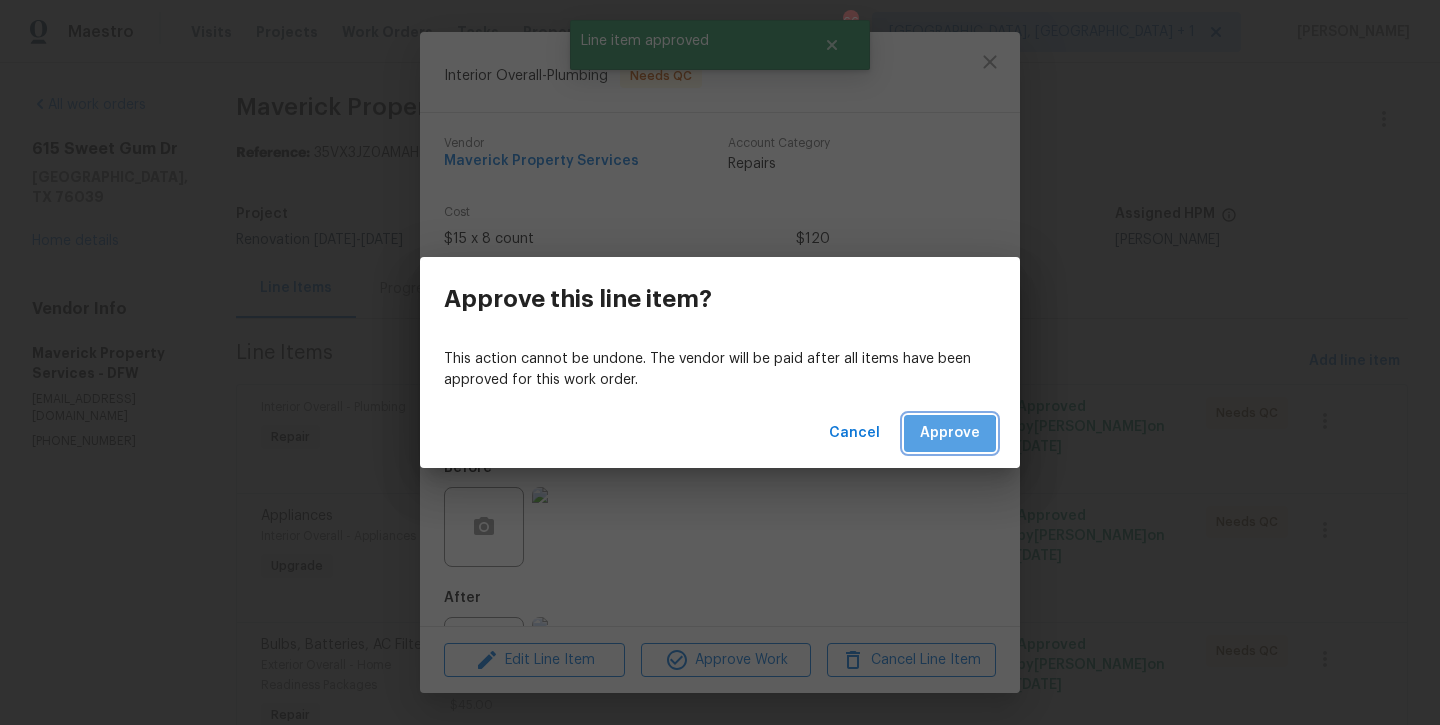 click on "Approve" at bounding box center (950, 433) 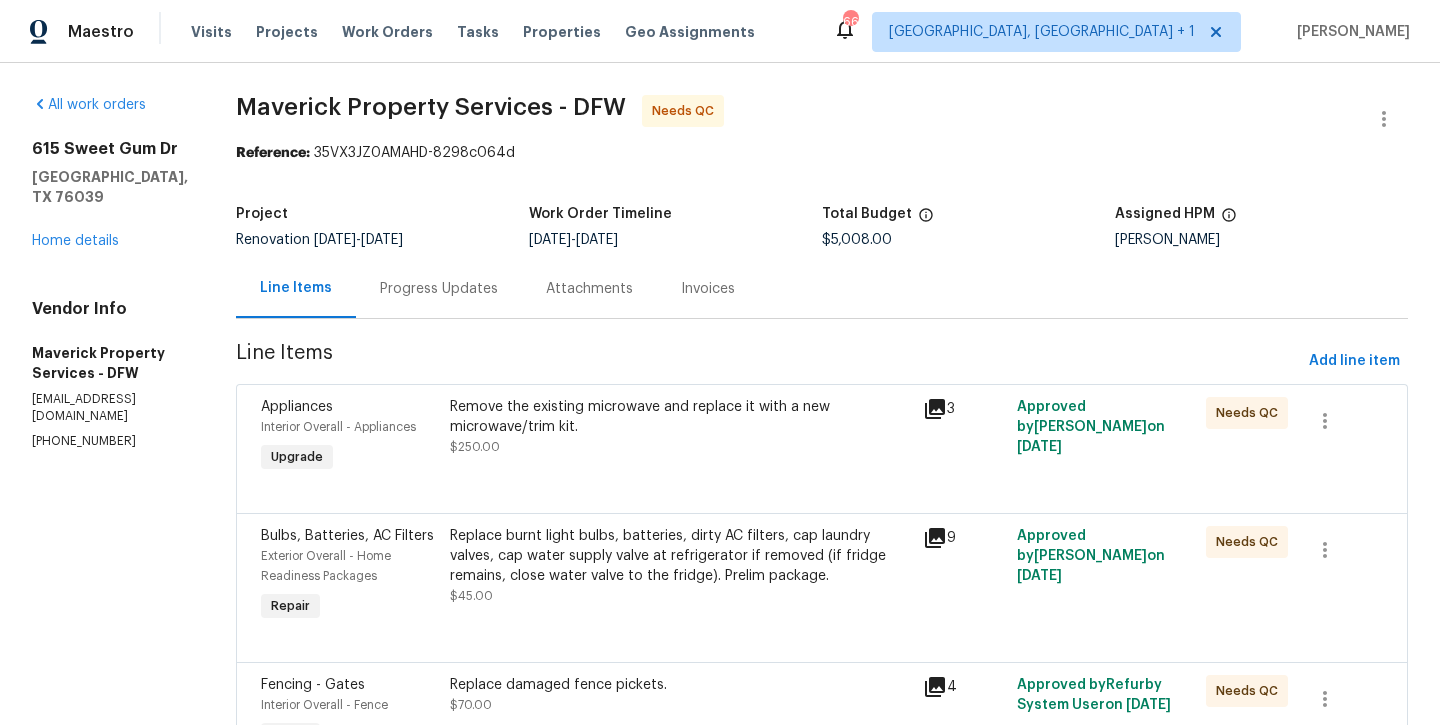 click on "Remove the existing microwave and replace it with a new microwave/trim kit." at bounding box center [680, 417] 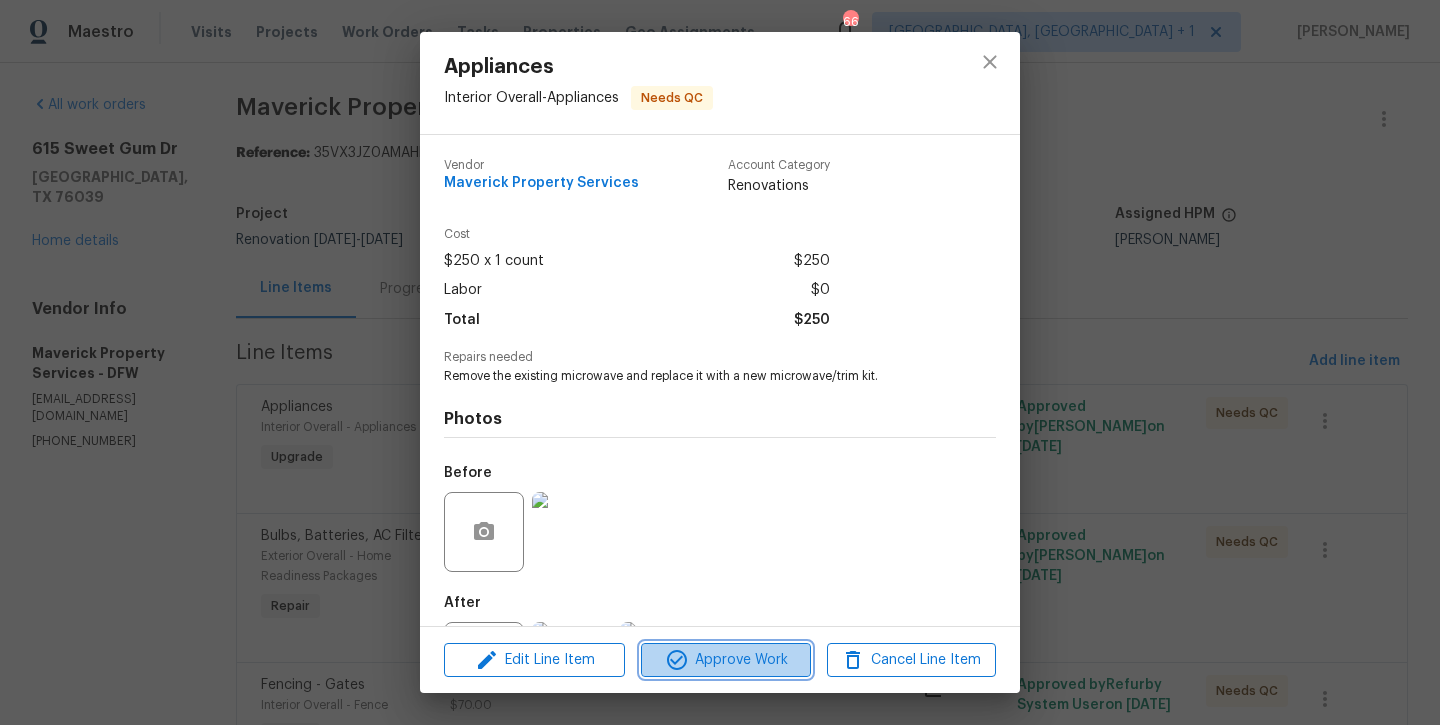 click on "Approve Work" at bounding box center (725, 660) 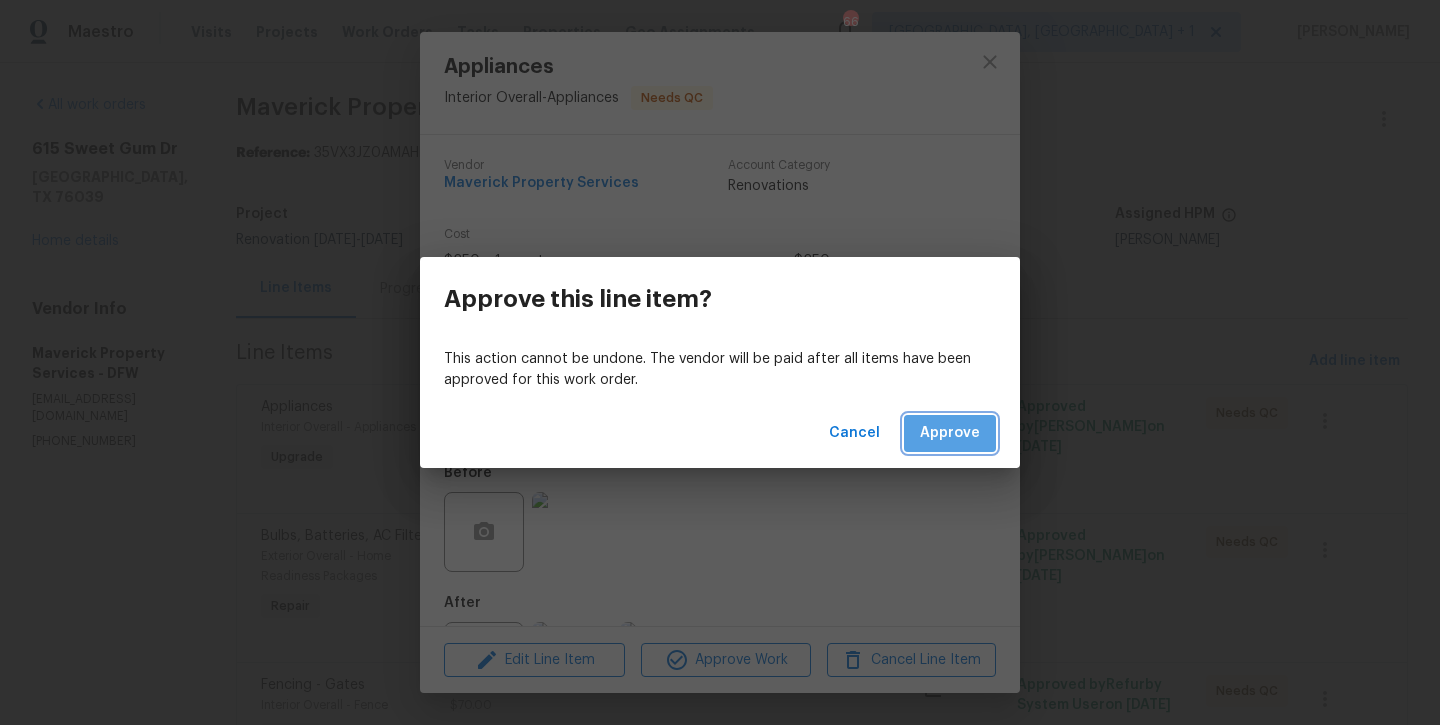 click on "Approve" at bounding box center (950, 433) 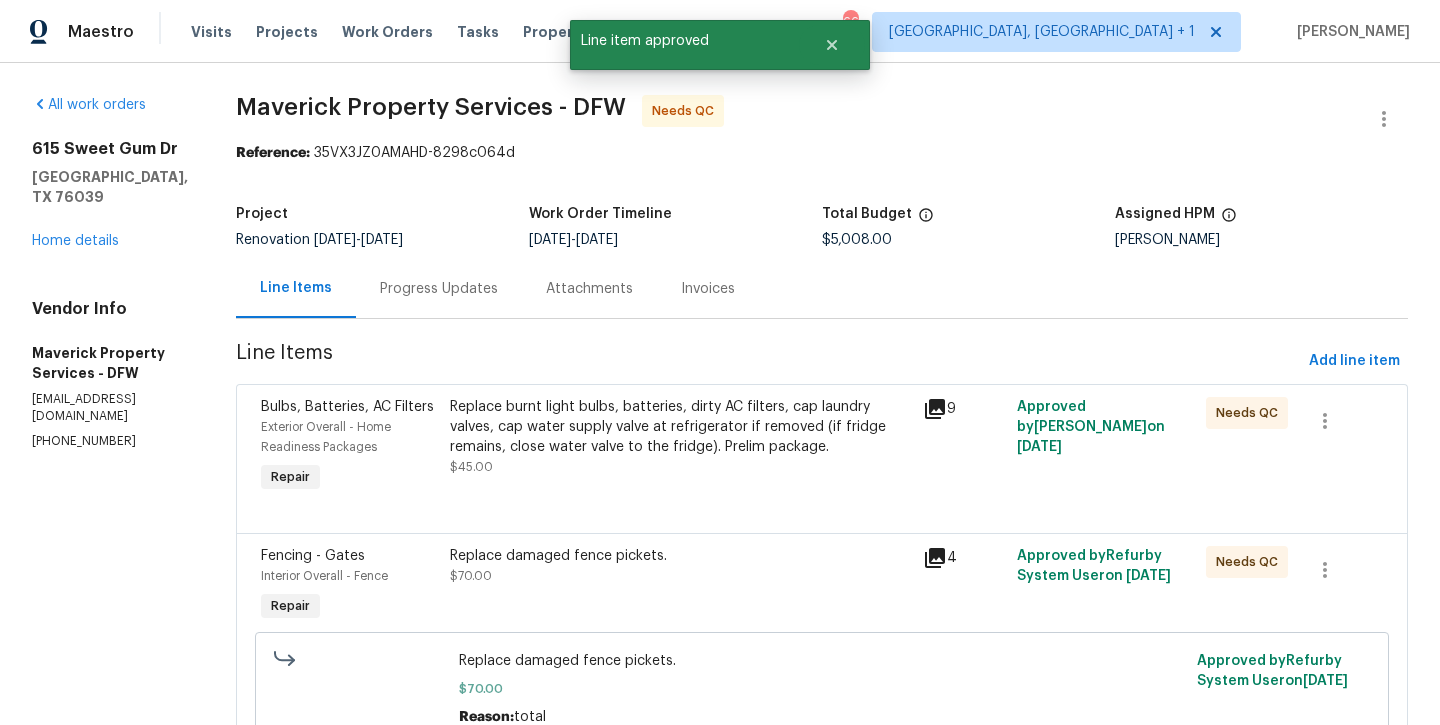 click on "Replace burnt light bulbs, batteries, dirty AC filters, cap laundry valves, cap water supply valve at refrigerator if removed (if fridge remains, close water valve to the fridge). Prelim package." at bounding box center [680, 427] 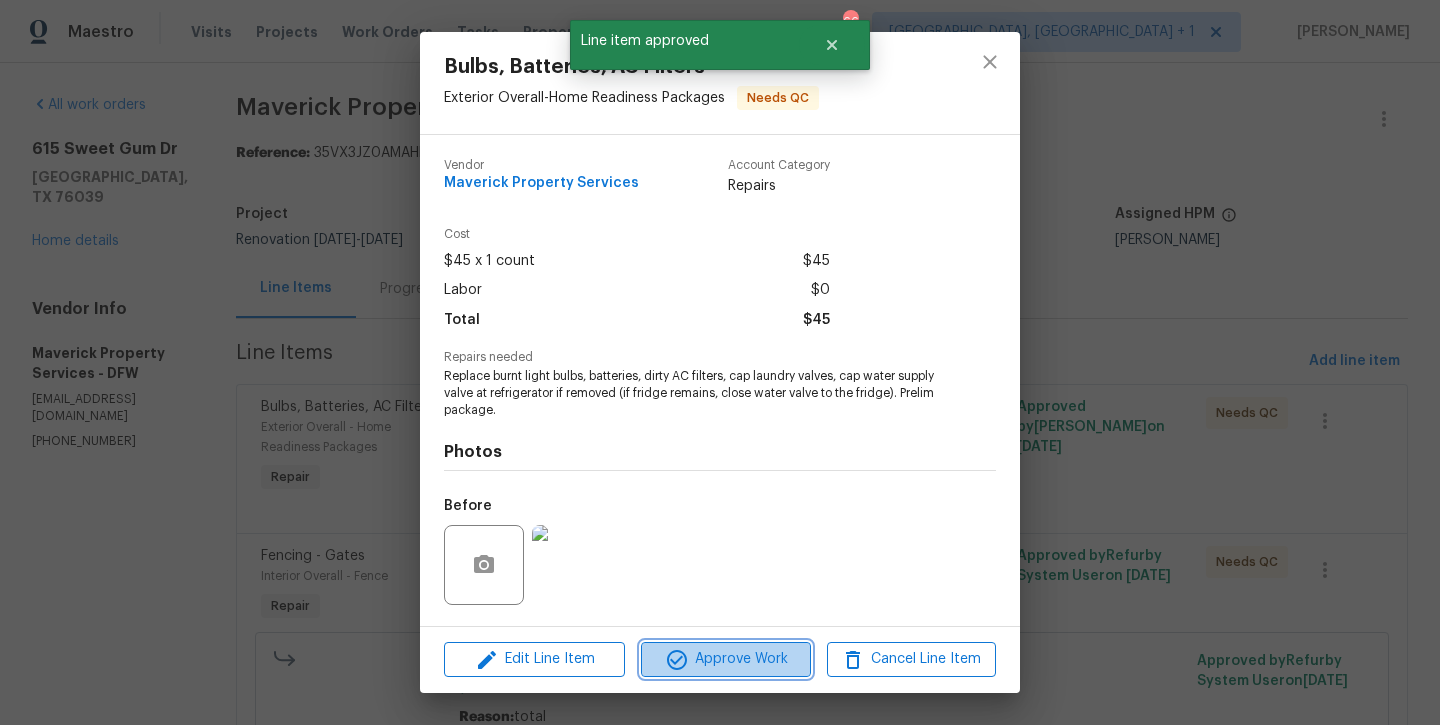 click on "Approve Work" at bounding box center [725, 659] 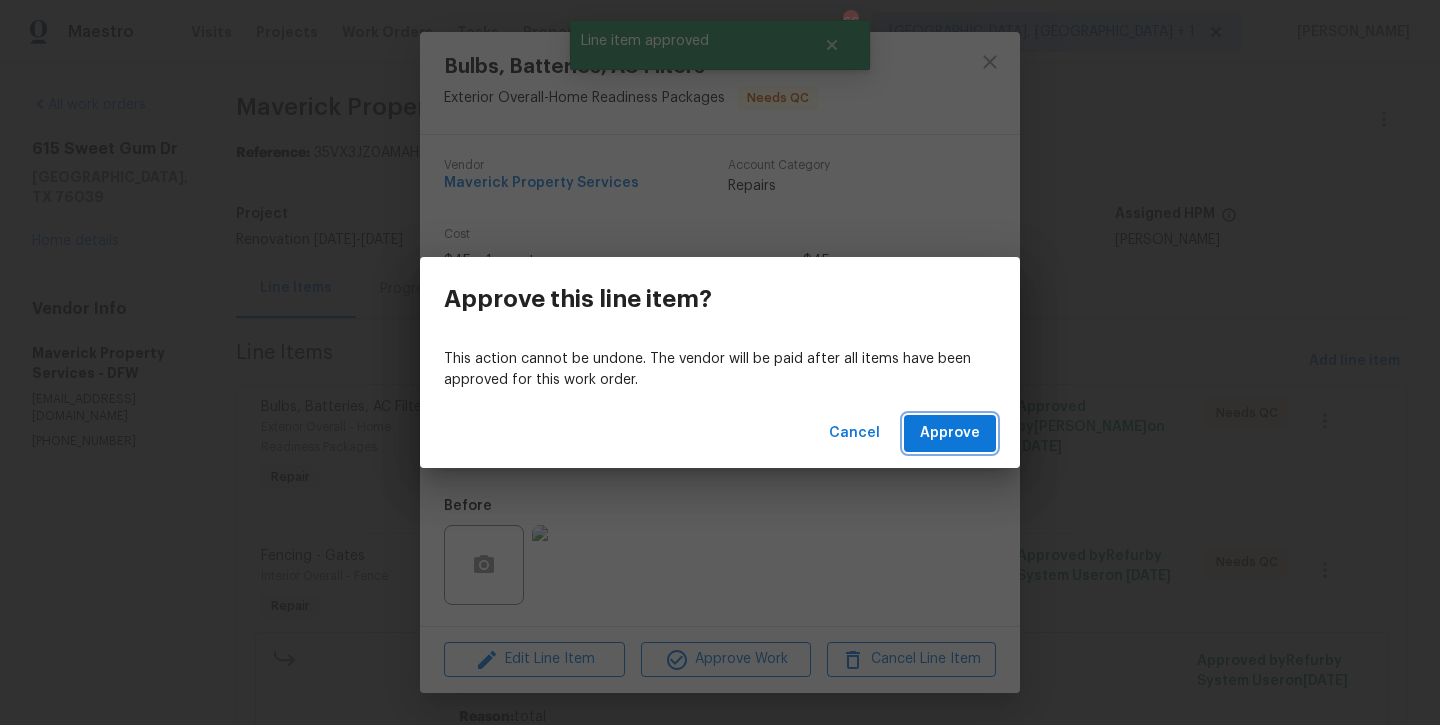 click on "Approve" at bounding box center [950, 433] 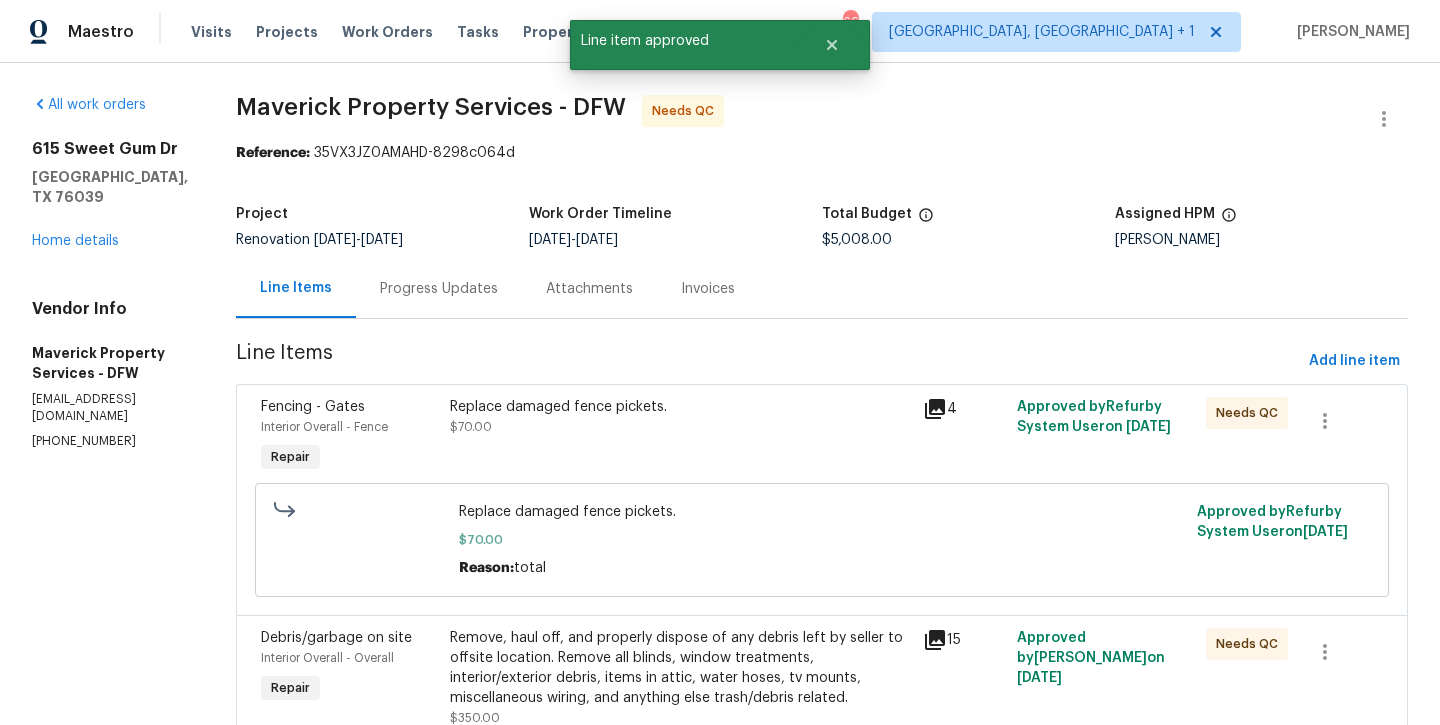 click on "Replace damaged fence pickets." at bounding box center (680, 407) 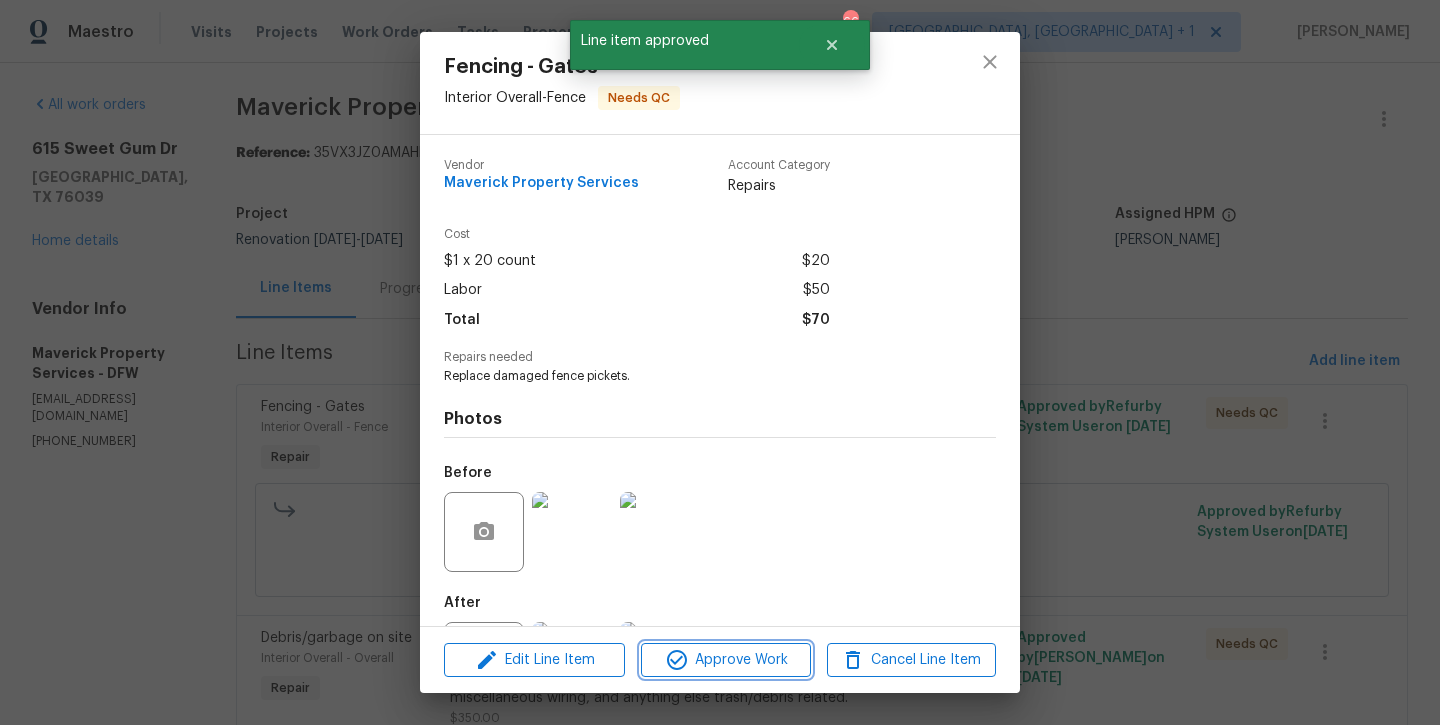 click on "Approve Work" at bounding box center (725, 660) 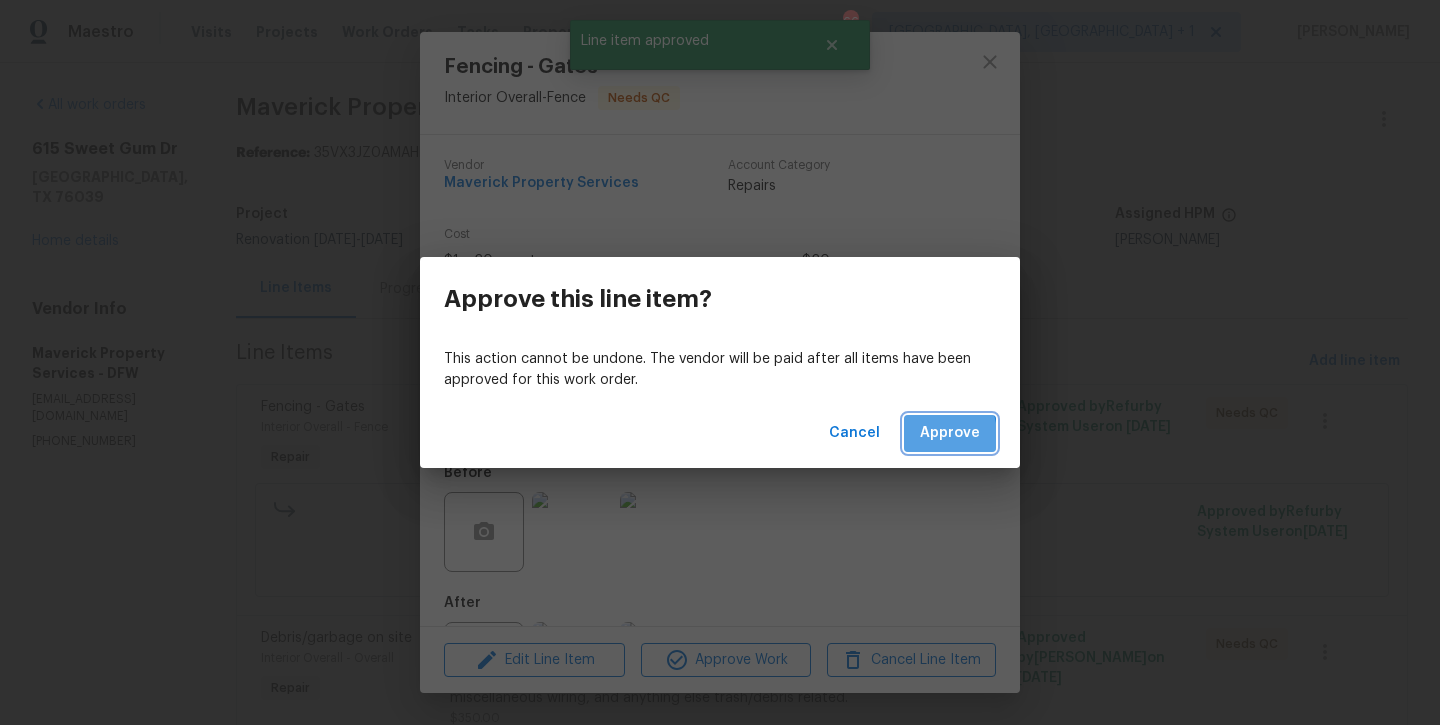 click on "Approve" at bounding box center [950, 433] 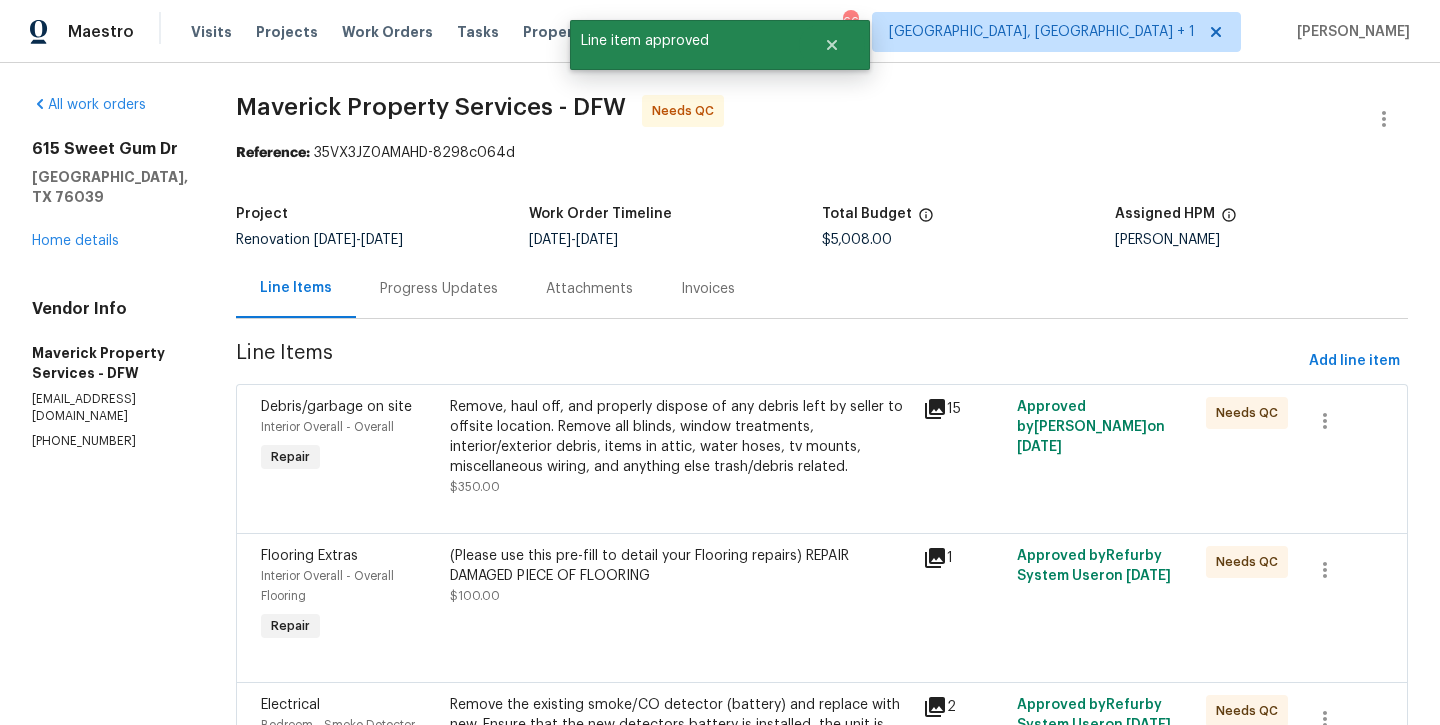 click on "Remove, haul off, and properly dispose of any debris left by seller to offsite location. Remove all blinds, window treatments, interior/exterior debris, items in attic, water hoses, tv mounts, miscellaneous wiring, and anything else trash/debris related." at bounding box center (680, 437) 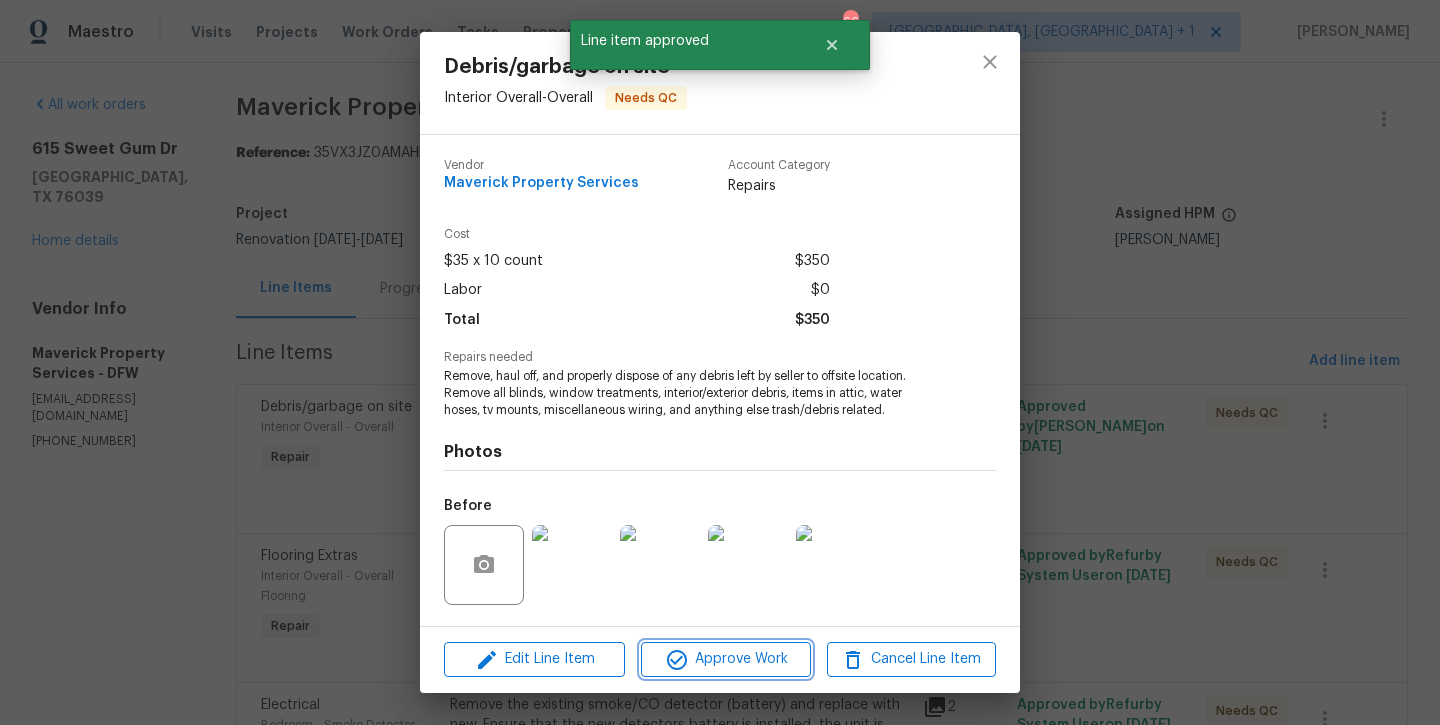click on "Approve Work" at bounding box center [725, 659] 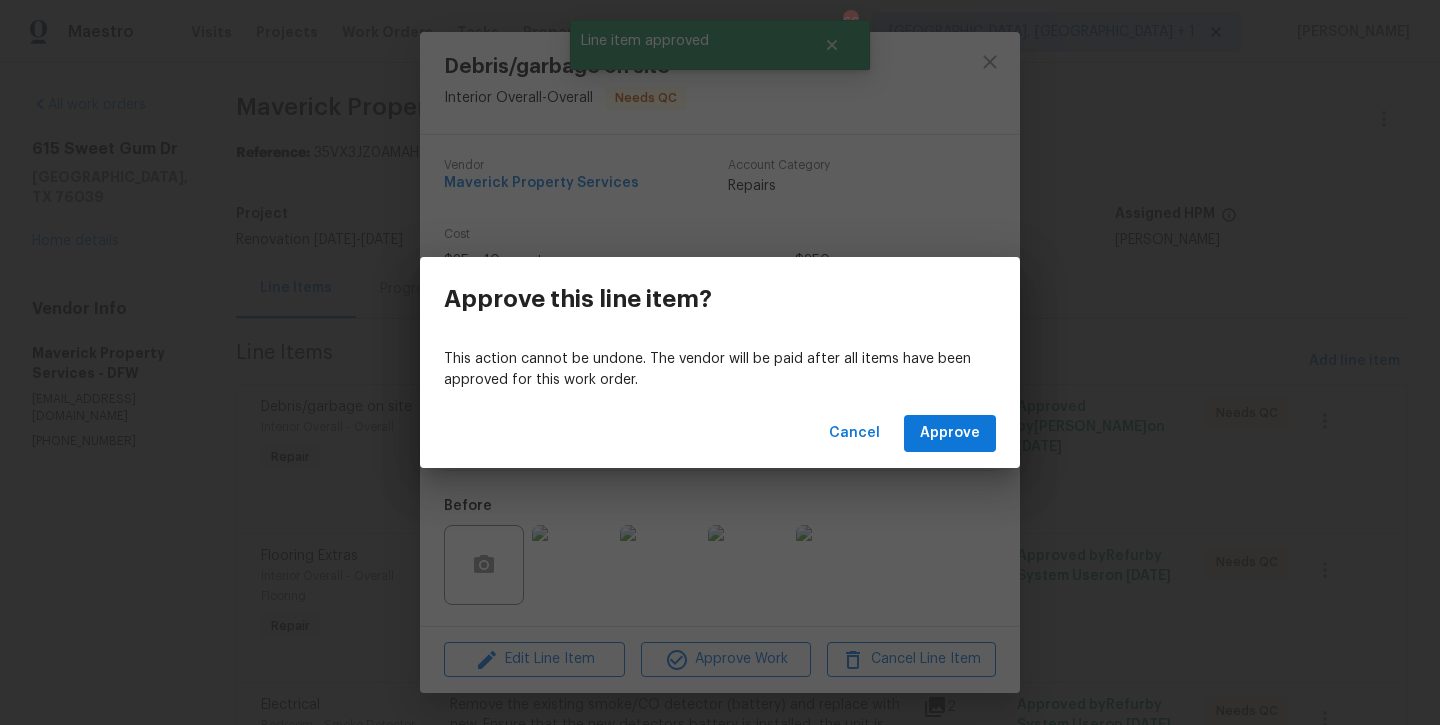 click on "Cancel Approve" at bounding box center [720, 433] 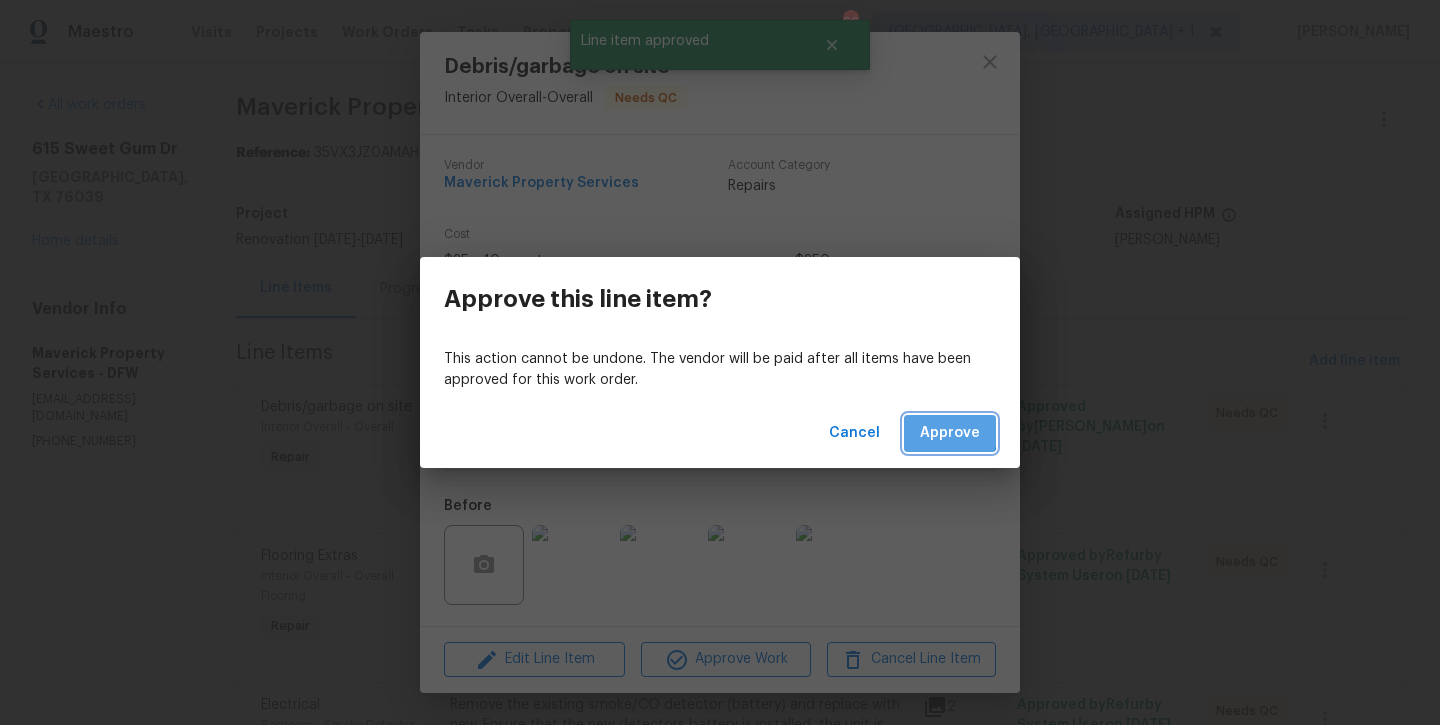 click on "Approve" at bounding box center [950, 433] 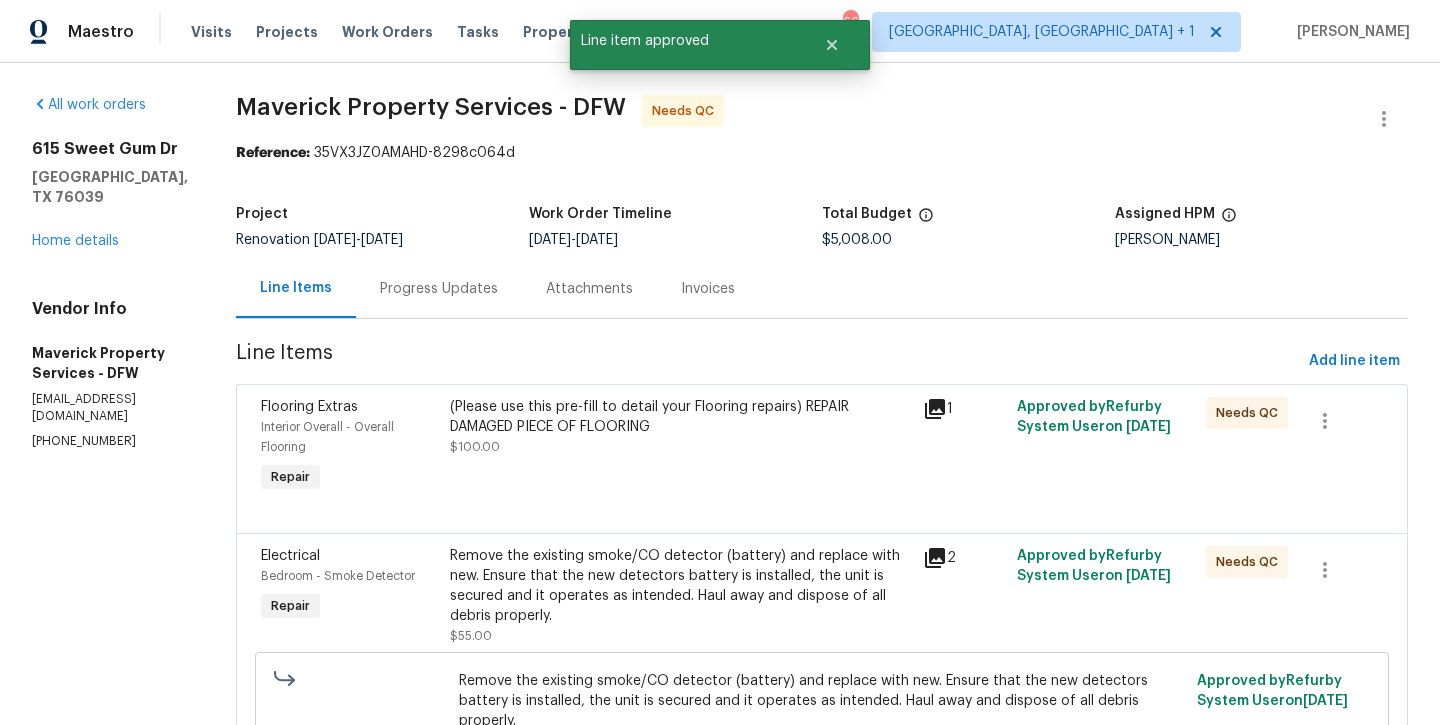 click on "(Please use this pre-fill to detail your Flooring repairs)
REPAIR DAMAGED PIECE OF FLOORING $100.00" at bounding box center (680, 427) 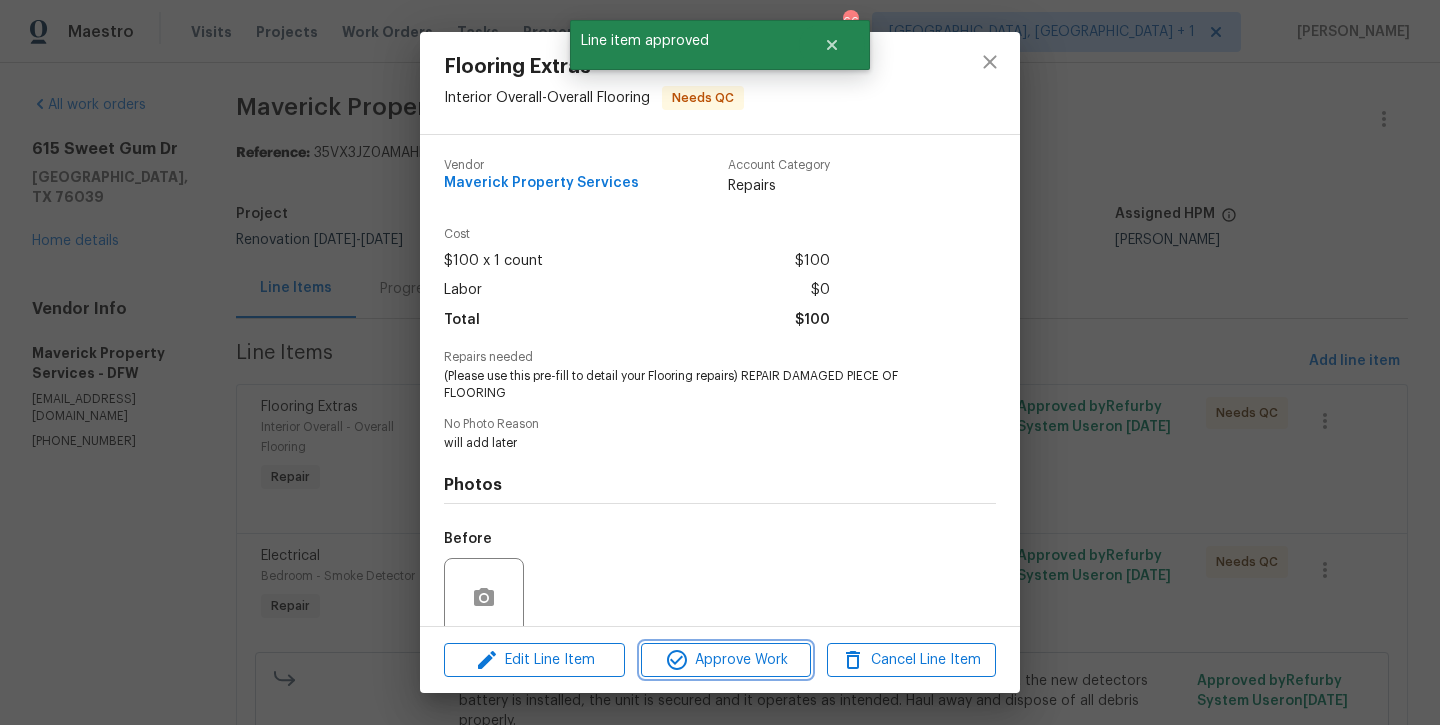 click on "Approve Work" at bounding box center (725, 660) 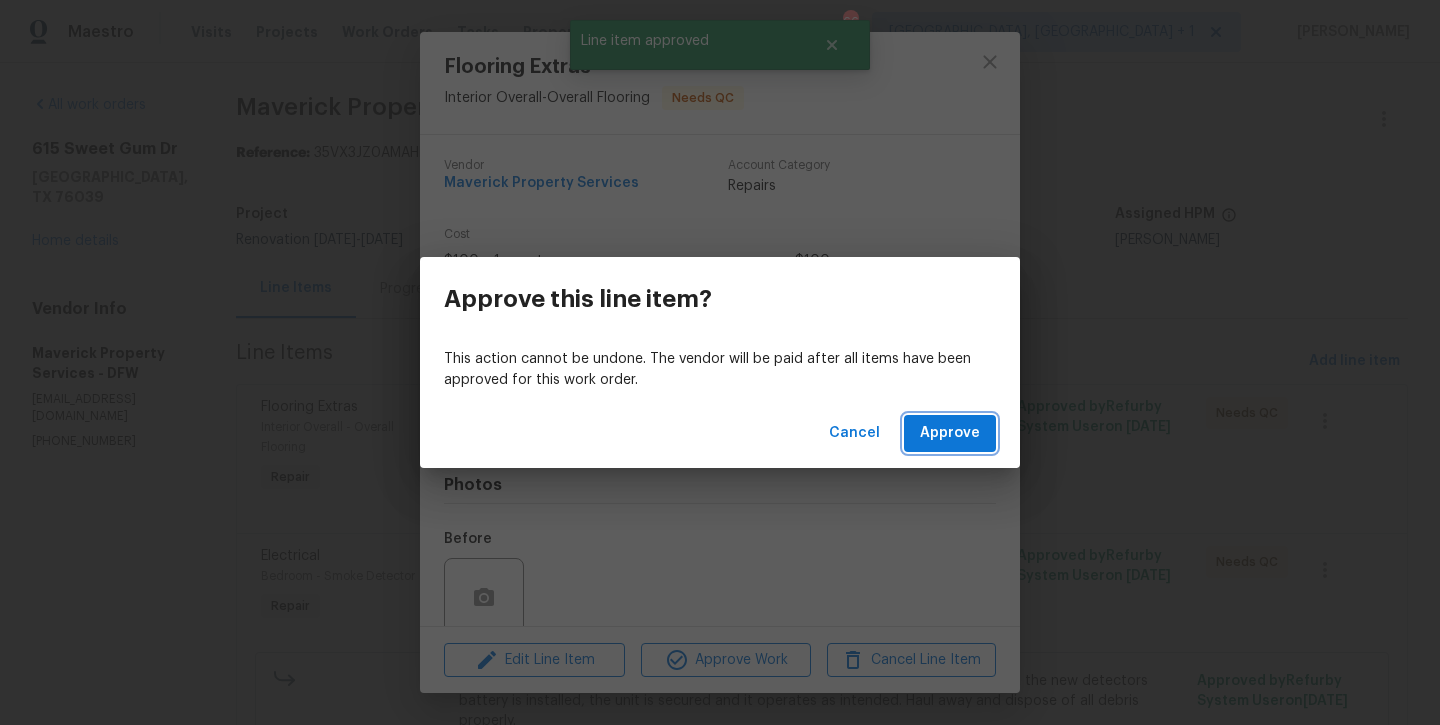 click on "Approve" at bounding box center [950, 433] 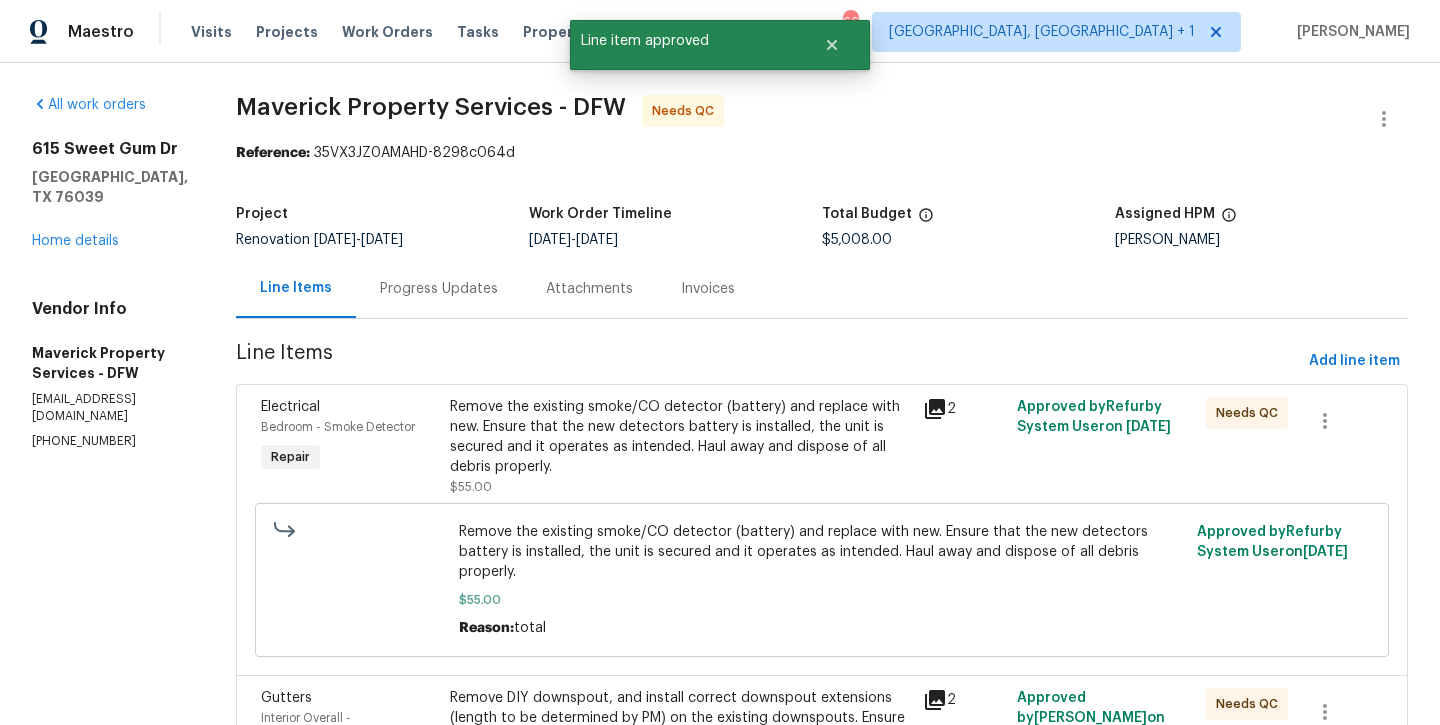 click on "Remove the existing smoke/CO detector (battery) and replace with new. Ensure that the new detectors battery is installed, the unit is secured and it operates as intended. Haul away and dispose of all debris properly." at bounding box center [680, 437] 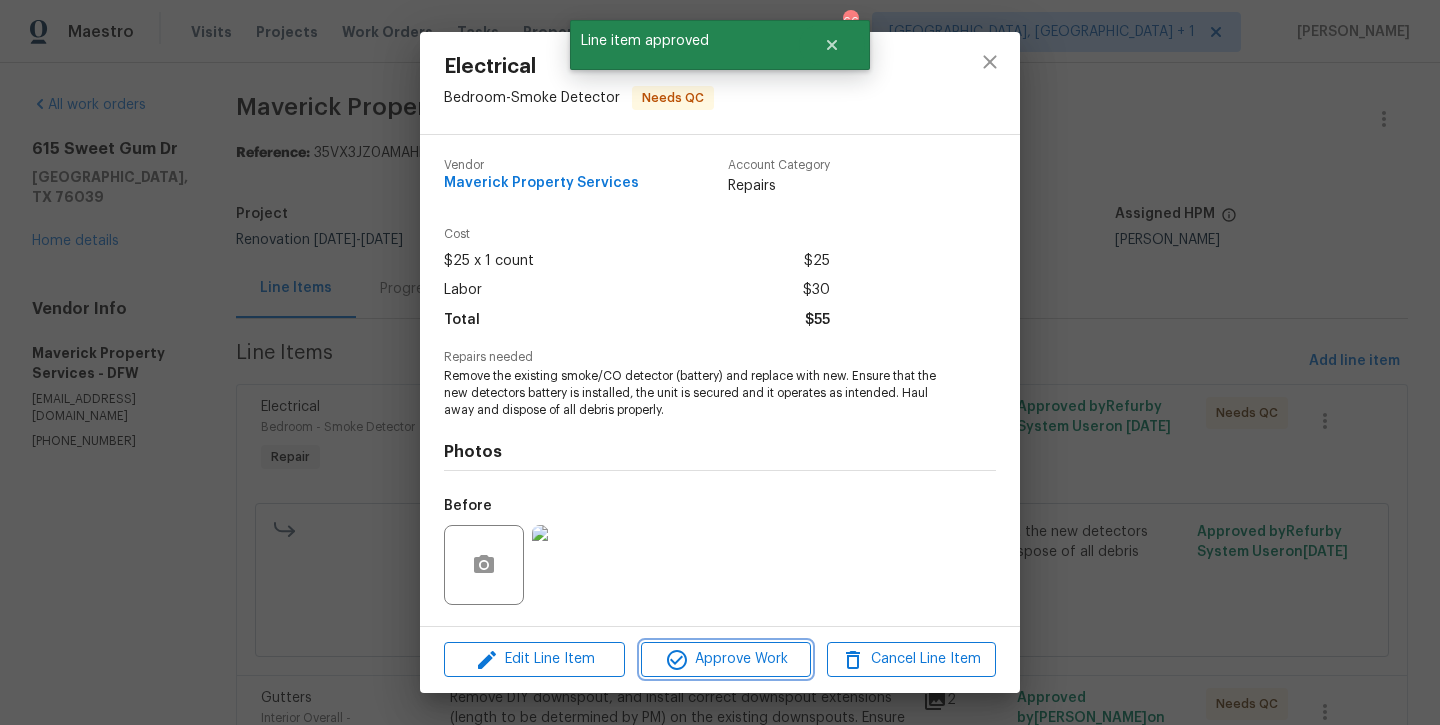 click on "Approve Work" at bounding box center [725, 659] 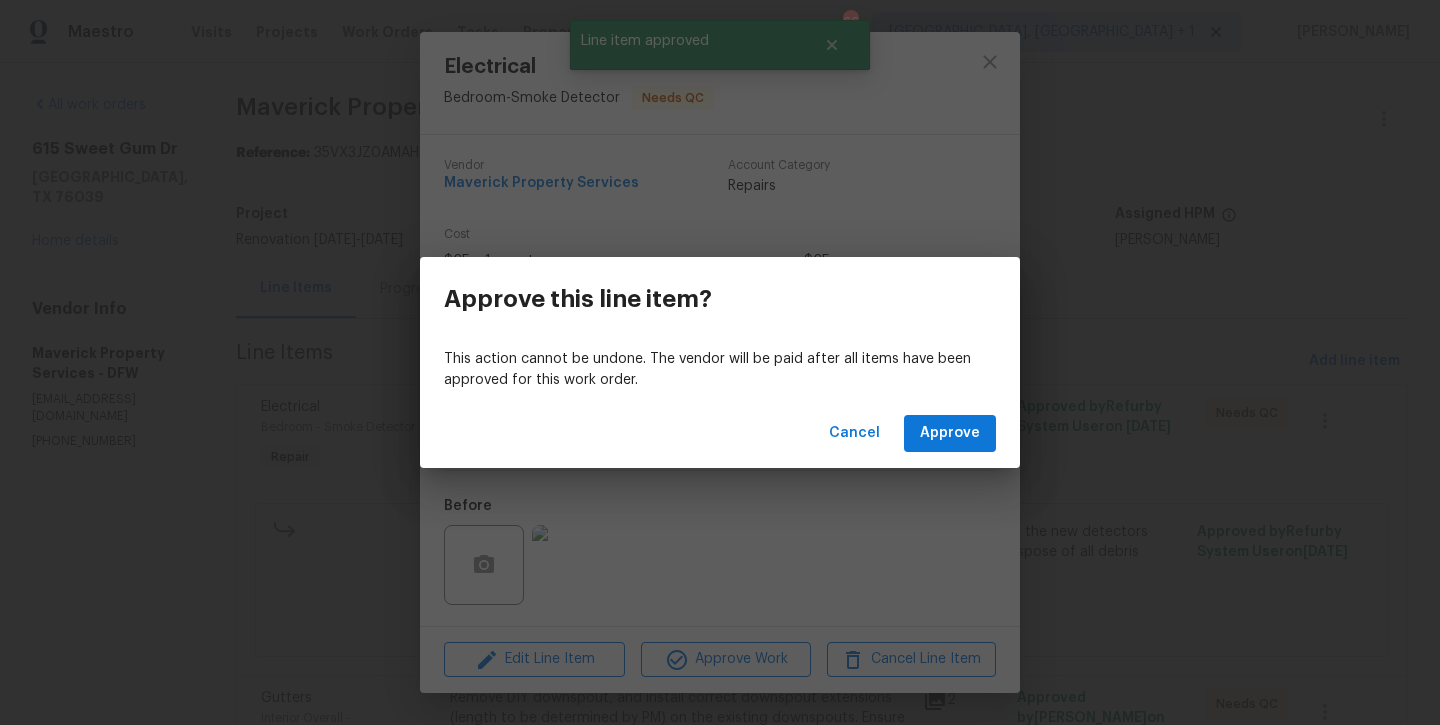 click on "Cancel Approve" at bounding box center [720, 433] 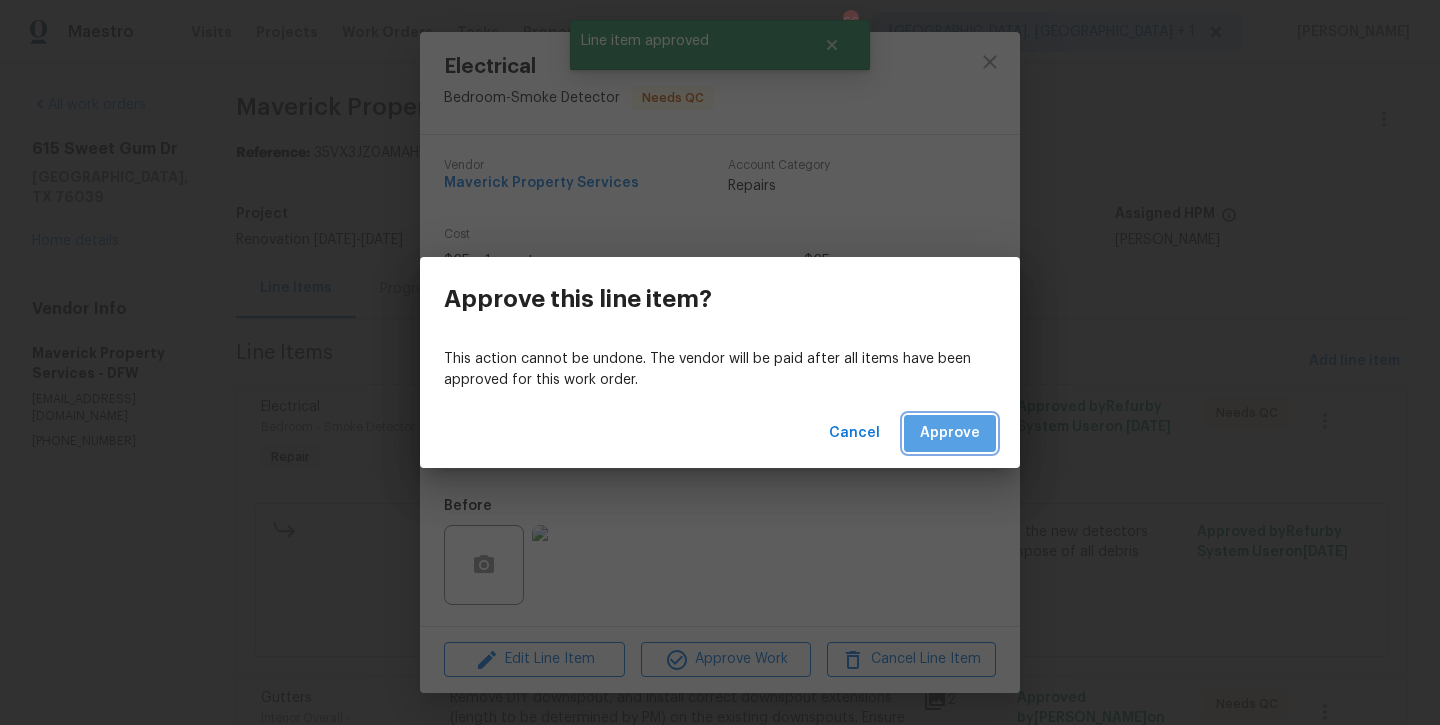 click on "Approve" at bounding box center (950, 433) 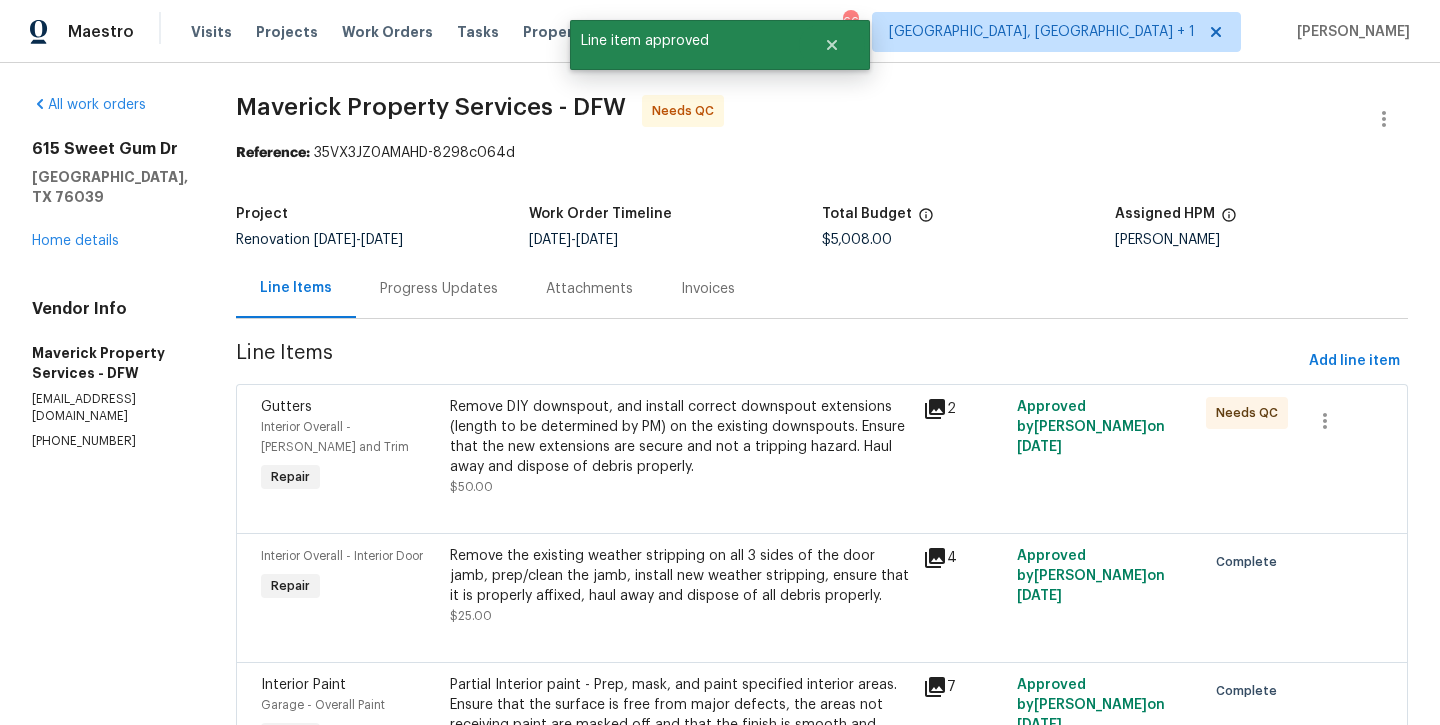 click on "Remove DIY downspout, and install correct downspout extensions (length to be determined by PM) on the existing downspouts. Ensure that the new extensions are secure and not a tripping hazard. Haul away and dispose of debris properly." at bounding box center (680, 437) 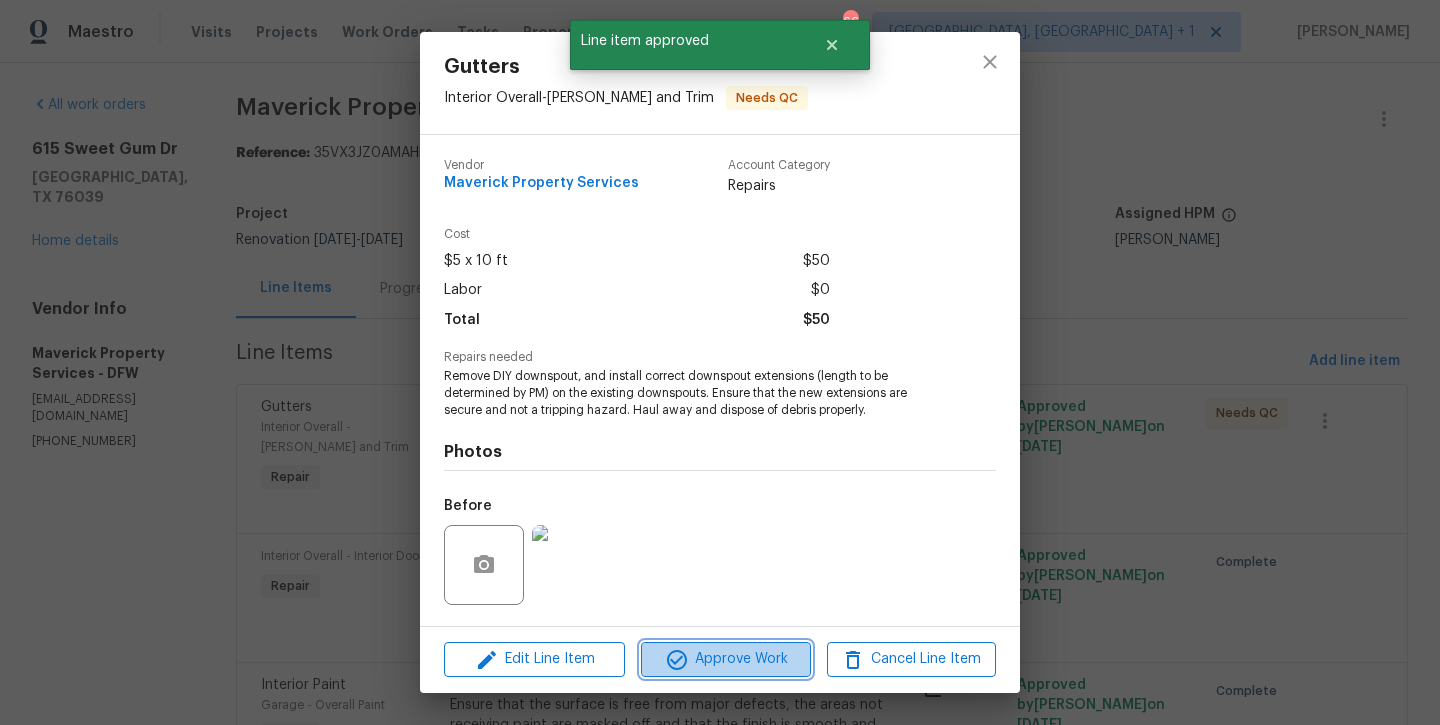 click on "Approve Work" at bounding box center (725, 659) 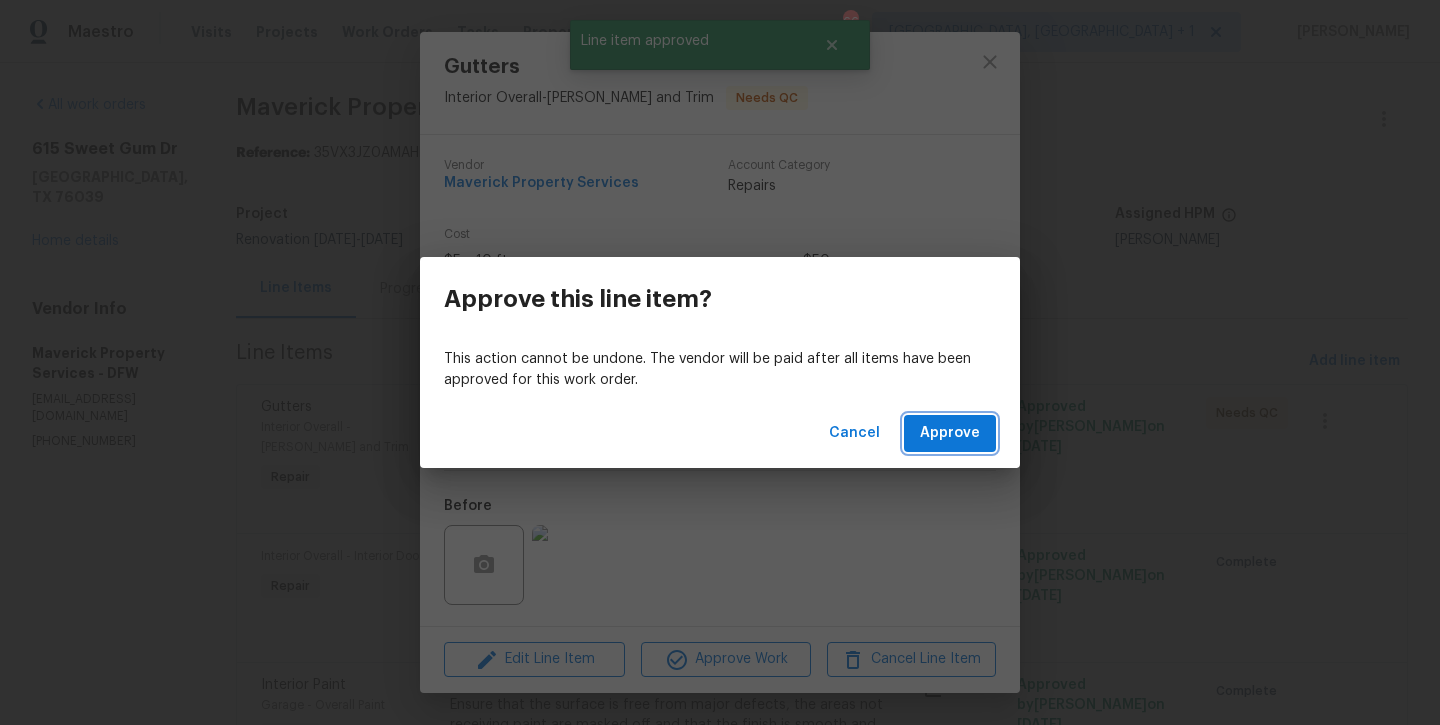 click on "Approve" at bounding box center (950, 433) 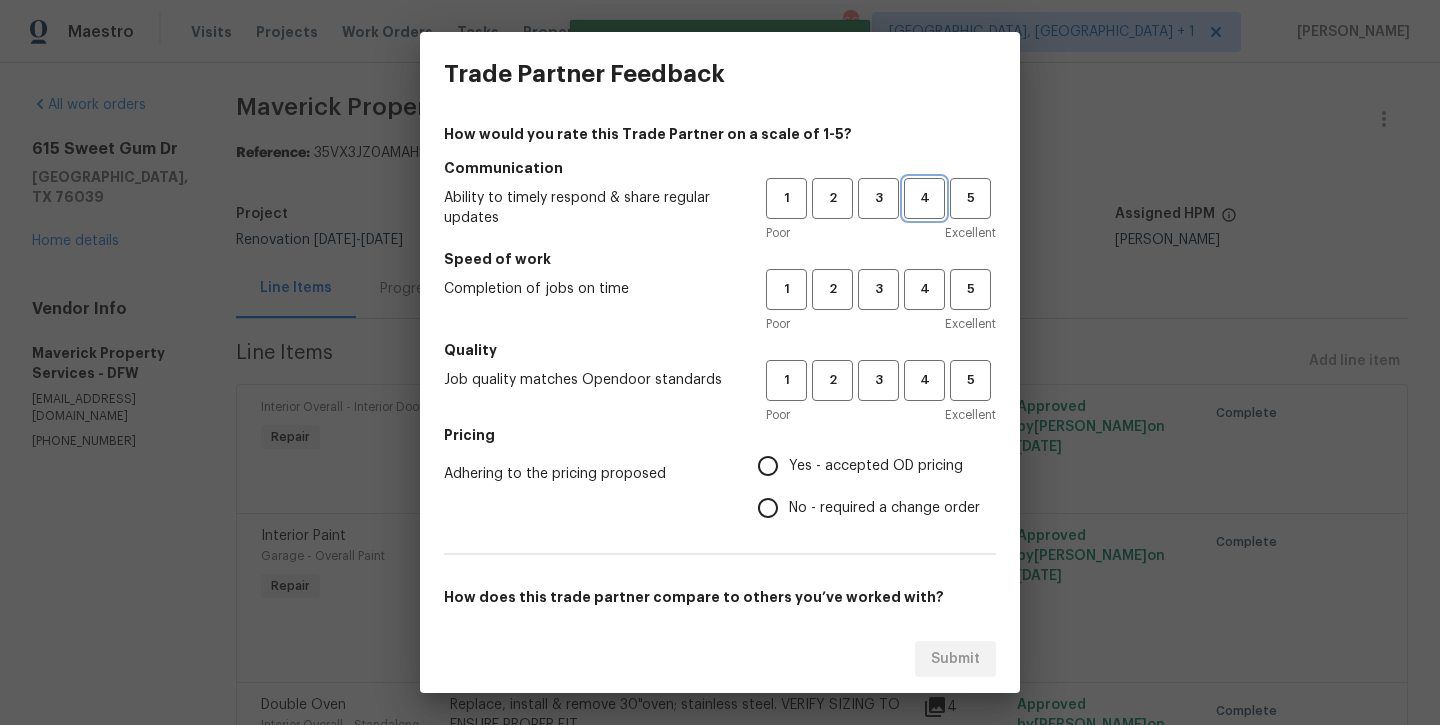 click on "4" at bounding box center [924, 198] 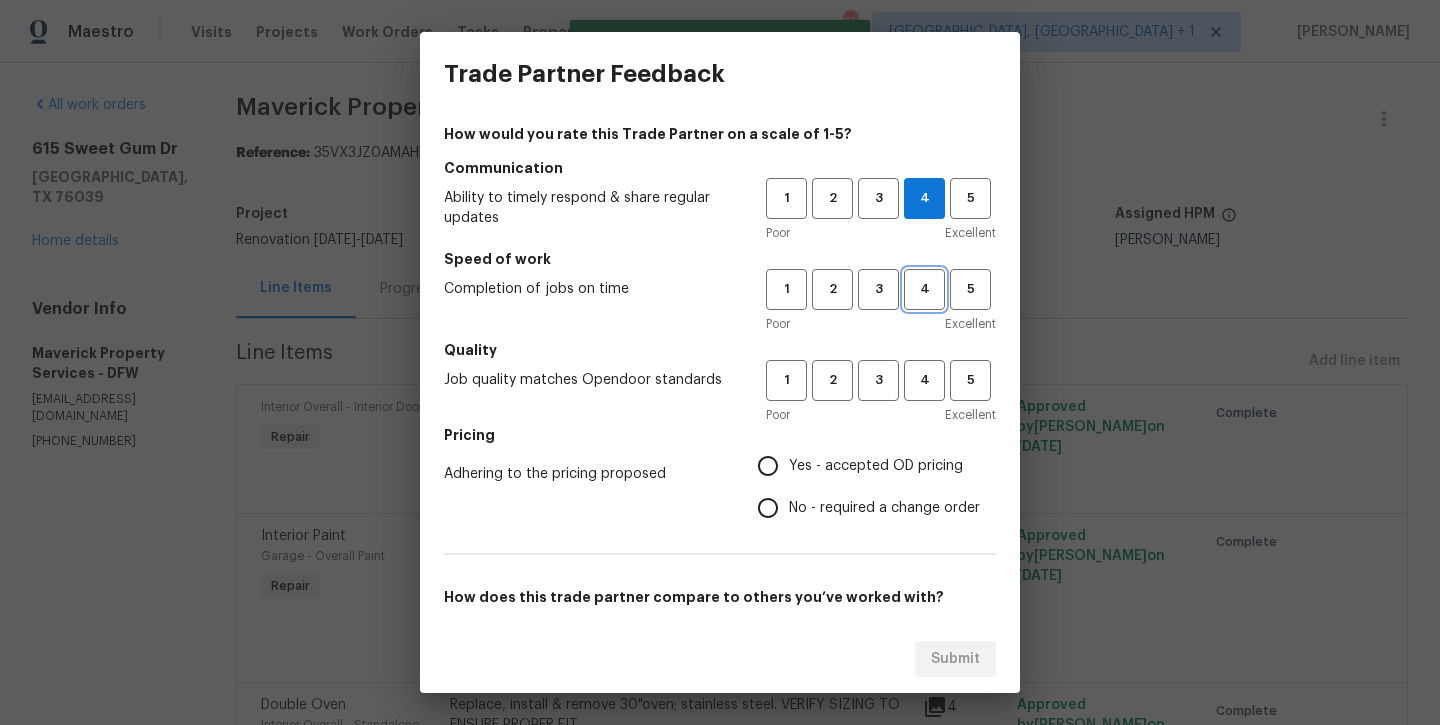 click on "4" at bounding box center [924, 289] 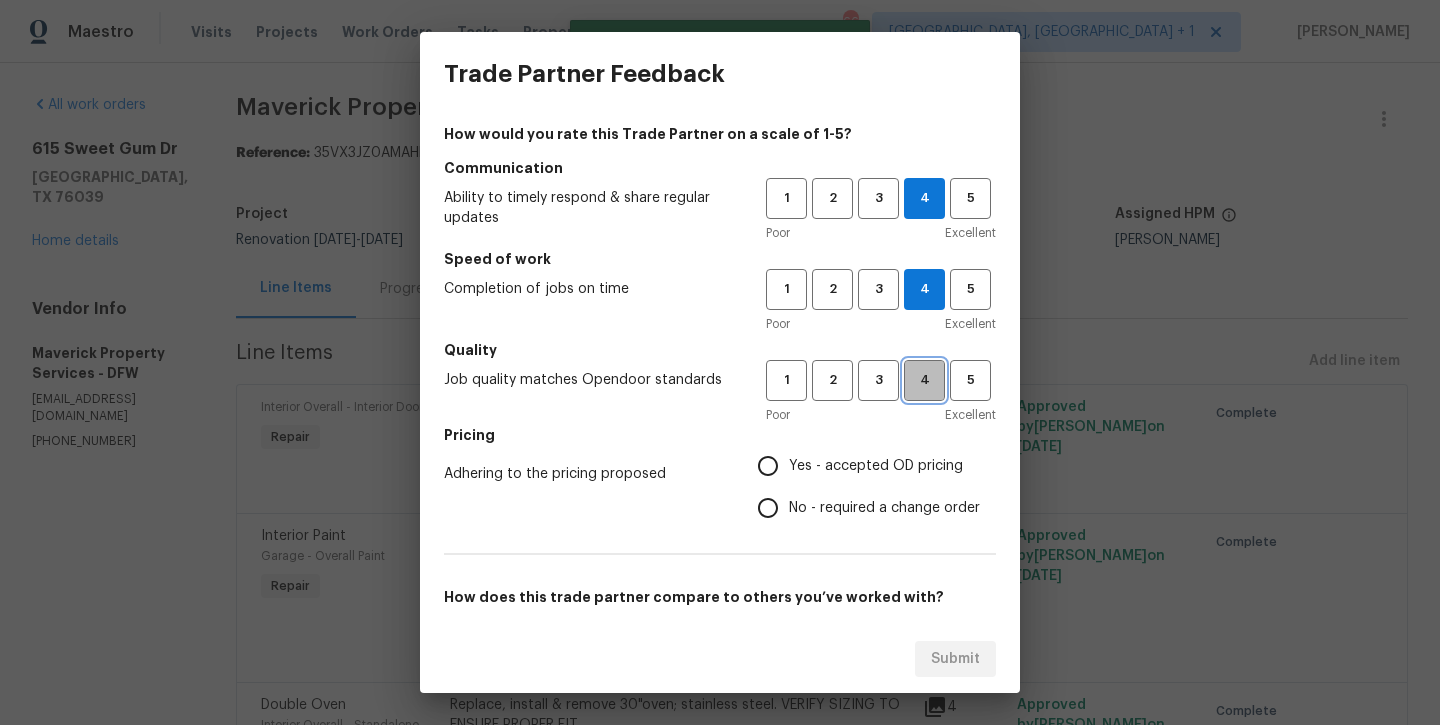 click on "4" at bounding box center (924, 380) 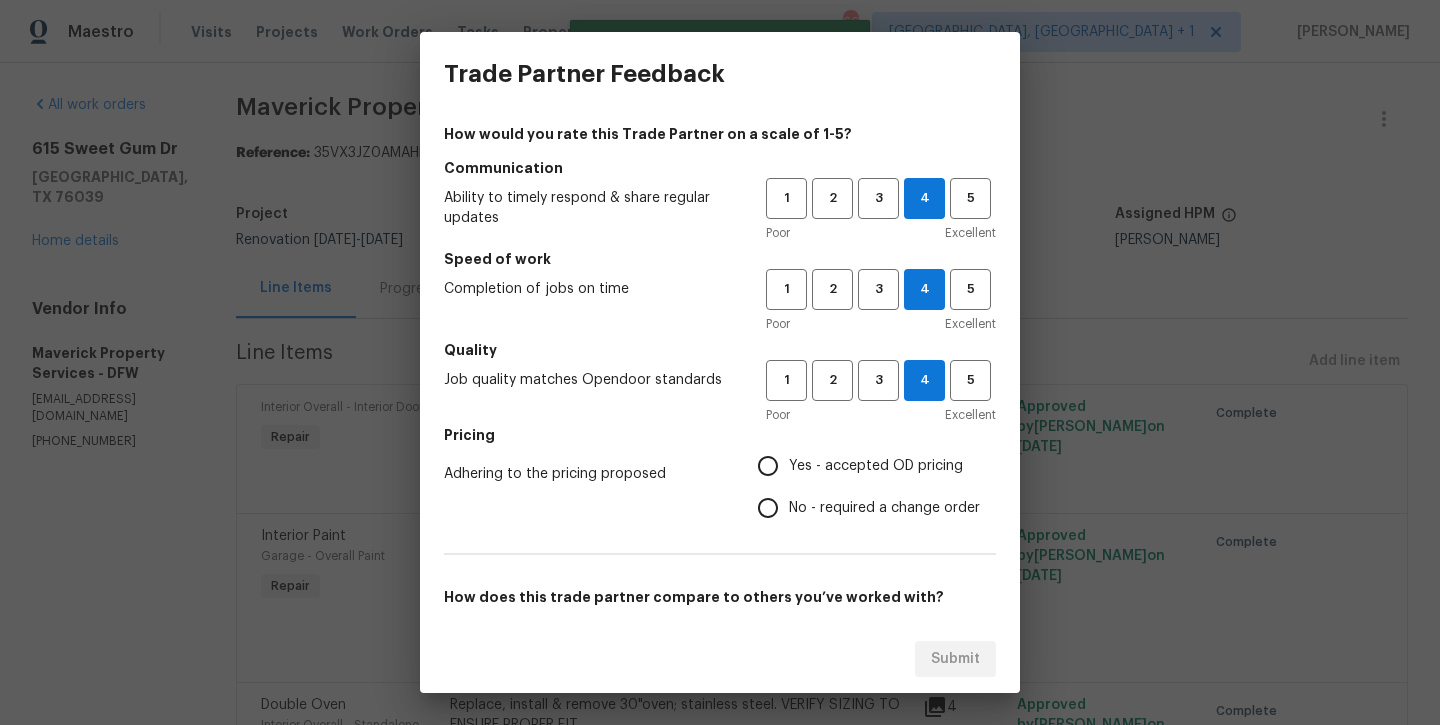 click on "Pricing" at bounding box center (720, 435) 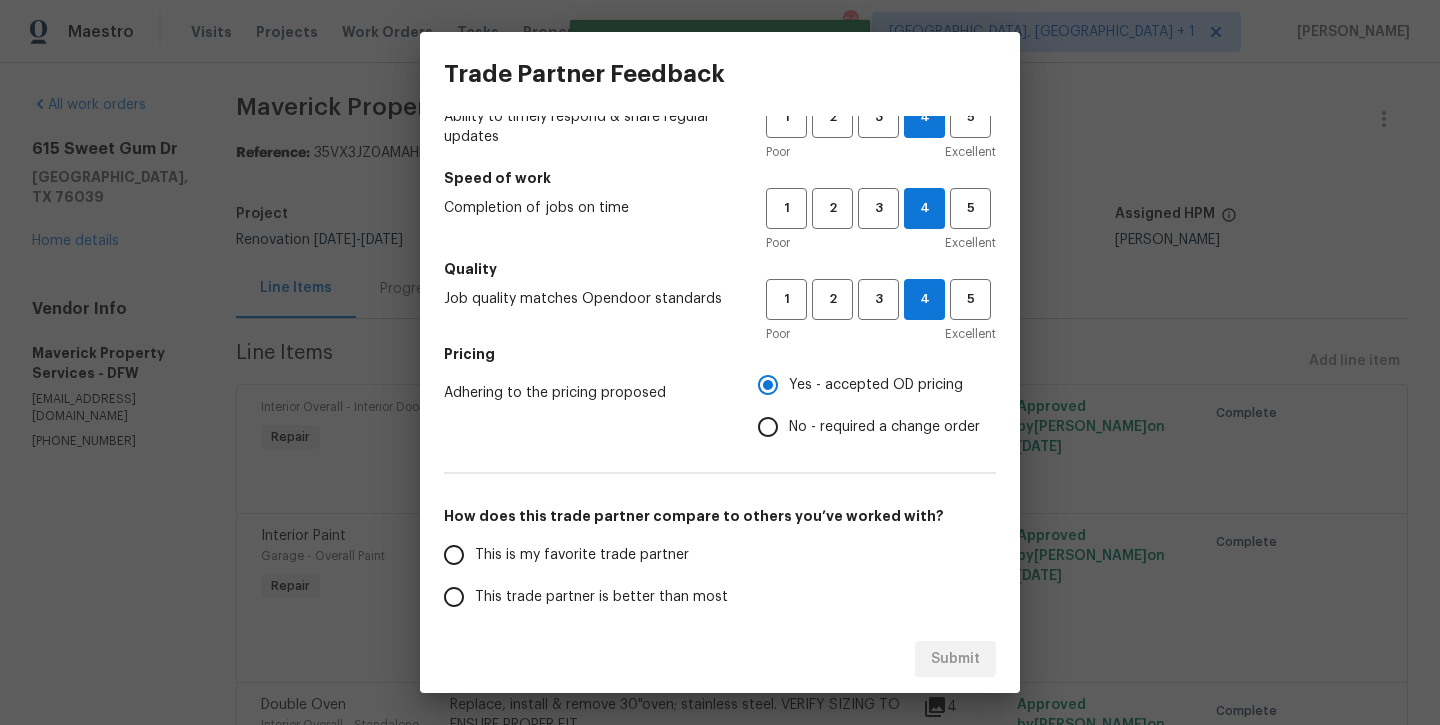 scroll, scrollTop: 101, scrollLeft: 0, axis: vertical 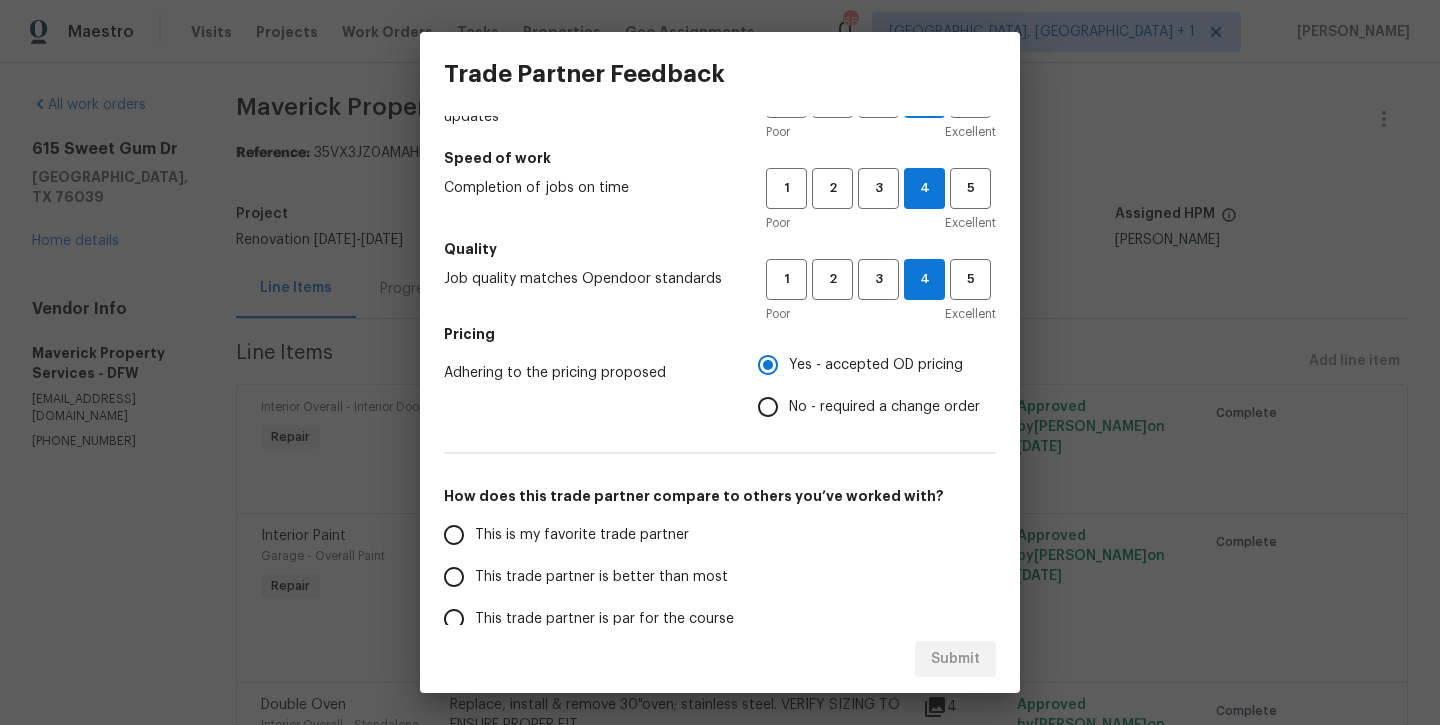 click on "This is my favorite trade partner" at bounding box center (582, 535) 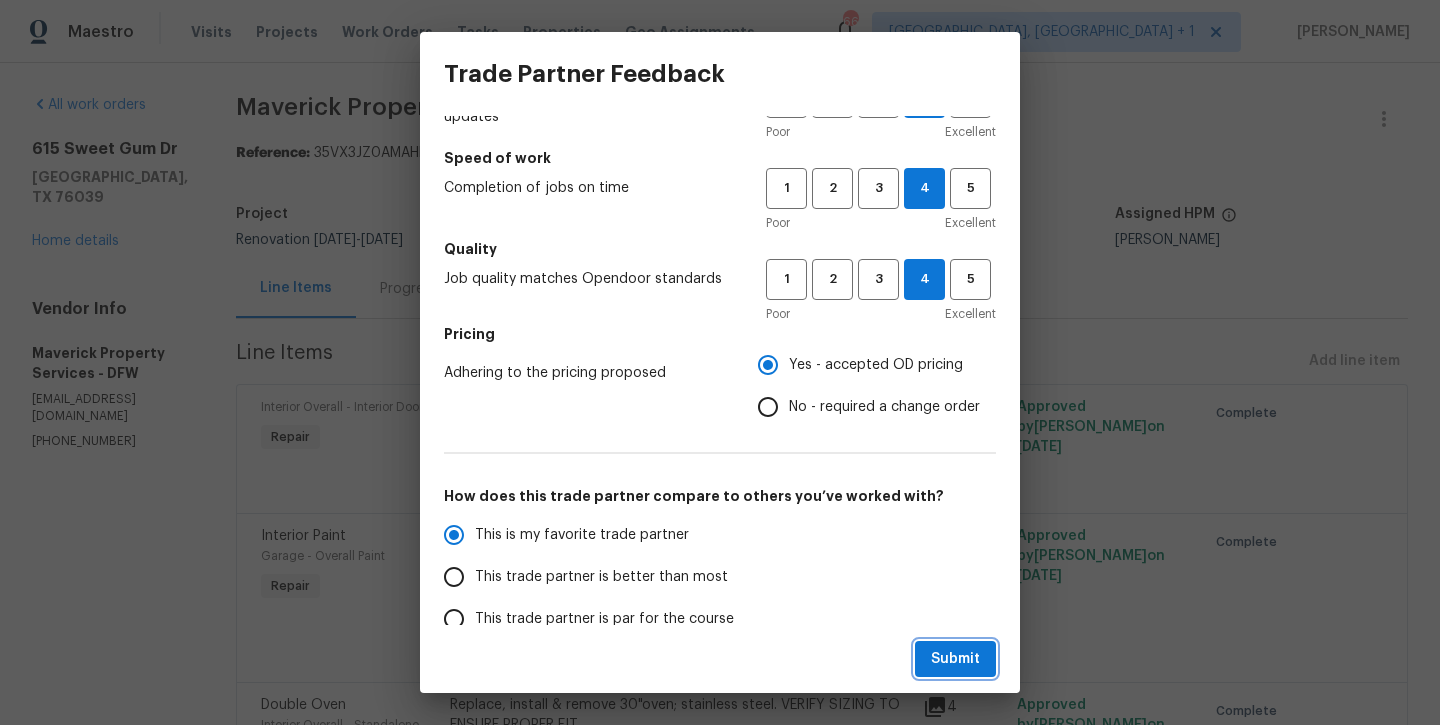 click on "Submit" at bounding box center (955, 659) 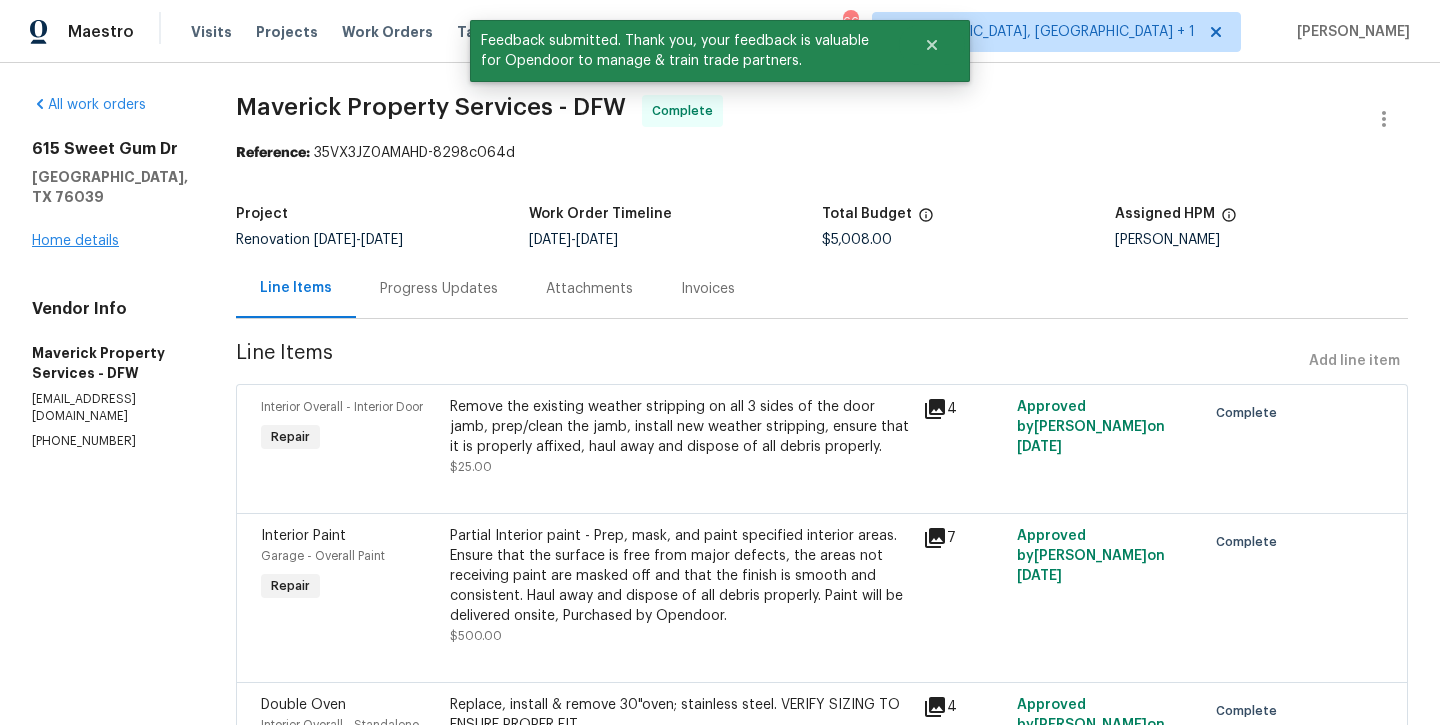 click on "Home details" at bounding box center (75, 241) 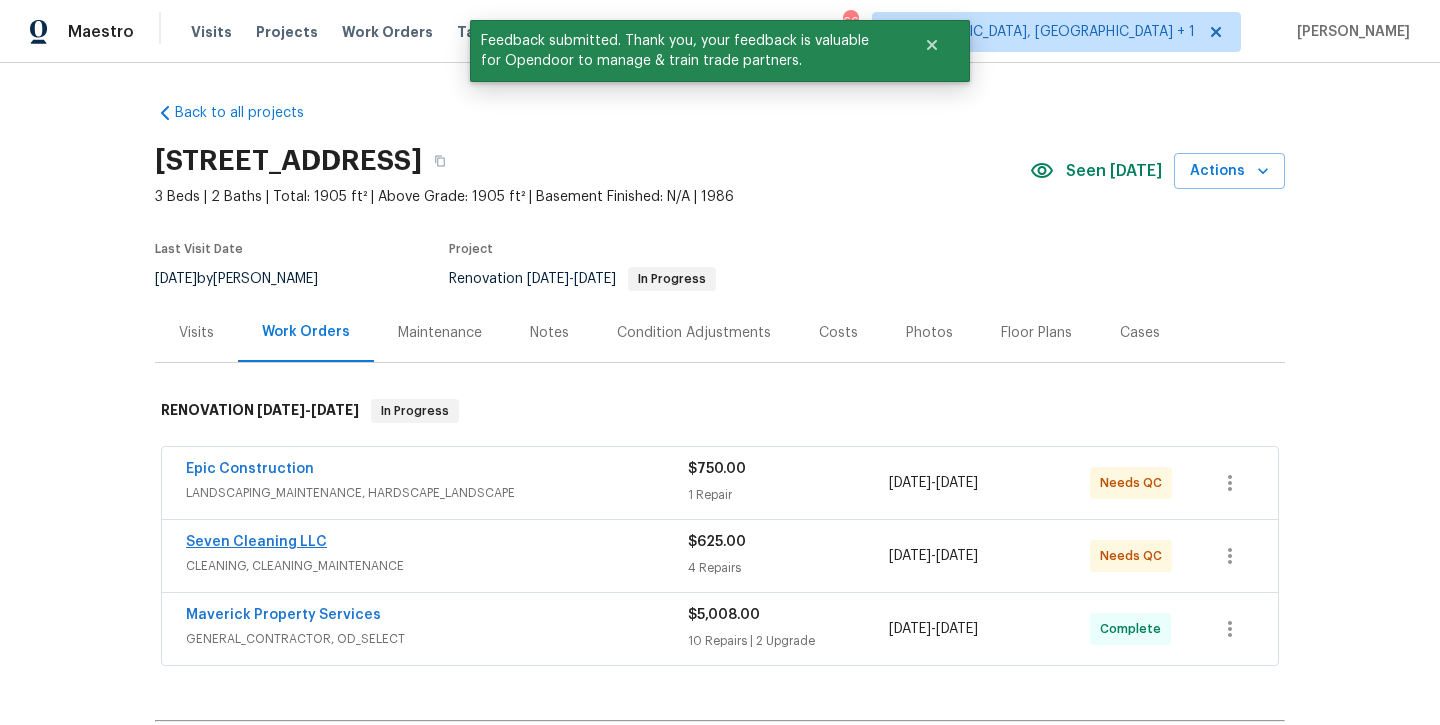 click on "Seven Cleaning LLC" at bounding box center (256, 542) 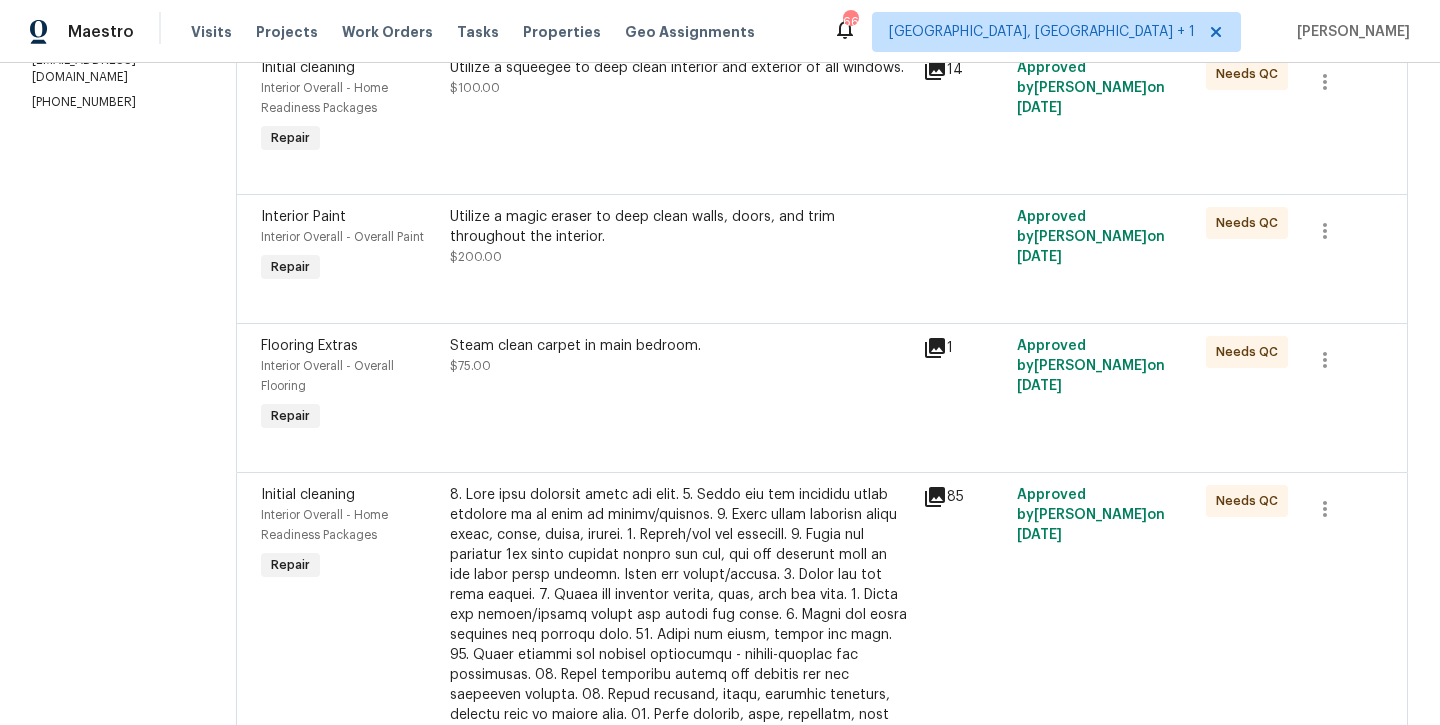 scroll, scrollTop: 338, scrollLeft: 0, axis: vertical 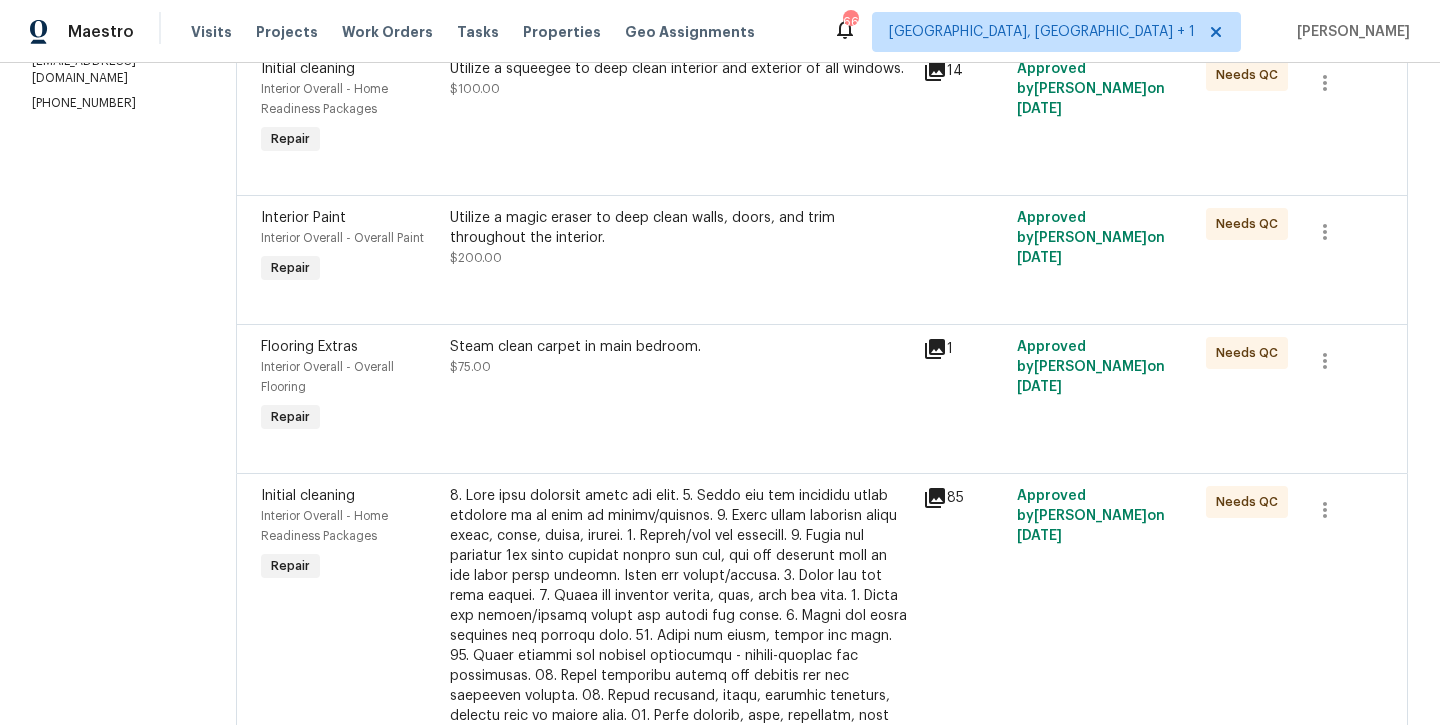 click on "Utilize a magic eraser to deep clean walls, doors, and trim throughout the interior." at bounding box center (680, 228) 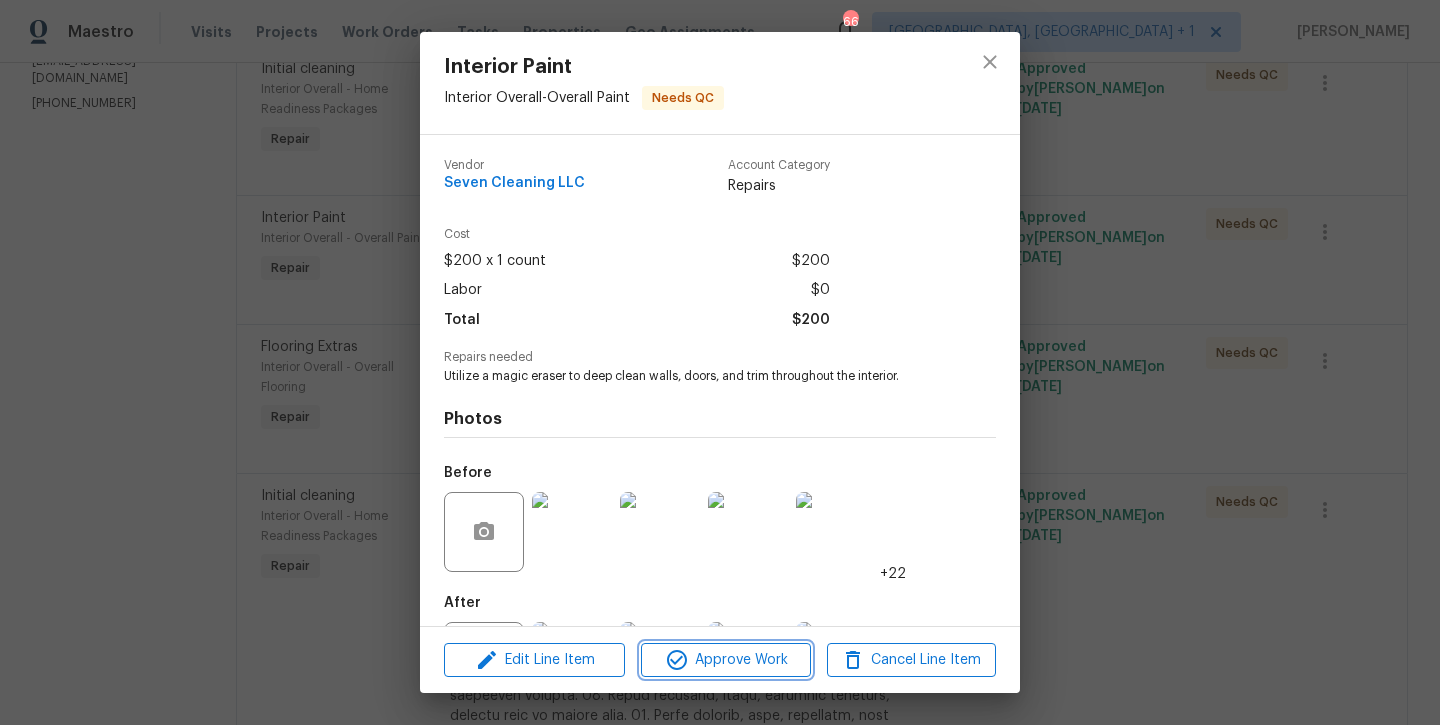 click on "Approve Work" at bounding box center (725, 660) 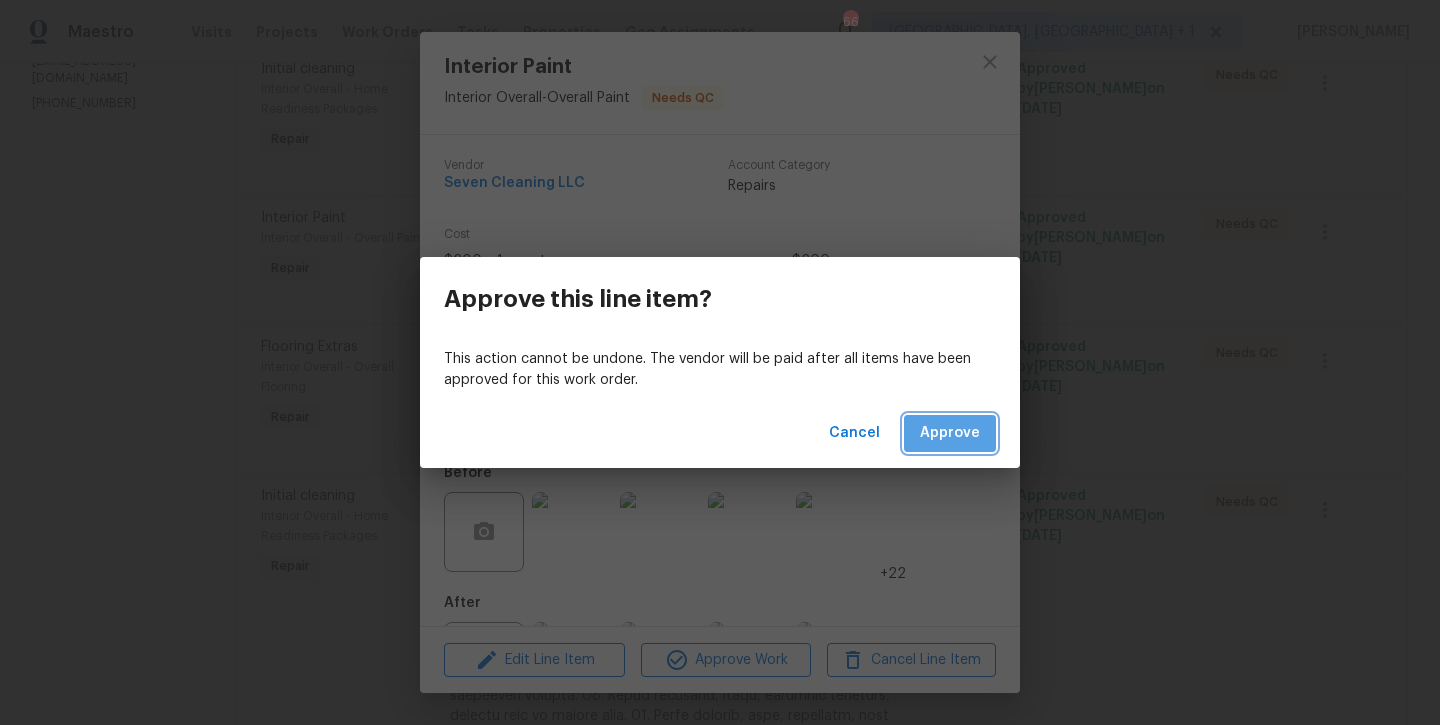 click on "Approve" at bounding box center (950, 433) 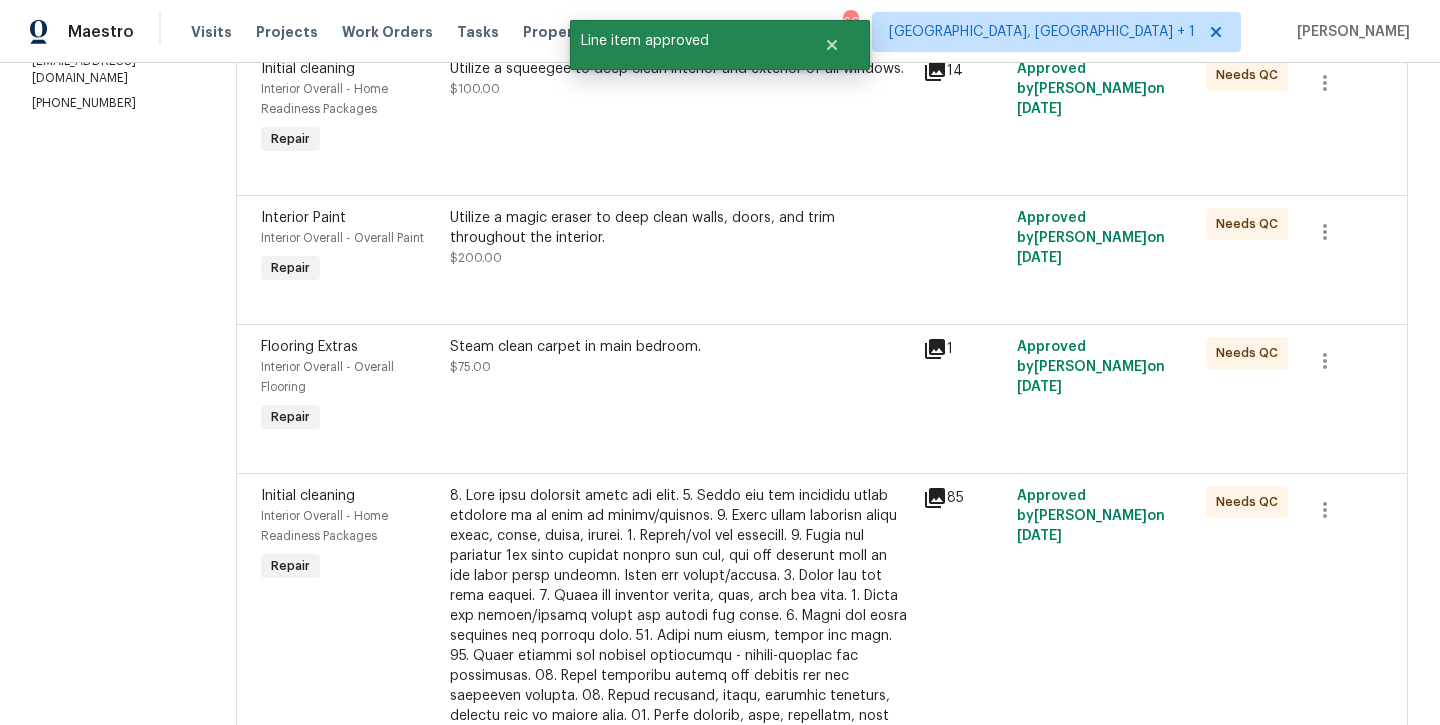scroll, scrollTop: 0, scrollLeft: 0, axis: both 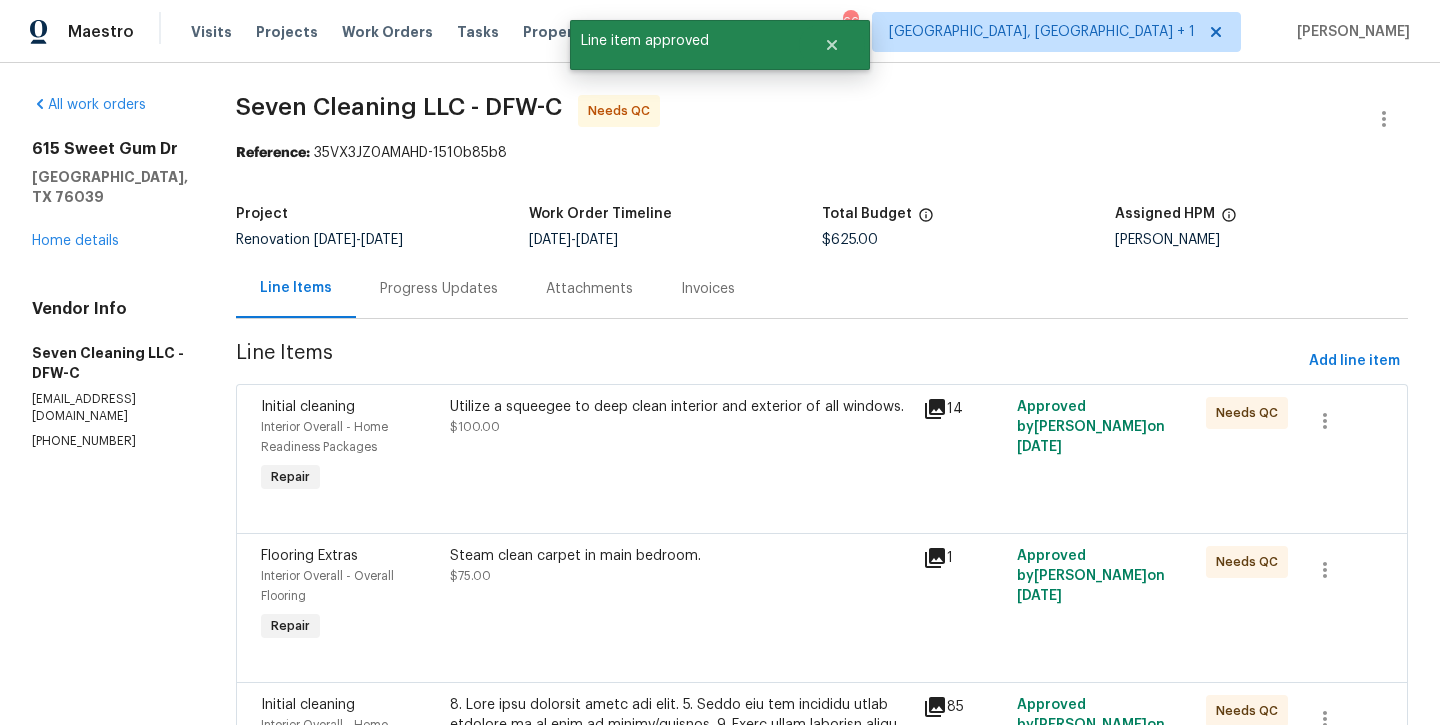 click on "Steam clean carpet in main bedroom." at bounding box center [680, 556] 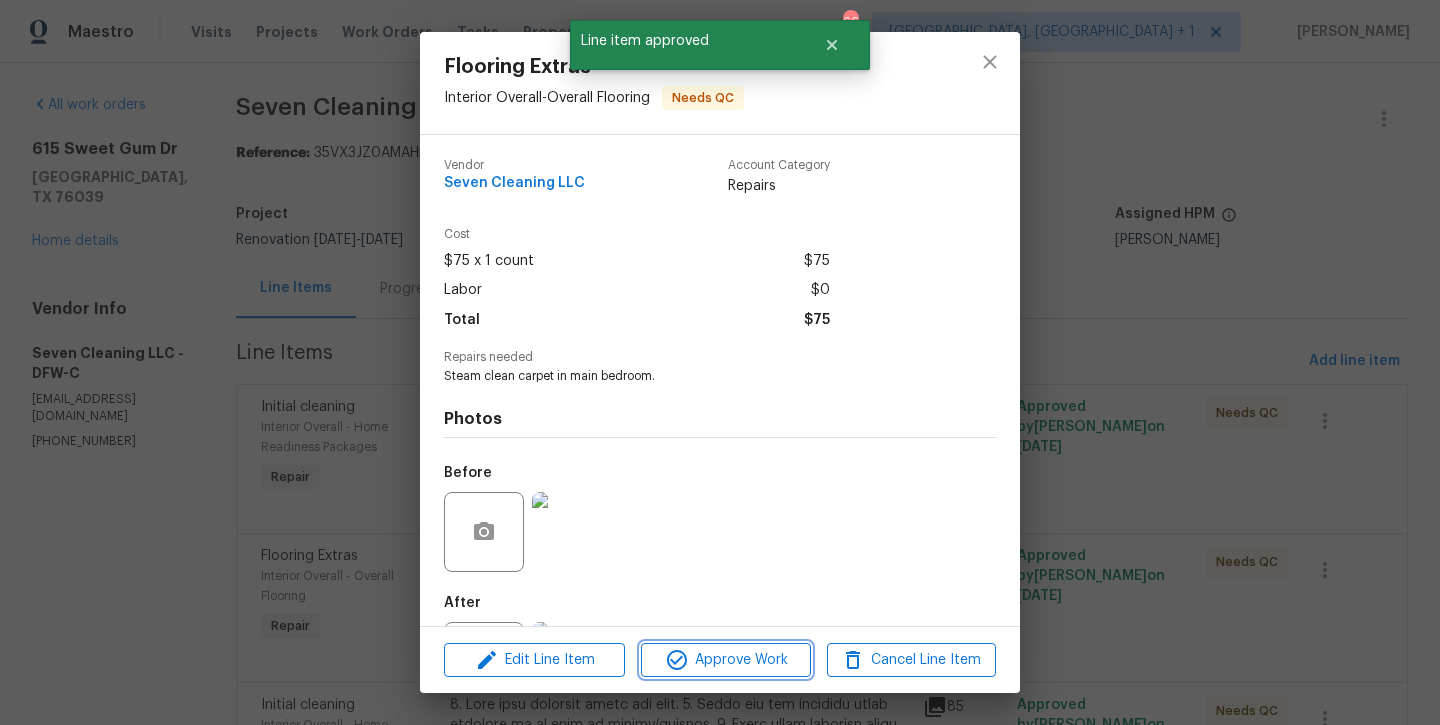 click on "Approve Work" at bounding box center [725, 660] 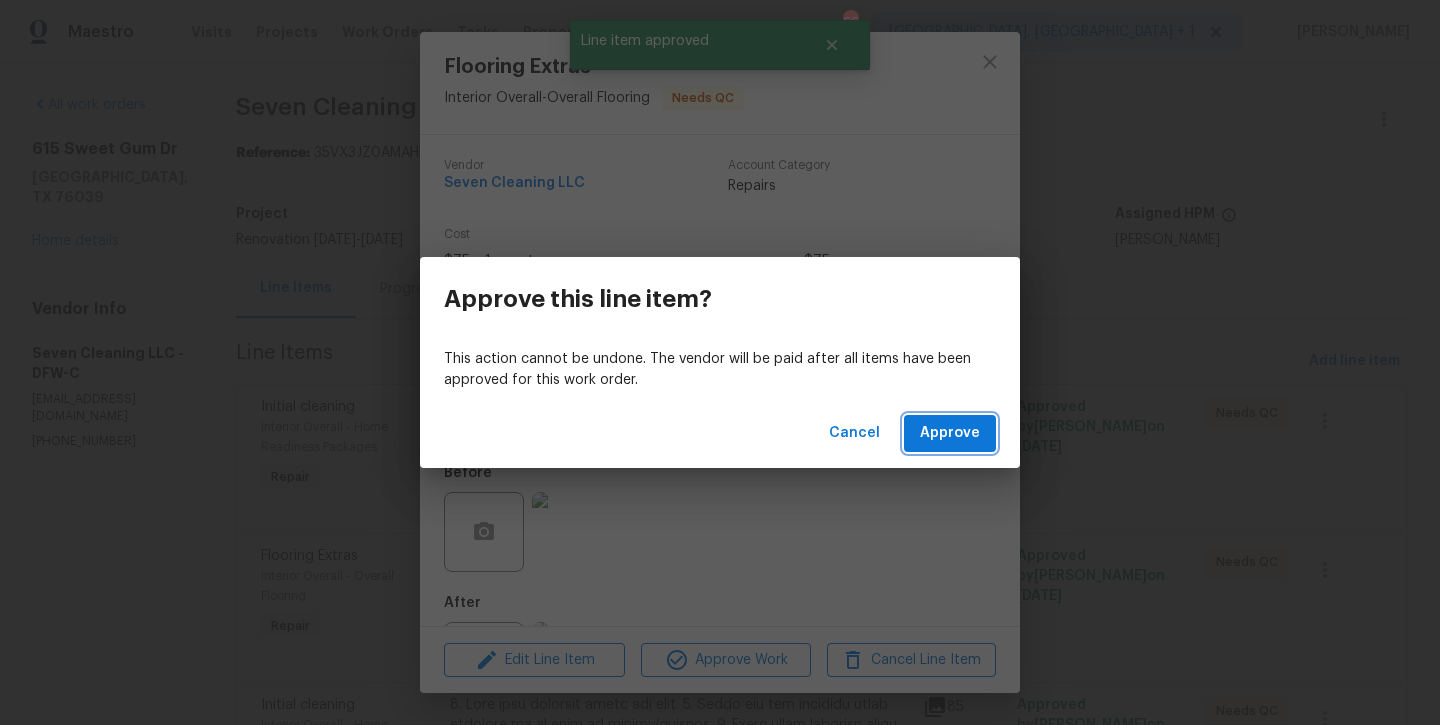 click on "Approve" at bounding box center (950, 433) 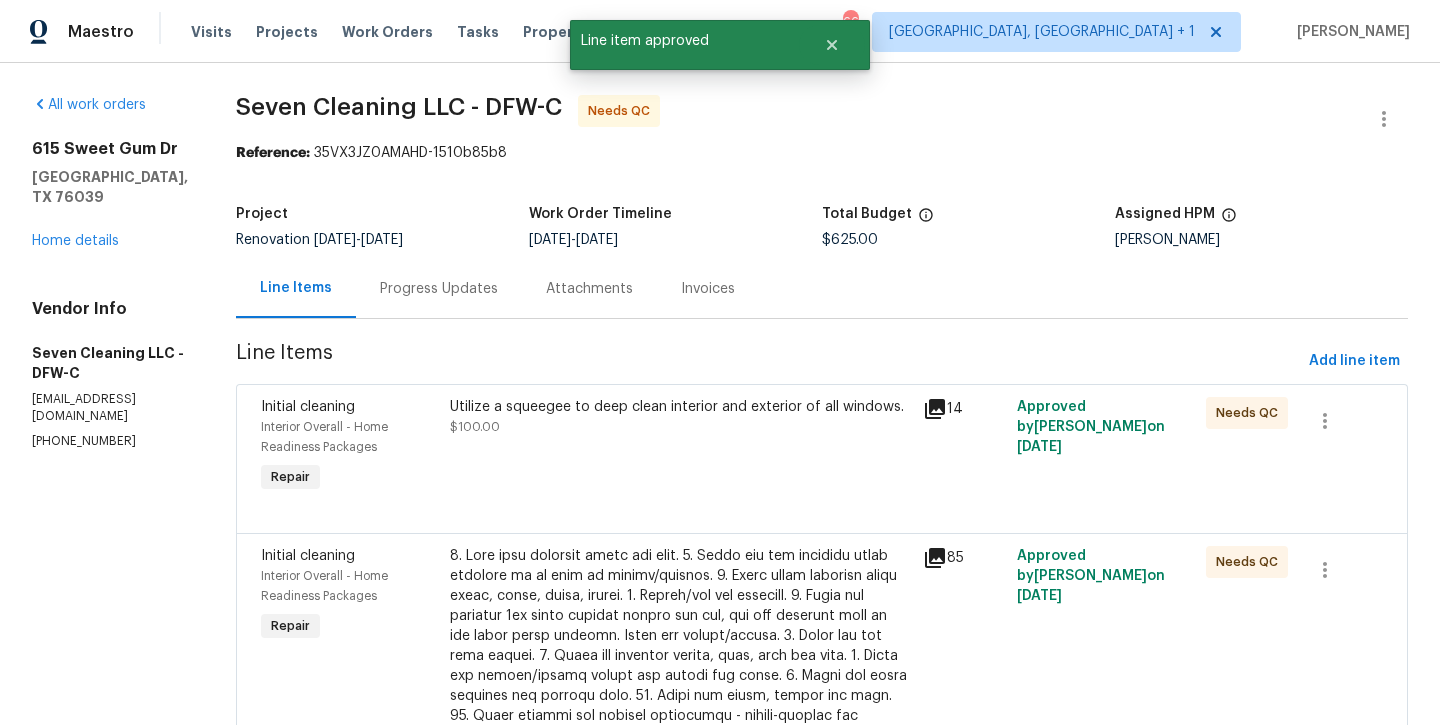 click on "Utilize a squeegee to deep clean interior and exterior of all windows." at bounding box center (680, 407) 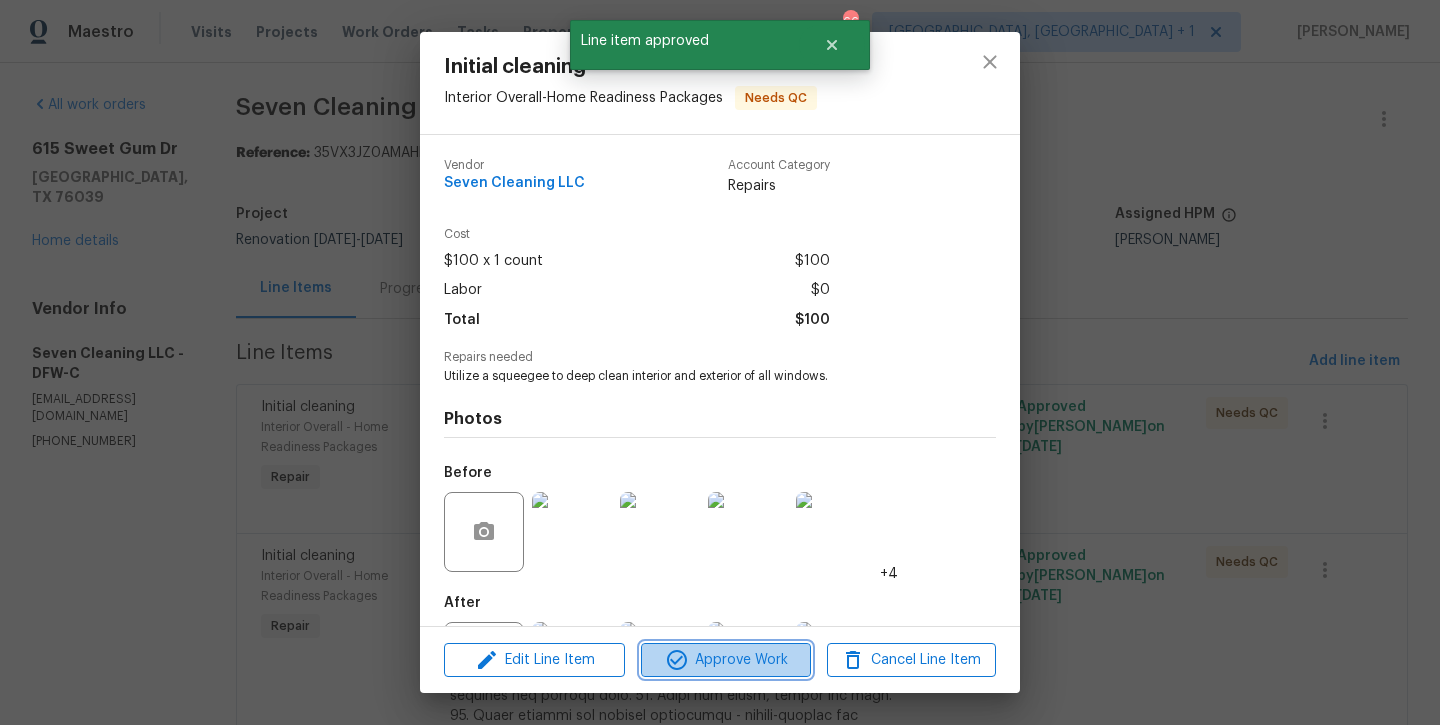 click on "Approve Work" at bounding box center [725, 660] 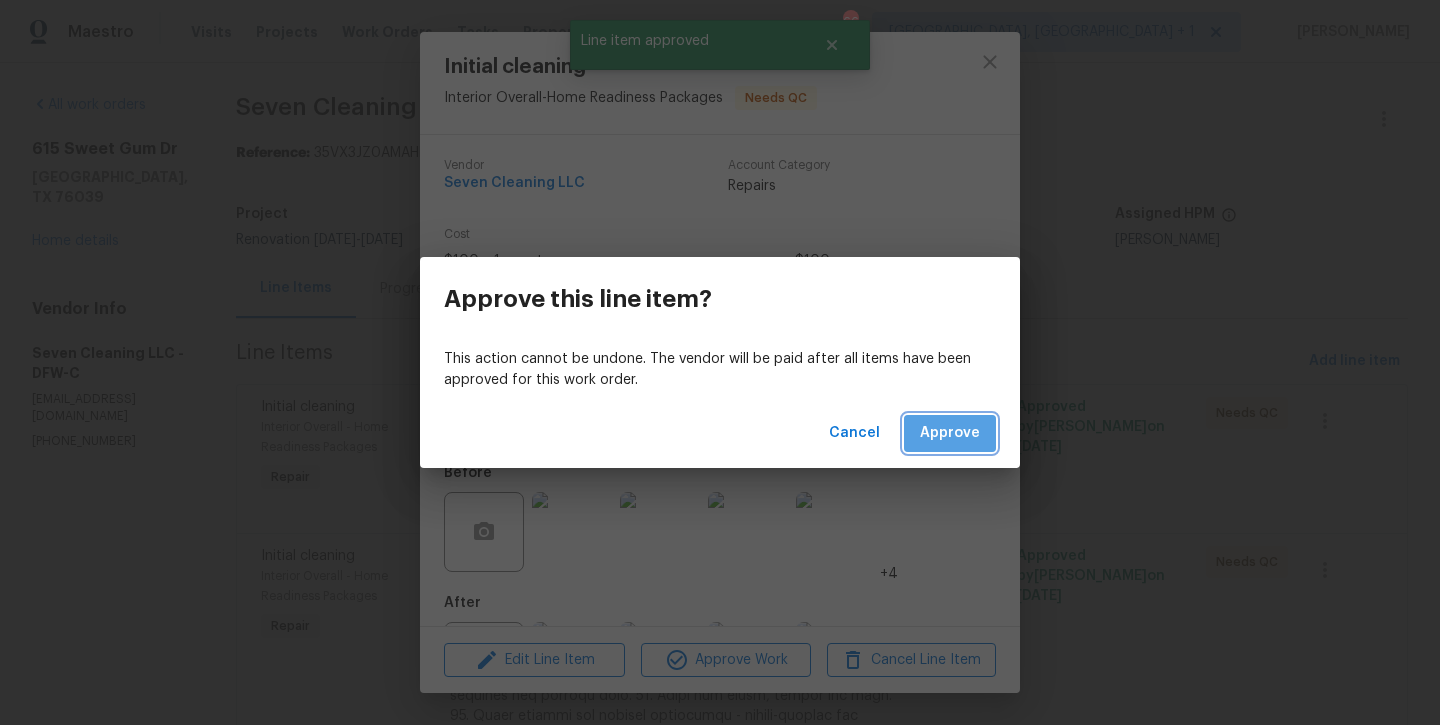 click on "Approve" at bounding box center [950, 433] 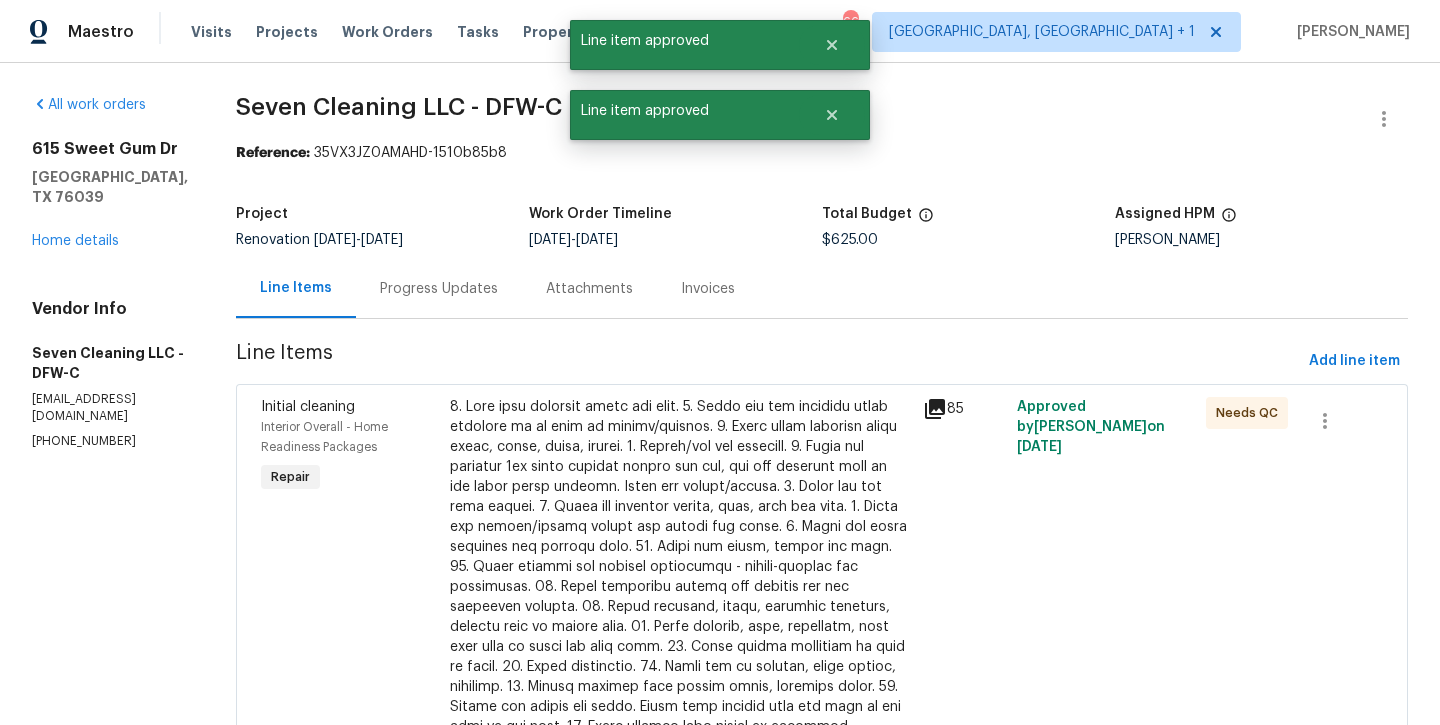 click at bounding box center [680, 597] 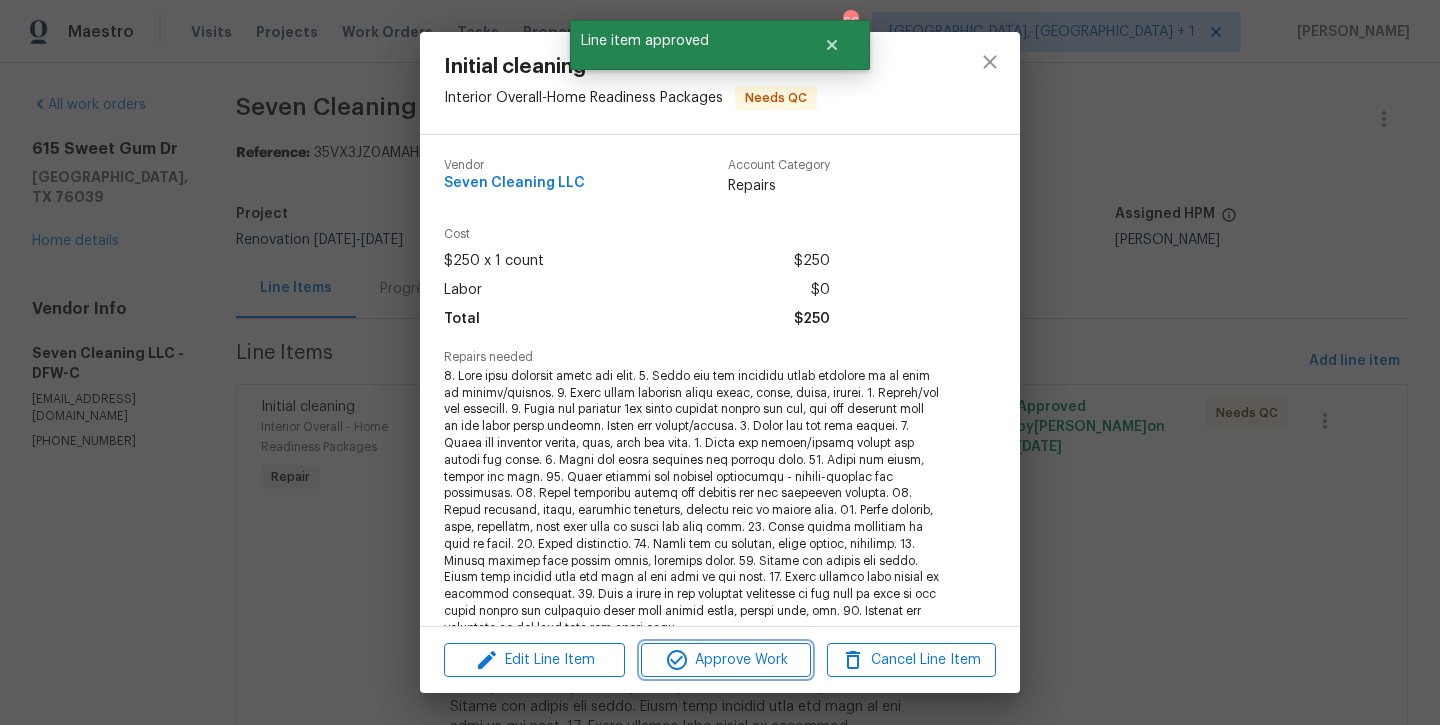 click on "Approve Work" at bounding box center (725, 660) 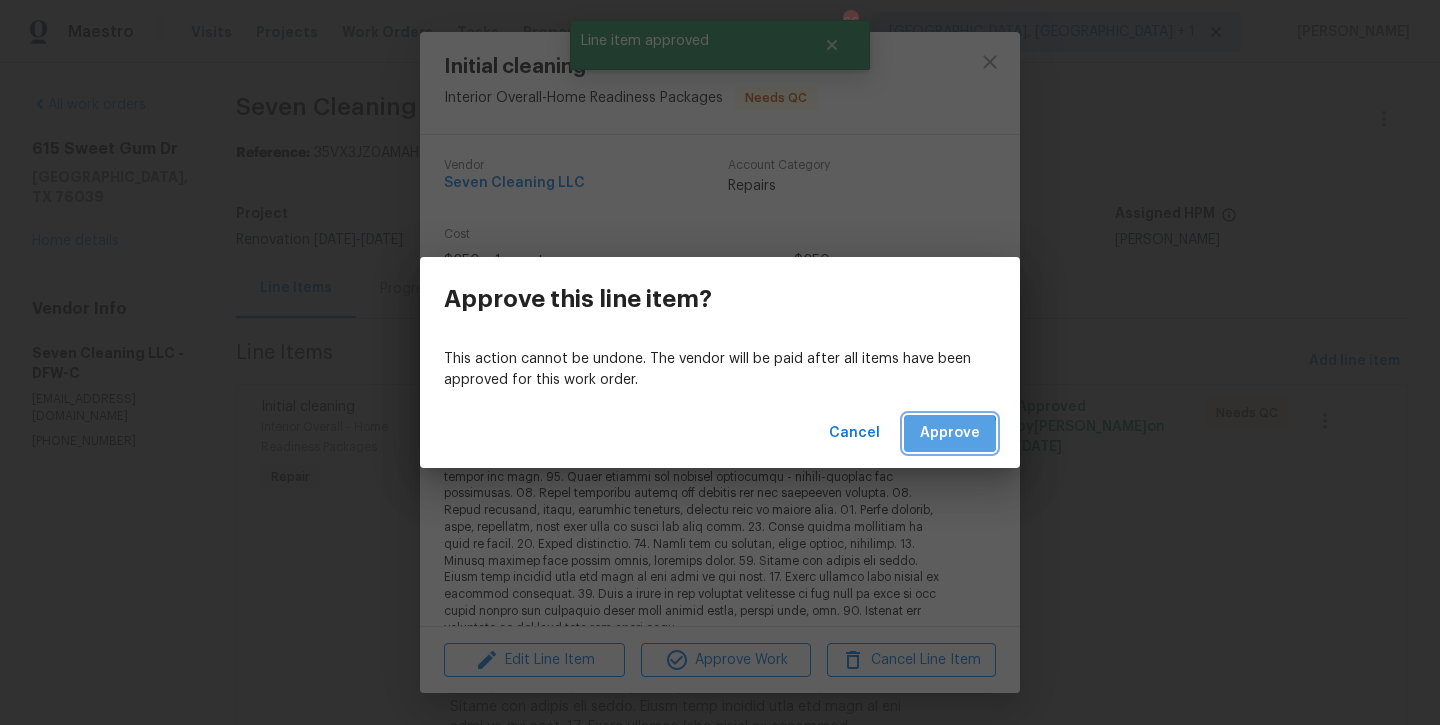 click on "Approve" at bounding box center (950, 433) 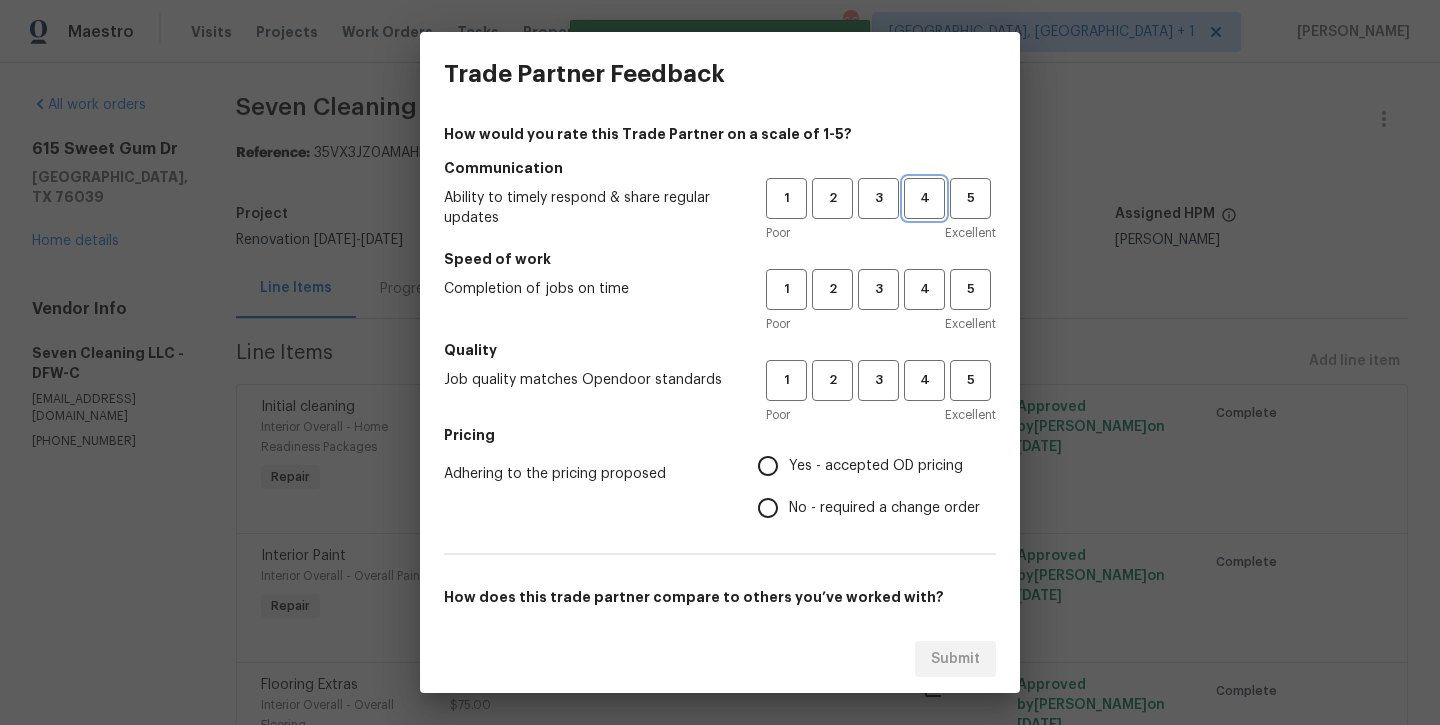 click on "4" at bounding box center [924, 198] 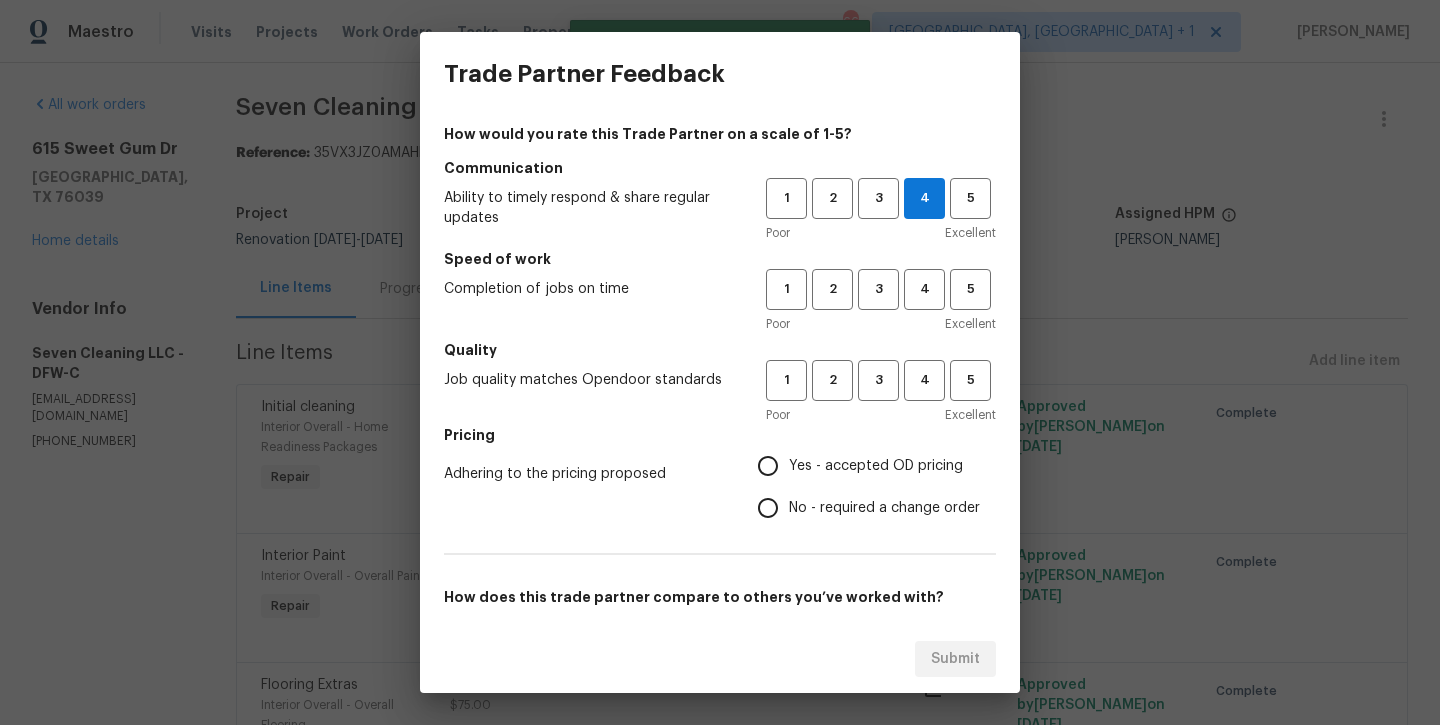click on "Poor Excellent" at bounding box center [881, 324] 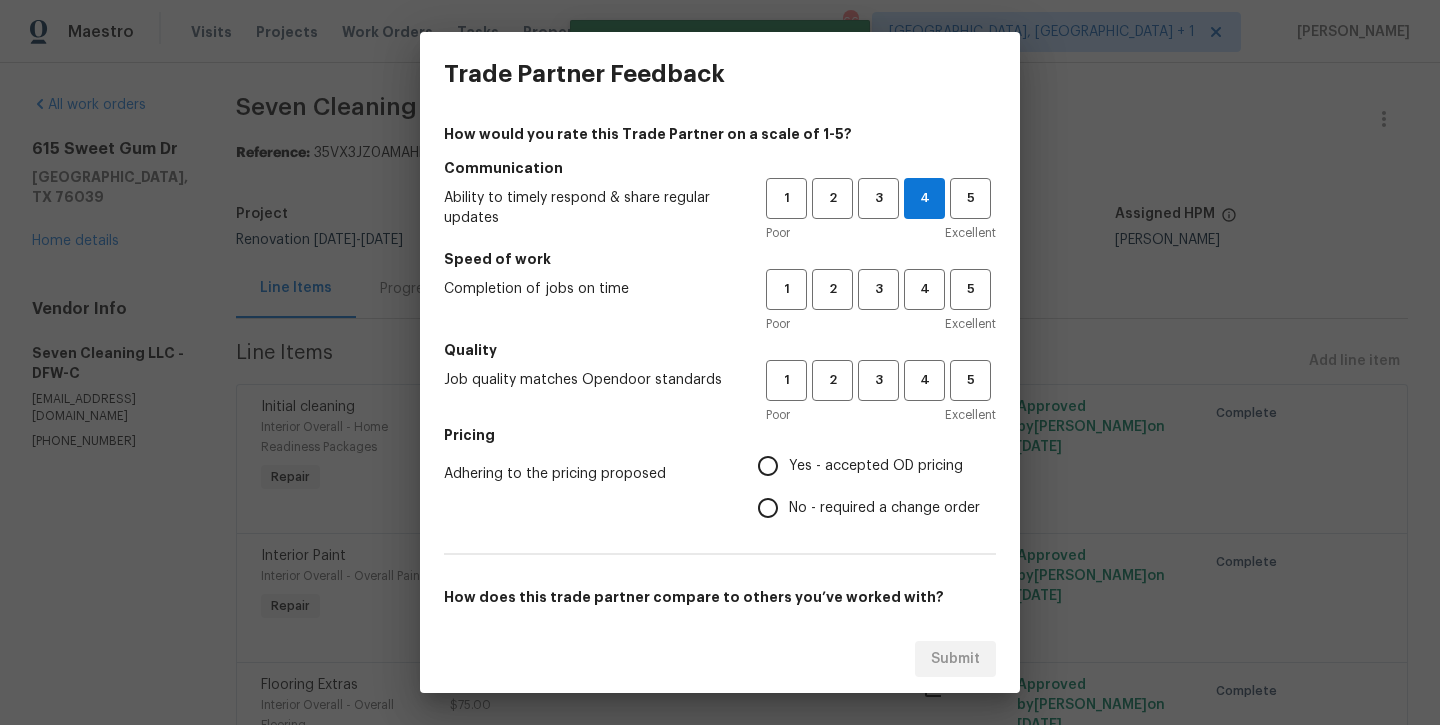 click on "Poor Excellent" at bounding box center (881, 233) 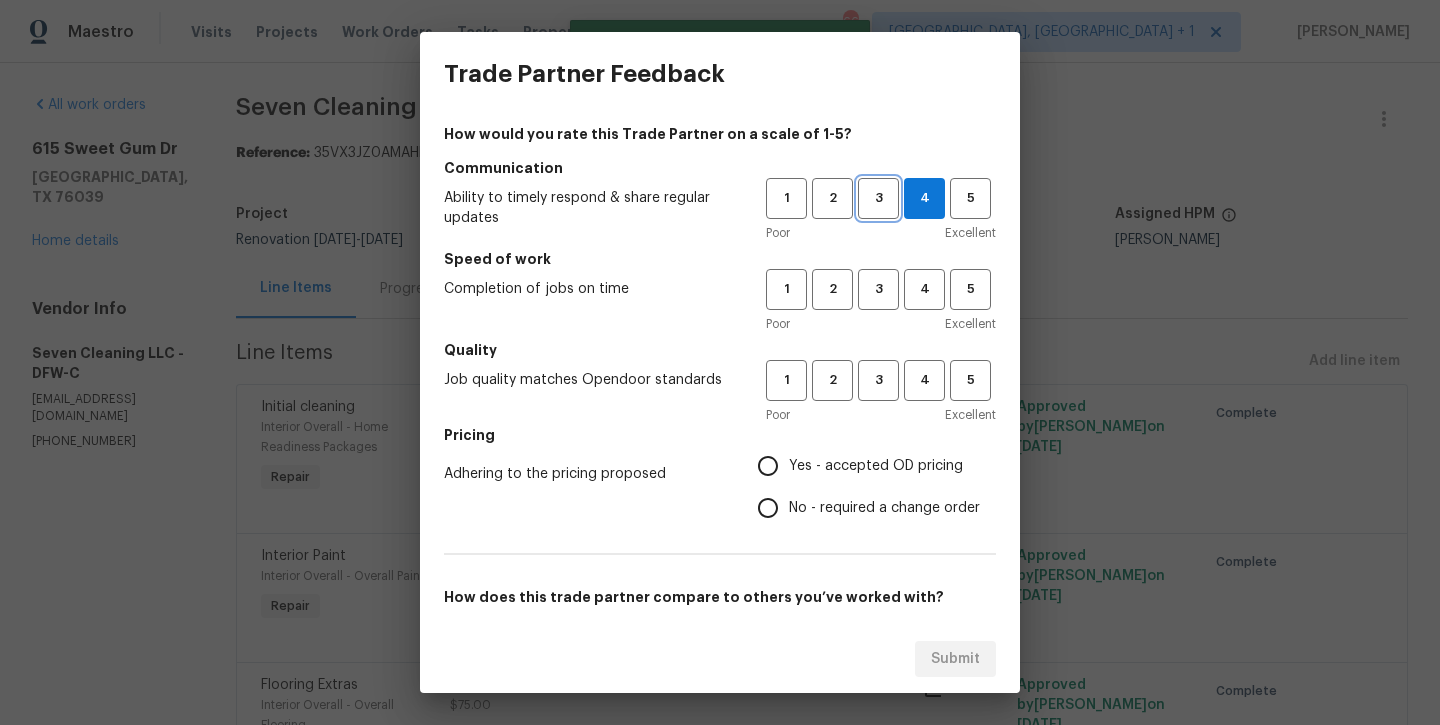 click on "3" at bounding box center [878, 198] 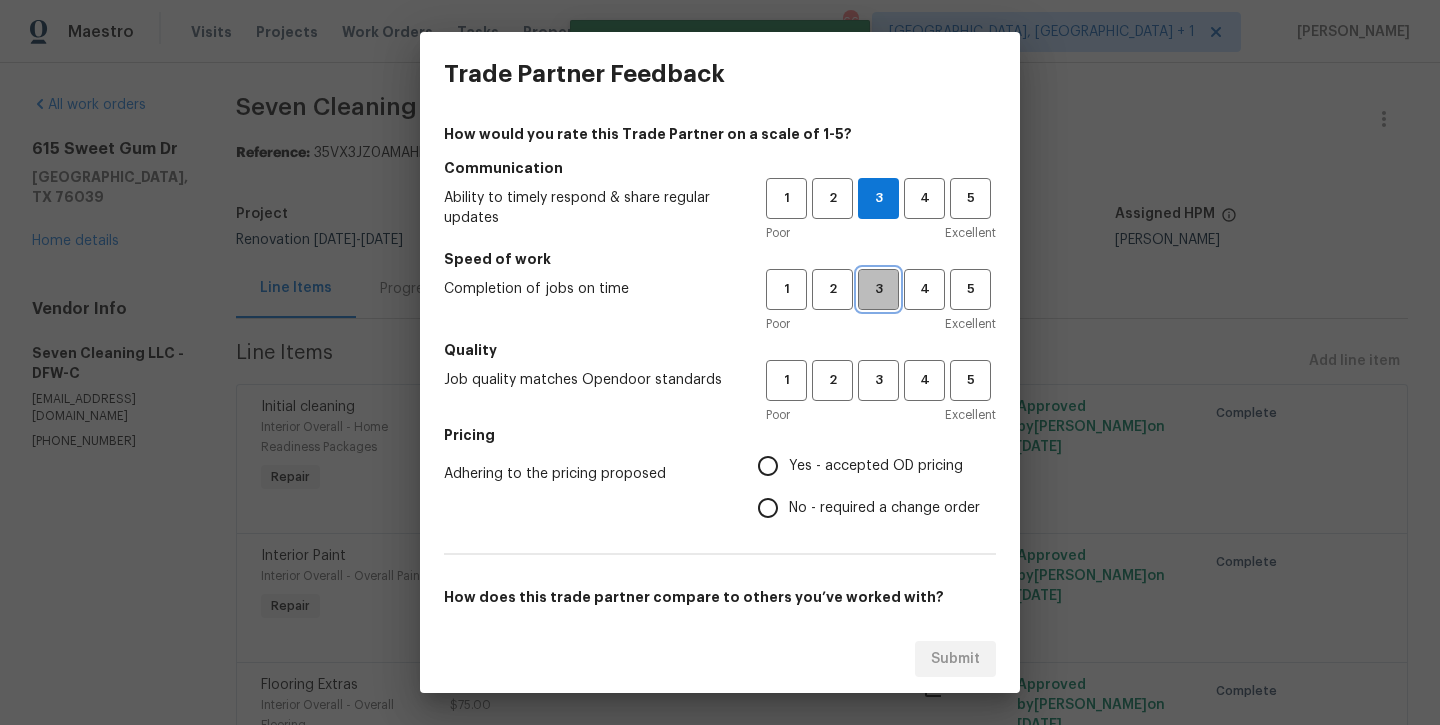 click on "3" at bounding box center [878, 289] 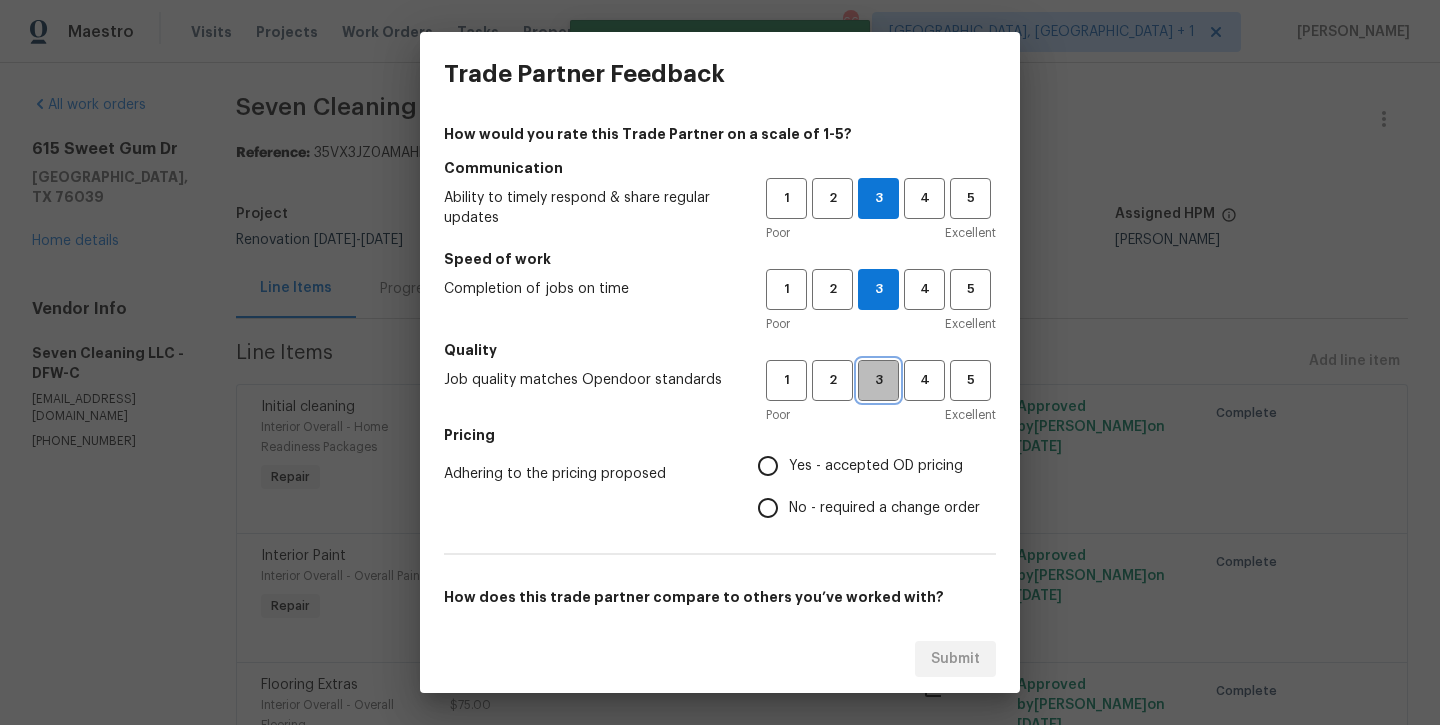 click on "3" at bounding box center (878, 380) 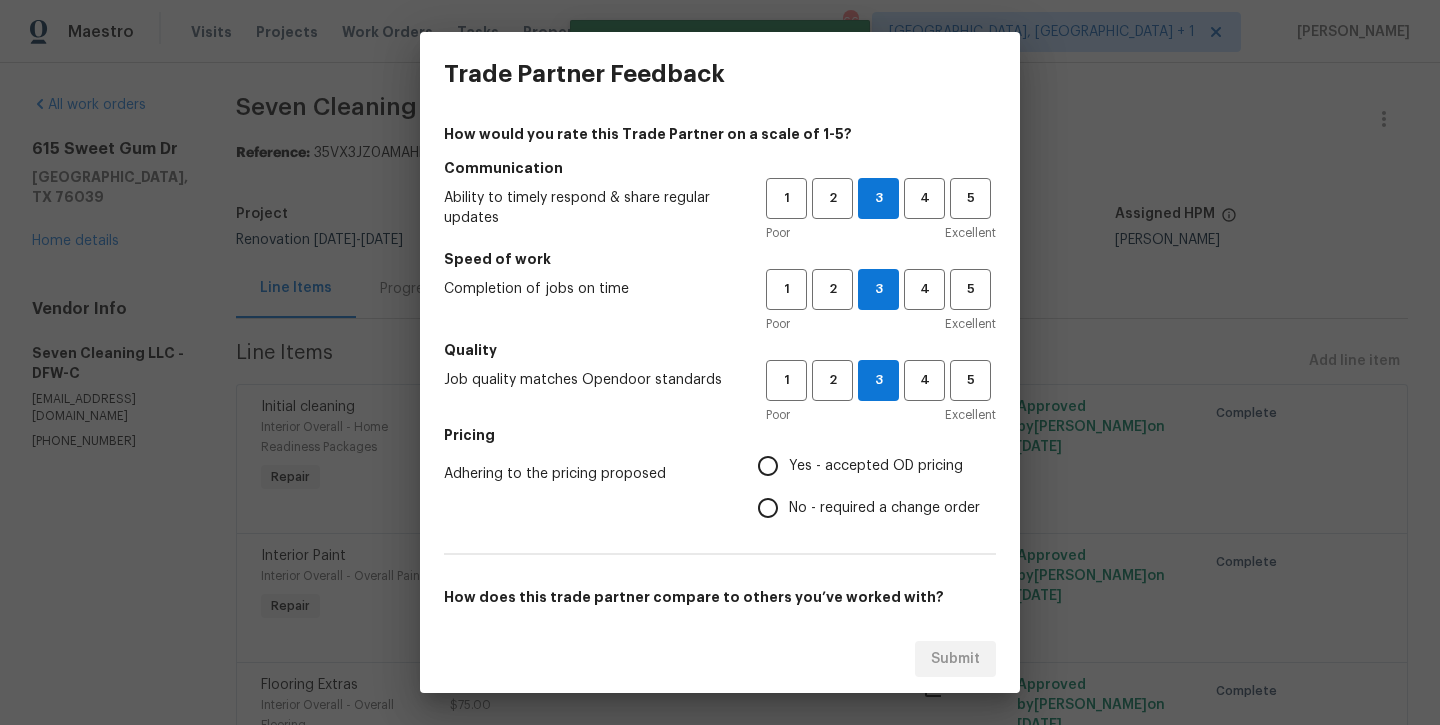 click on "Yes - accepted OD pricing" at bounding box center [876, 466] 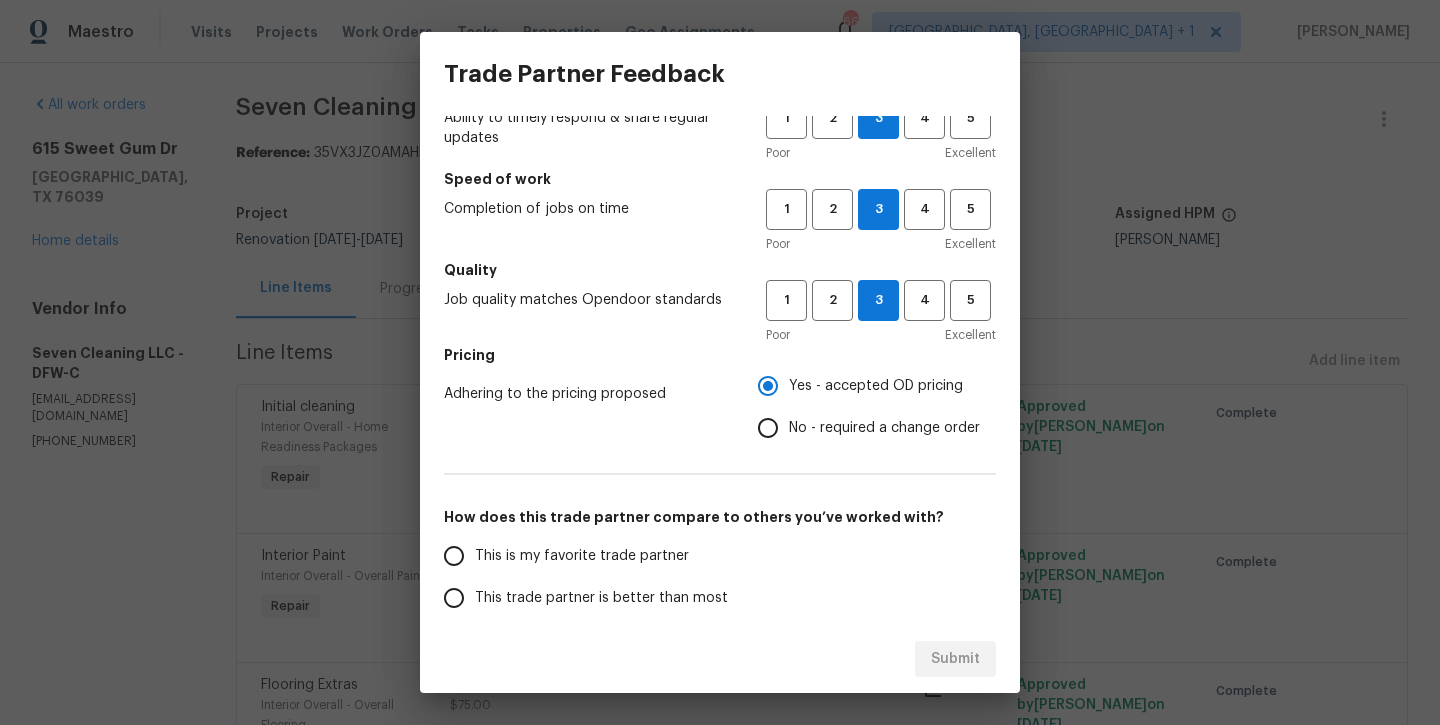 scroll, scrollTop: 86, scrollLeft: 0, axis: vertical 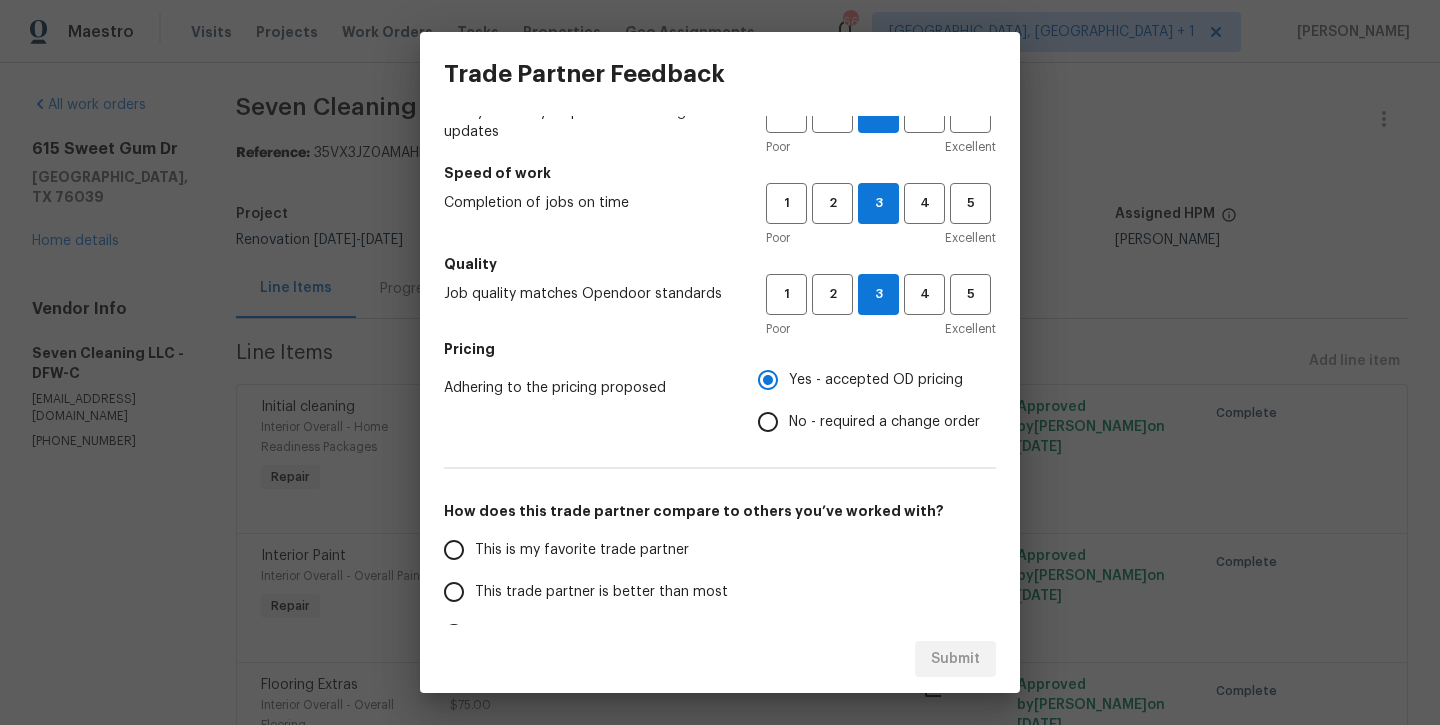 click on "This trade partner is better than most" at bounding box center [601, 592] 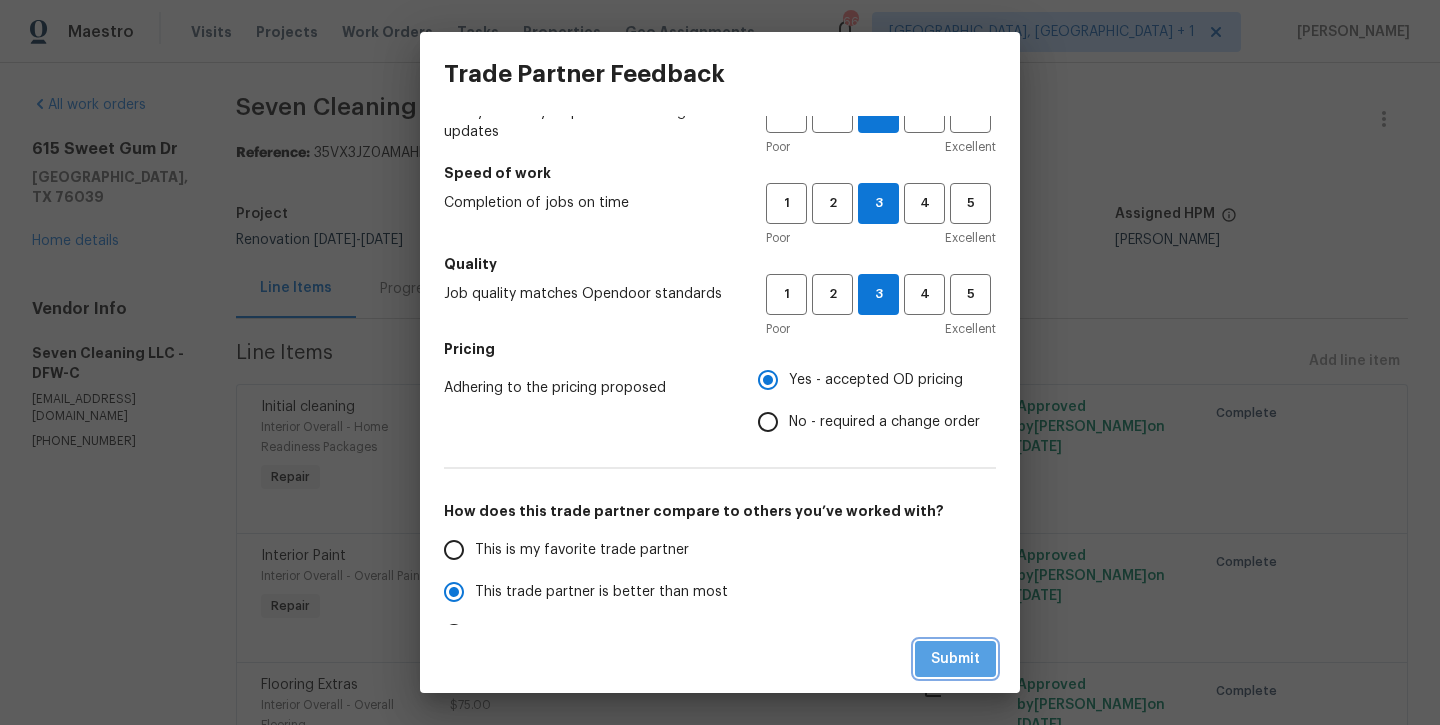click on "Submit" at bounding box center [955, 659] 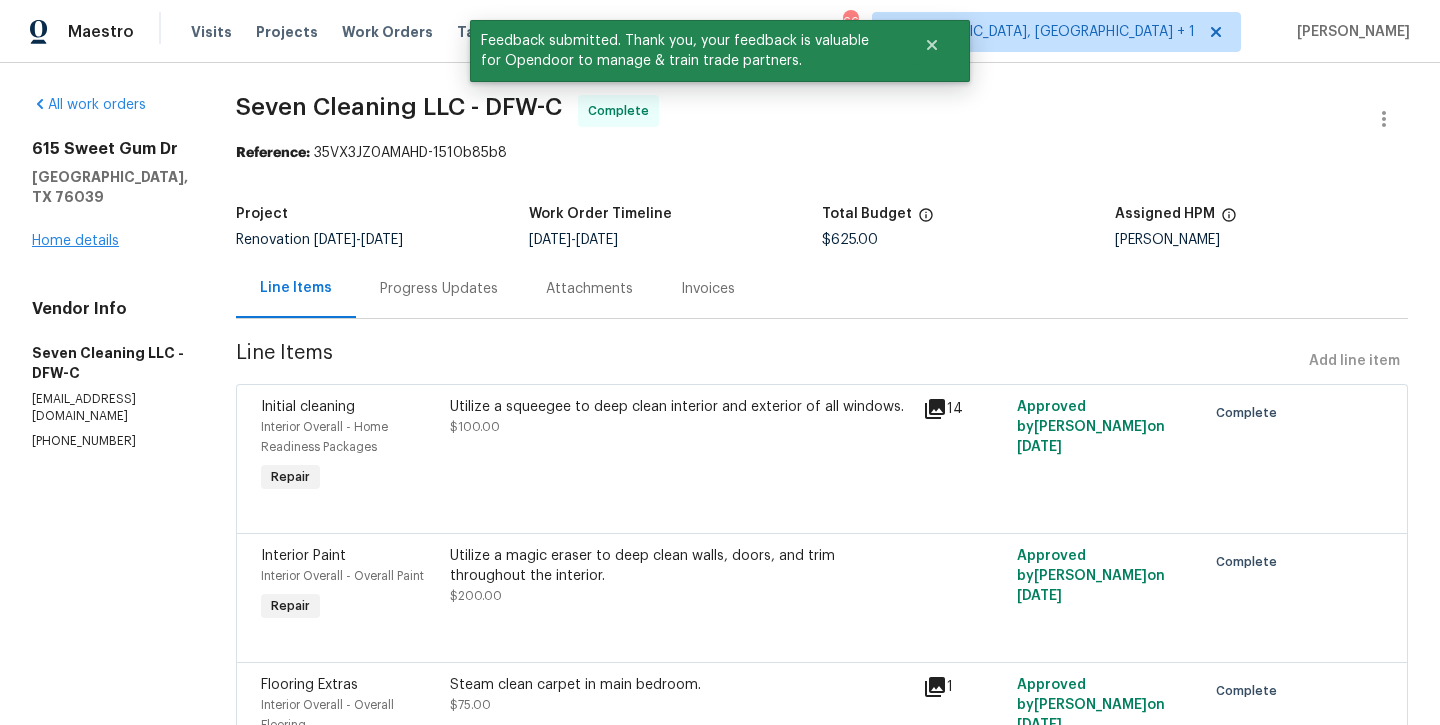 click on "Home details" at bounding box center (75, 241) 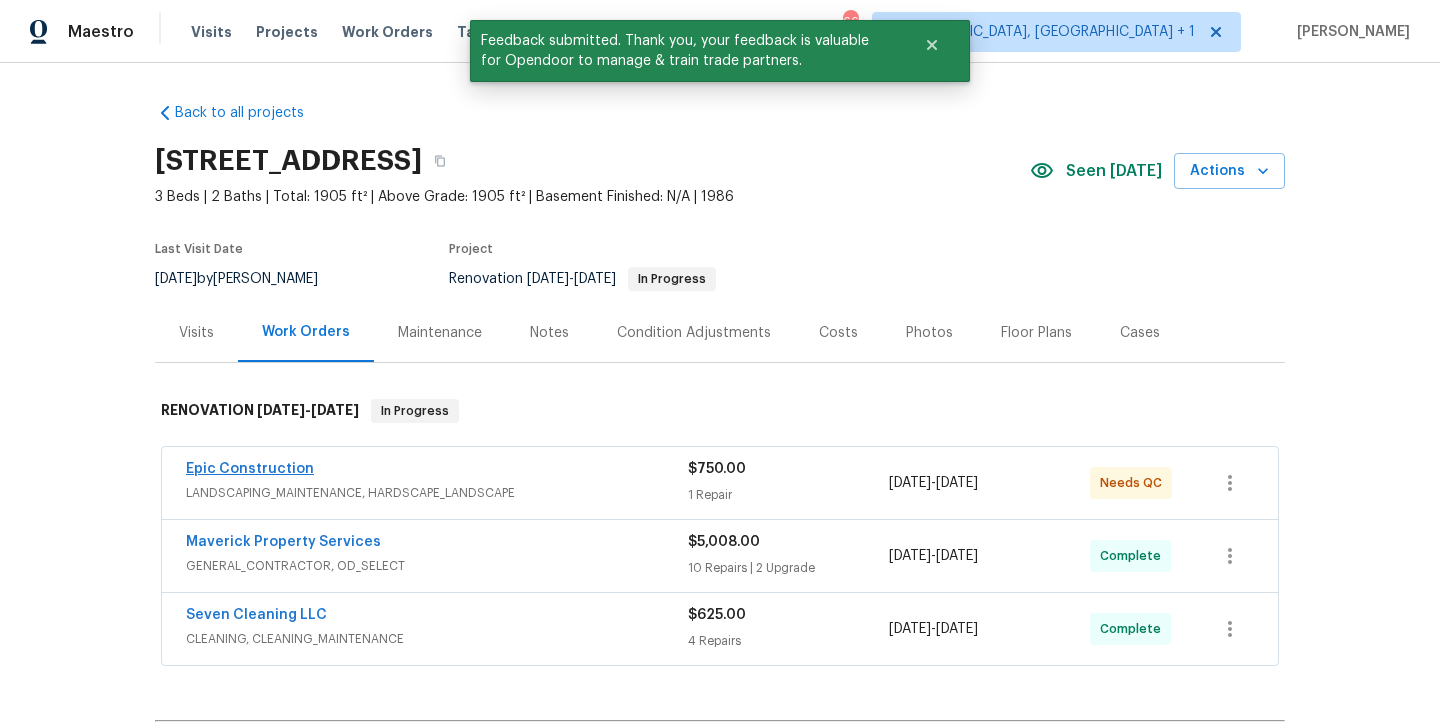 click on "Epic Construction" at bounding box center (250, 469) 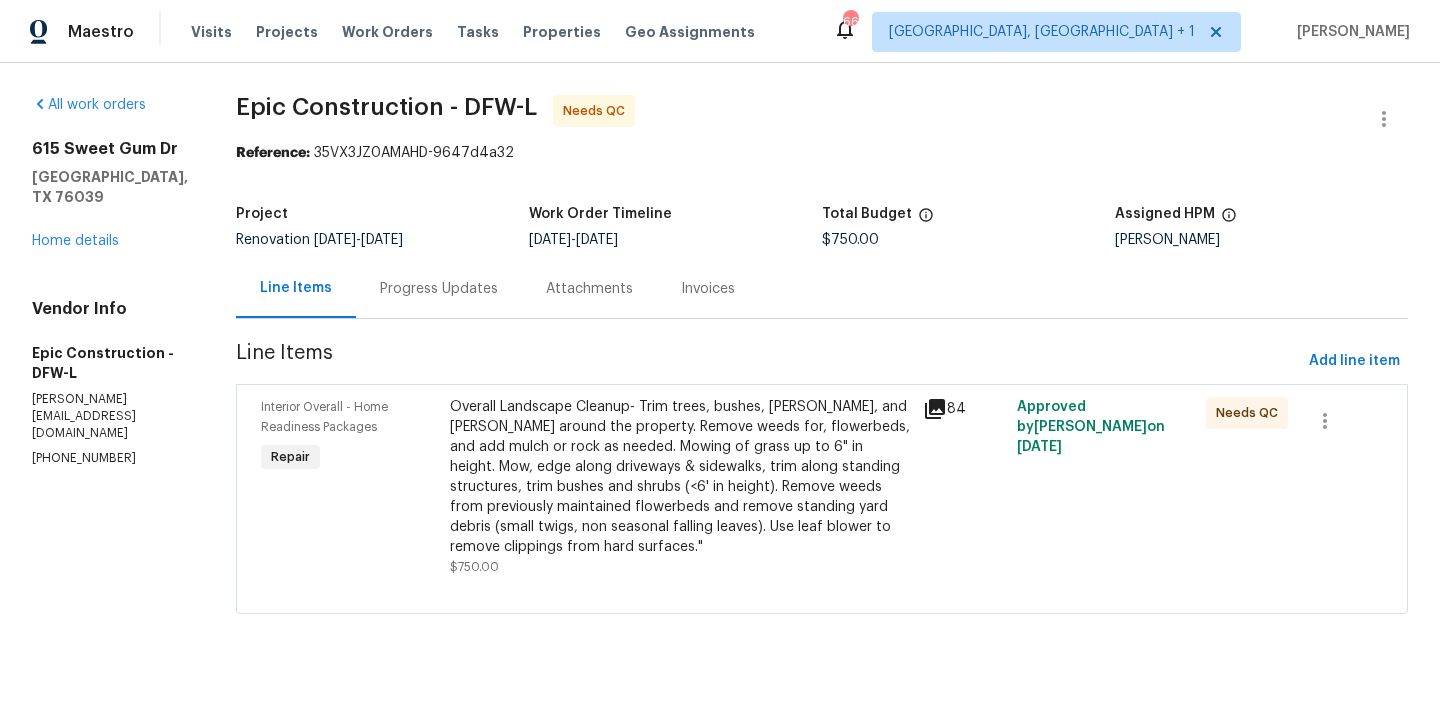 click on "Progress Updates" at bounding box center [439, 289] 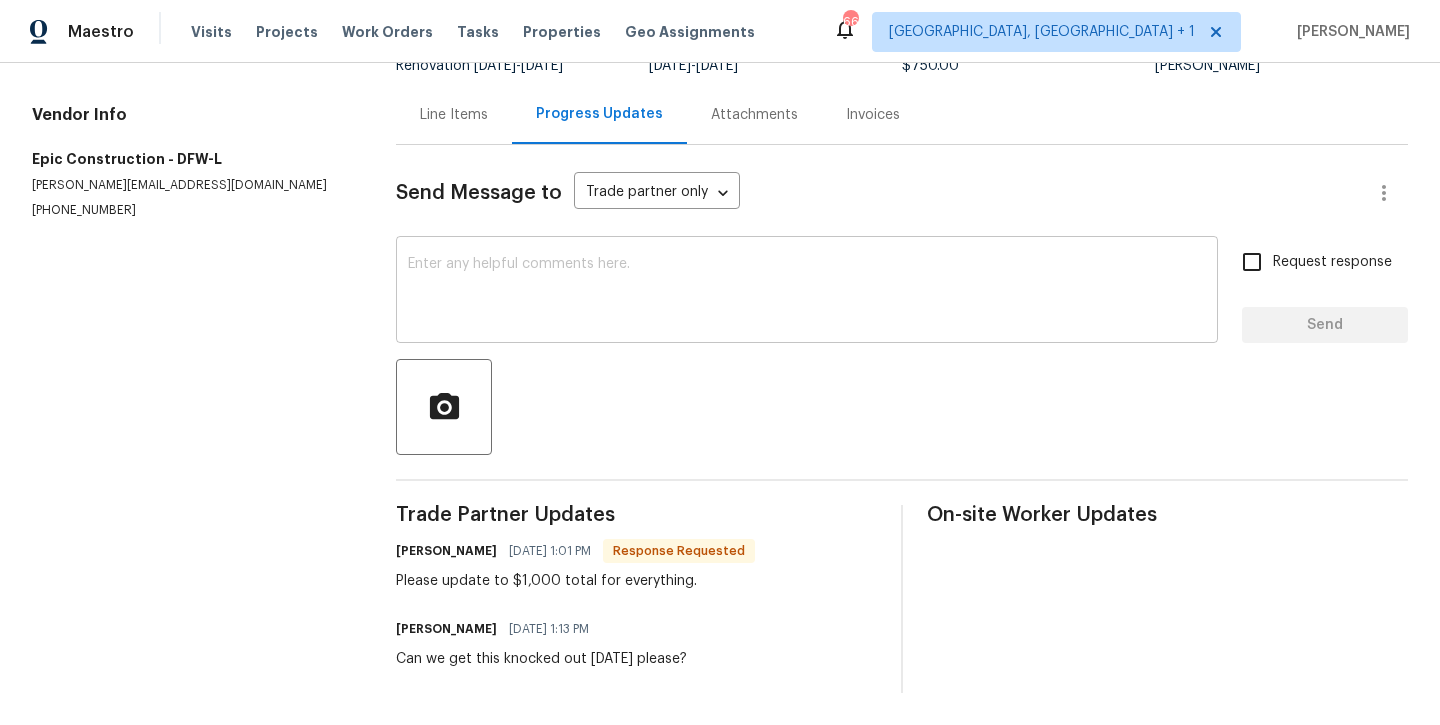 scroll, scrollTop: 175, scrollLeft: 0, axis: vertical 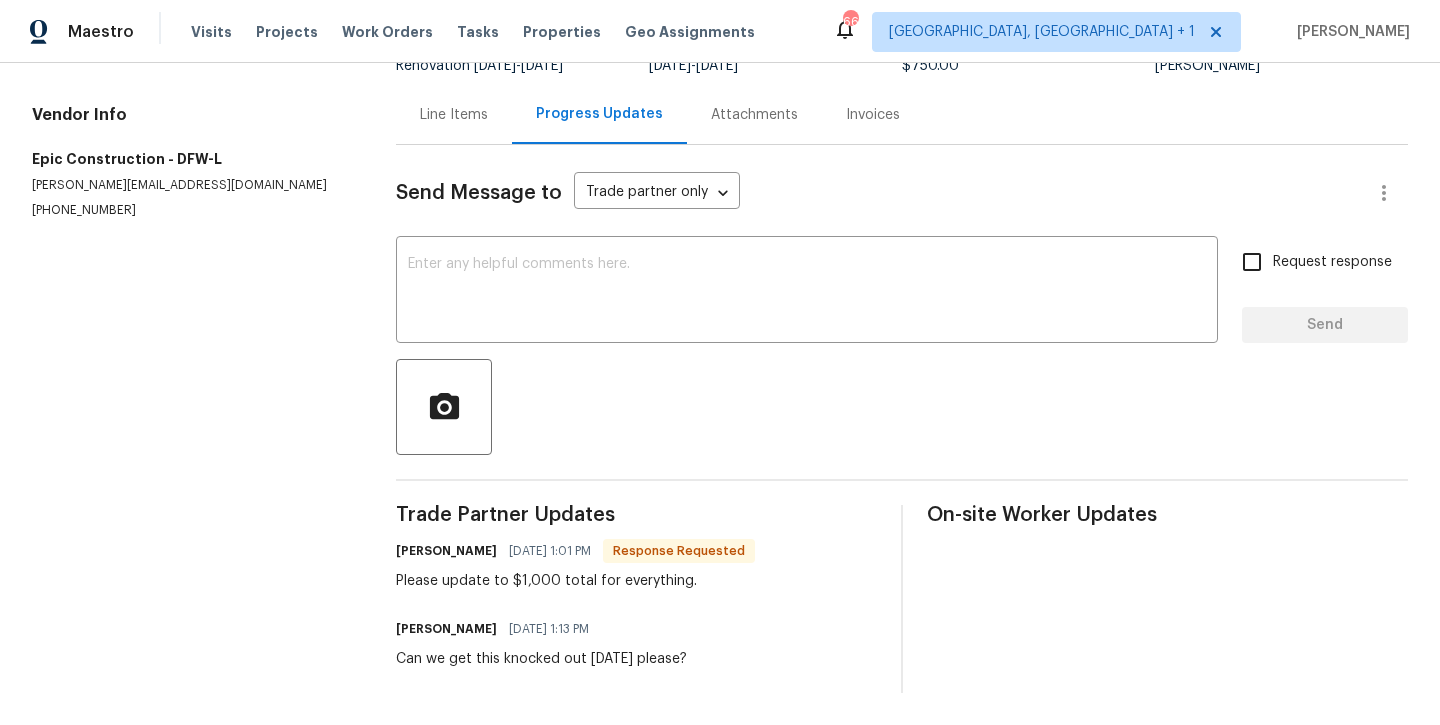 click on "Line Items" at bounding box center (454, 115) 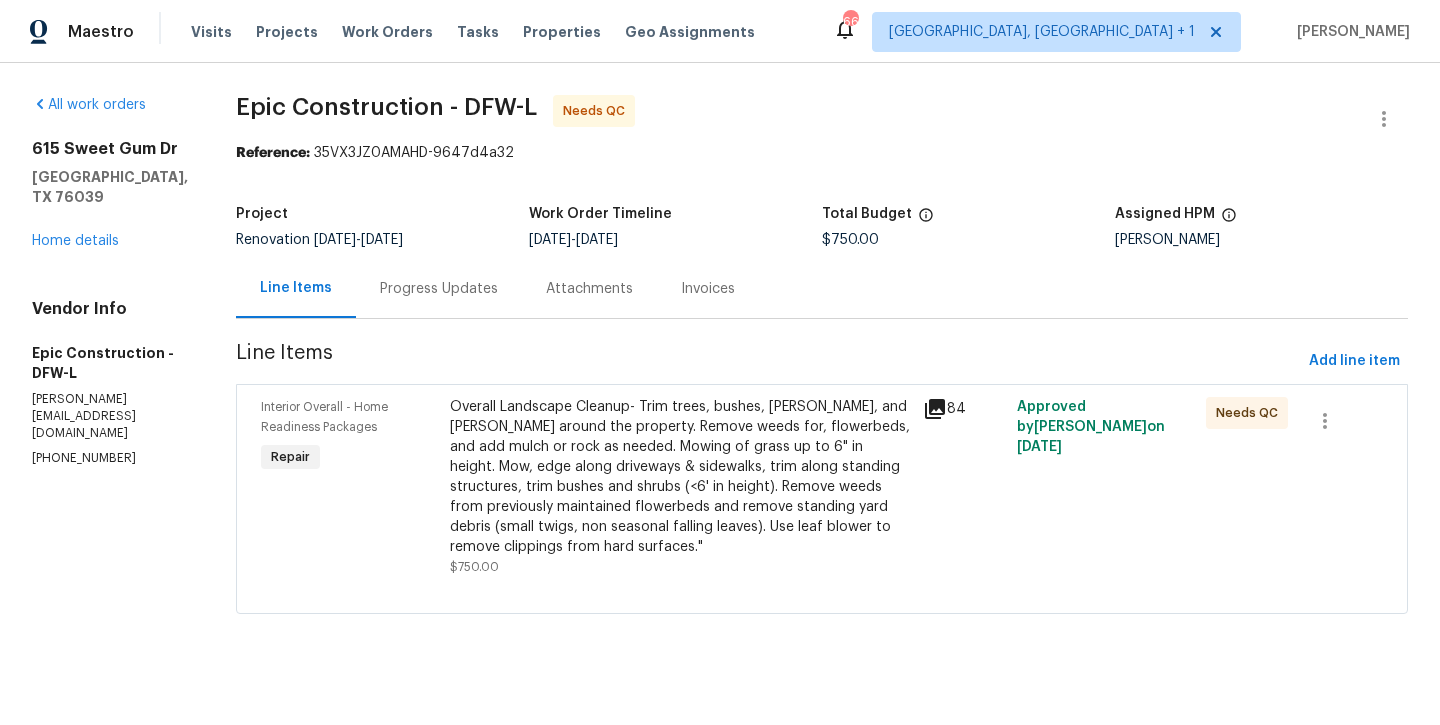 click on "Overall Landscape Cleanup- Trim trees, bushes, hedges, and vines around the property. Remove weeds for, flowerbeds, and add mulch or rock as needed.
Mowing of grass up to 6" in height. Mow, edge along driveways & sidewalks, trim along standing structures, trim bushes and shrubs (<6' in height). Remove weeds from previously maintained flowerbeds and remove standing yard debris (small twigs, non seasonal falling leaves).  Use leaf blower to remove clippings from hard surfaces."" at bounding box center [680, 477] 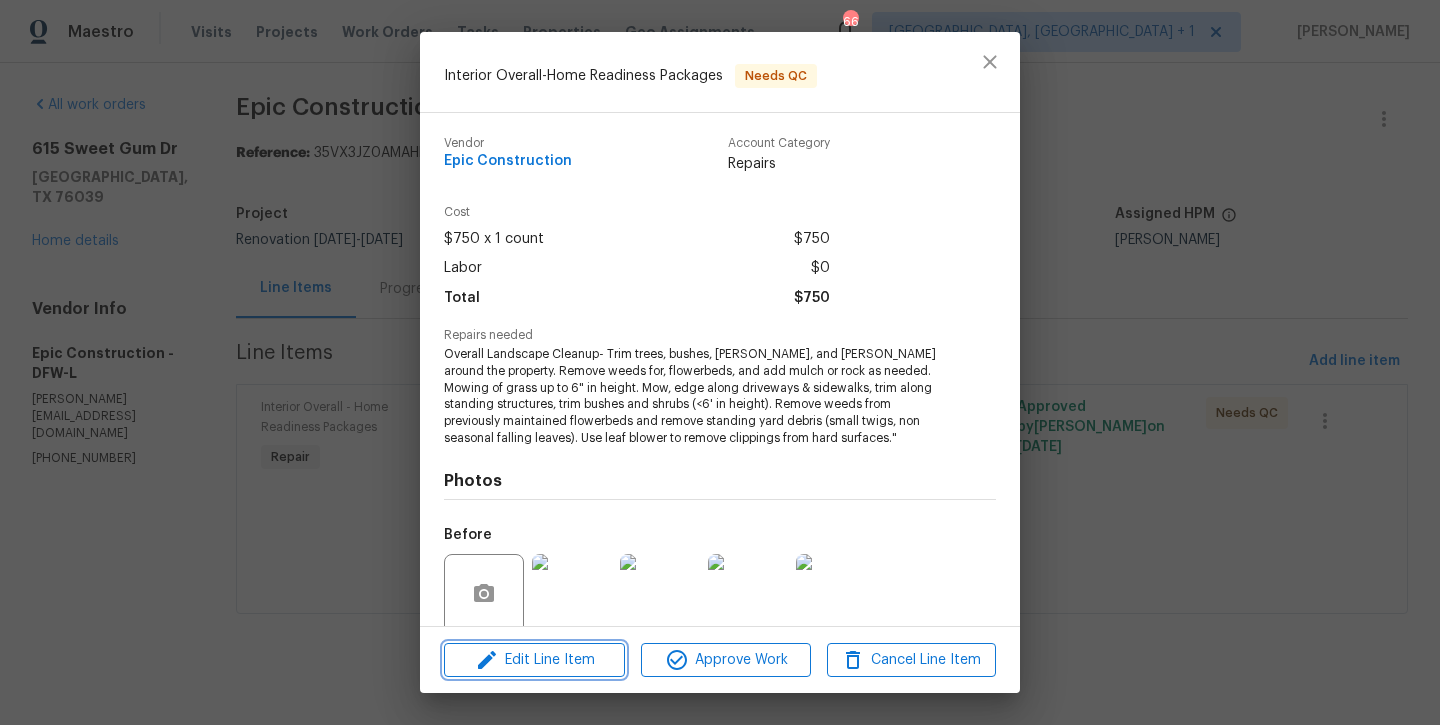 click on "Edit Line Item" at bounding box center (534, 660) 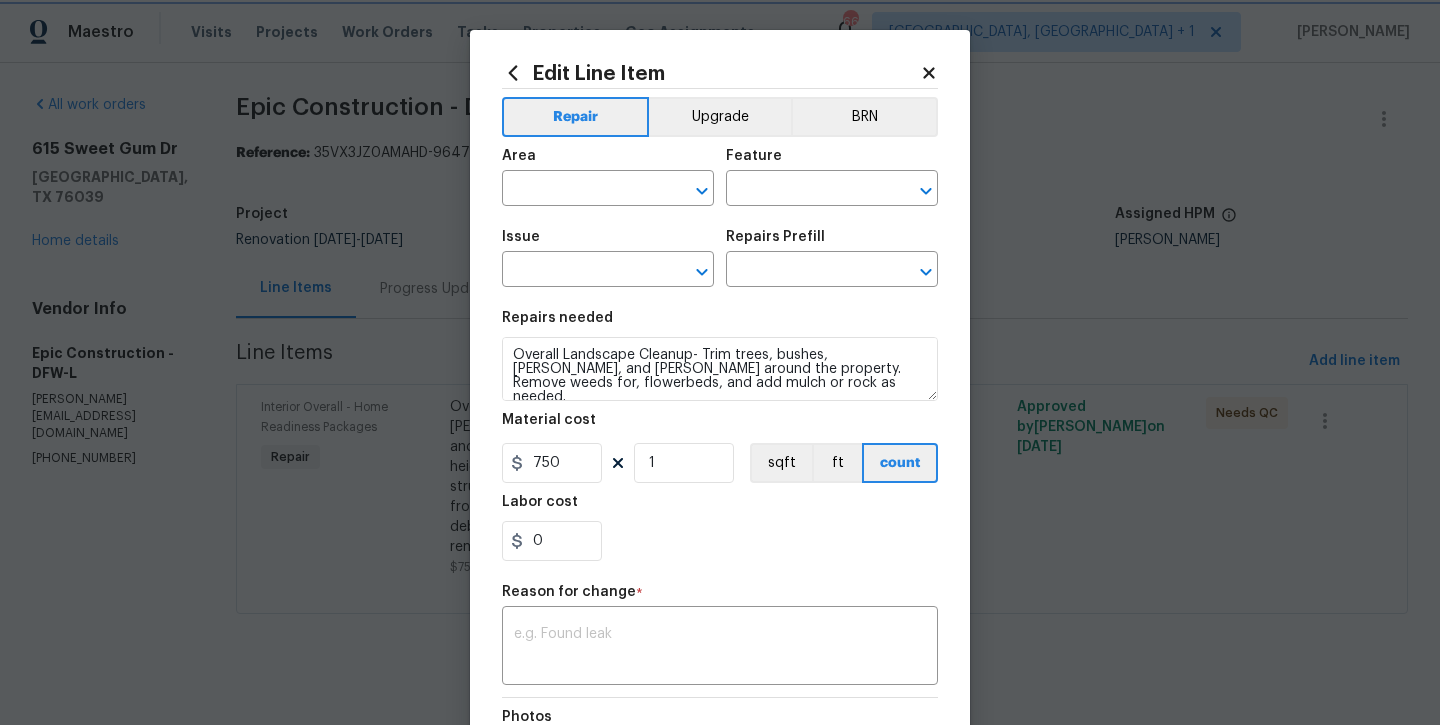 type on "Interior Overall" 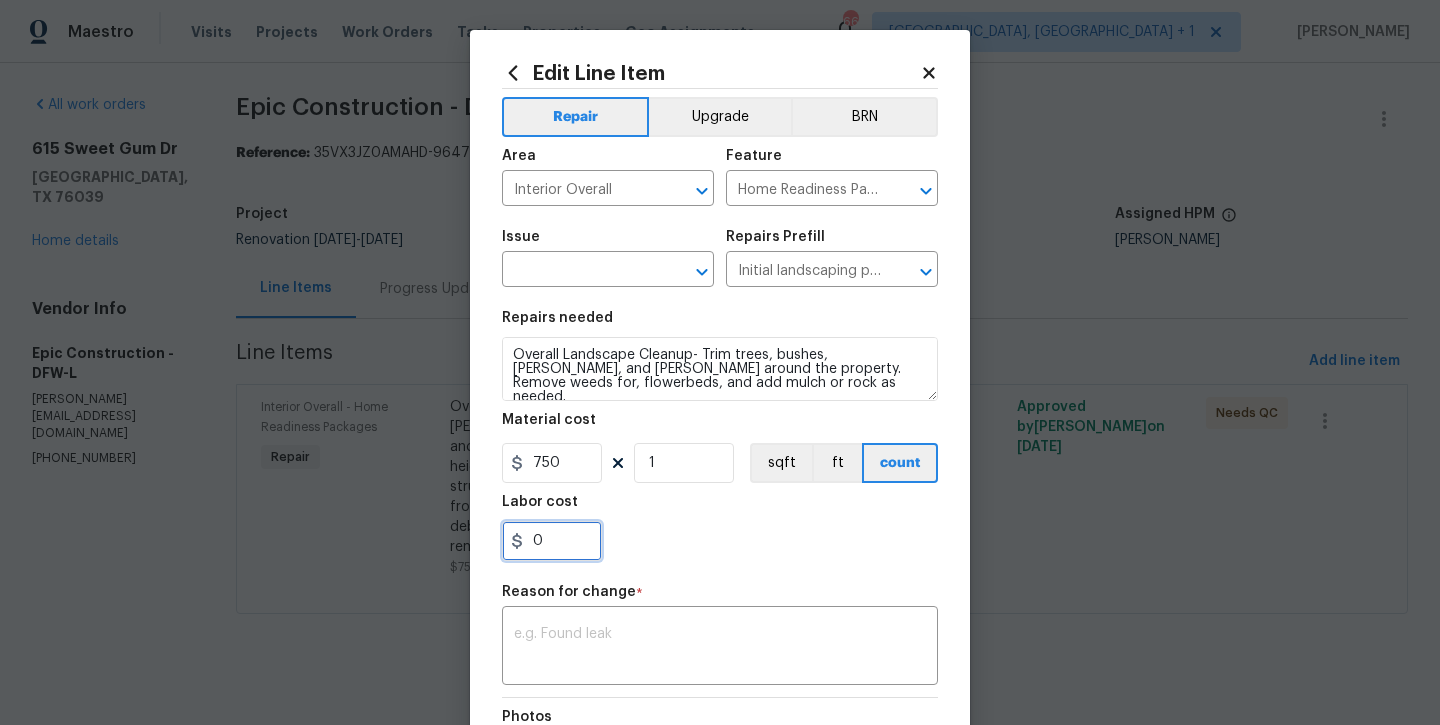 click on "0" at bounding box center (552, 541) 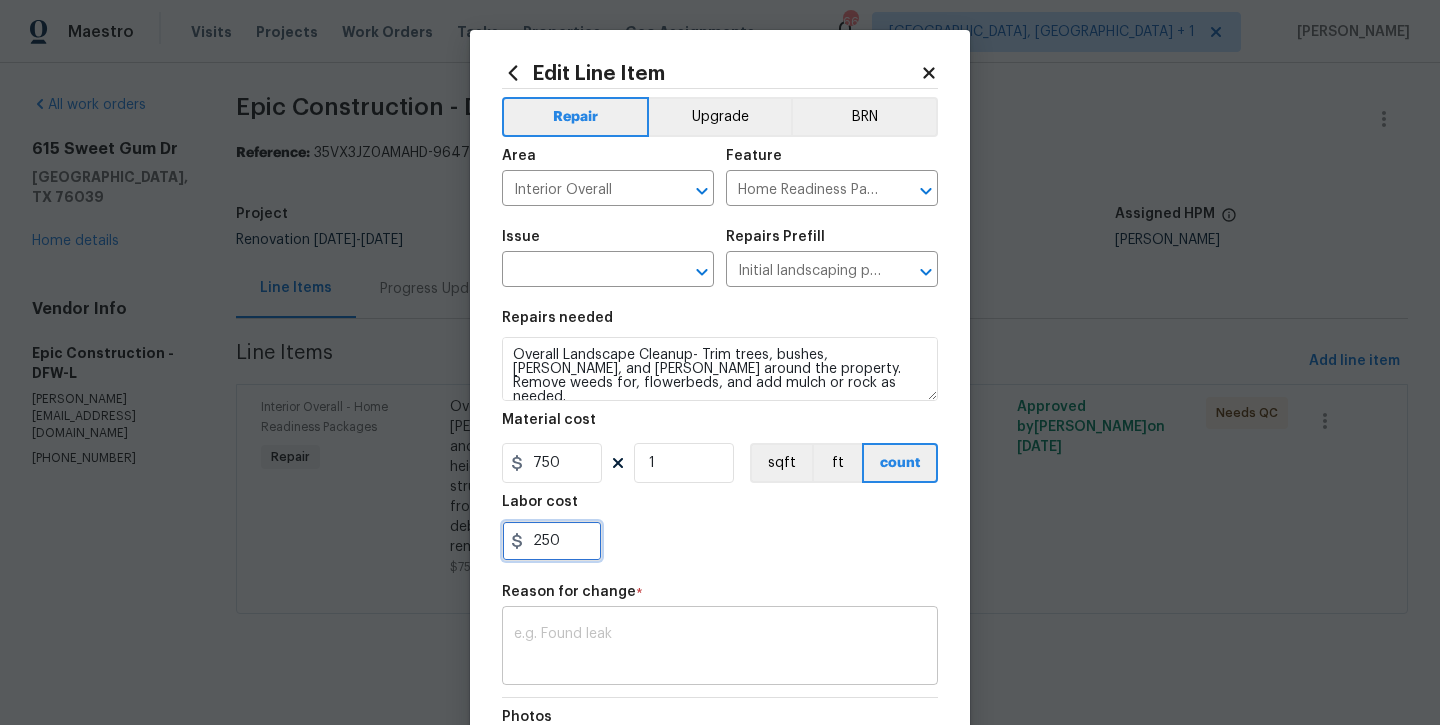type on "250" 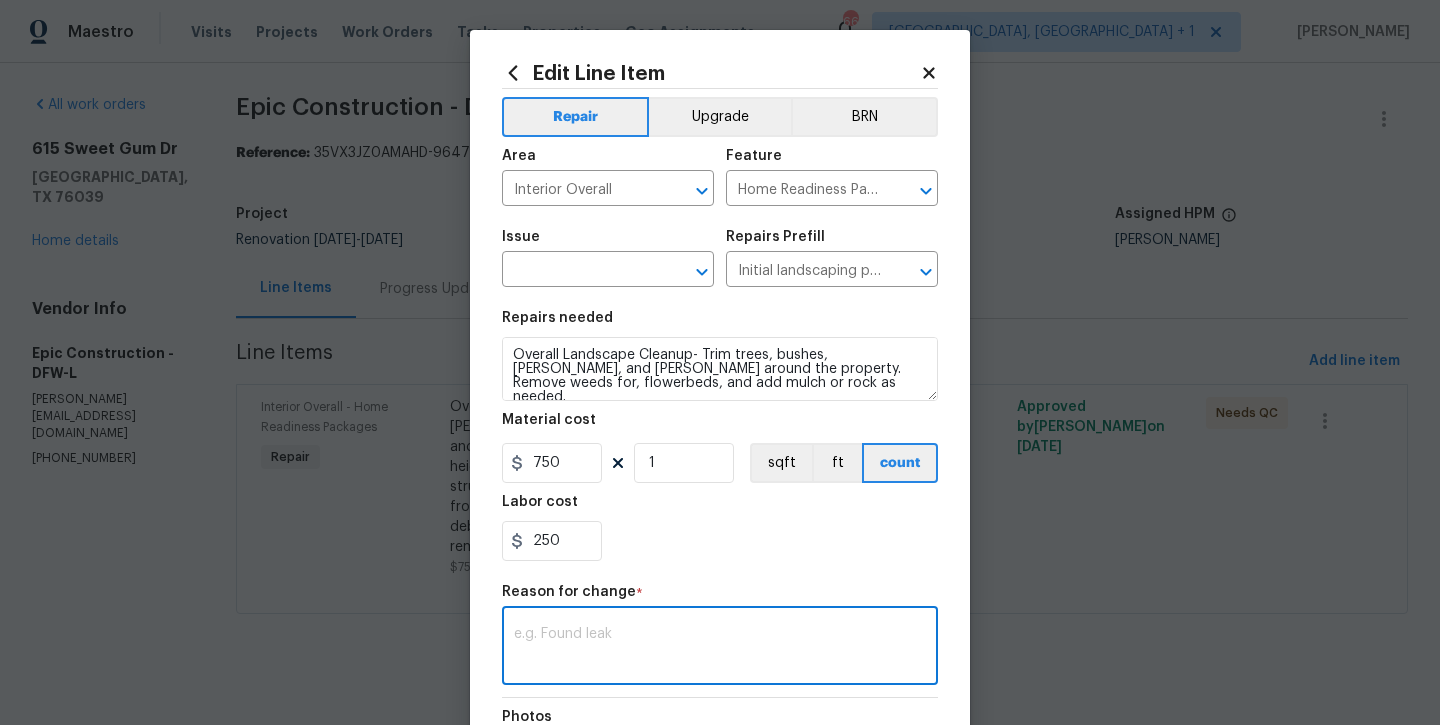 click at bounding box center (720, 648) 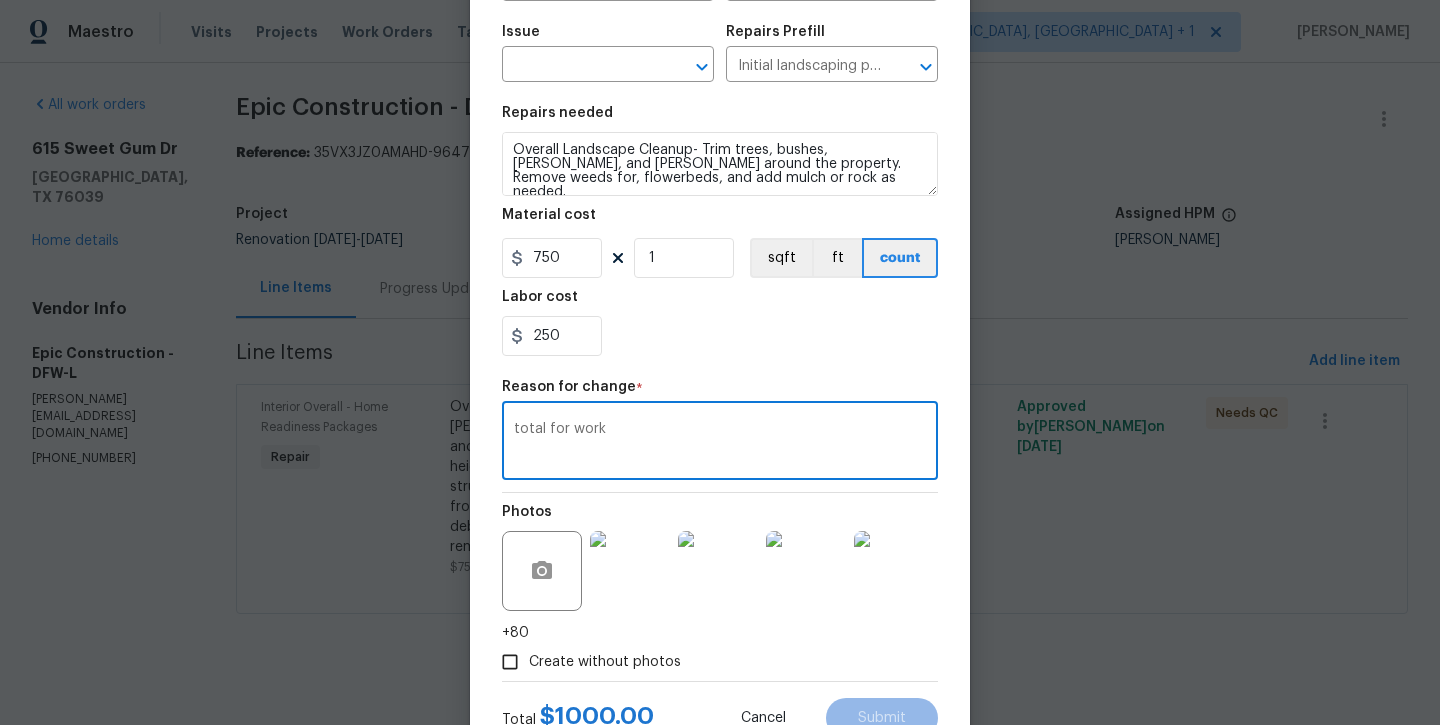 scroll, scrollTop: 280, scrollLeft: 0, axis: vertical 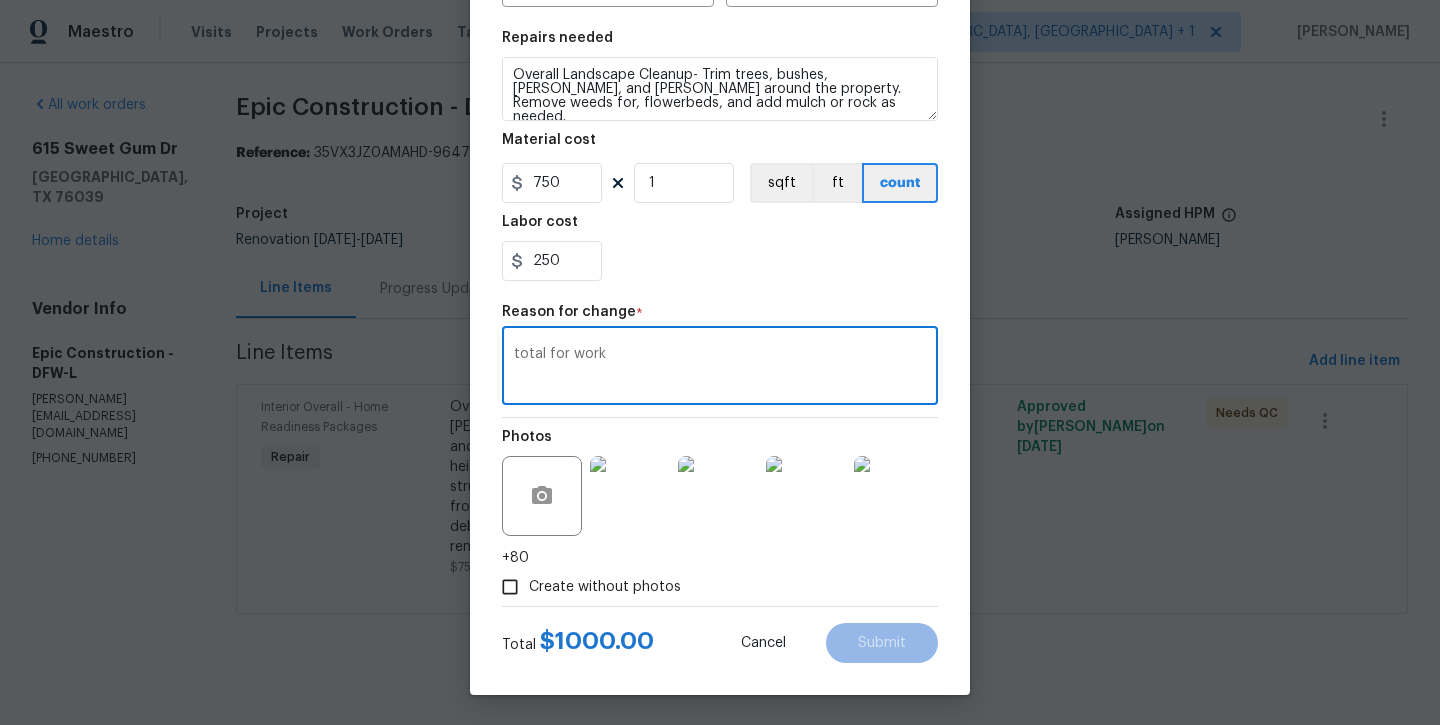 type on "total for work" 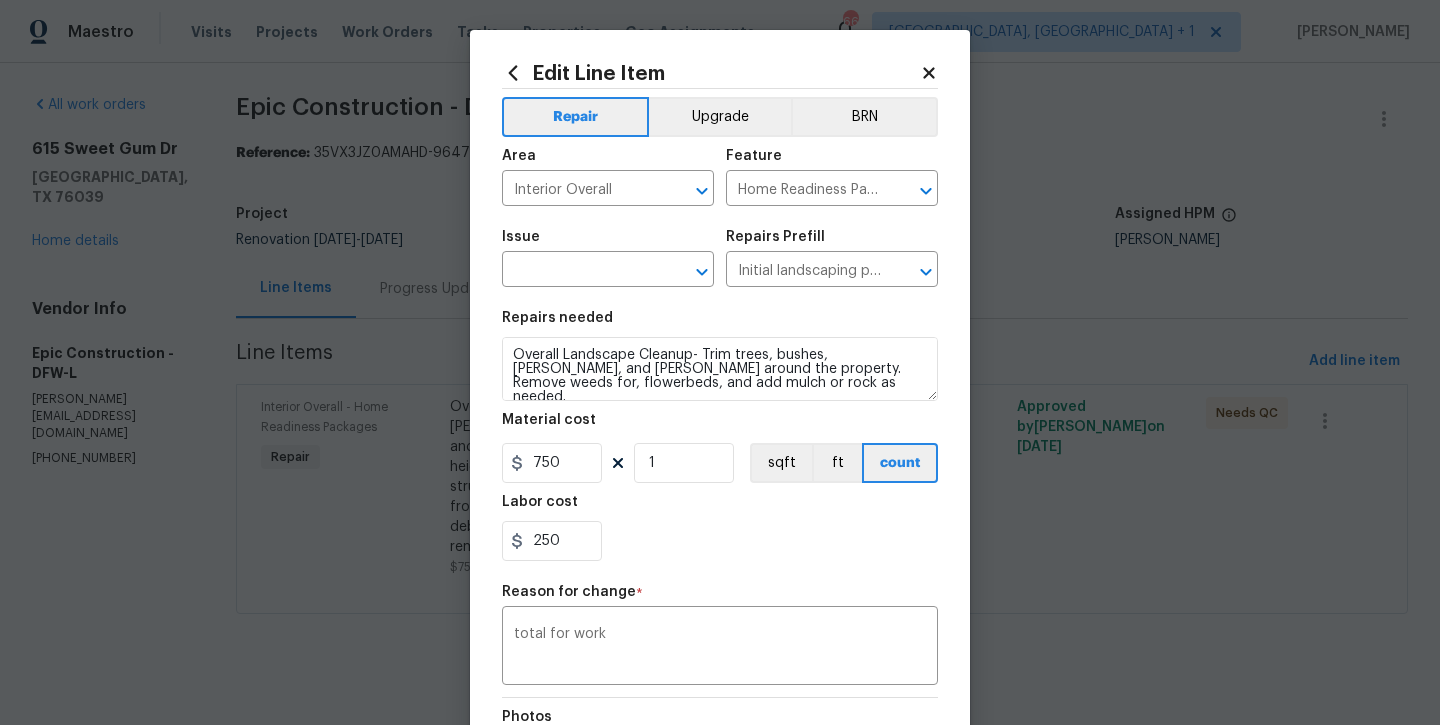 scroll, scrollTop: 0, scrollLeft: 0, axis: both 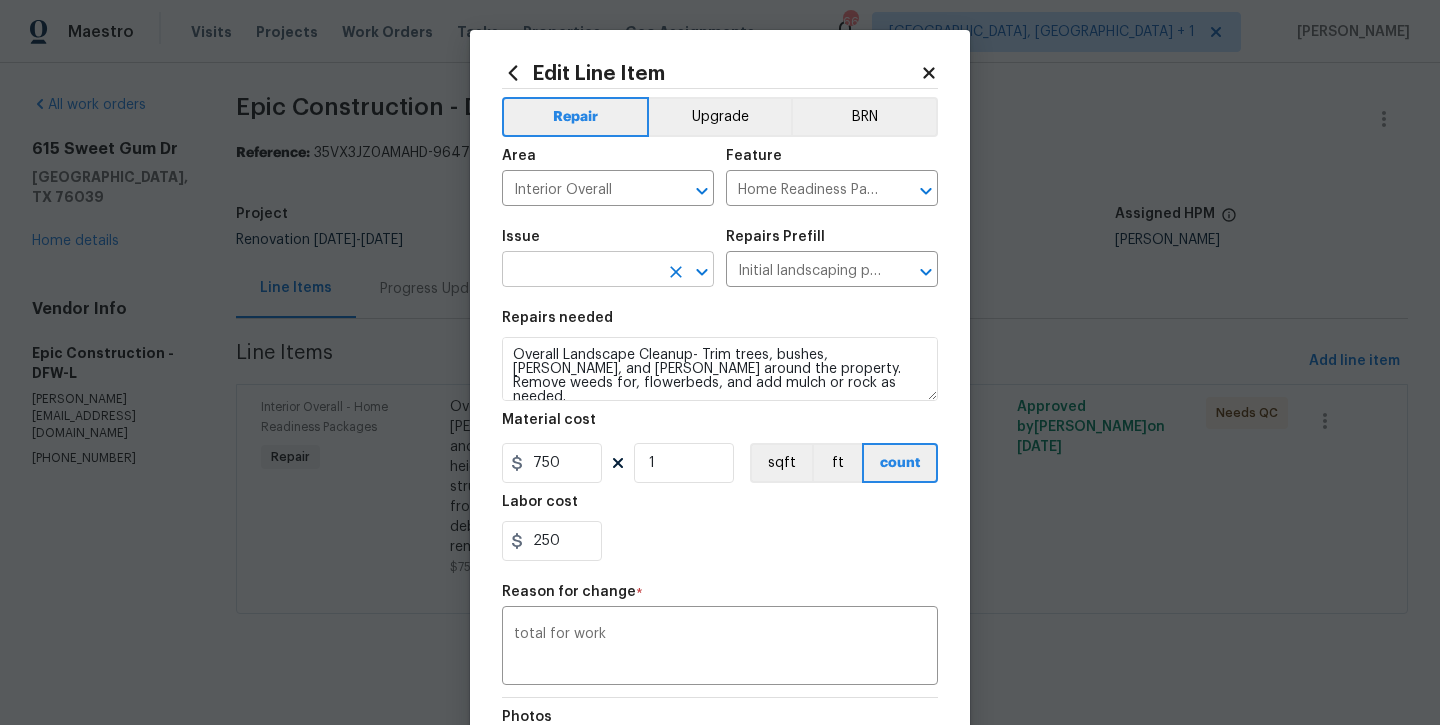 click 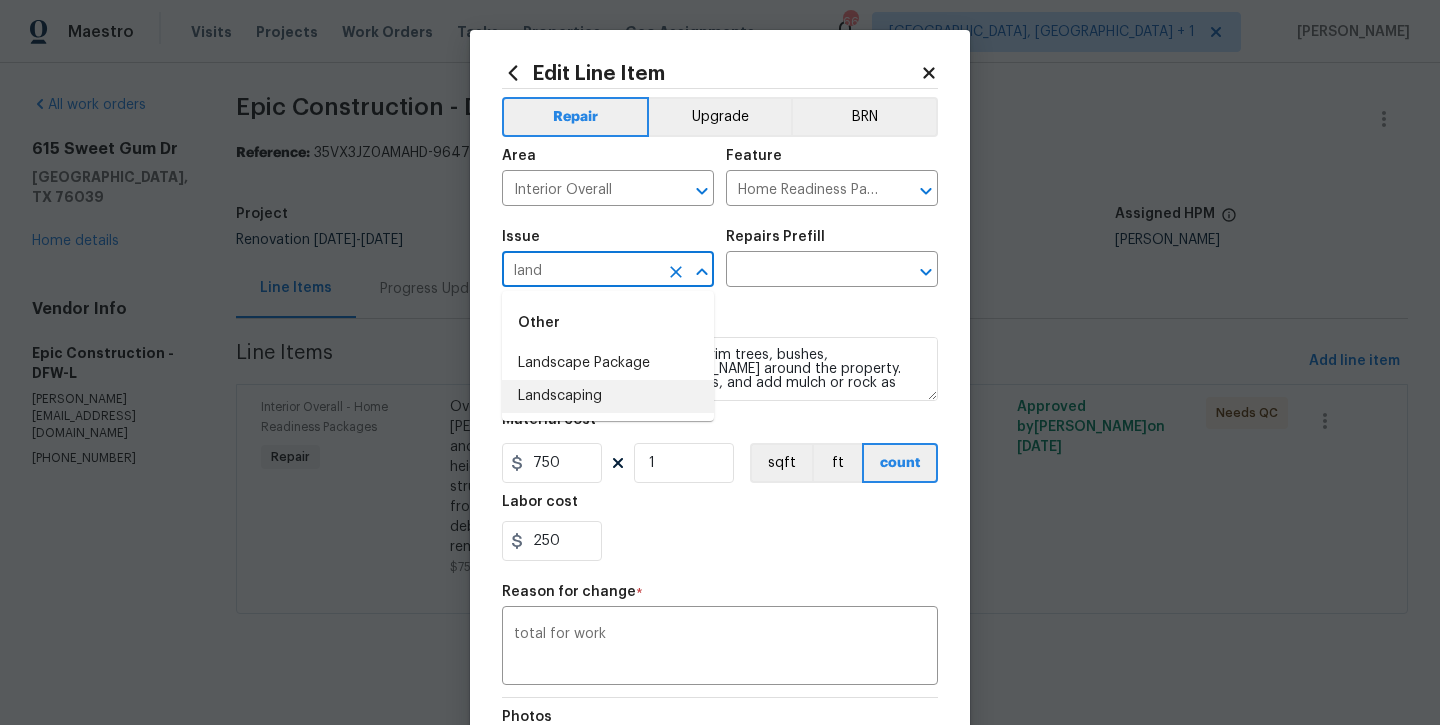 click on "Landscaping" at bounding box center [608, 396] 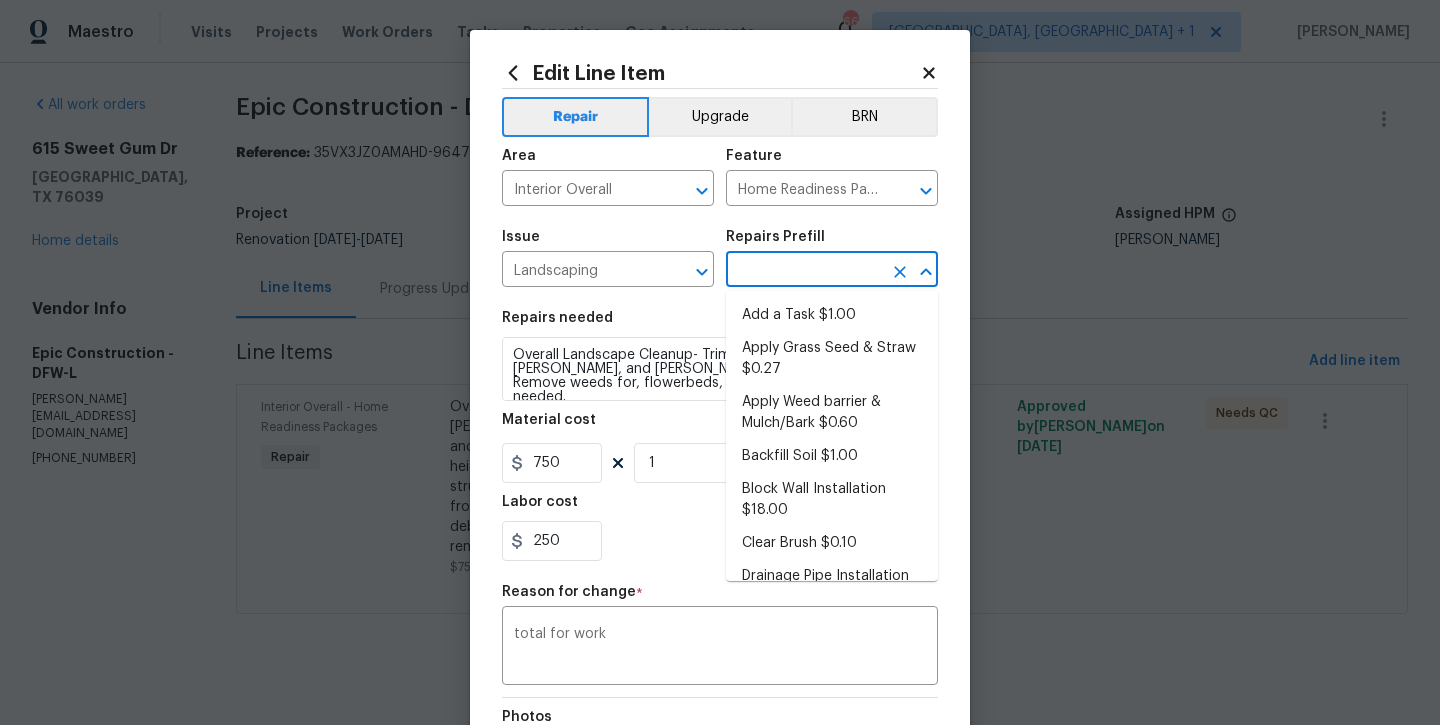 click at bounding box center [804, 271] 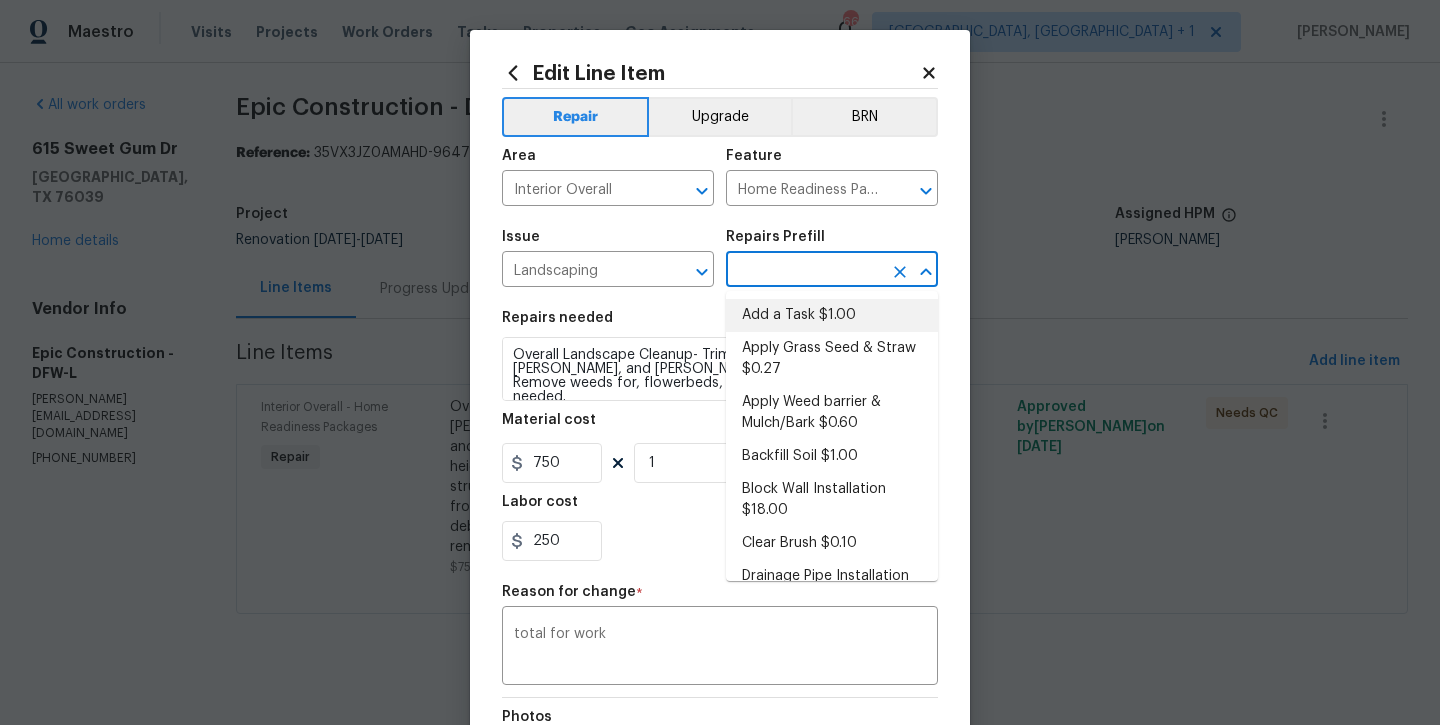 click on "Add a Task $1.00" at bounding box center (832, 315) 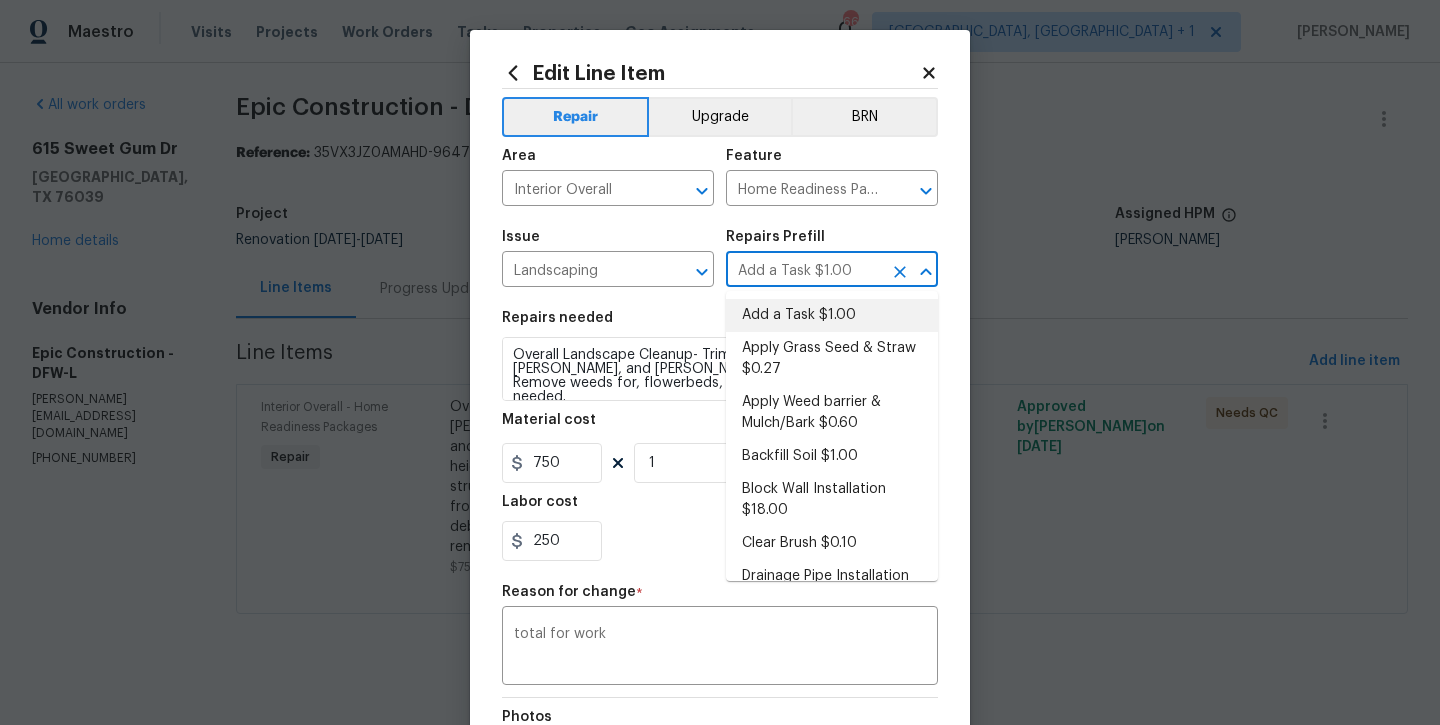 type on "HPM to detail" 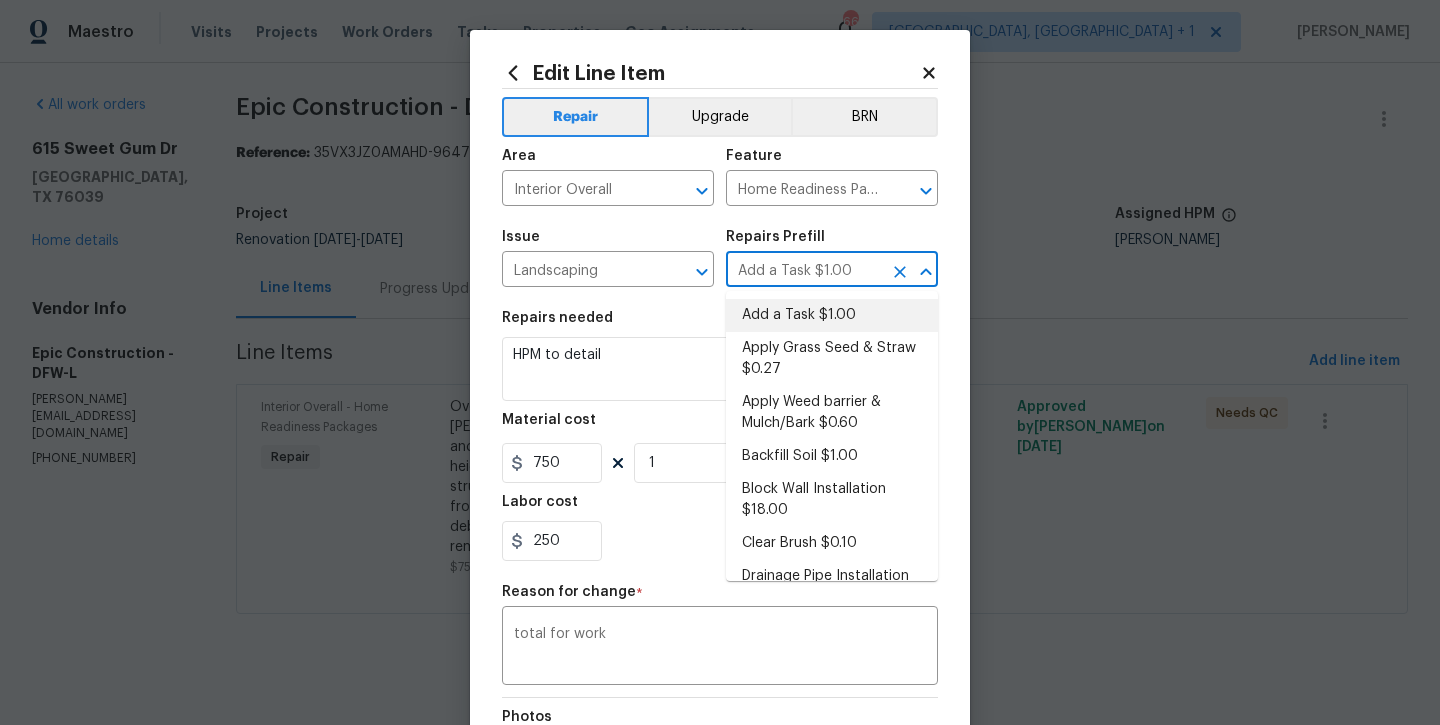 type on "1" 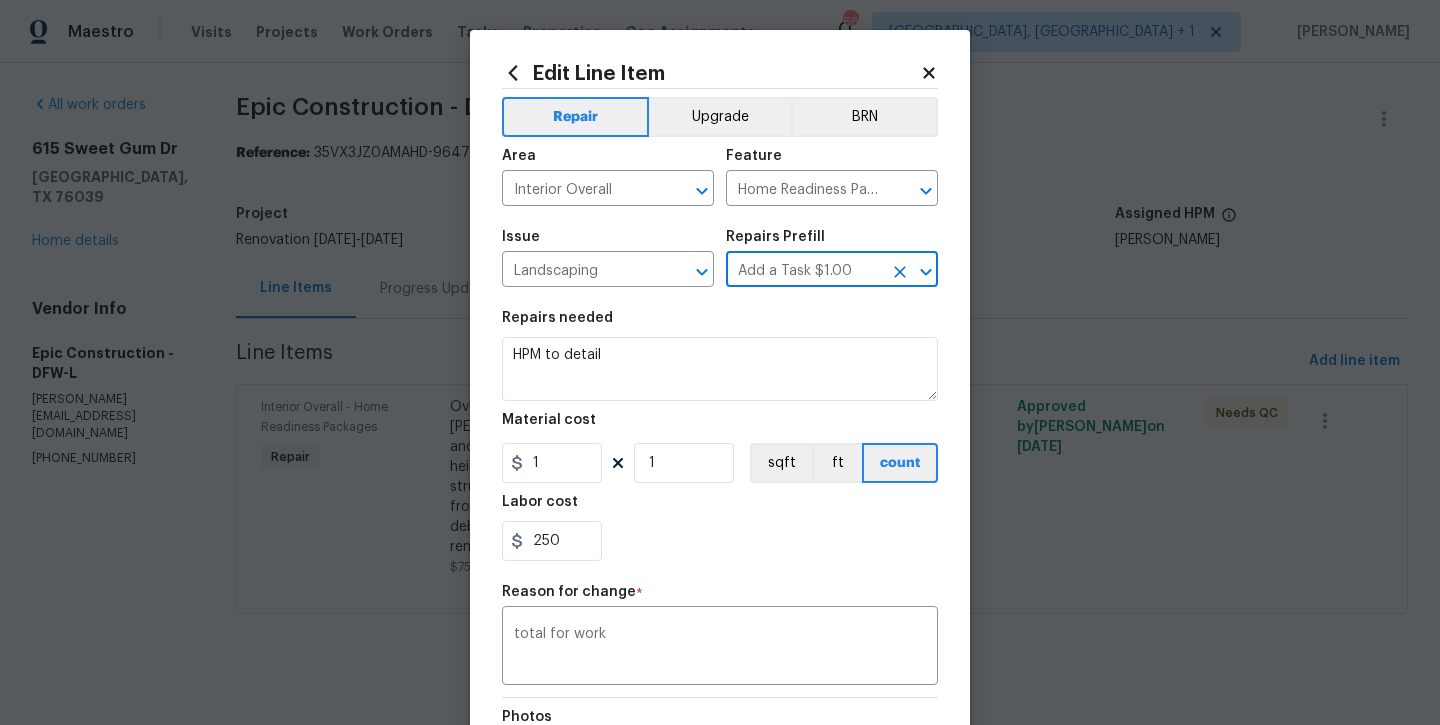 click on "Edit Line Item Repair Upgrade BRN Area Interior Overall ​ Feature Home Readiness Packages ​ Issue Landscaping ​ Repairs Prefill Add a Task $1.00 ​ Repairs needed HPM to detail Material cost 1 1 sqft ft count Labor cost 250 Reason for change * total for work x ​ Photos  +80 Create without photos Total   $ 251.00 Cancel Submit" at bounding box center [720, 502] 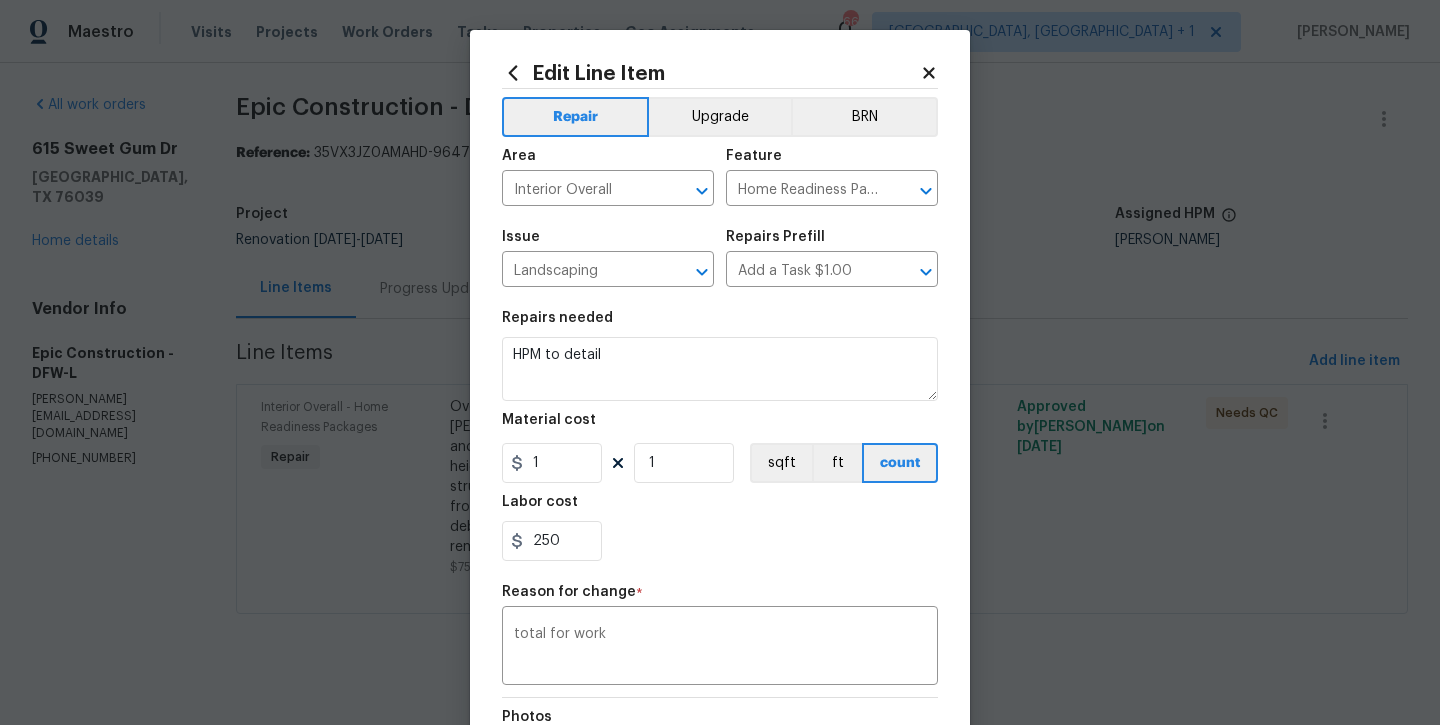 click 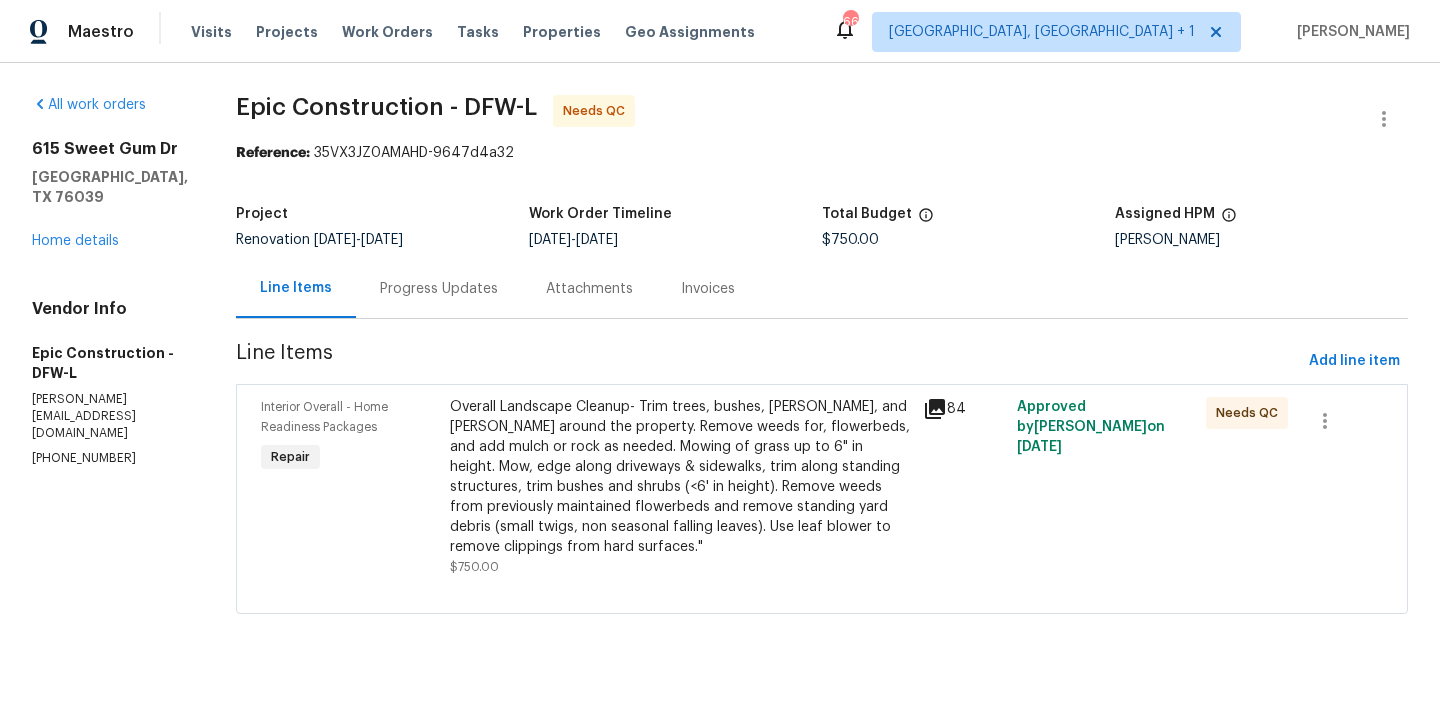 click on "Overall Landscape Cleanup- Trim trees, bushes, hedges, and vines around the property. Remove weeds for, flowerbeds, and add mulch or rock as needed.
Mowing of grass up to 6" in height. Mow, edge along driveways & sidewalks, trim along standing structures, trim bushes and shrubs (<6' in height). Remove weeds from previously maintained flowerbeds and remove standing yard debris (small twigs, non seasonal falling leaves).  Use leaf blower to remove clippings from hard surfaces."" at bounding box center [680, 477] 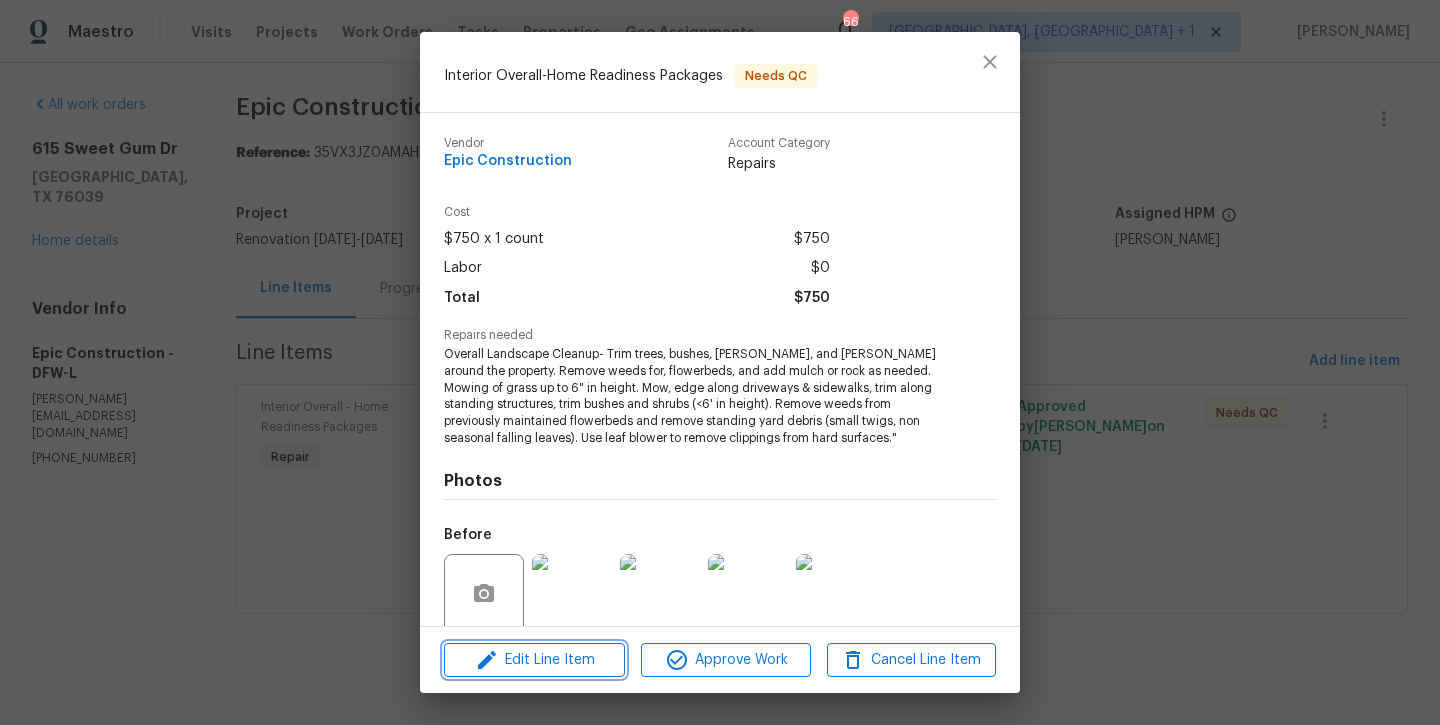 click on "Edit Line Item" at bounding box center [534, 660] 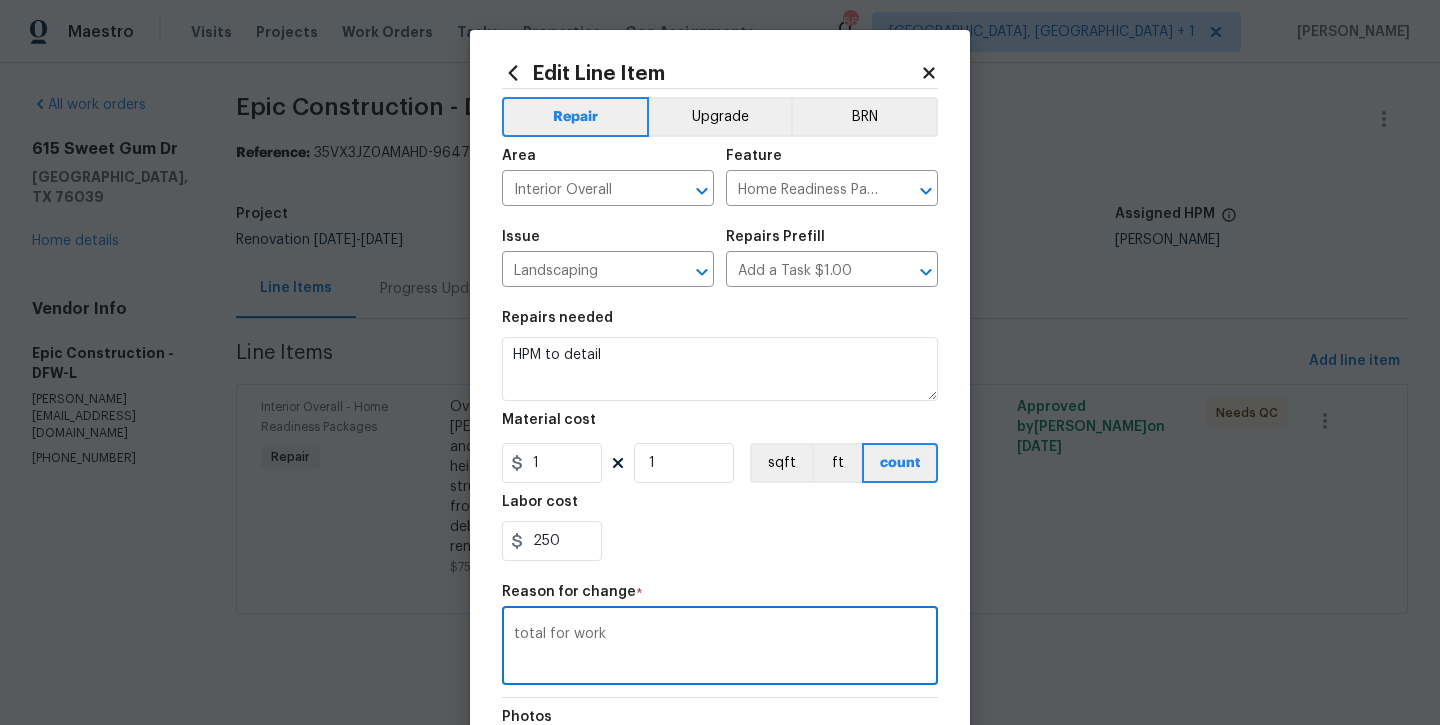 click on "total for work" at bounding box center [720, 648] 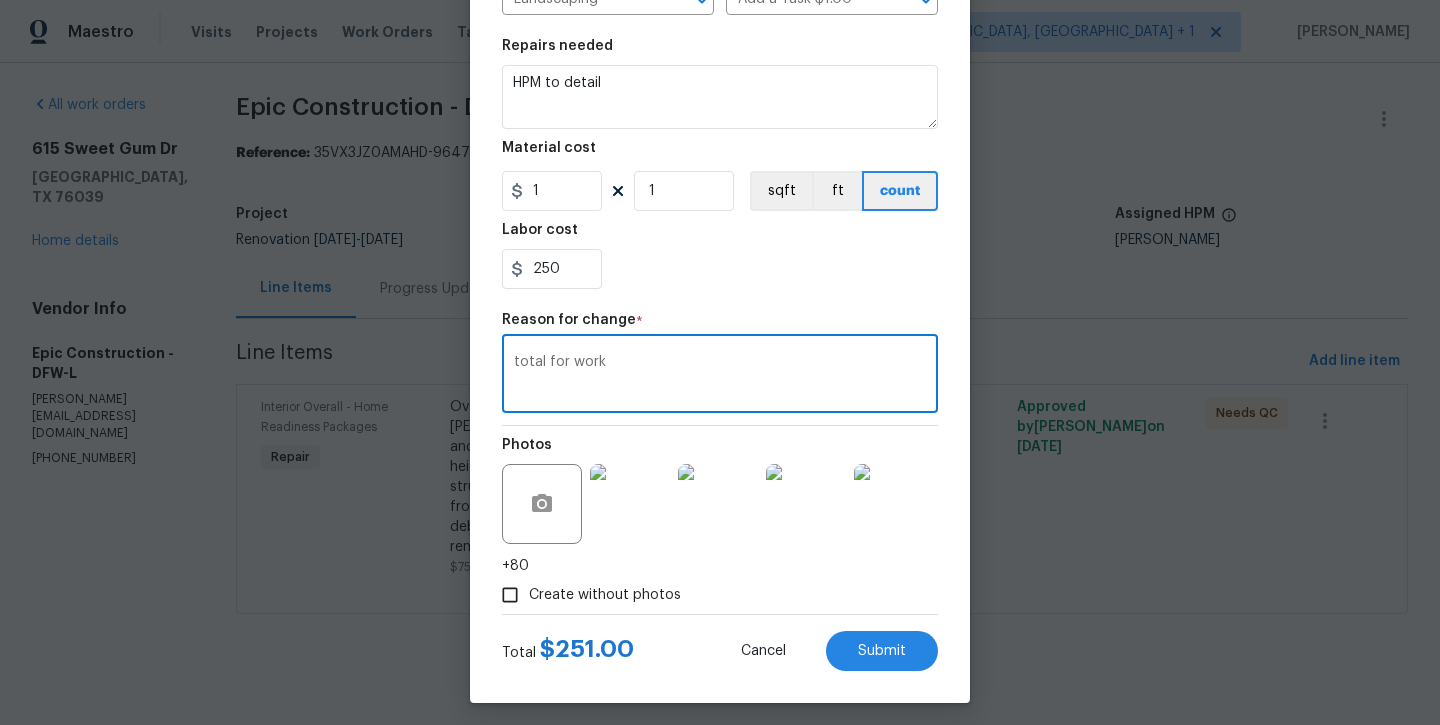 scroll, scrollTop: 272, scrollLeft: 0, axis: vertical 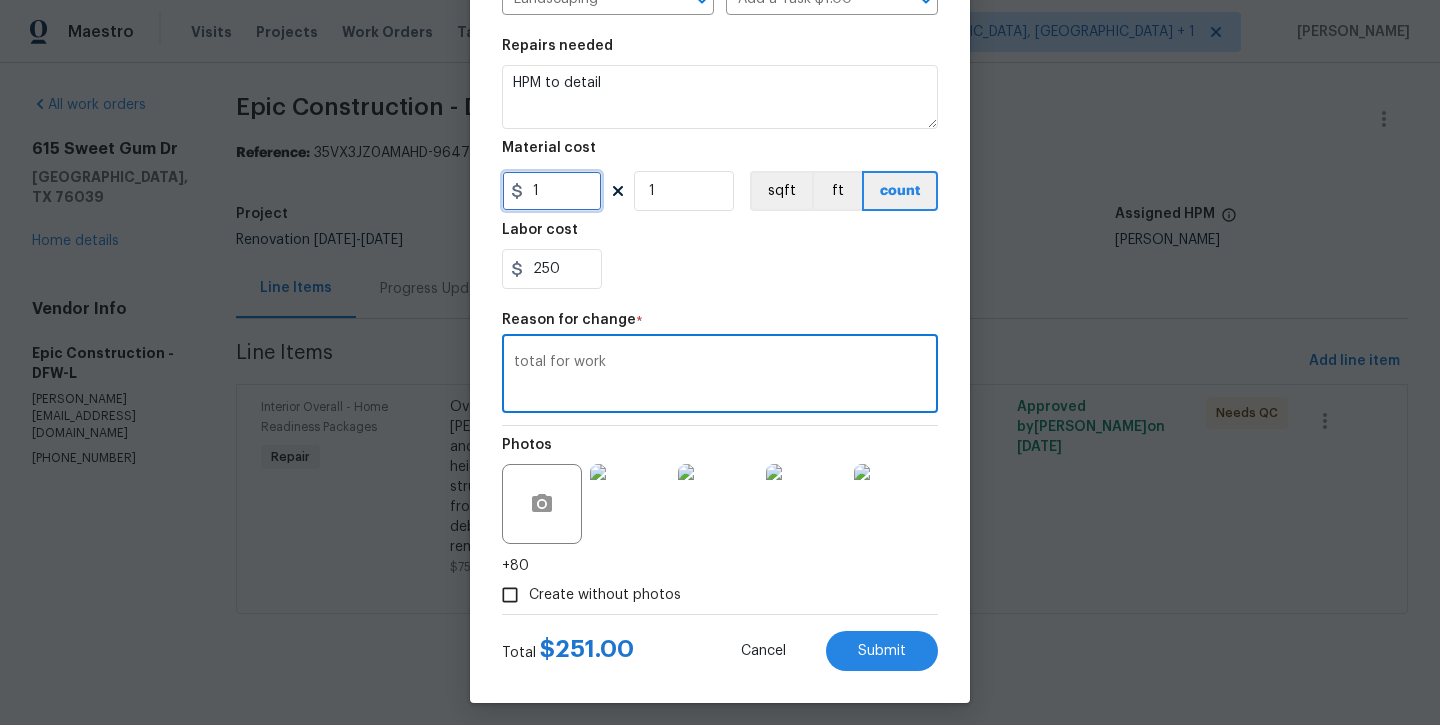 click on "1" at bounding box center (552, 191) 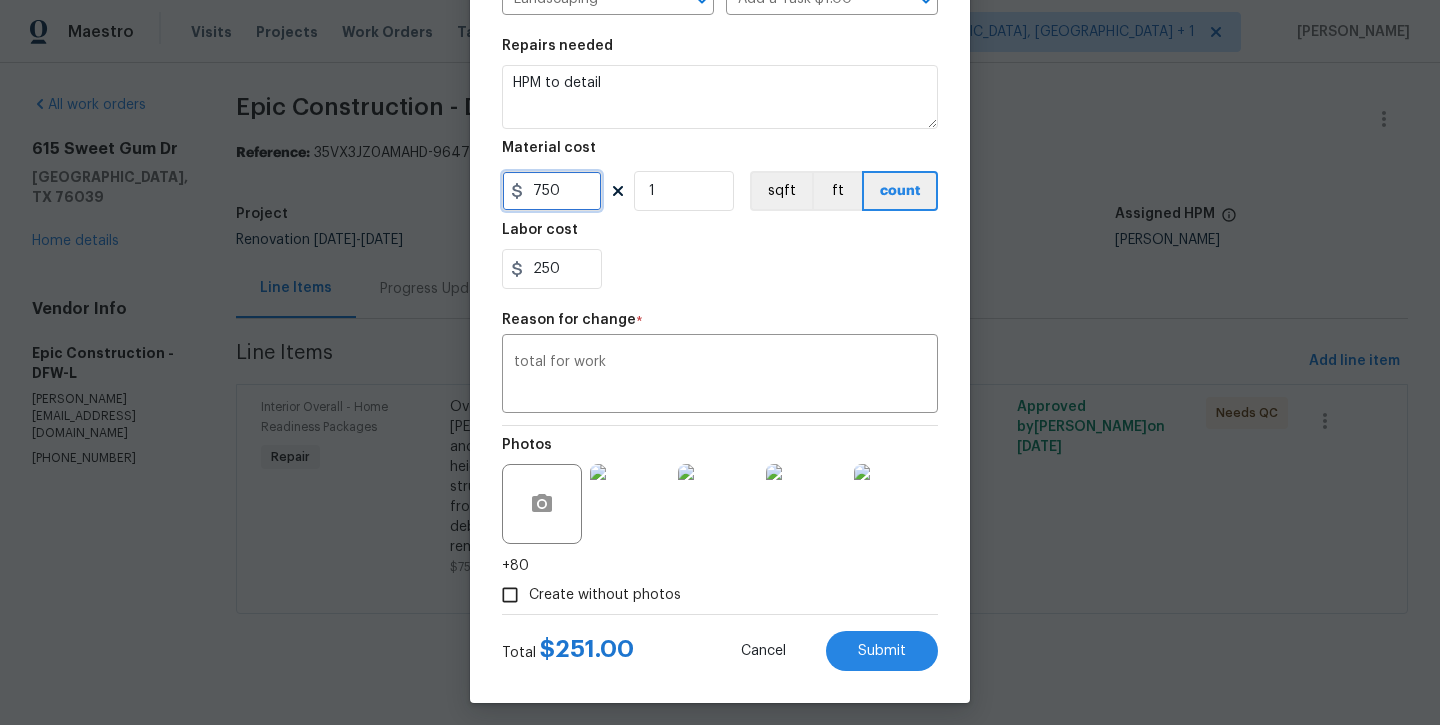 type on "750" 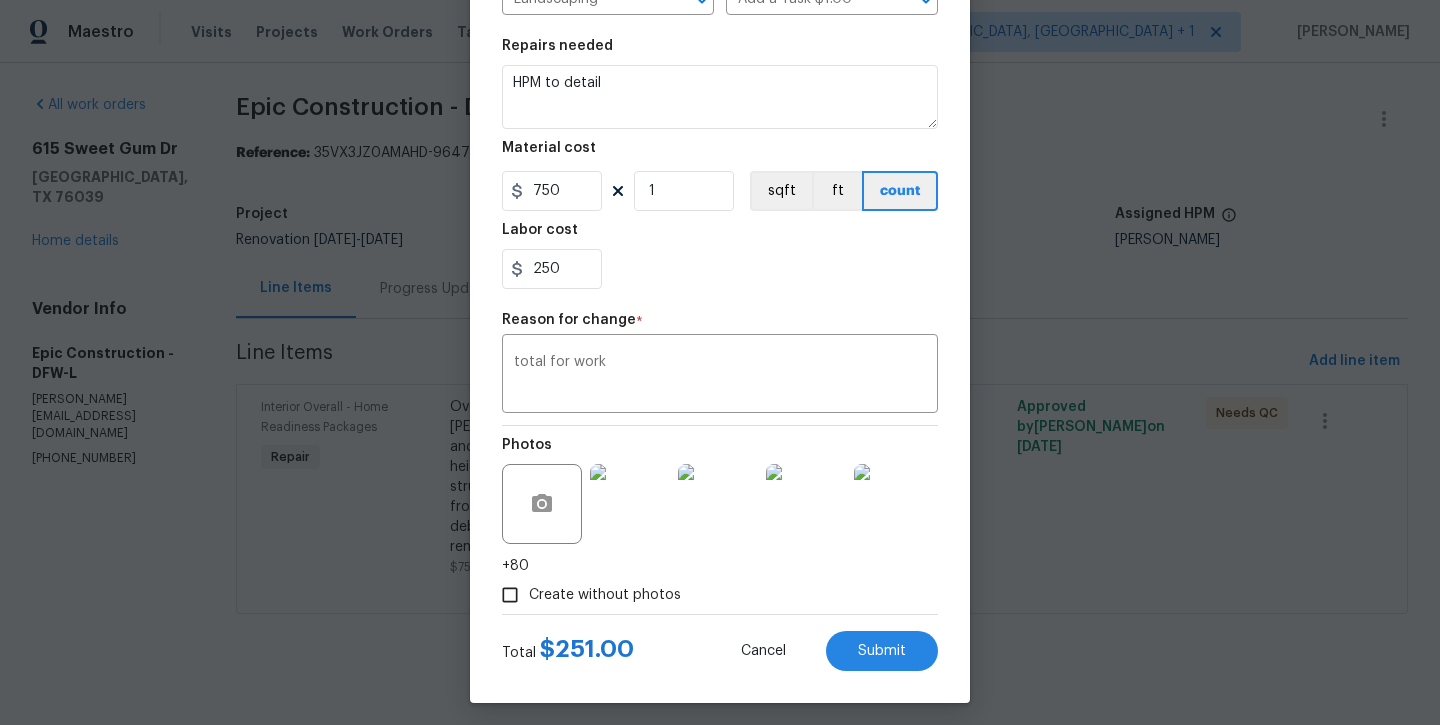 click on "Repair Upgrade BRN Area Interior Overall ​ Feature Home Readiness Packages ​ Issue Landscaping ​ Repairs Prefill Add a Task $1.00 ​ Repairs needed HPM to detail Material cost 750 1 sqft ft count Labor cost 250 Reason for change * total for work x ​ Photos  +80 Create without photos" at bounding box center [720, 215] 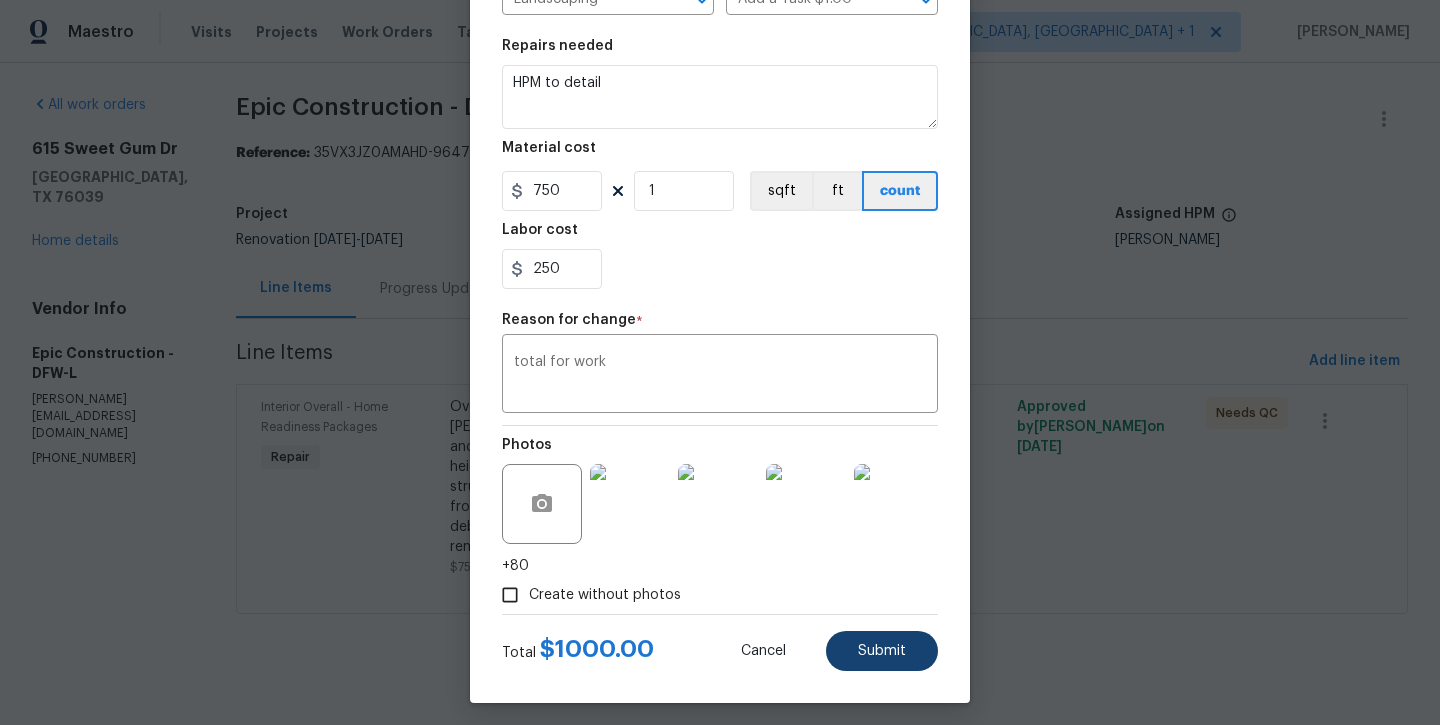click on "Submit" at bounding box center (882, 651) 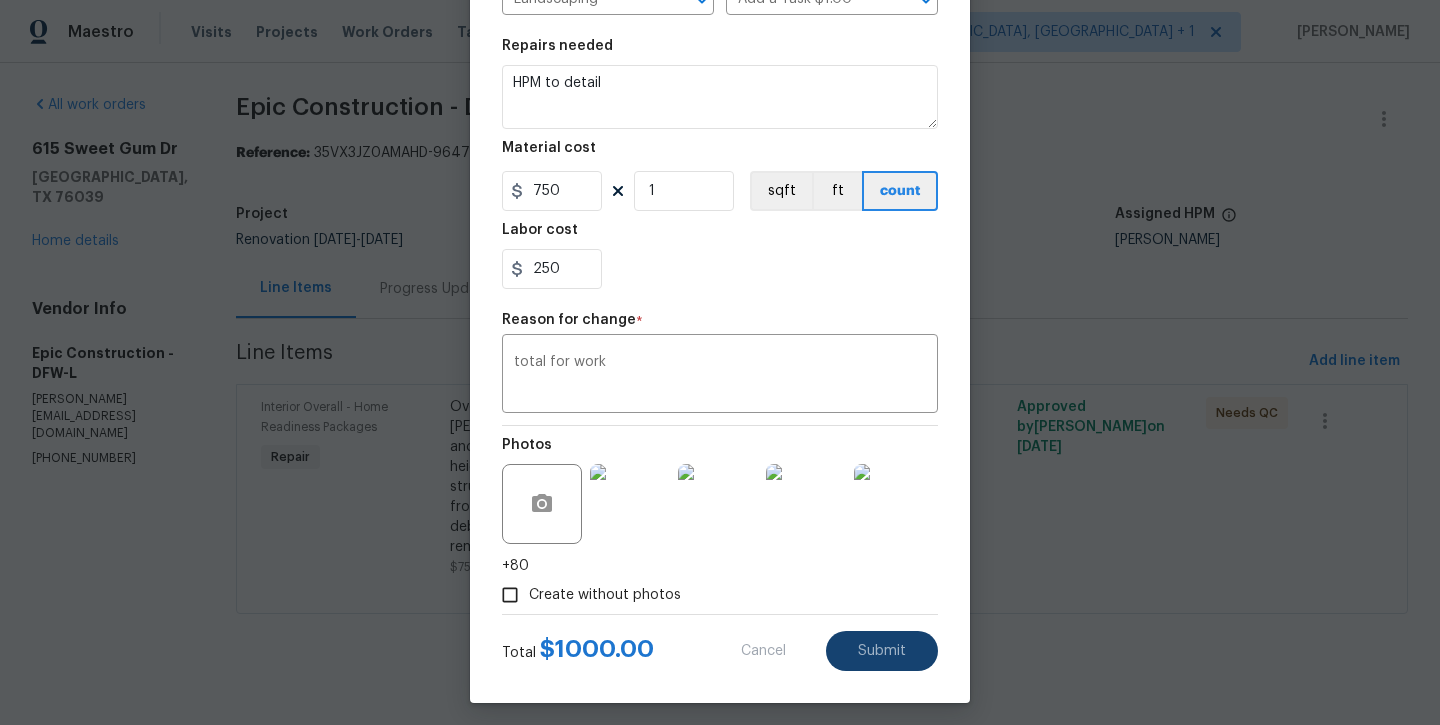 type on "Overall Landscape Cleanup- Trim trees, bushes, hedges, and vines around the property. Remove weeds for, flowerbeds, and add mulch or rock as needed.
Mowing of grass up to 6" in height. Mow, edge along driveways & sidewalks, trim along standing structures, trim bushes and shrubs (<6' in height). Remove weeds from previously maintained flowerbeds and remove standing yard debris (small twigs, non seasonal falling leaves).  Use leaf blower to remove clippings from hard surfaces."" 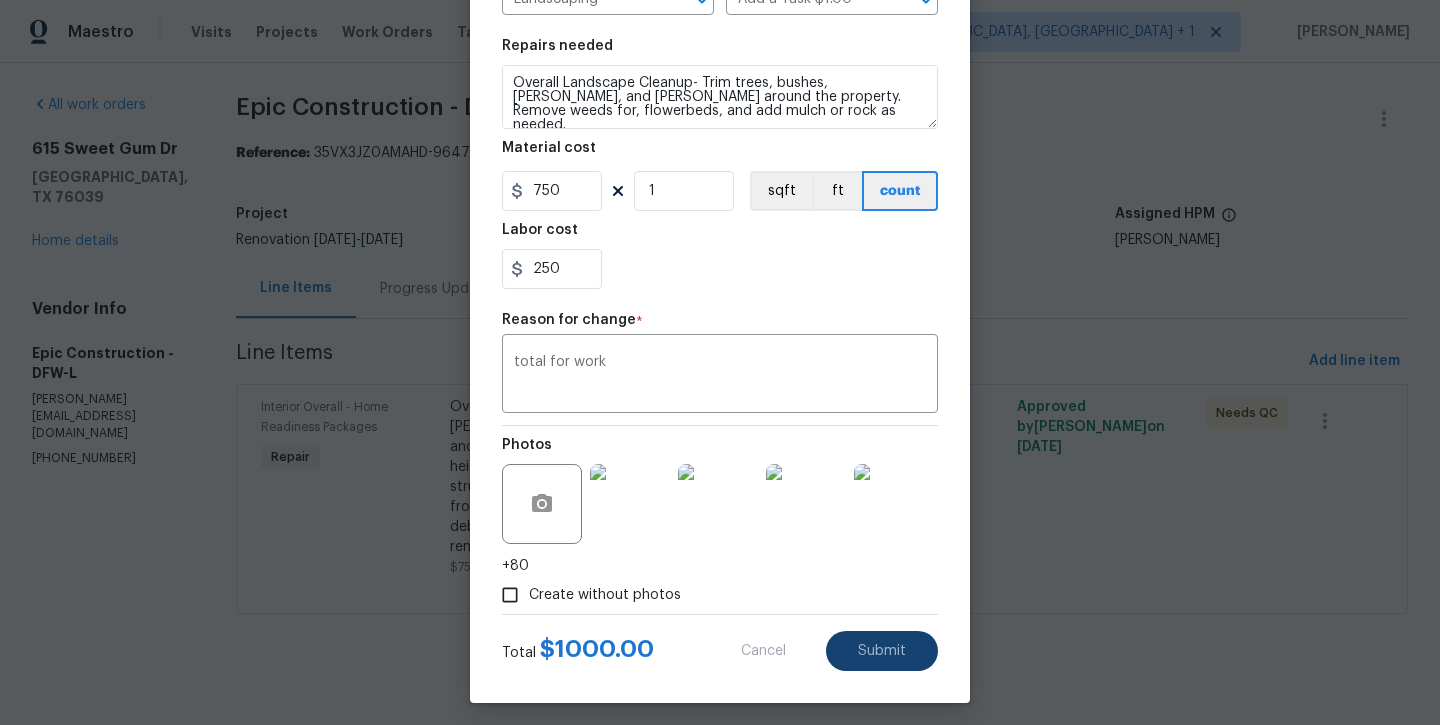 type 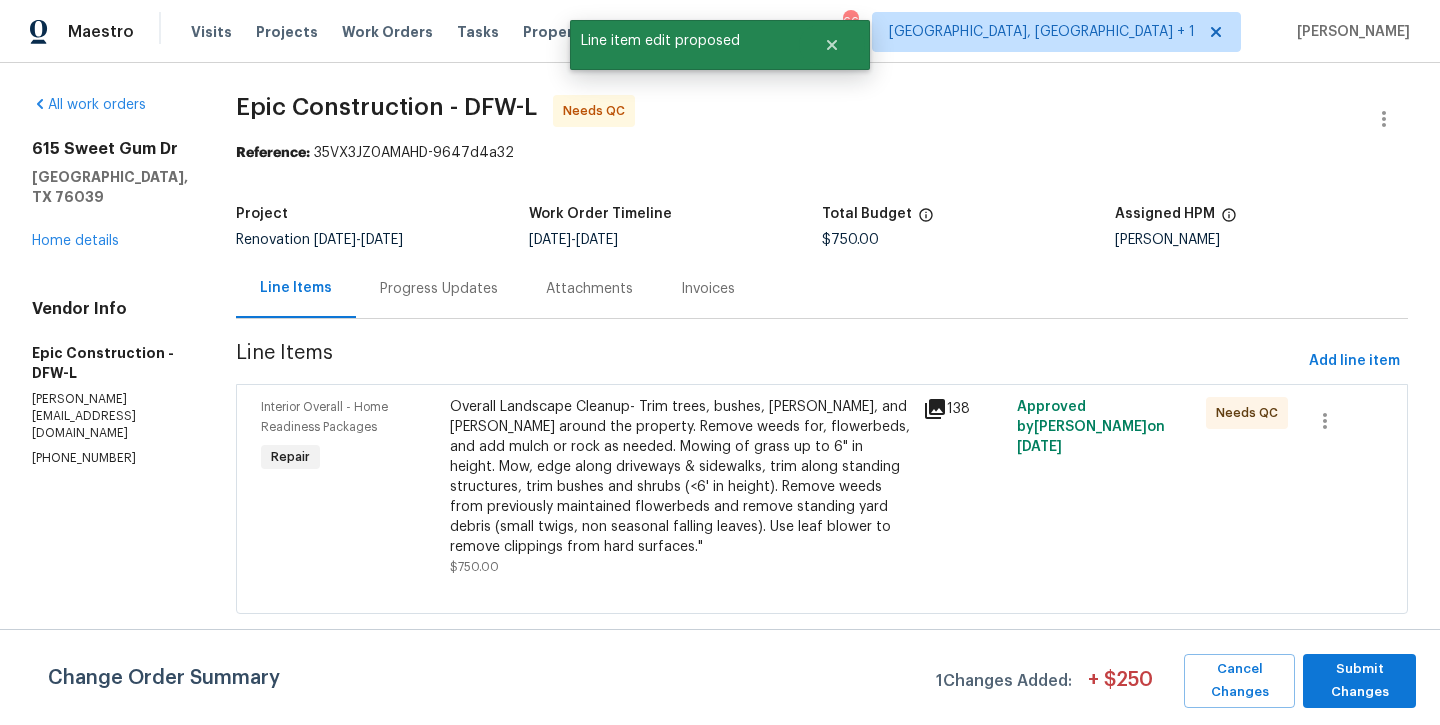 scroll, scrollTop: 0, scrollLeft: 0, axis: both 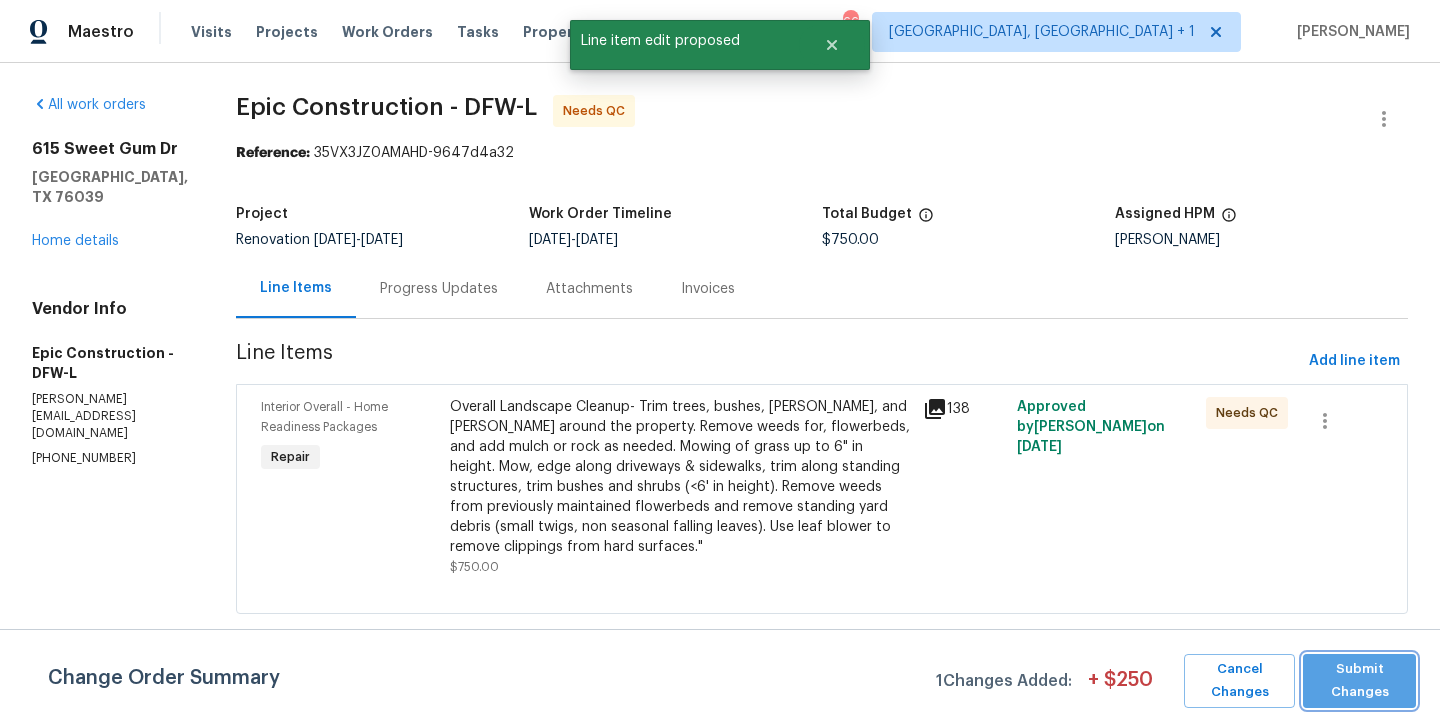click on "Submit Changes" at bounding box center [1359, 681] 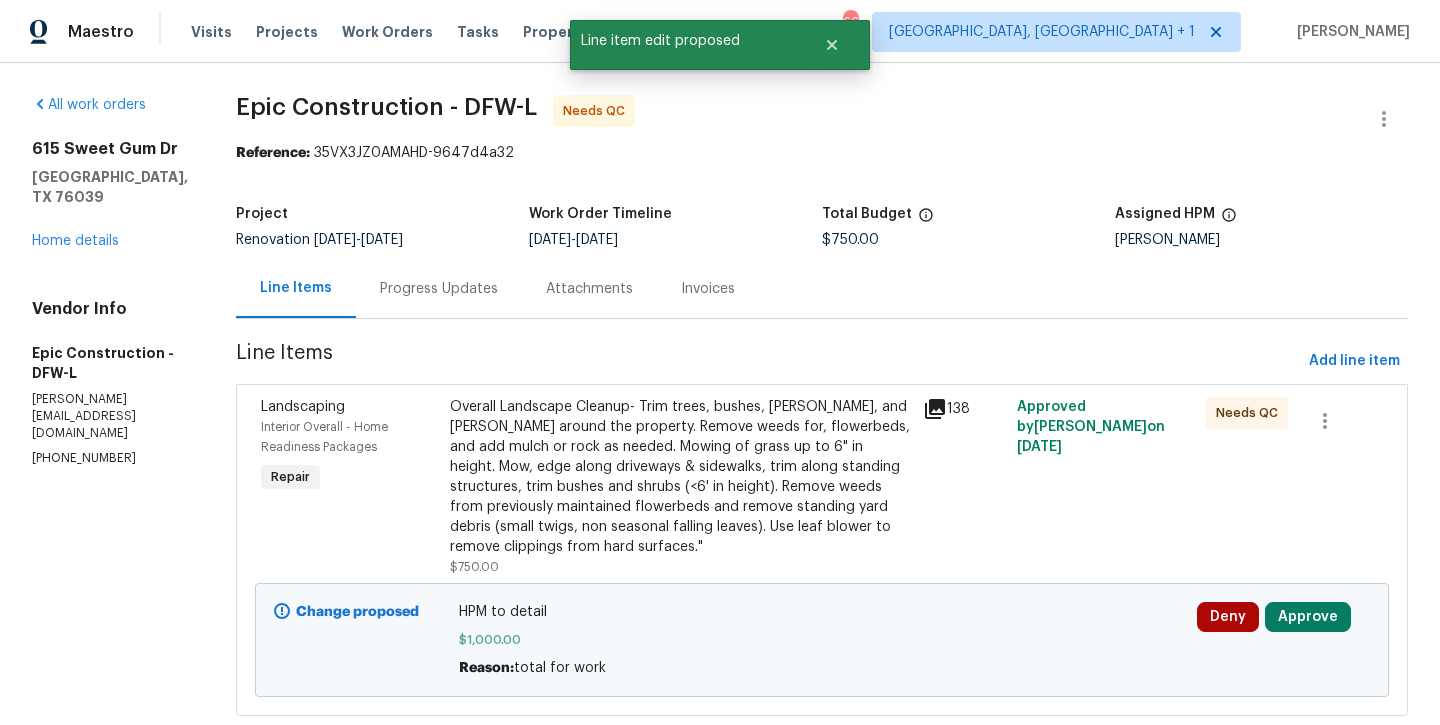 click on "Approve" at bounding box center [1308, 617] 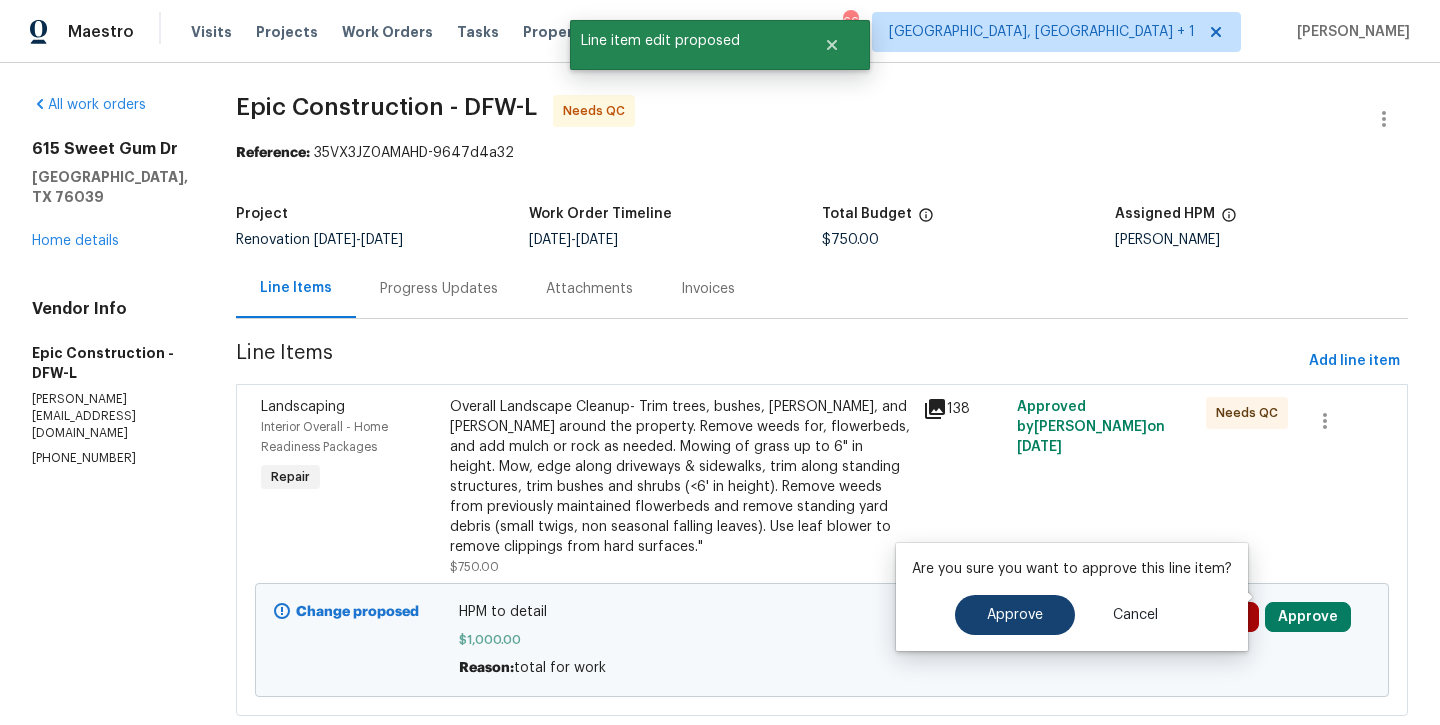 click on "Approve" at bounding box center (1015, 615) 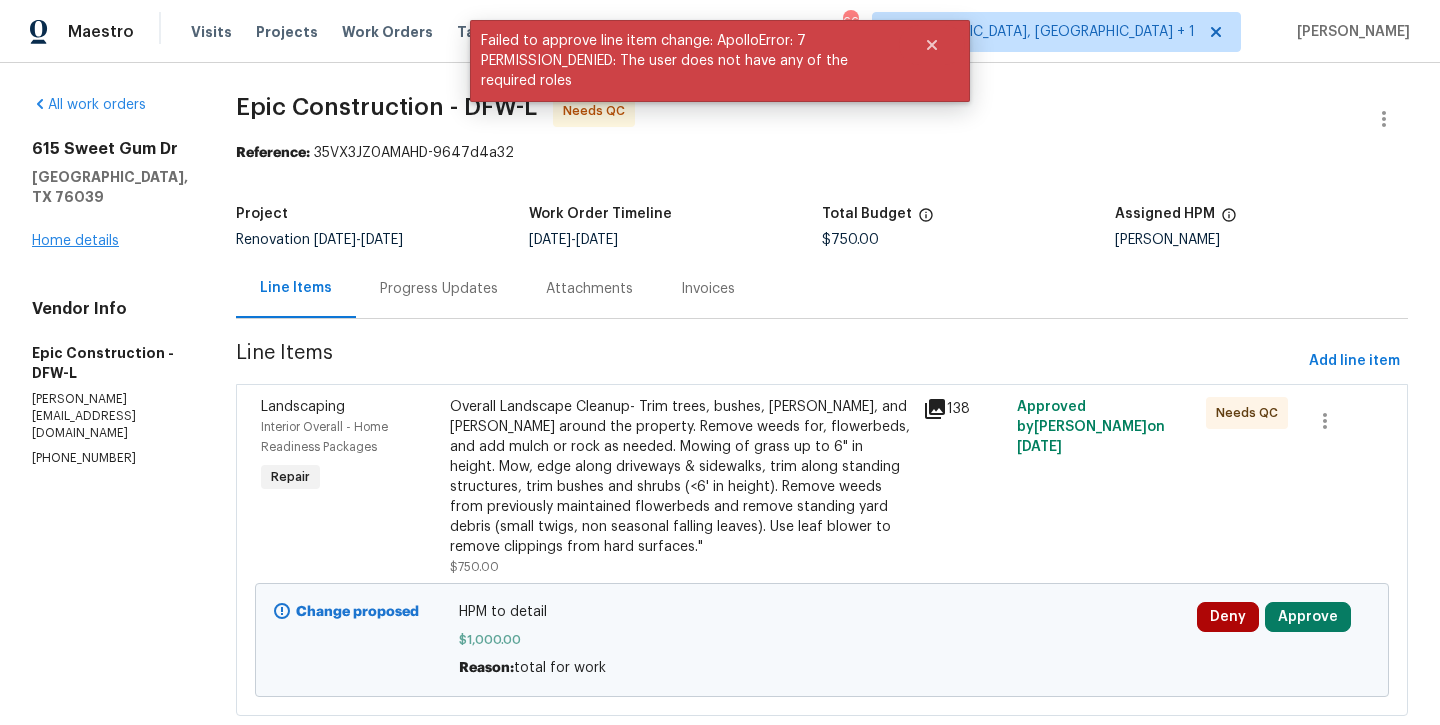click on "Home details" at bounding box center (75, 241) 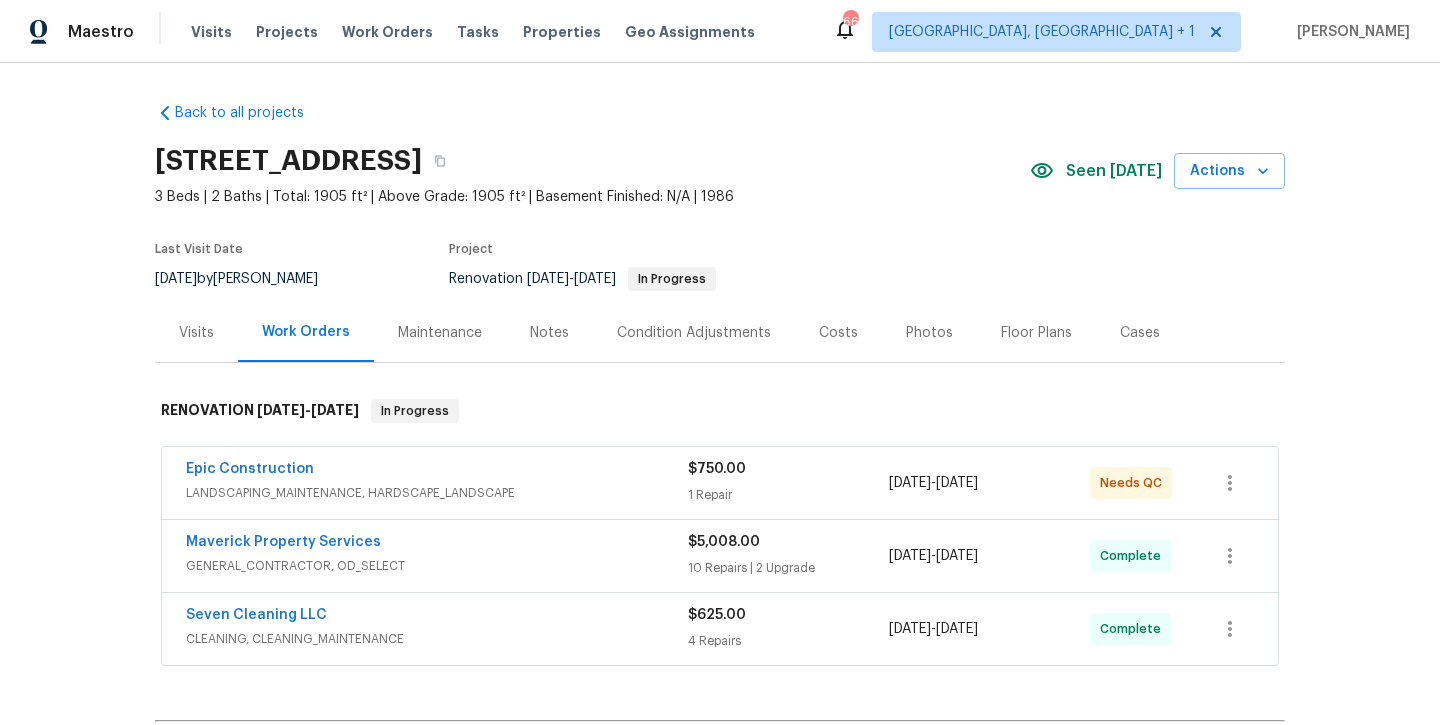 click on "Notes" at bounding box center (549, 332) 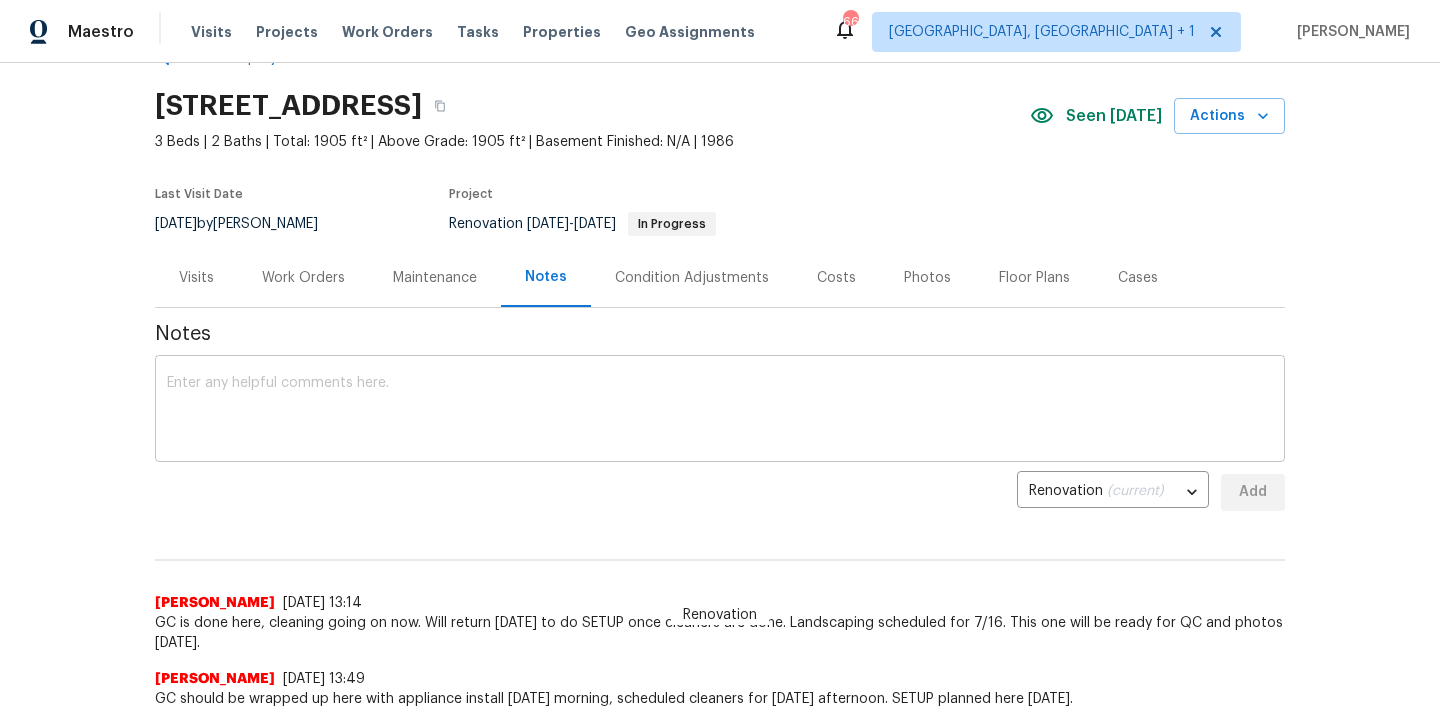 scroll, scrollTop: 54, scrollLeft: 0, axis: vertical 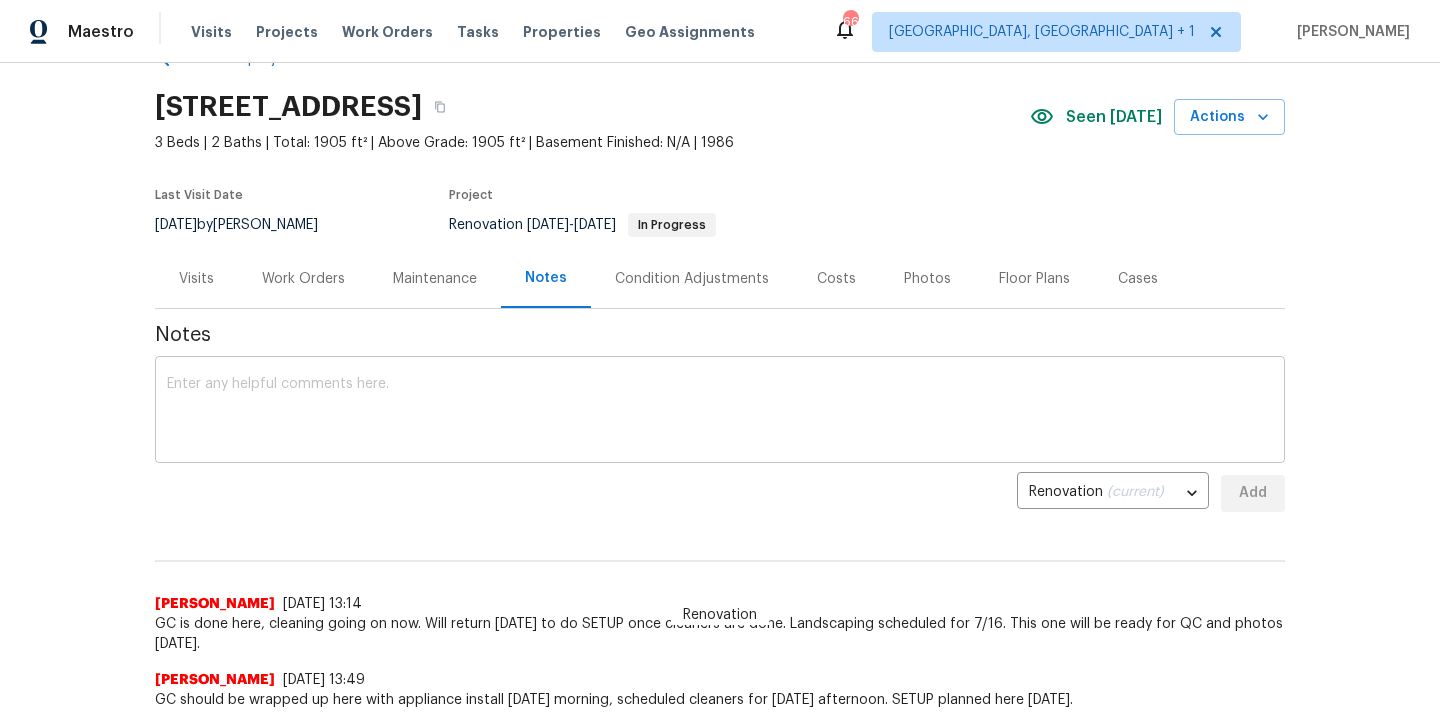 click at bounding box center (720, 412) 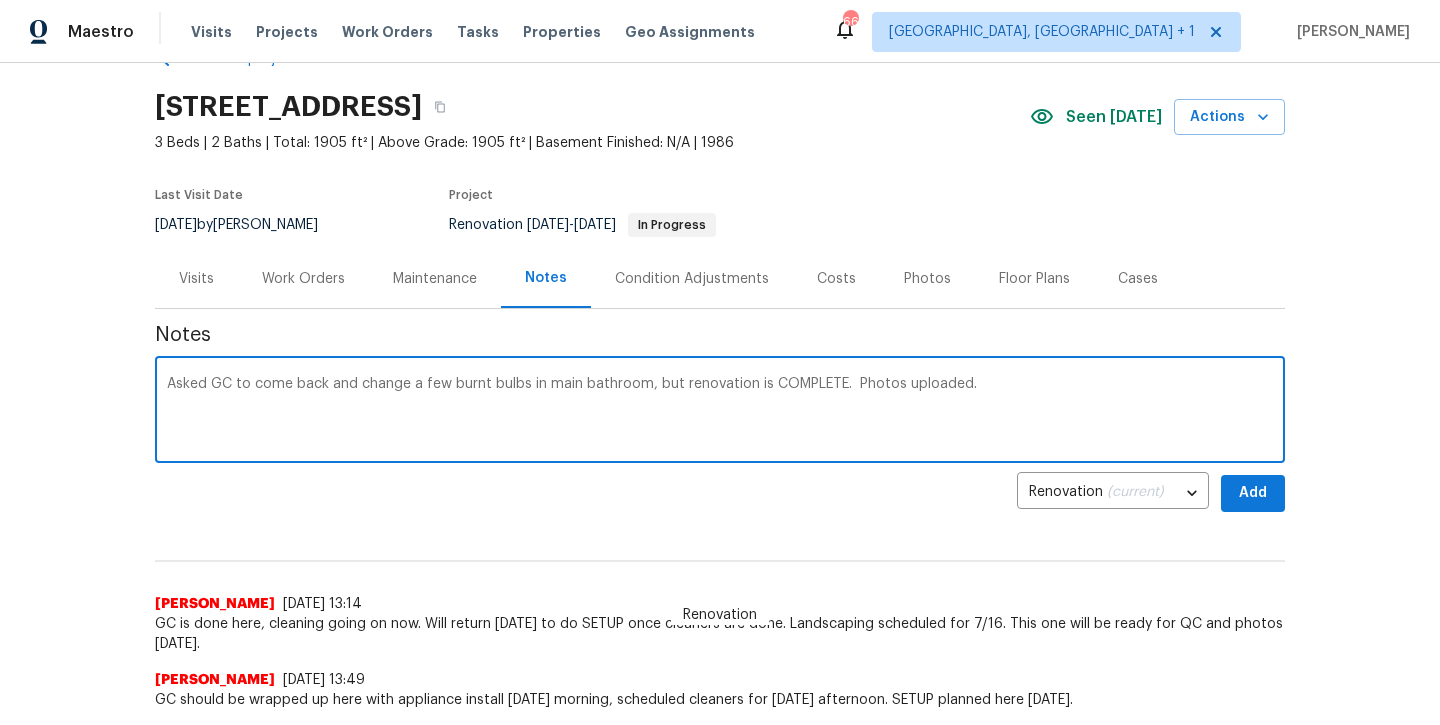 type on "Asked GC to come back and change a few burnt bulbs in main bathroom, but renovation is COMPLETE.  Photos uploaded." 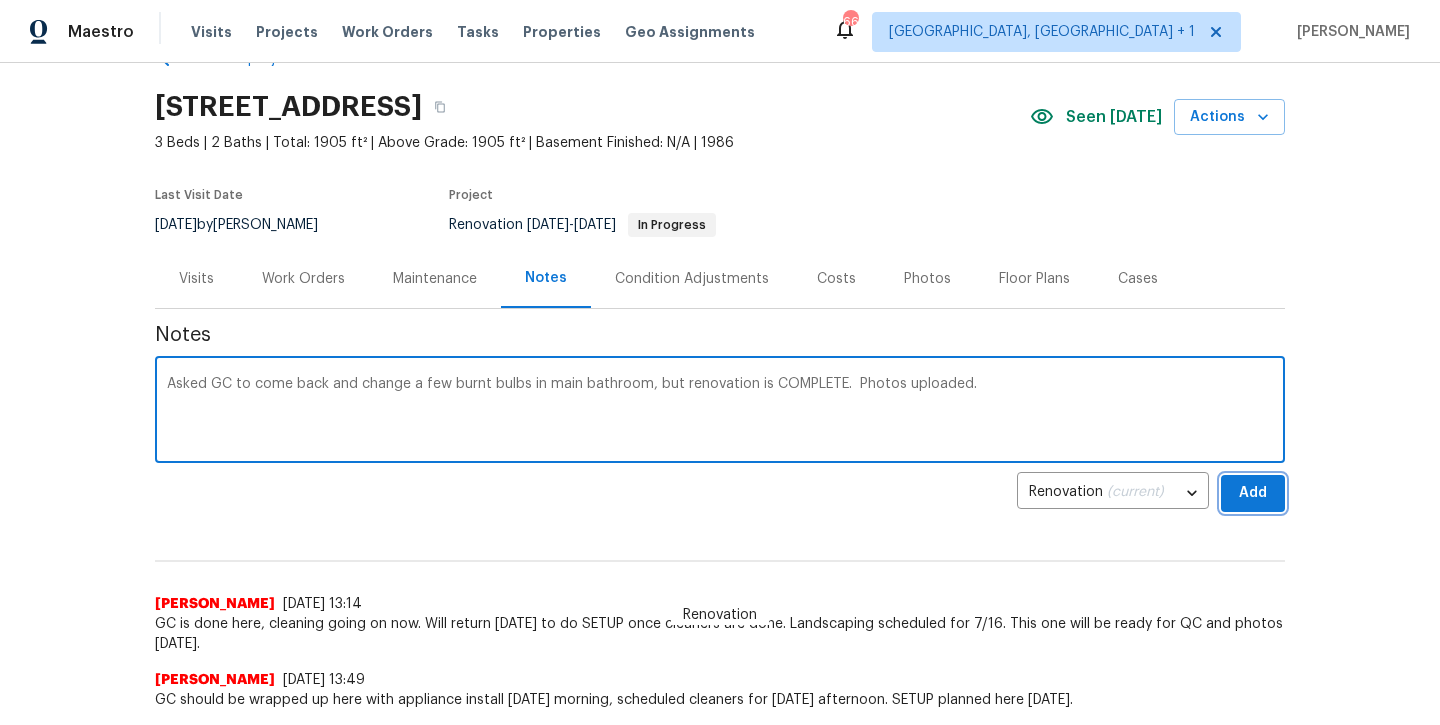 click on "Add" at bounding box center [1253, 493] 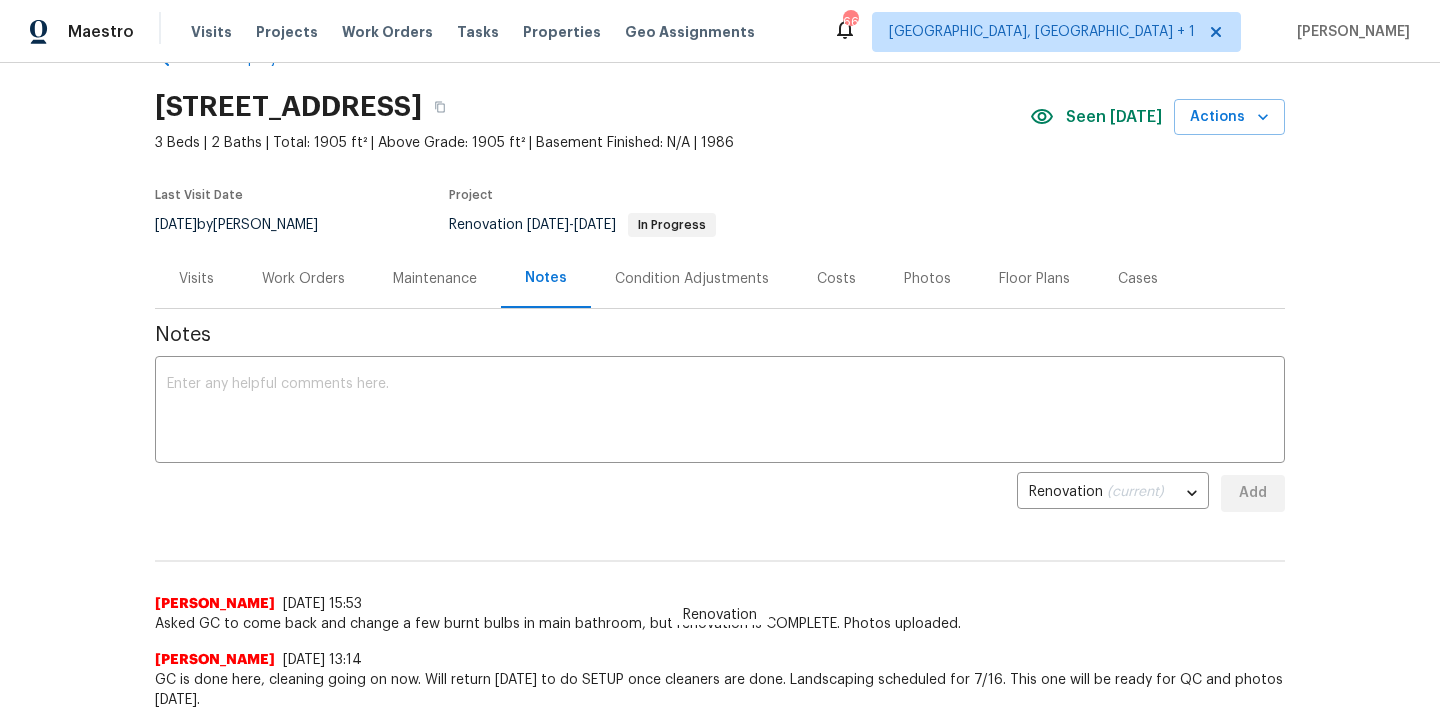 click on "Asked GC to come back and change a few burnt bulbs in main bathroom, but renovation is COMPLETE.  Photos uploaded." at bounding box center [720, 624] 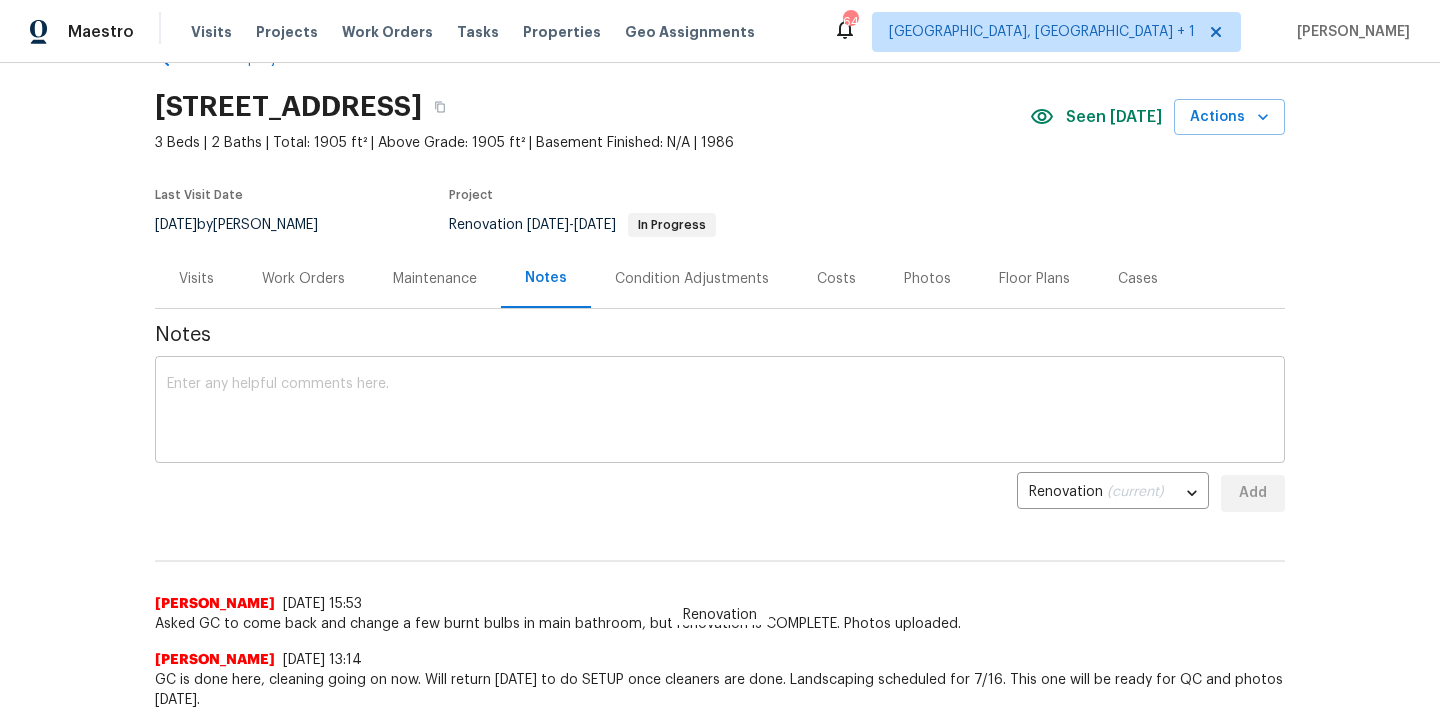 click at bounding box center [720, 412] 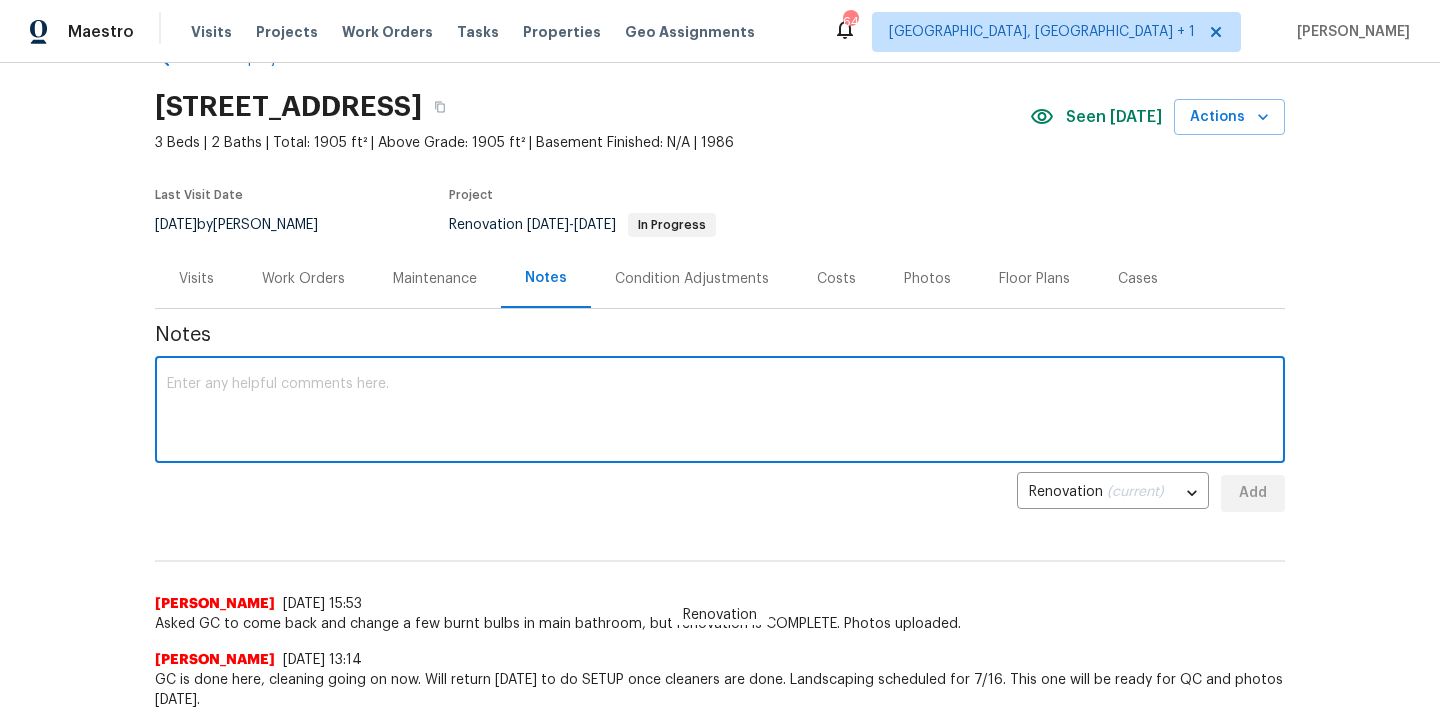 paste on "Debris- All interior/exterior debris, and personal items have been removed. (Doormats, personalized items, yard art, planters, stickers *Ex- No Soliciting, “We Don’t Call 911”, etc., and yard debris *nothing larger than a quarter.)
Windows- Always remove 1”, and vertical blinds. Blinds that are left should be in perfect condition, or removed (Do not store/stack broken blinds in the garage; trash them). Window screens are removed based on condition (remove them all or leave them all), and glass is clean.
Attics- All attics are clear with no personal items, and/or debris.
Outlets/Switches- Coverplates are installed at all outlets/switches with no missing, mismatched, and/or damaged coverplates.
Wiring- All miscellaneous wiring (audio, video, internet, etc.) is removed or tucked away neatly into the wall.
Pavers/Landscape Borders- Placed neatly, or removed.
Landscaping- Lawn mowed, trees/bushes/hedges trimmed, and weed barrier included when fresh mulch is added.
Smoke/CO Detectors- No chirping and/or missing..." 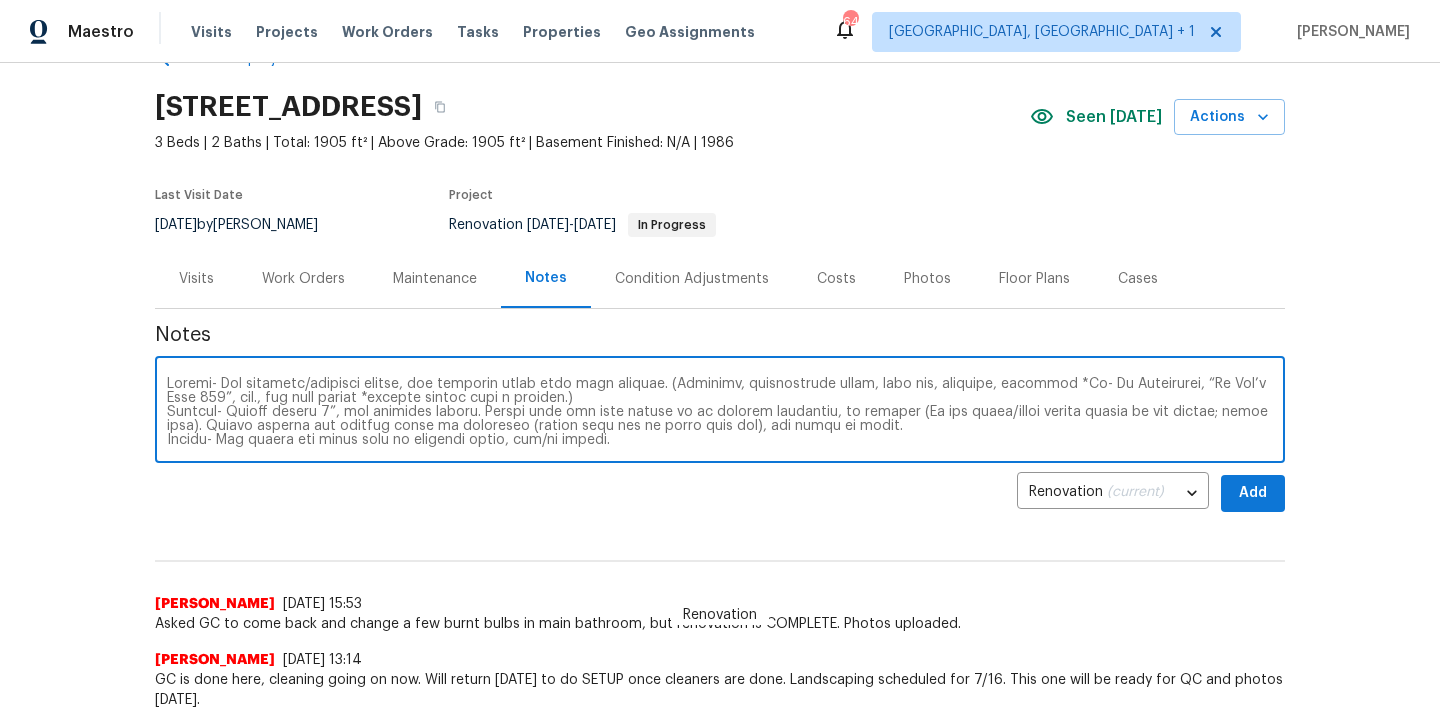 scroll, scrollTop: 140, scrollLeft: 0, axis: vertical 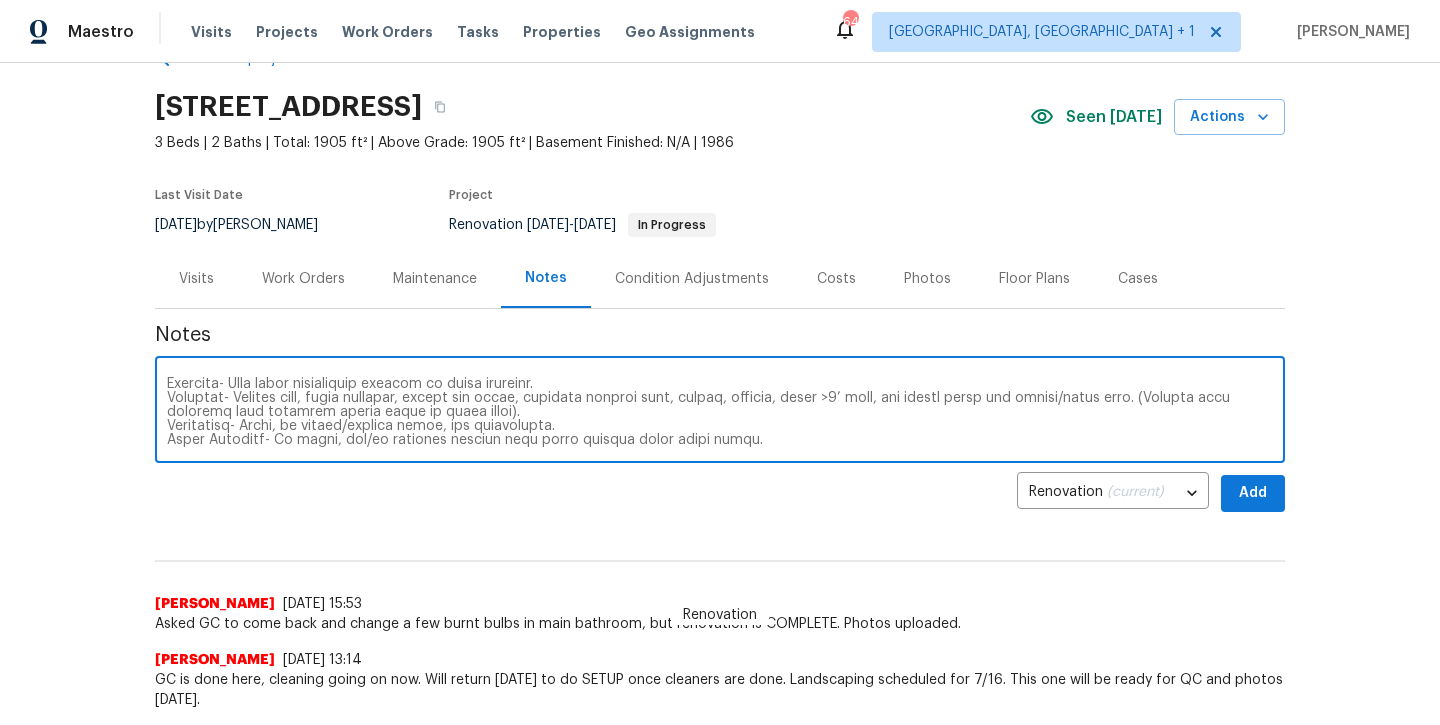 type on "Debris- All interior/exterior debris, and personal items have been removed. (Doormats, personalized items, yard art, planters, stickers *Ex- No Soliciting, “We Don’t Call 911”, etc., and yard debris *nothing larger than a quarter.)
Windows- Always remove 1”, and vertical blinds. Blinds that are left should be in perfect condition, or removed (Do not store/stack broken blinds in the garage; trash them). Window screens are removed based on condition (remove them all or leave them all), and glass is clean.
Attics- All attics are clear with no personal items, and/or debris.
Outlets/Switches- Coverplates are installed at all outlets/switches with no missing, mismatched, and/or damaged coverplates.
Wiring- All miscellaneous wiring (audio, video, internet, etc.) is removed or tucked away neatly into the wall.
Pavers/Landscape Borders- Placed neatly, or removed.
Landscaping- Lawn mowed, trees/bushes/hedges trimmed, and weed barrier included when fresh mulch is added.
Smoke/CO Detectors- No chirping and/or missing..." 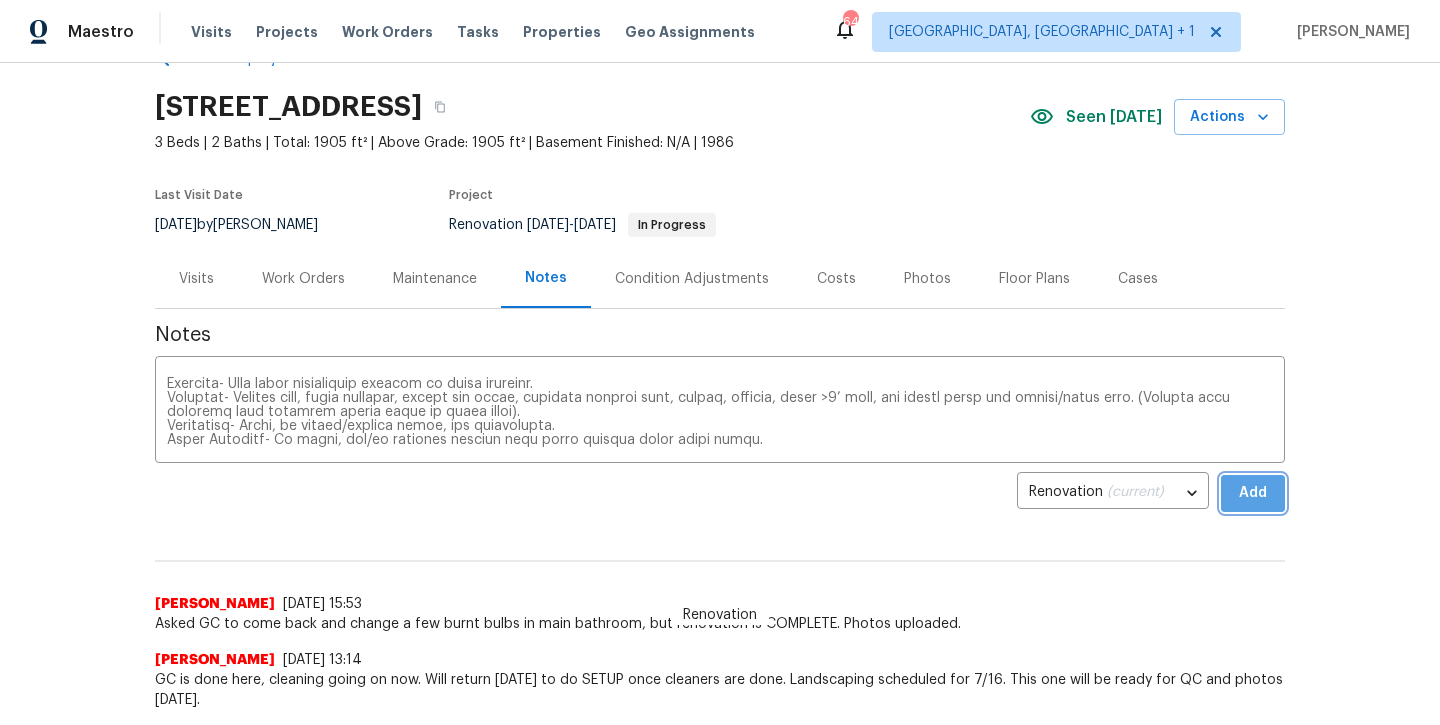 click on "Add" at bounding box center (1253, 493) 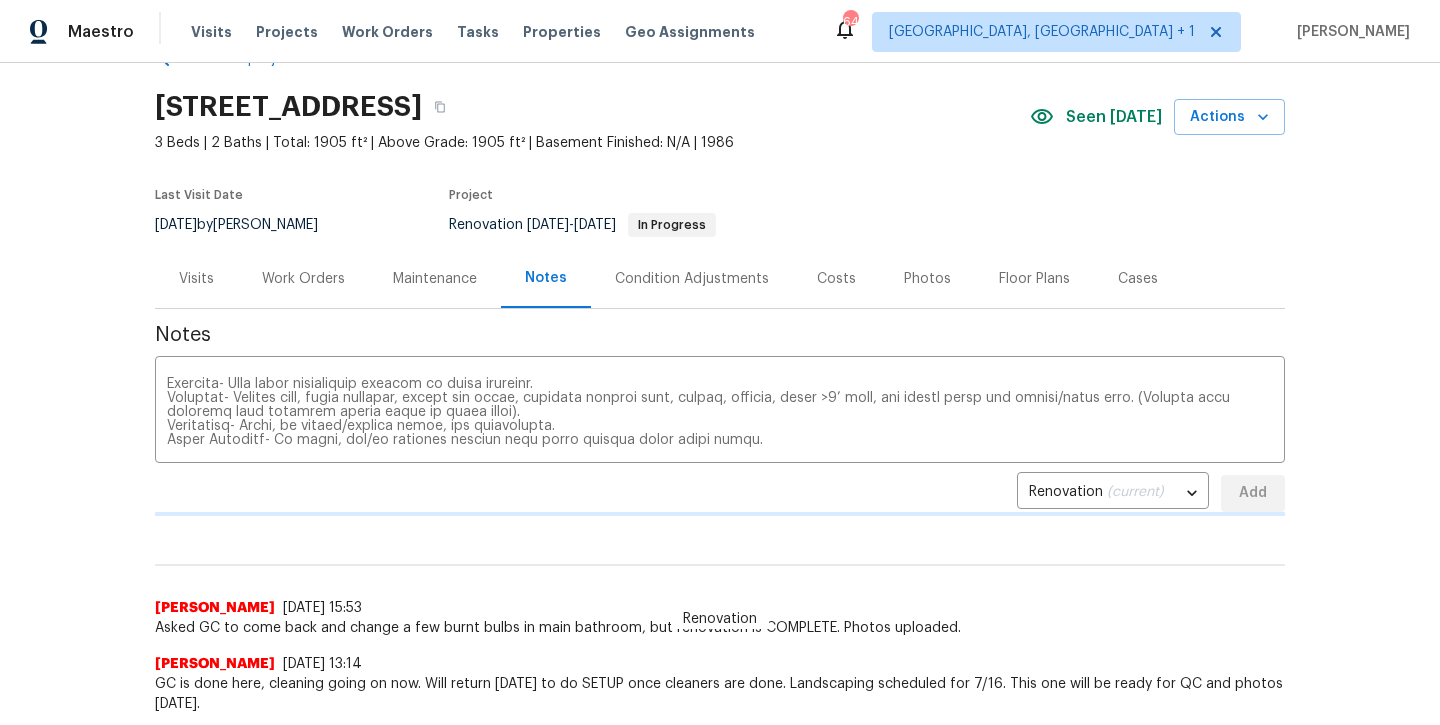 type 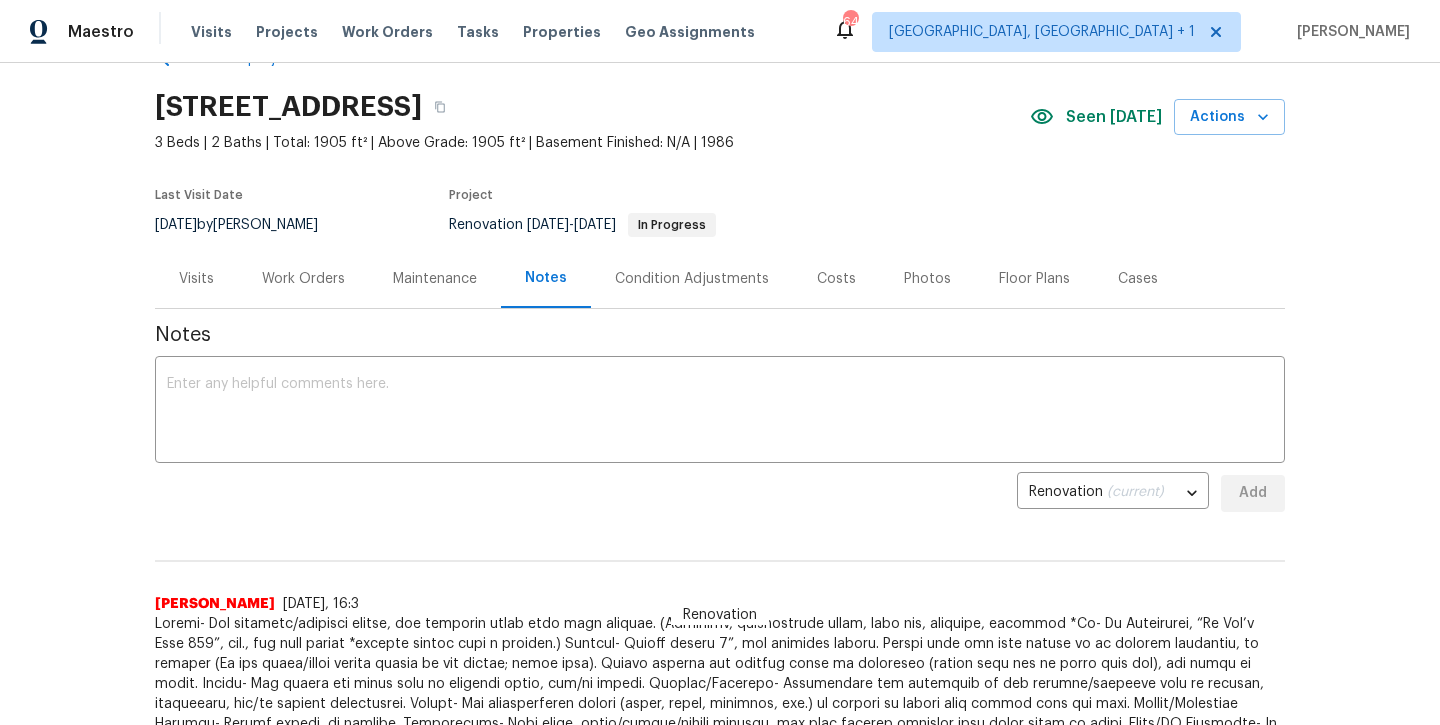 scroll, scrollTop: 0, scrollLeft: 0, axis: both 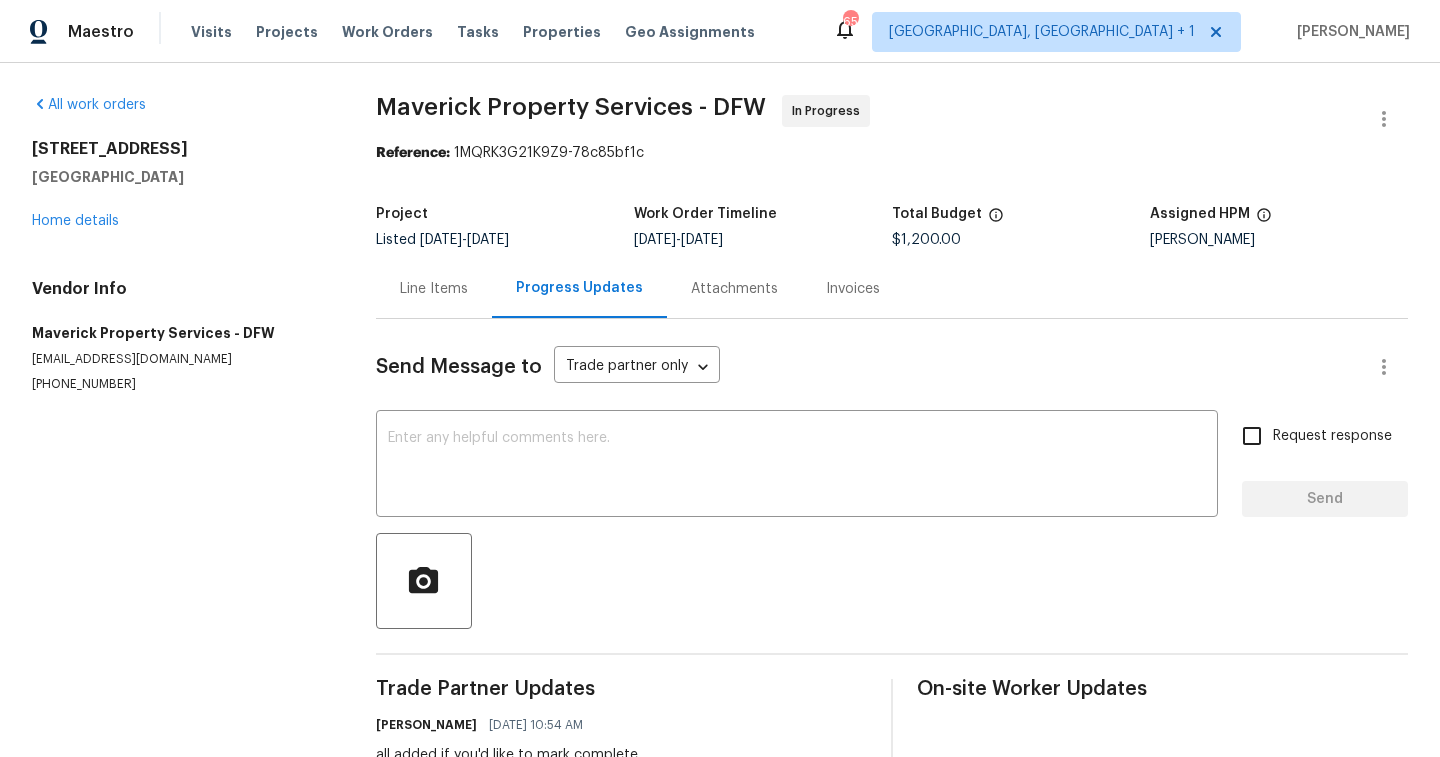 click on "Line Items" at bounding box center (434, 289) 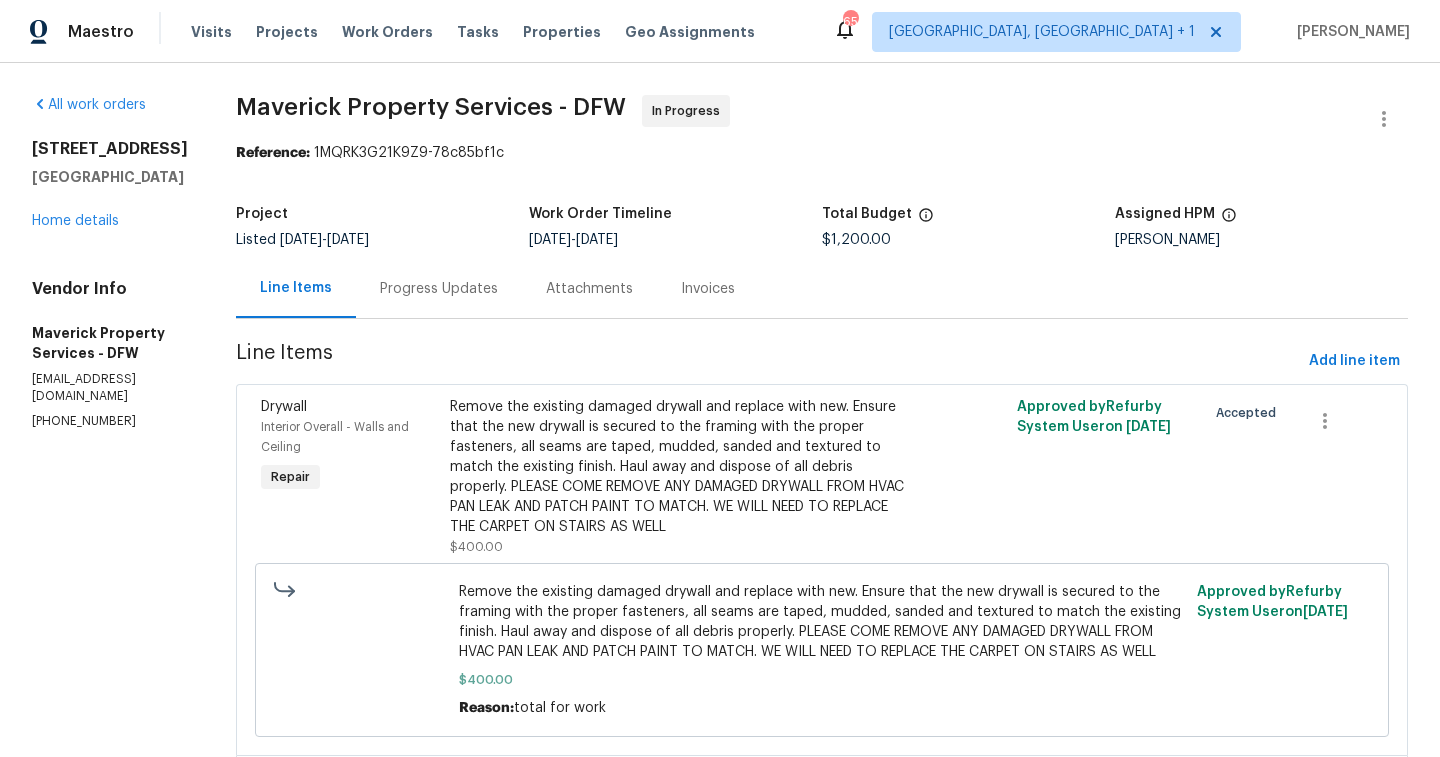 scroll, scrollTop: 0, scrollLeft: 0, axis: both 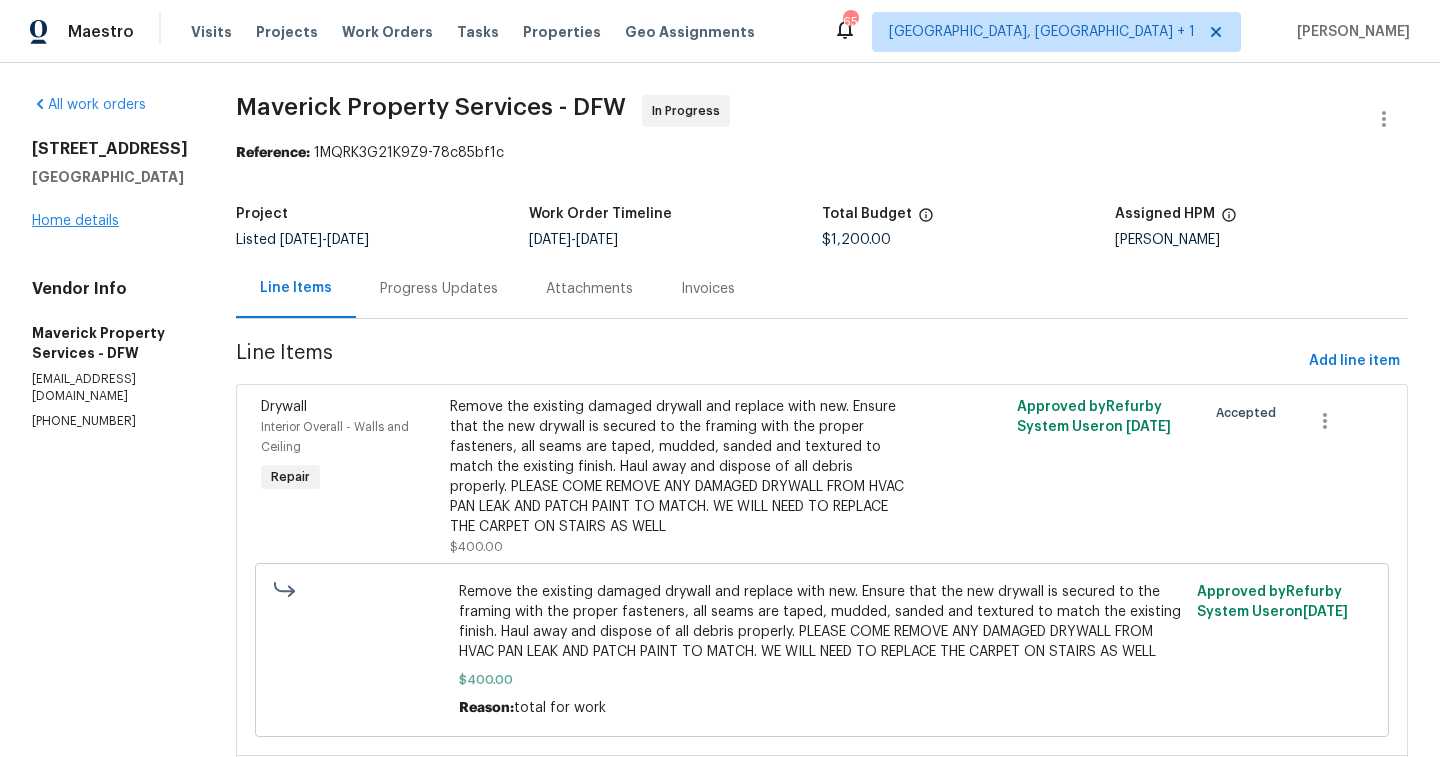 click on "Home details" at bounding box center [75, 221] 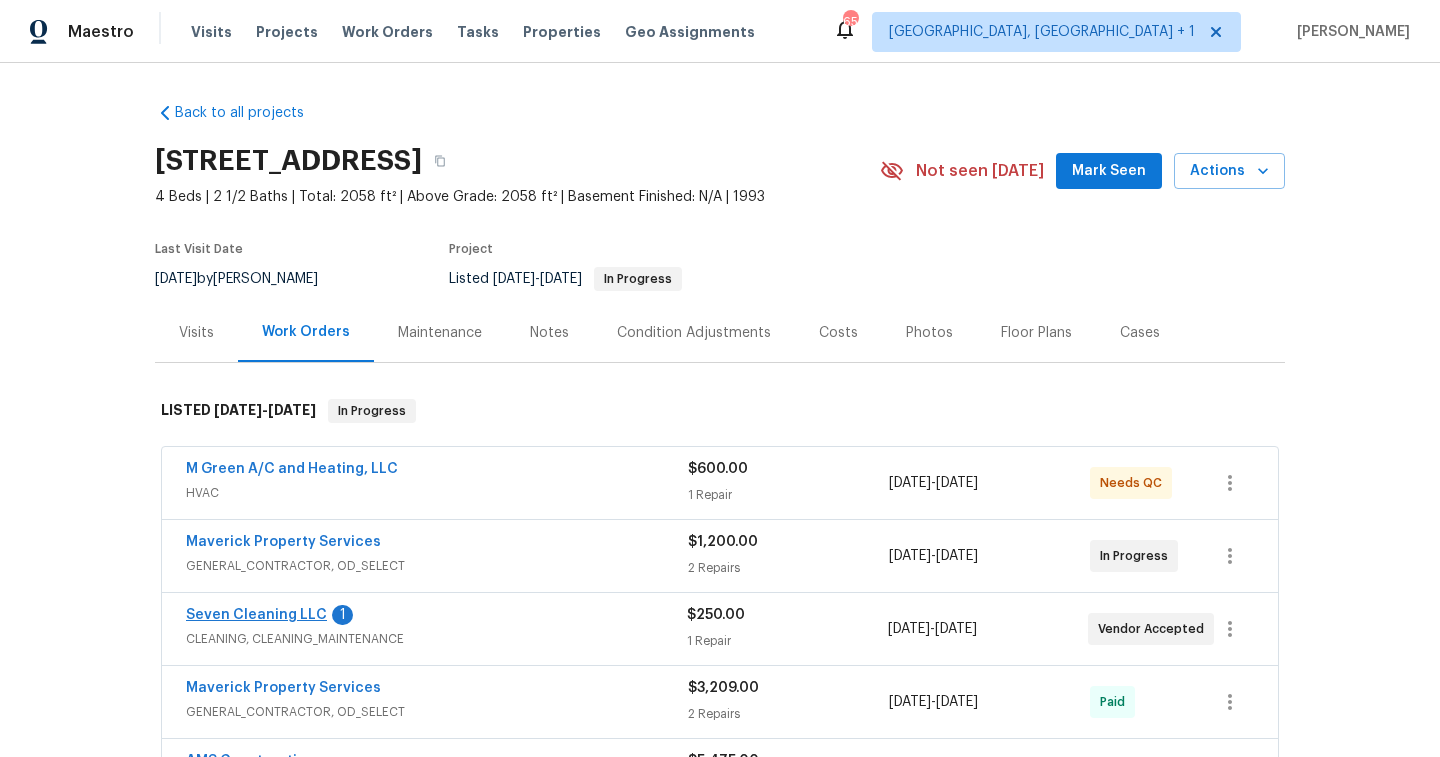 click on "Seven Cleaning LLC" at bounding box center (256, 615) 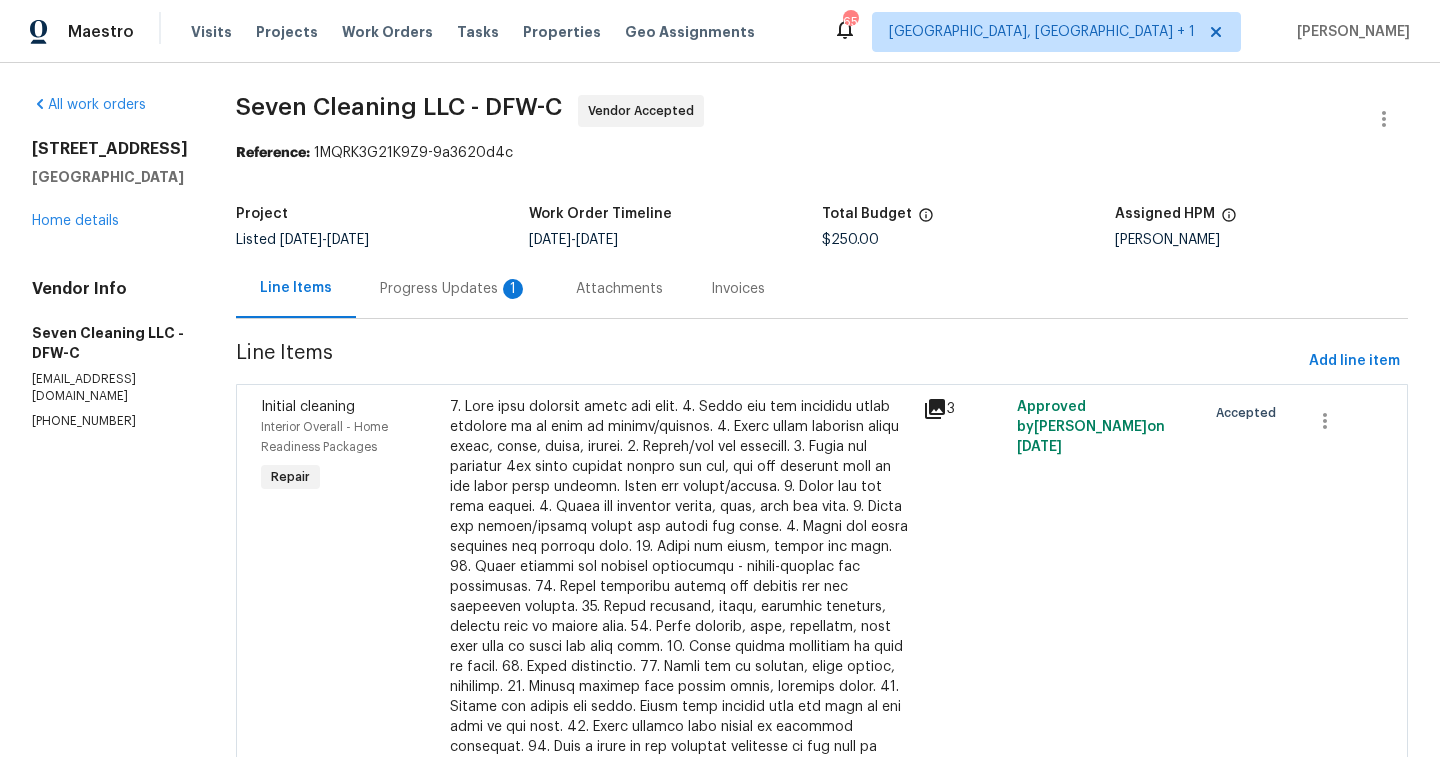 click on "Progress Updates 1" at bounding box center (454, 289) 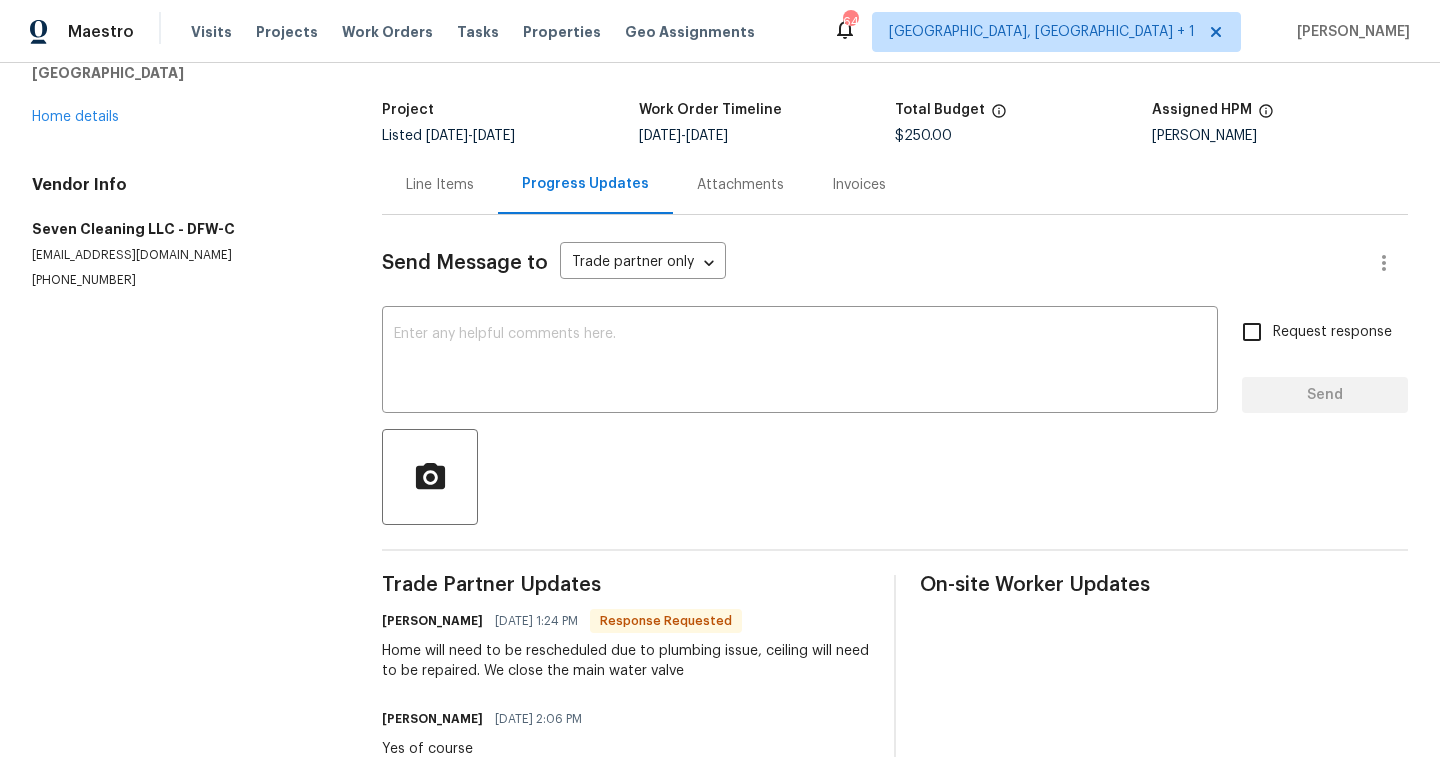 scroll, scrollTop: 102, scrollLeft: 0, axis: vertical 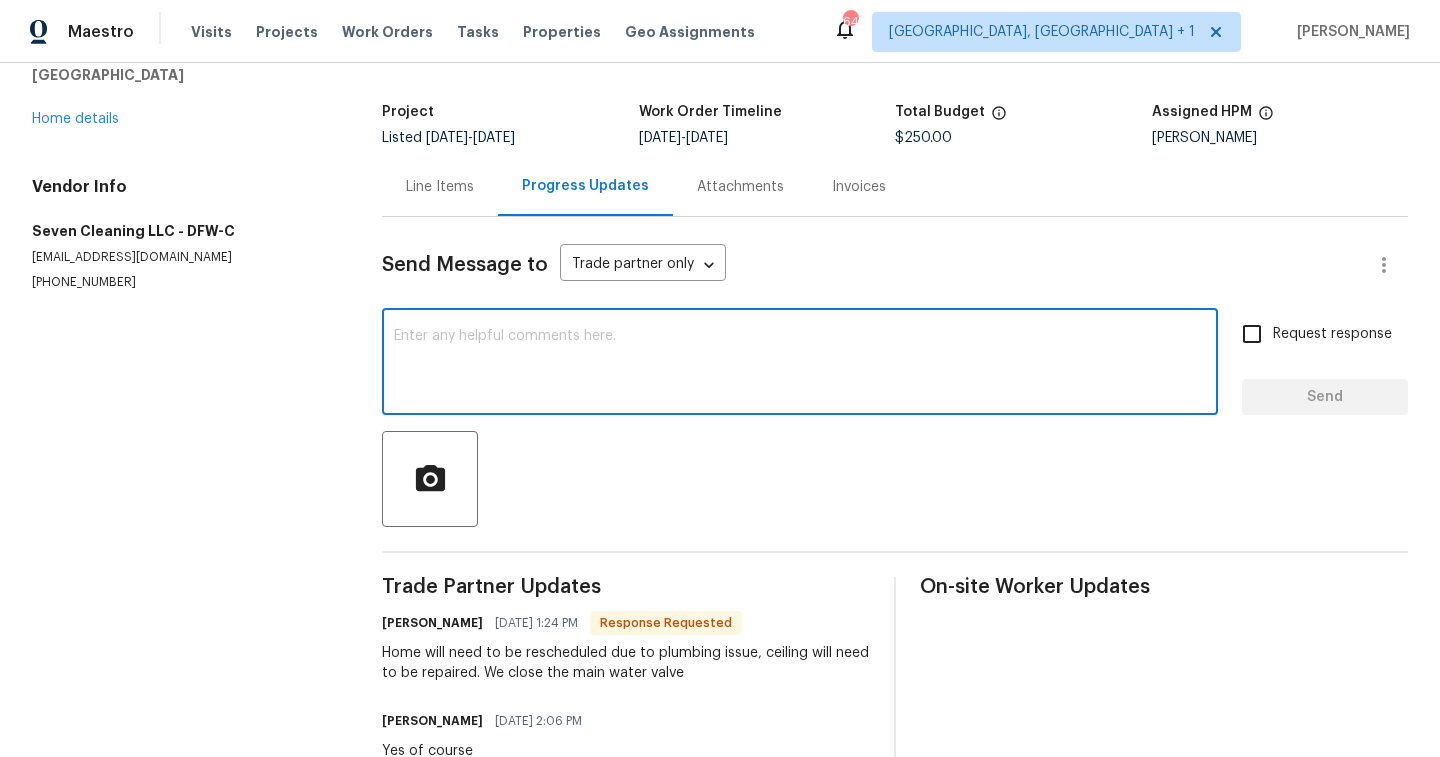 click at bounding box center [800, 364] 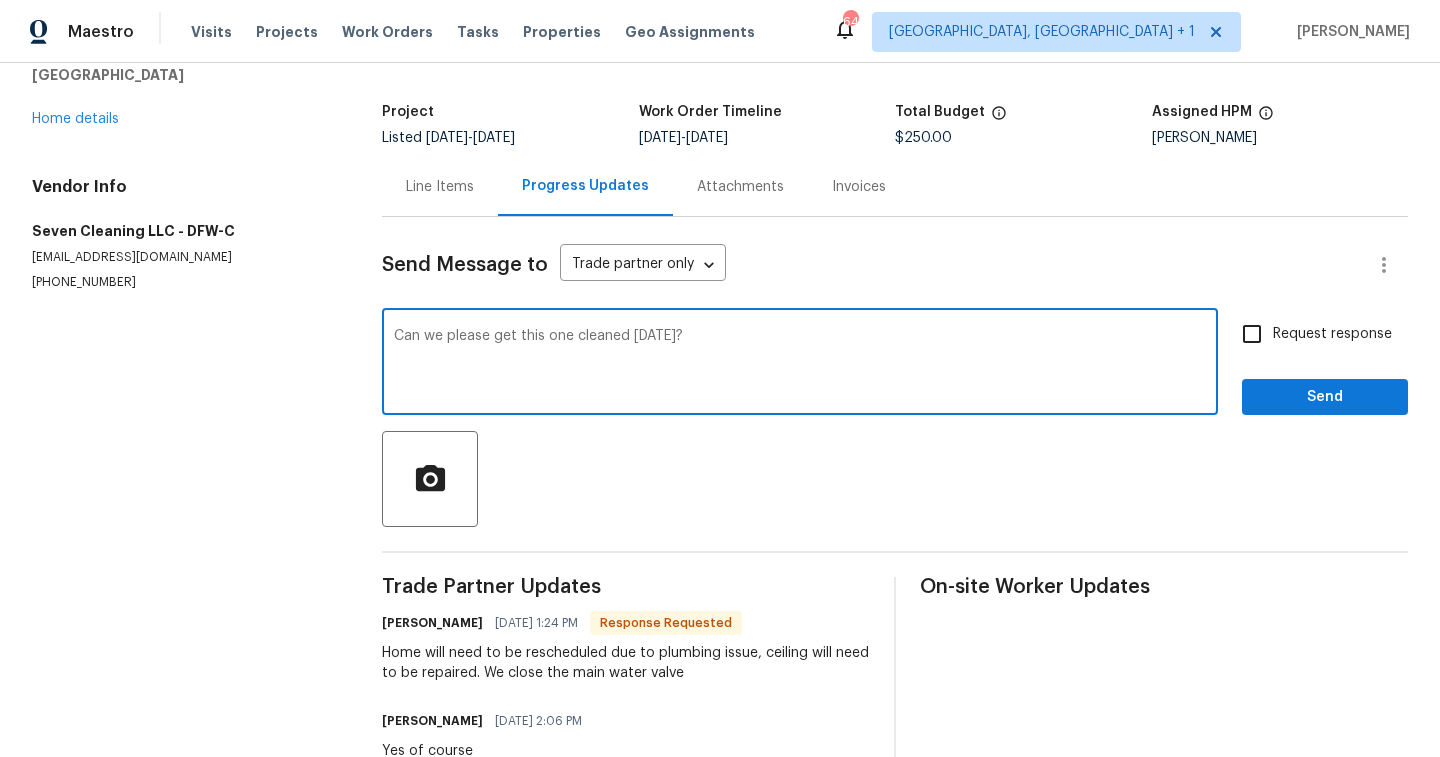type on "Can we please get this one cleaned tomorrow?" 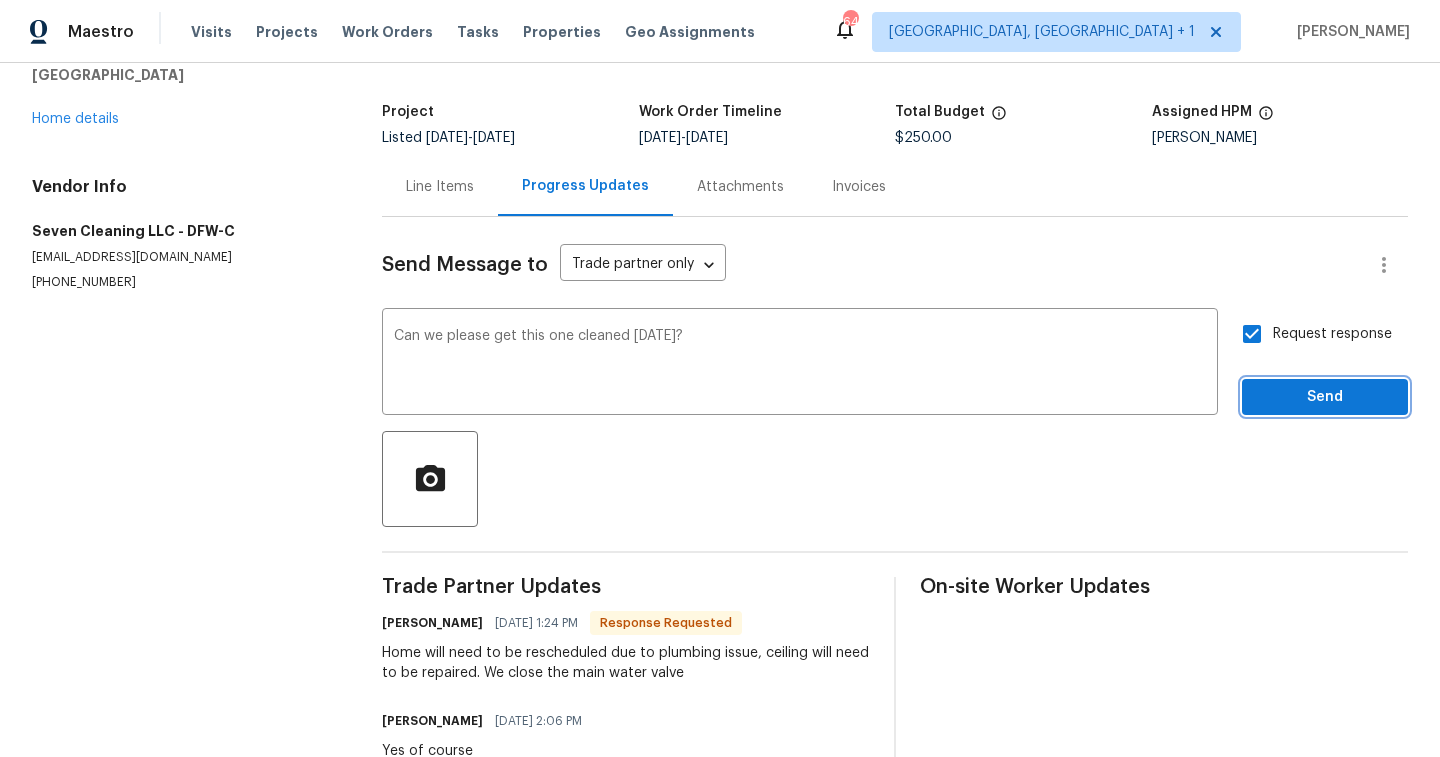 click on "Send" at bounding box center [1325, 397] 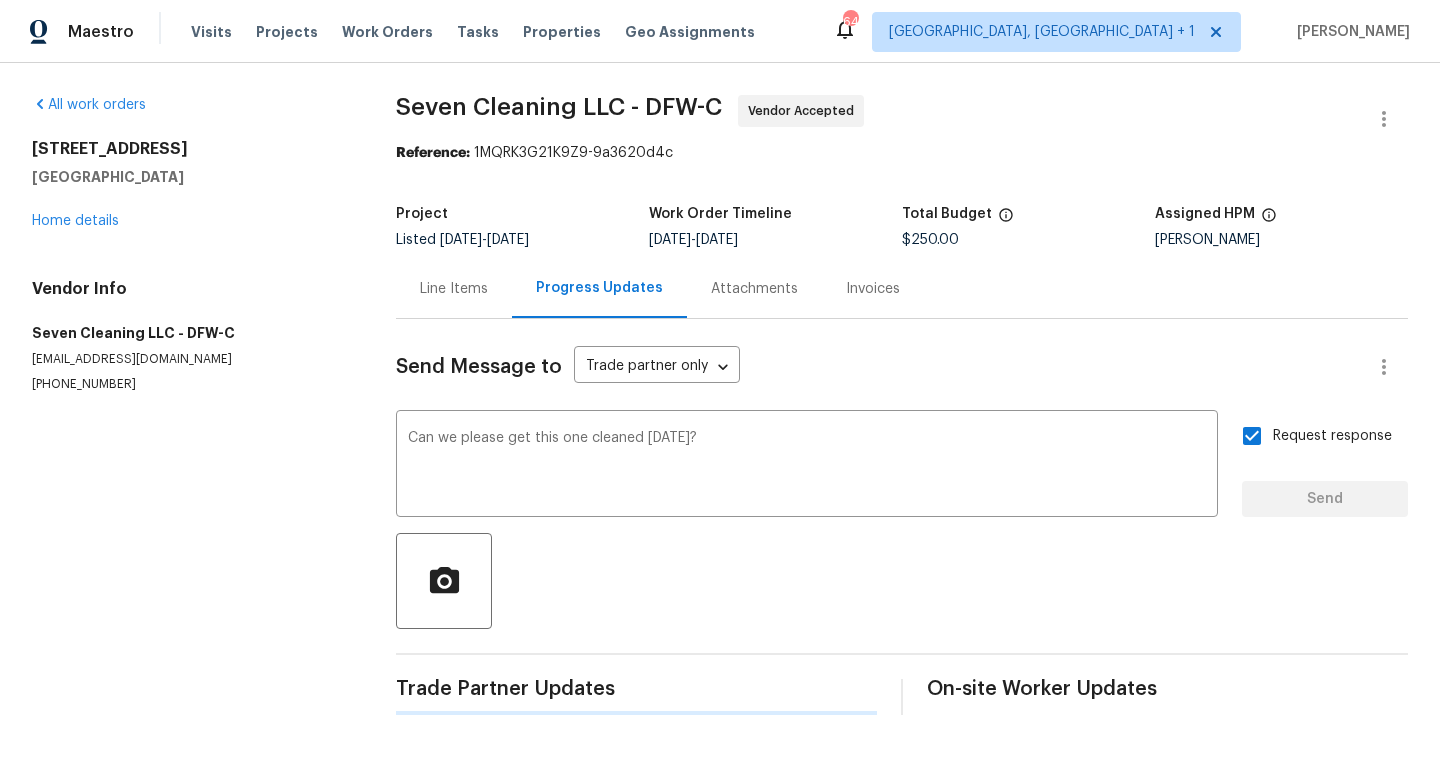 scroll, scrollTop: 0, scrollLeft: 0, axis: both 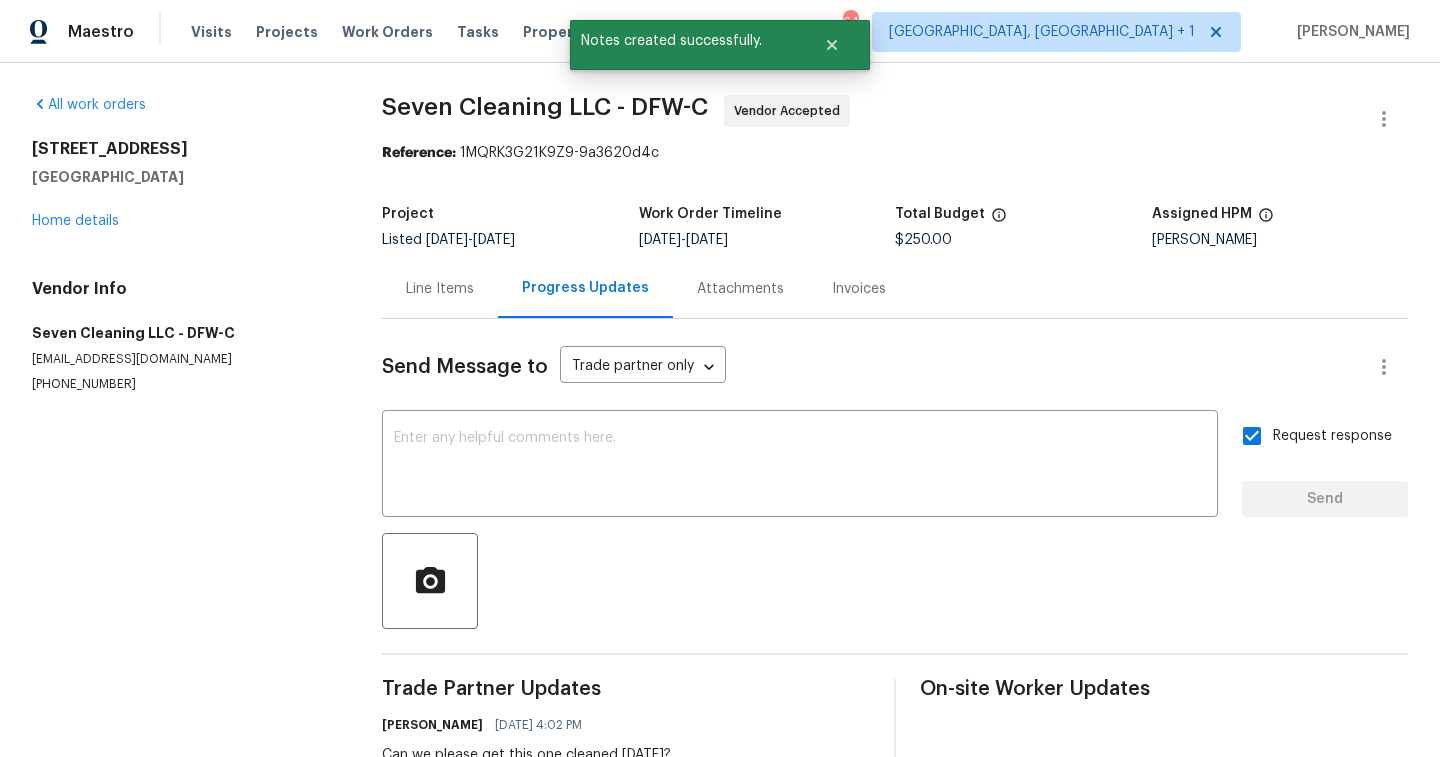 click on "All work orders 2116 Wentworth Dr Flower Mound, TX 75028 Home details Vendor Info Seven Cleaning LLC - DFW-C sevencleaningdfw@gmail.com (682) 777-5707" at bounding box center [183, 244] 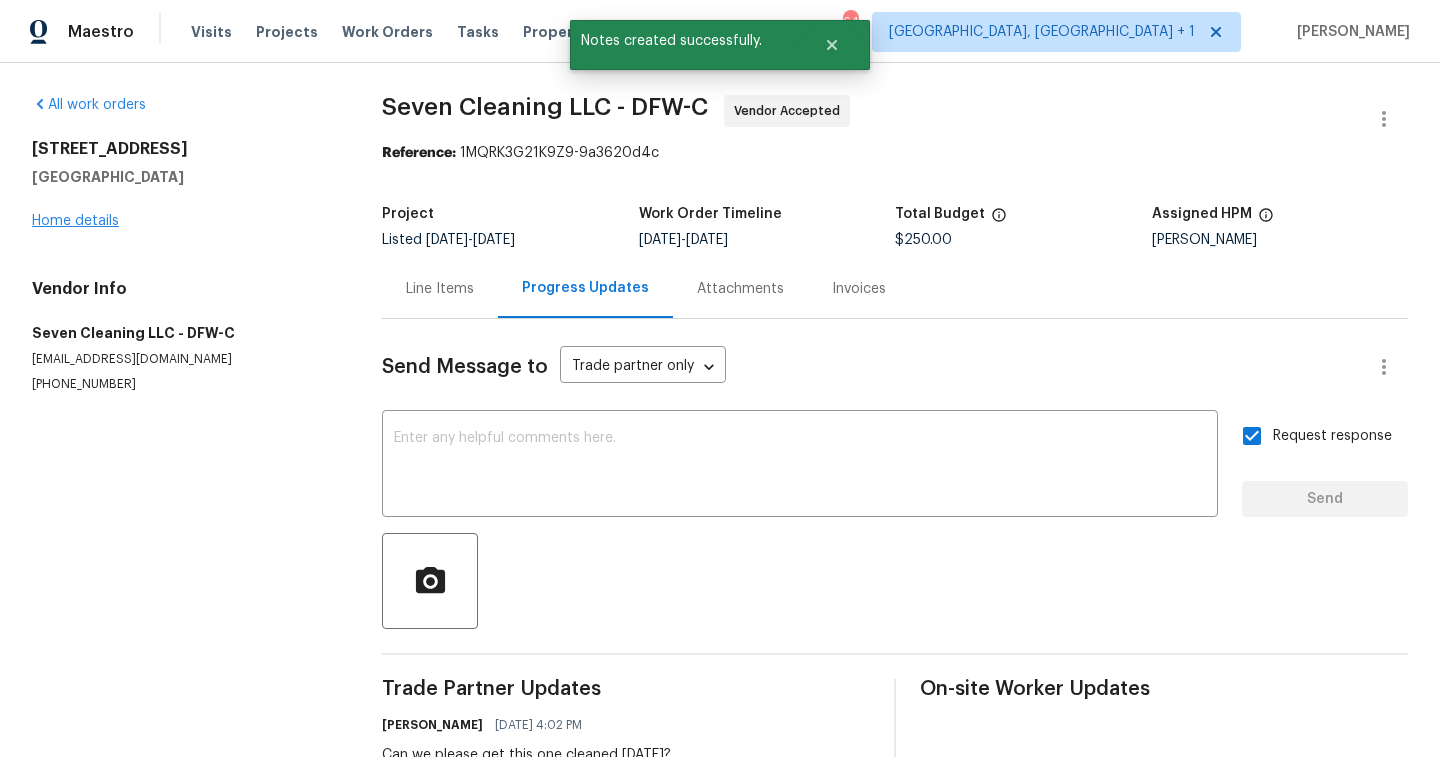 click on "Home details" at bounding box center [75, 221] 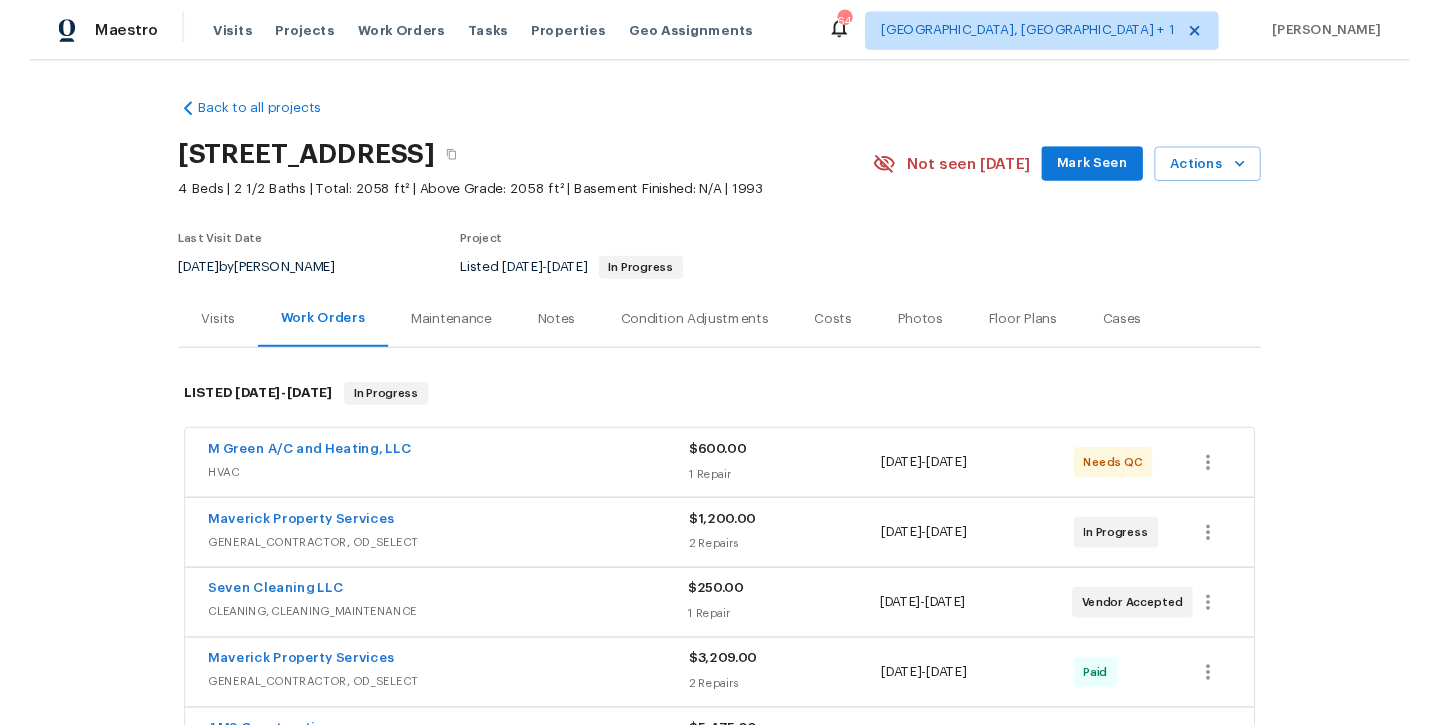 scroll, scrollTop: 0, scrollLeft: 0, axis: both 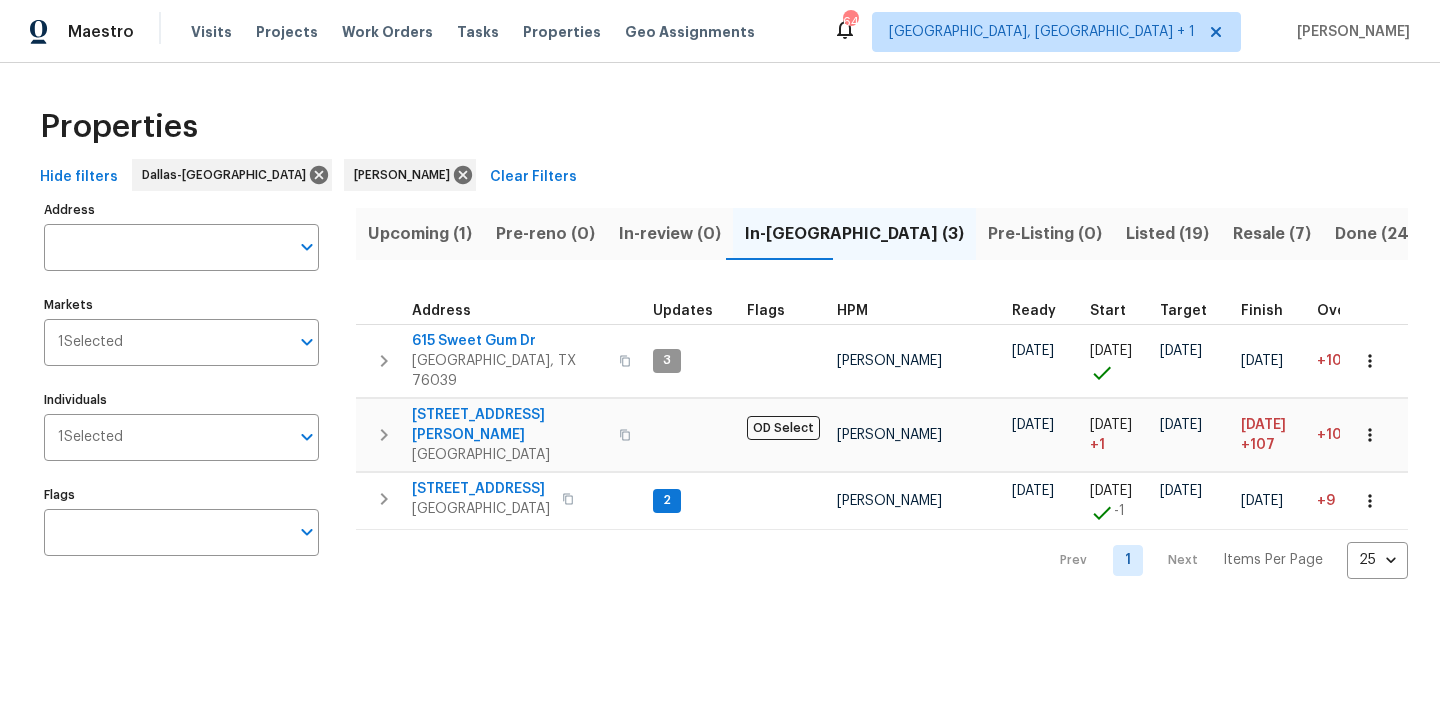 click on "Listed (19)" at bounding box center (1167, 234) 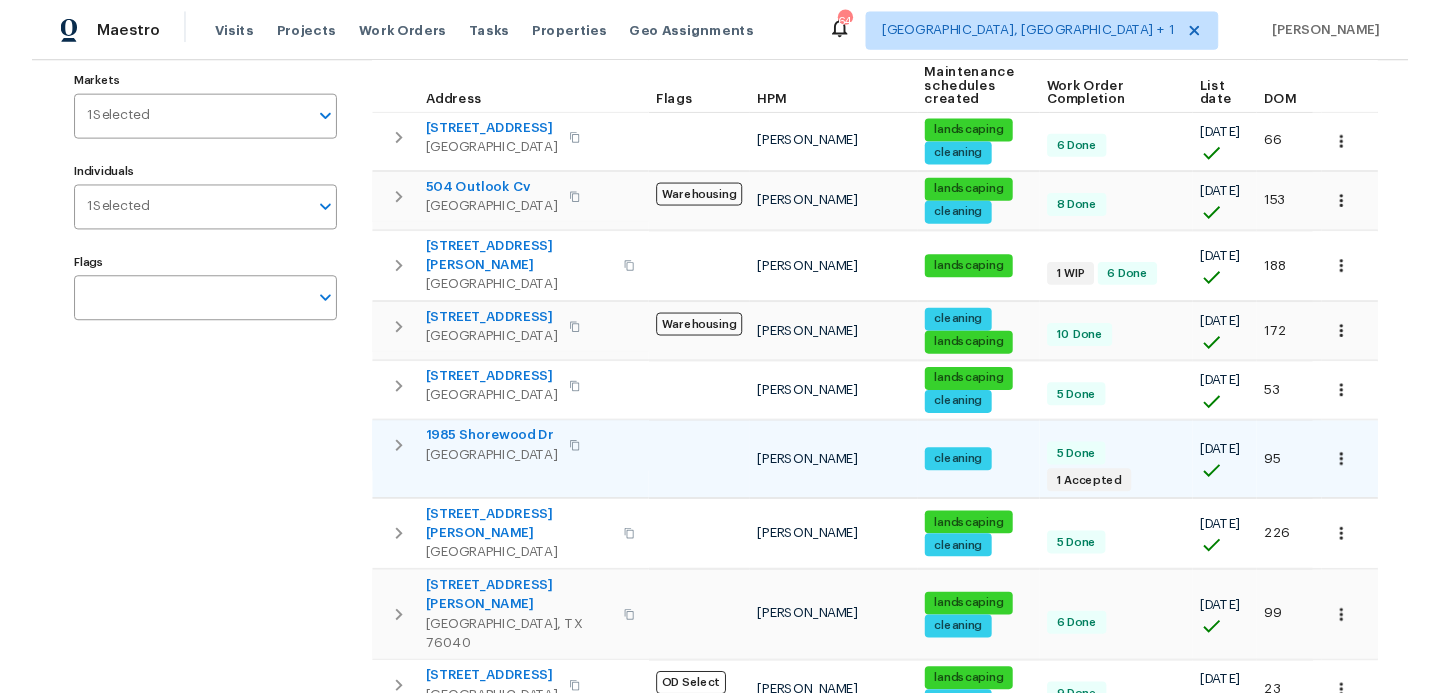 scroll, scrollTop: 293, scrollLeft: 0, axis: vertical 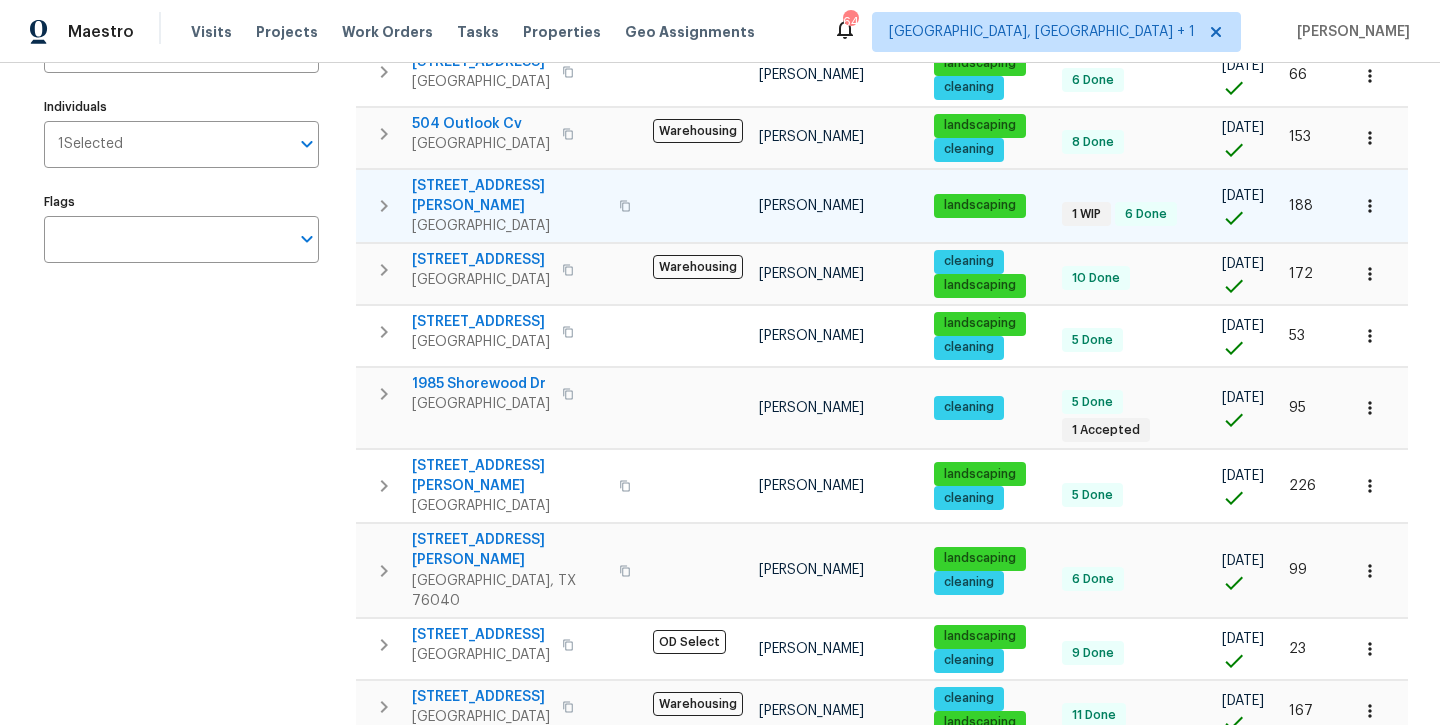click on "[STREET_ADDRESS][PERSON_NAME]" at bounding box center (509, 196) 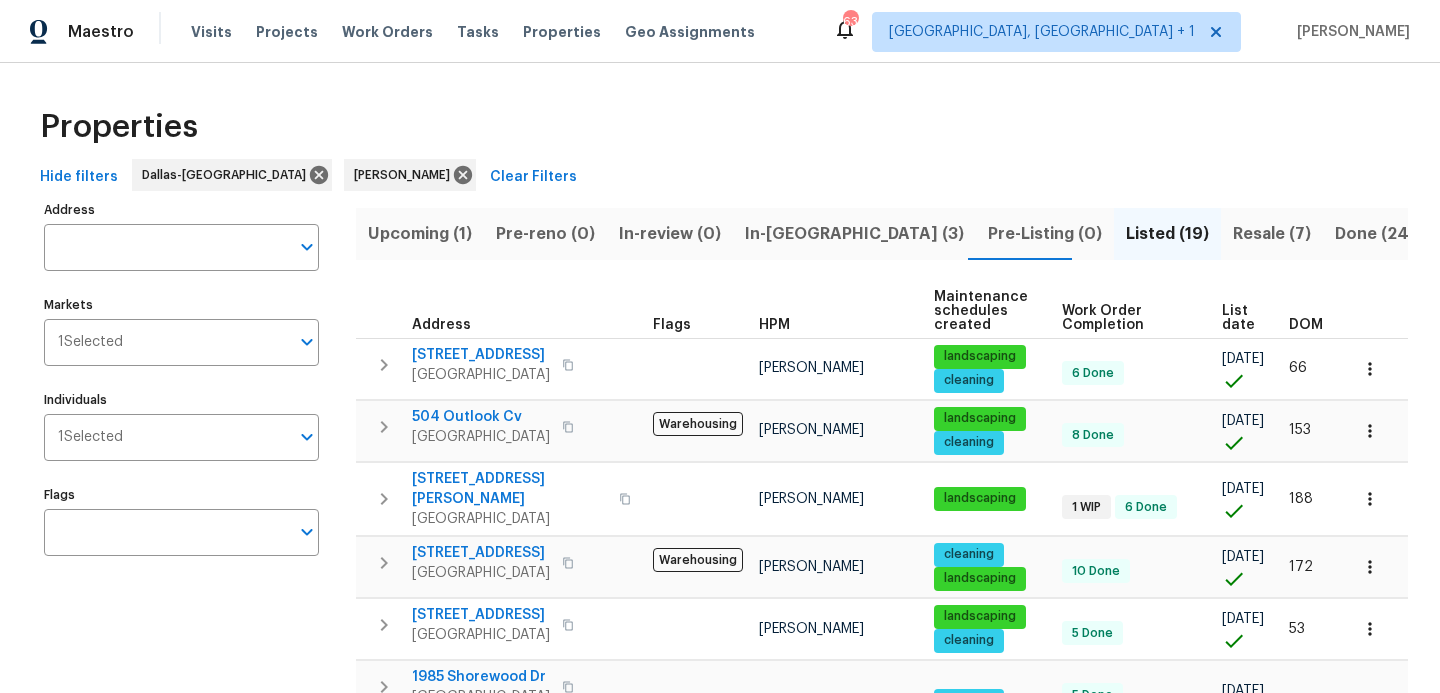 scroll, scrollTop: 0, scrollLeft: 0, axis: both 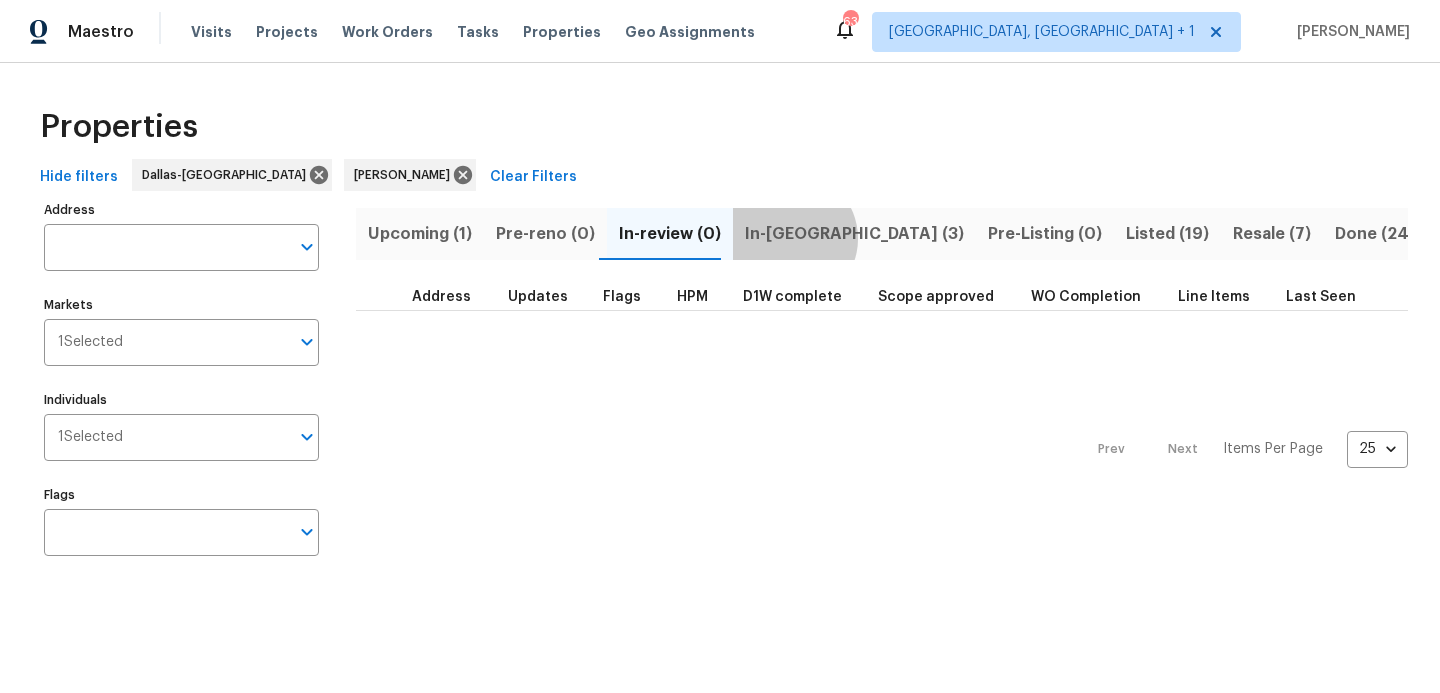 click on "In-reno (3)" at bounding box center (854, 234) 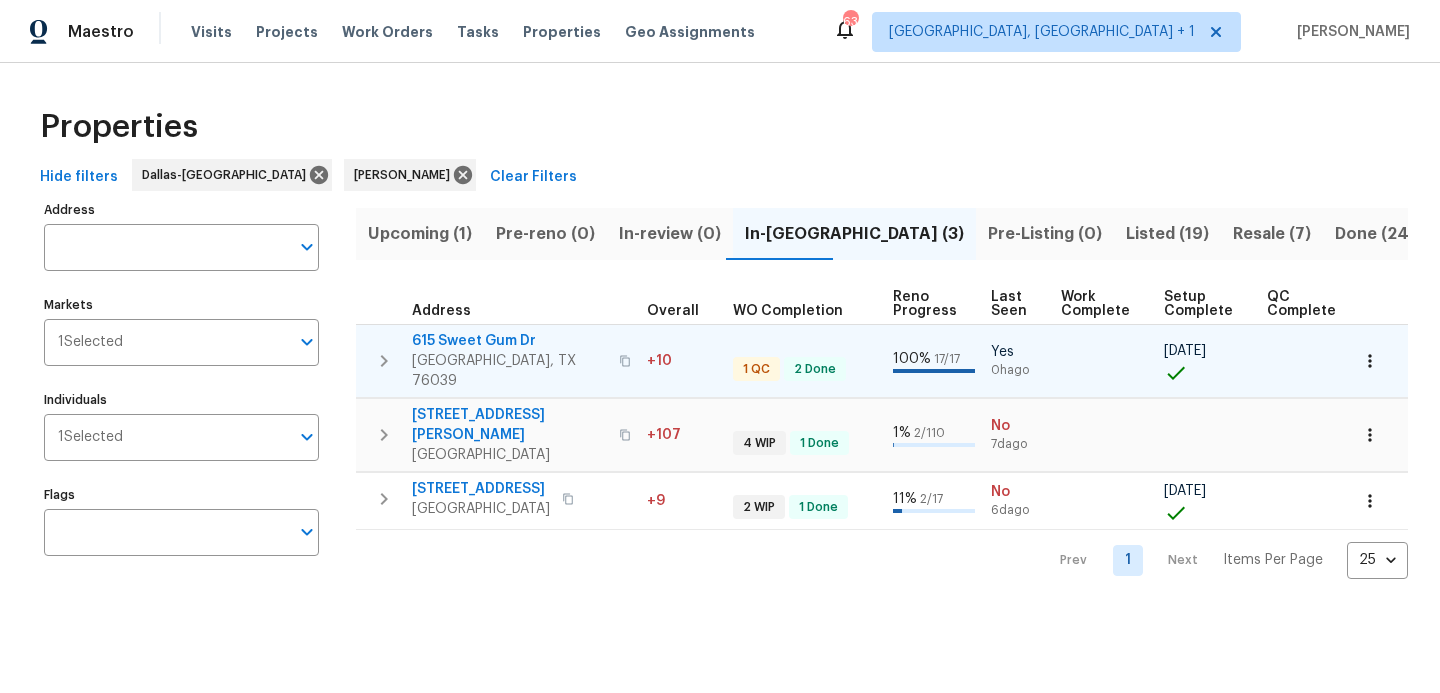 scroll, scrollTop: 0, scrollLeft: 669, axis: horizontal 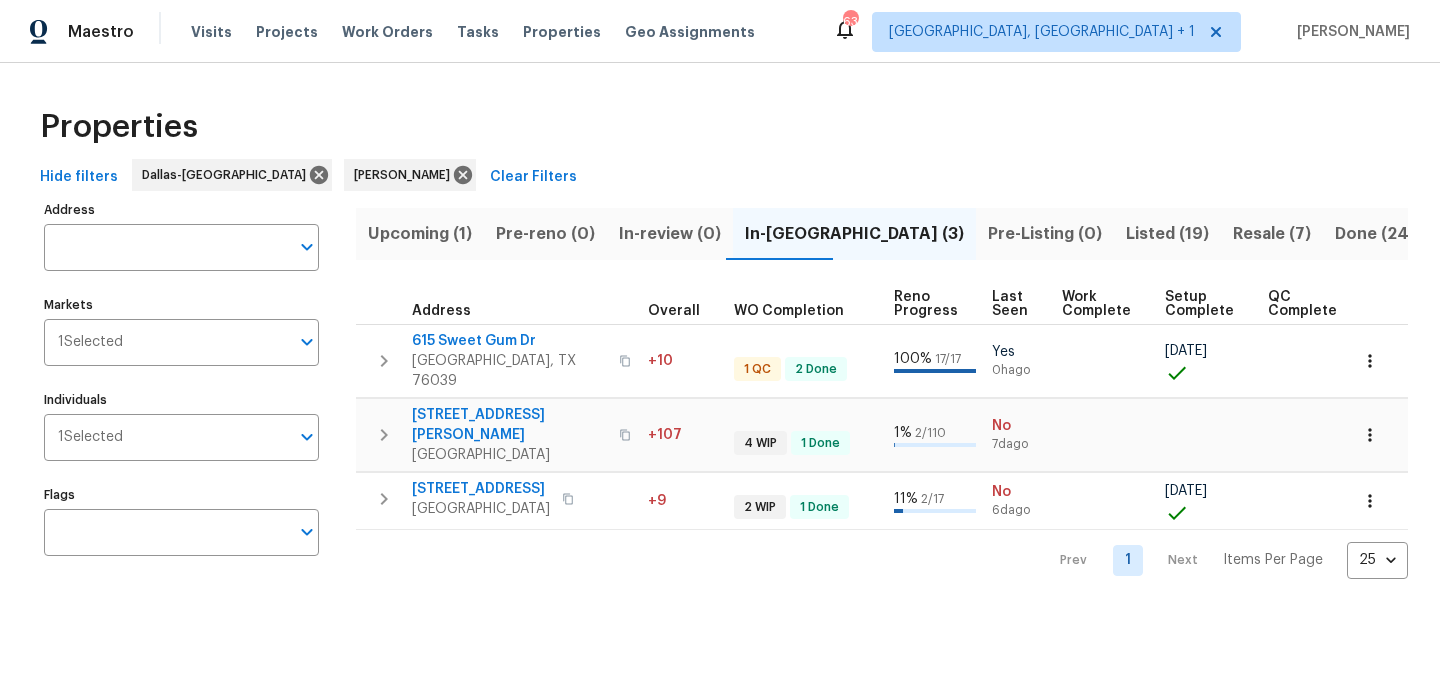 click on "Resale (7)" at bounding box center (1272, 234) 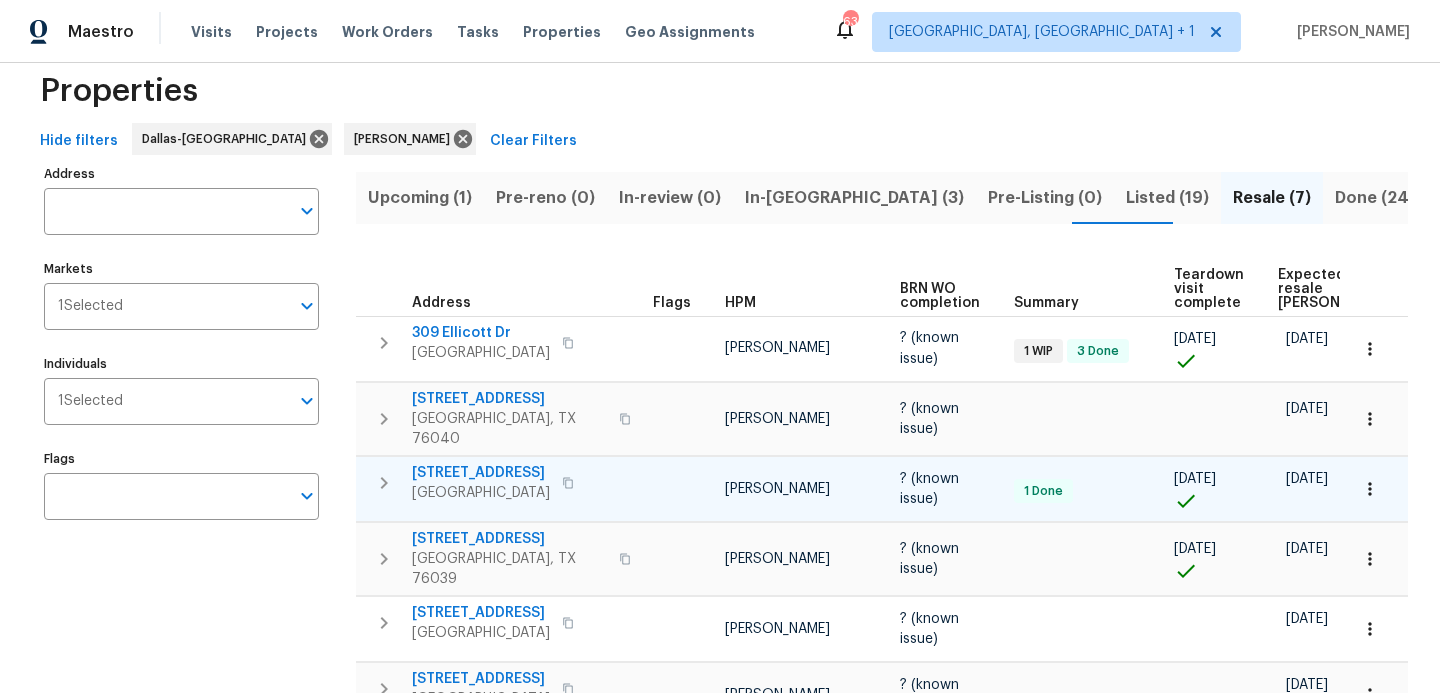 scroll, scrollTop: 32, scrollLeft: 0, axis: vertical 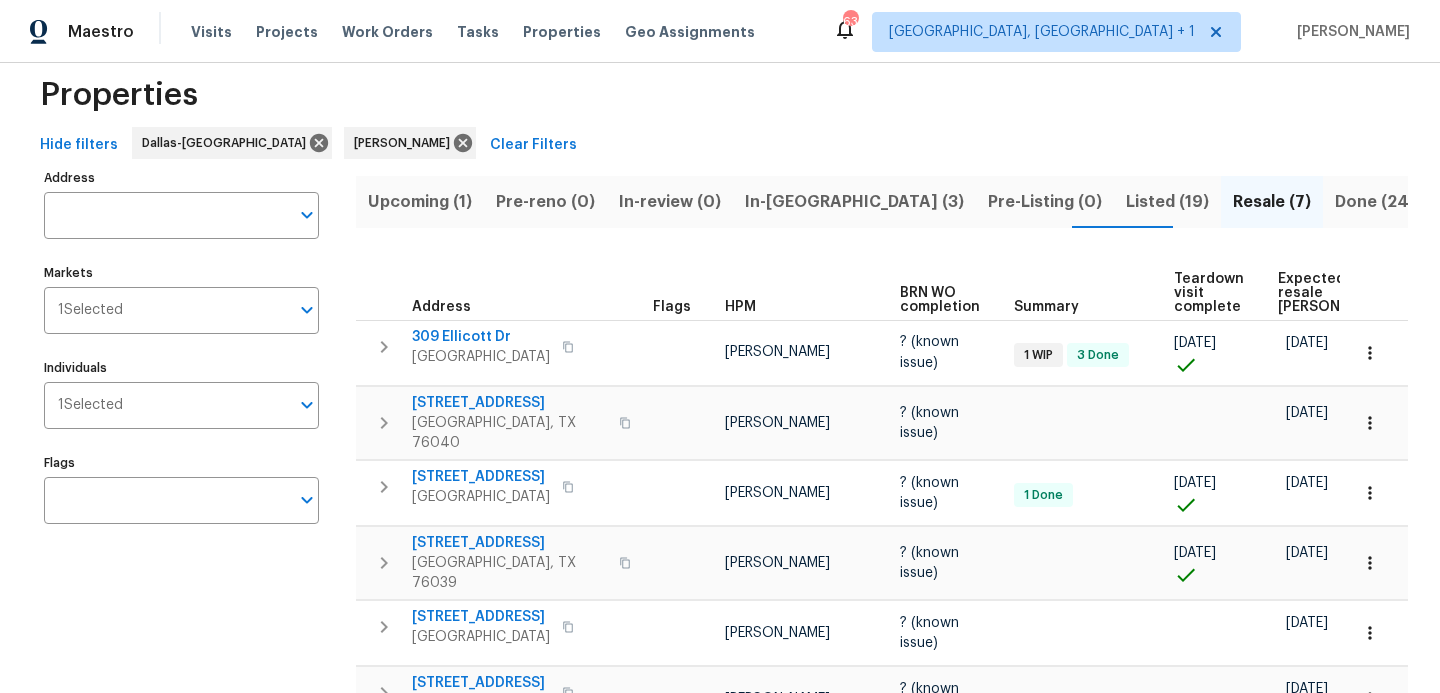 click on "Listed (19)" at bounding box center (1167, 202) 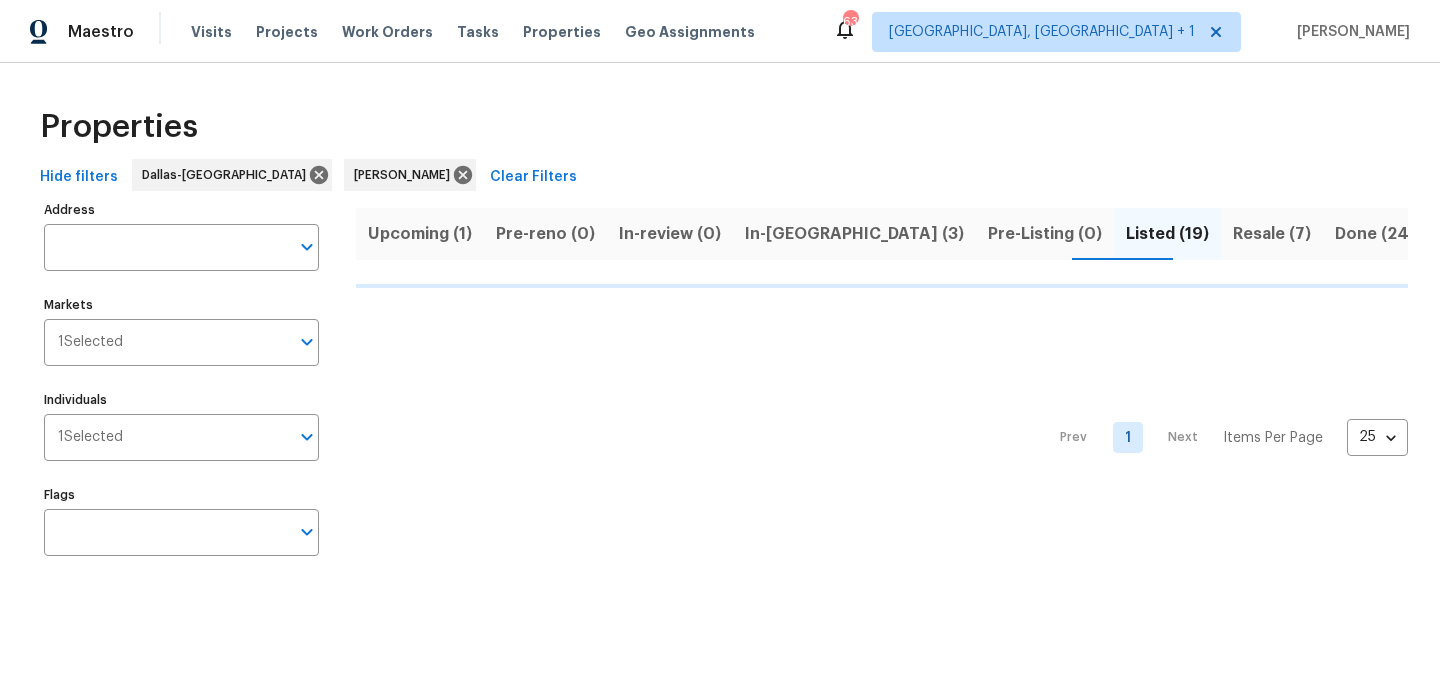 scroll, scrollTop: 0, scrollLeft: 0, axis: both 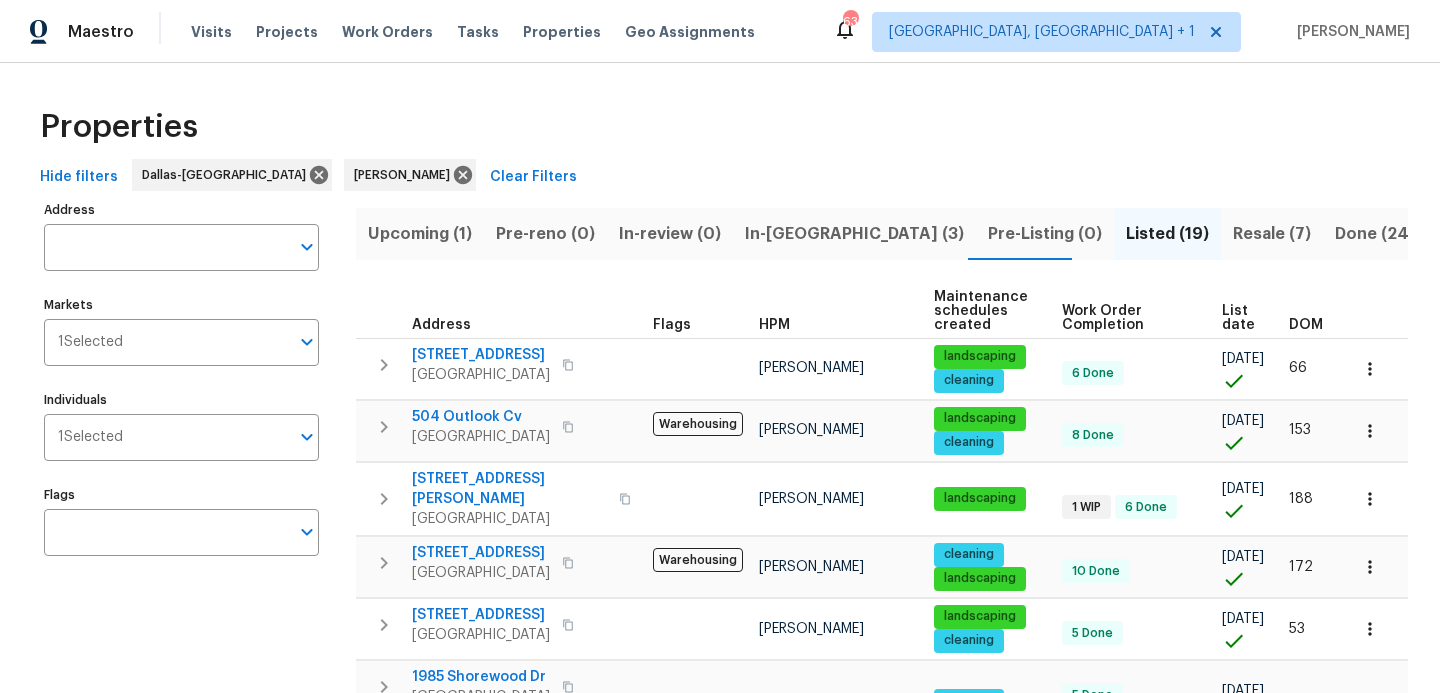 click on "In-reno (3)" at bounding box center [854, 234] 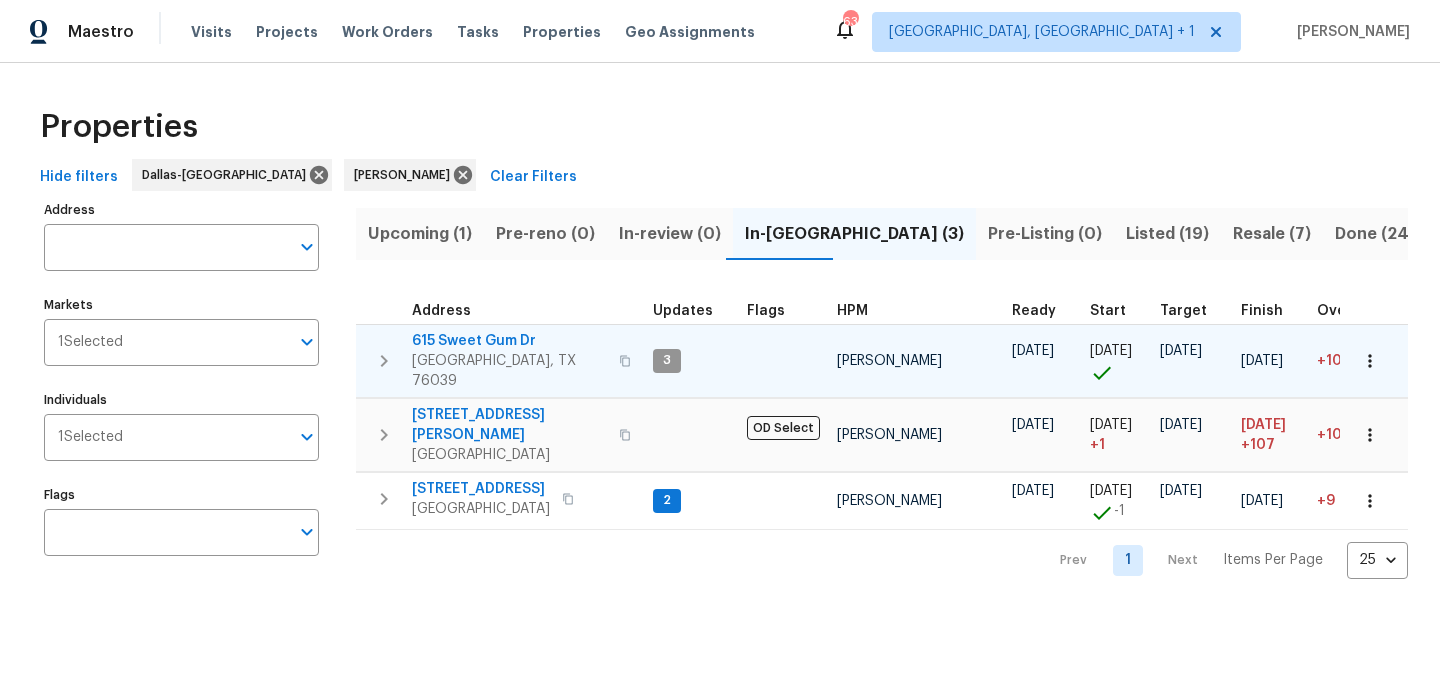 scroll, scrollTop: 0, scrollLeft: 0, axis: both 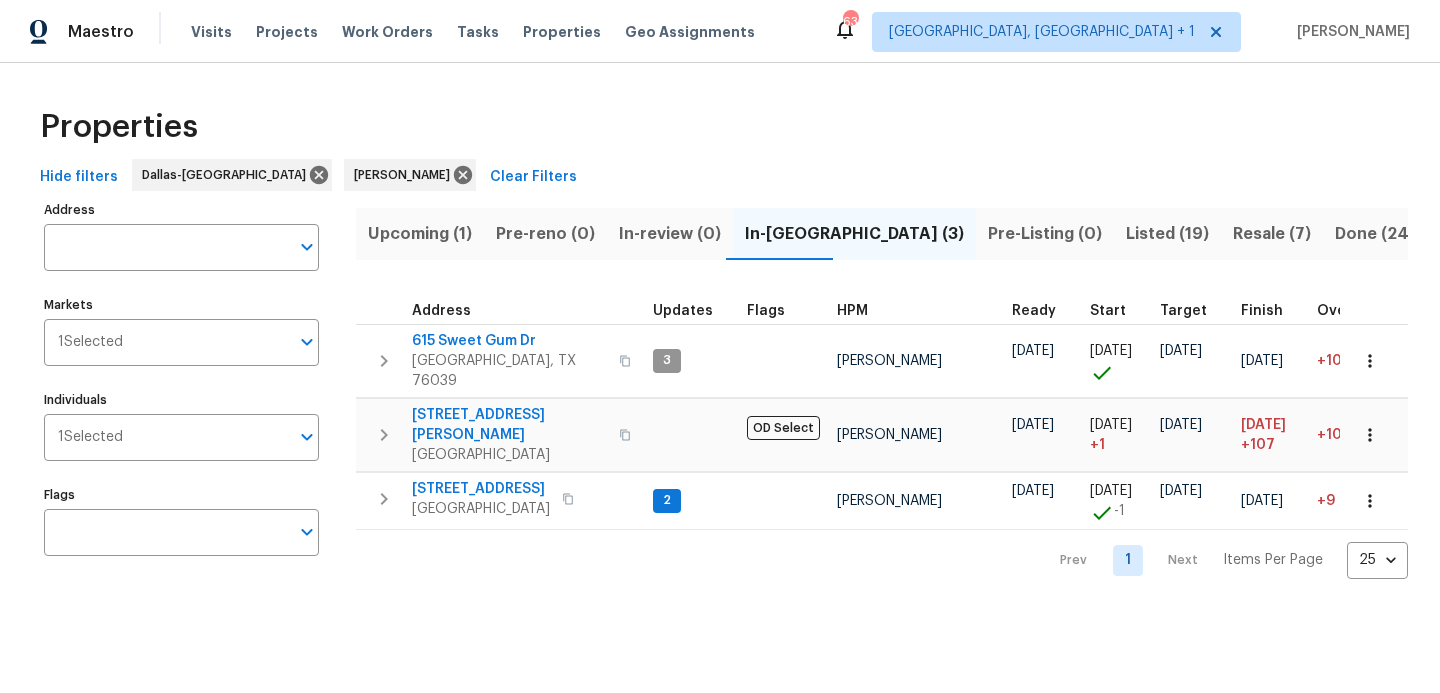click on "Upcoming (1)" at bounding box center (420, 234) 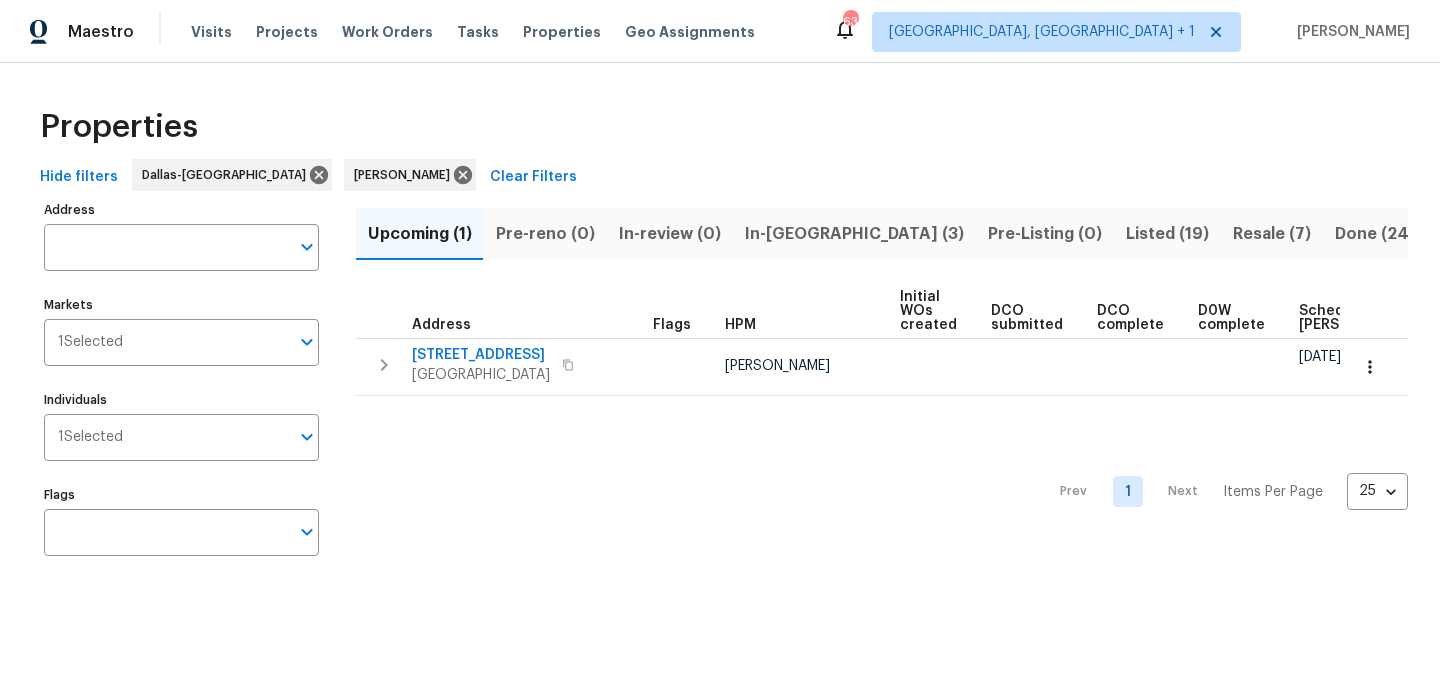 scroll, scrollTop: 0, scrollLeft: 0, axis: both 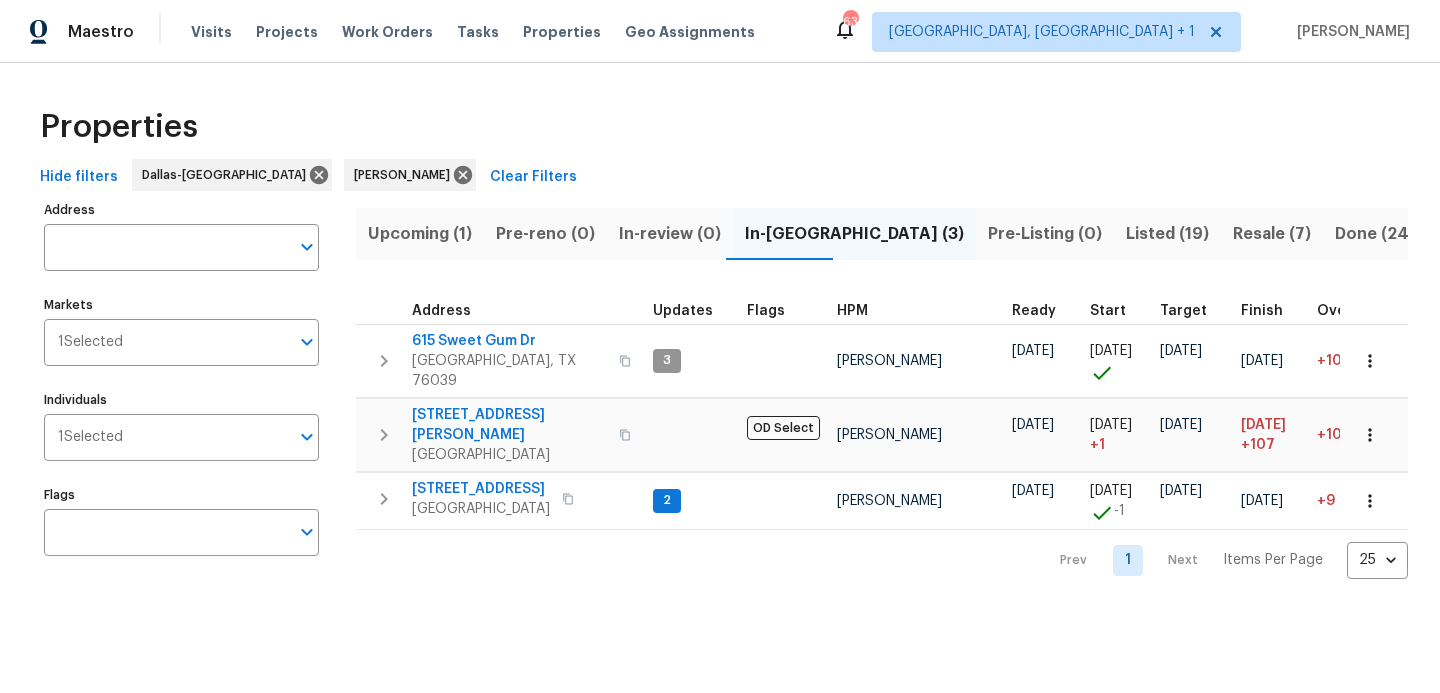 click on "Upcoming (1)" at bounding box center [420, 234] 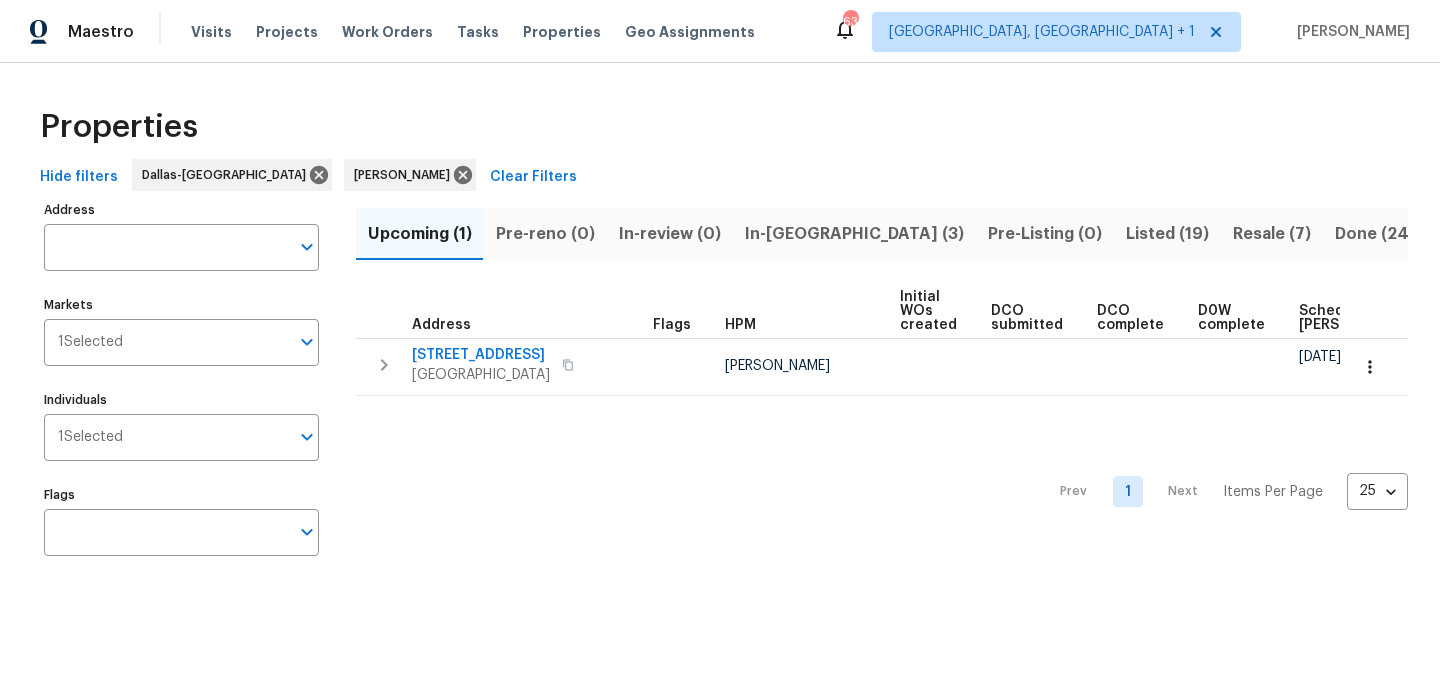 click on "In-reno (3)" at bounding box center [854, 234] 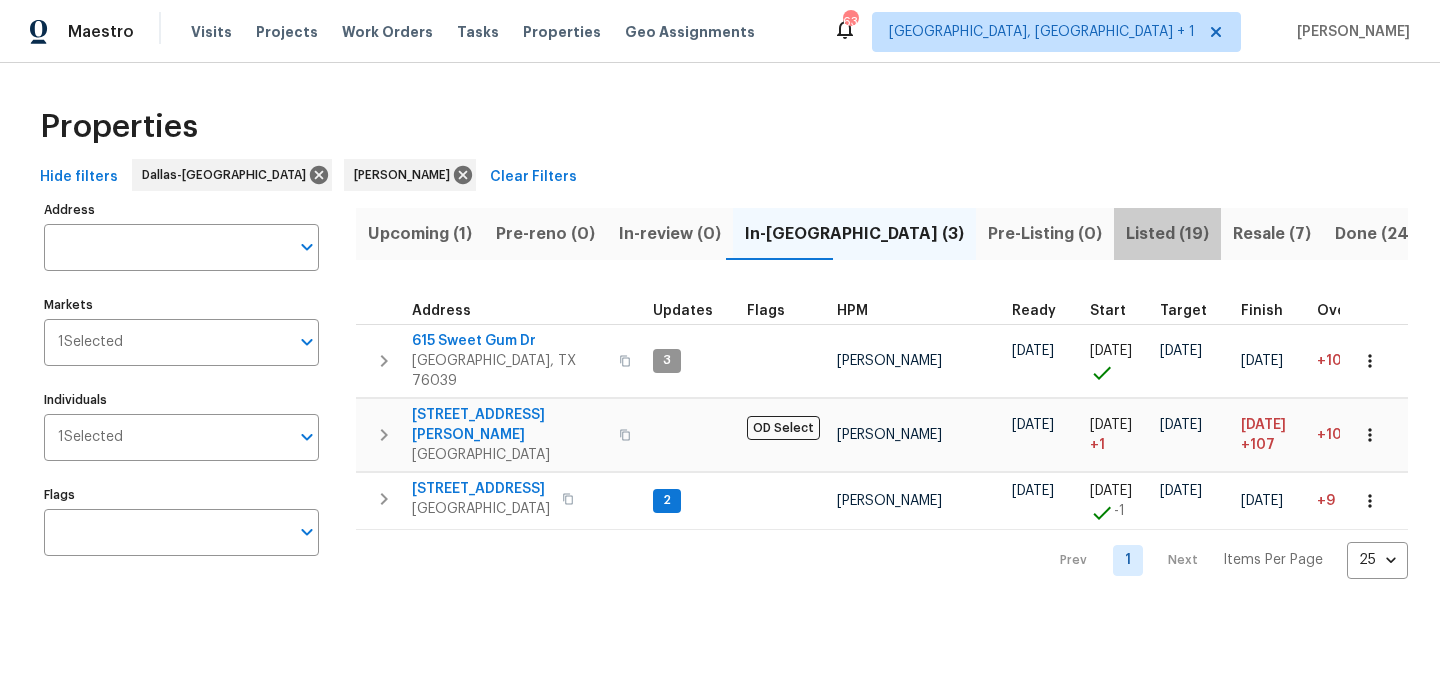 click on "Listed (19)" at bounding box center [1167, 234] 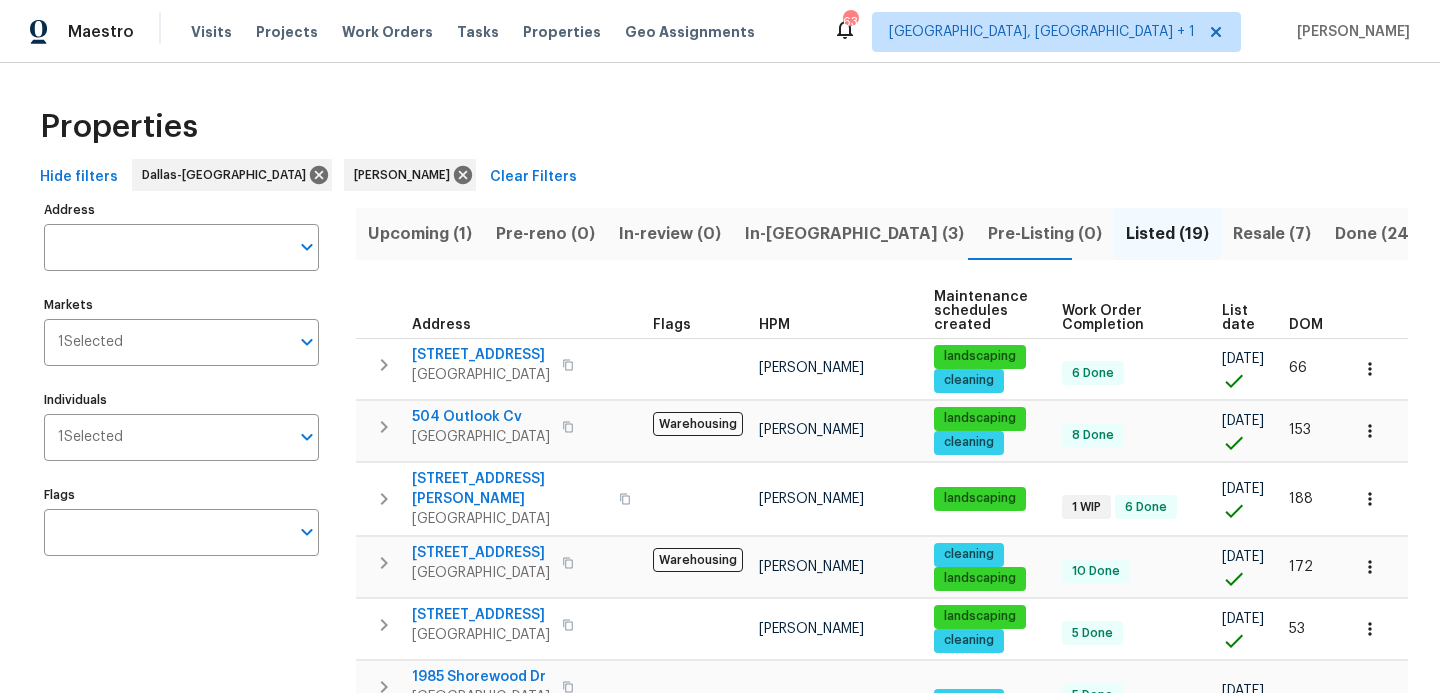 click on "Resale (7)" at bounding box center (1272, 234) 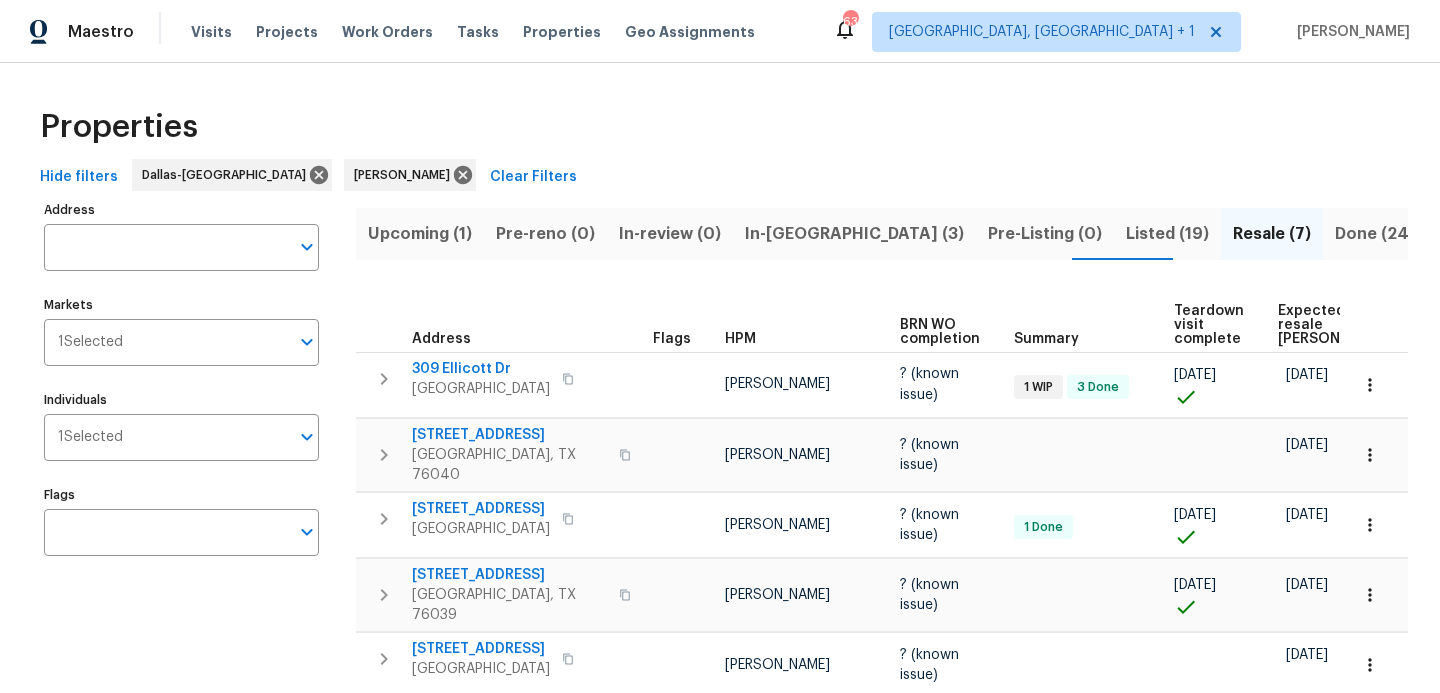 click on "Upcoming (1)" at bounding box center [420, 234] 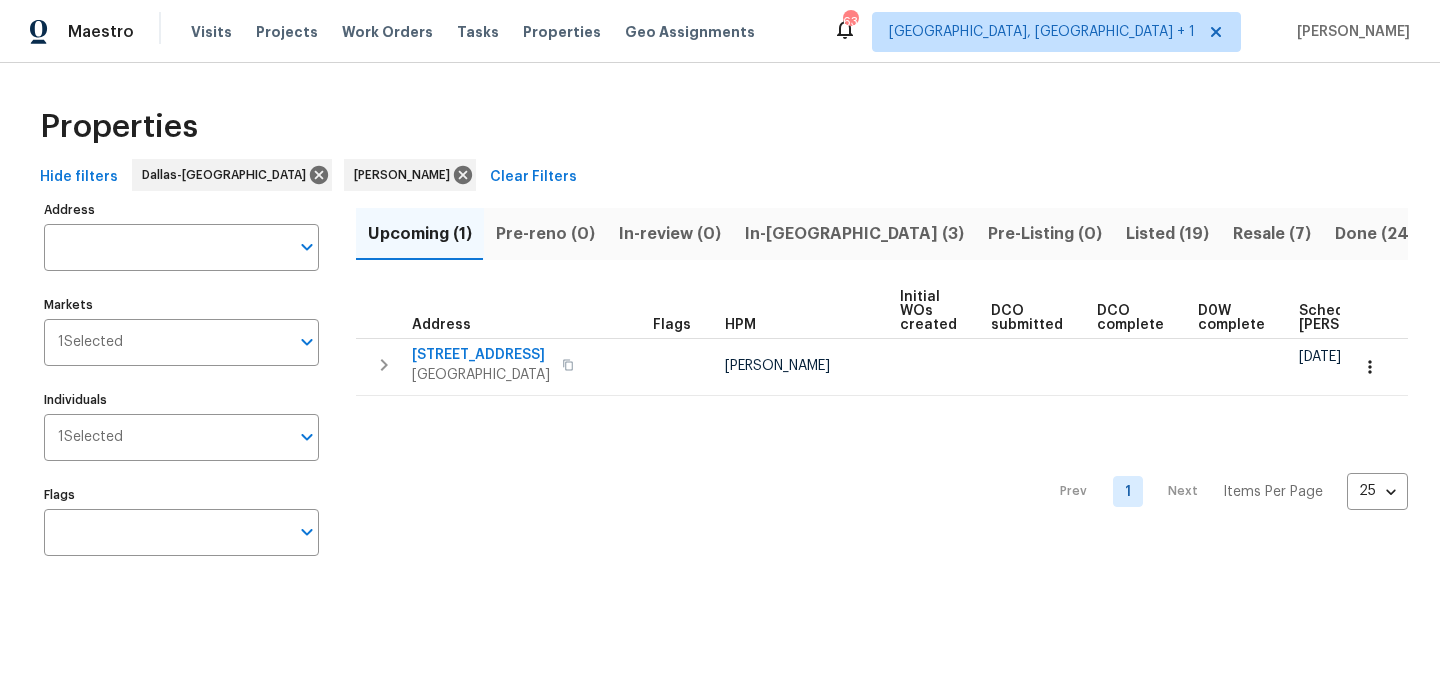 click on "In-reno (3)" at bounding box center [854, 234] 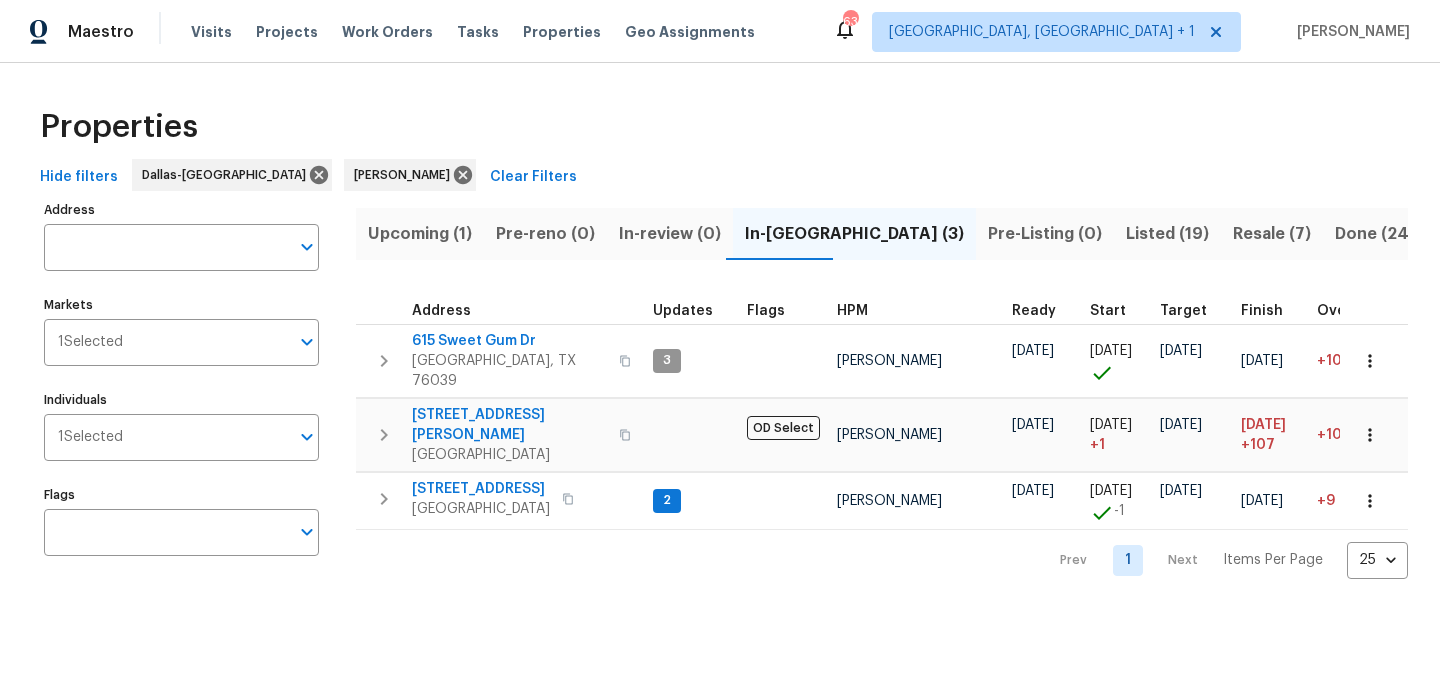 scroll, scrollTop: 0, scrollLeft: 0, axis: both 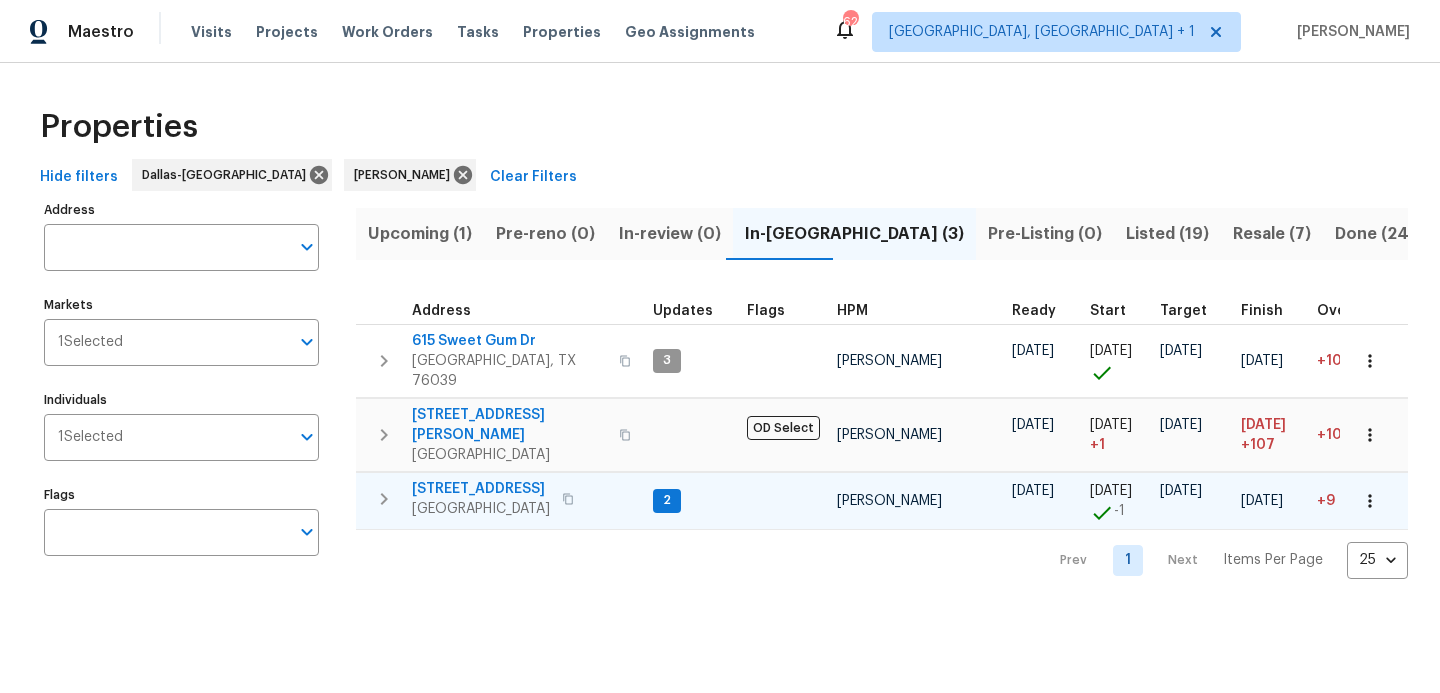 click on "6808 Driffield Cir E" at bounding box center [481, 489] 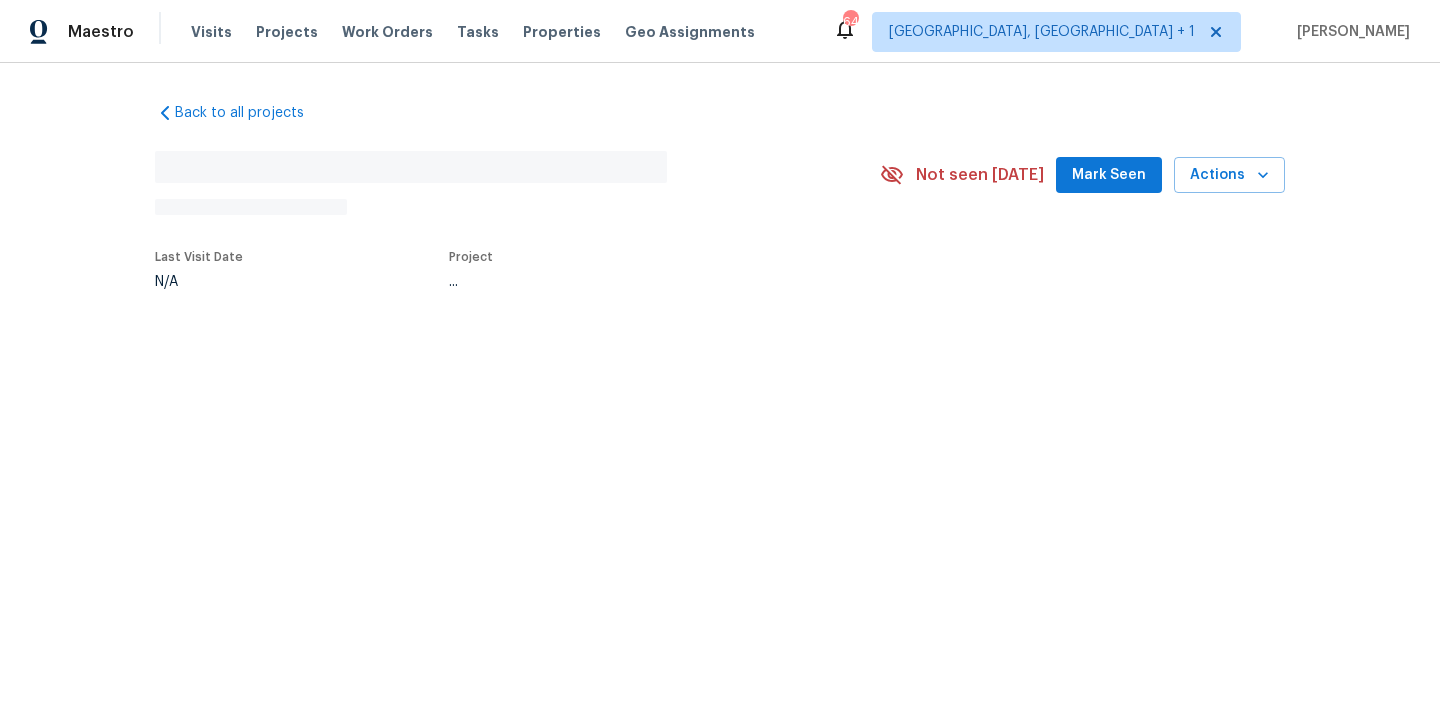 scroll, scrollTop: 0, scrollLeft: 0, axis: both 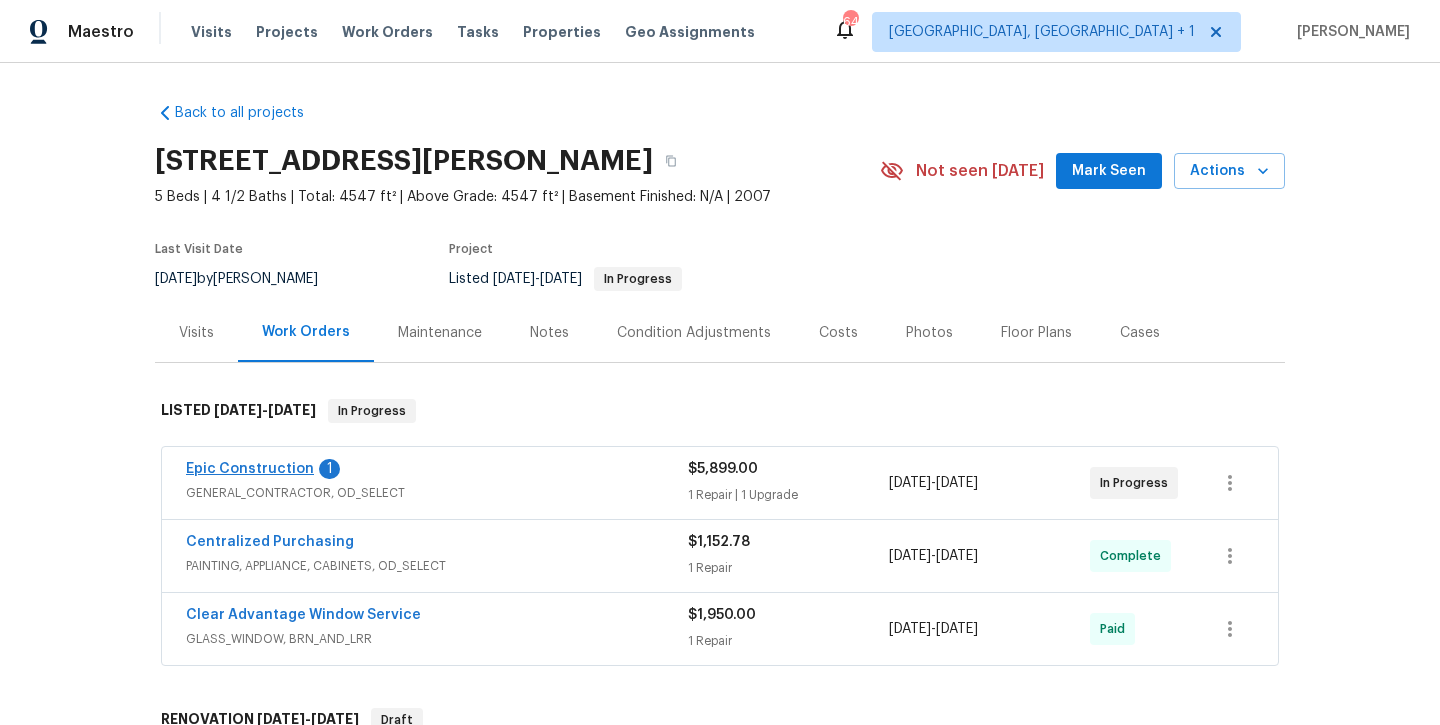 click on "Epic Construction" at bounding box center [250, 469] 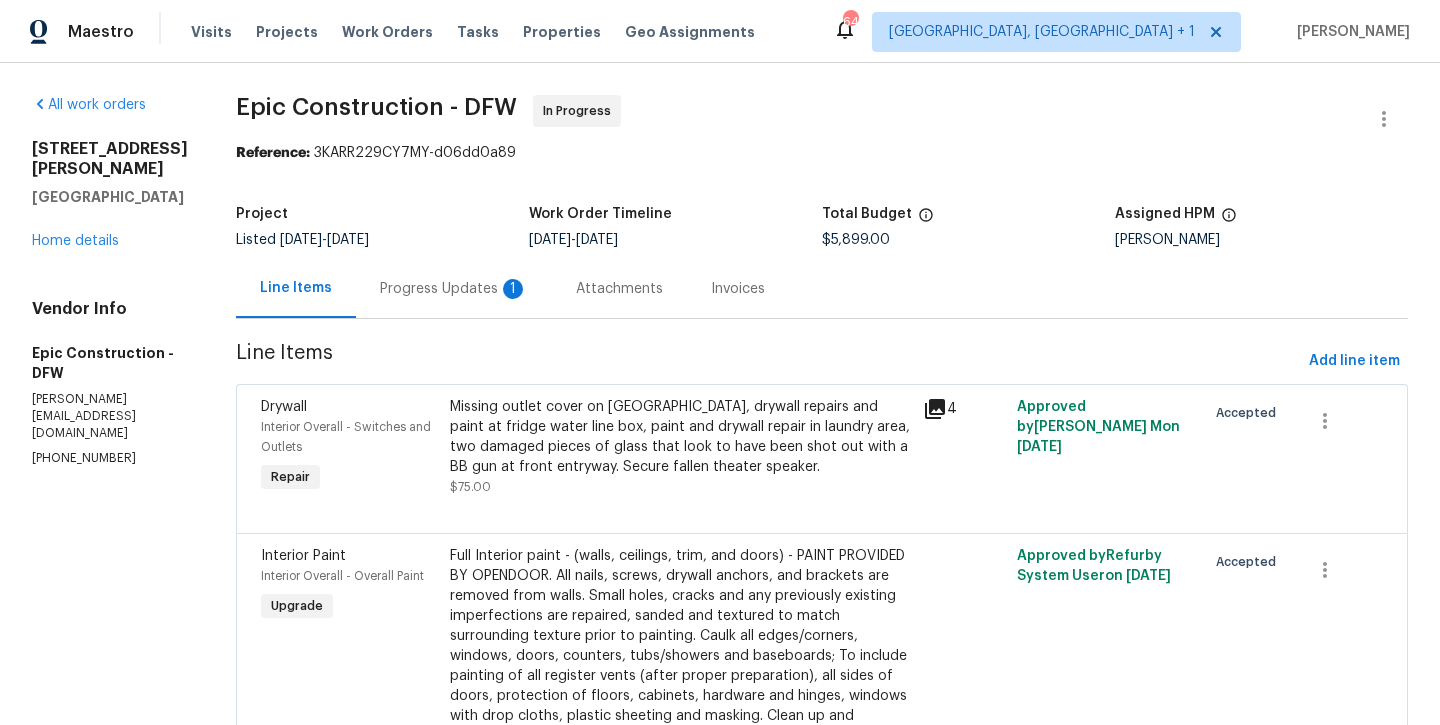 click on "Progress Updates 1" at bounding box center [454, 289] 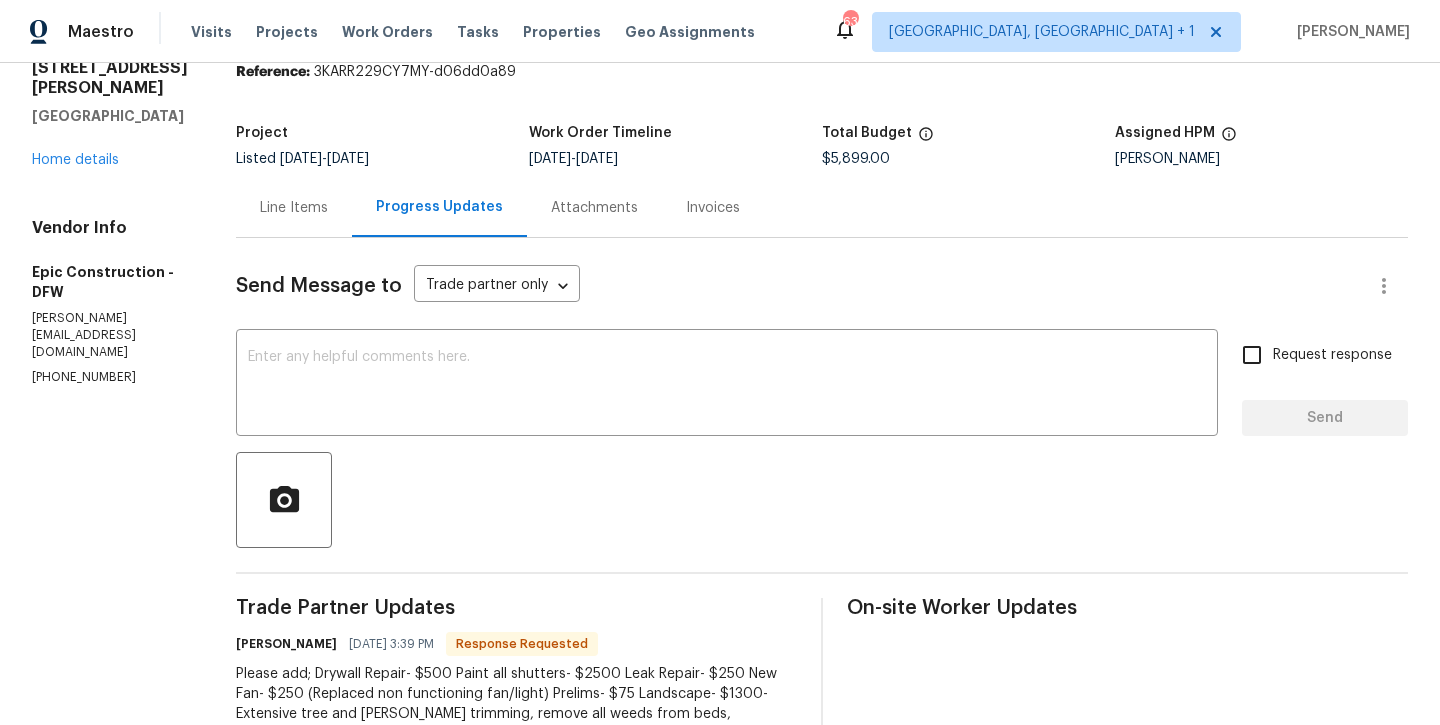 scroll, scrollTop: 79, scrollLeft: 0, axis: vertical 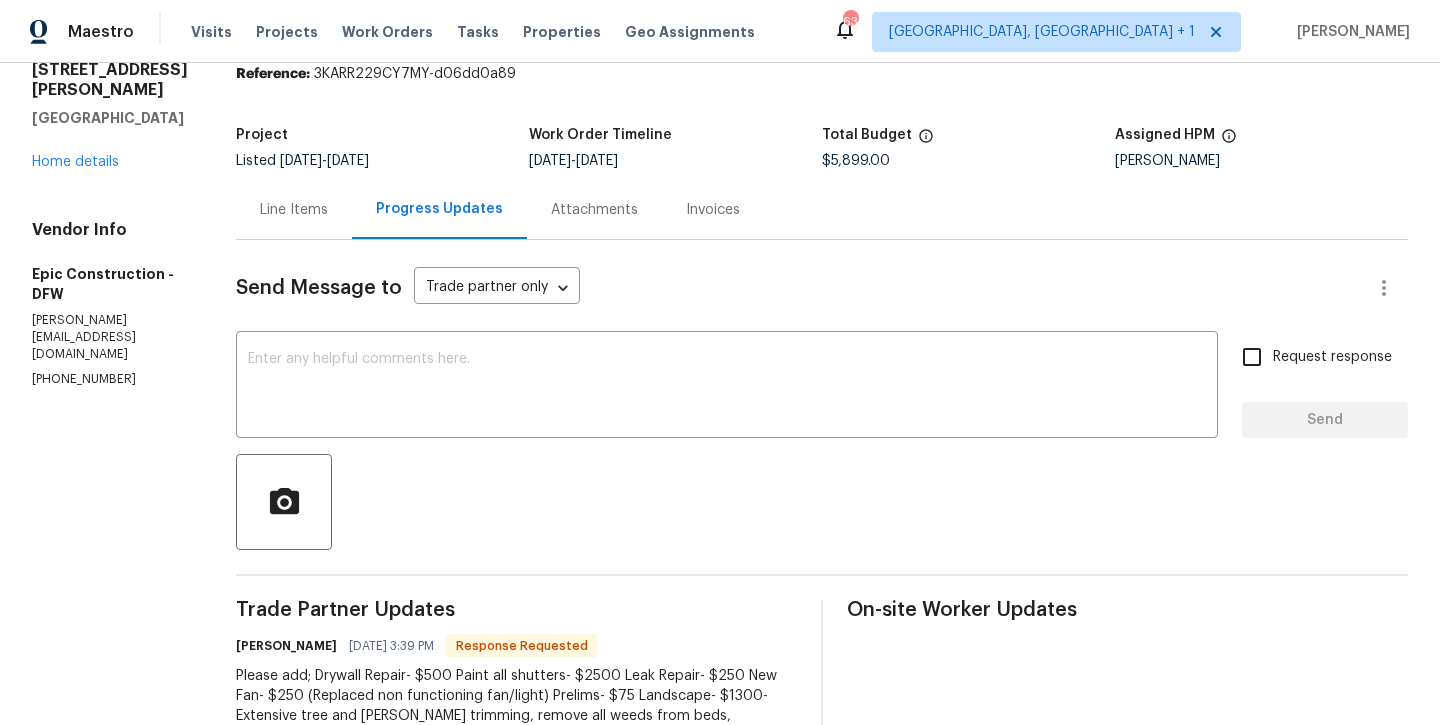 click on "Line Items" at bounding box center [294, 210] 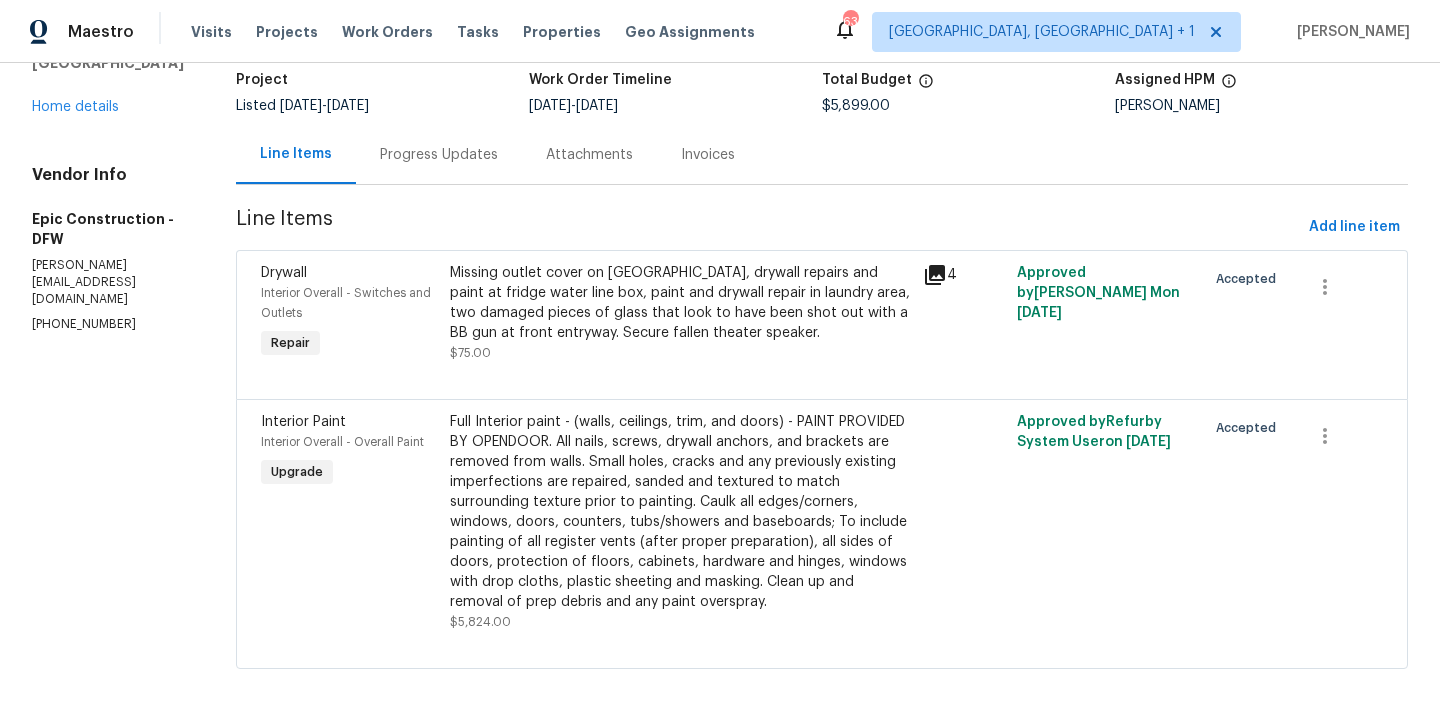 scroll, scrollTop: 134, scrollLeft: 0, axis: vertical 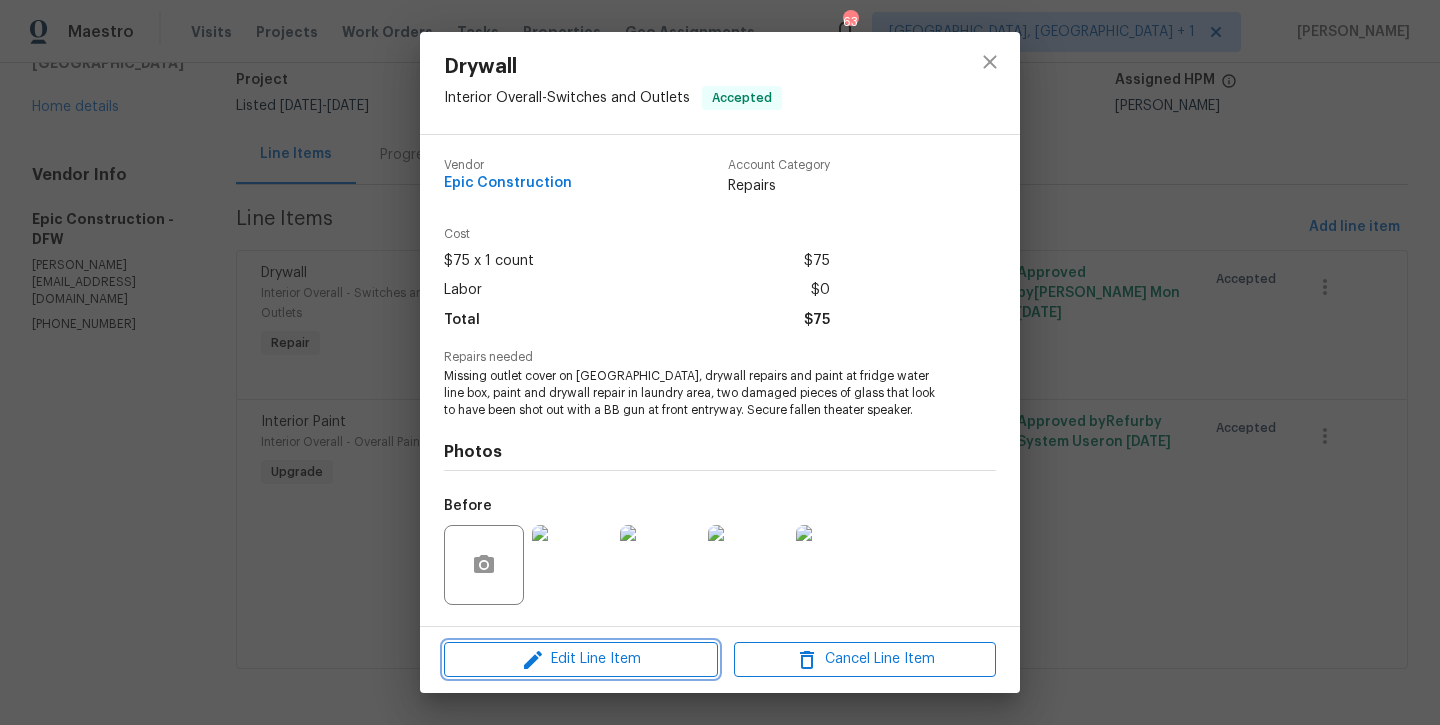 click on "Edit Line Item" at bounding box center [581, 659] 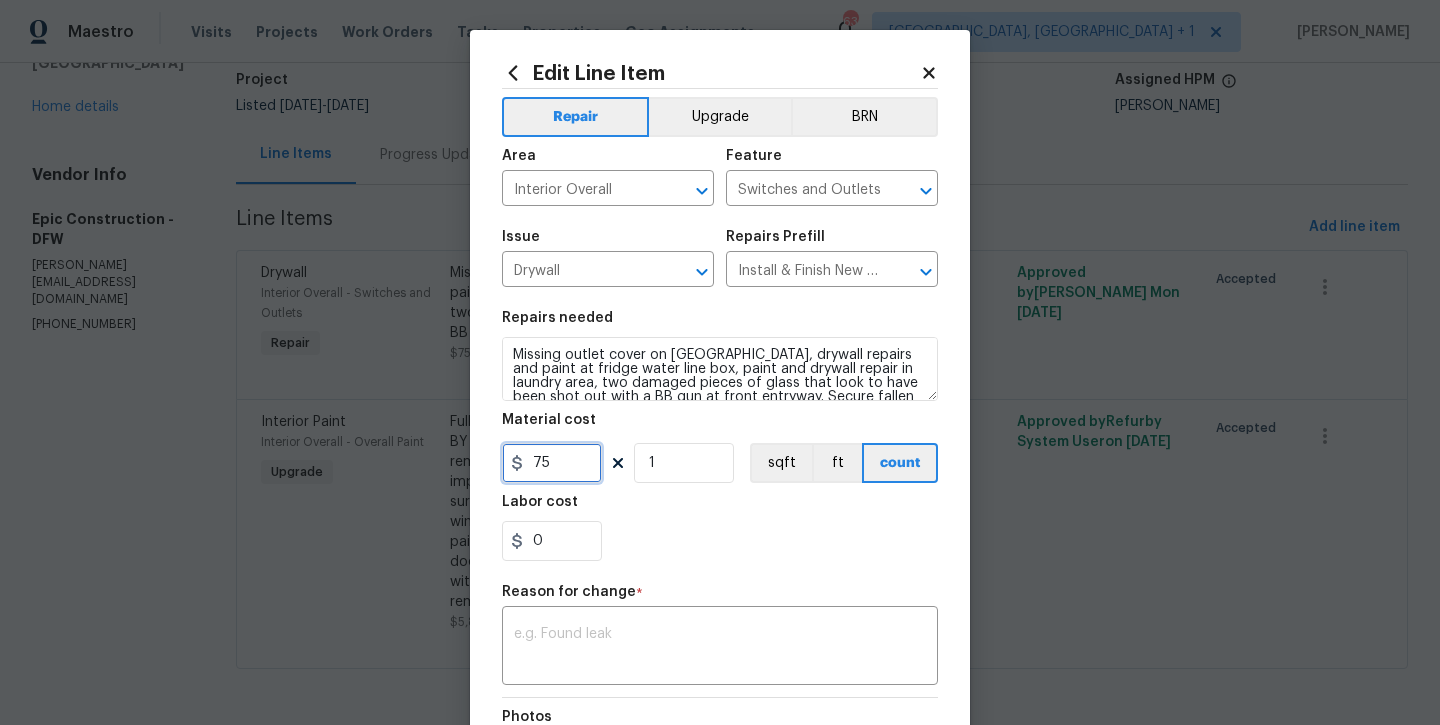 click on "75" at bounding box center [552, 463] 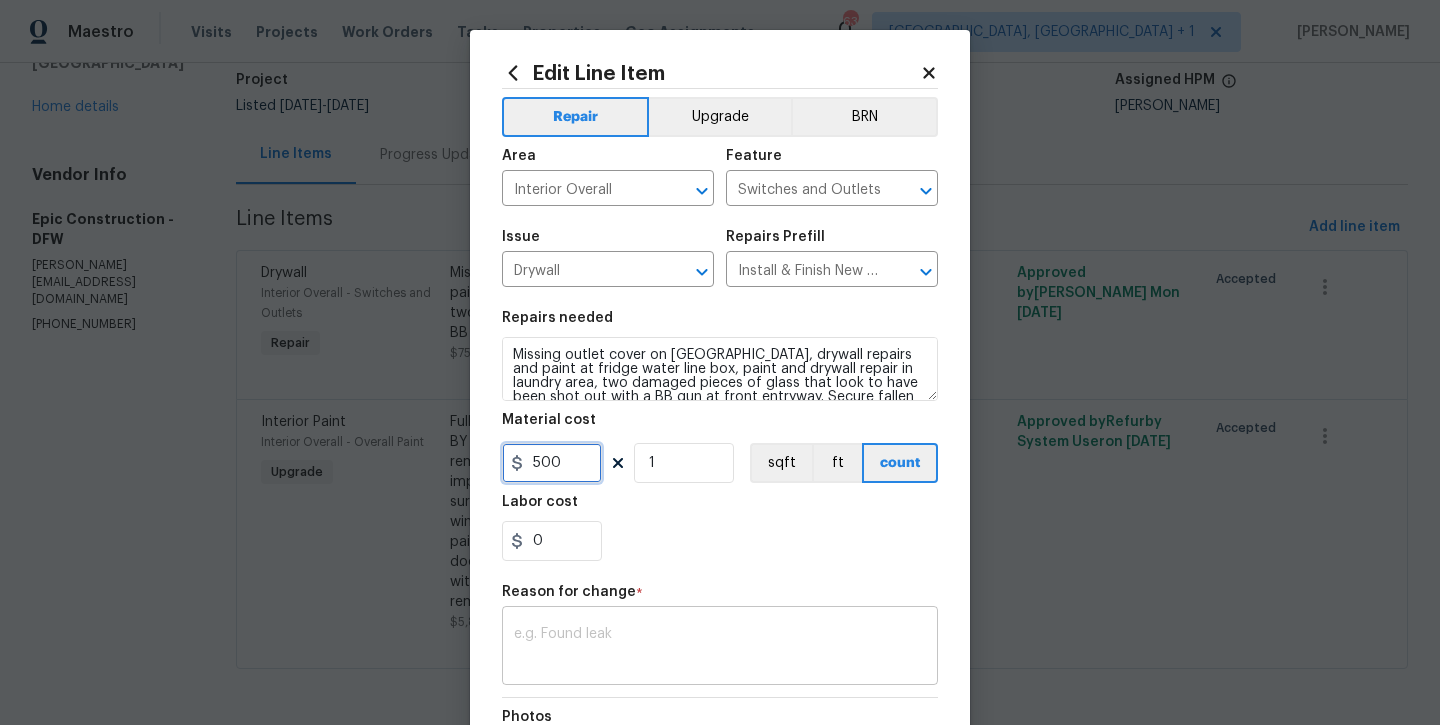 type on "500" 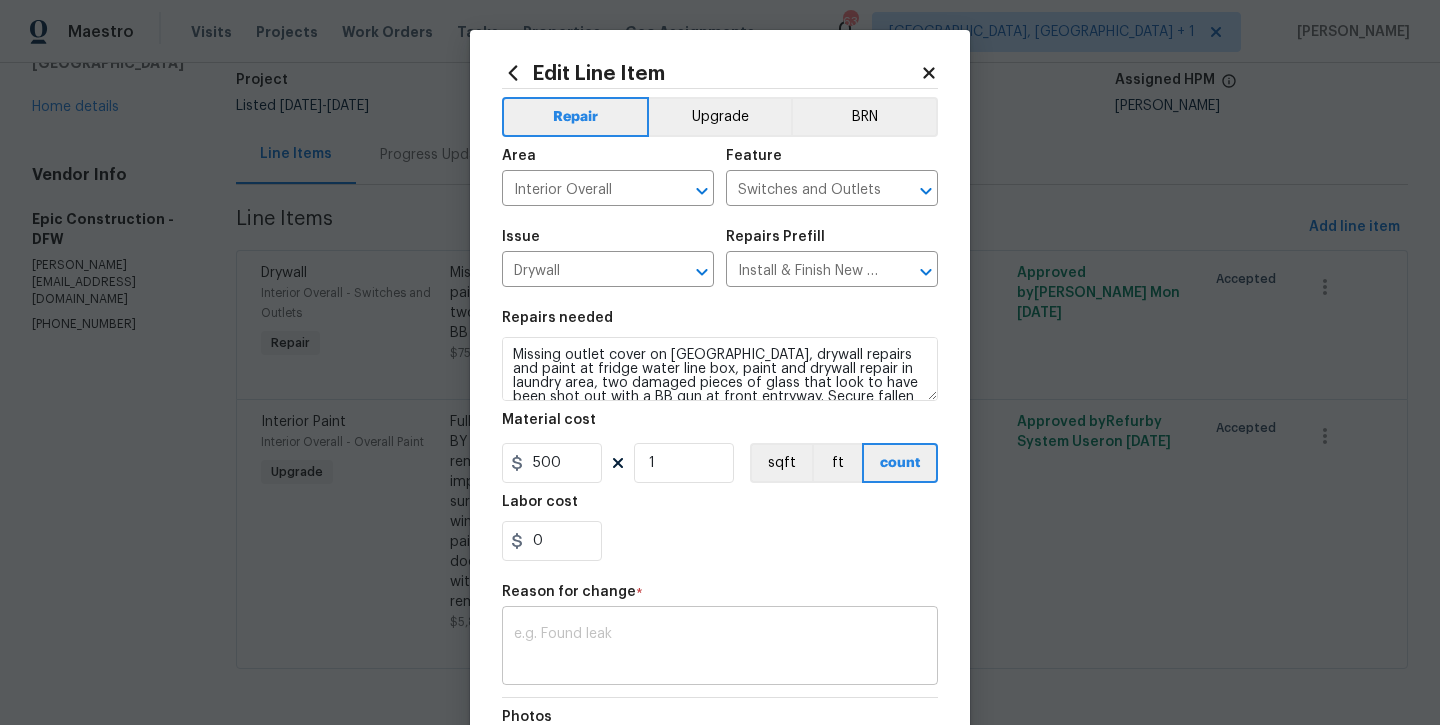 click at bounding box center (720, 648) 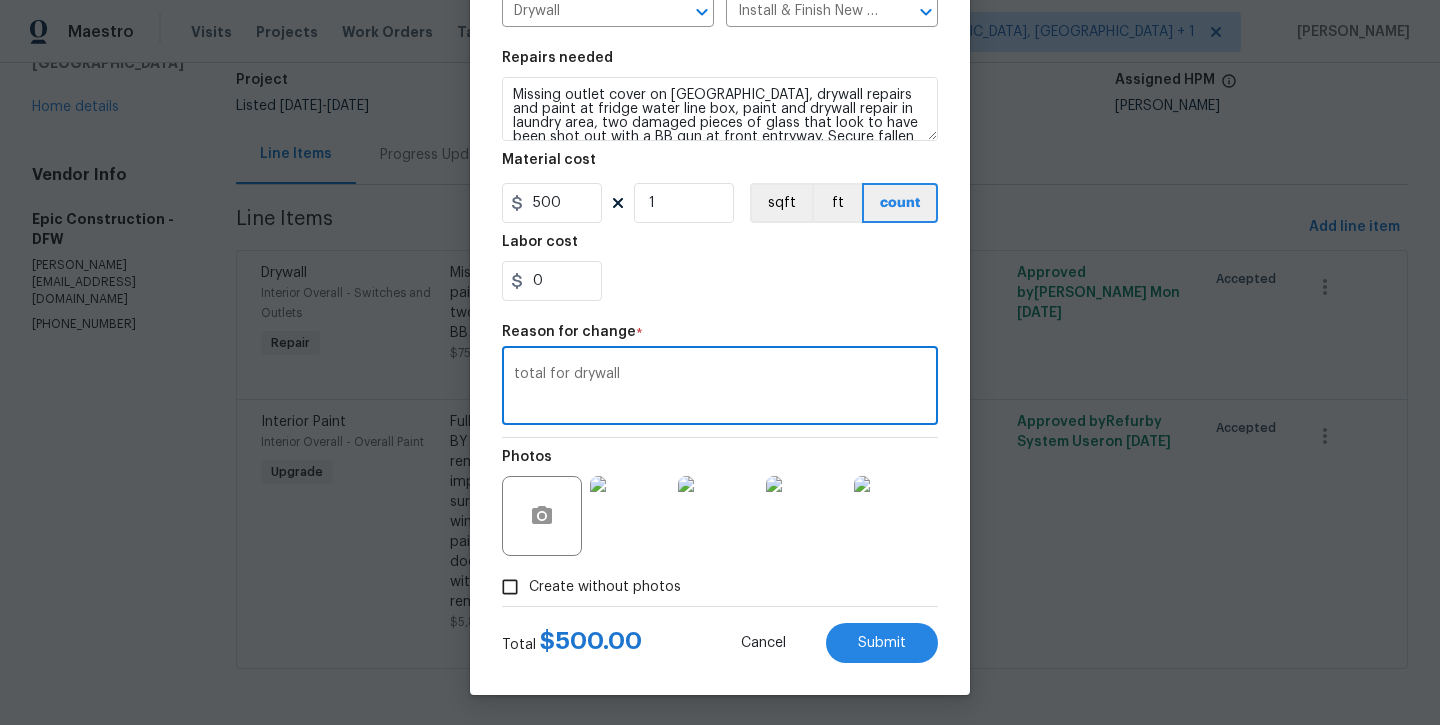 scroll, scrollTop: 260, scrollLeft: 0, axis: vertical 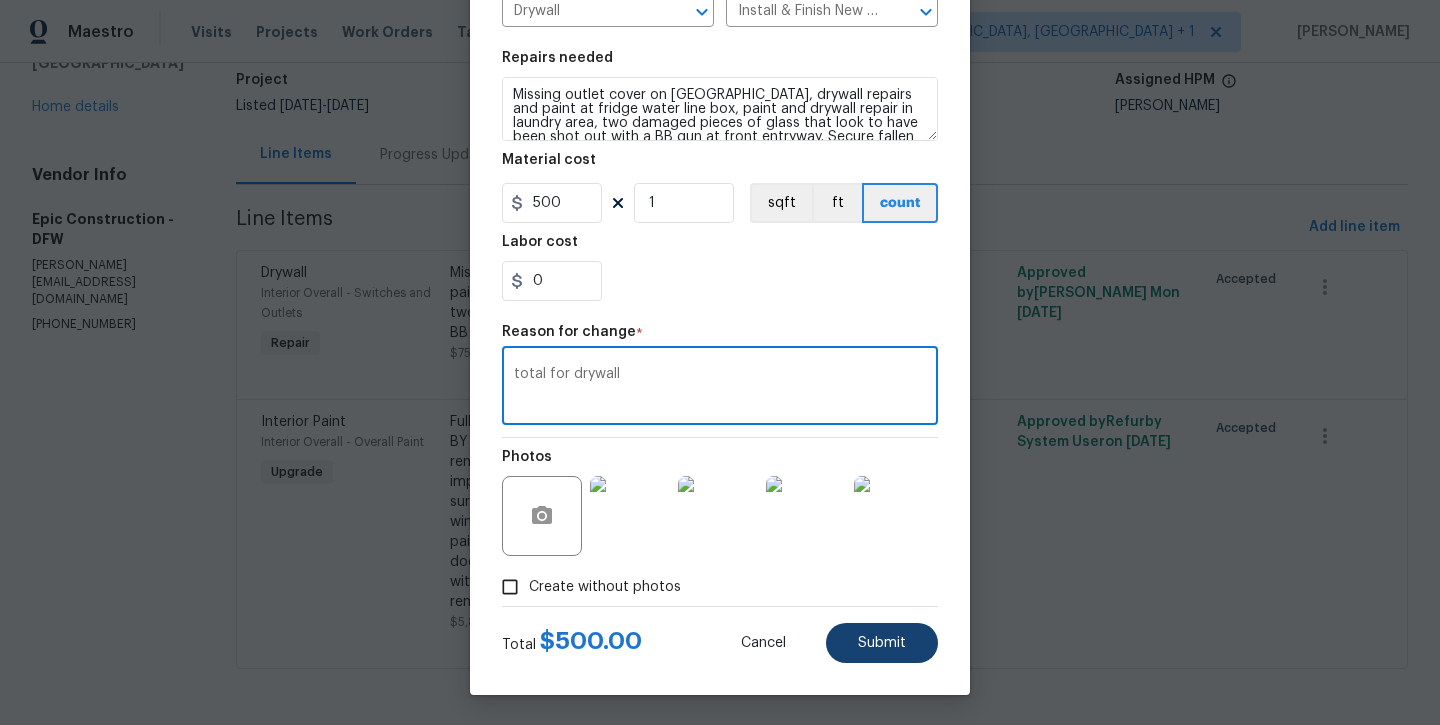 type on "total for drywall" 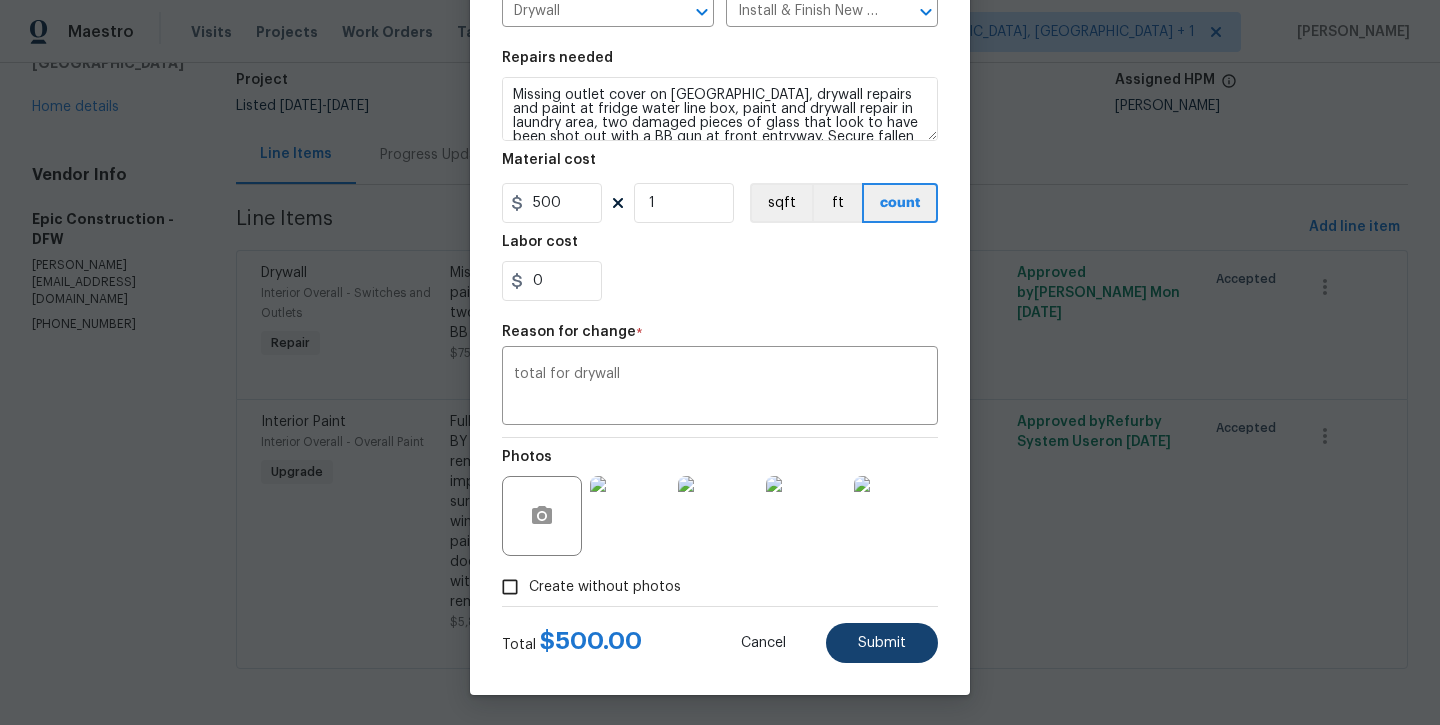 click on "Submit" at bounding box center [882, 643] 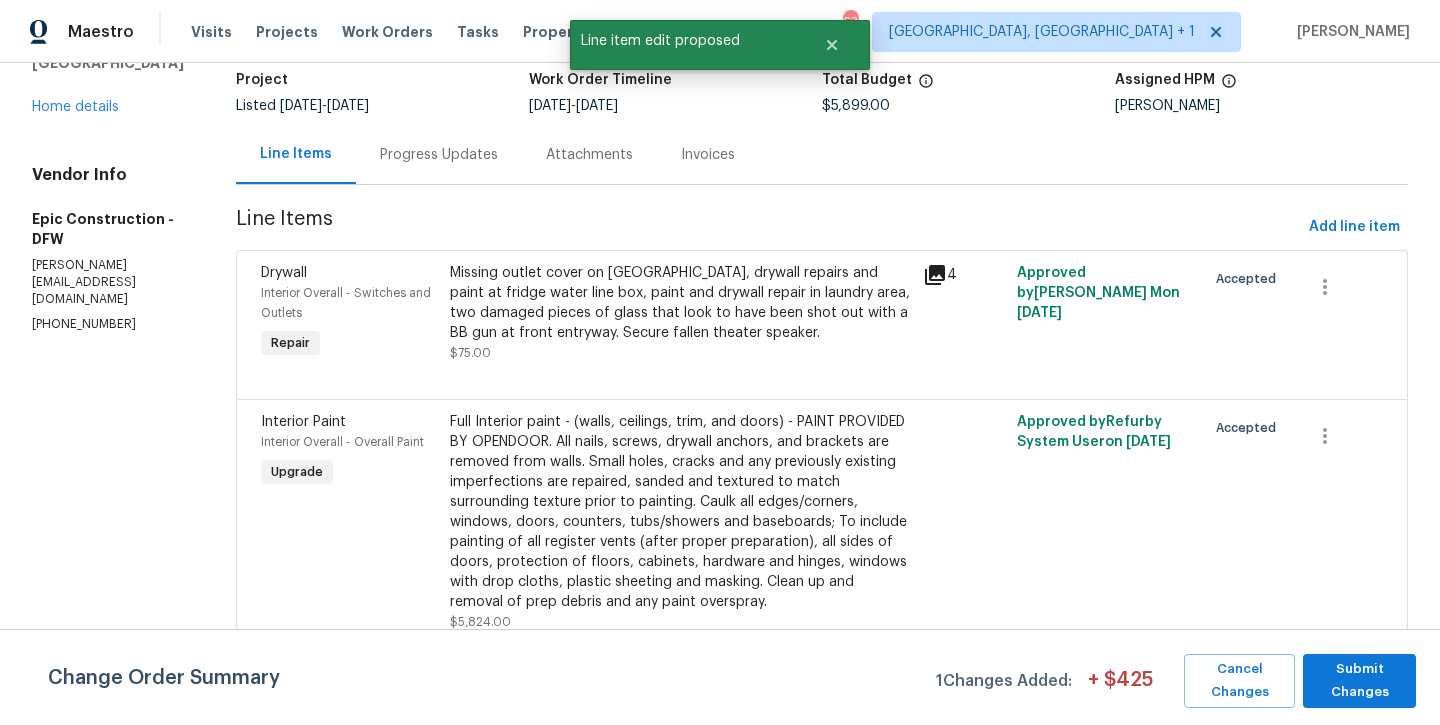 scroll, scrollTop: 0, scrollLeft: 0, axis: both 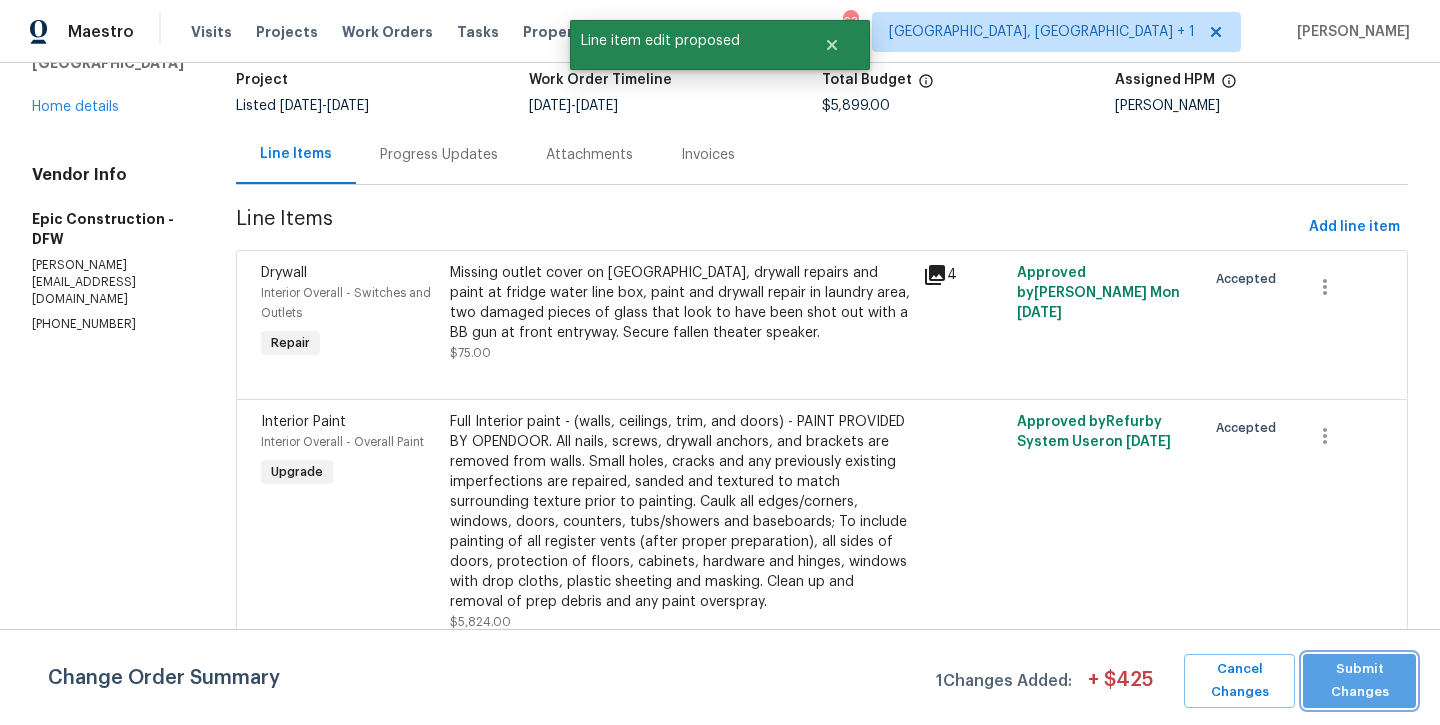 click on "Submit Changes" at bounding box center [1359, 681] 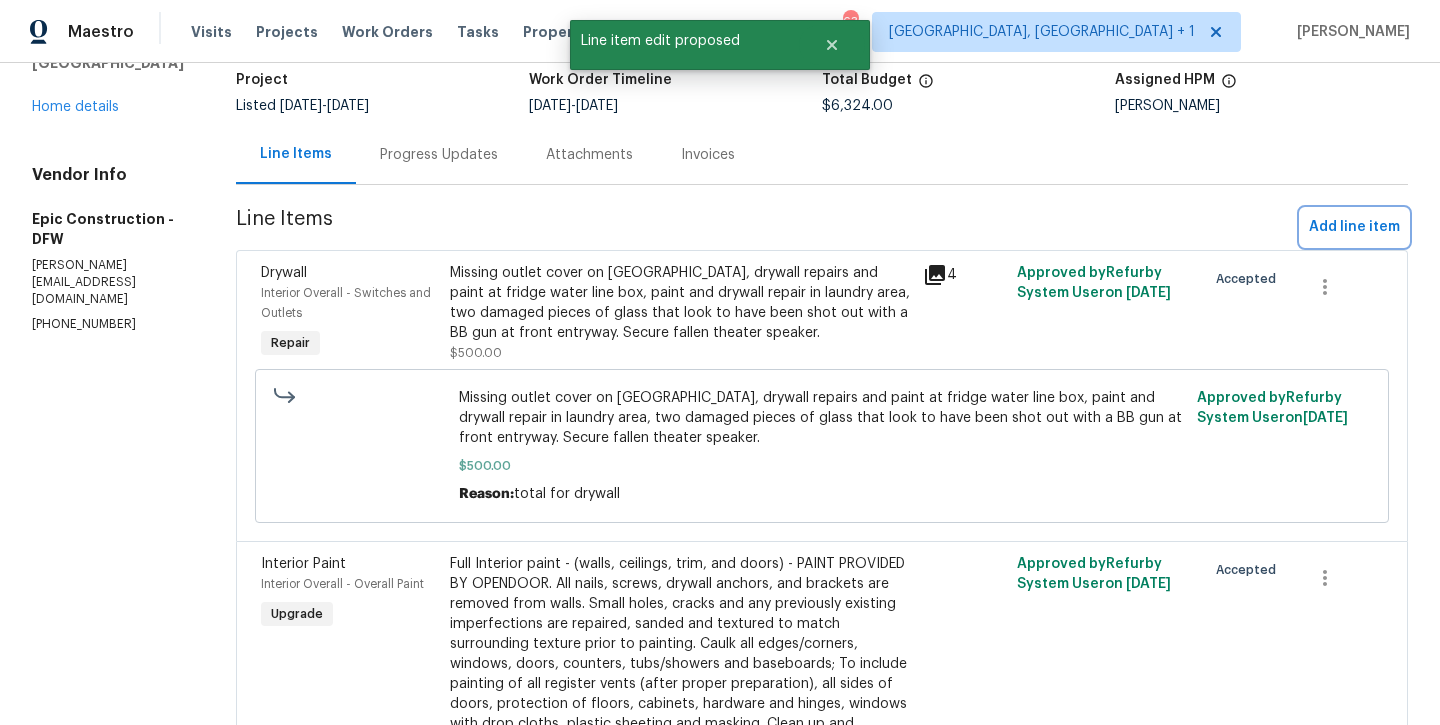 click on "Add line item" at bounding box center [1354, 227] 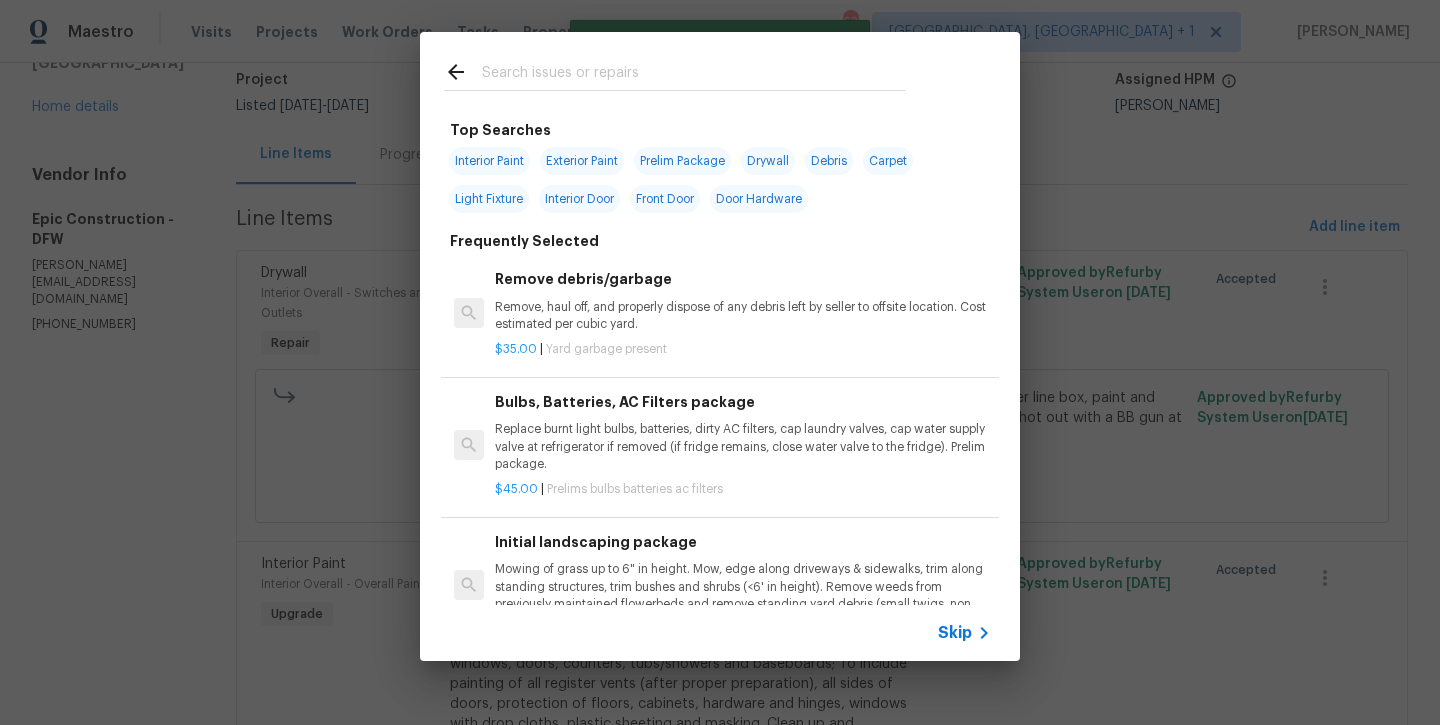 click at bounding box center (694, 75) 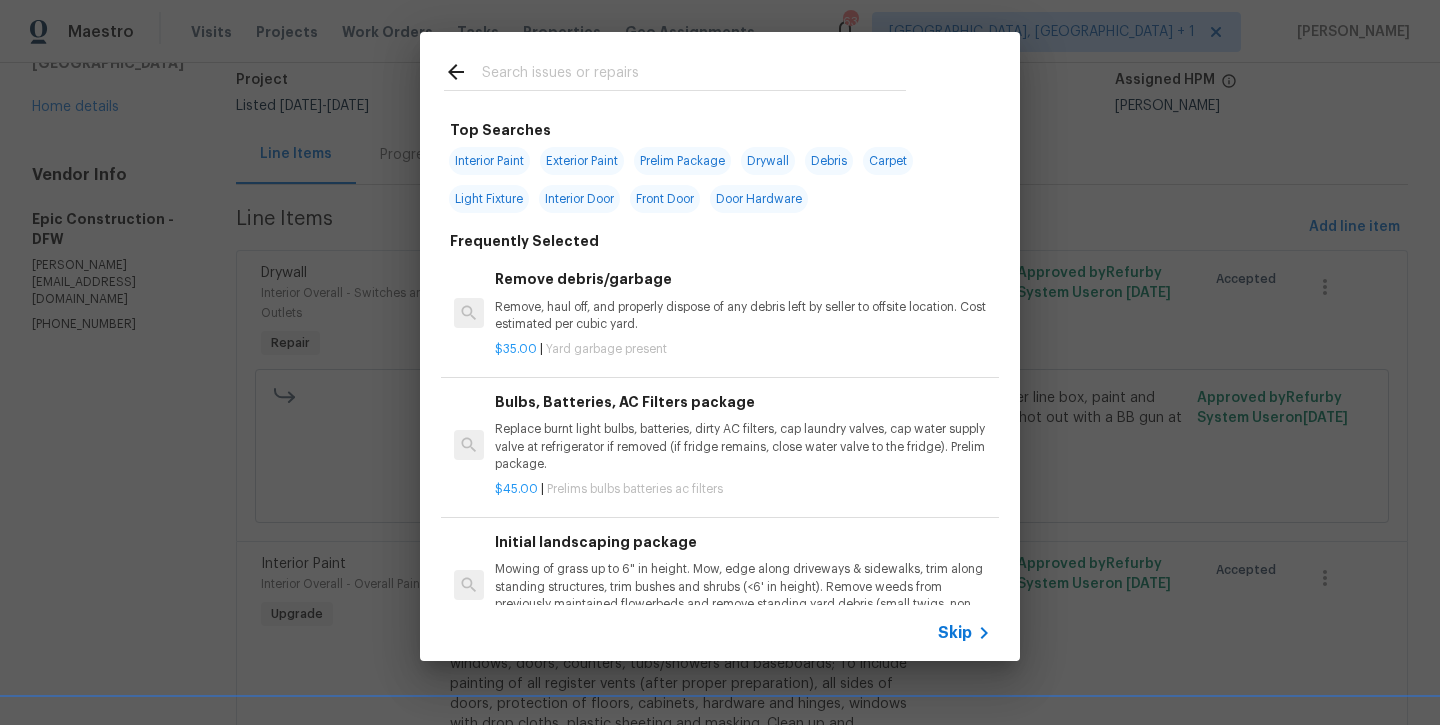 click on "Interior Paint" at bounding box center (489, 161) 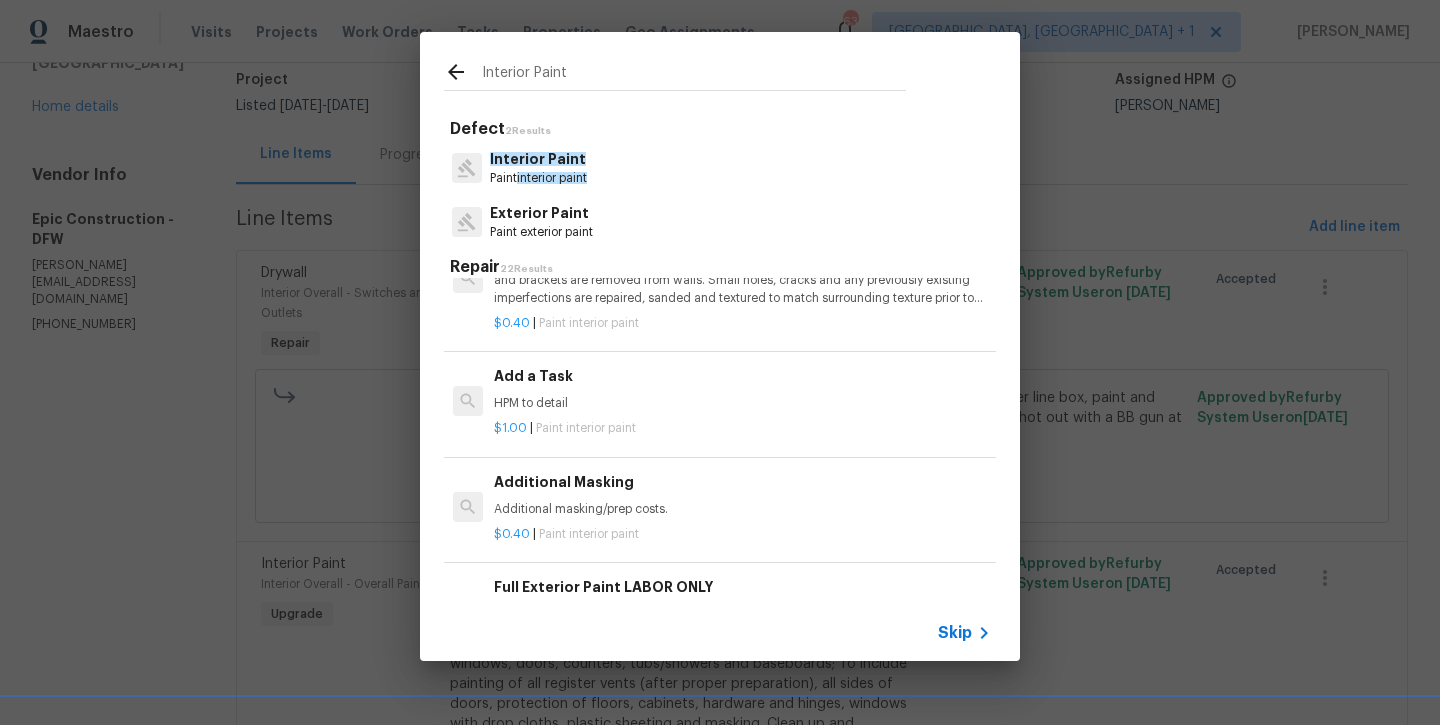 scroll, scrollTop: 560, scrollLeft: 2, axis: both 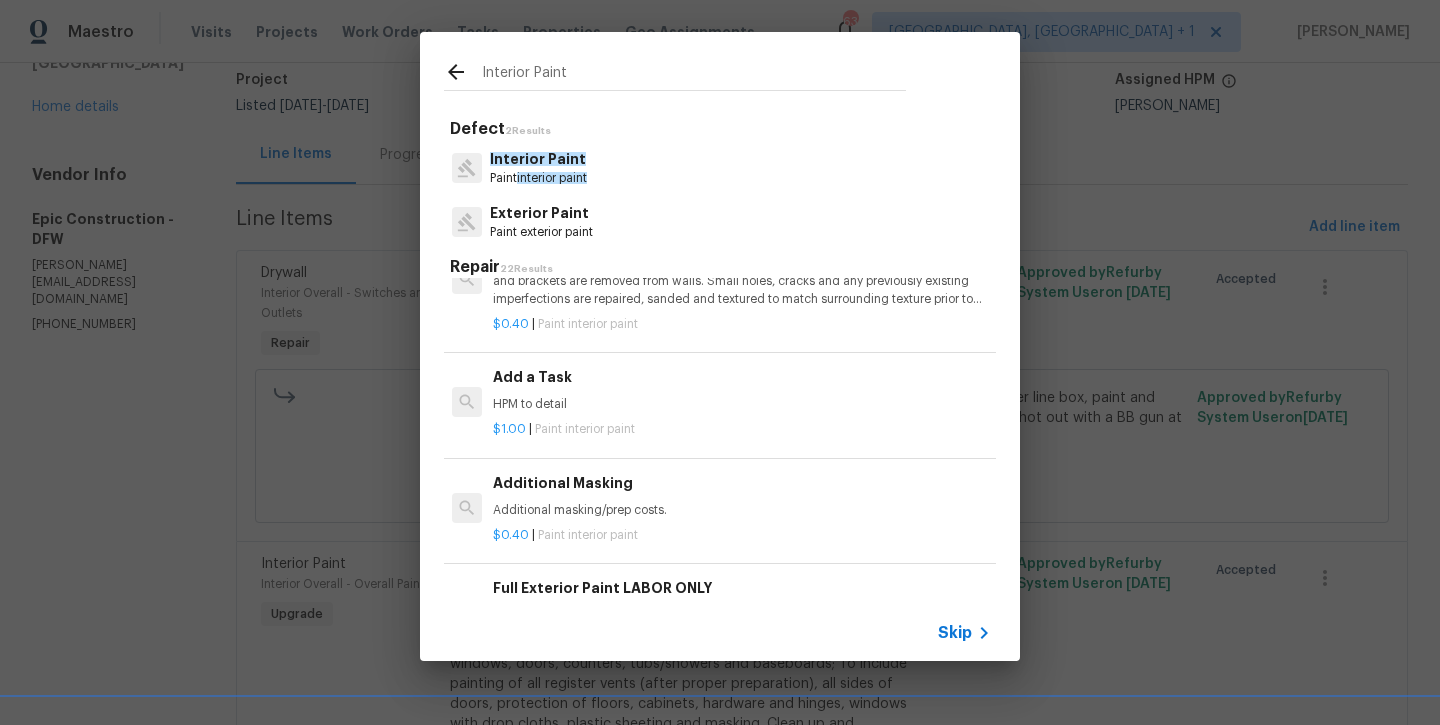 click on "Add a Task HPM to detail" at bounding box center [741, 390] 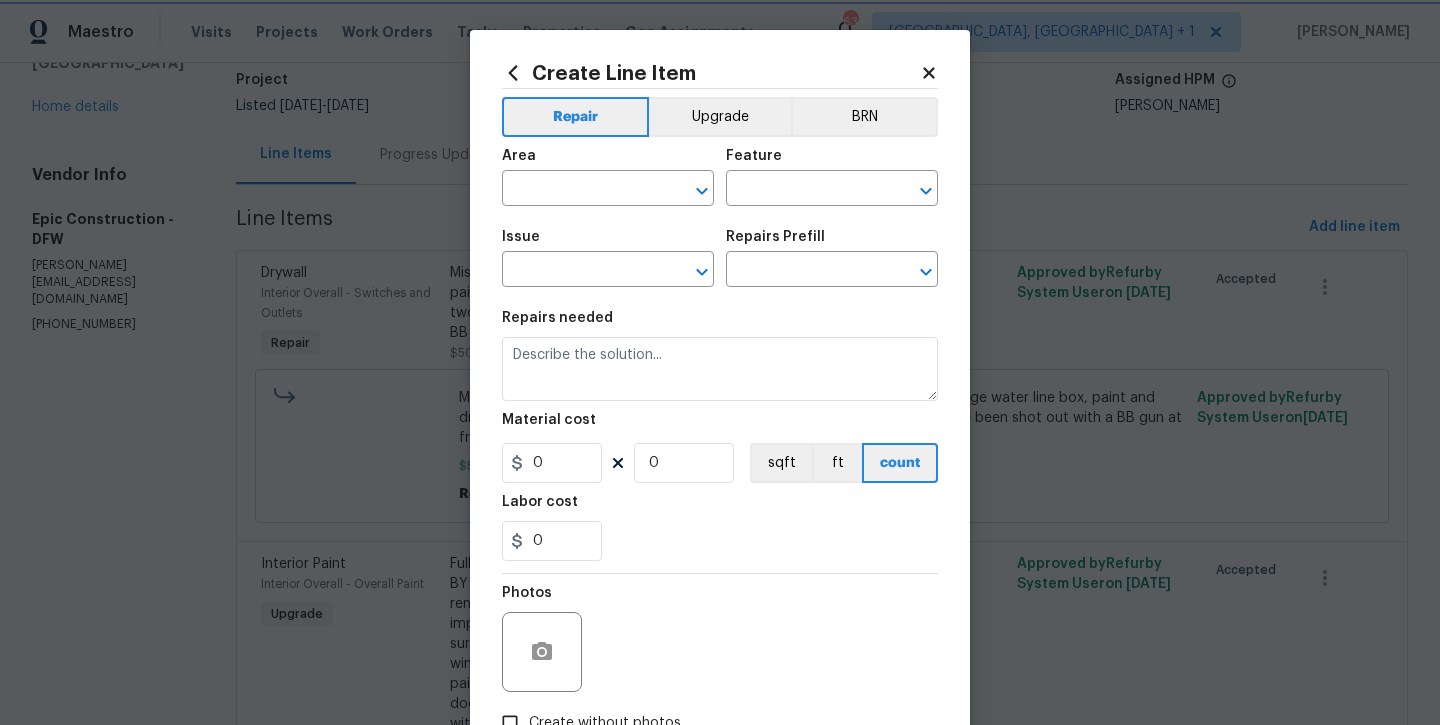 type on "Overall Paint" 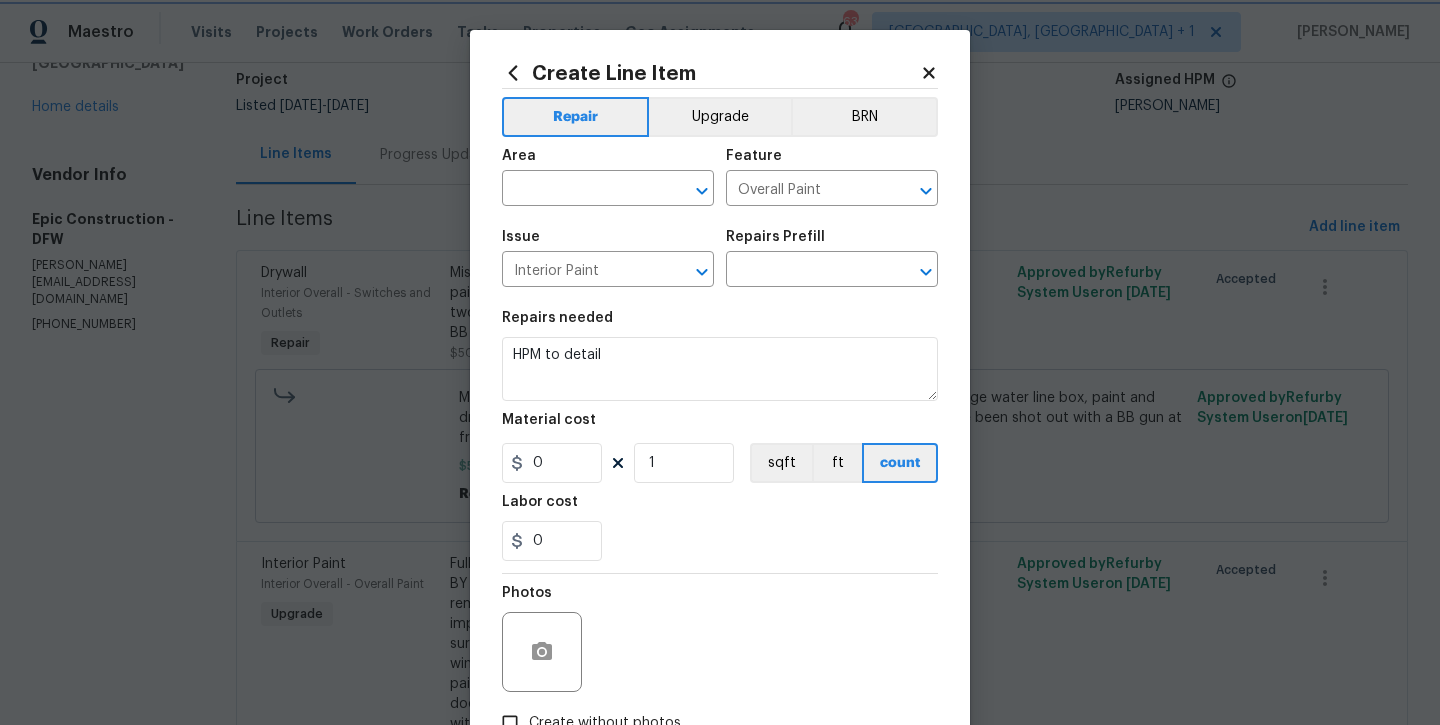 type on "Add a Task $1.00" 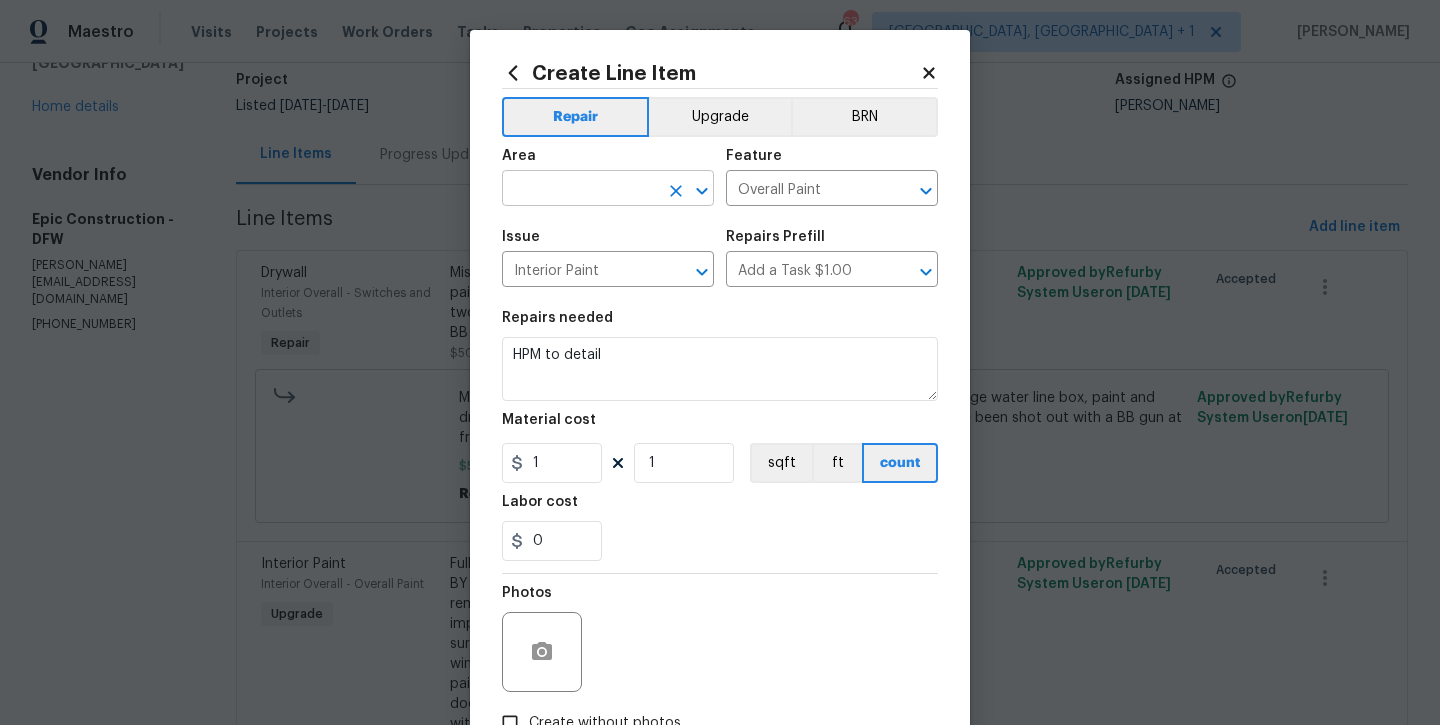 click at bounding box center [580, 190] 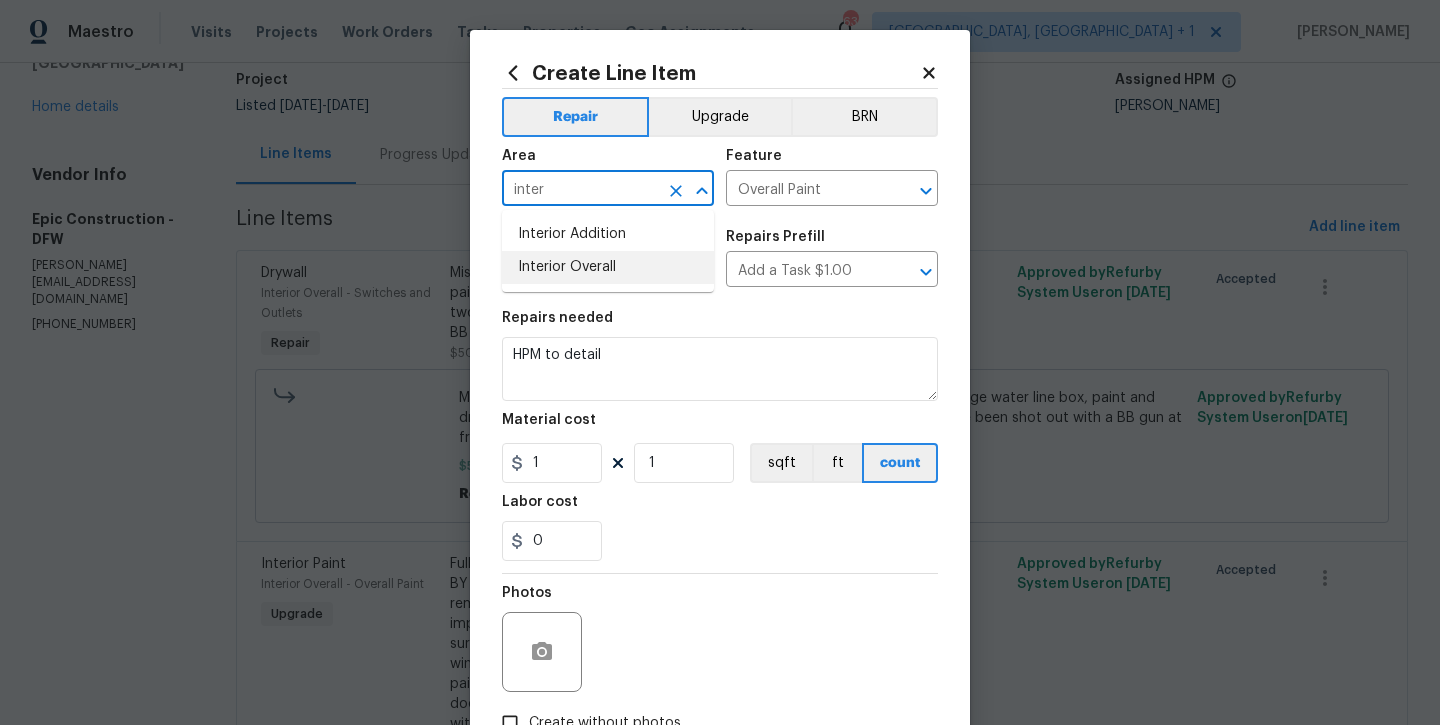 click on "Interior Overall" at bounding box center [608, 267] 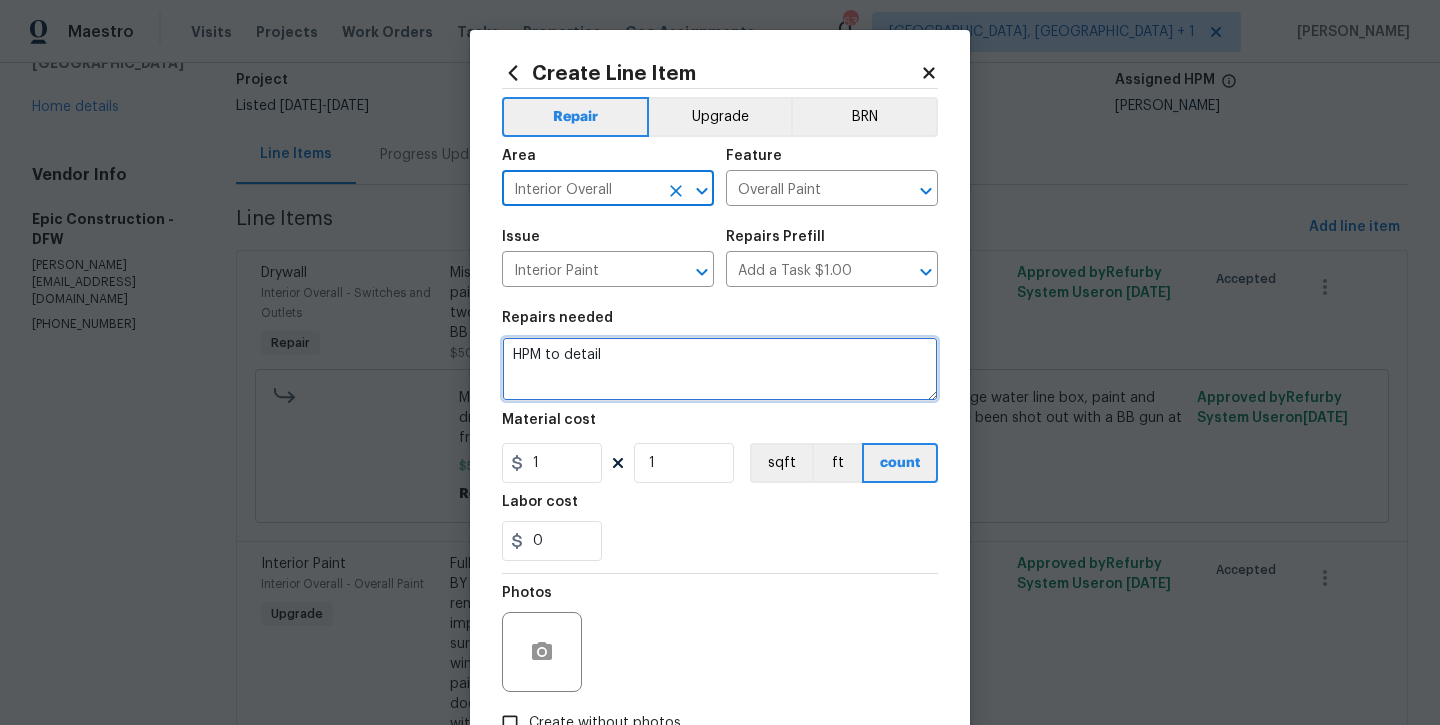 click on "HPM to detail" at bounding box center (720, 369) 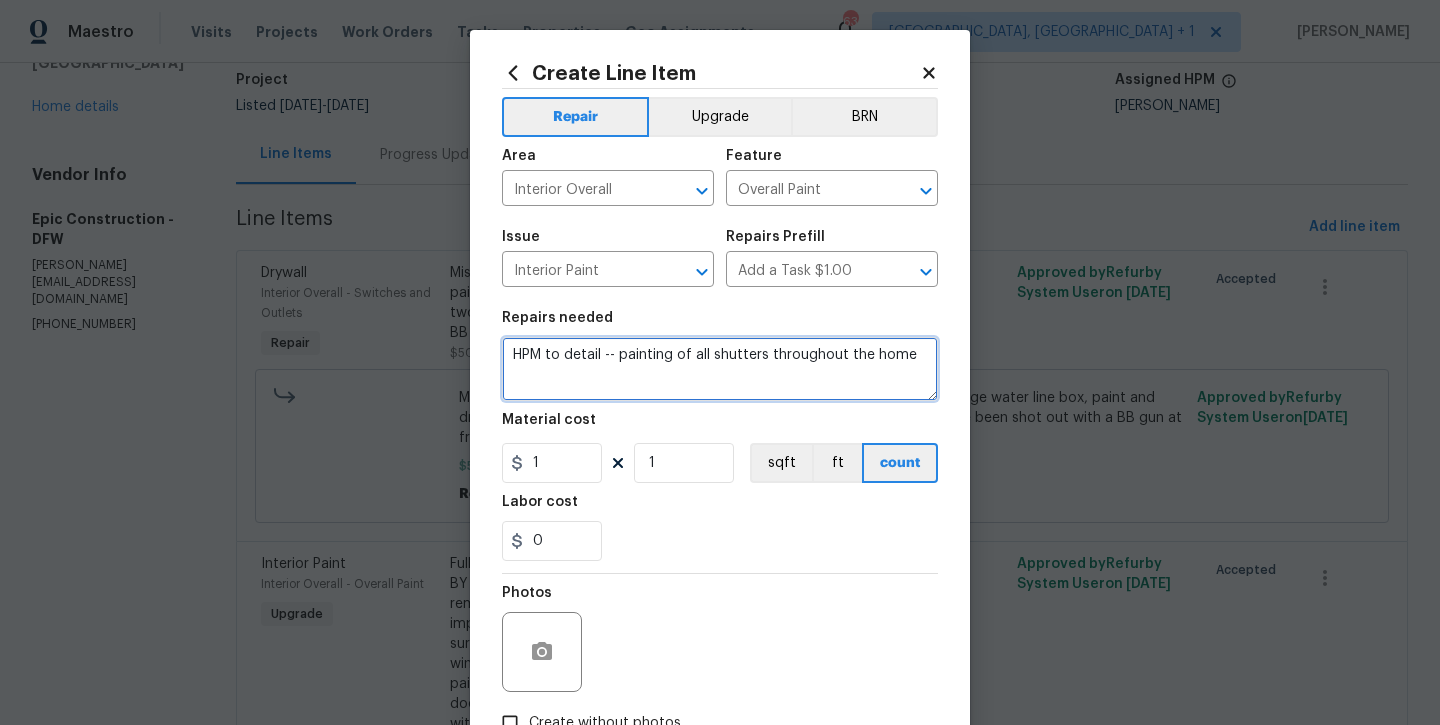 type on "HPM to detail -- painting of all shutters throughout the home" 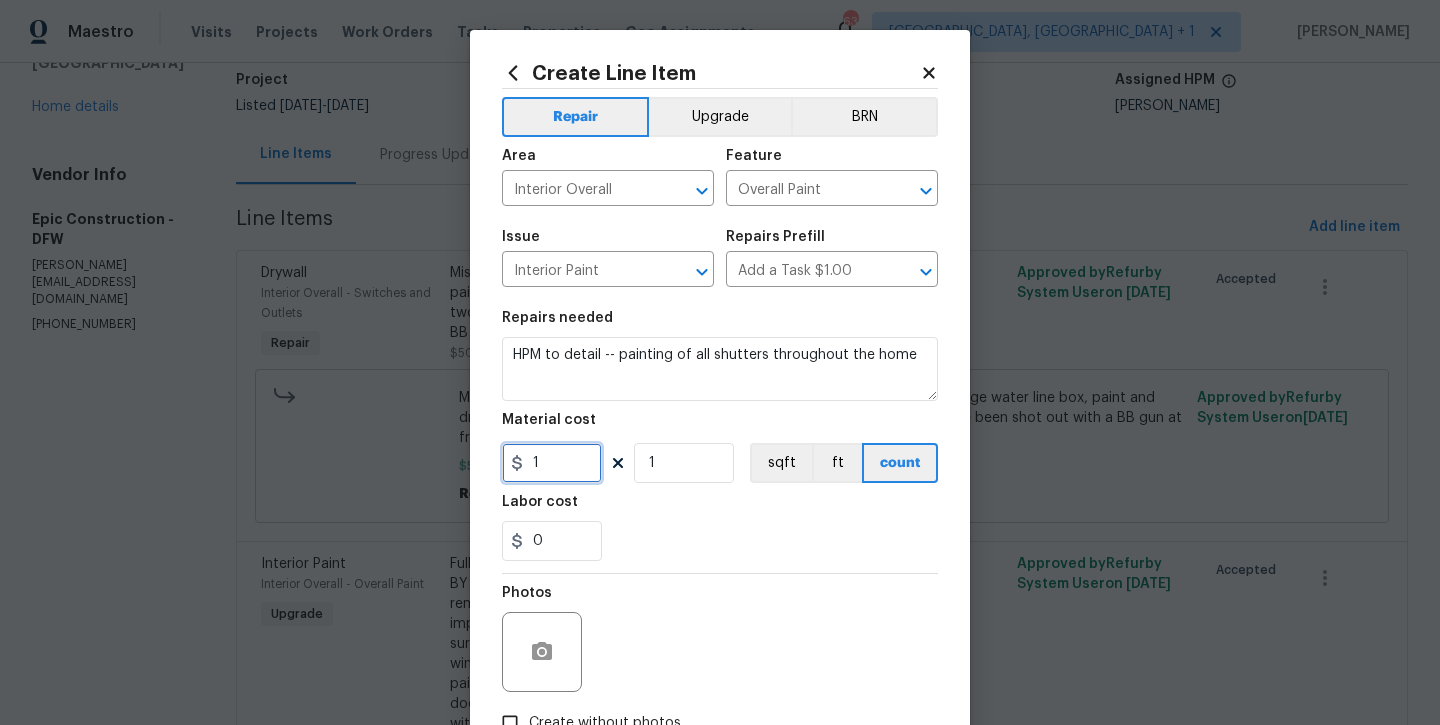 click on "1" at bounding box center (552, 463) 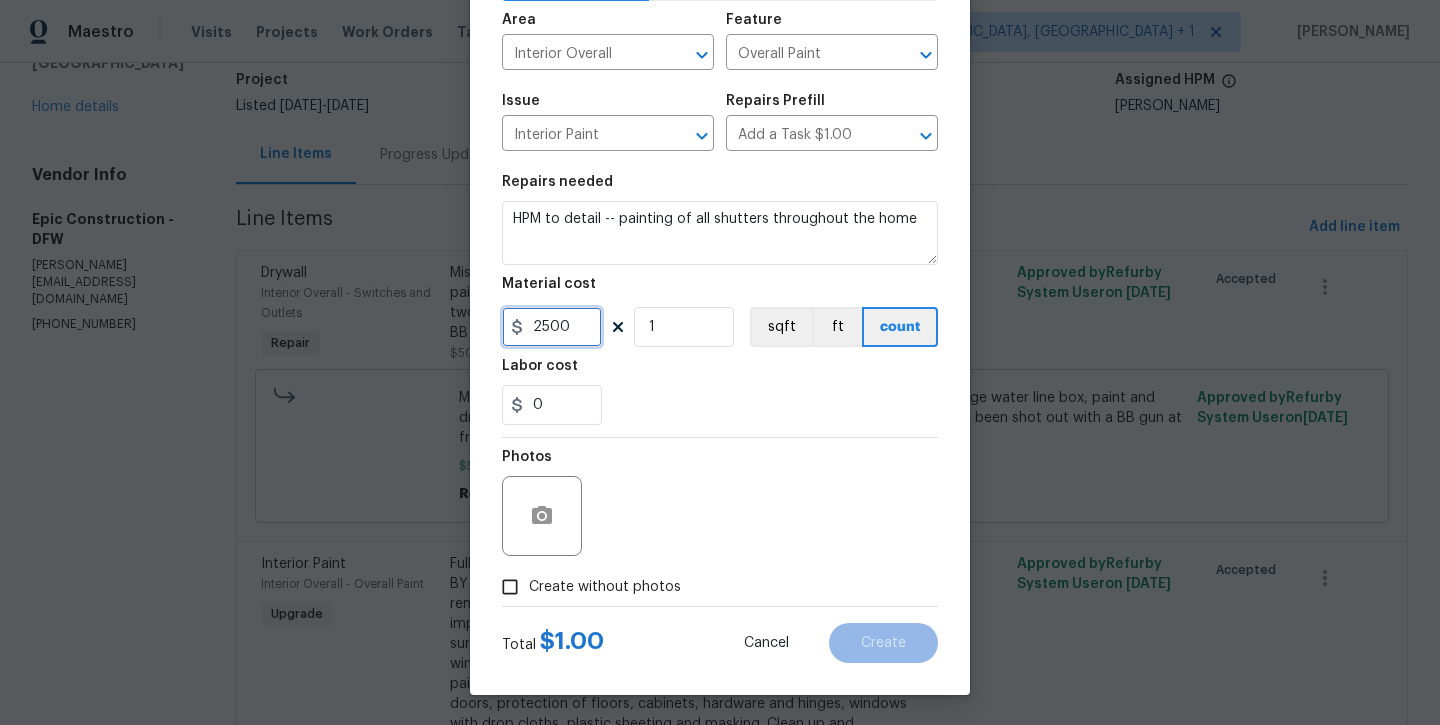 type on "2500" 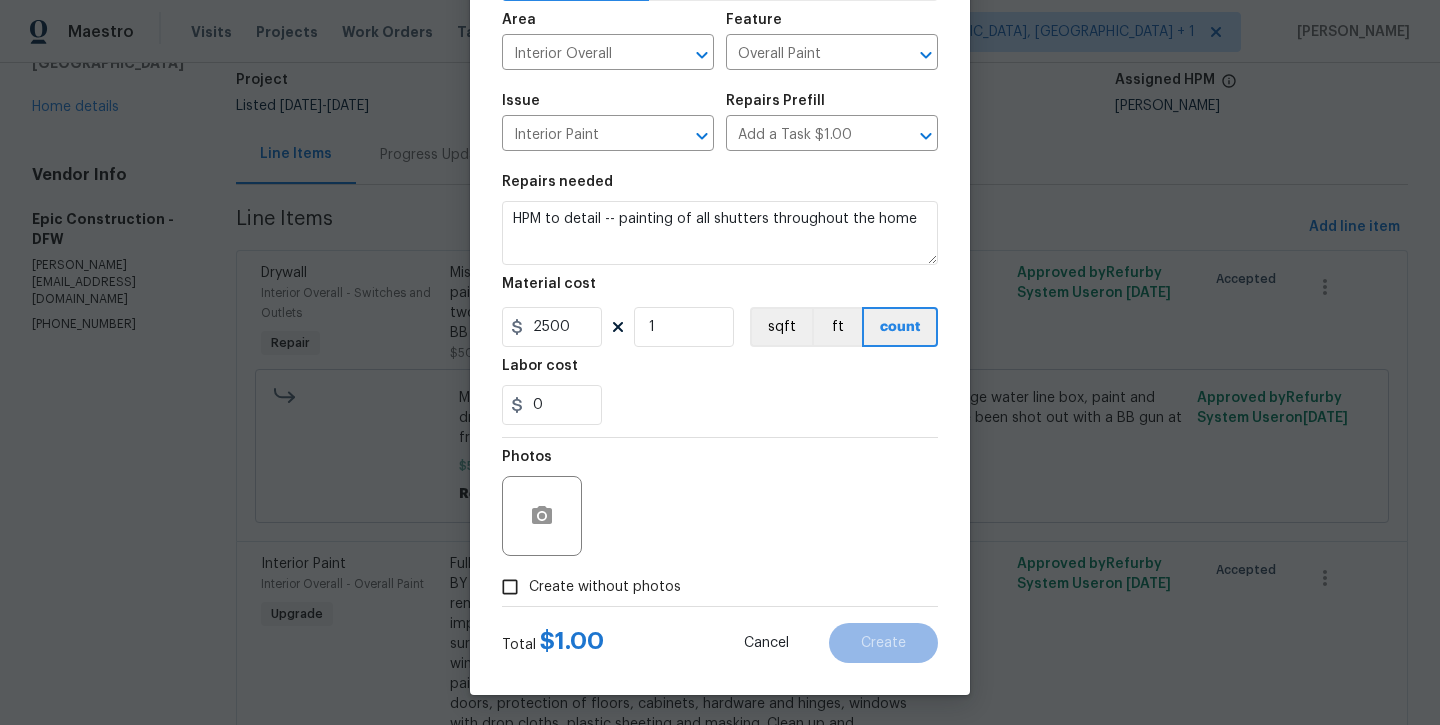 scroll, scrollTop: 136, scrollLeft: 0, axis: vertical 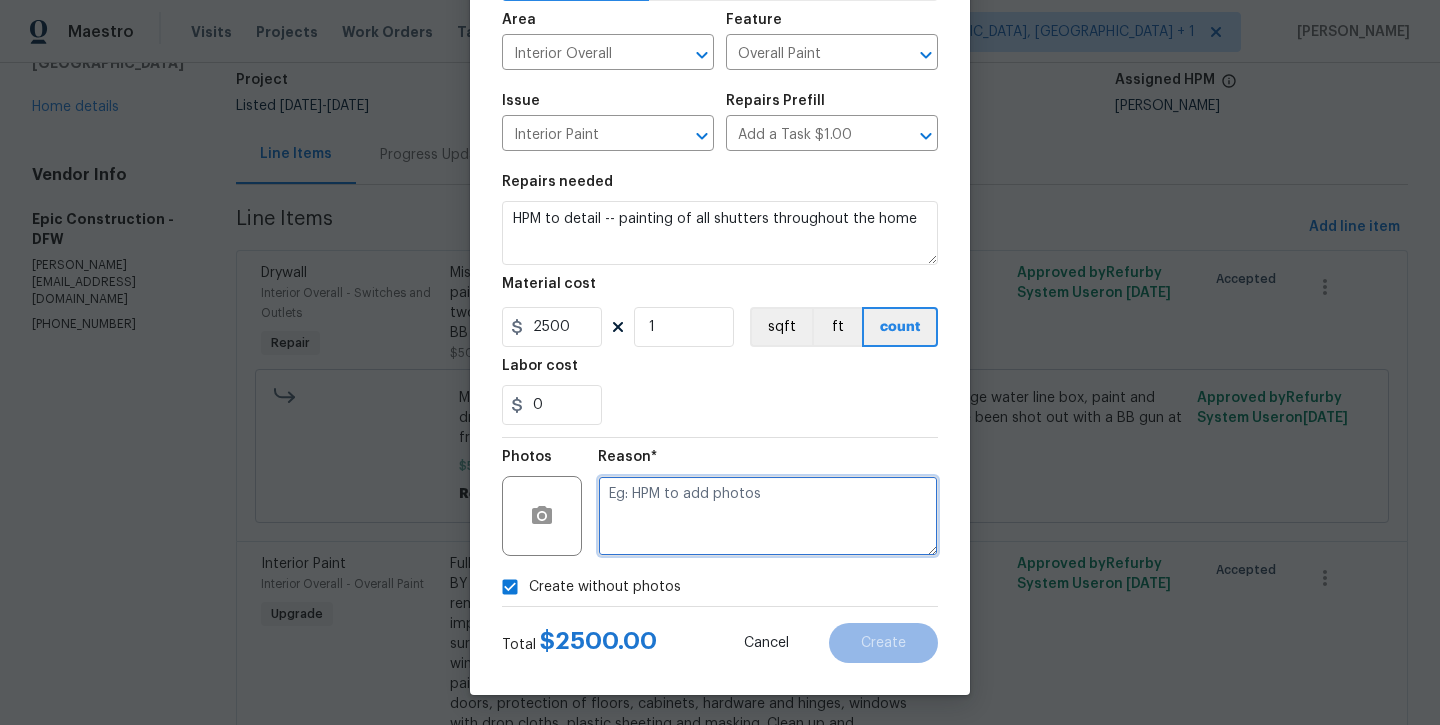 click at bounding box center (768, 516) 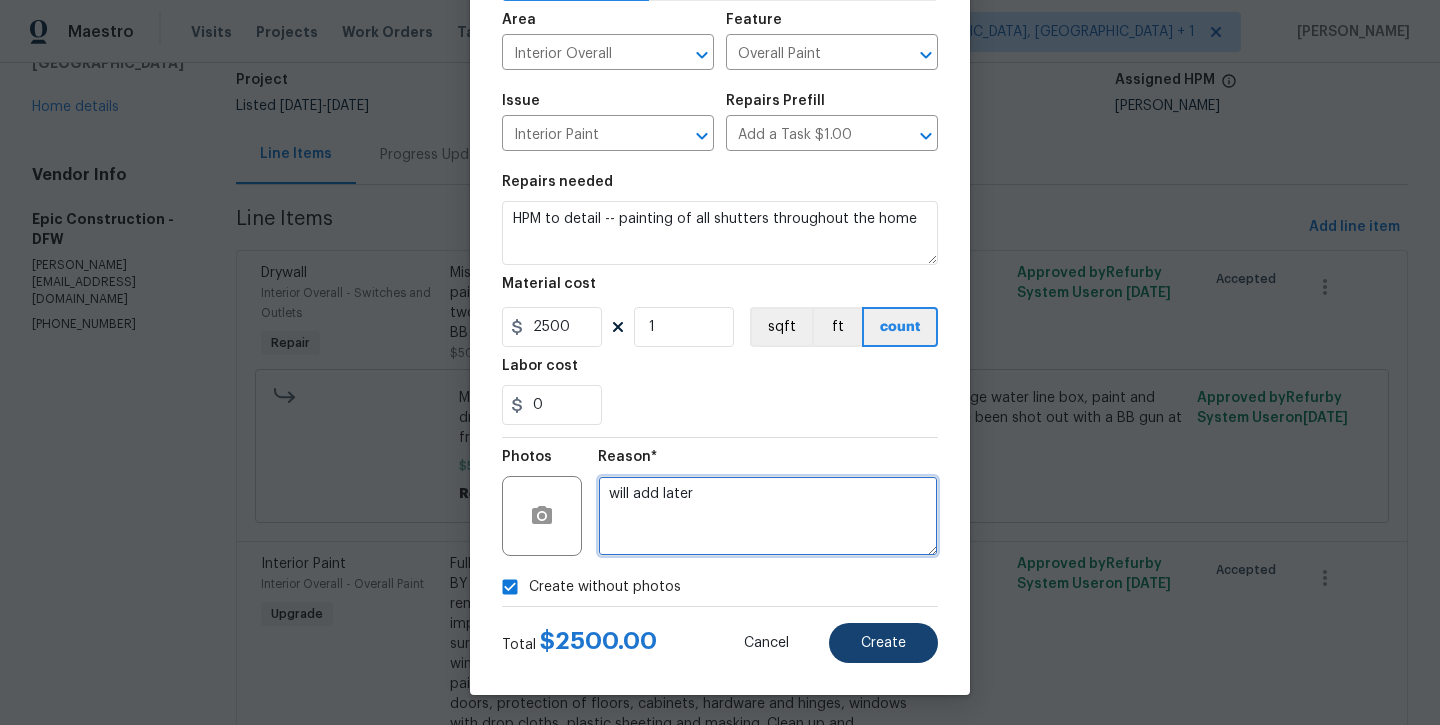 type on "will add later" 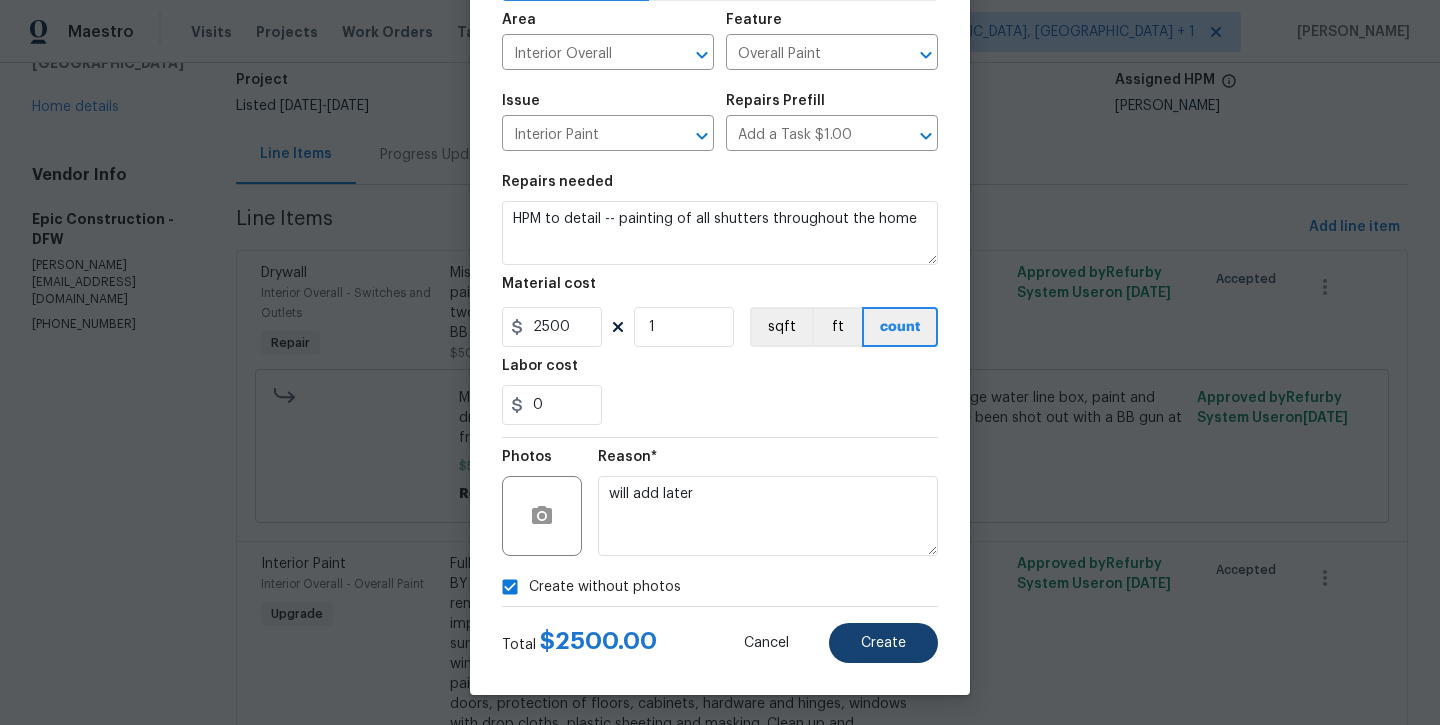 click on "Create" at bounding box center (883, 643) 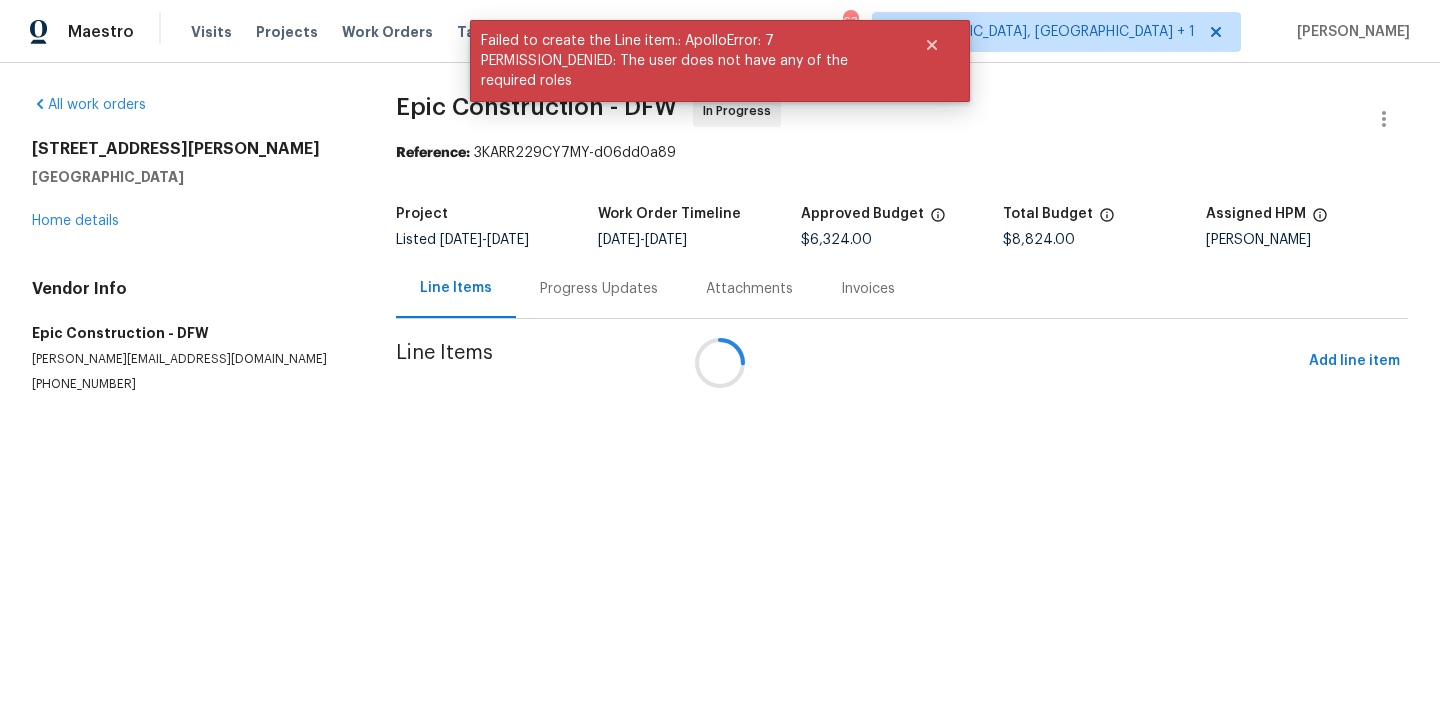 scroll, scrollTop: 0, scrollLeft: 0, axis: both 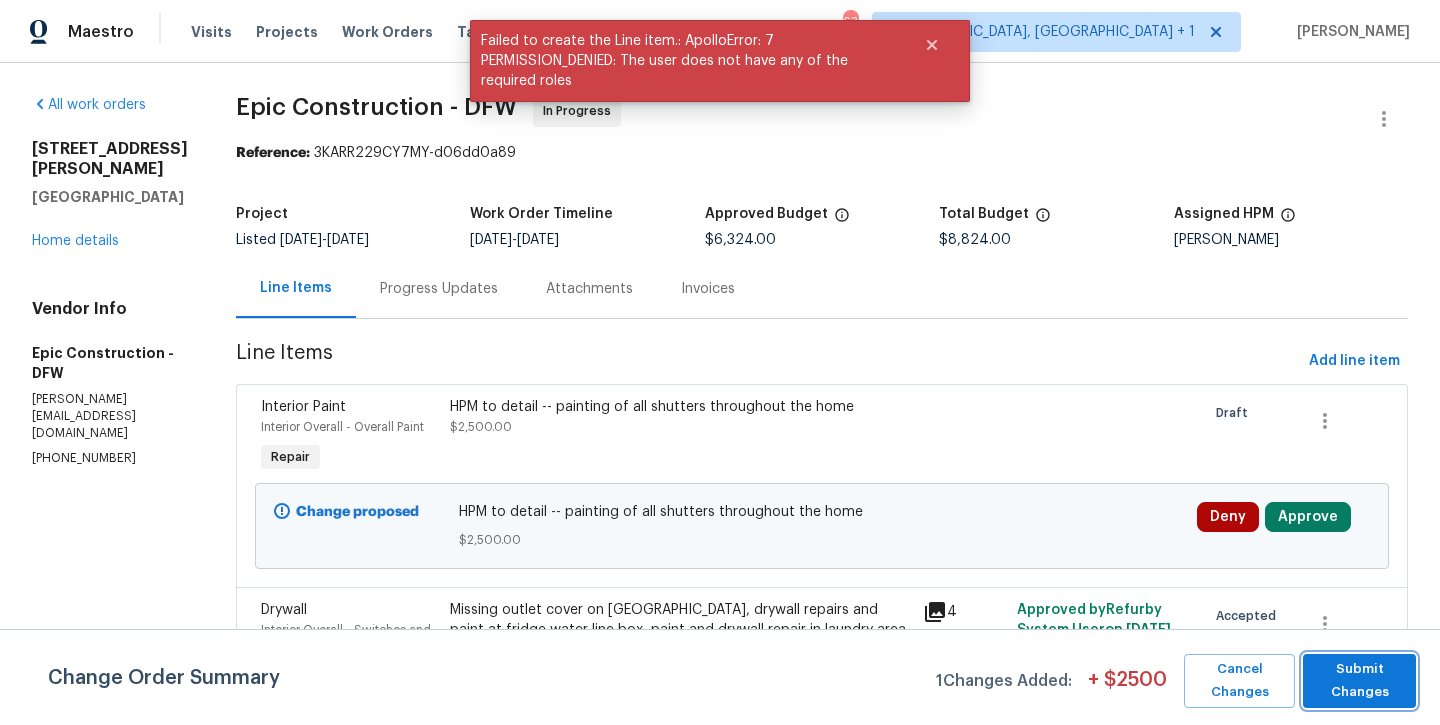 click on "Submit Changes" at bounding box center [1359, 681] 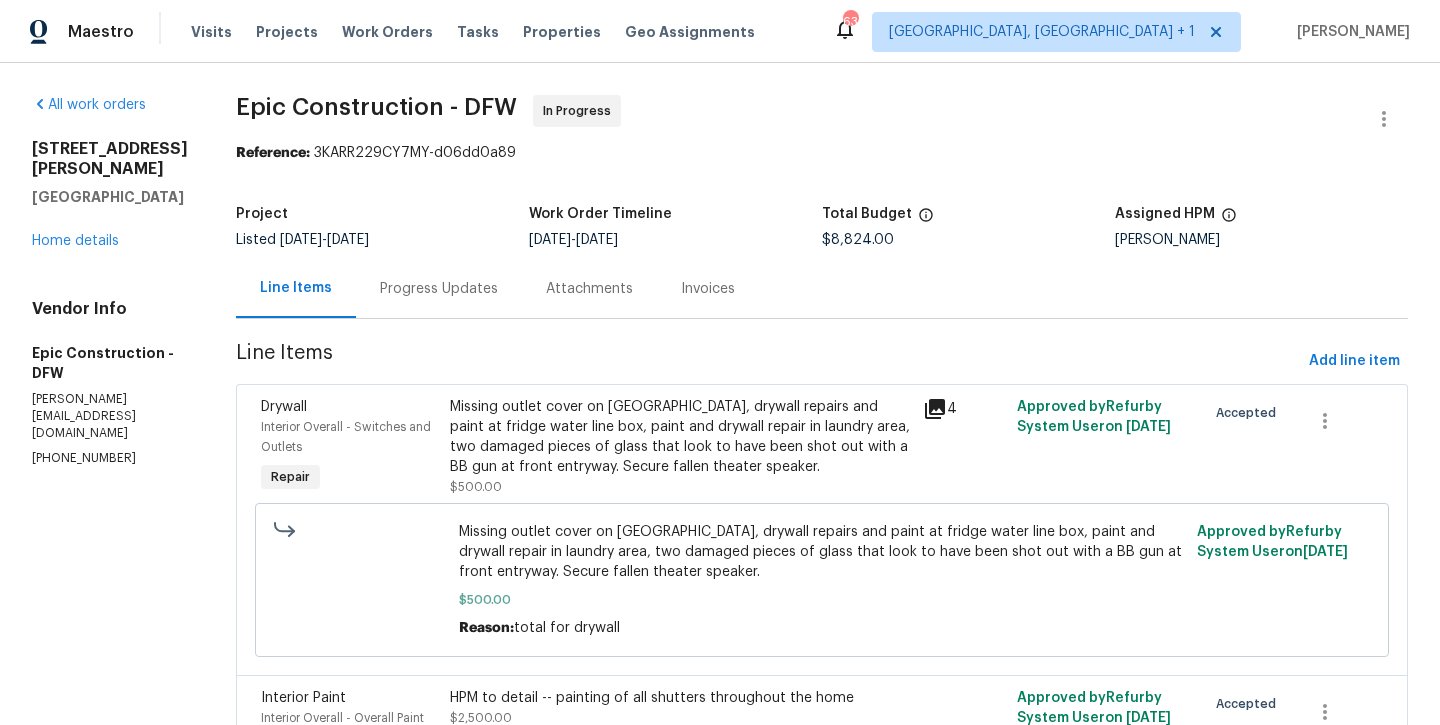 scroll, scrollTop: 0, scrollLeft: 0, axis: both 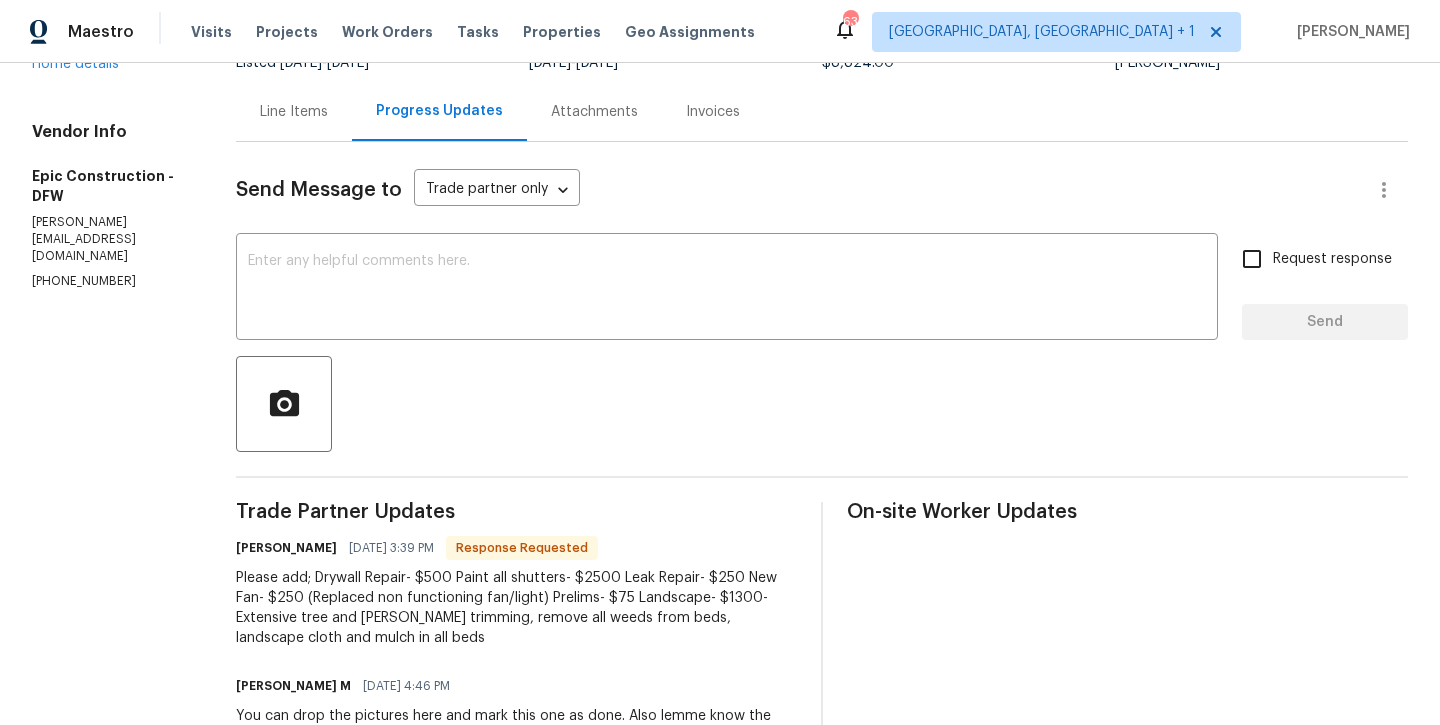 click on "Line Items" at bounding box center (294, 112) 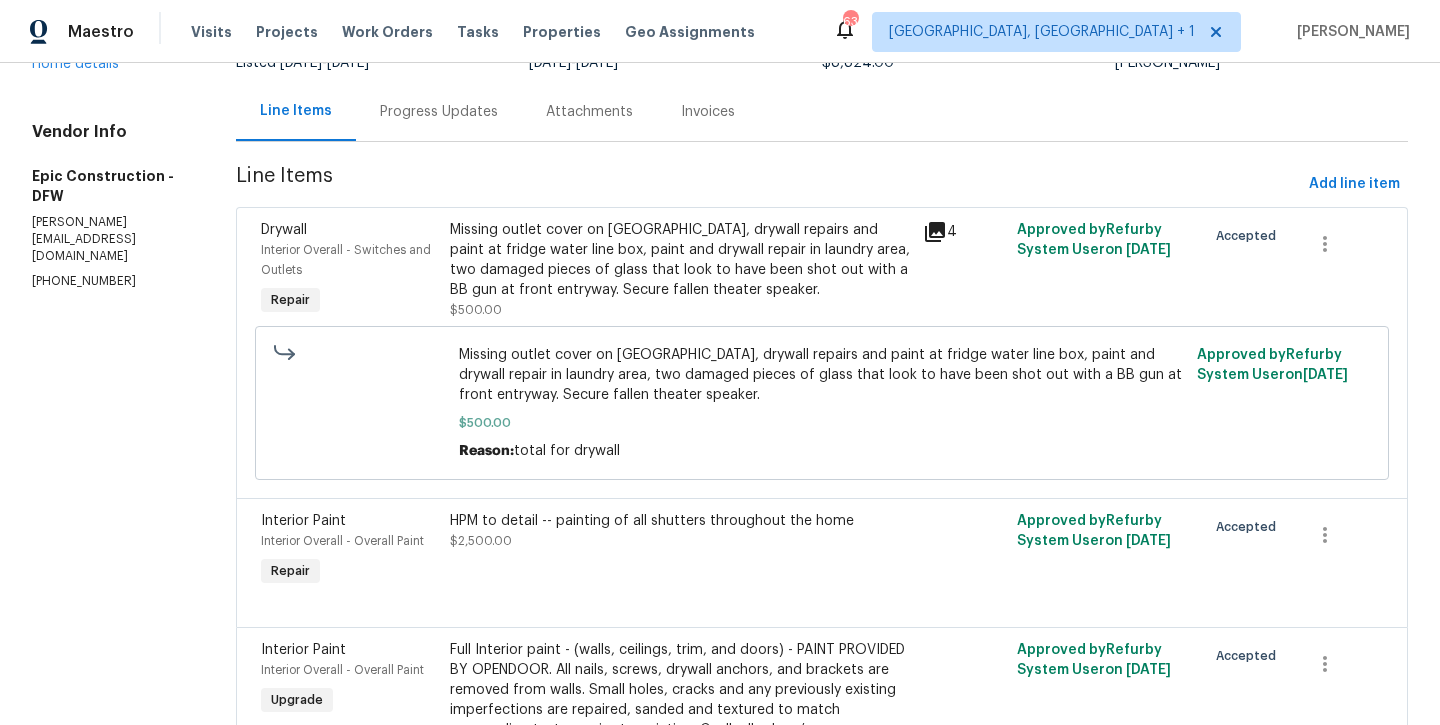 click on "HPM to detail -- painting of all shutters throughout the home" at bounding box center (680, 521) 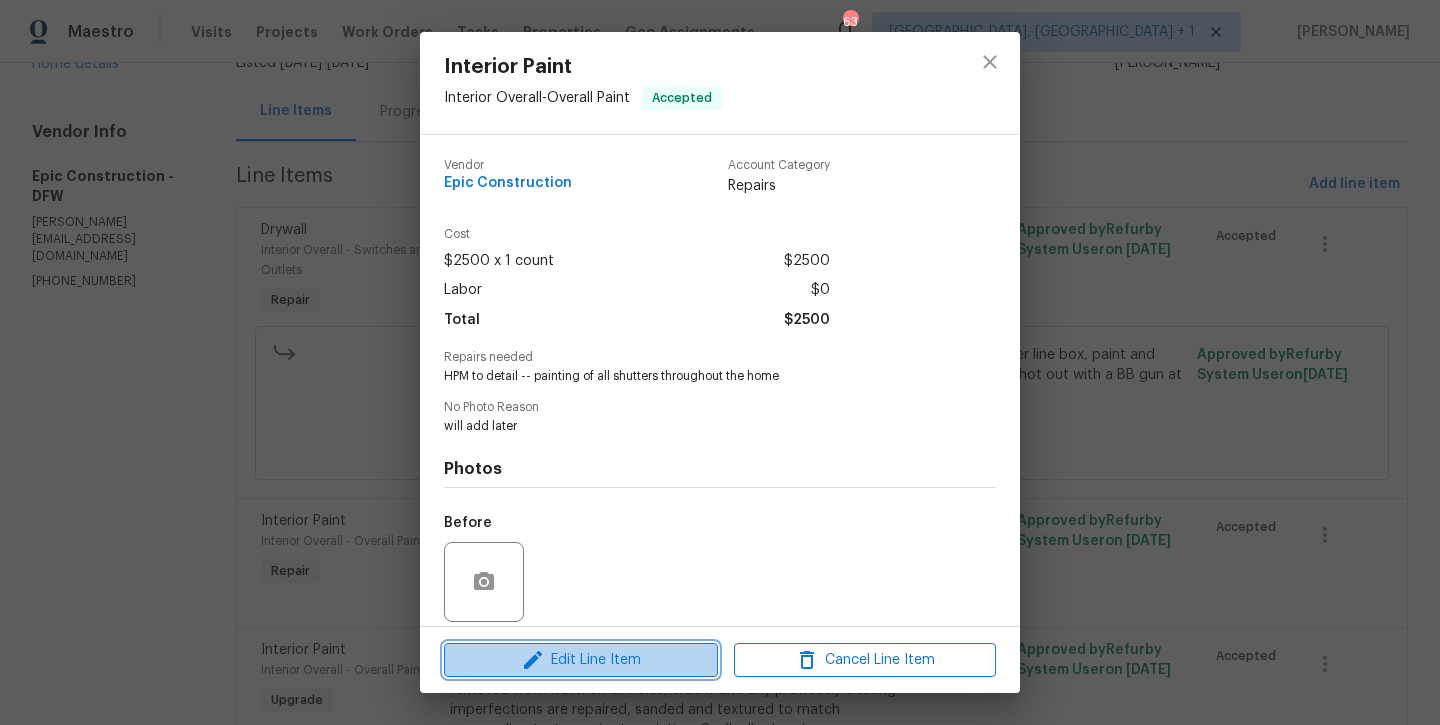 click on "Edit Line Item" at bounding box center (581, 660) 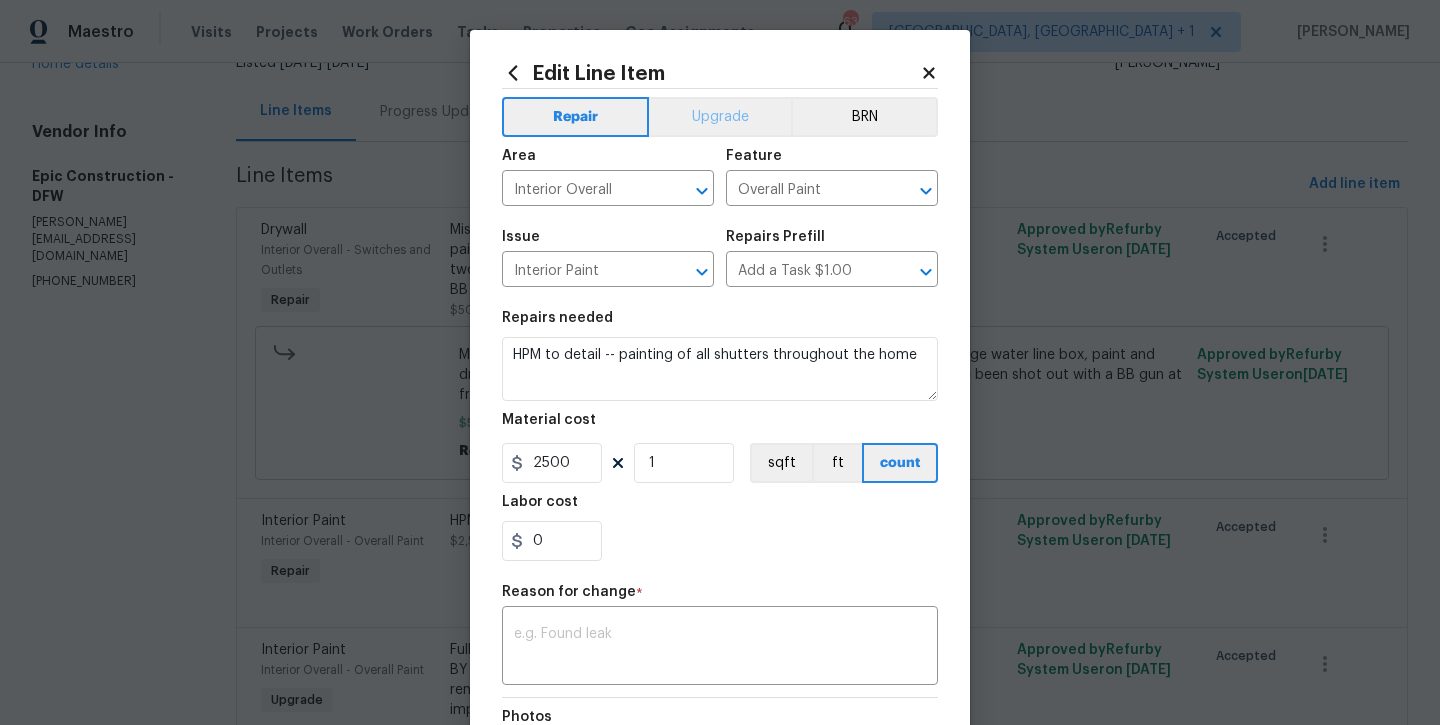 click on "Upgrade" at bounding box center (720, 117) 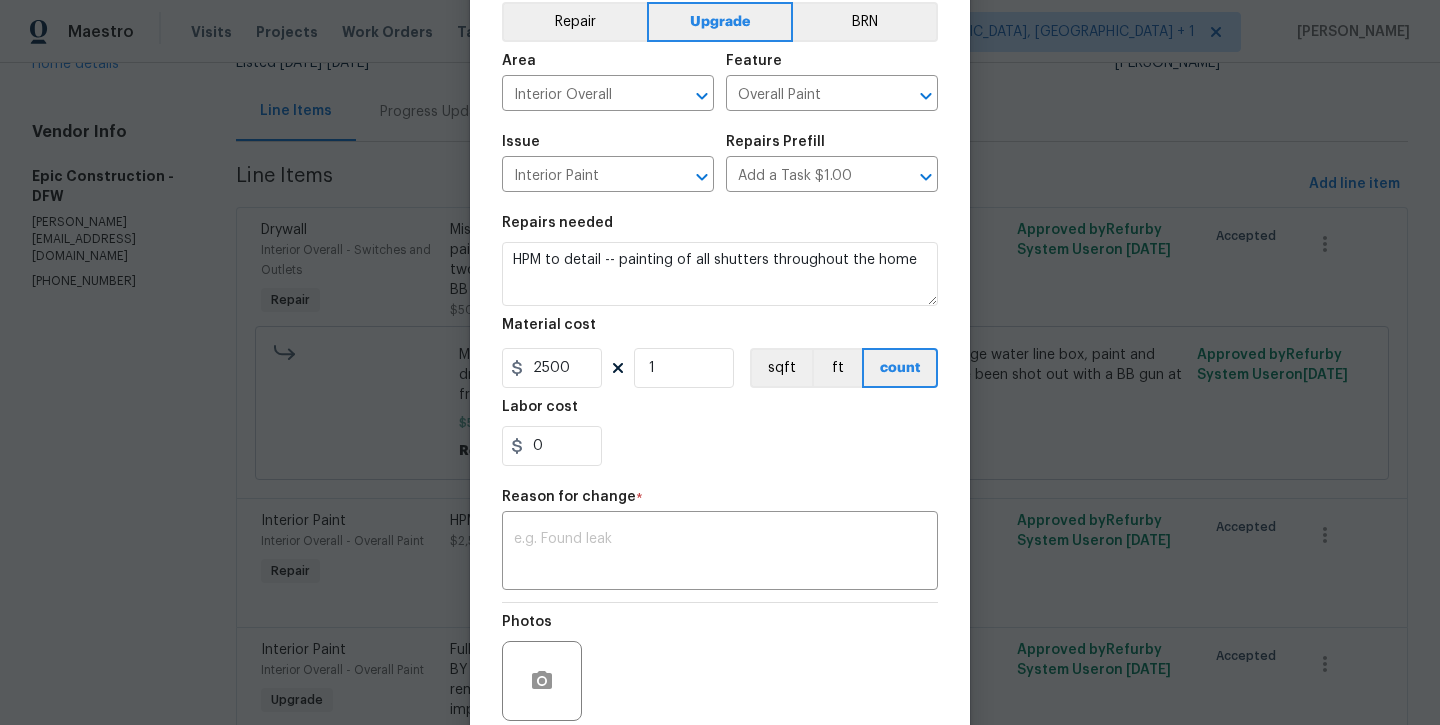 scroll, scrollTop: 94, scrollLeft: 0, axis: vertical 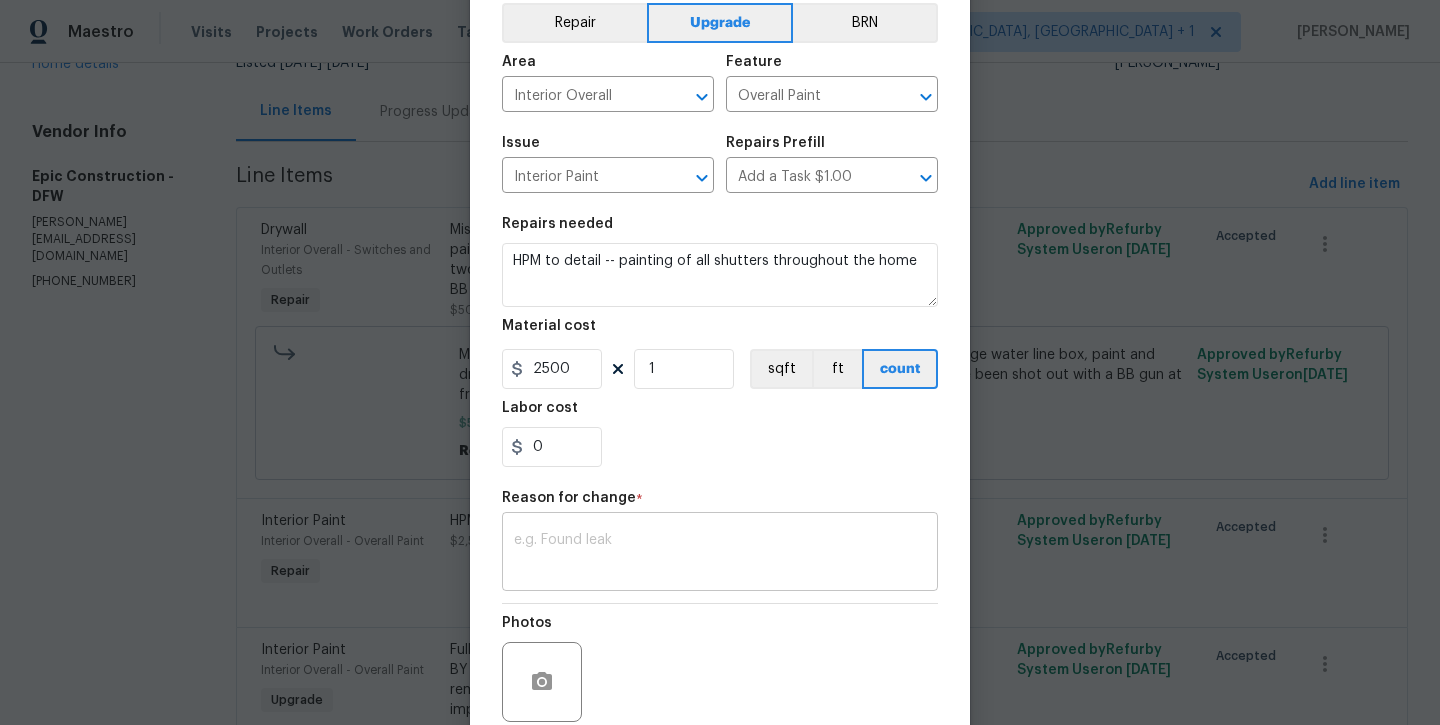 click on "x ​" at bounding box center [720, 554] 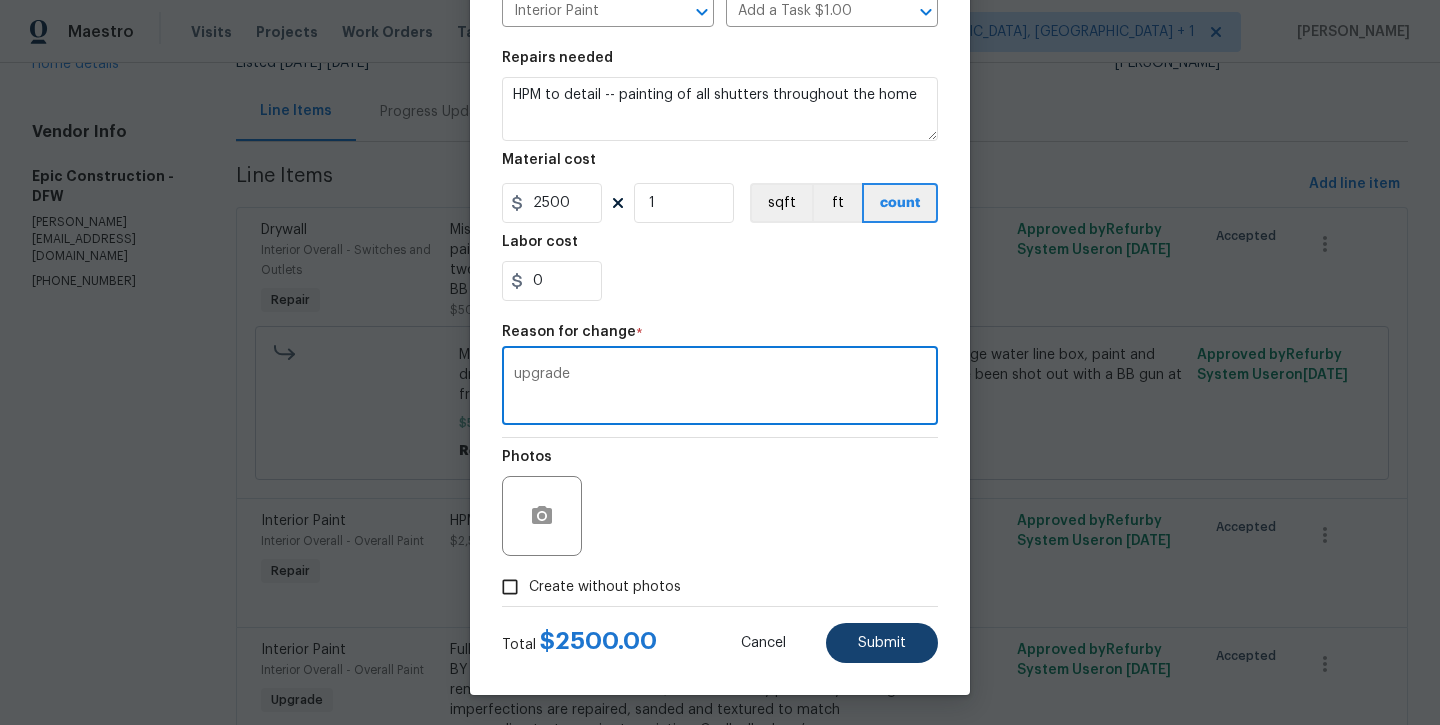 scroll, scrollTop: 260, scrollLeft: 0, axis: vertical 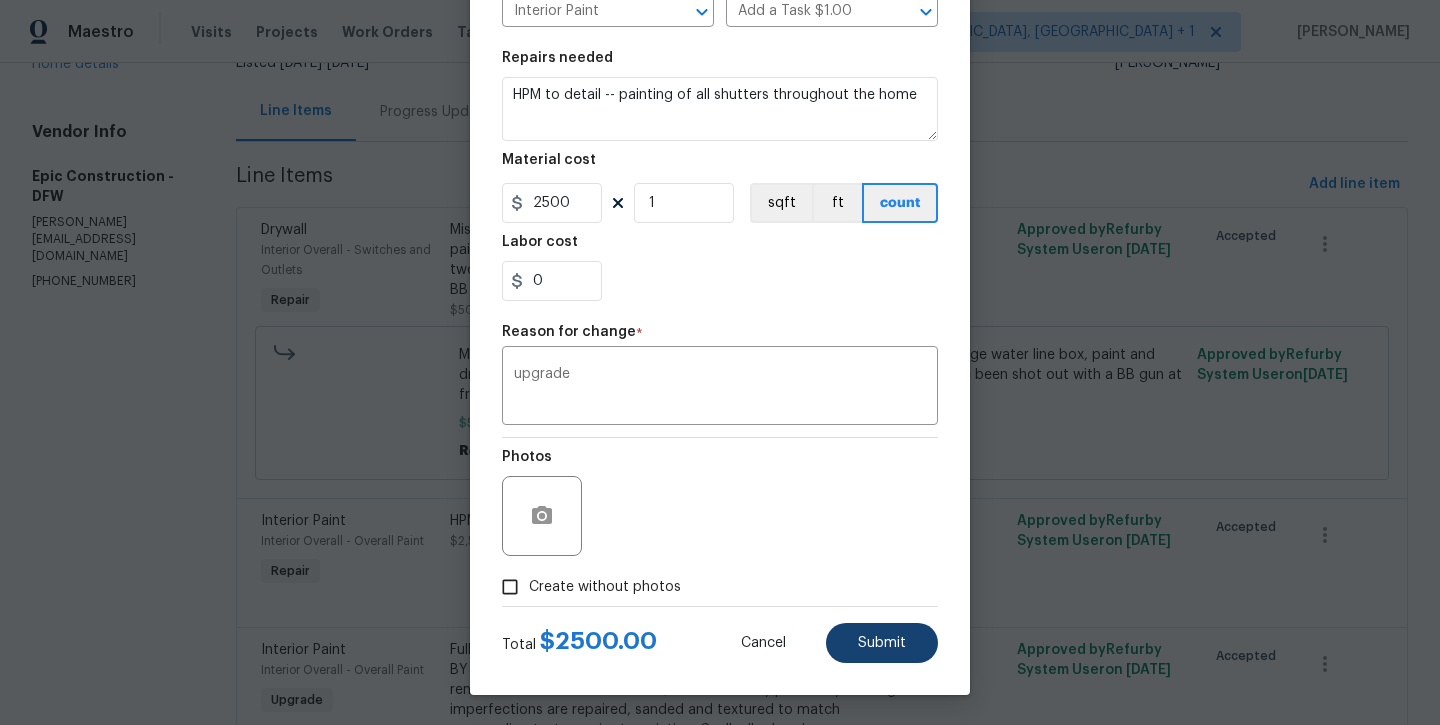 click on "Submit" at bounding box center (882, 643) 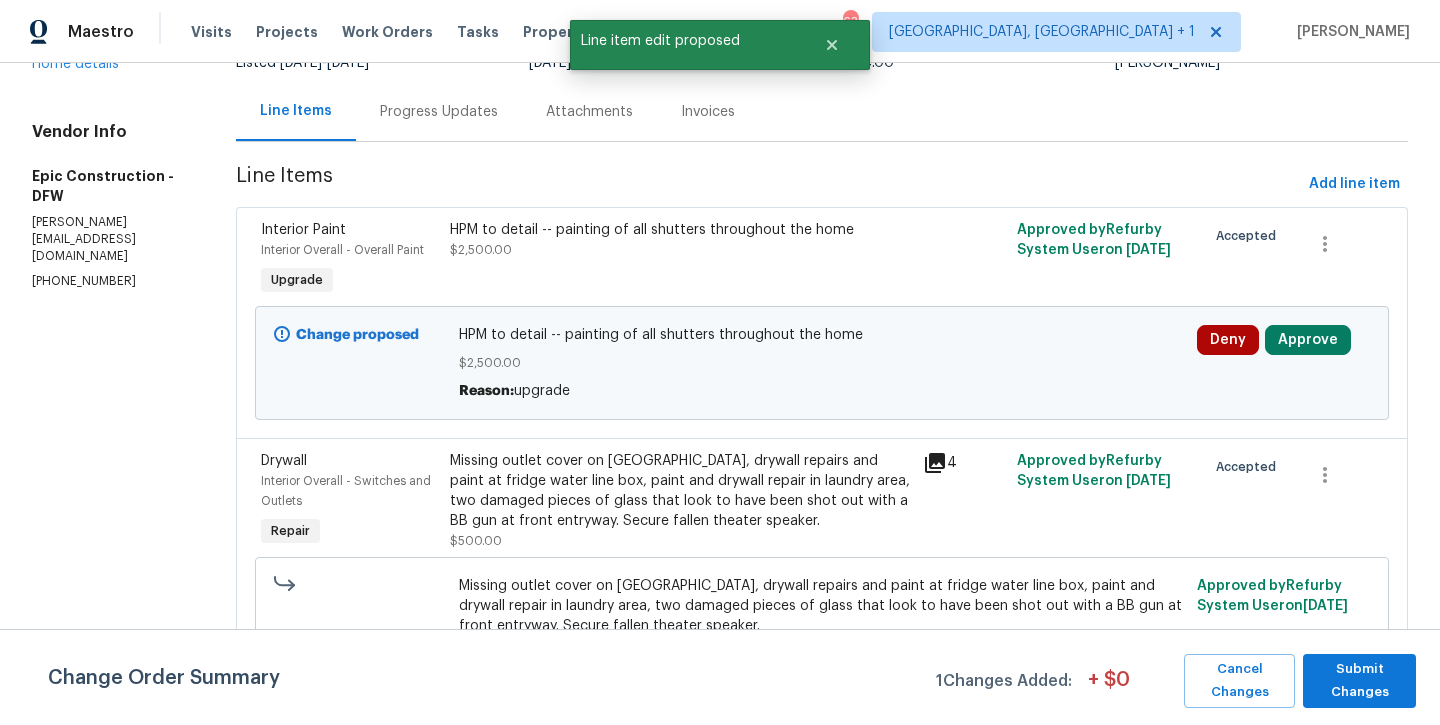 scroll, scrollTop: 0, scrollLeft: 0, axis: both 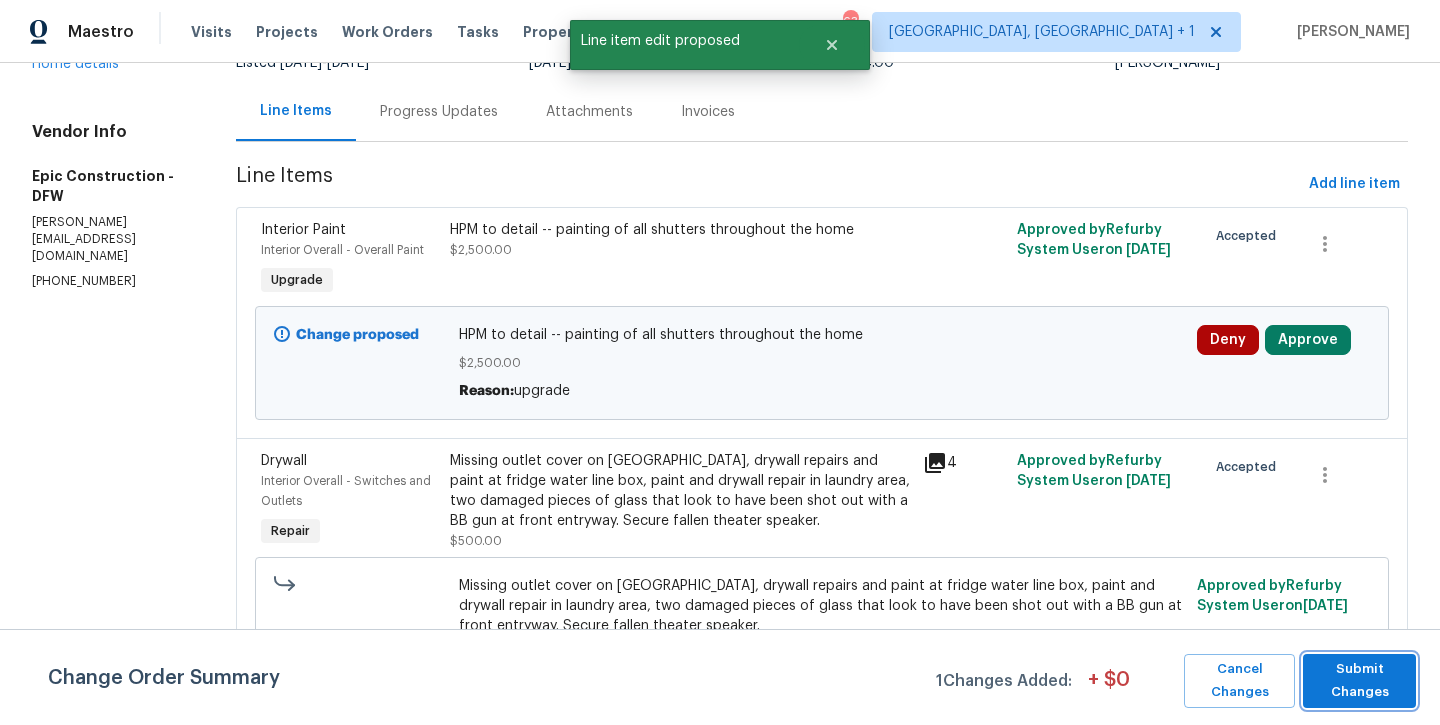 click on "Submit Changes" at bounding box center (1359, 681) 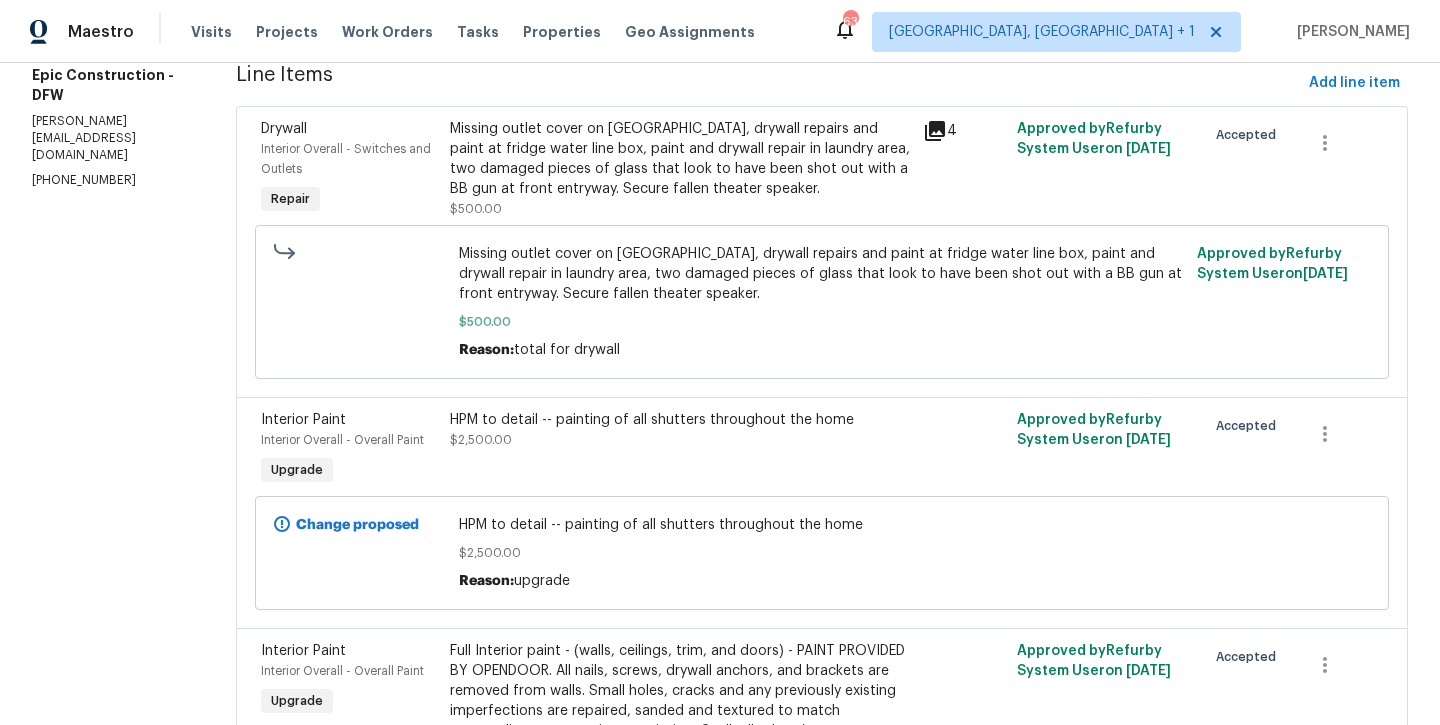 scroll, scrollTop: 252, scrollLeft: 0, axis: vertical 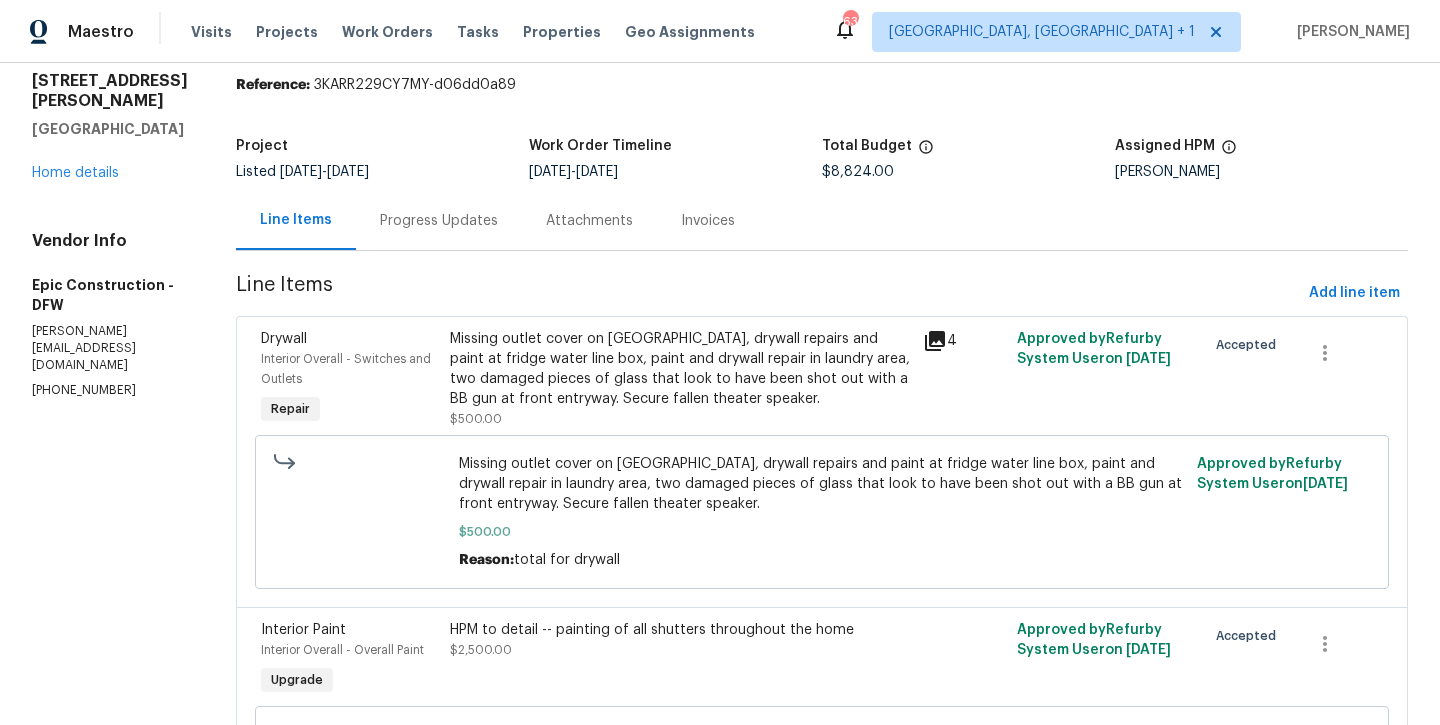 click on "Progress Updates" at bounding box center [439, 221] 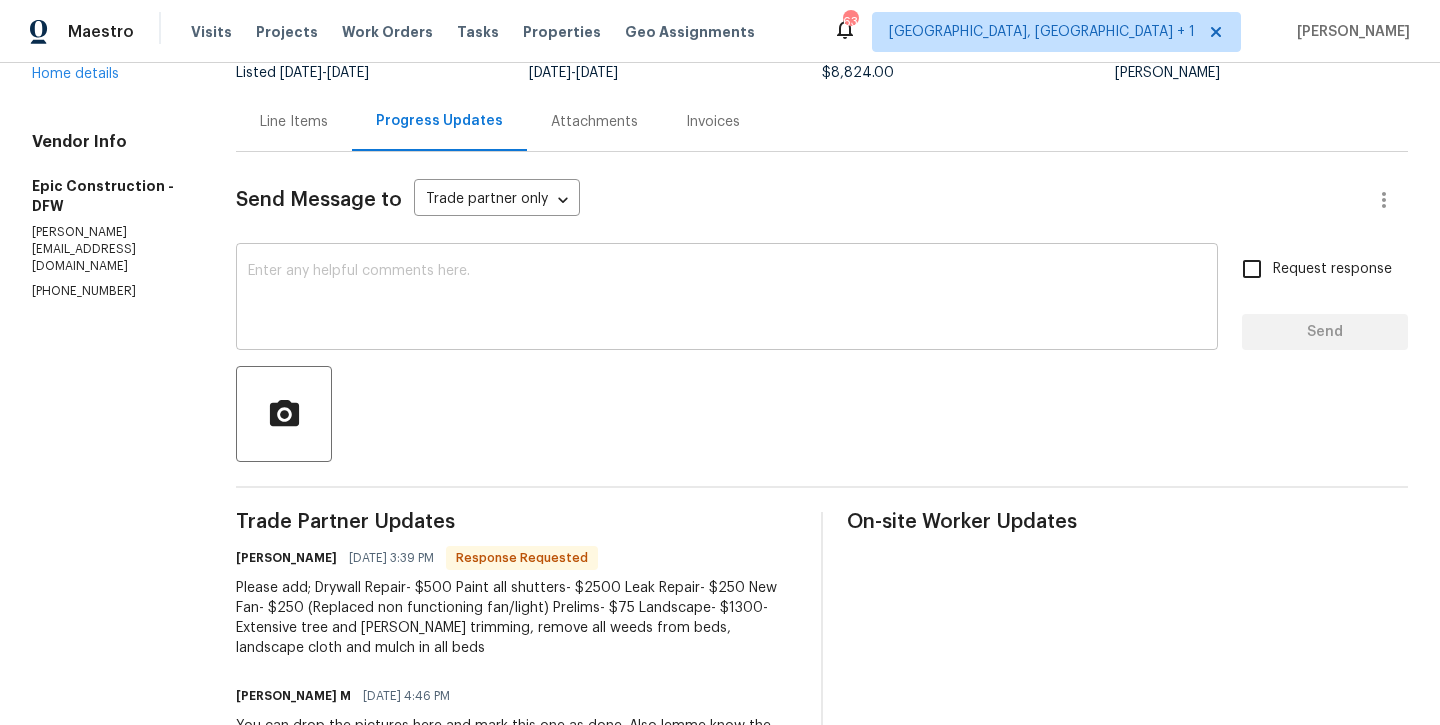 scroll, scrollTop: 163, scrollLeft: 0, axis: vertical 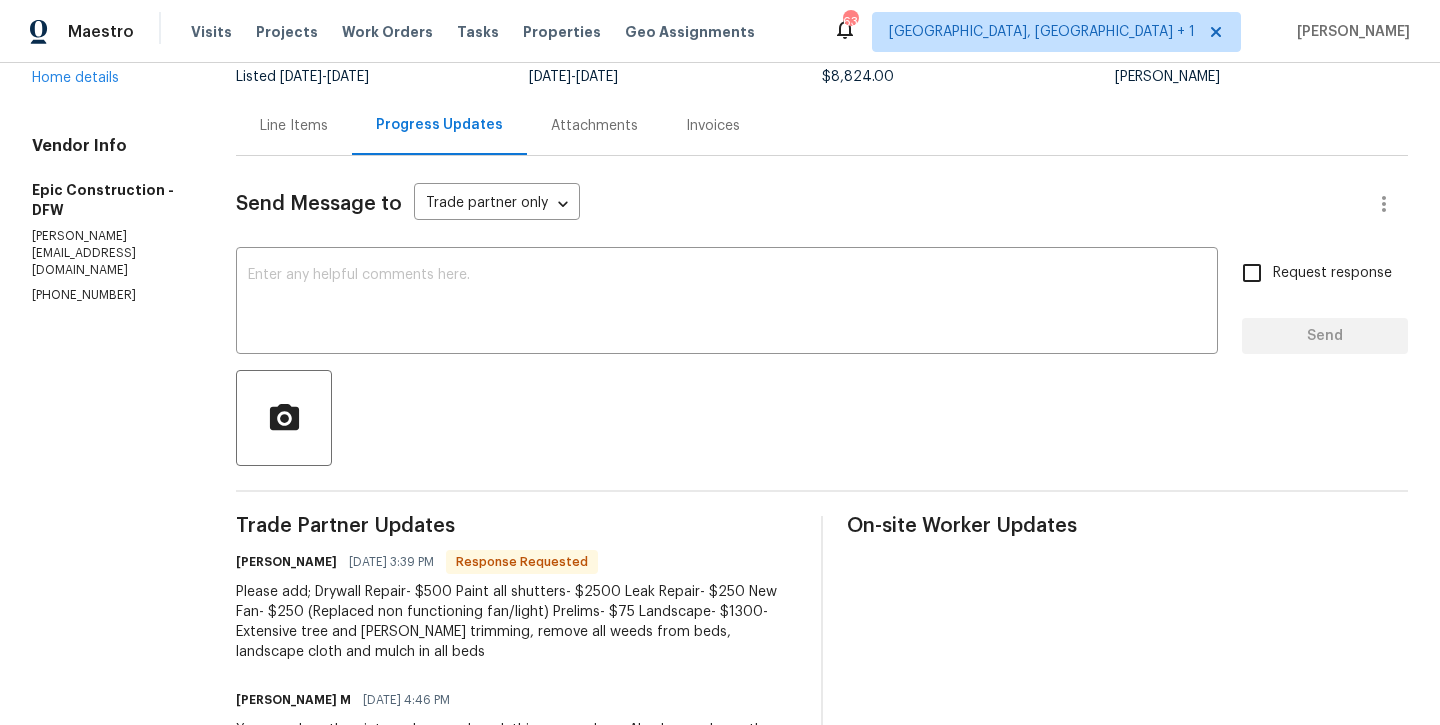 click on "Line Items" at bounding box center [294, 126] 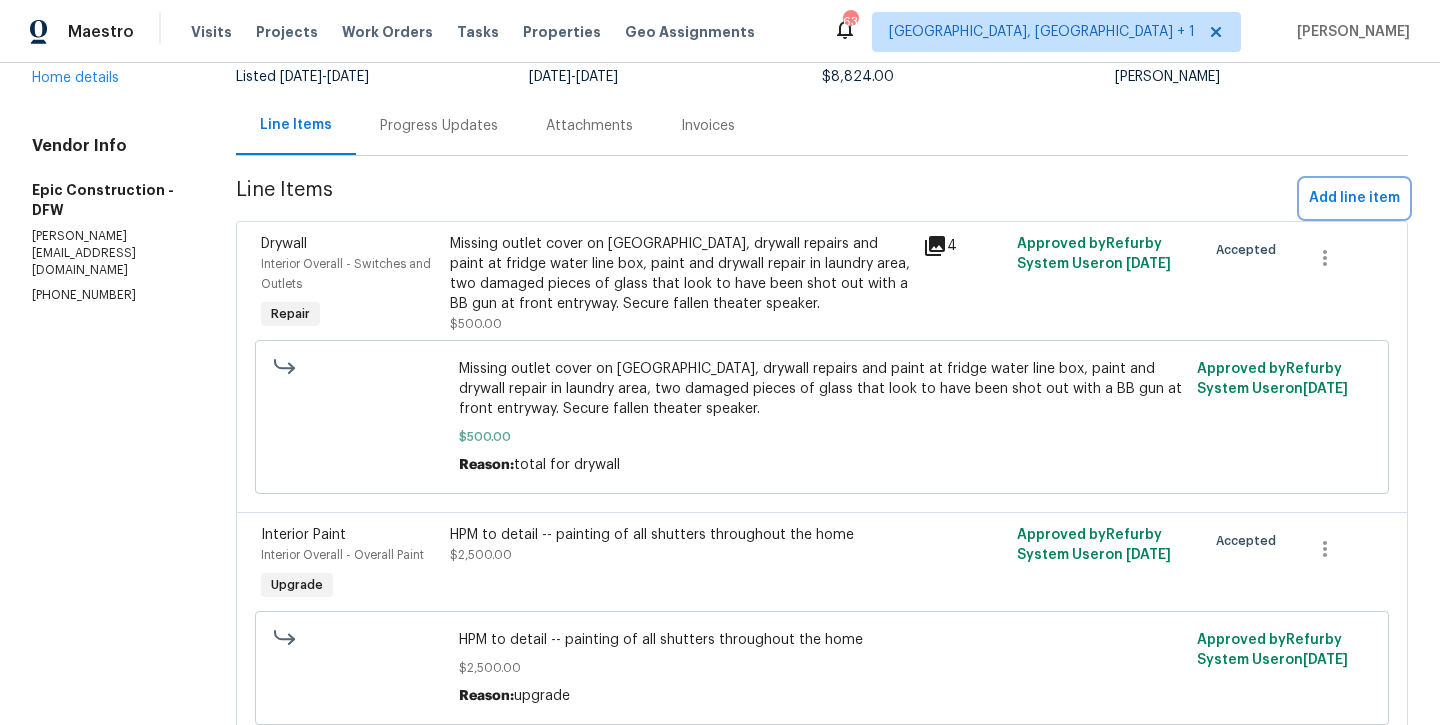 click on "Add line item" at bounding box center [1354, 198] 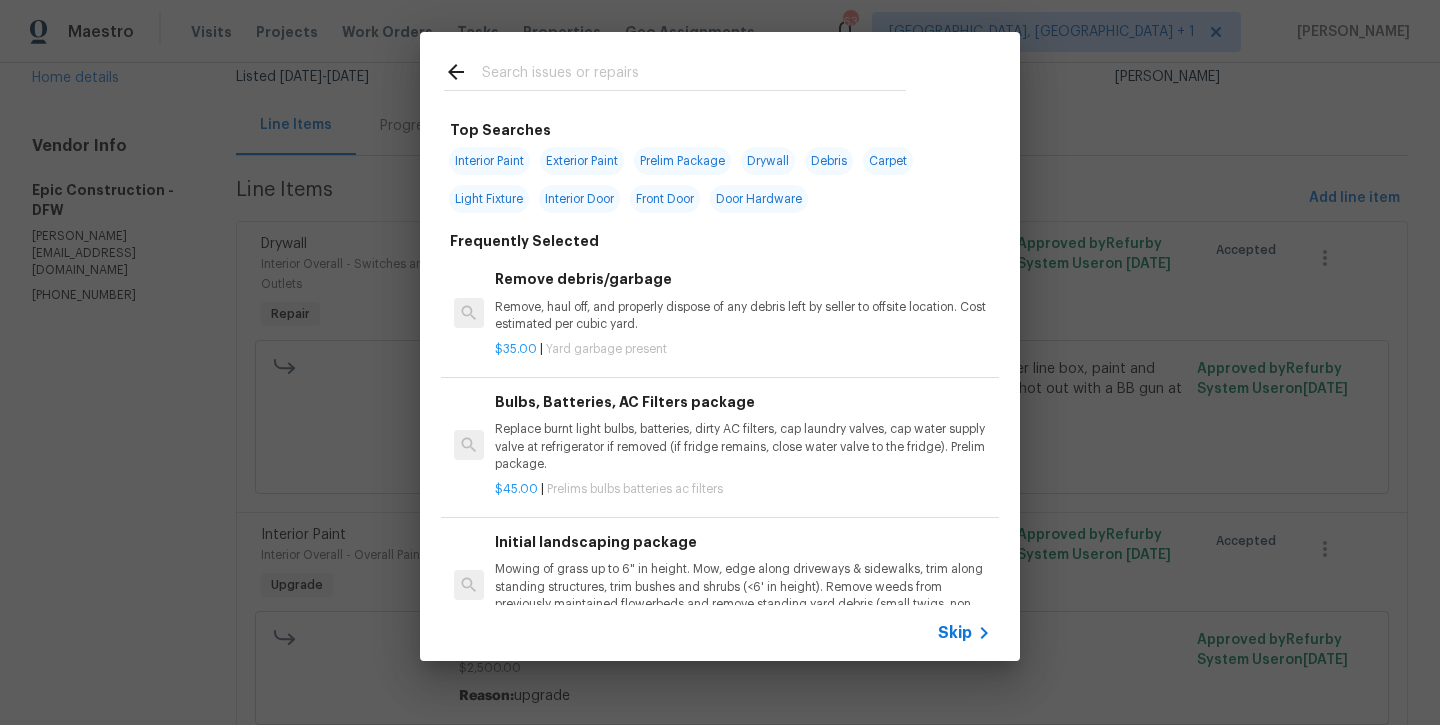 click at bounding box center (694, 75) 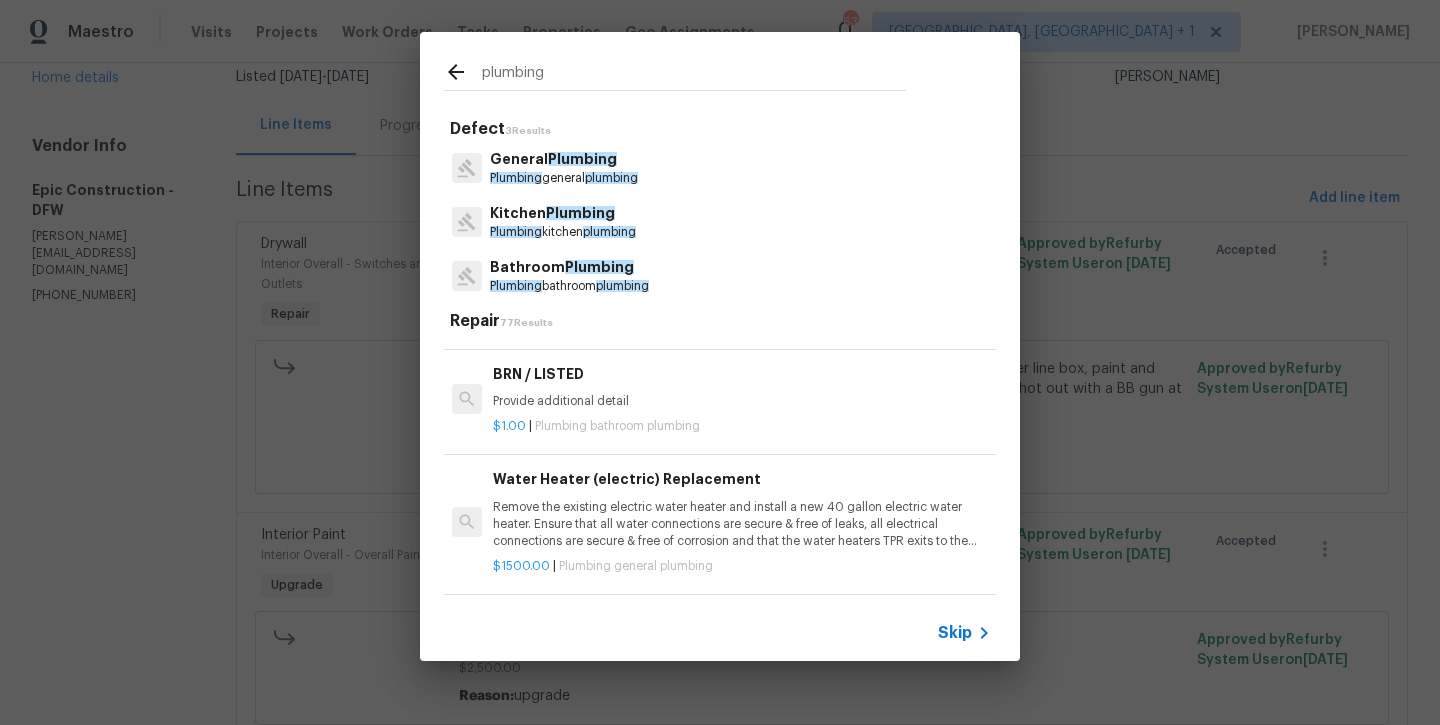 scroll, scrollTop: 123, scrollLeft: 2, axis: both 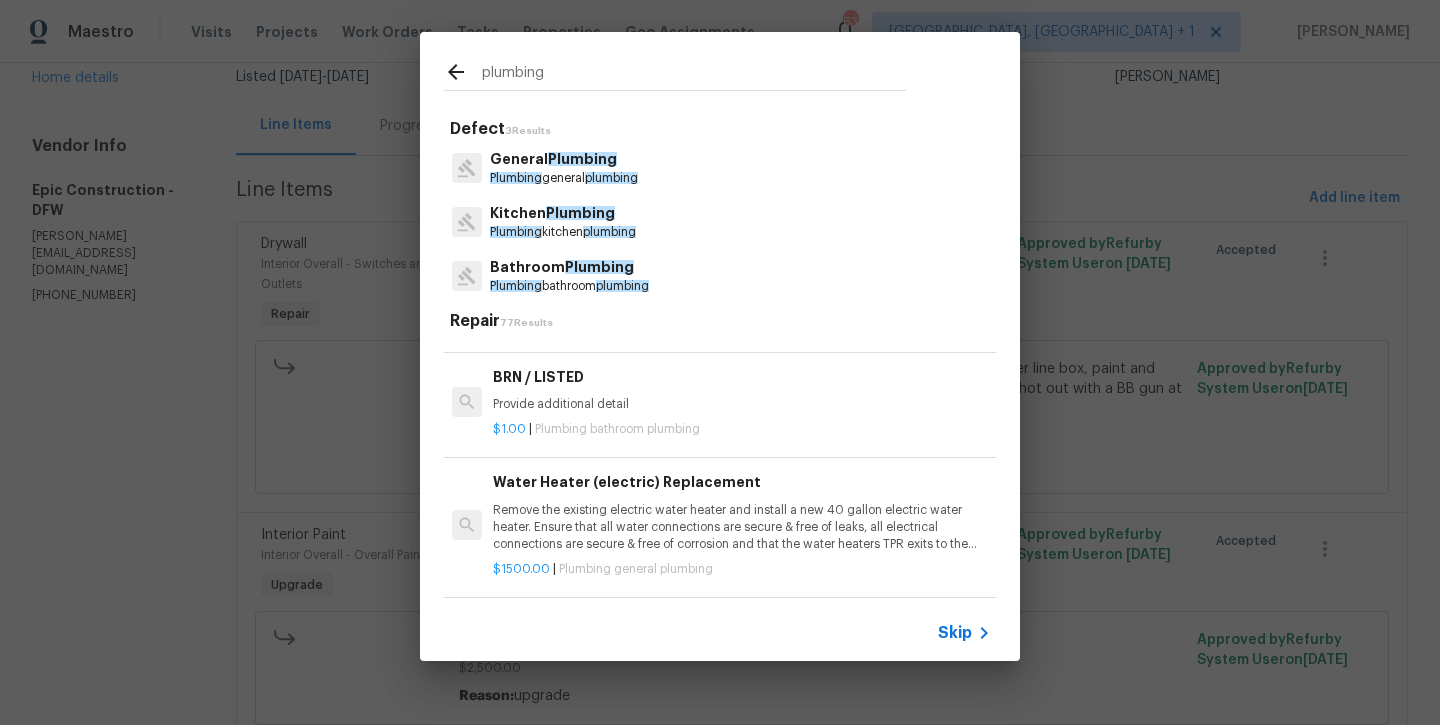 type on "plumbing" 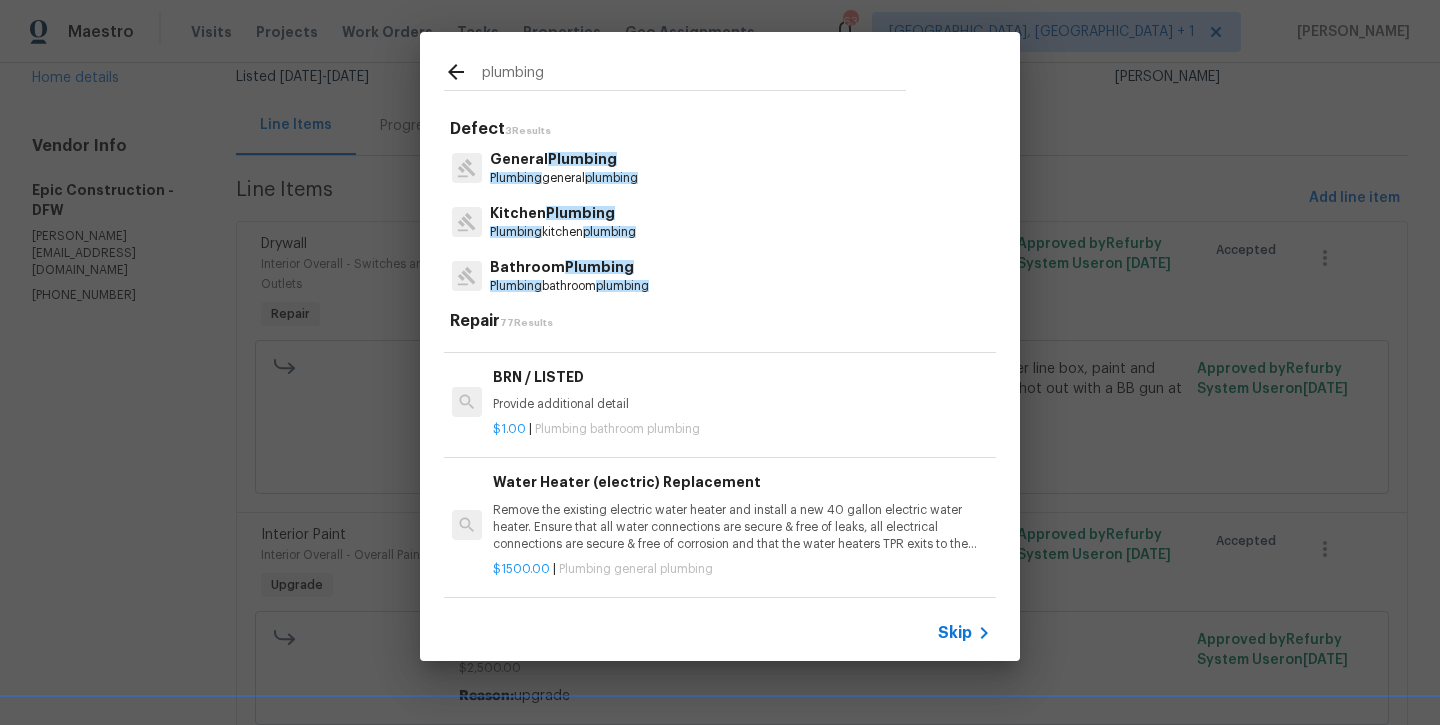 click on "Provide additional detail" at bounding box center [741, 404] 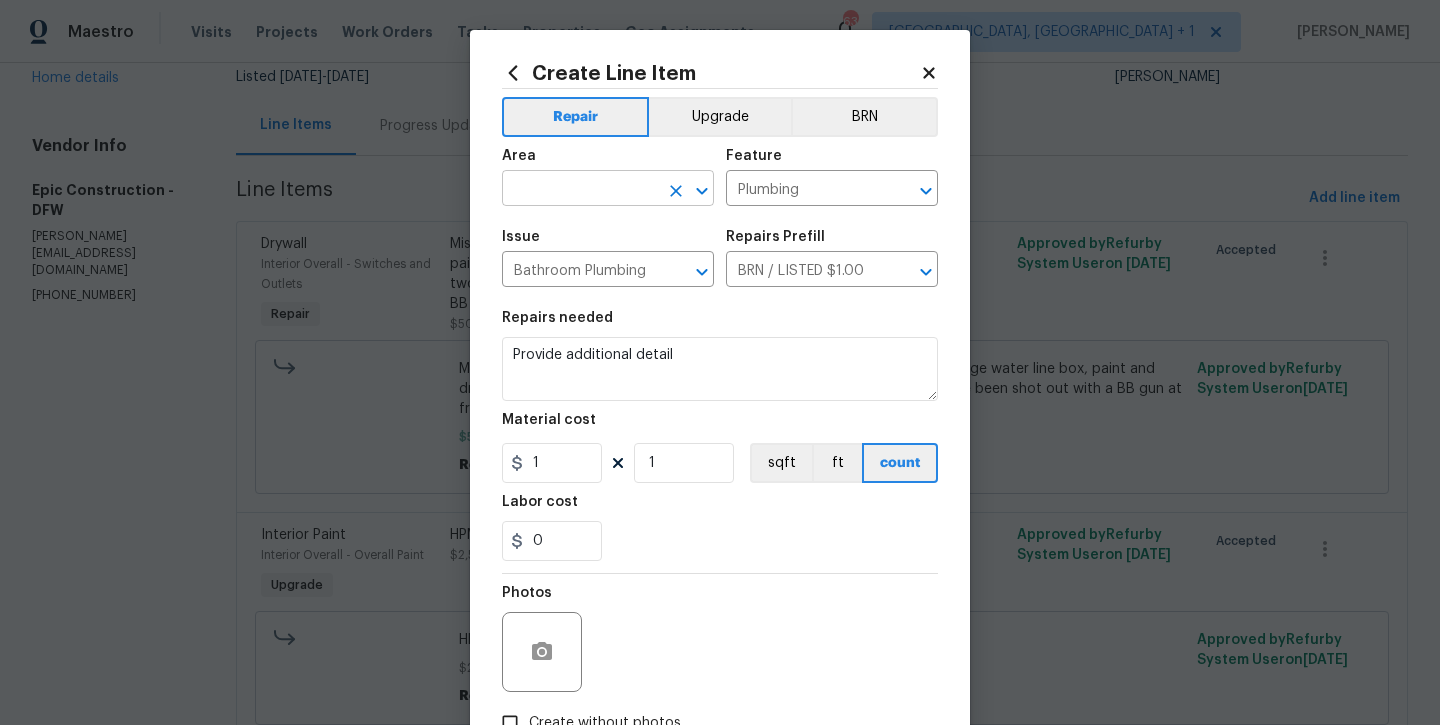 click at bounding box center (580, 190) 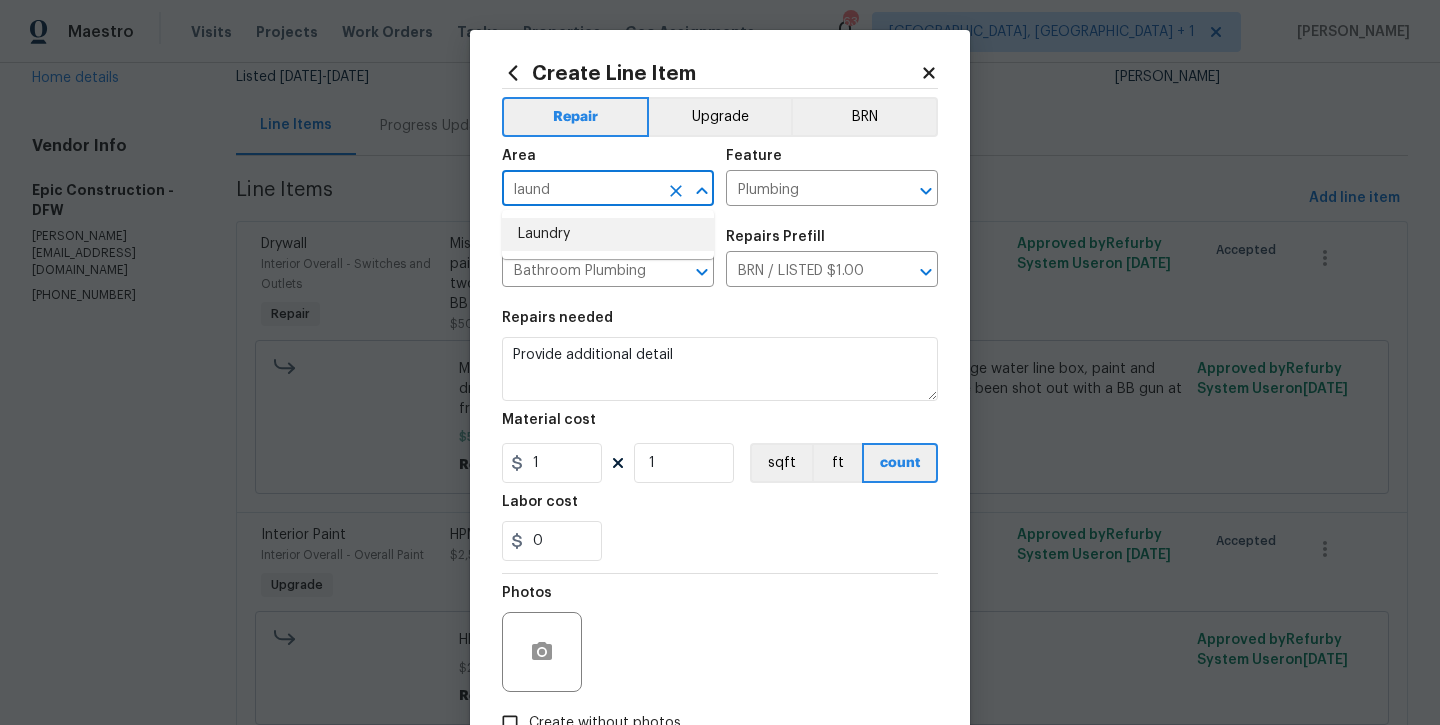 click on "Laundry" at bounding box center [608, 234] 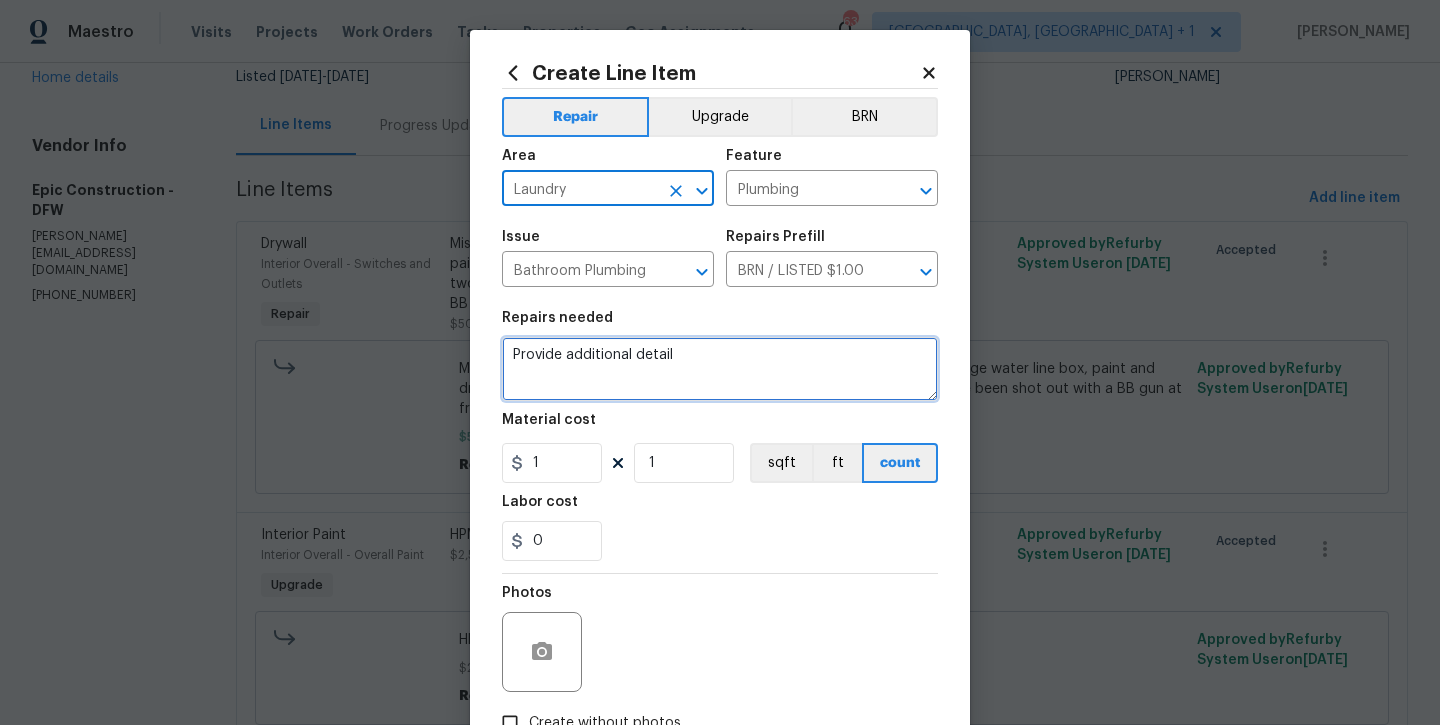 click on "Provide additional detail" at bounding box center [720, 369] 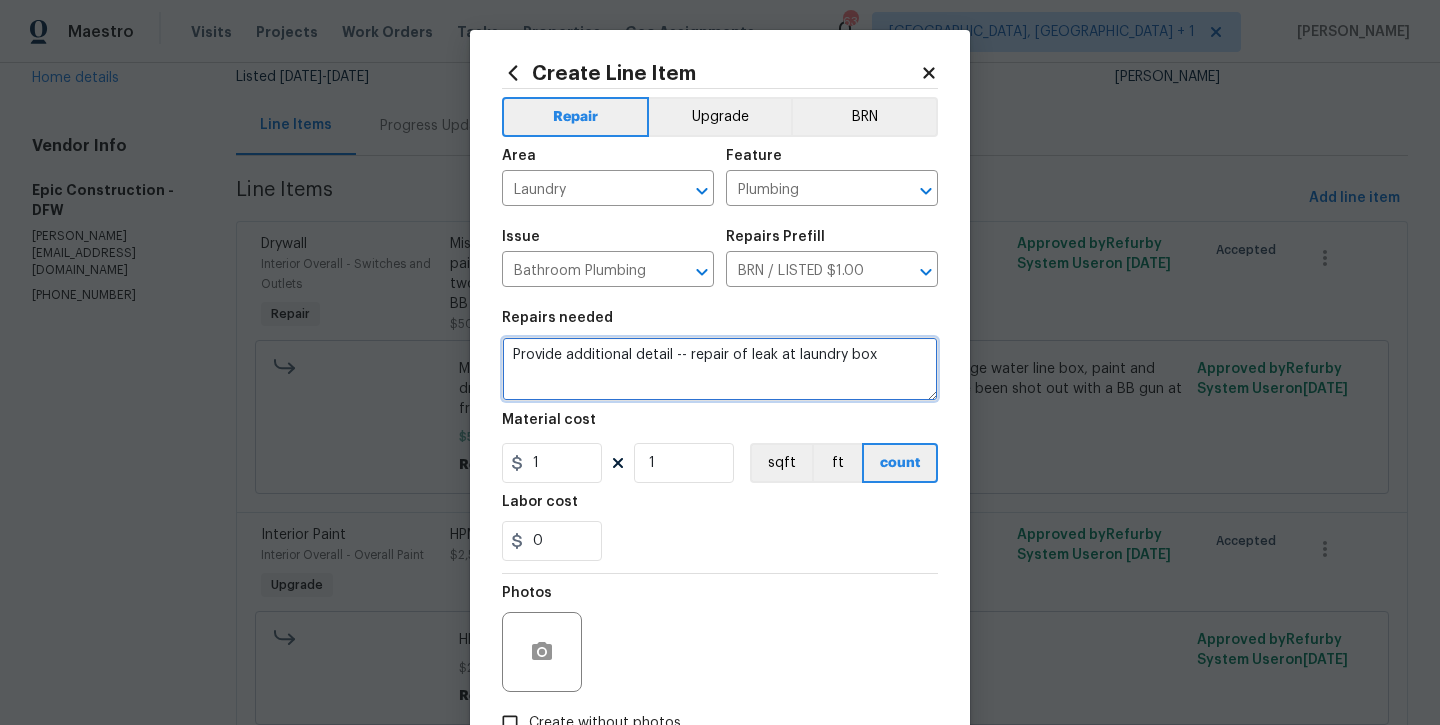 type on "Provide additional detail -- repair of leak at laundry box" 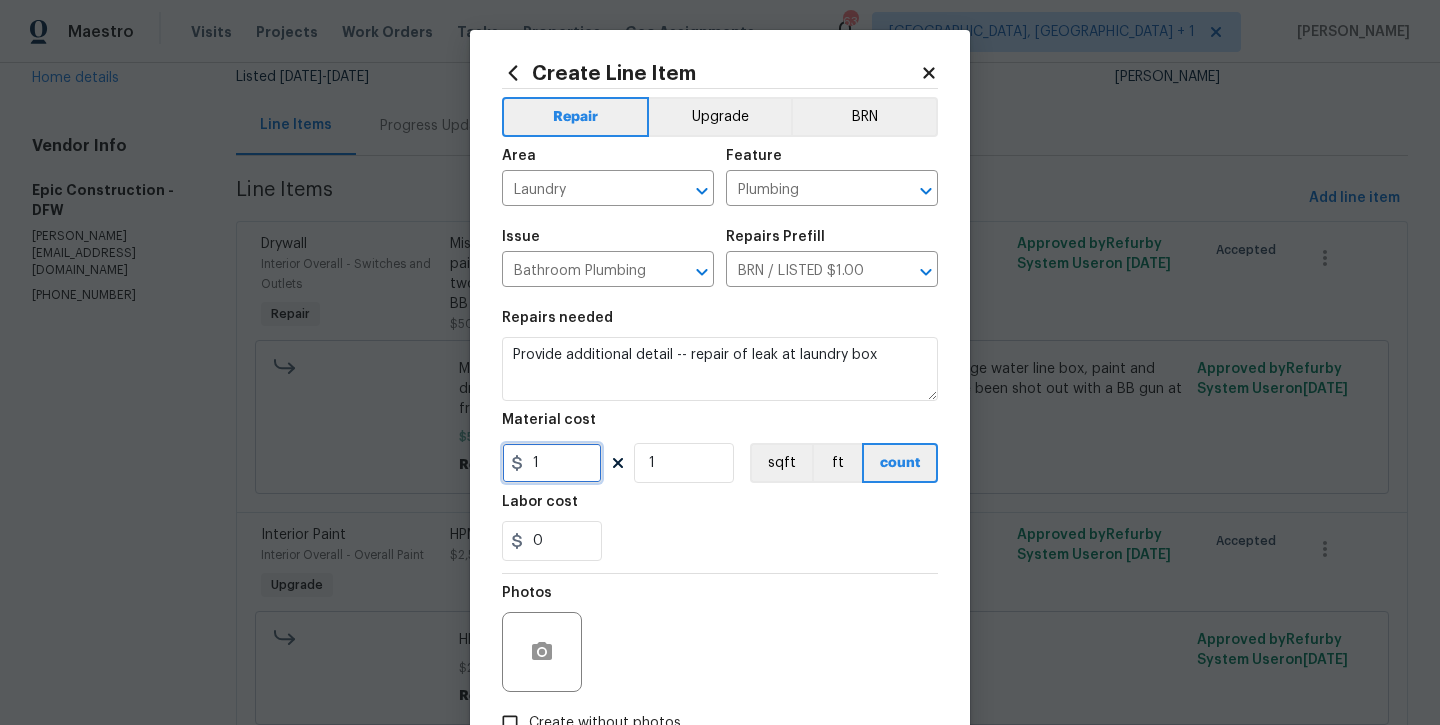 click on "1" at bounding box center [552, 463] 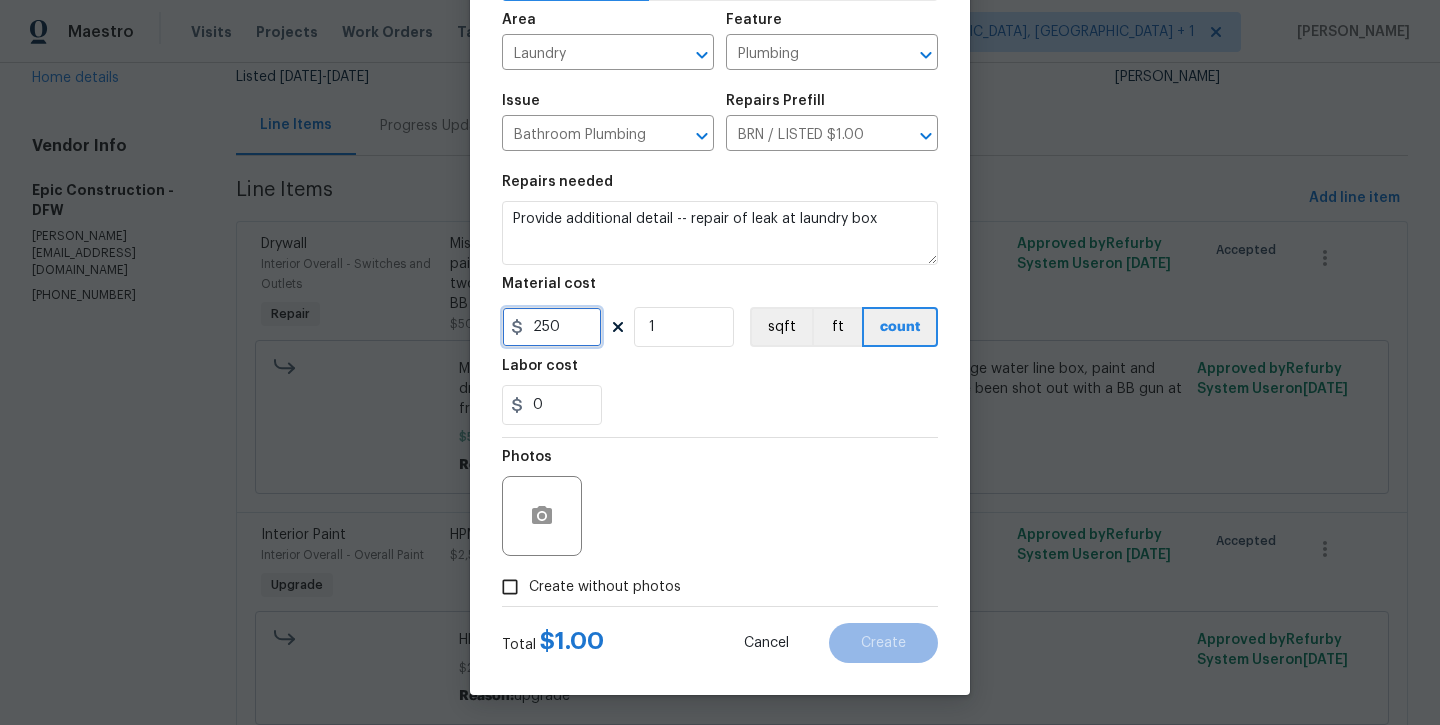 type on "250" 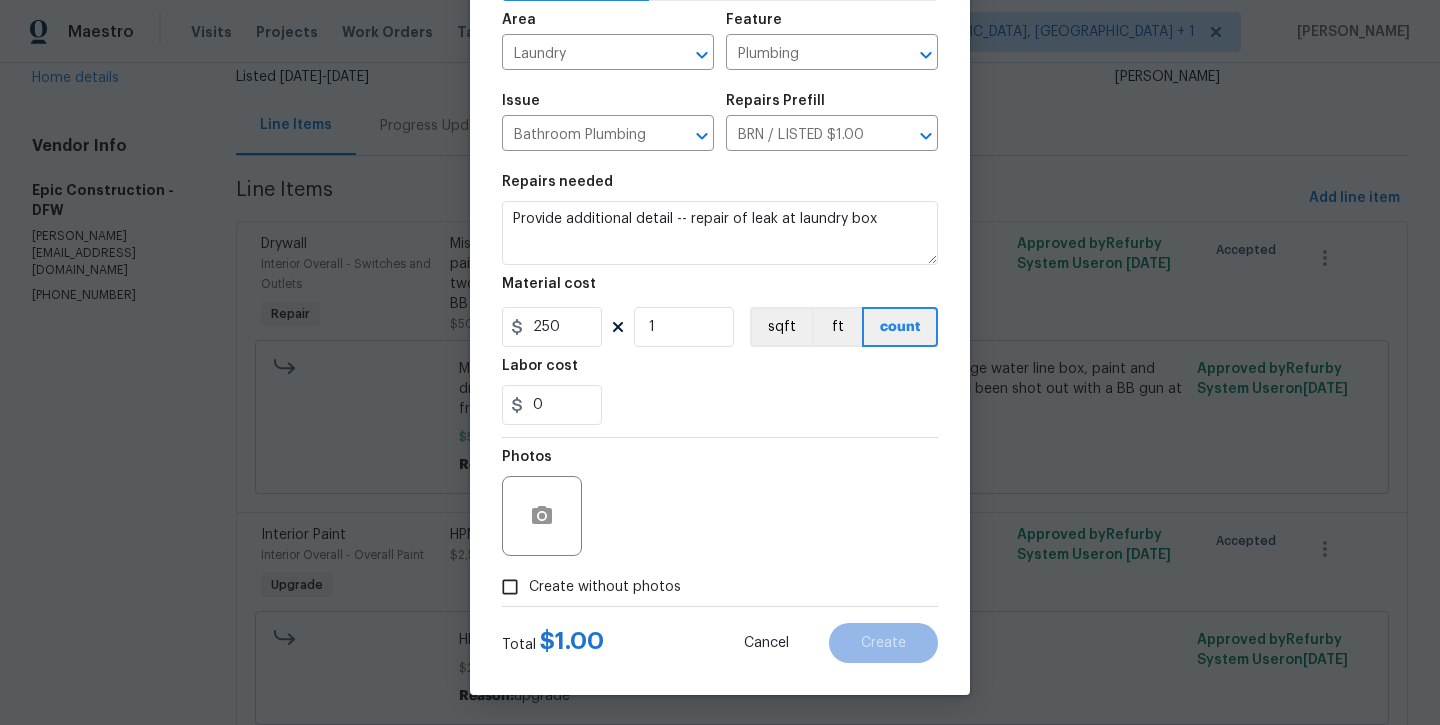 click on "Create without photos" at bounding box center [586, 587] 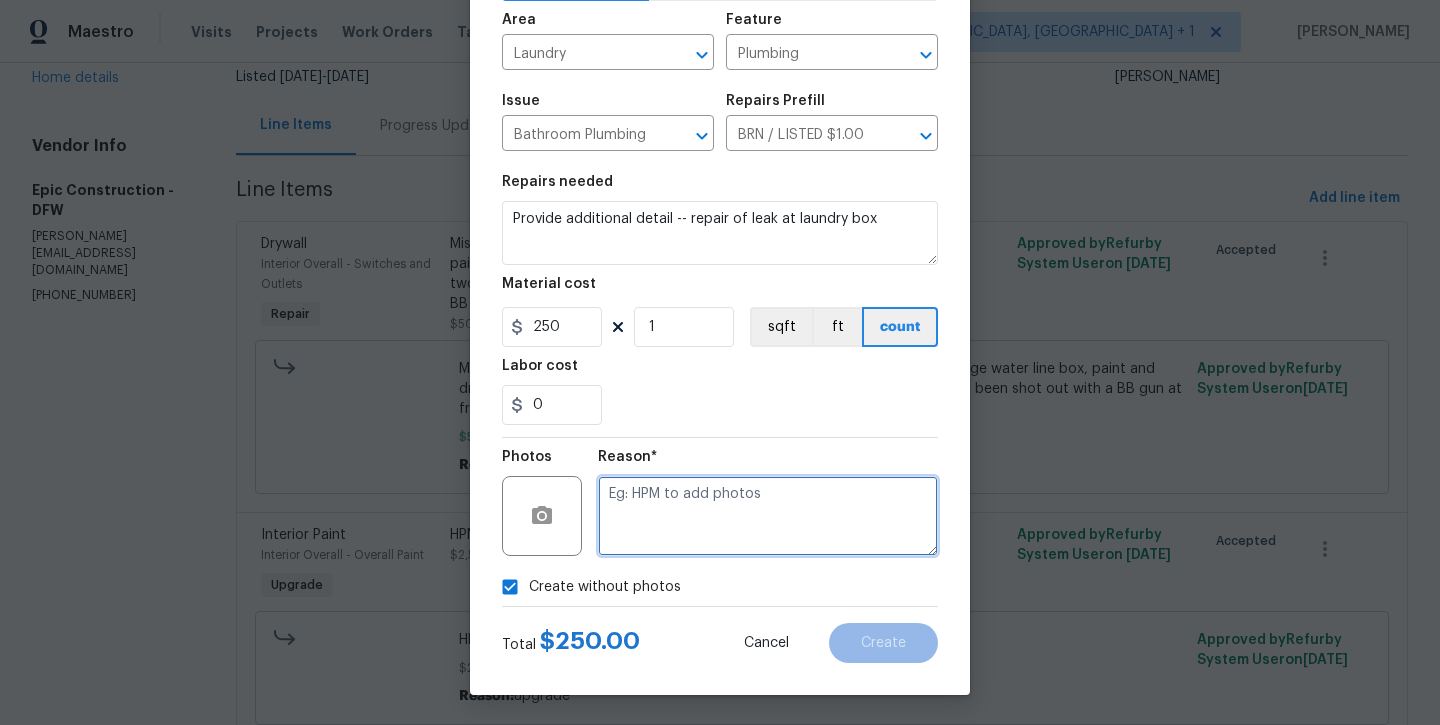 click at bounding box center [768, 516] 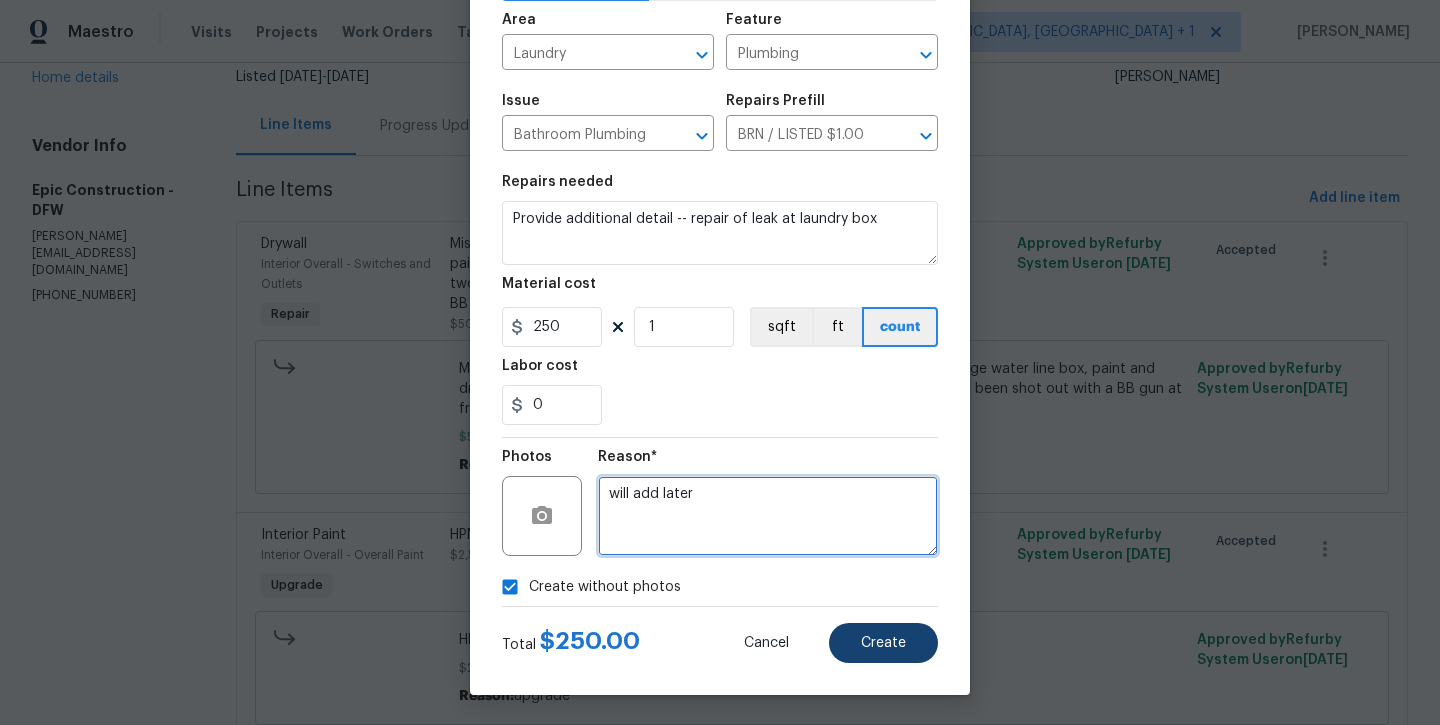 type on "will add later" 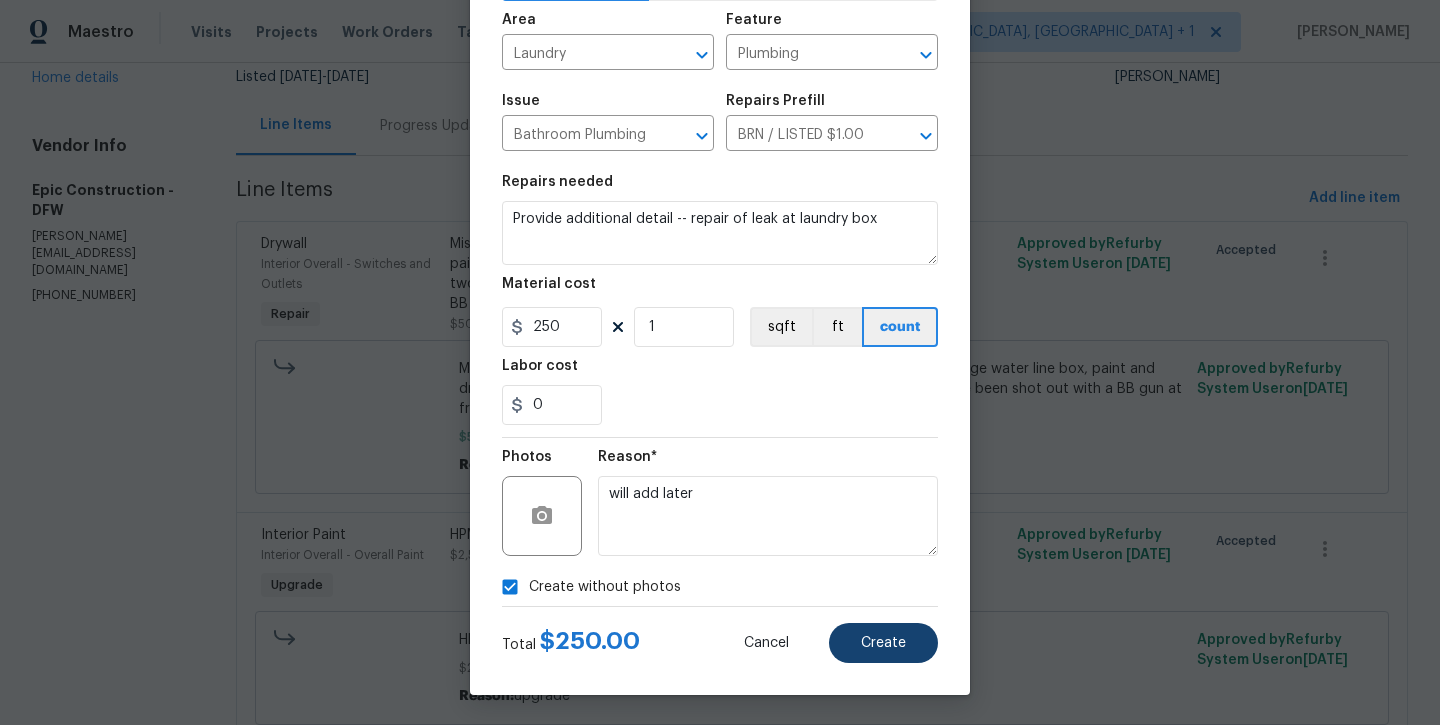 click on "Create" at bounding box center [883, 643] 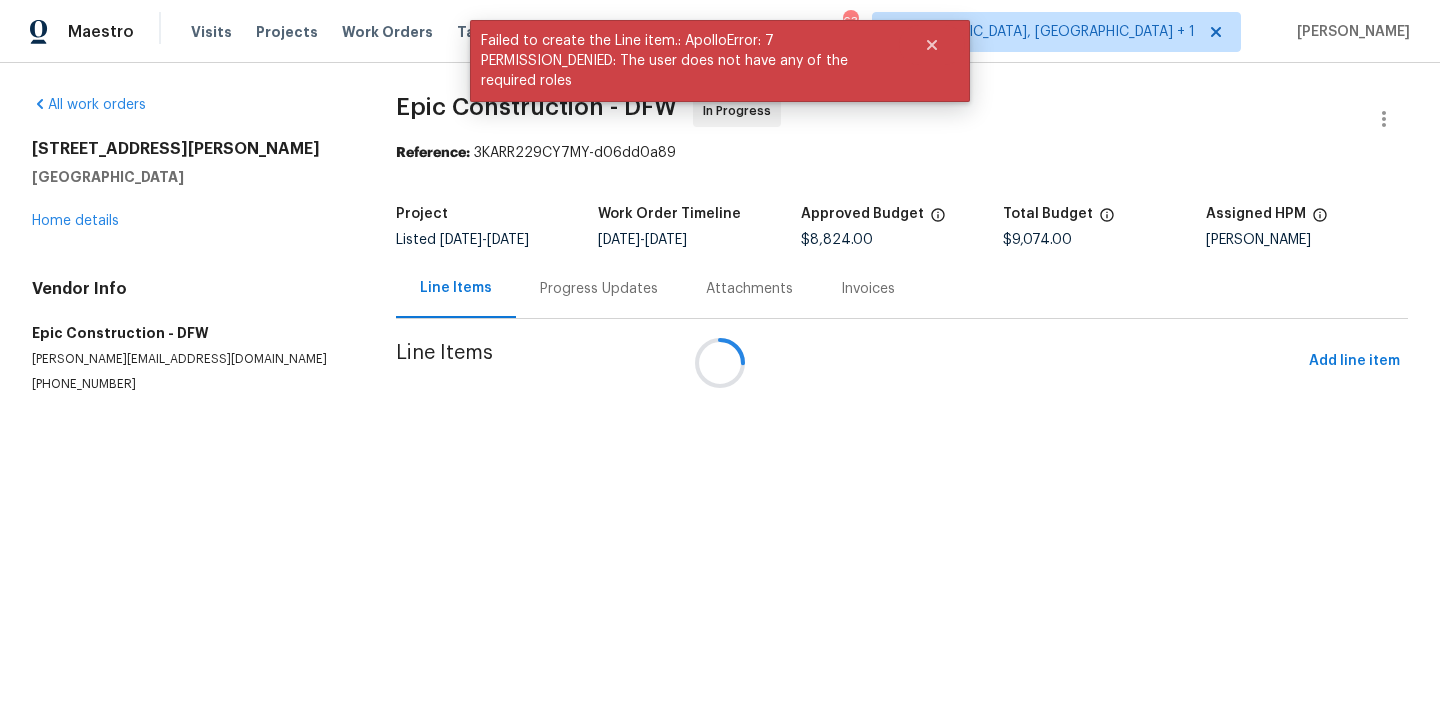 scroll, scrollTop: 0, scrollLeft: 0, axis: both 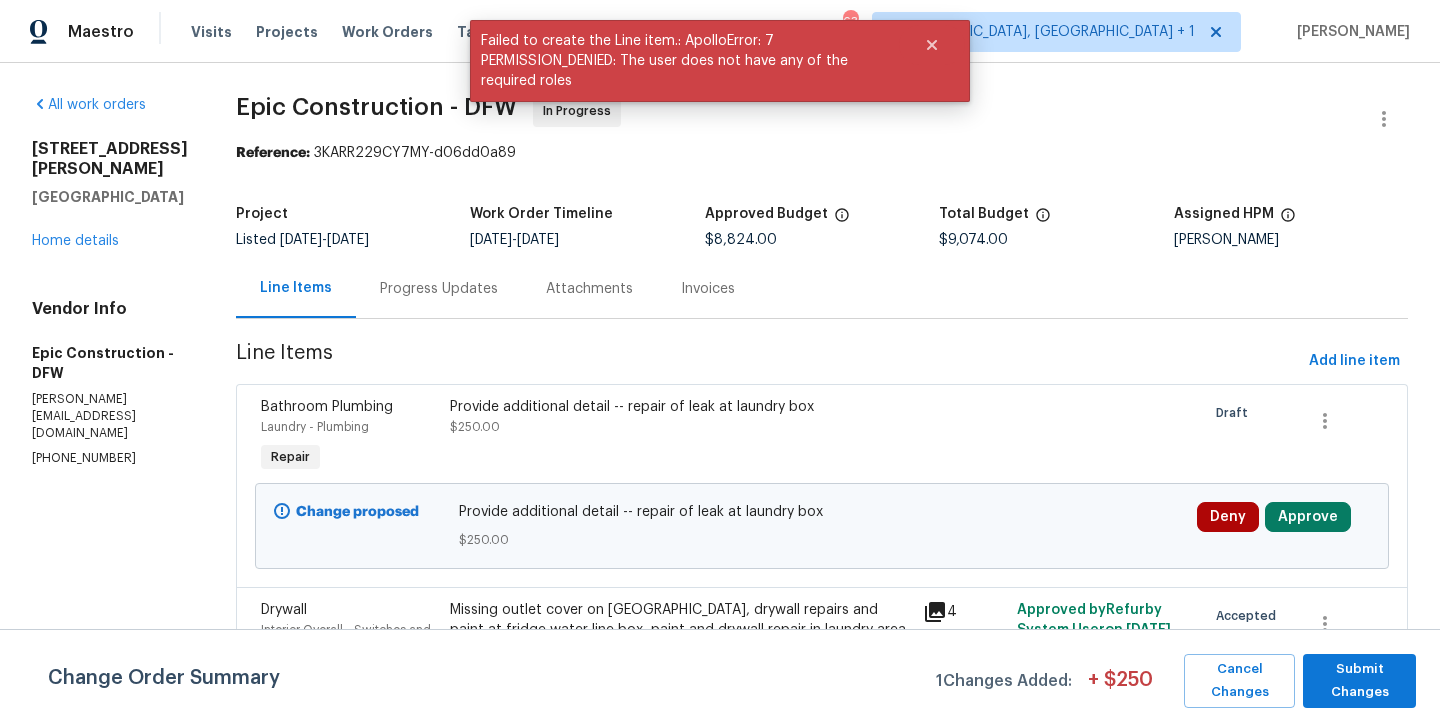 click on "Change Order Summary 1  Changes Added: + $ 250 Cancel Changes Submit Changes" at bounding box center [720, 677] 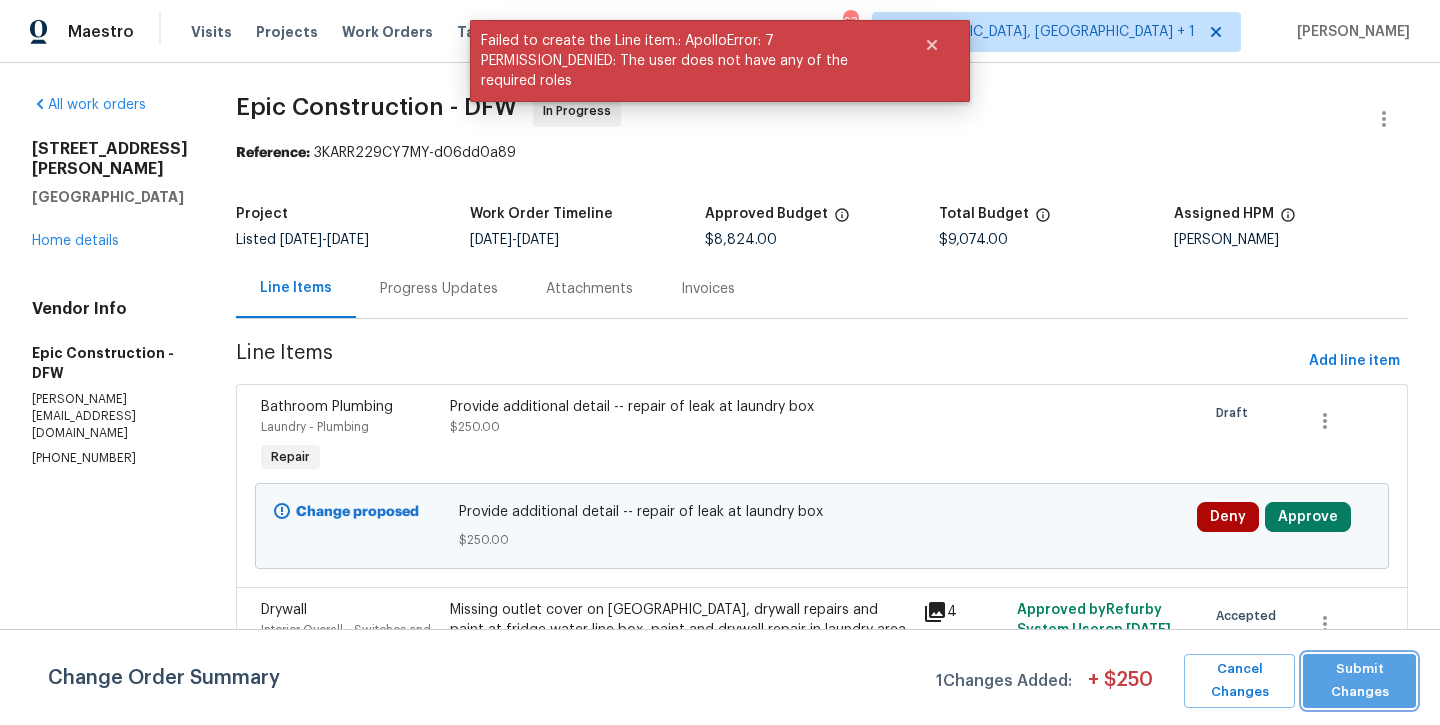 click on "Submit Changes" at bounding box center [1359, 681] 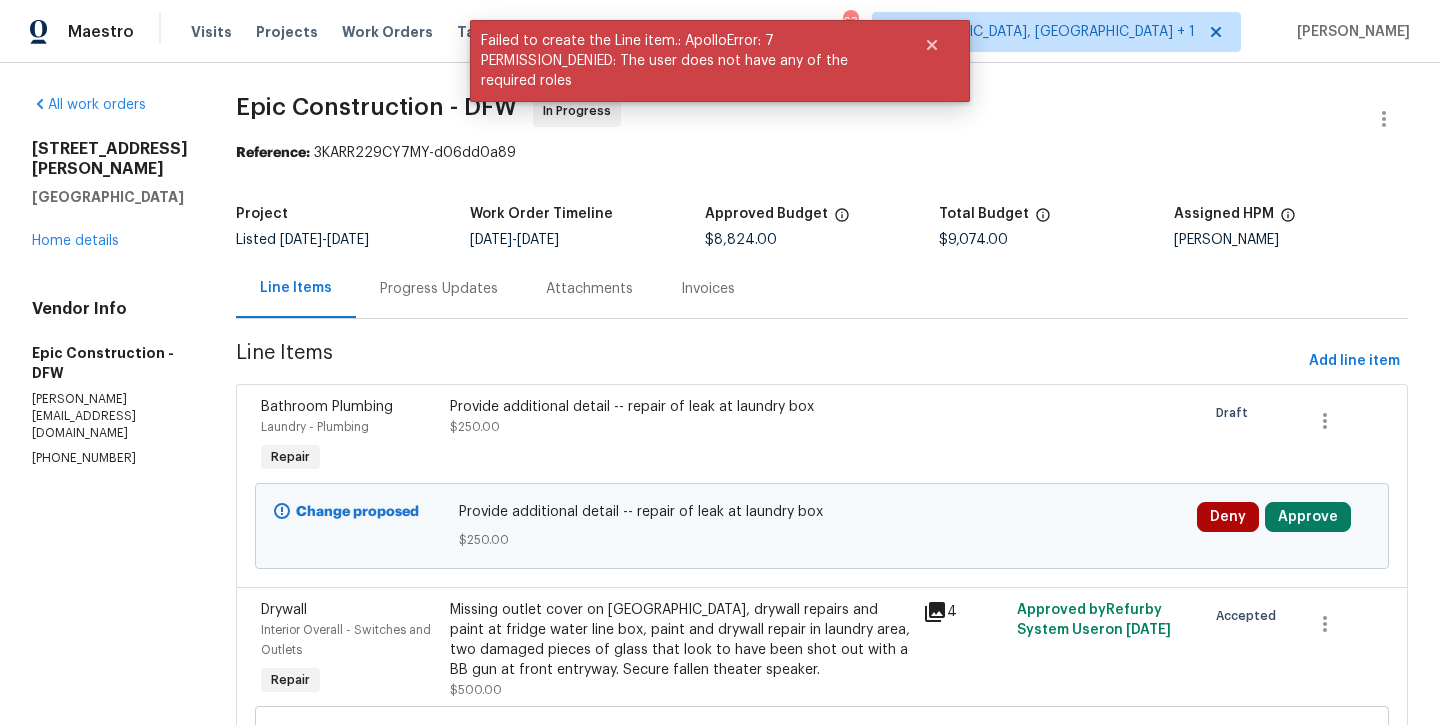 click on "Approve" at bounding box center (1308, 517) 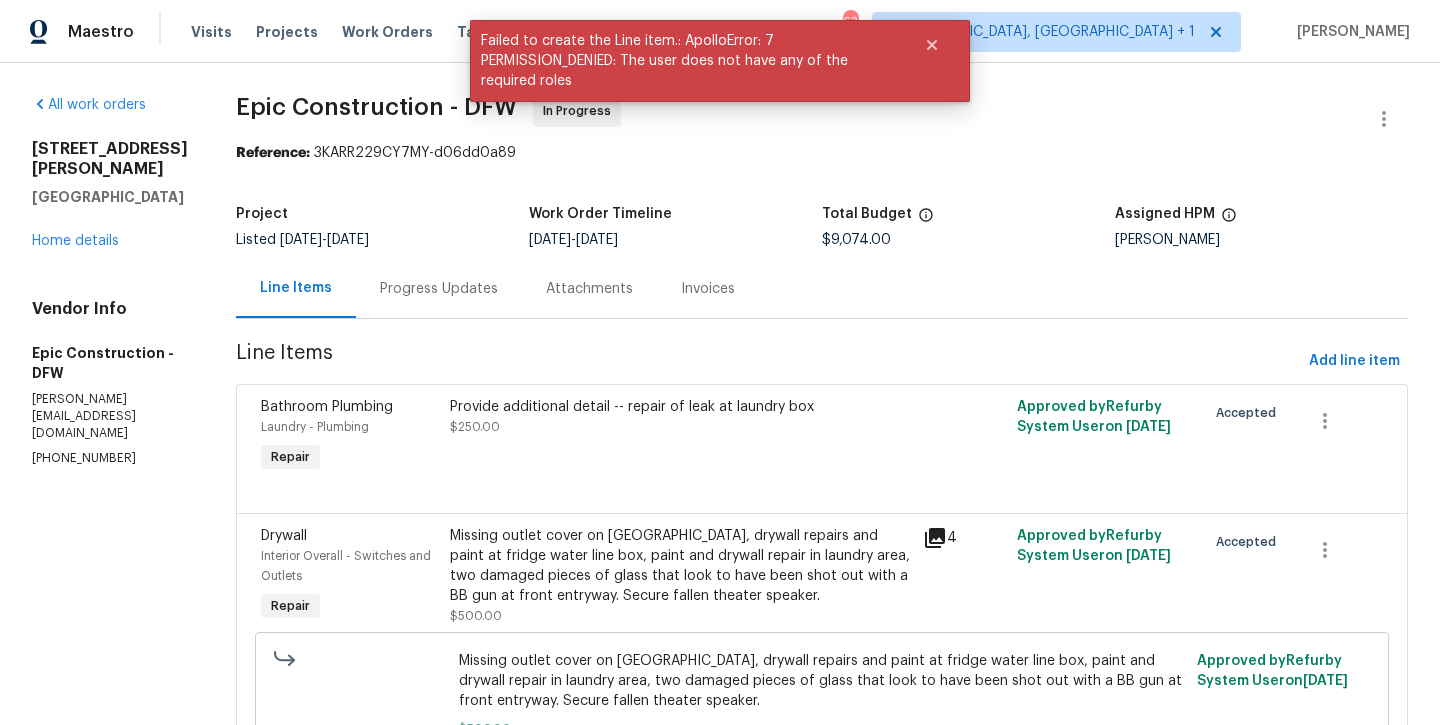 click on "Progress Updates" at bounding box center [439, 289] 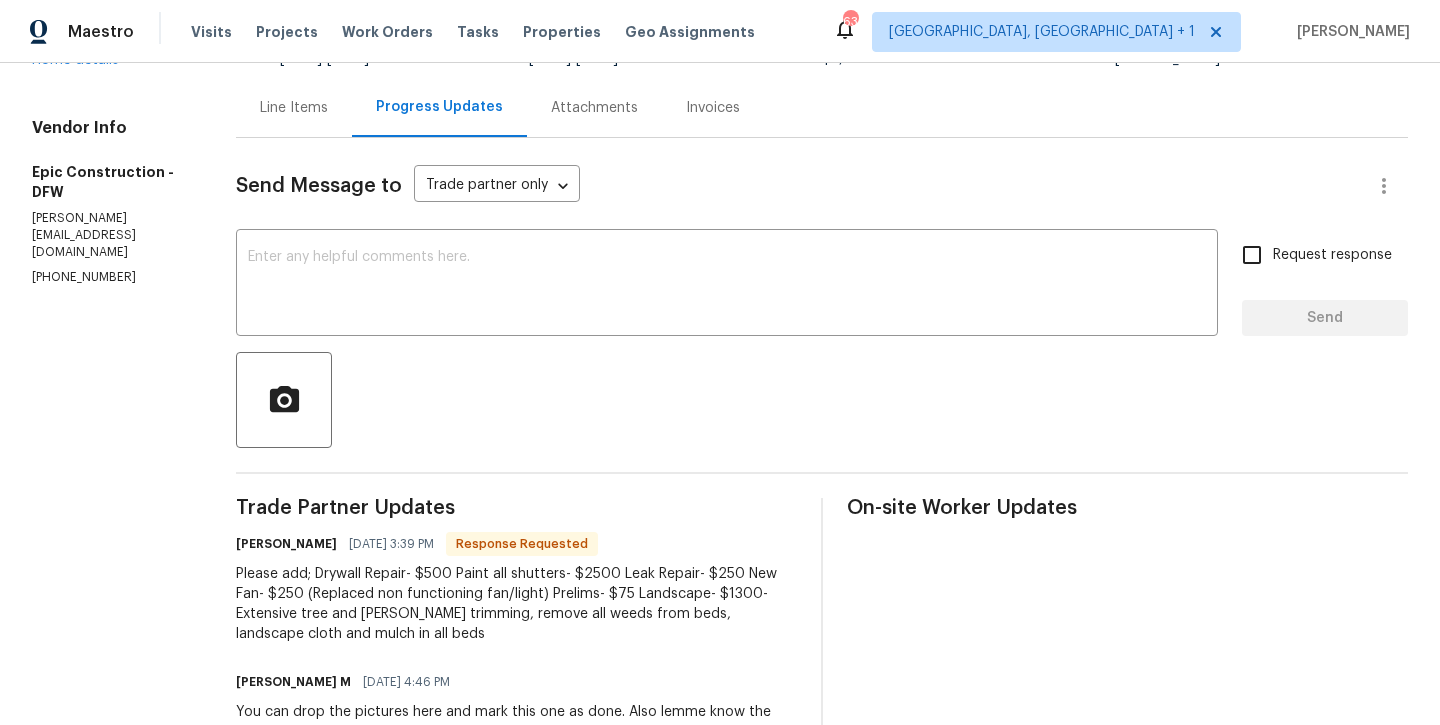scroll, scrollTop: 178, scrollLeft: 0, axis: vertical 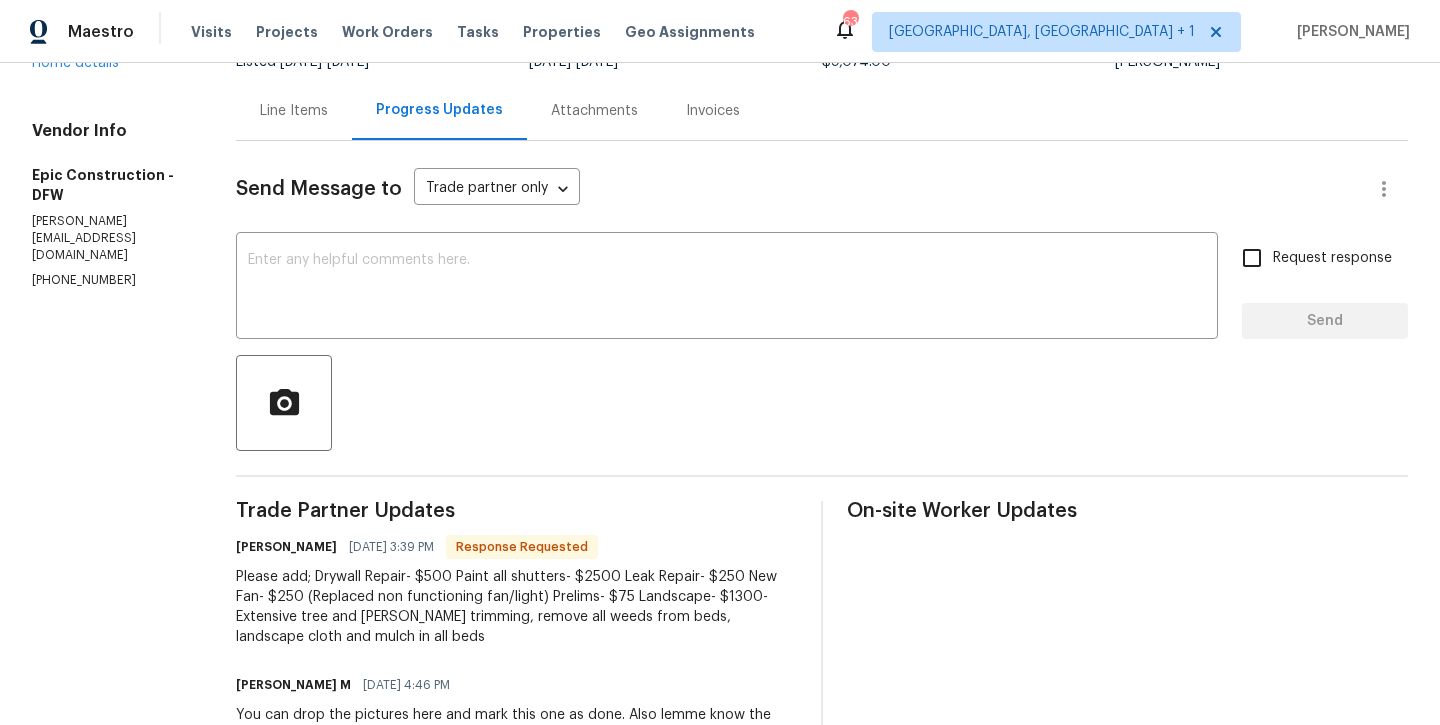 click on "Line Items" at bounding box center (294, 111) 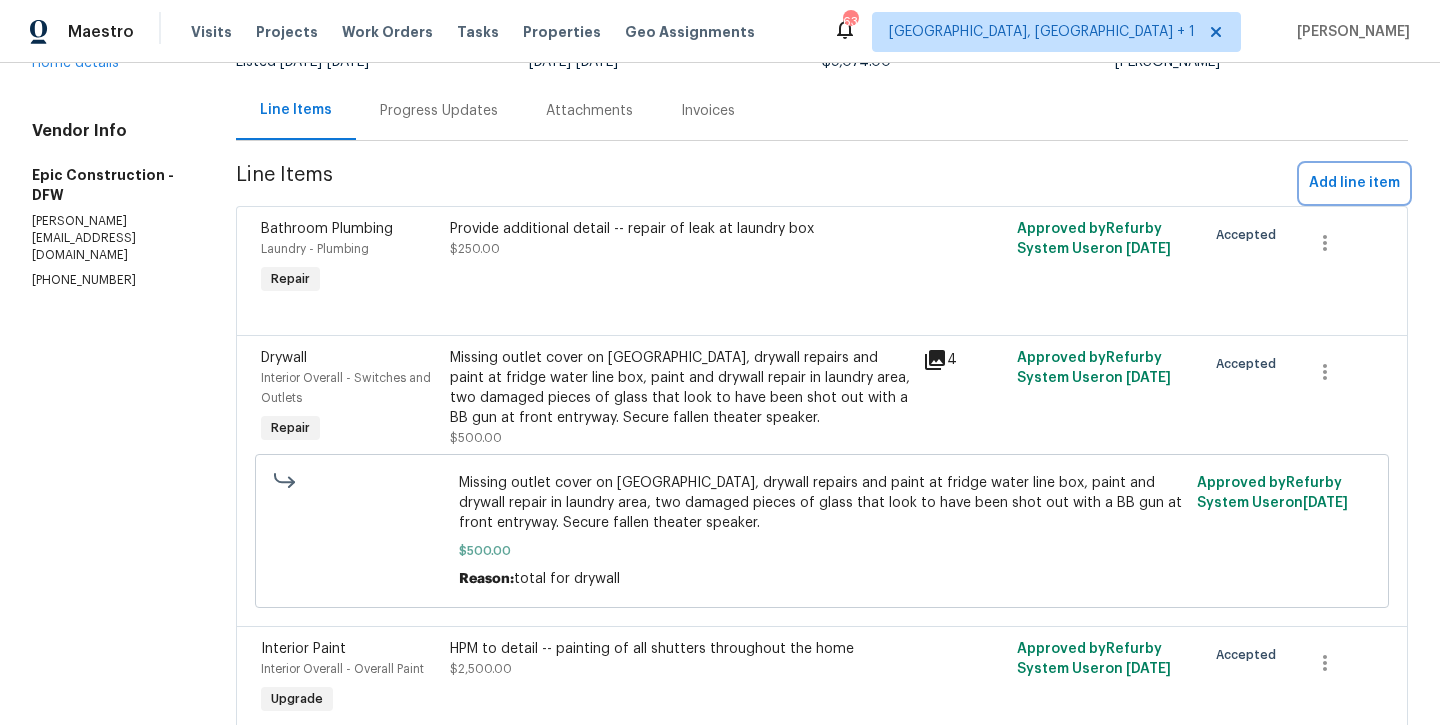 click on "Add line item" at bounding box center (1354, 183) 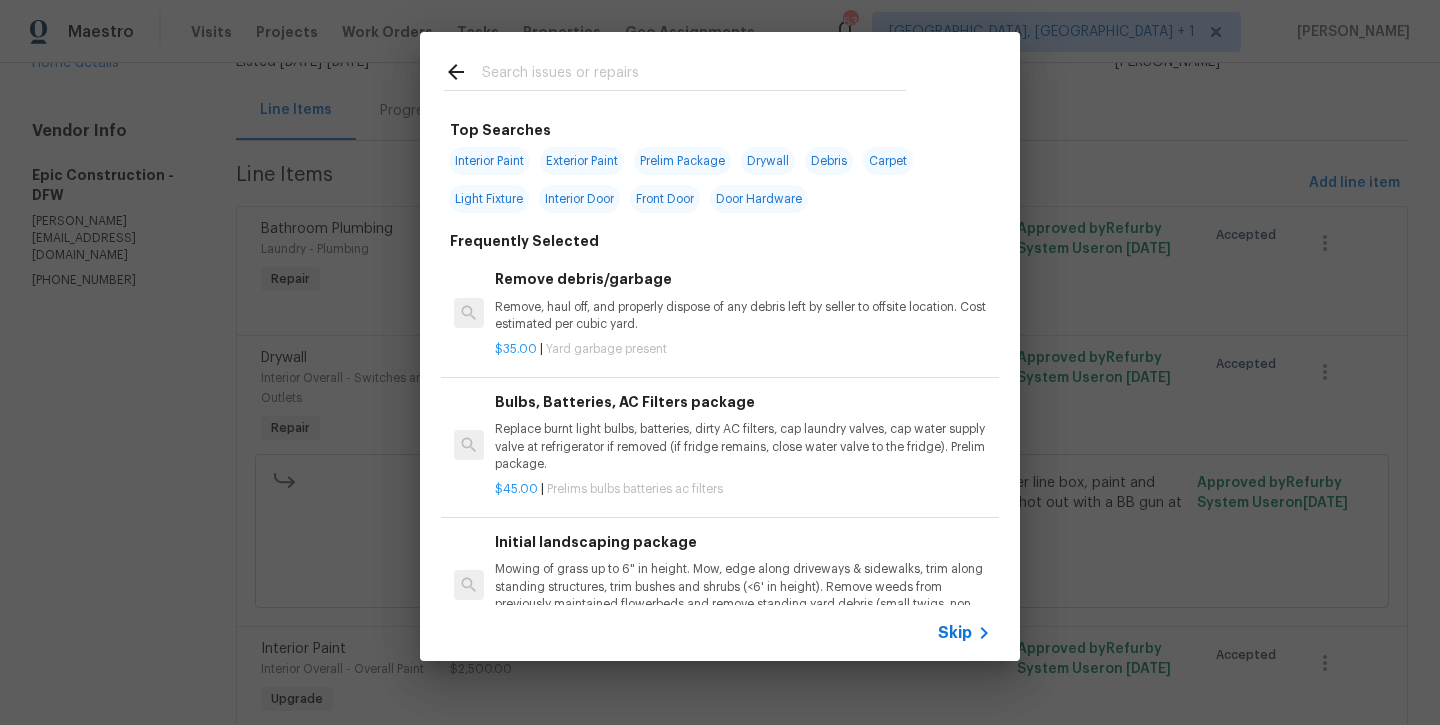 click at bounding box center [694, 75] 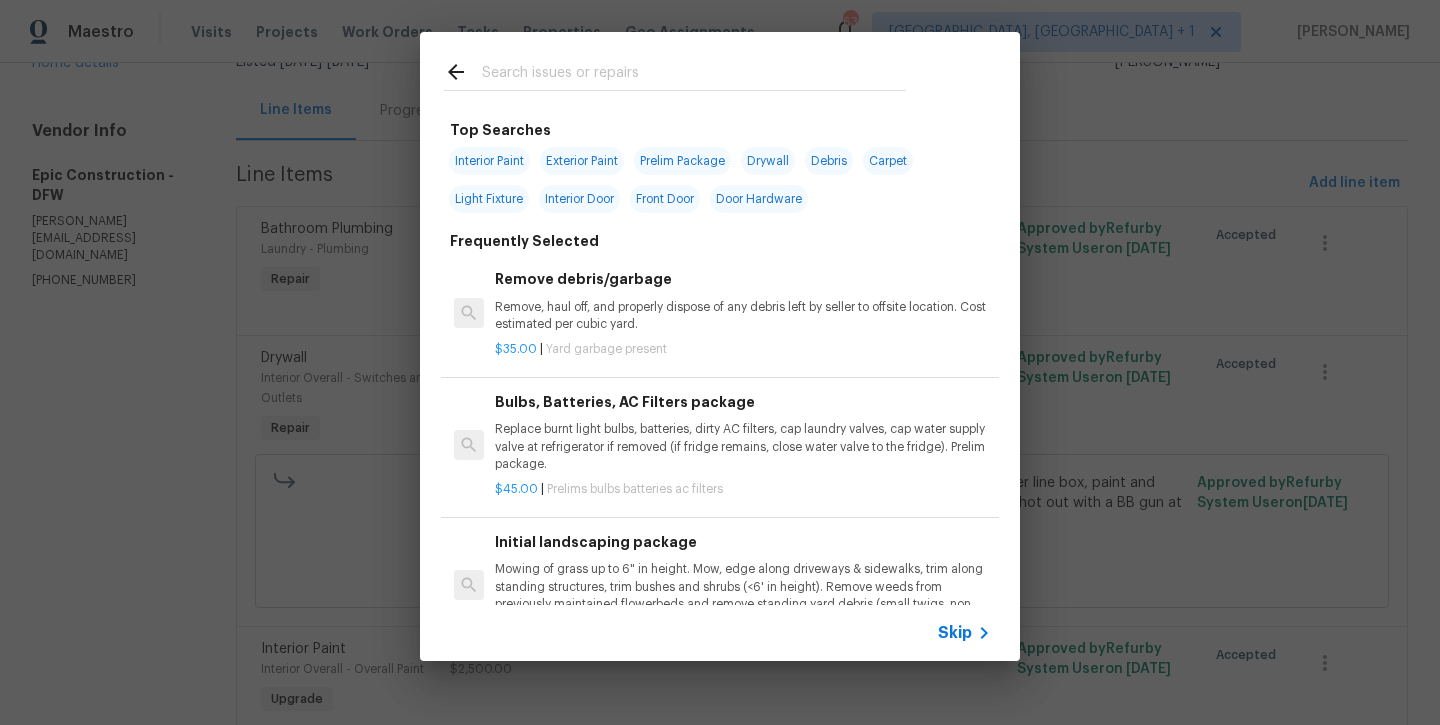 click at bounding box center [694, 75] 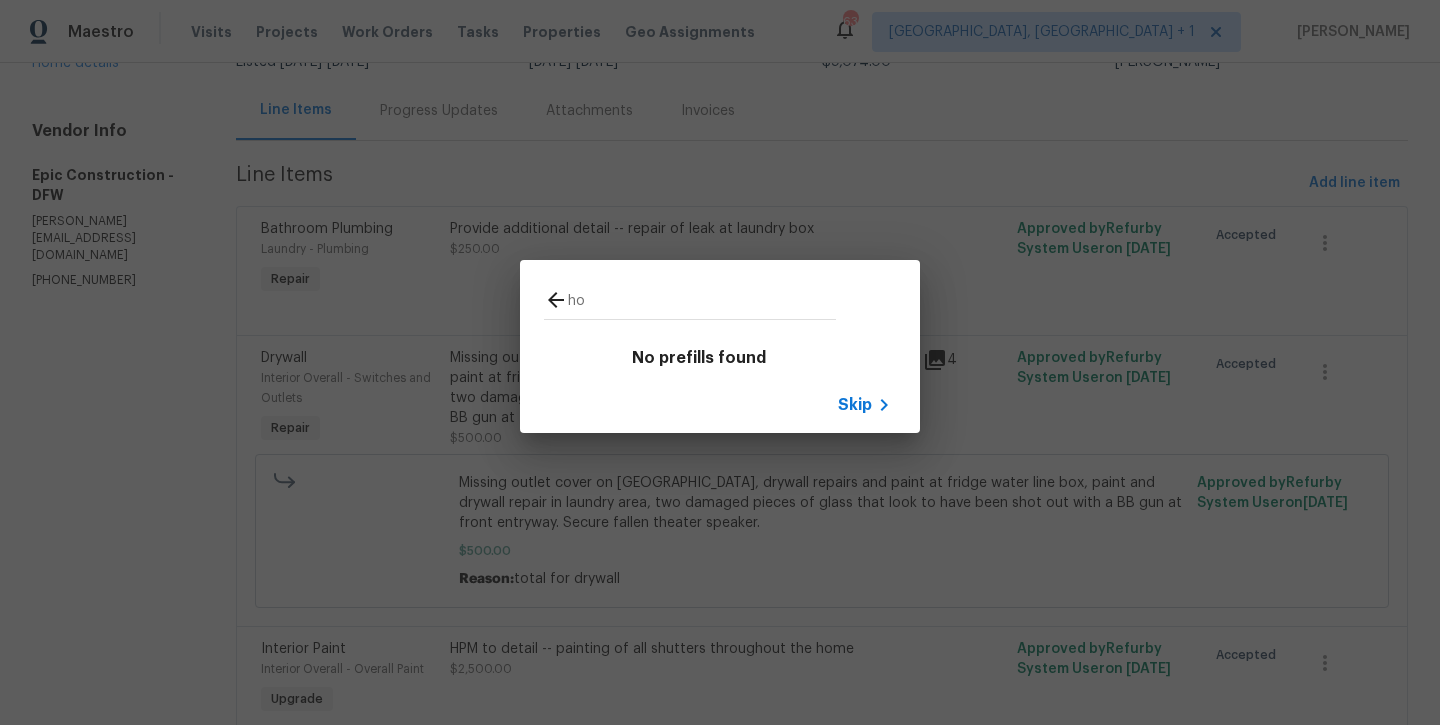 type on "h" 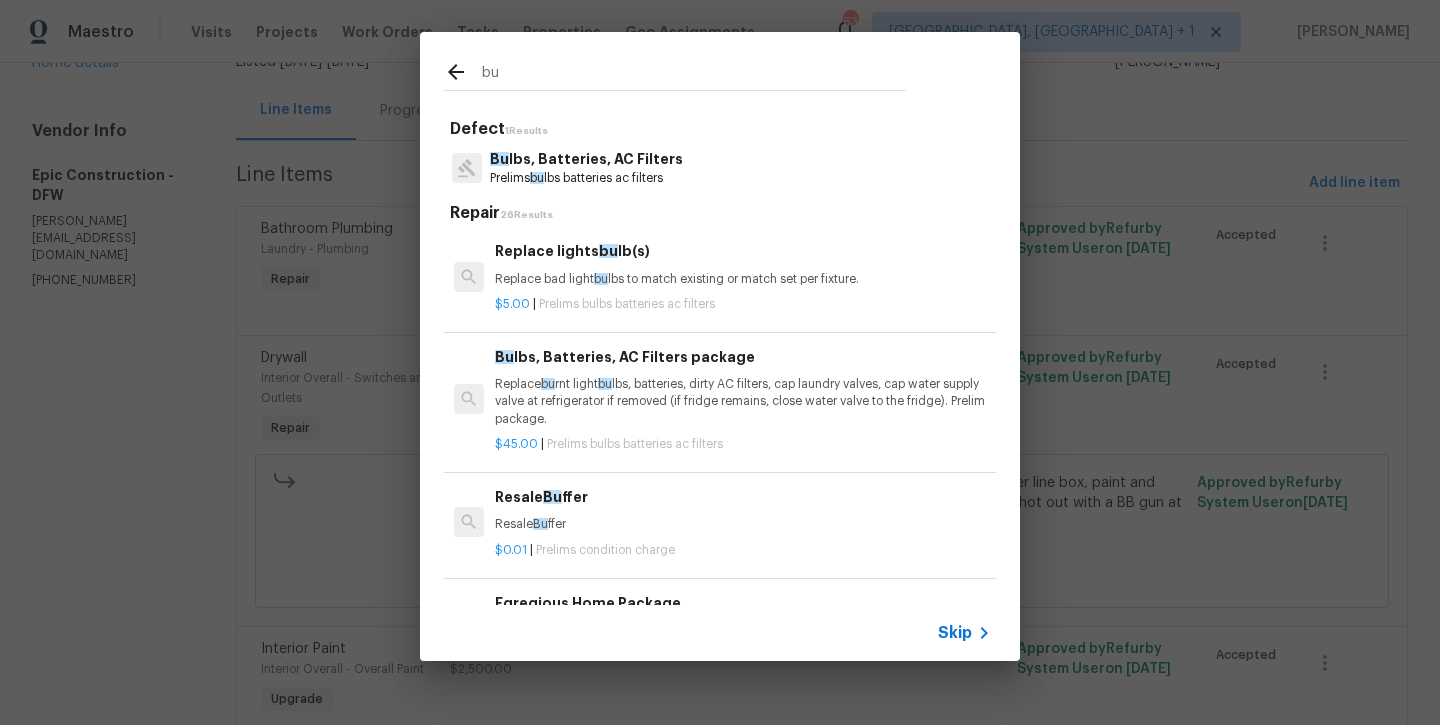 type on "bu" 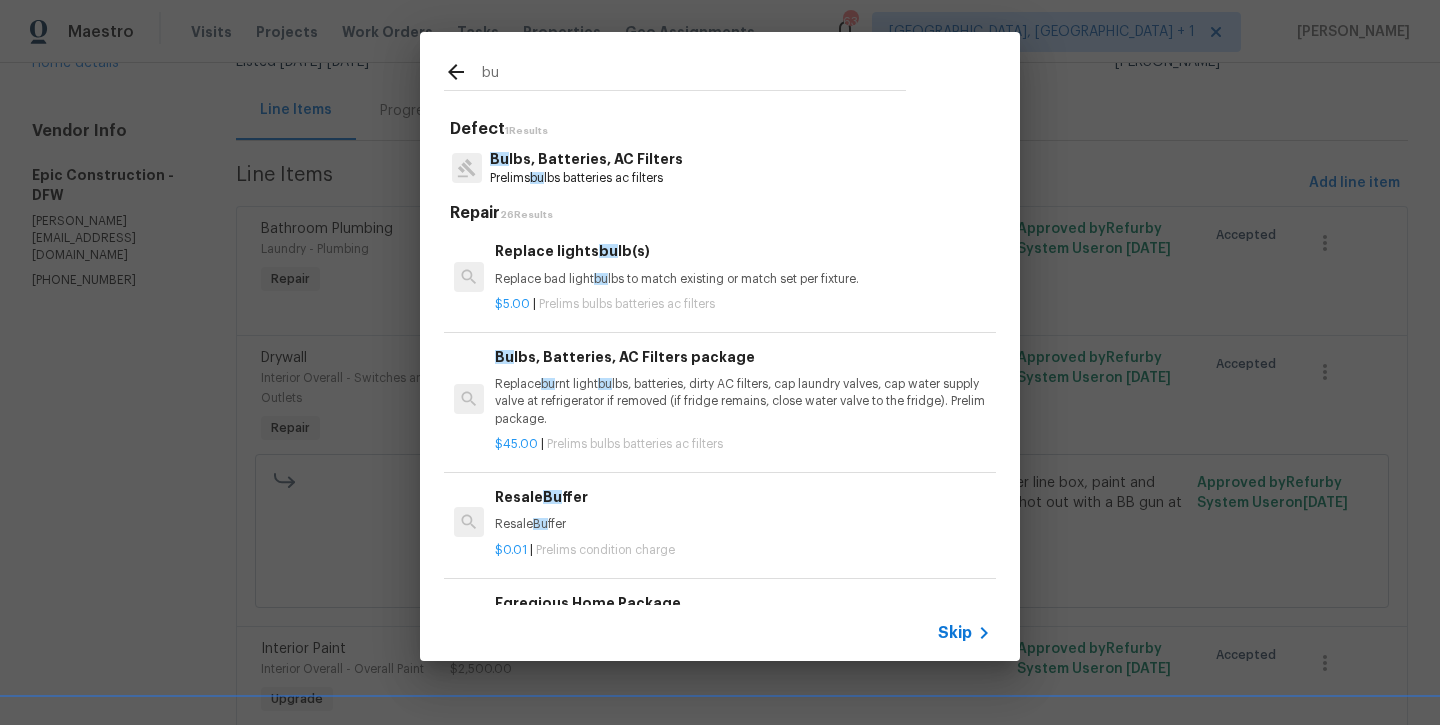 click on "Bu lbs, Batteries, AC Filters" at bounding box center (586, 159) 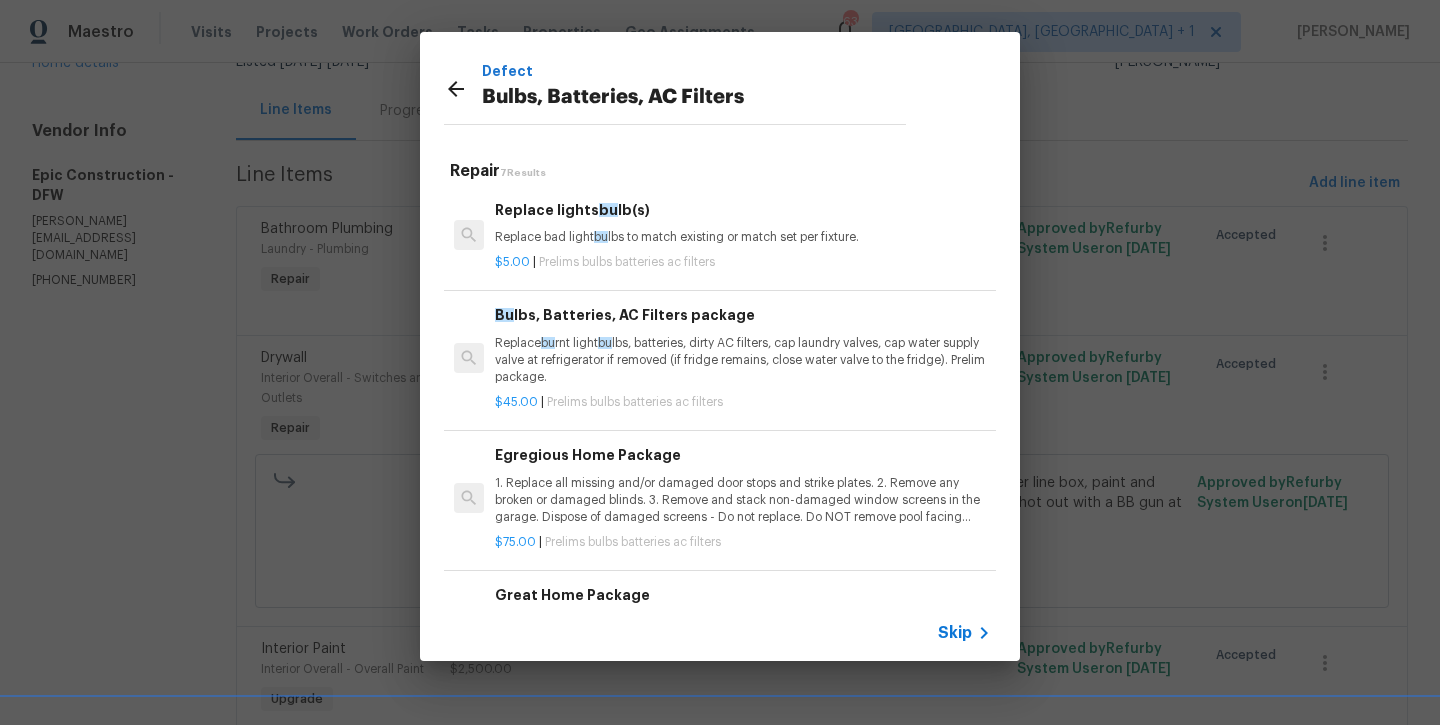 scroll, scrollTop: 48, scrollLeft: 0, axis: vertical 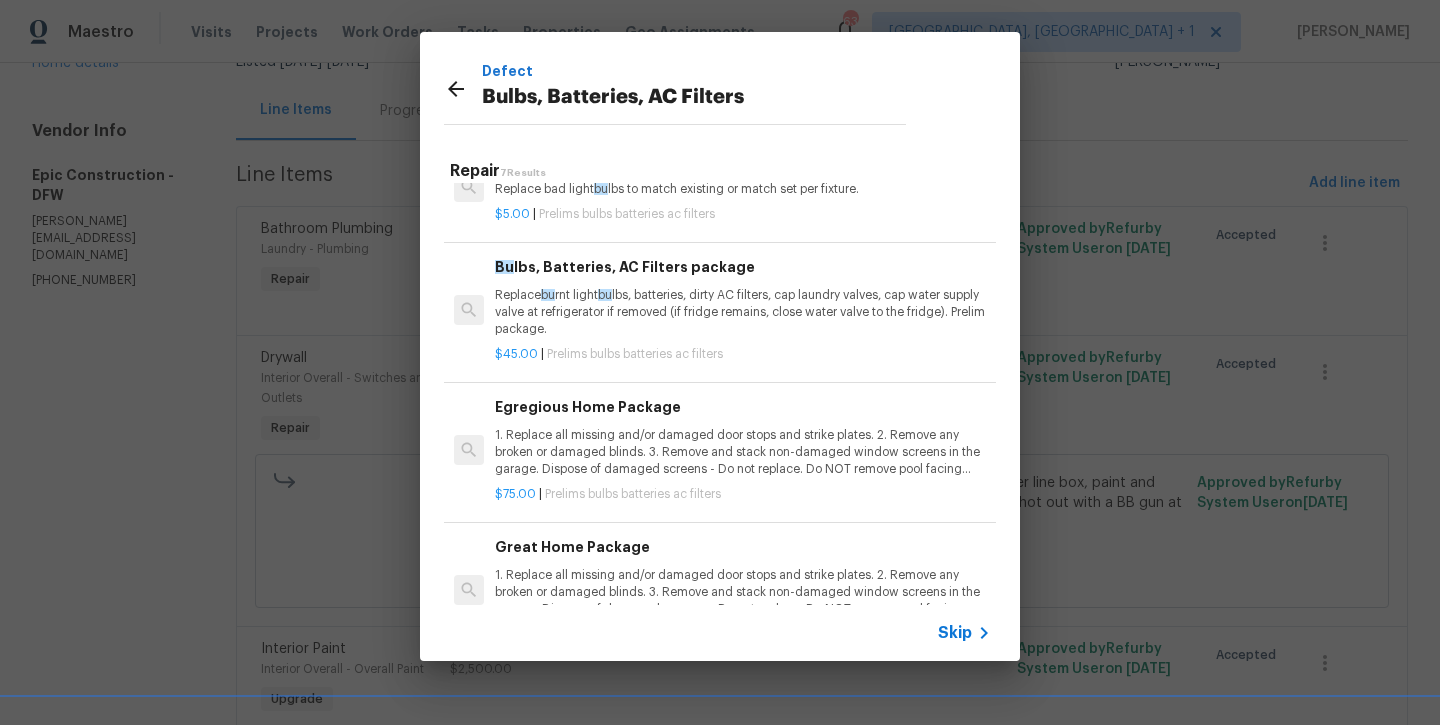 click on "1. Replace all missing and/or damaged door stops and strike plates.  2. Remove any broken or damaged blinds.  3. Remove and stack non-damaged window screens in the garage. Dispose of damaged screens - Do not replace. Do NOT remove pool facing window screens.  4. Replace any missing, broken, or inconsistent color switch plates/receptacle cover plates with appropriate color. If all plates in an area/room are a unique style  bu t matching – request approval to keep.  5. Replace all  bu rnt out light  bu lbs.  Bu lbs in fixtures should be matching (both style and color). All vanity fixtures must have vanity  bu lbs. This includes microwave and oven  bu lbs.  6. Replace all batteries and test all smoke detectors for functionality. Pictures with date printed on batteries needed for approval.  7. Cap all unused water and gas lines (i.e. refrigerator, water heater, washer supply hot/cold, gas line for dryer, etc).  8. Install new pleated HVAC air filters" at bounding box center [743, 452] 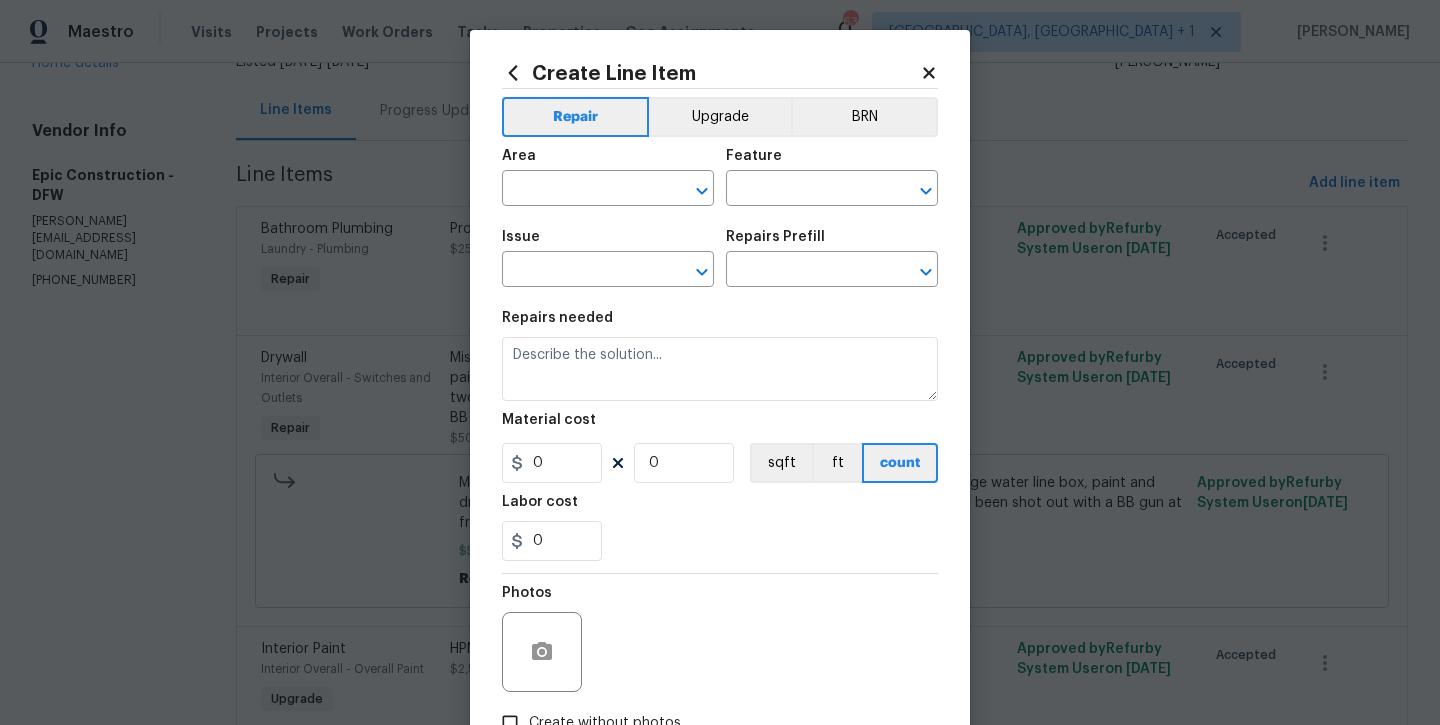 type on "Home Readiness Packages" 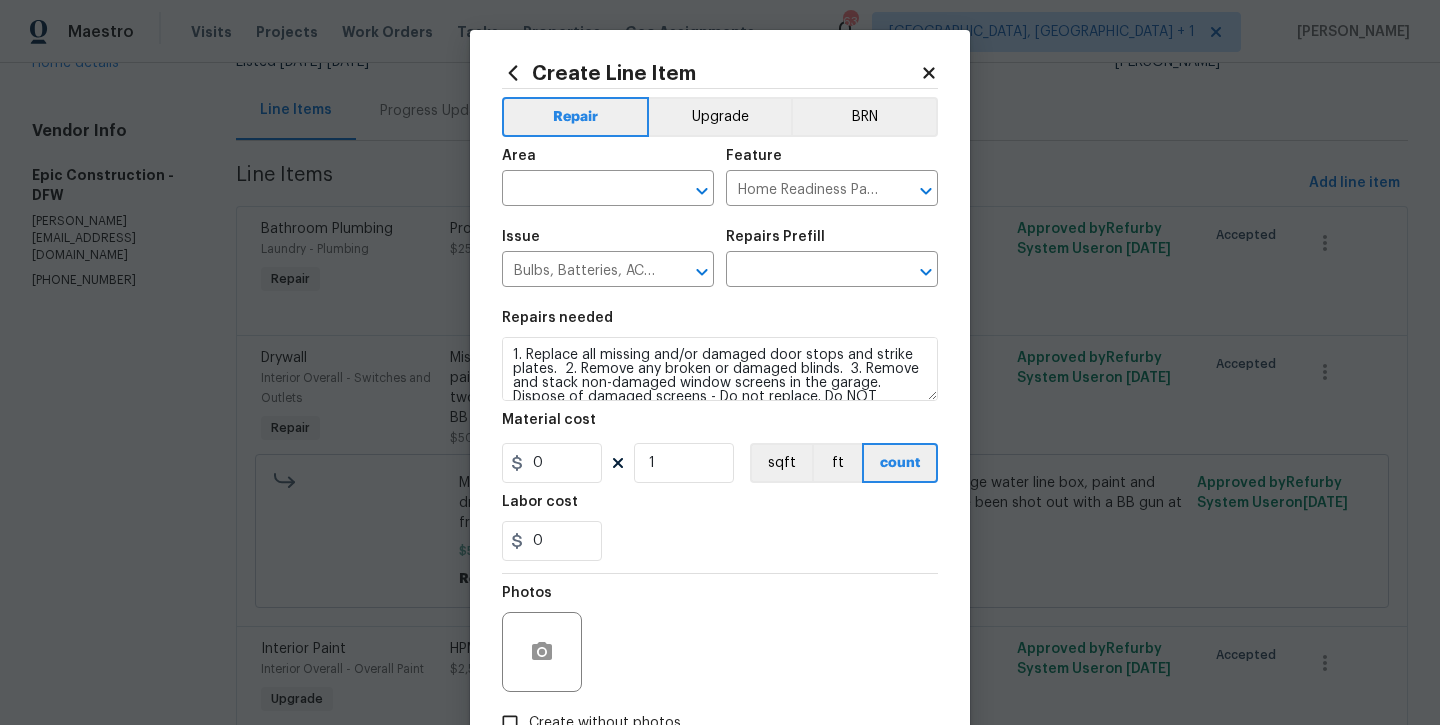 type on "Egregious Home Package $75.00" 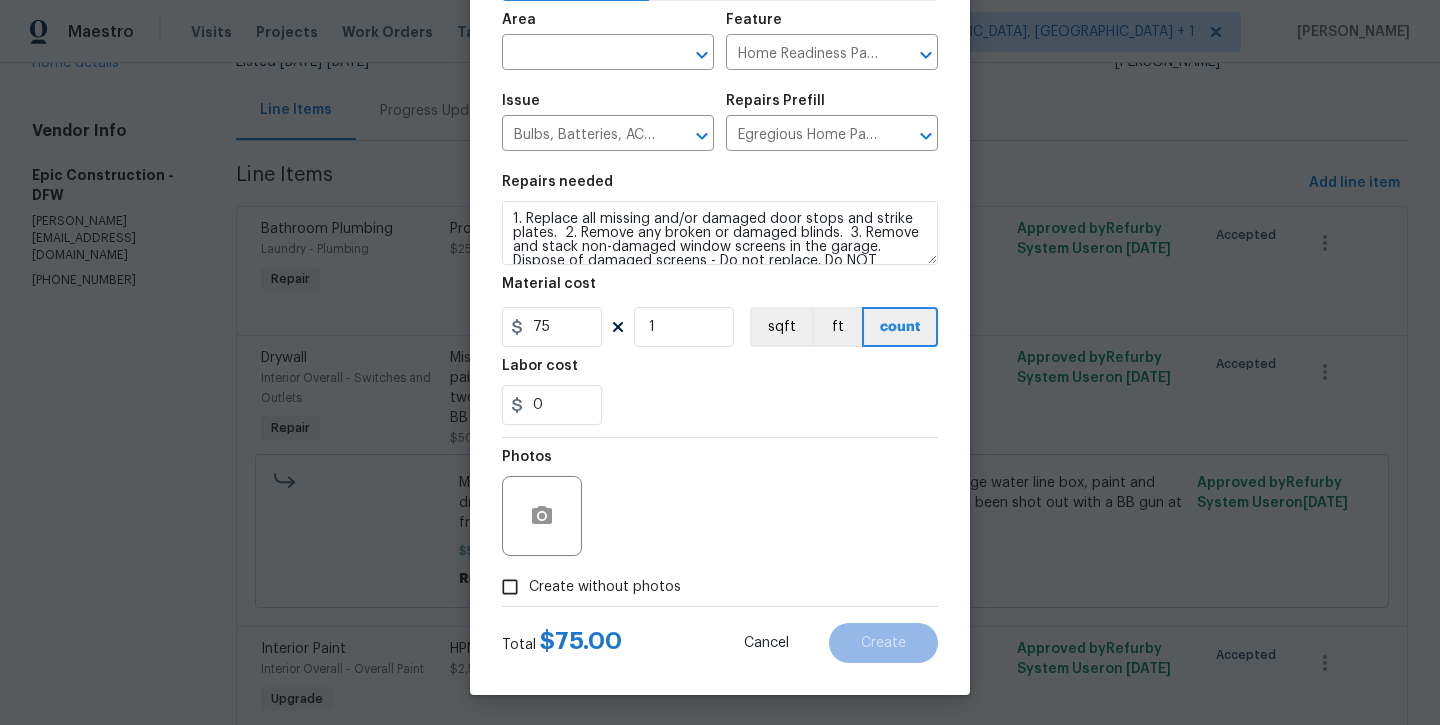 scroll, scrollTop: 136, scrollLeft: 0, axis: vertical 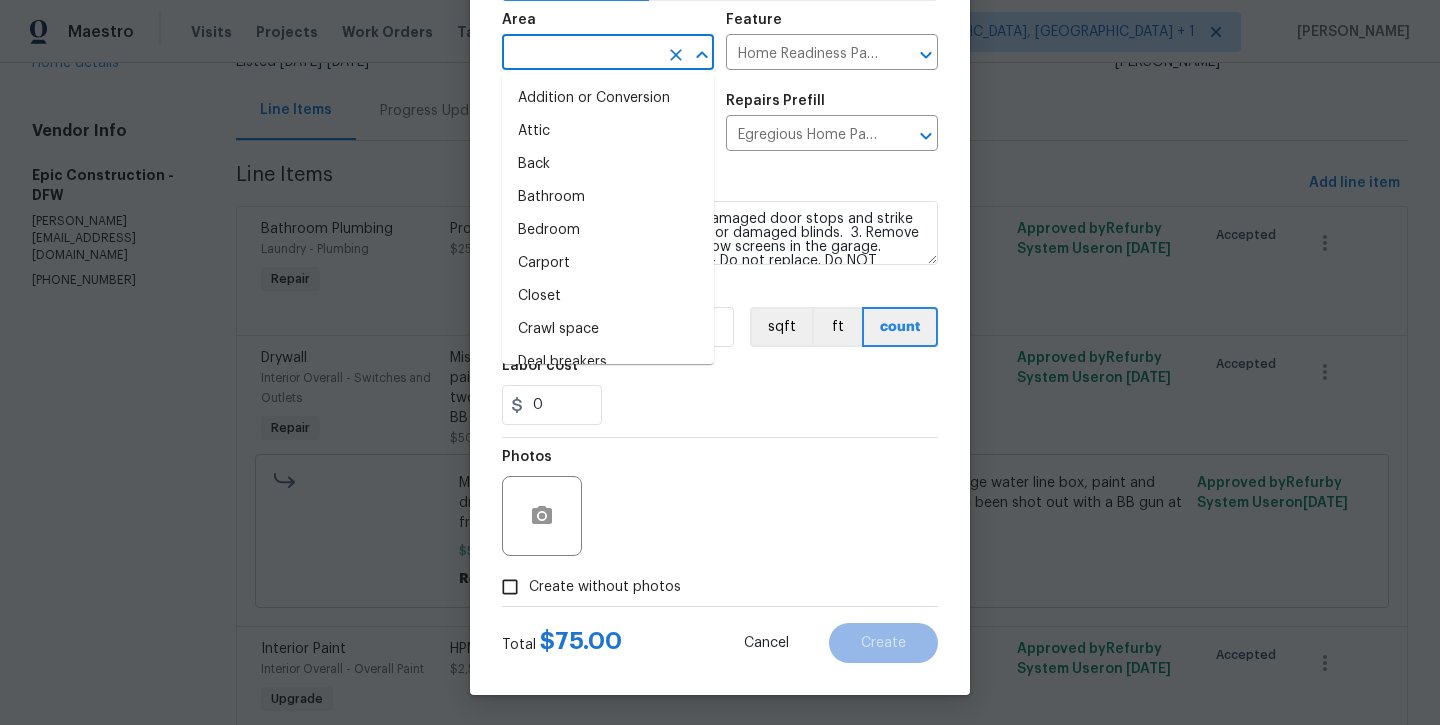 click at bounding box center [580, 54] 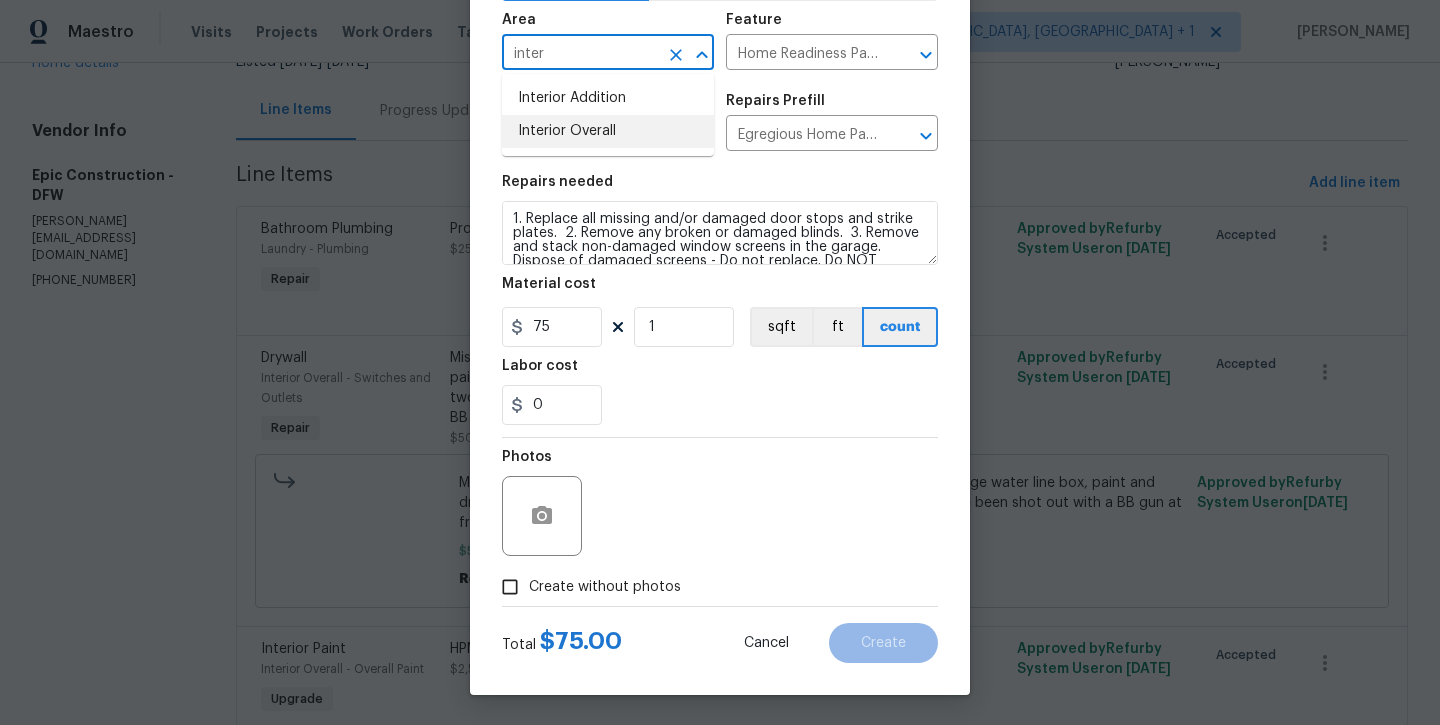 click on "Interior Overall" at bounding box center (608, 131) 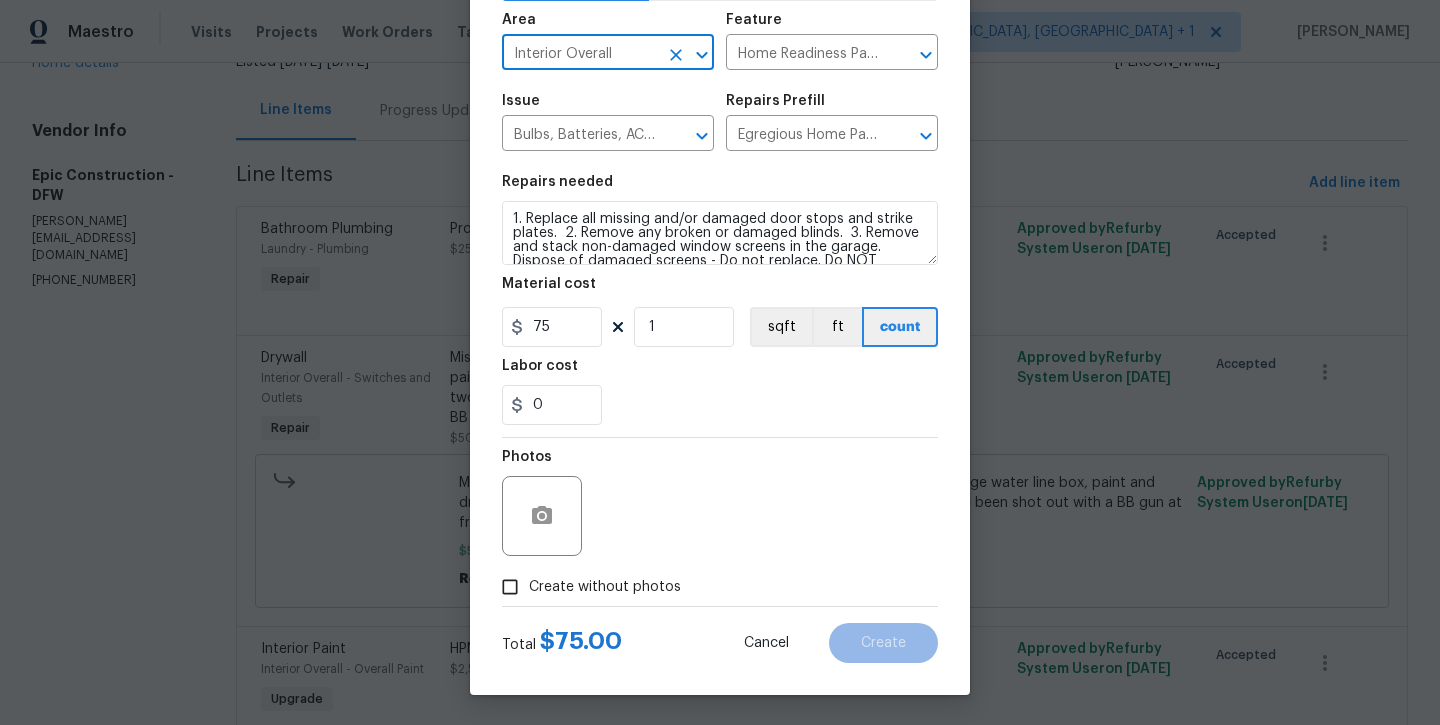 click at bounding box center [720, 437] 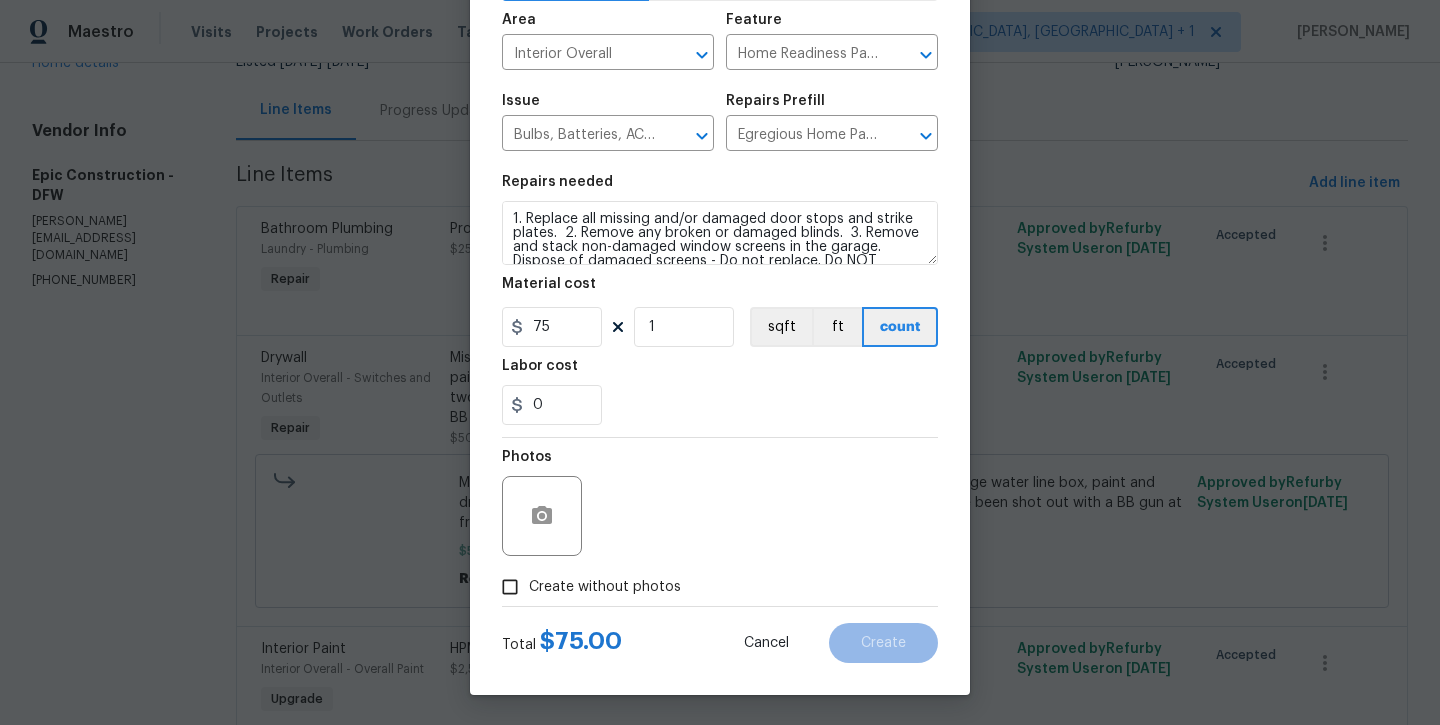 click on "Create without photos" at bounding box center [605, 587] 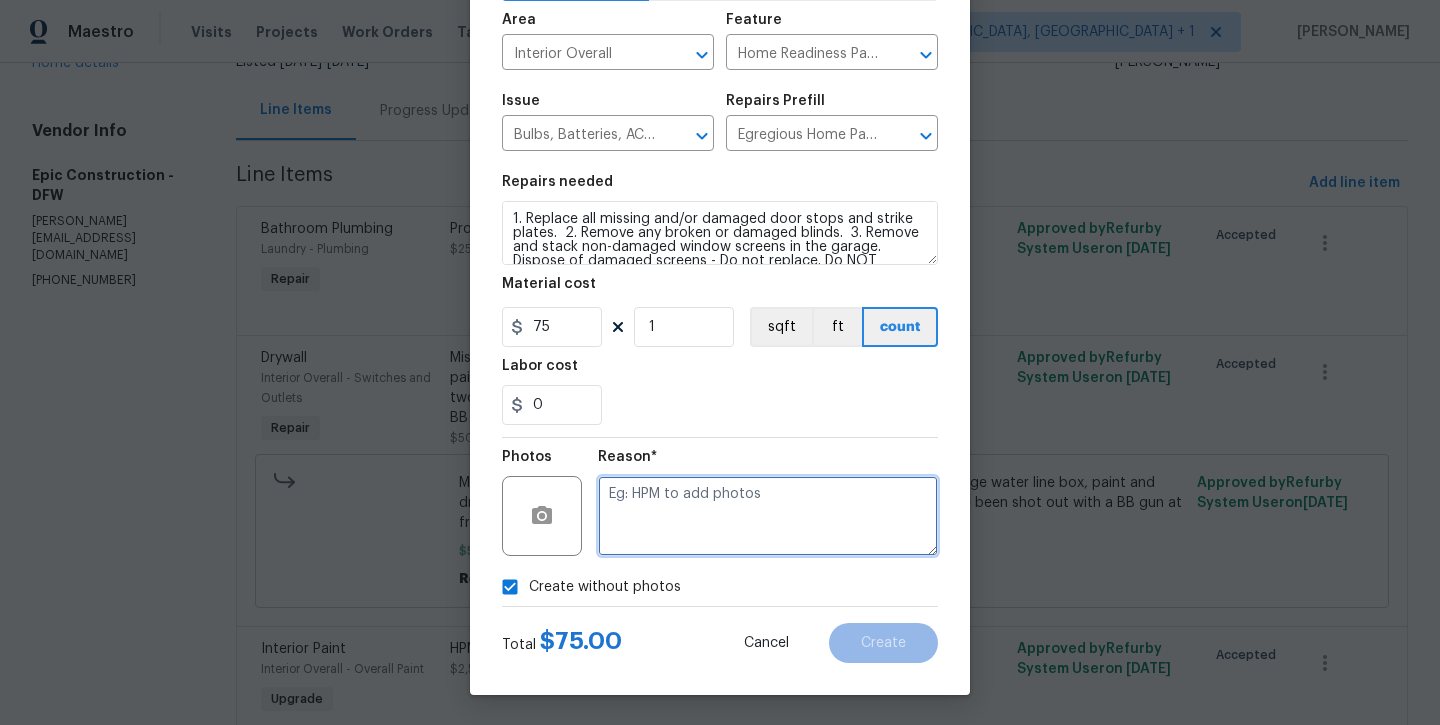click at bounding box center (768, 516) 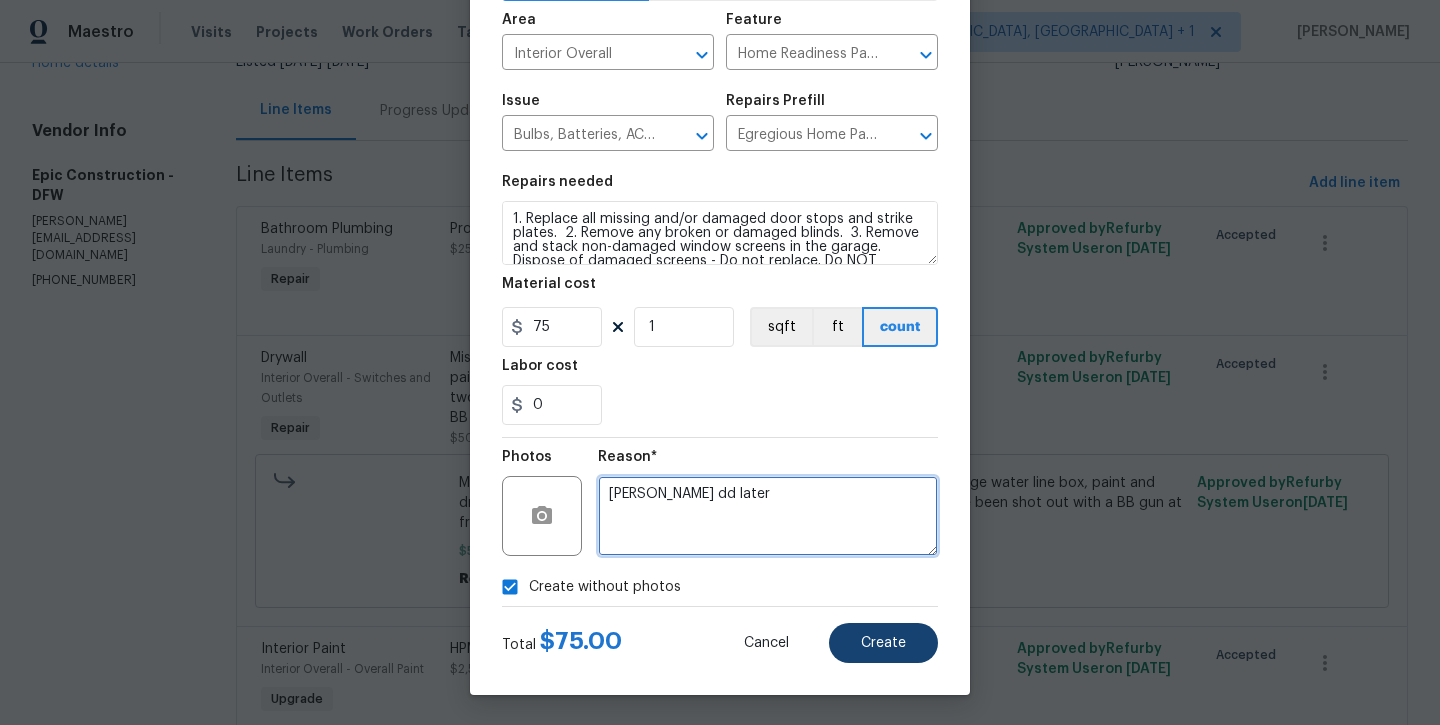 type on "willa dd later" 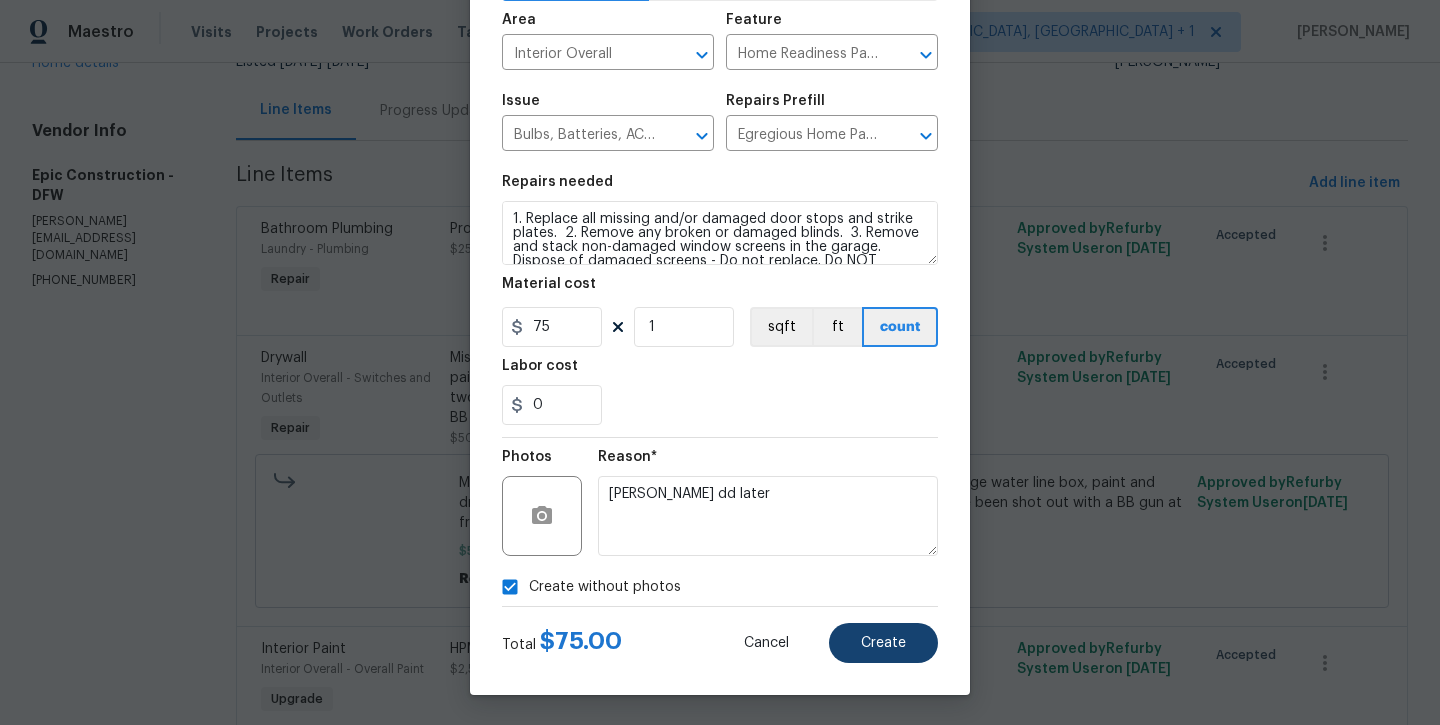 click on "Create" at bounding box center [883, 643] 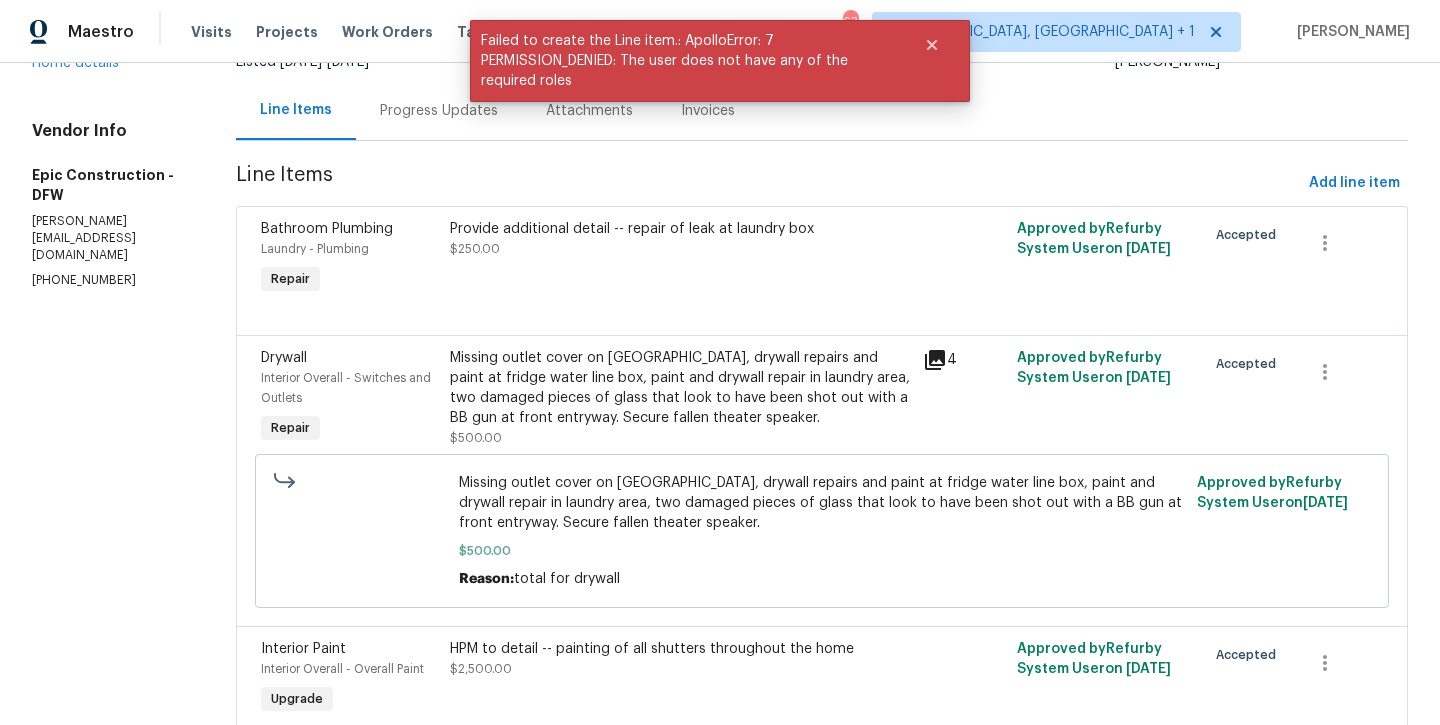 scroll, scrollTop: 0, scrollLeft: 0, axis: both 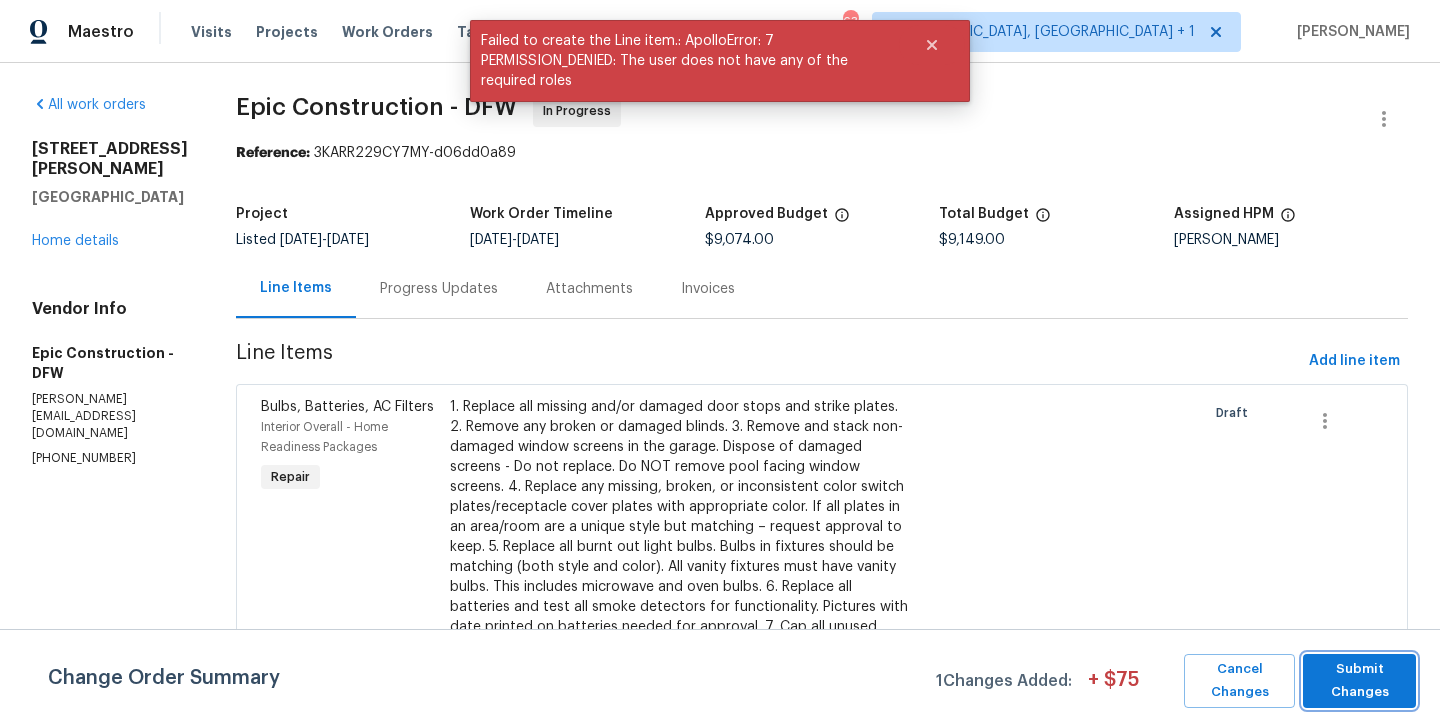 click on "Submit Changes" at bounding box center (1359, 681) 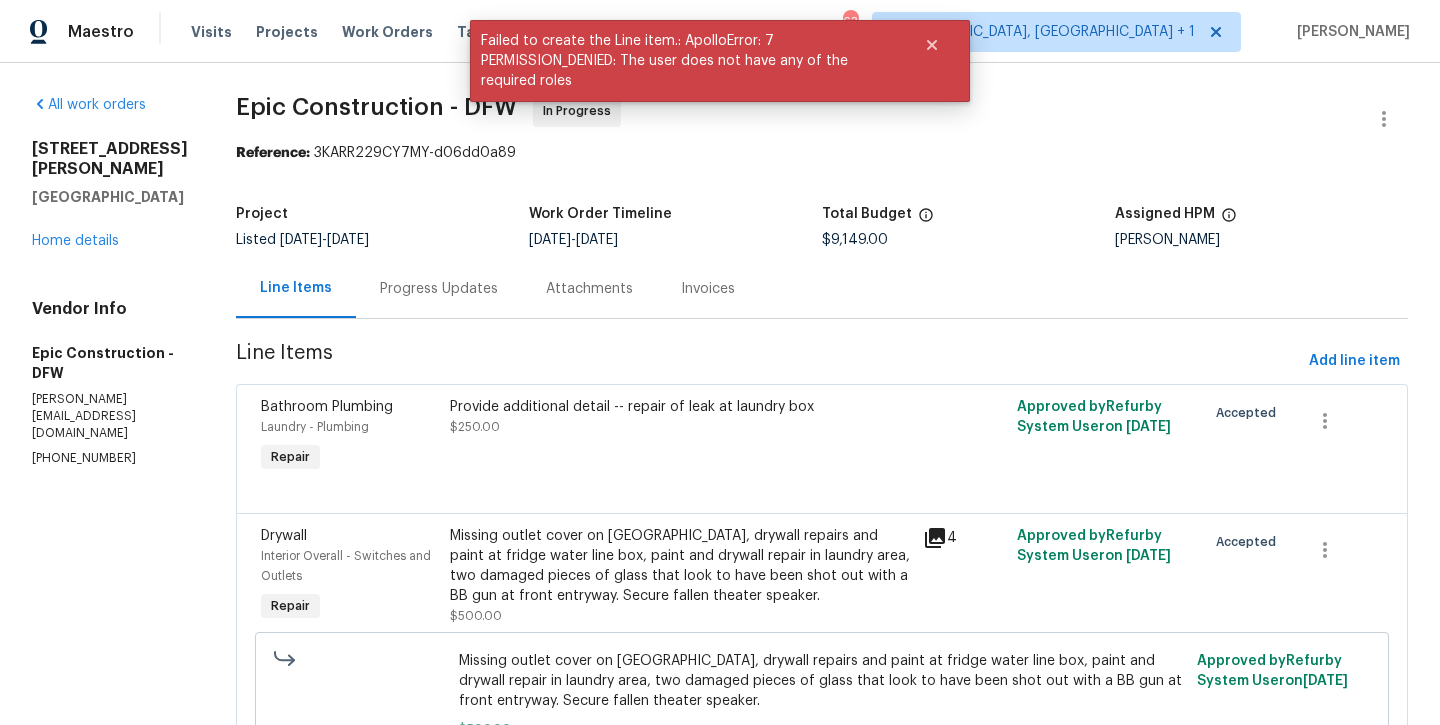 click on "Progress Updates" at bounding box center (439, 289) 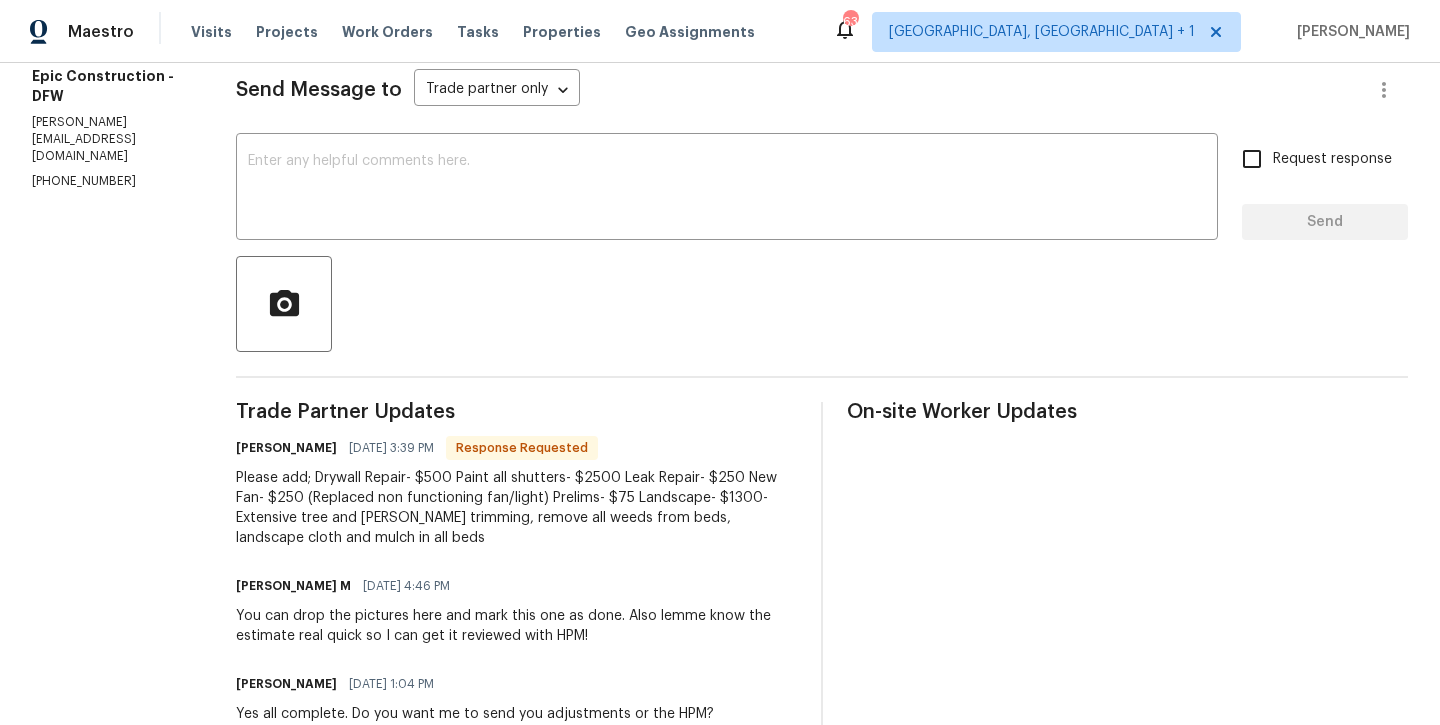 scroll, scrollTop: 155, scrollLeft: 0, axis: vertical 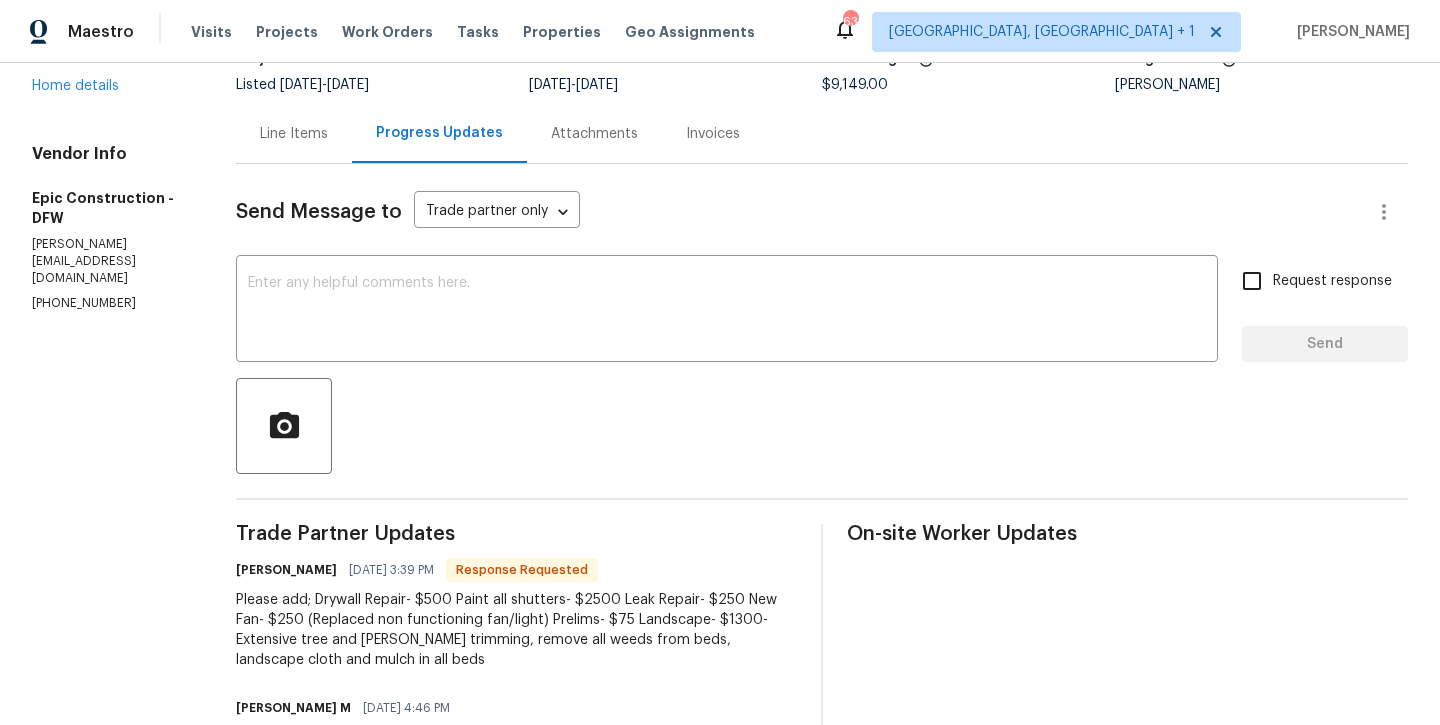 click on "Line Items" at bounding box center (294, 134) 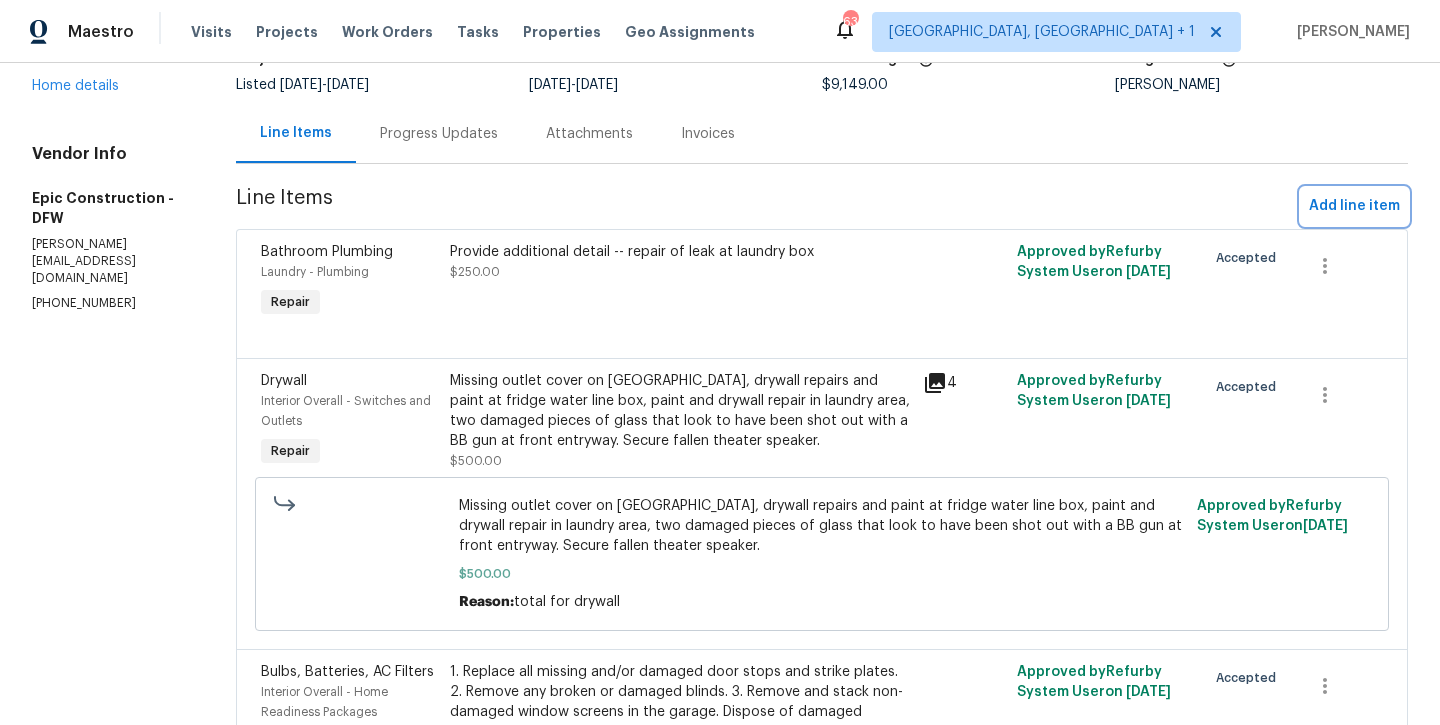 click on "Add line item" at bounding box center (1354, 206) 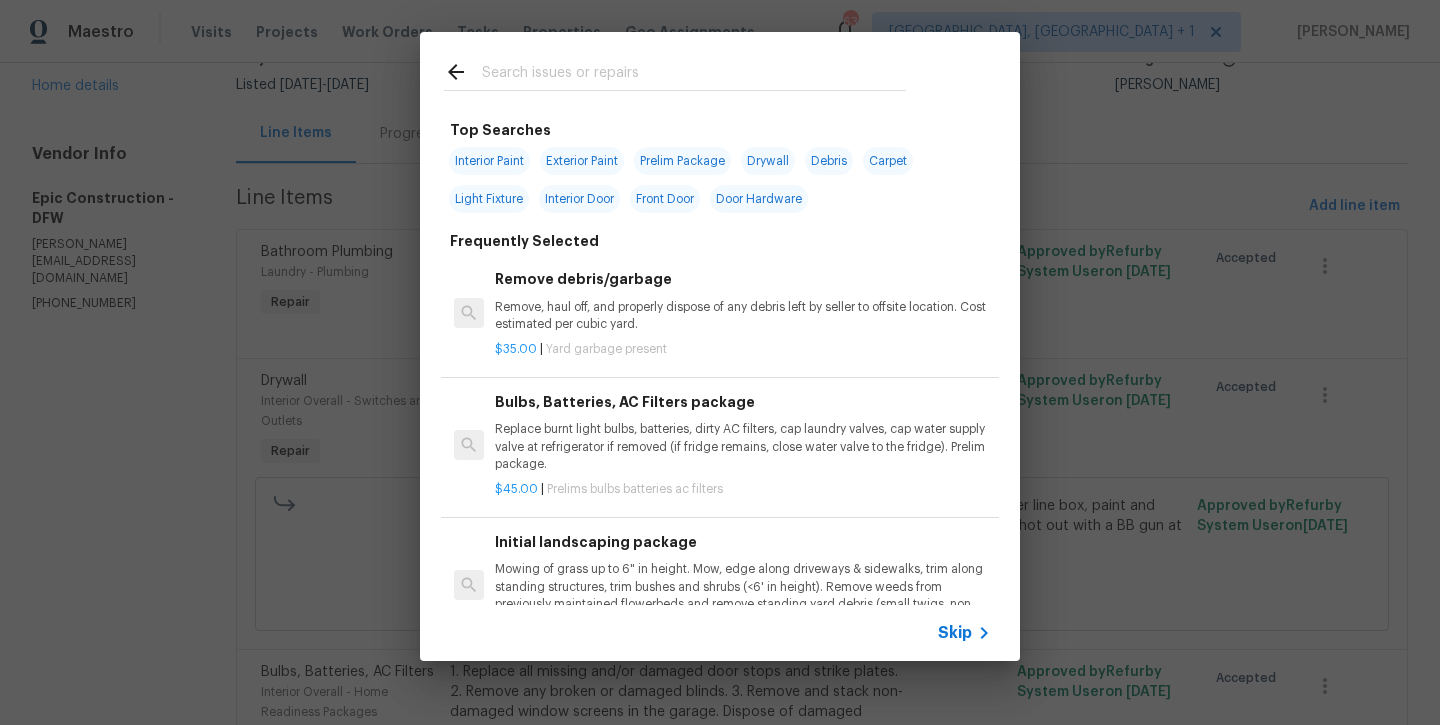 click at bounding box center (694, 75) 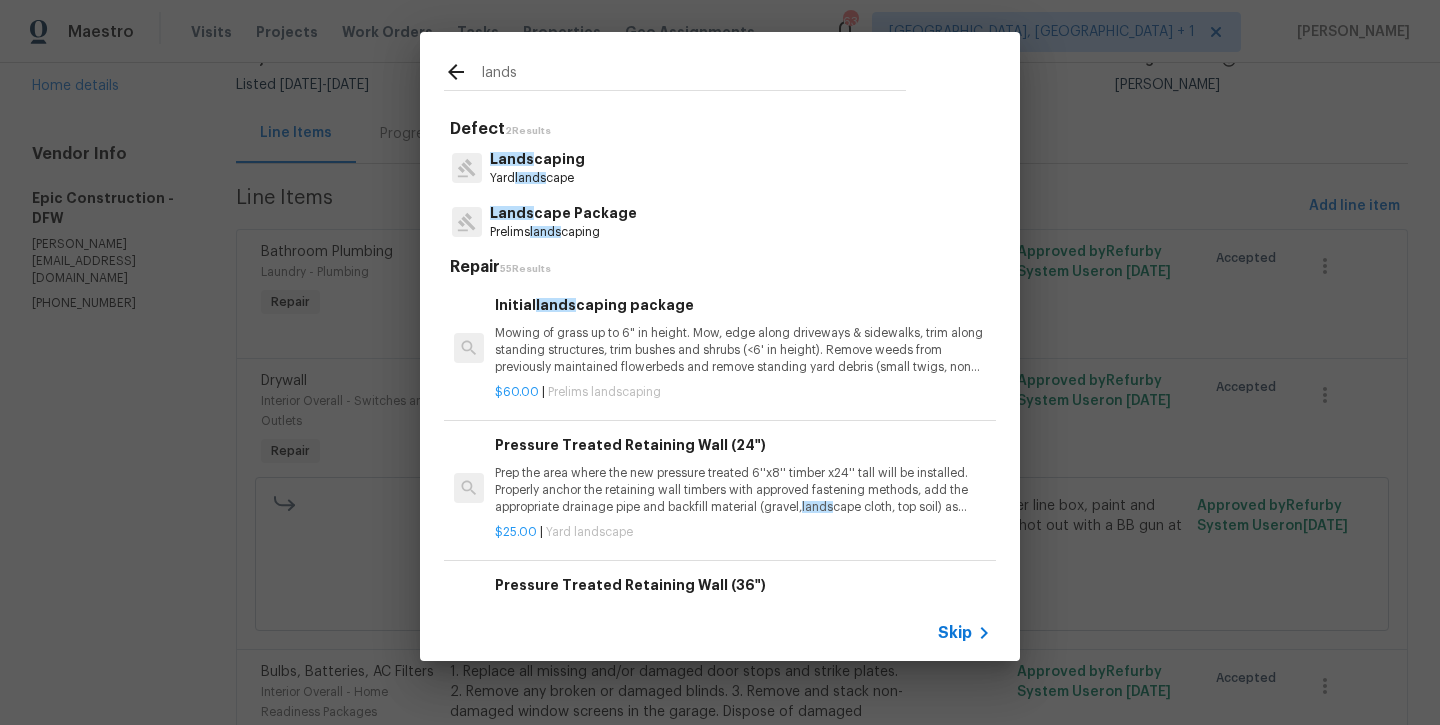 type on "lands" 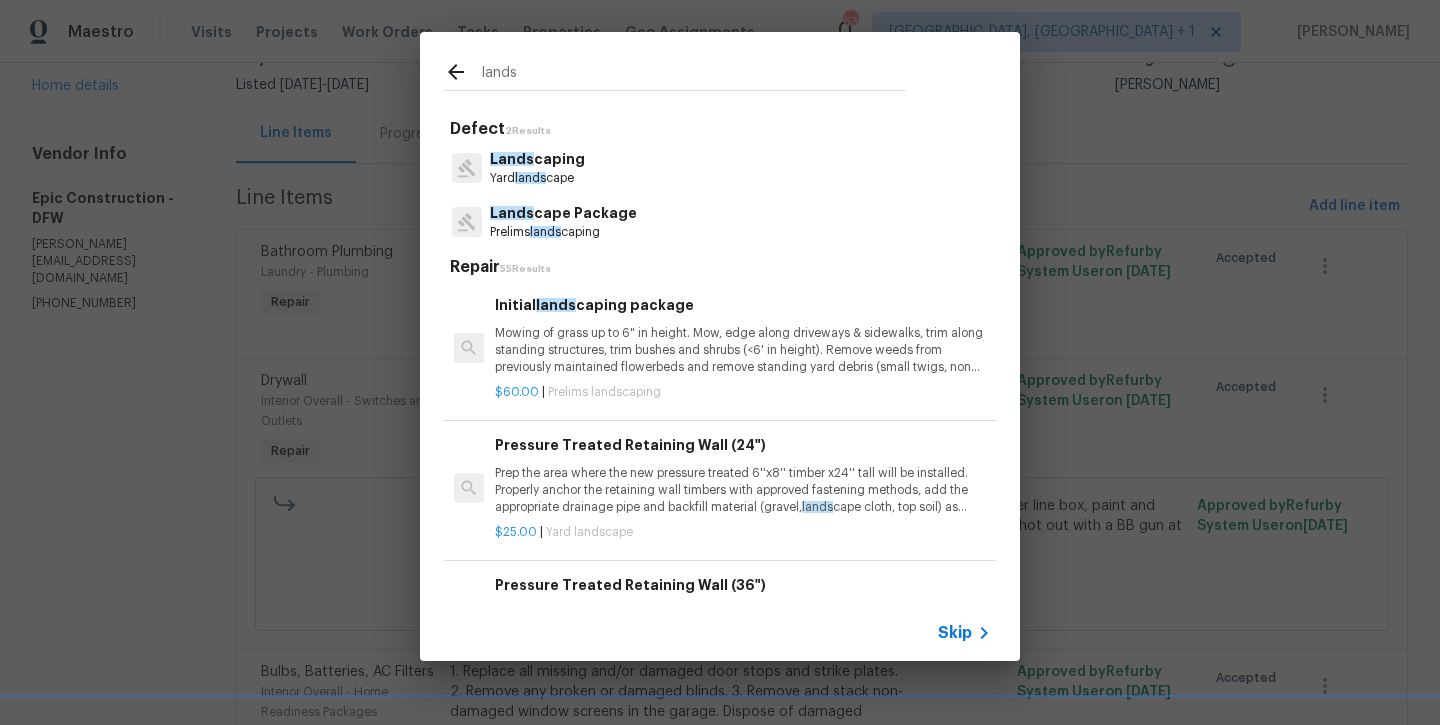 click on "Lands cape Package" at bounding box center [563, 213] 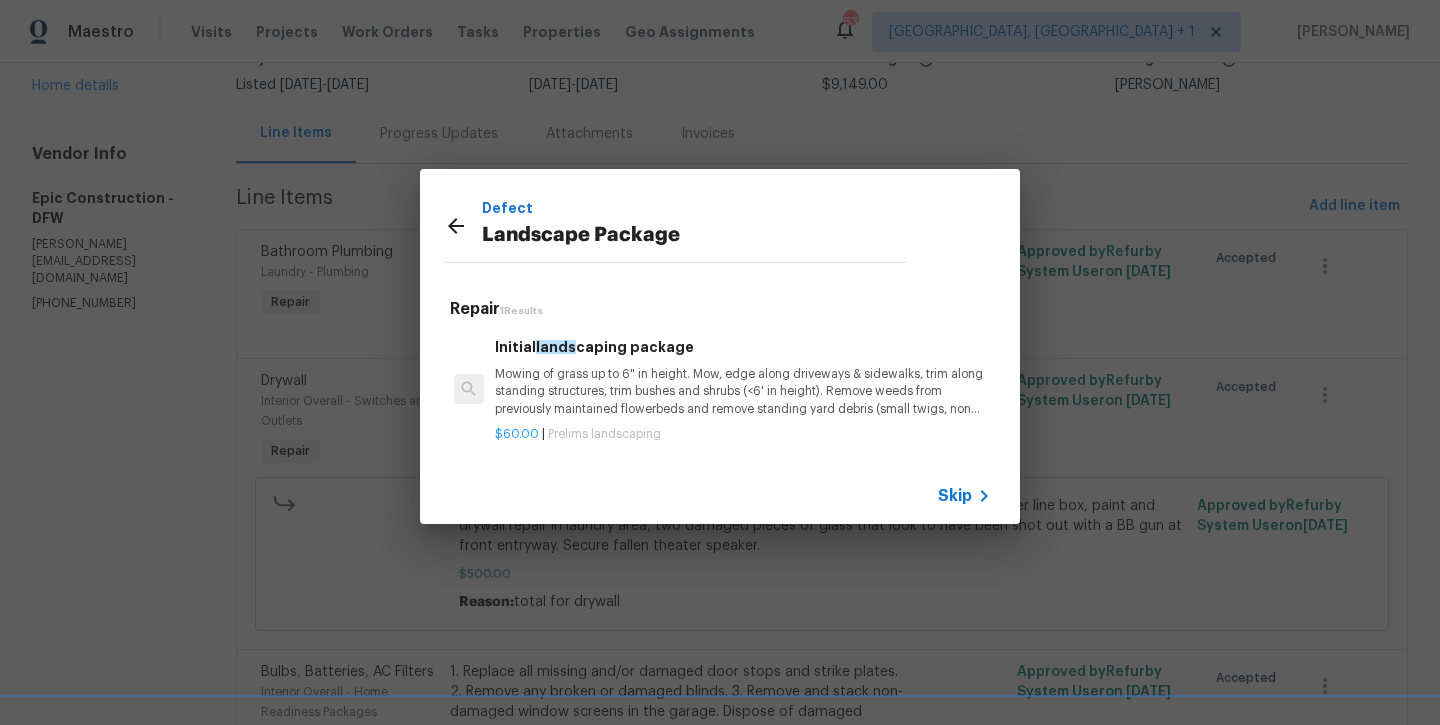 click on "Mowing of grass up to 6" in height. Mow, edge along driveways & sidewalks, trim along standing structures, trim bushes and shrubs (<6' in height). Remove weeds from previously maintained flowerbeds and remove standing yard debris (small twigs, non seasonal falling leaves).  Use leaf blower to remove clippings from hard surfaces."" at bounding box center [743, 391] 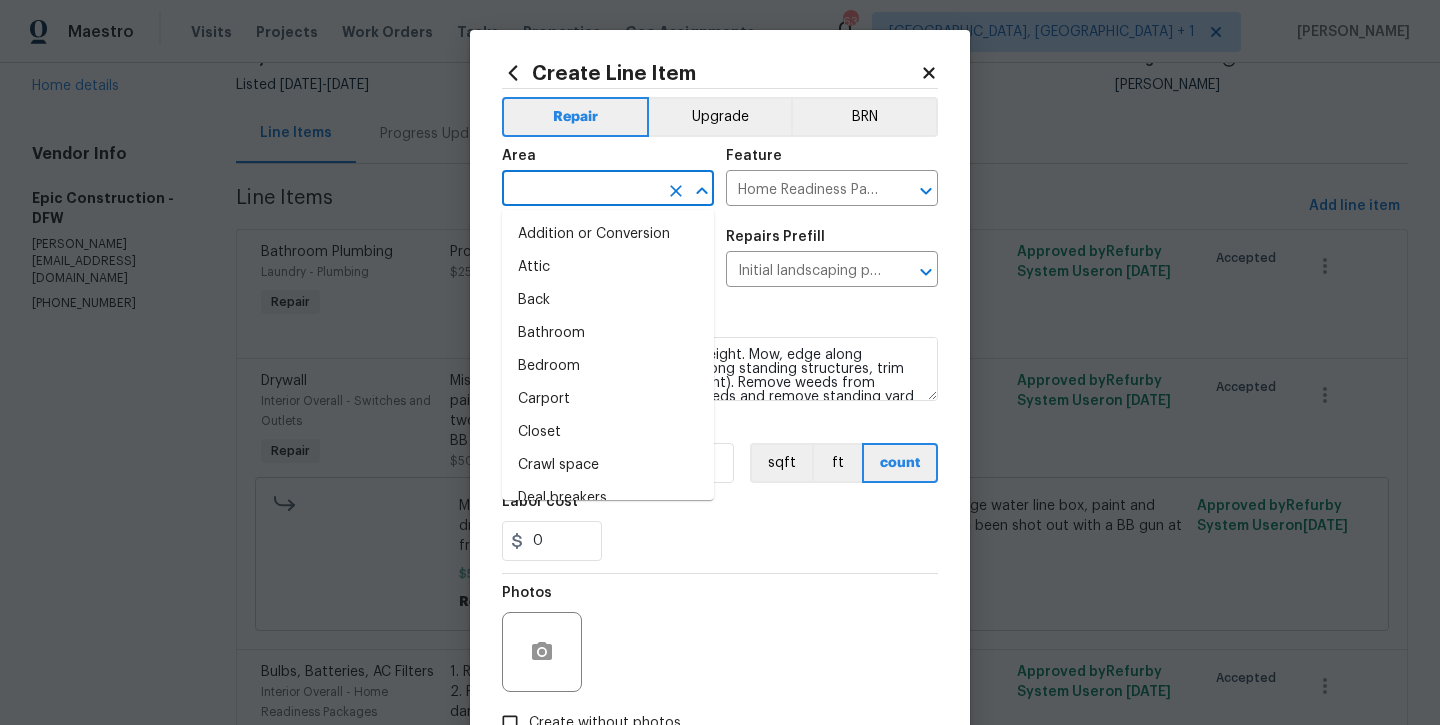 click at bounding box center (580, 190) 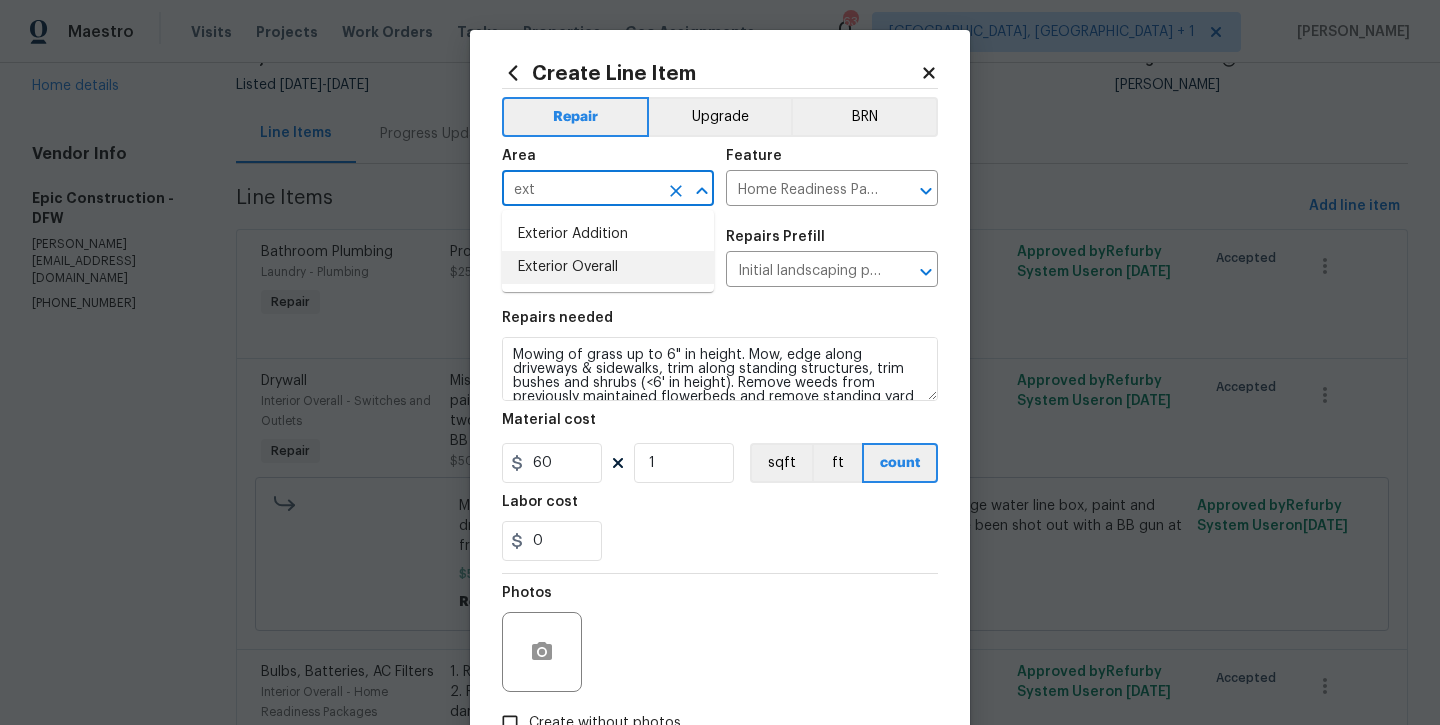 click on "Exterior Overall" at bounding box center [608, 267] 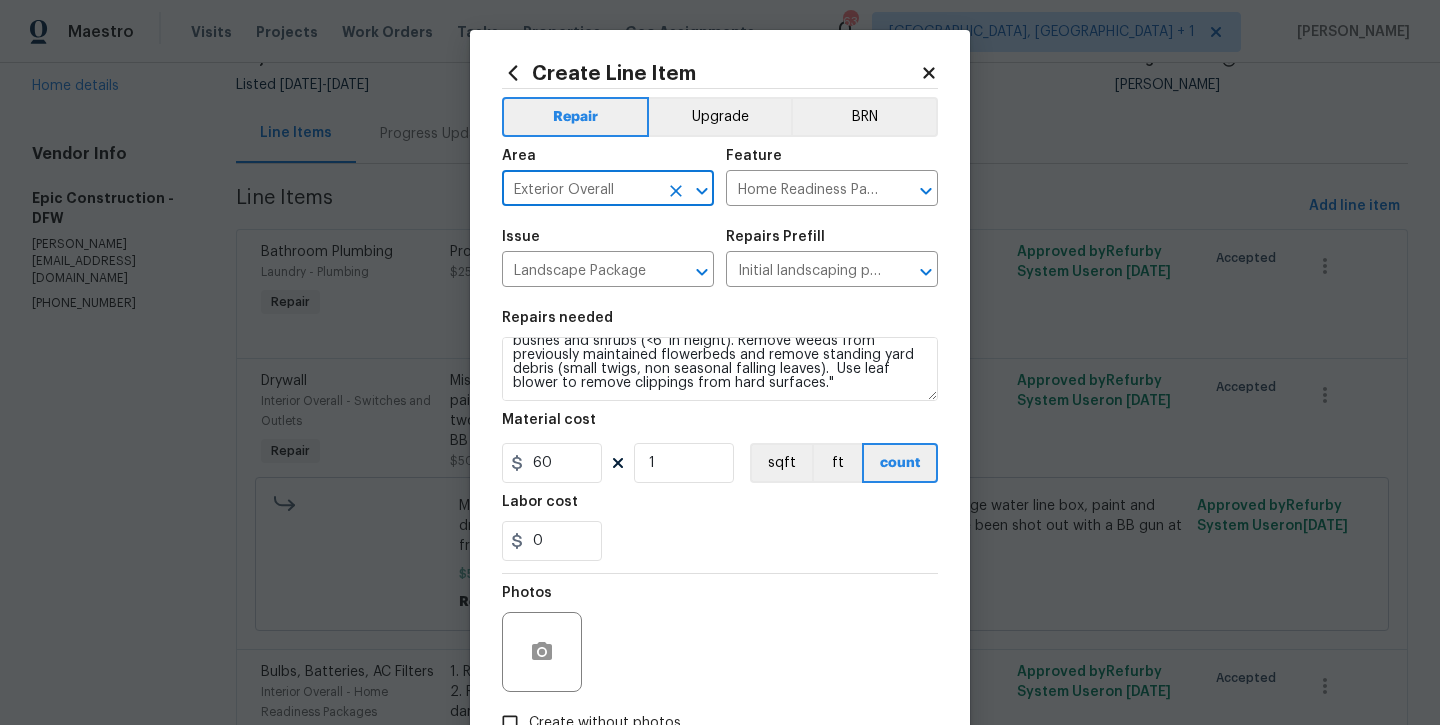 scroll, scrollTop: 42, scrollLeft: 0, axis: vertical 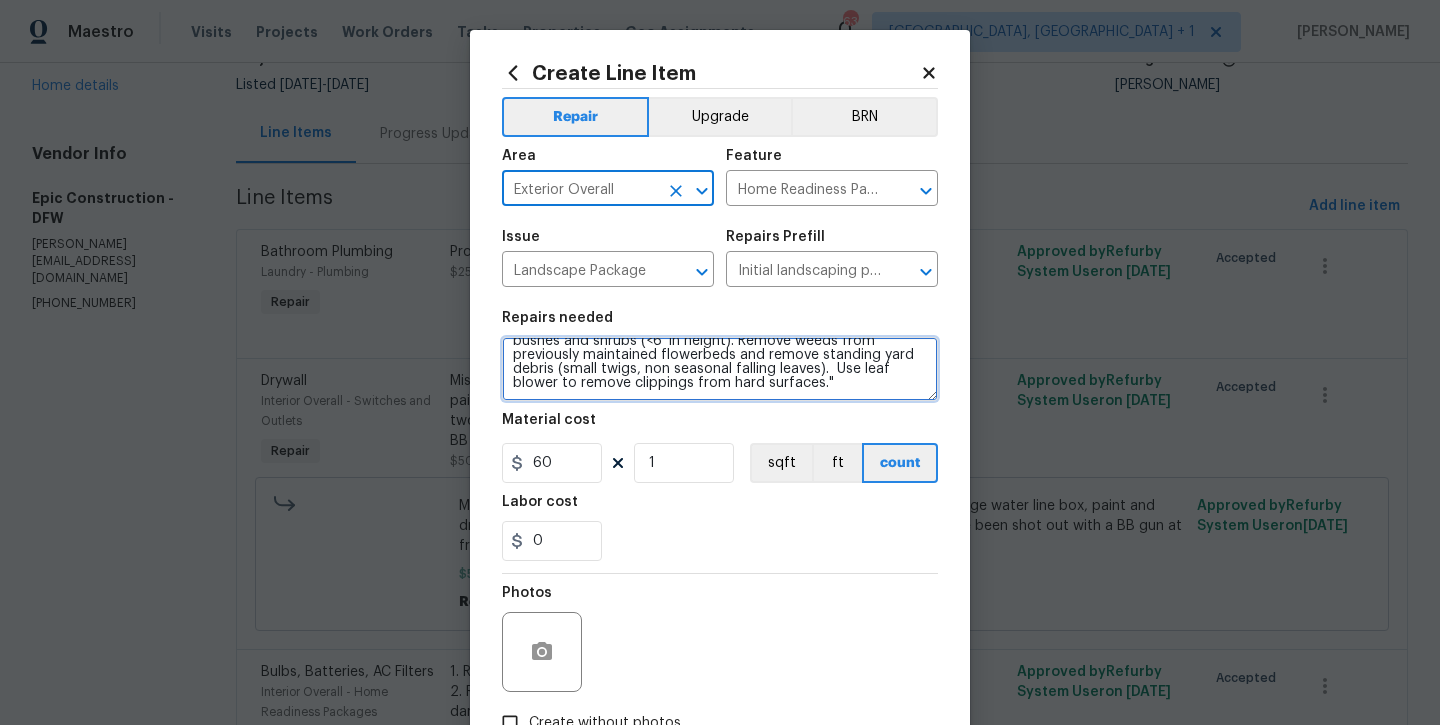 click on "Mowing of grass up to 6" in height. Mow, edge along driveways & sidewalks, trim along standing structures, trim bushes and shrubs (<6' in height). Remove weeds from previously maintained flowerbeds and remove standing yard debris (small twigs, non seasonal falling leaves).  Use leaf blower to remove clippings from hard surfaces."" at bounding box center (720, 369) 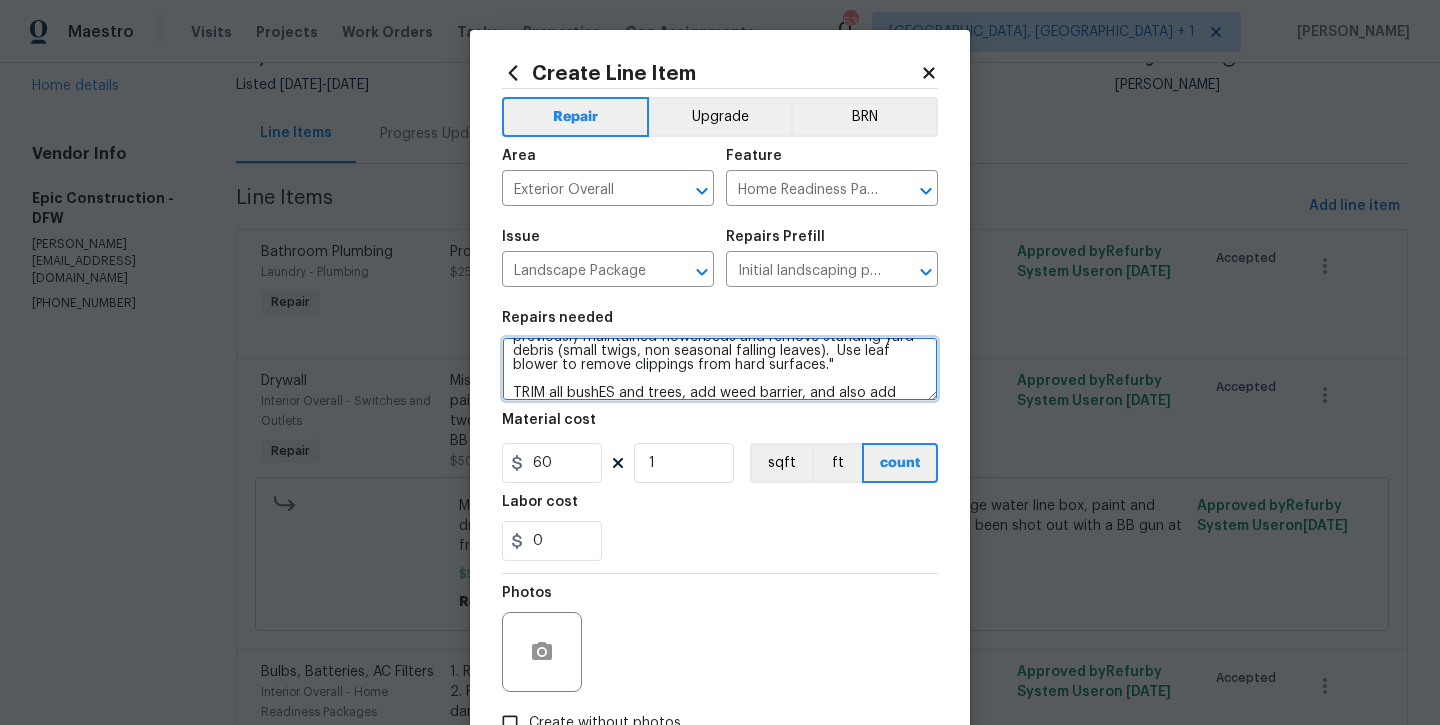 scroll, scrollTop: 84, scrollLeft: 0, axis: vertical 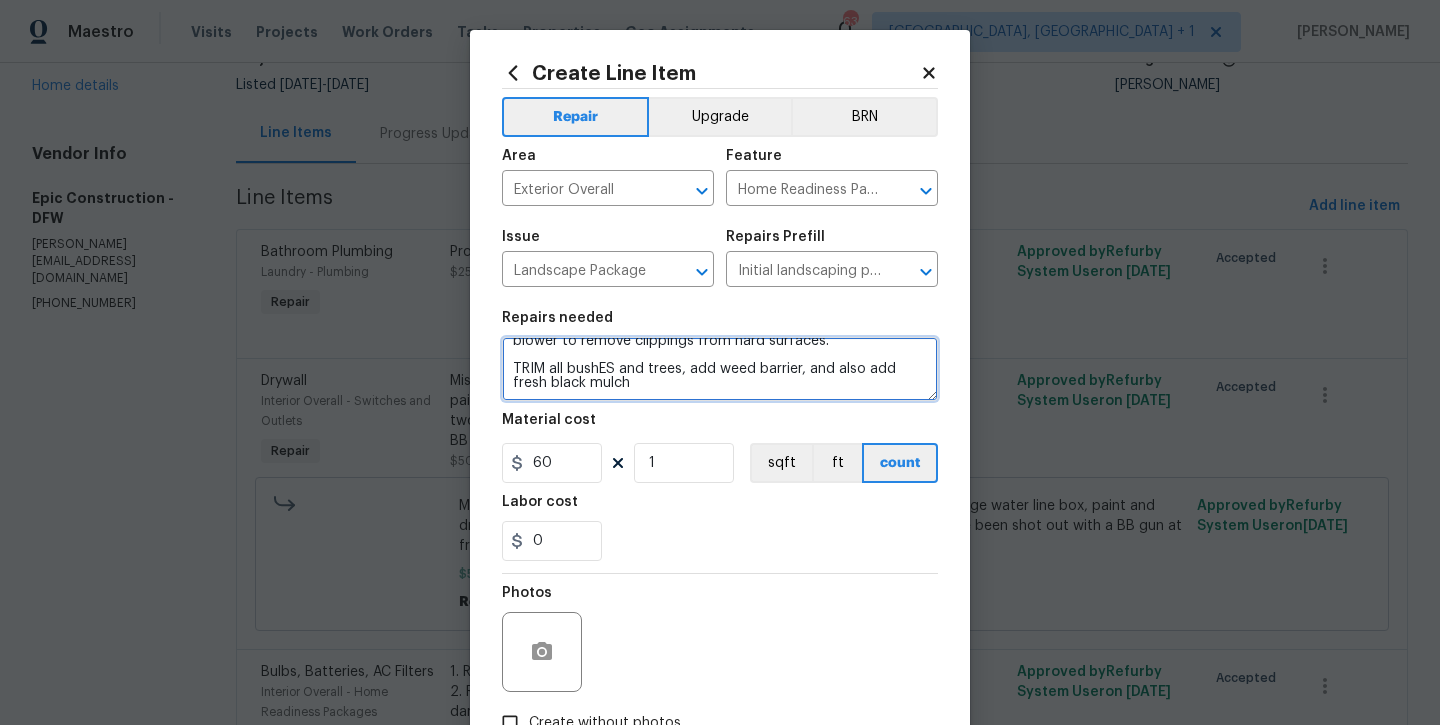 type on "Mowing of grass up to 6" in height. Mow, edge along driveways & sidewalks, trim along standing structures, trim bushes and shrubs (<6' in height). Remove weeds from previously maintained flowerbeds and remove standing yard debris (small twigs, non seasonal falling leaves).  Use leaf blower to remove clippings from hard surfaces."
TRIM all bushES and trees, add weed barrier, and also add fresh black mulch" 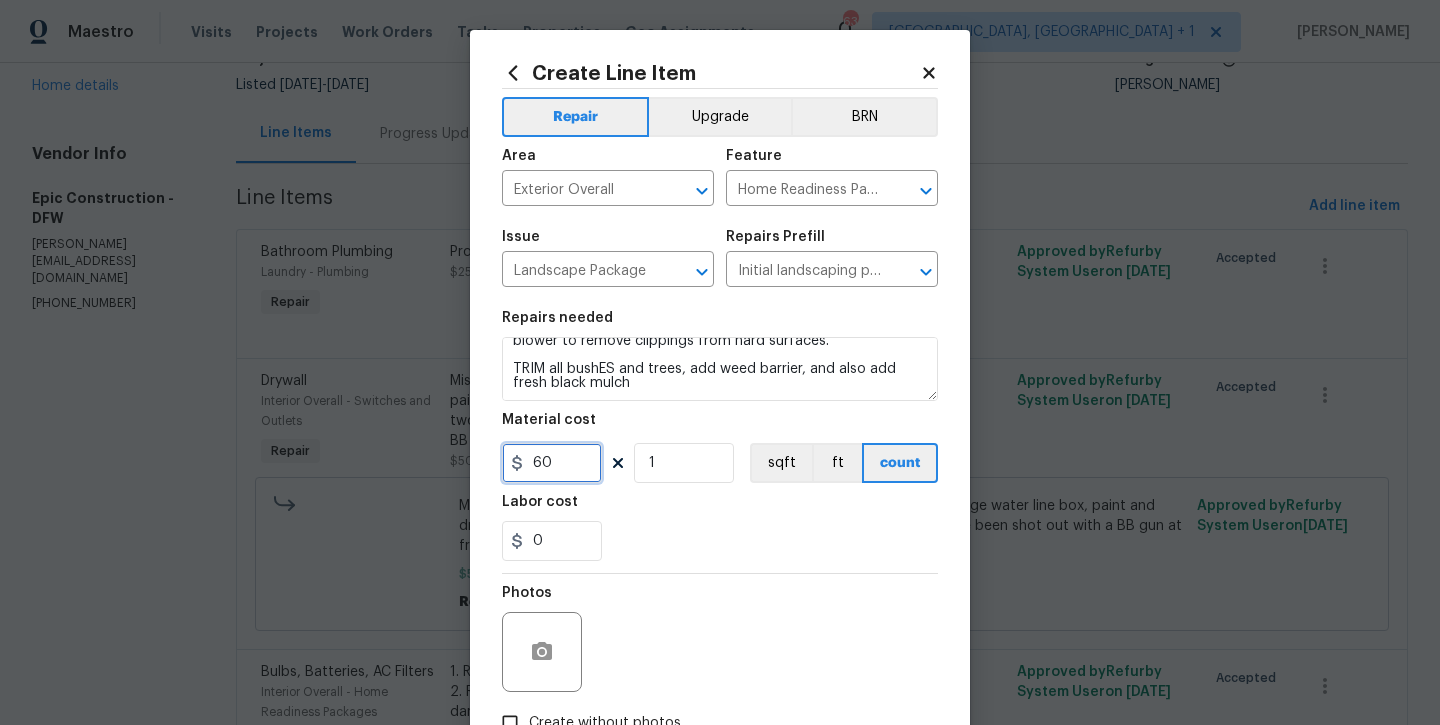 click on "60" at bounding box center [552, 463] 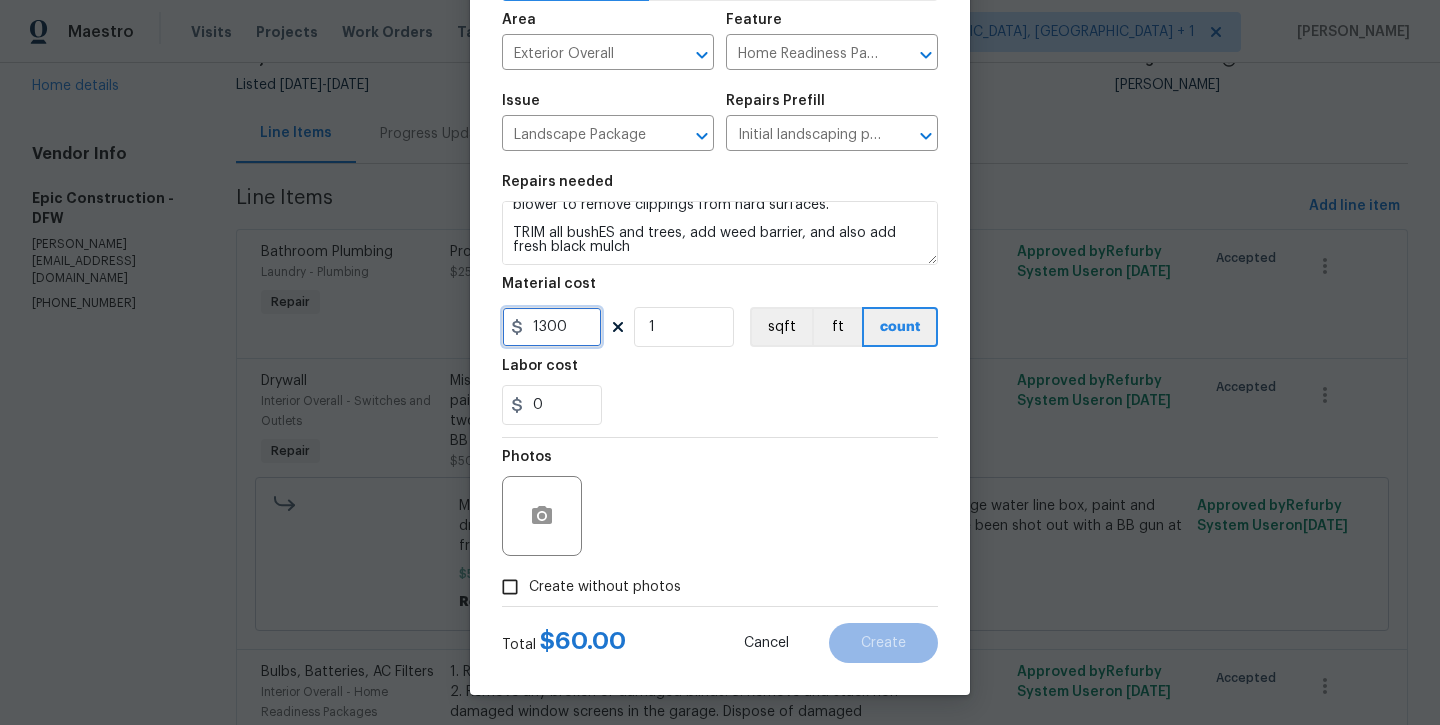 scroll, scrollTop: 136, scrollLeft: 0, axis: vertical 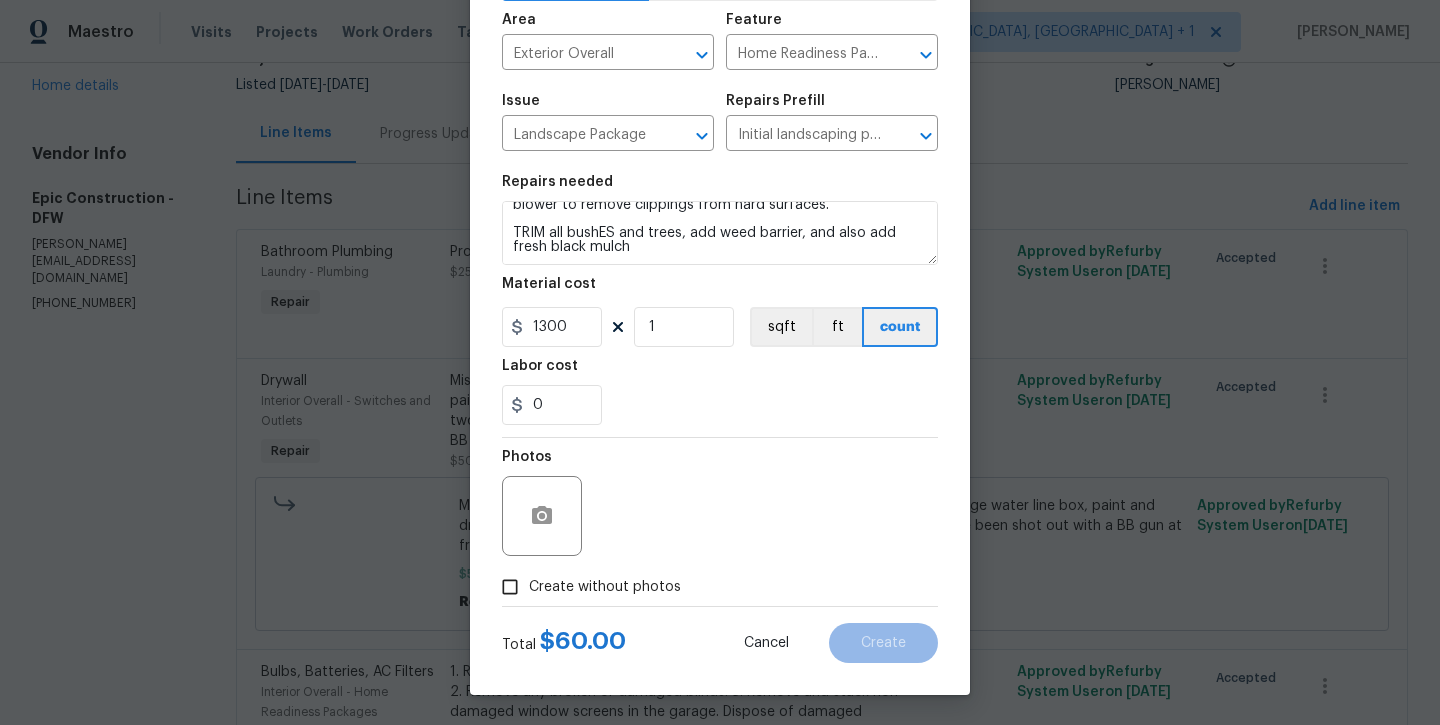 click on "Total   $ 60.00 Cancel Create" at bounding box center [720, 635] 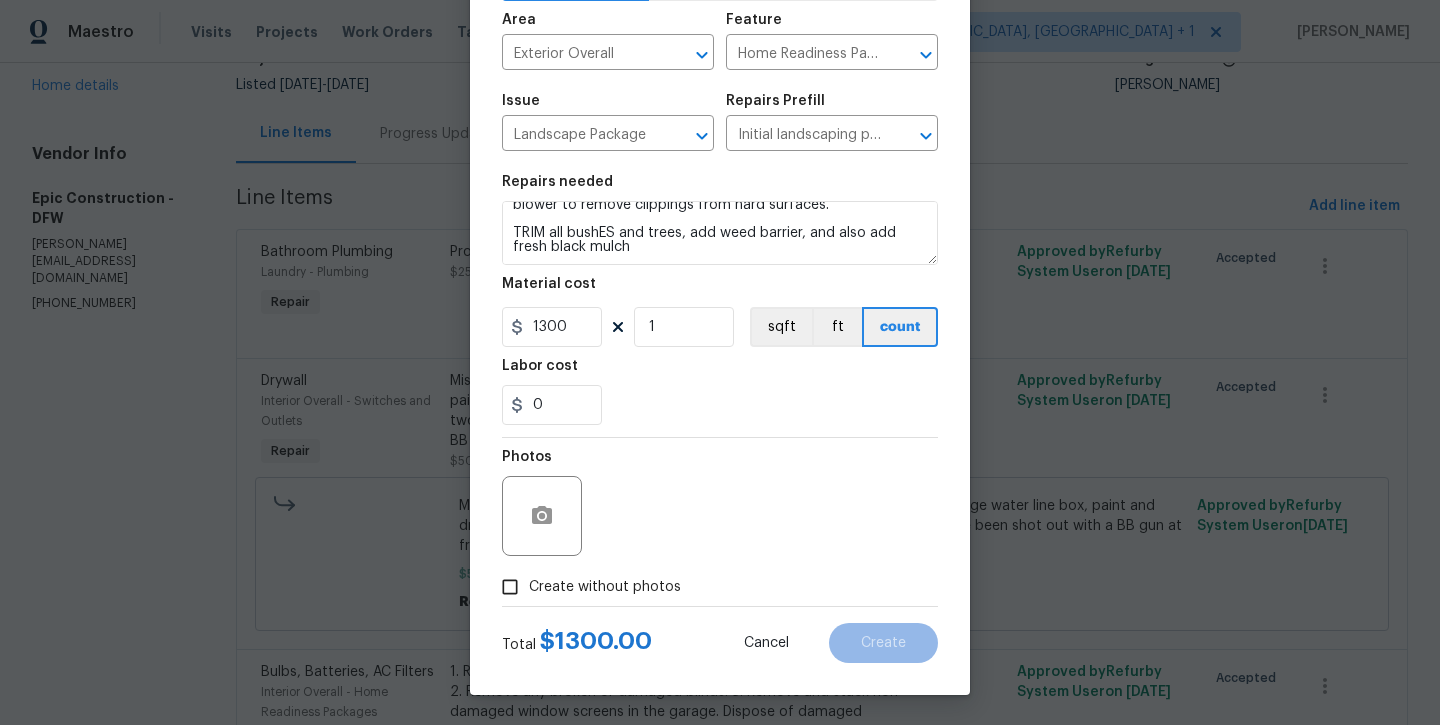 click on "Create without photos" at bounding box center [605, 587] 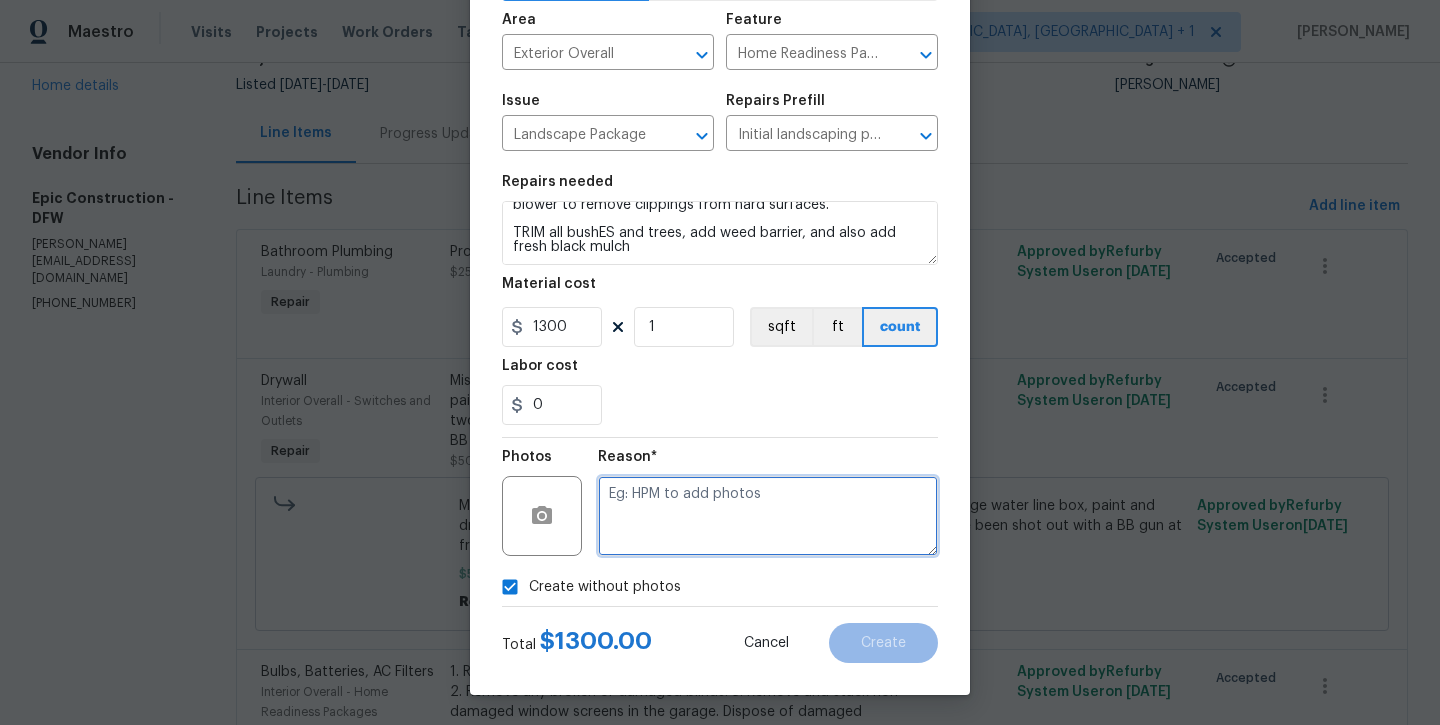 click at bounding box center [768, 516] 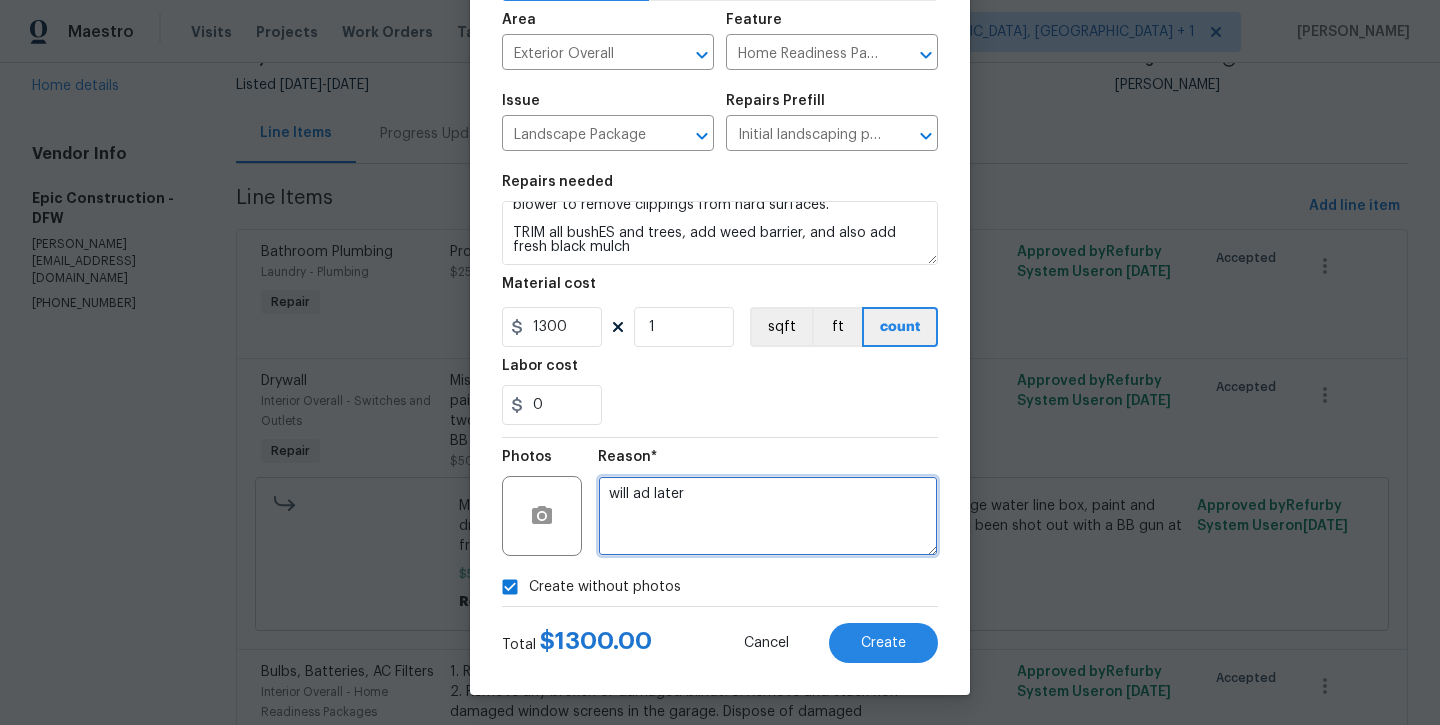 type on "will ad later" 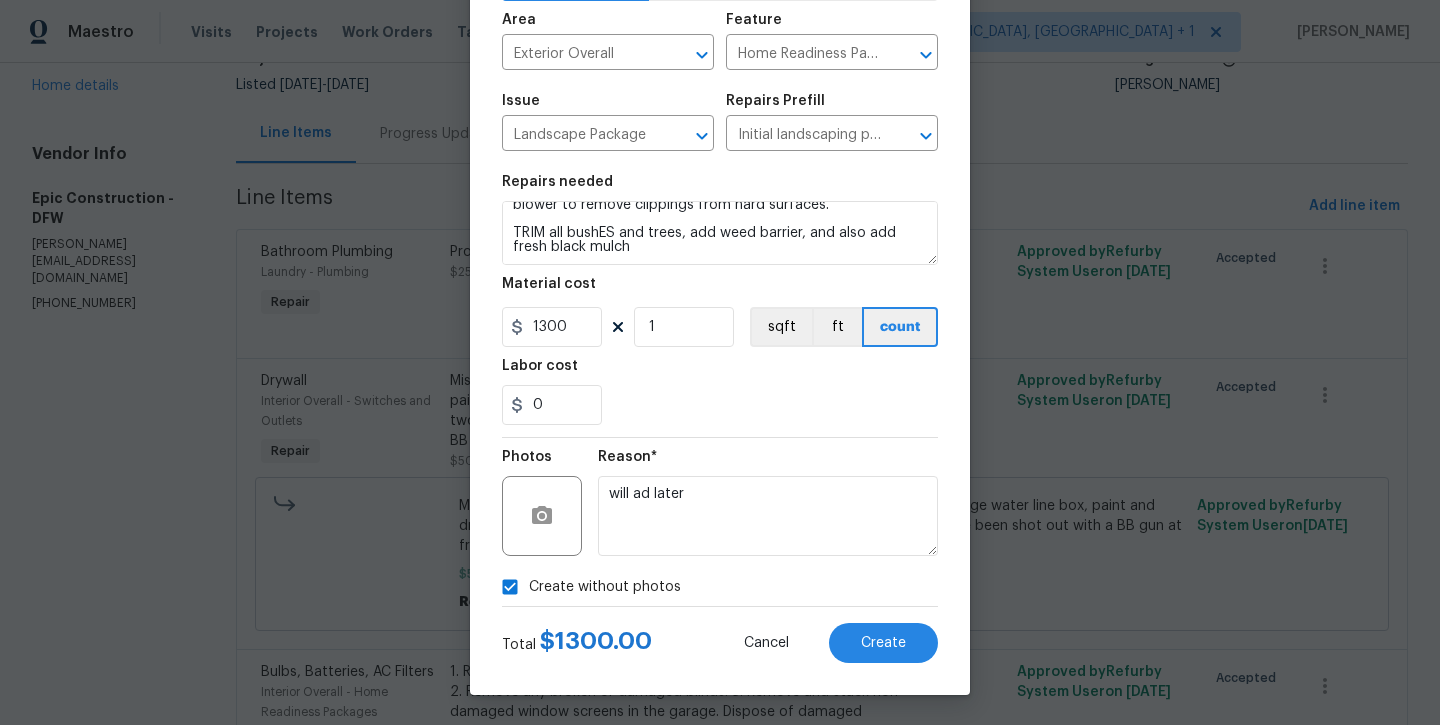 drag, startPoint x: 803, startPoint y: 579, endPoint x: 877, endPoint y: 664, distance: 112.698715 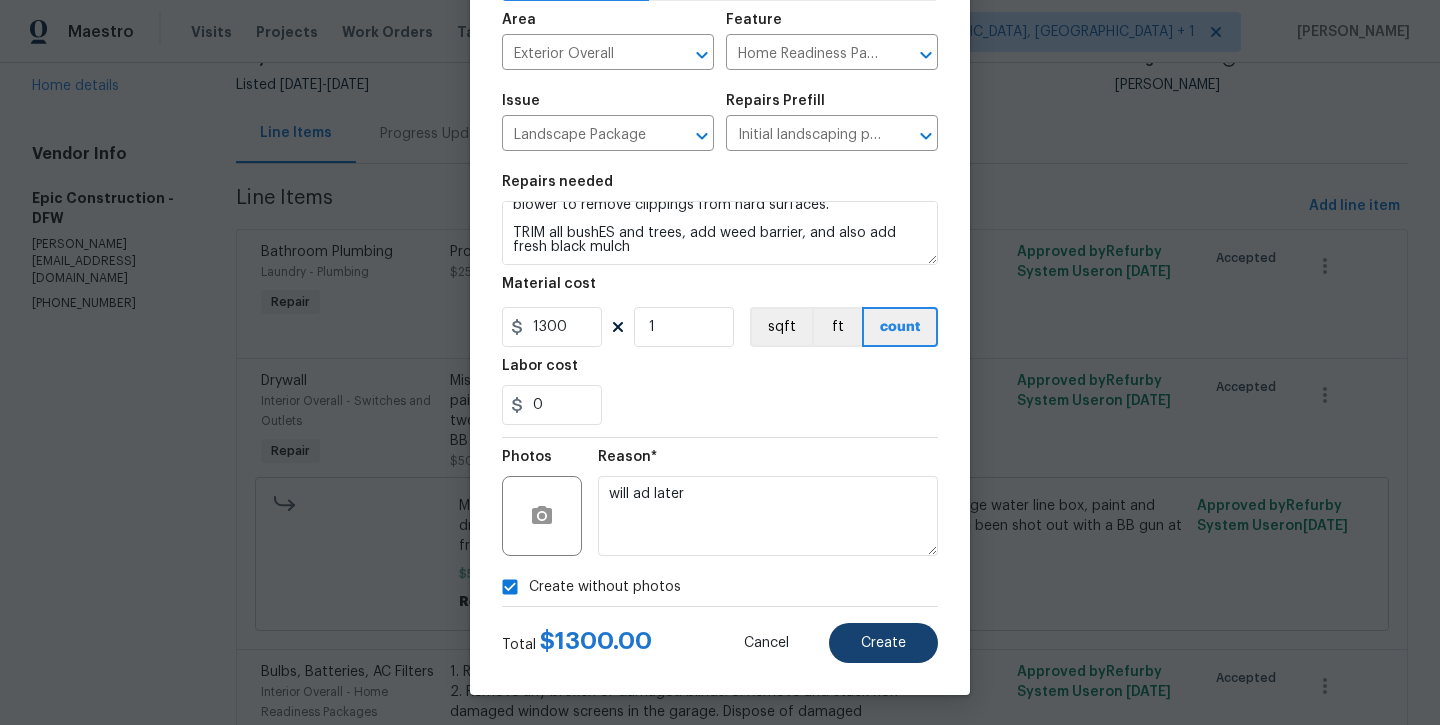 click on "Create" at bounding box center [883, 643] 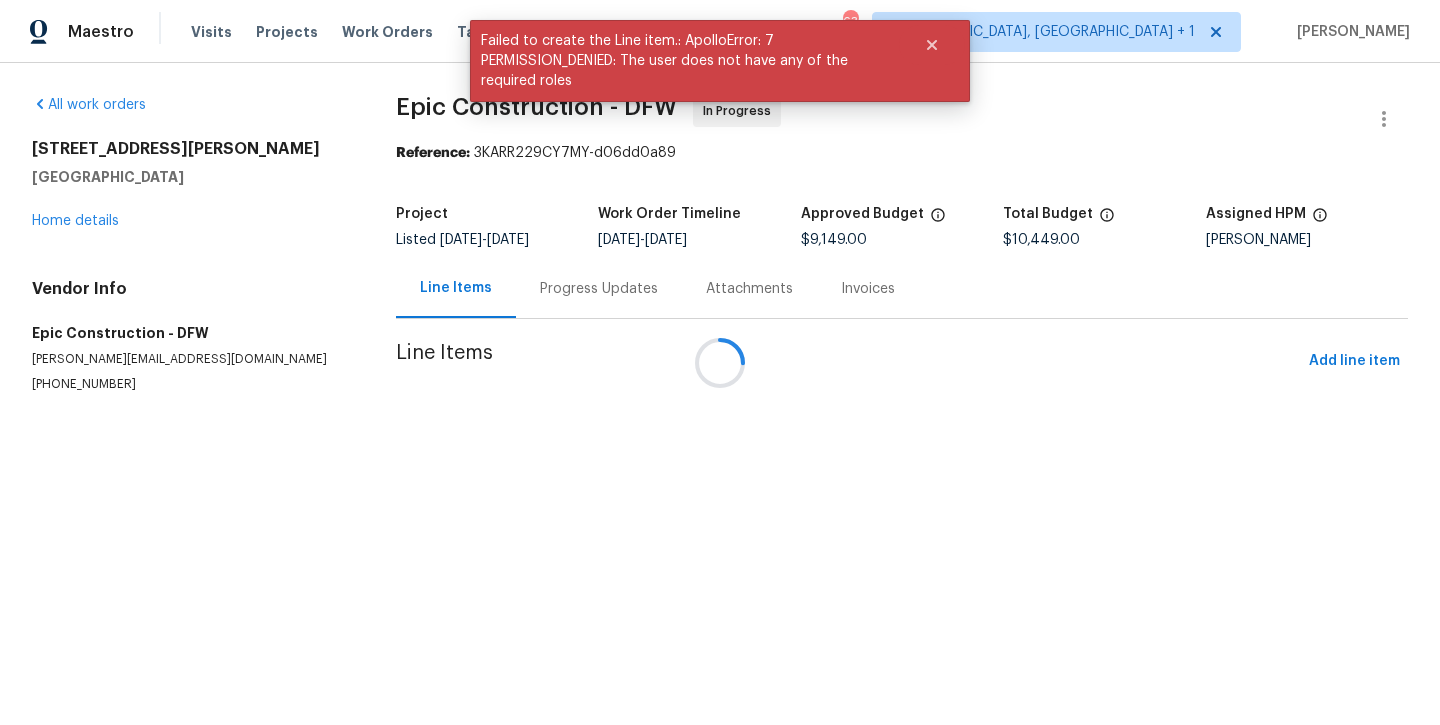 scroll, scrollTop: 0, scrollLeft: 0, axis: both 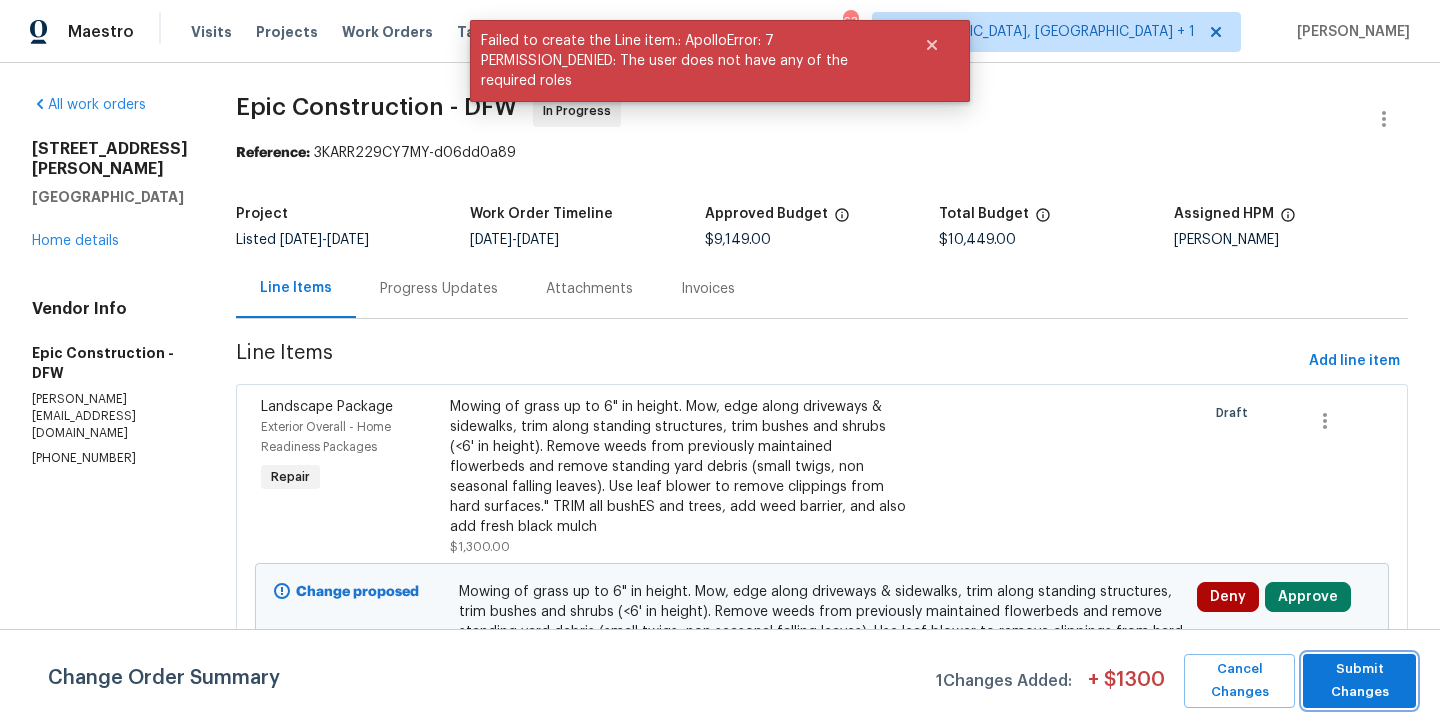 click on "Submit Changes" at bounding box center (1359, 681) 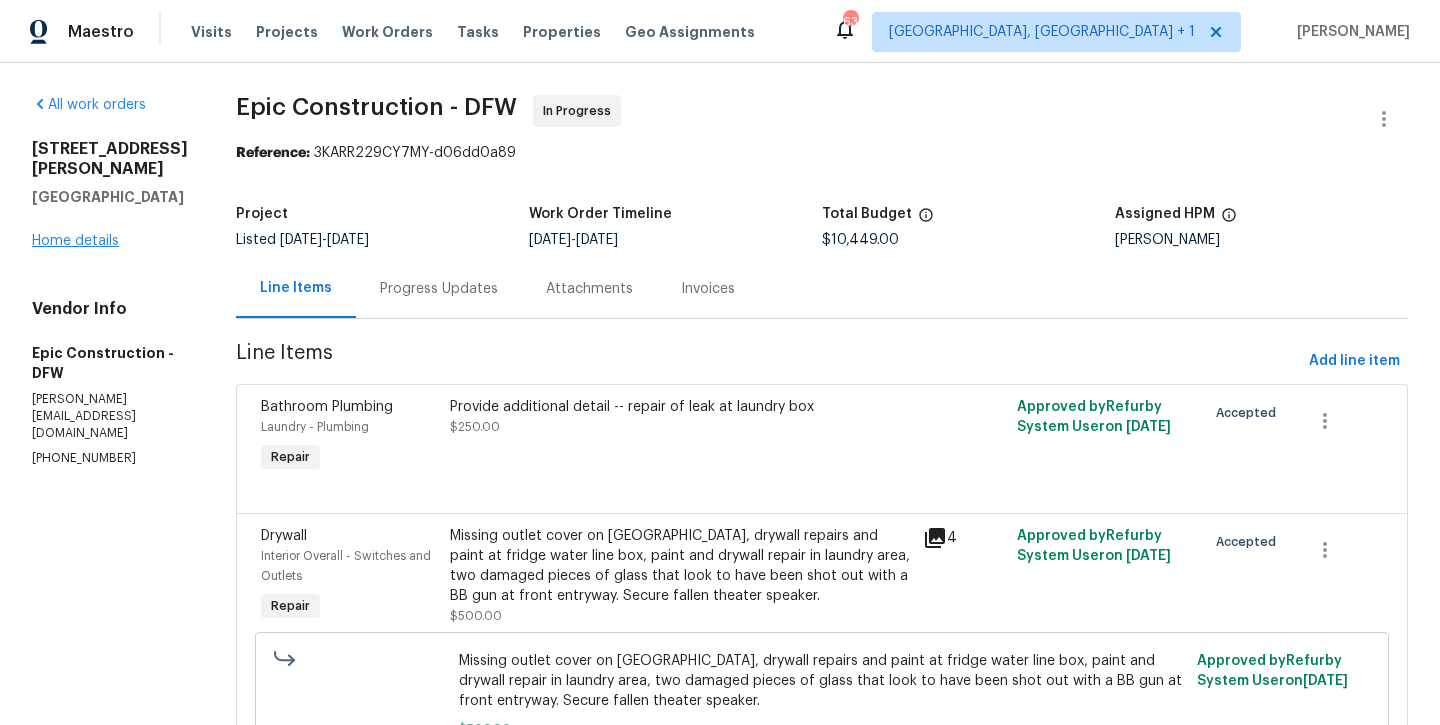 click on "Home details" at bounding box center [75, 241] 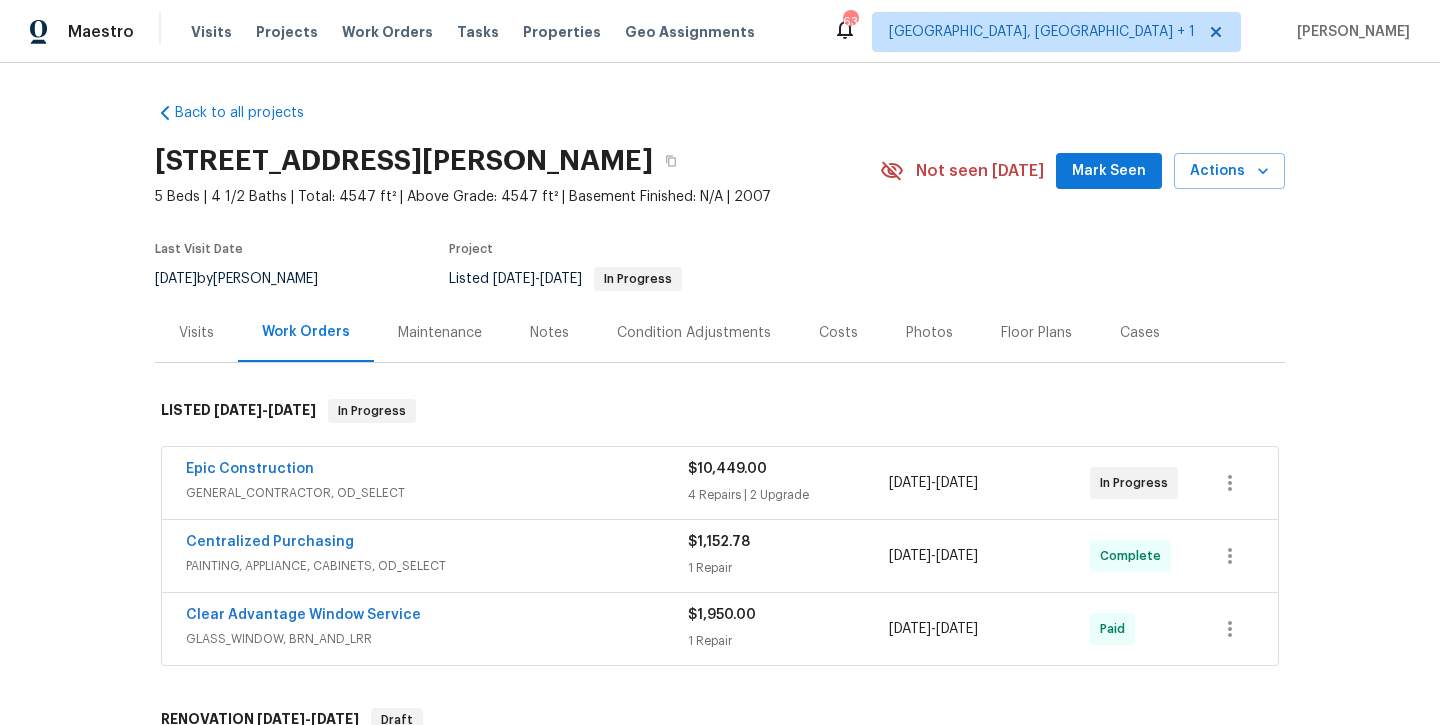 click on "3104 Kimberlee Ln, Highland Village, TX 75077 5 Beds | 4 1/2 Baths | Total: 4547 ft² | Above Grade: 4547 ft² | Basement Finished: N/A | 2007 Not seen today Mark Seen Actions" at bounding box center [720, 171] 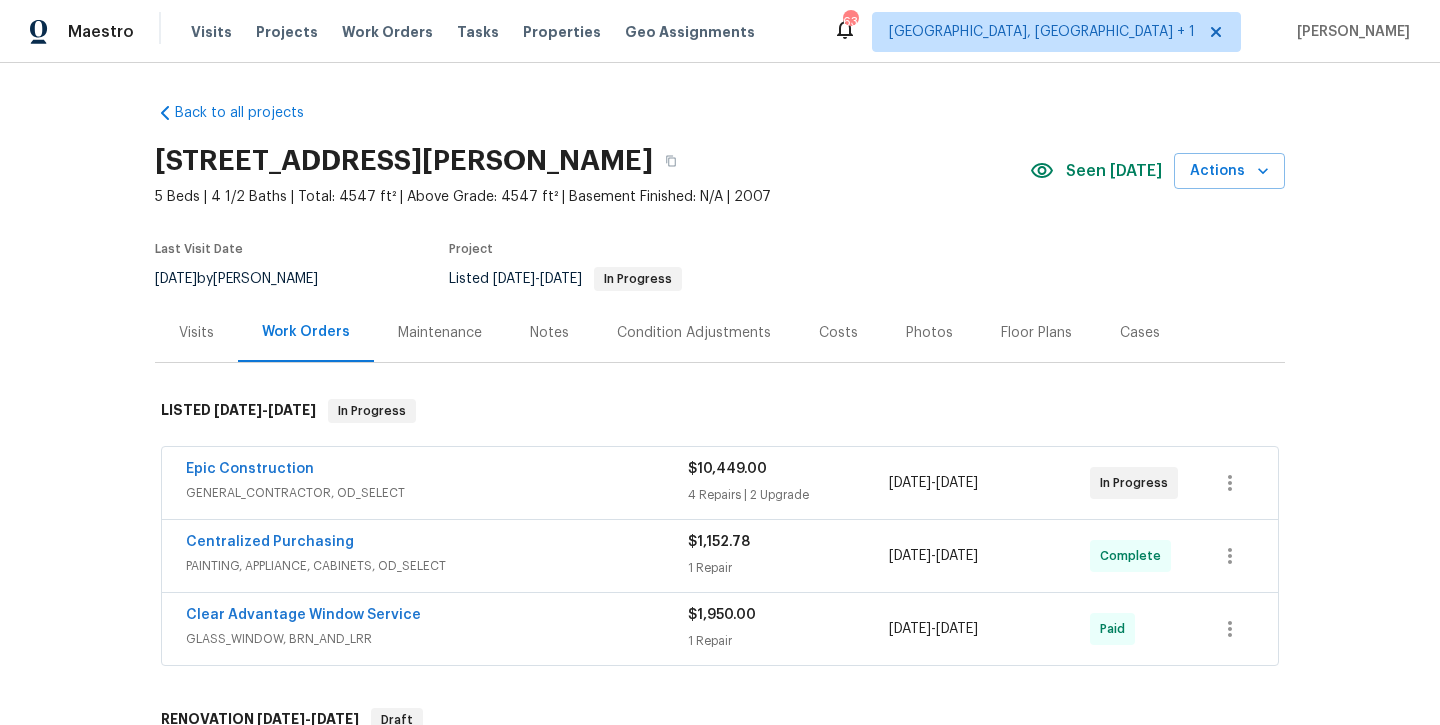 click on "Notes" at bounding box center (549, 333) 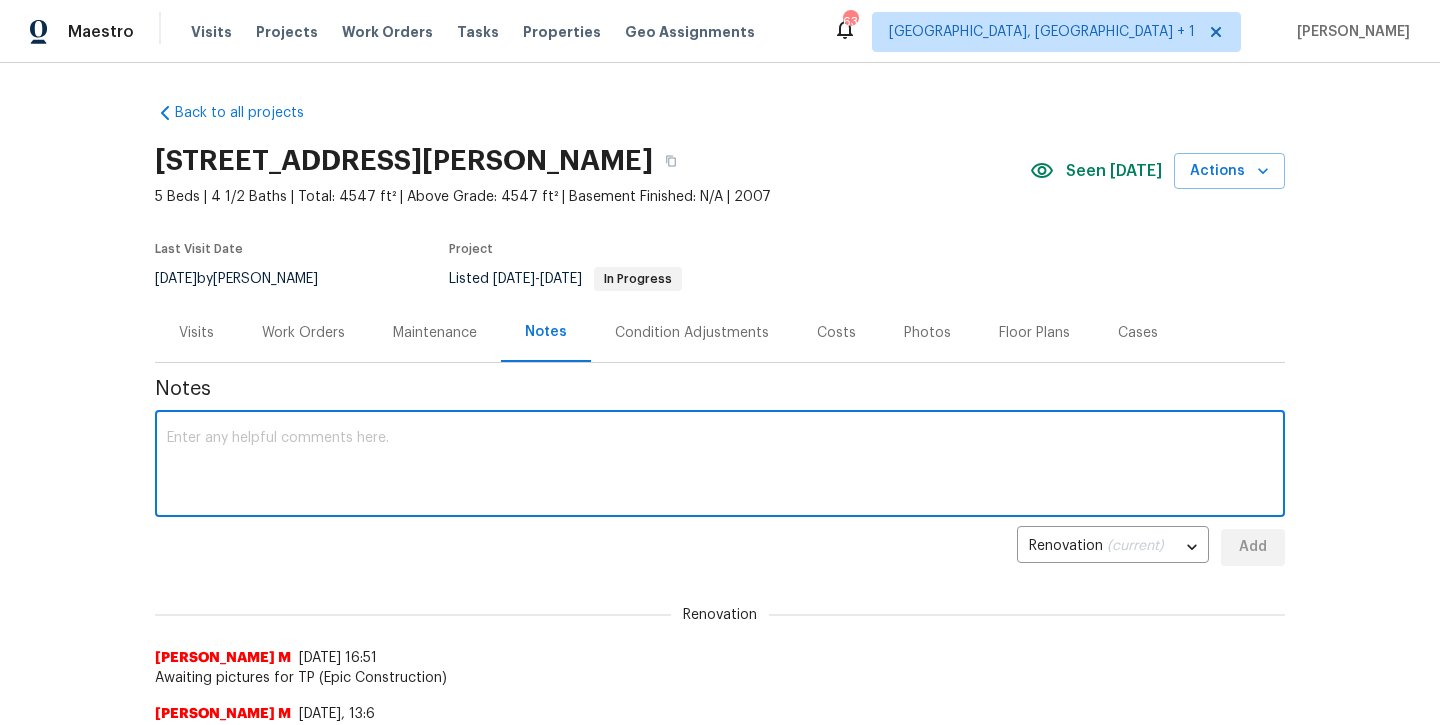 click at bounding box center [720, 466] 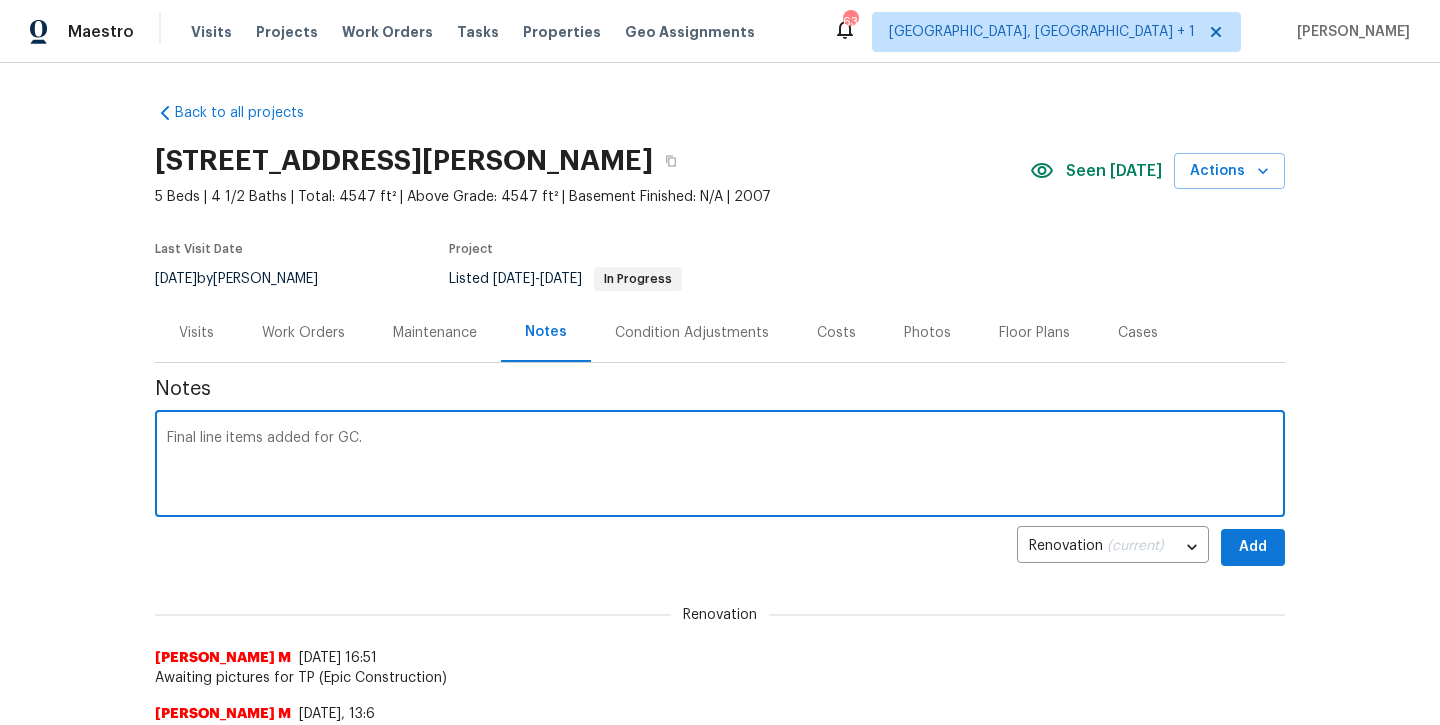 type on "Final line items added for GC." 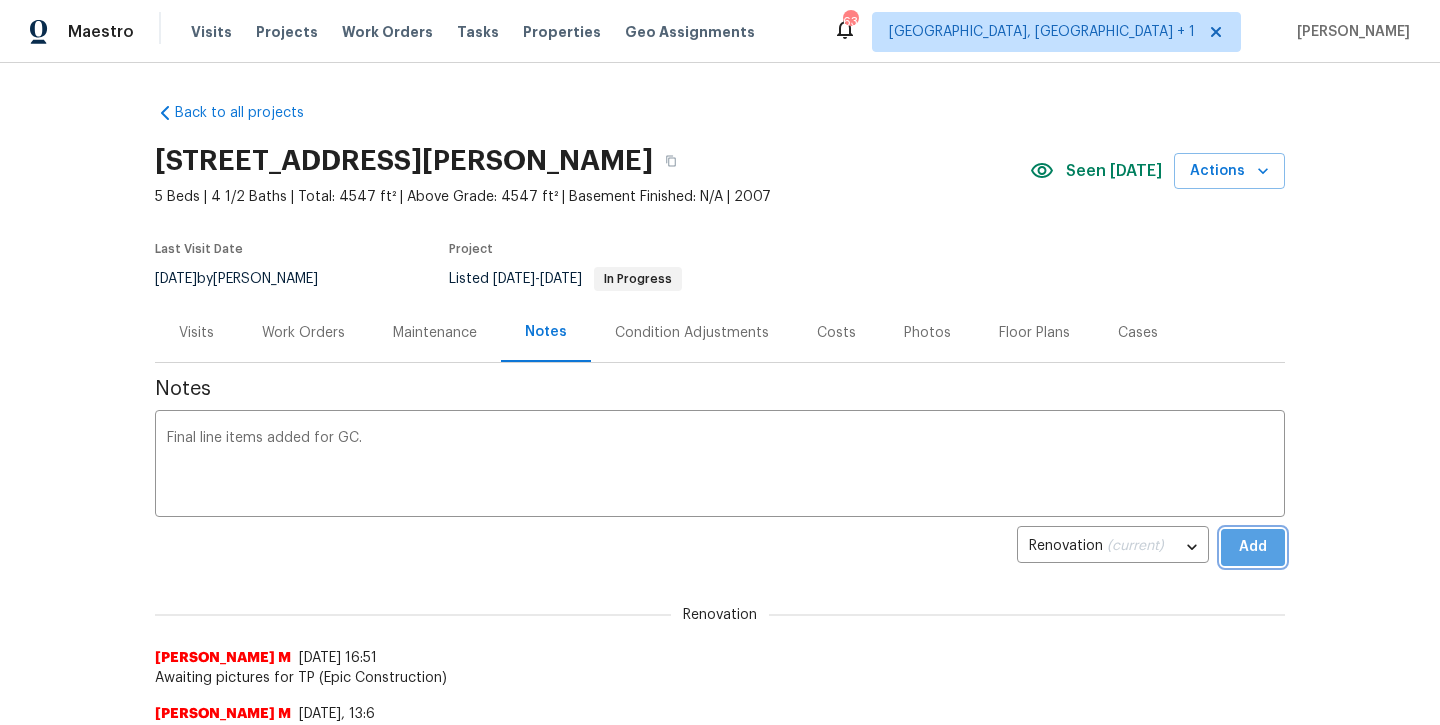 click on "Add" at bounding box center [1253, 547] 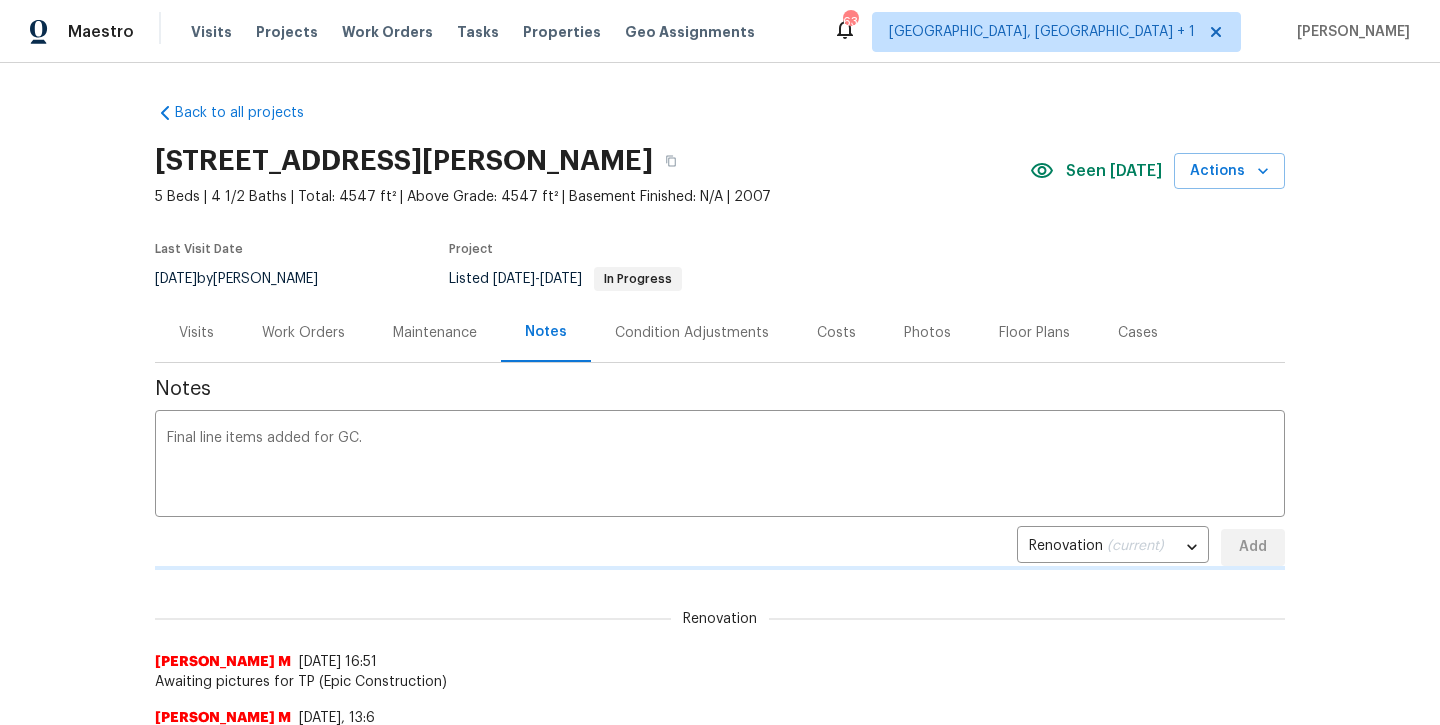 type 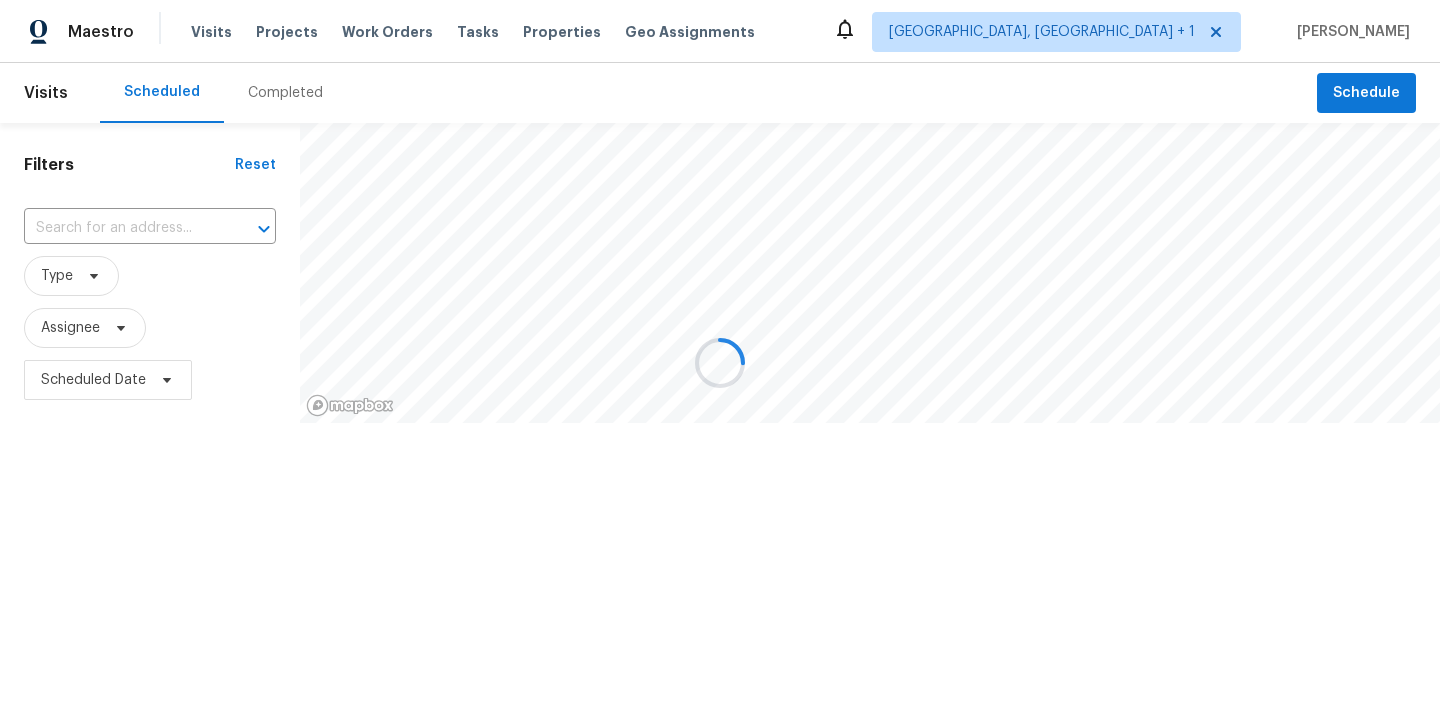scroll, scrollTop: 0, scrollLeft: 0, axis: both 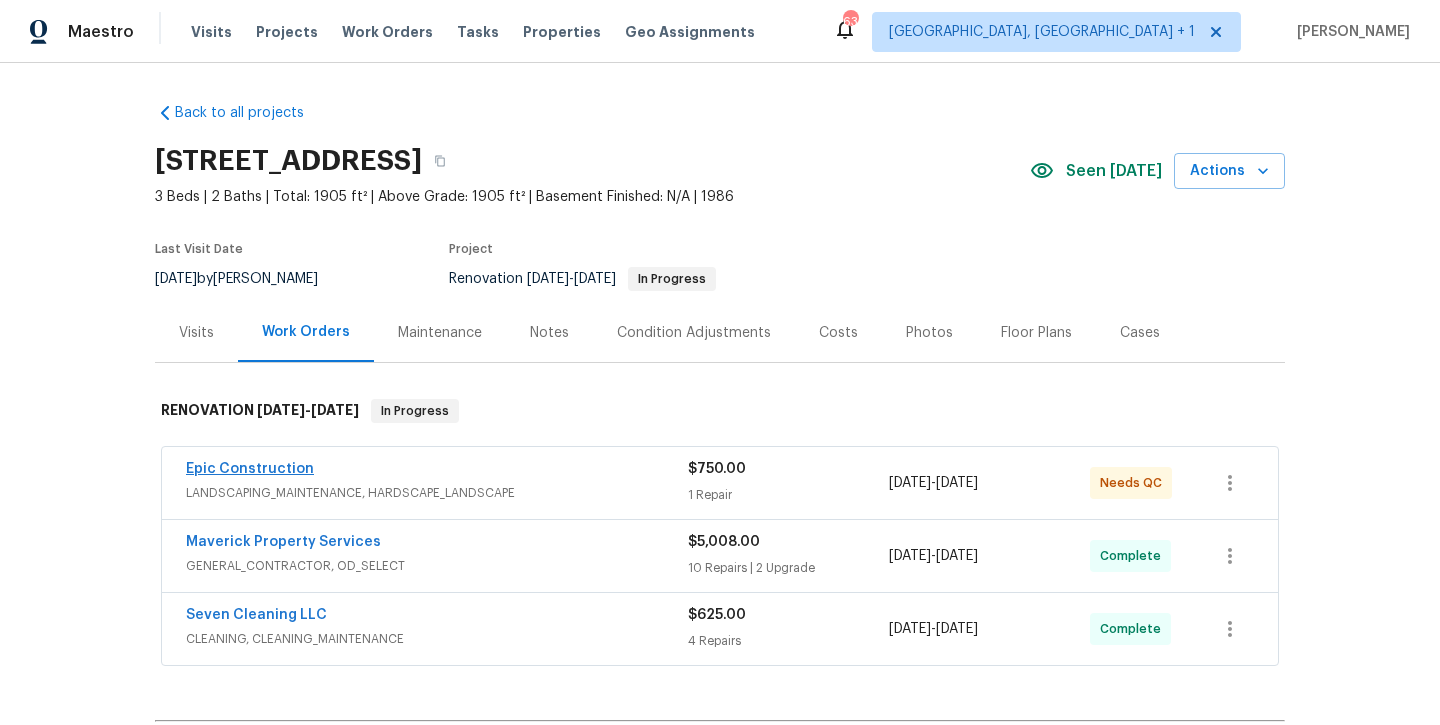 click on "Epic Construction" at bounding box center (250, 469) 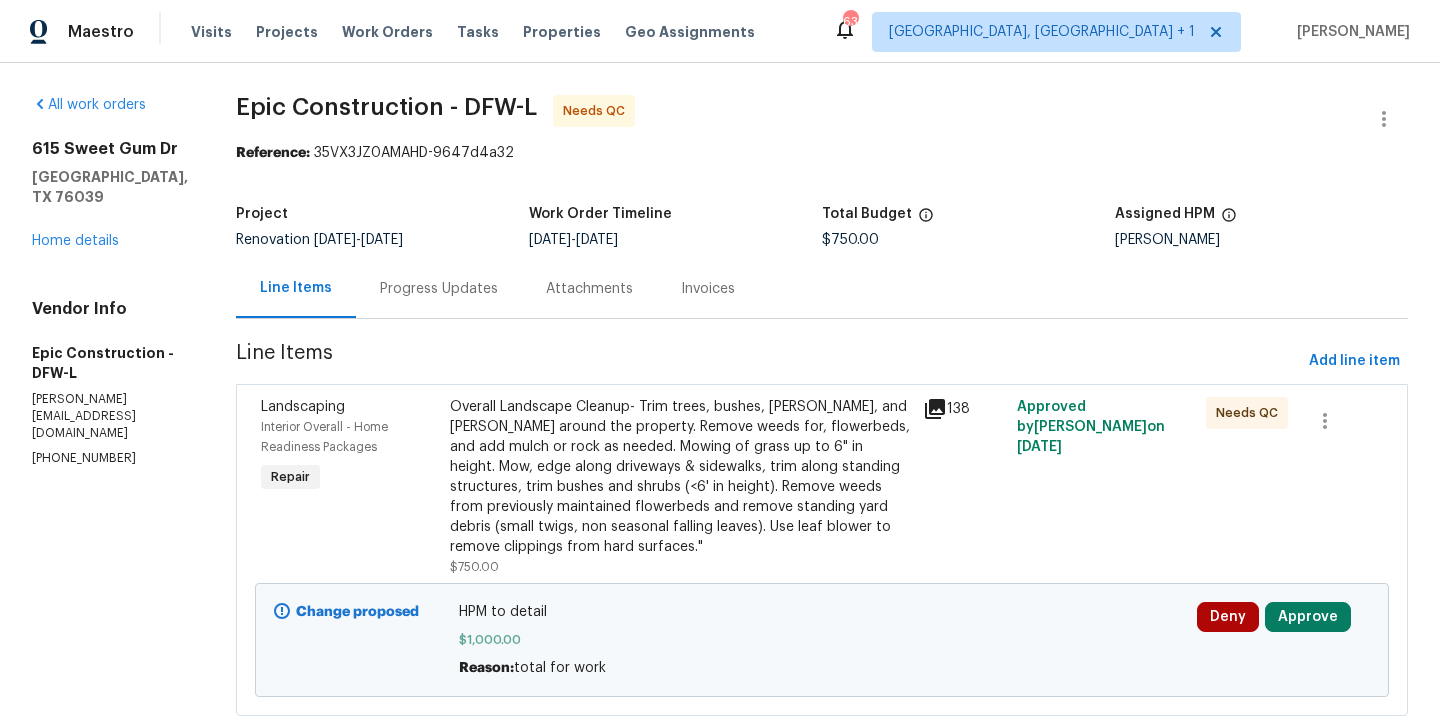 click on "[STREET_ADDRESS][PERSON_NAME] Home details" at bounding box center (110, 195) 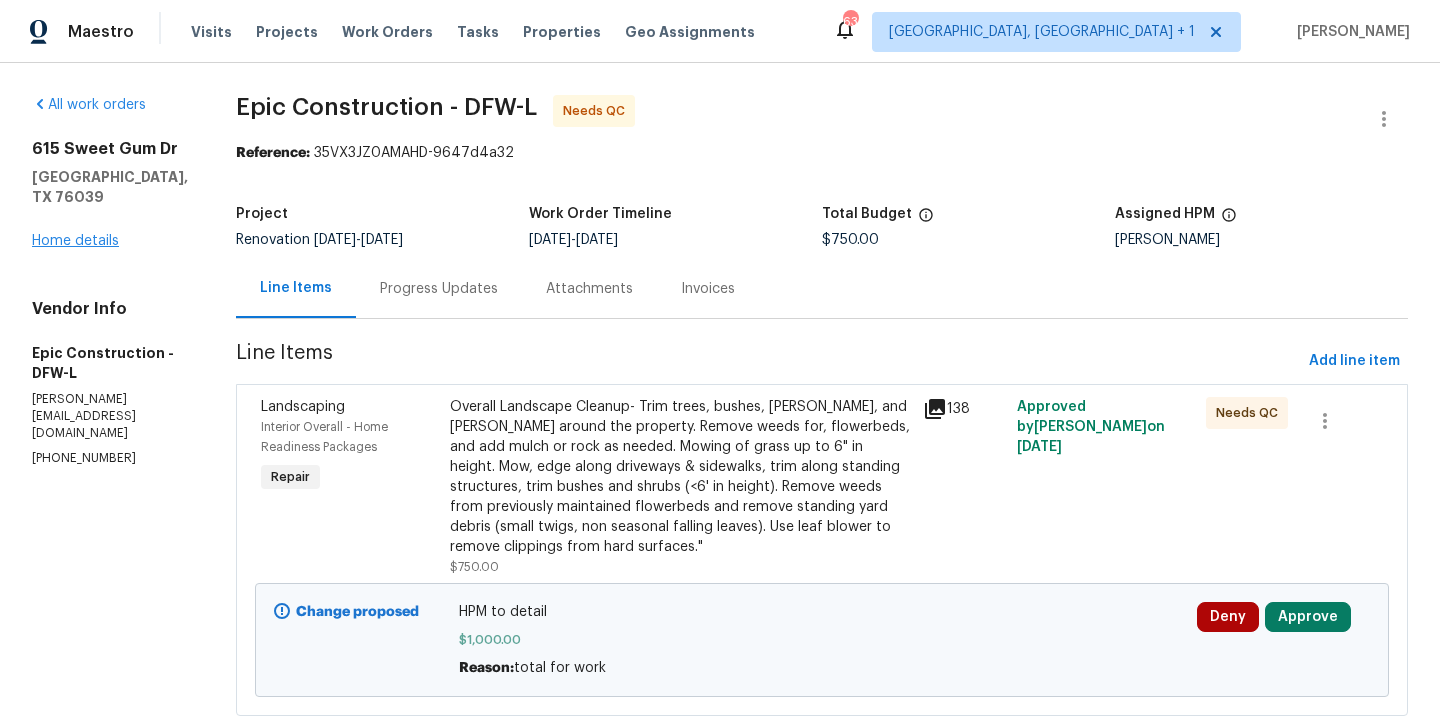 click on "Home details" at bounding box center [75, 241] 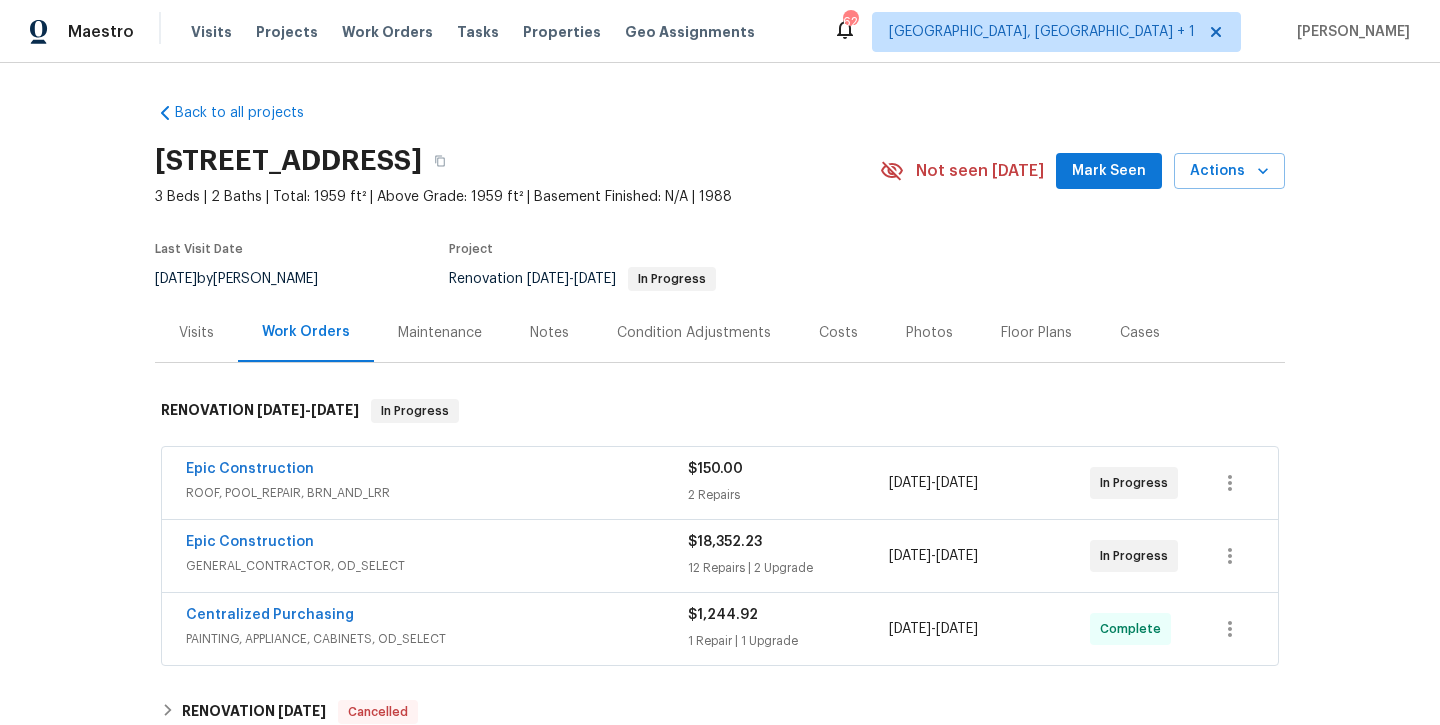 scroll, scrollTop: 0, scrollLeft: 0, axis: both 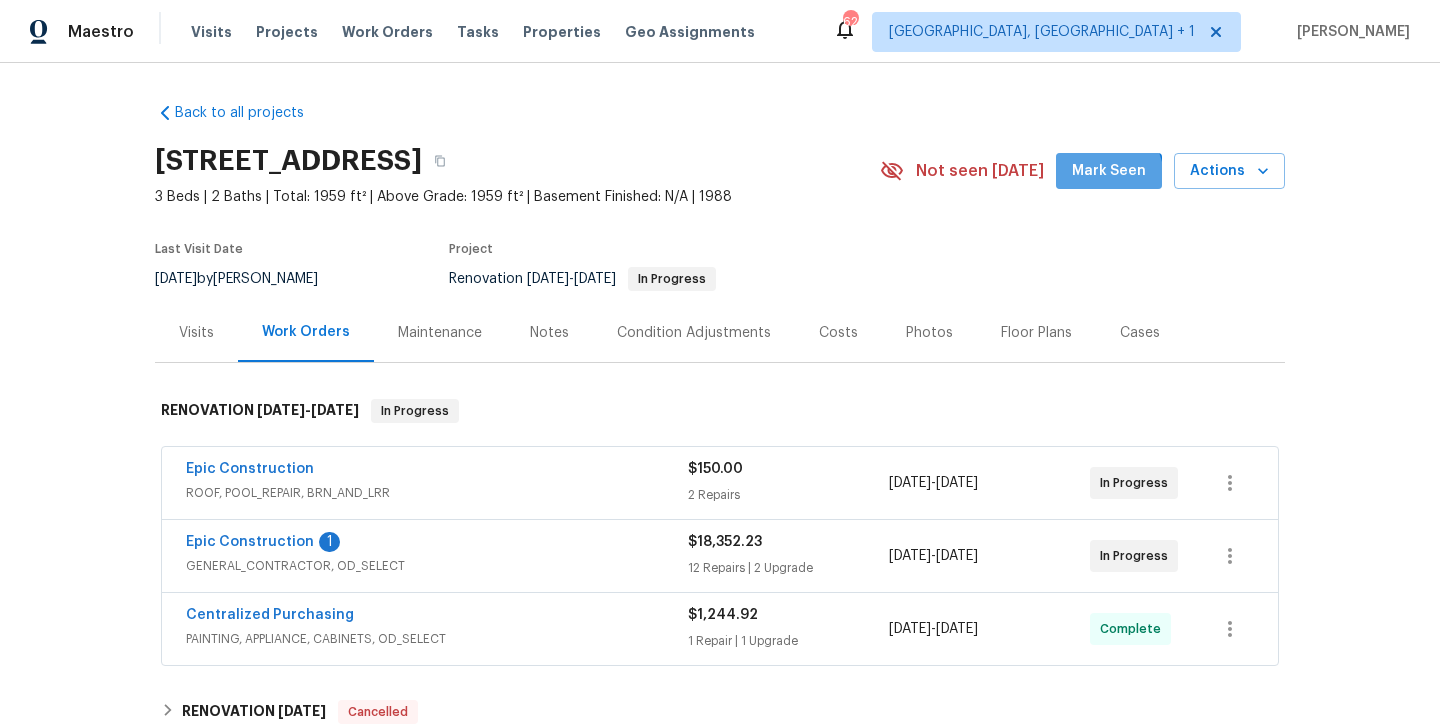 click on "Mark Seen" at bounding box center [1109, 171] 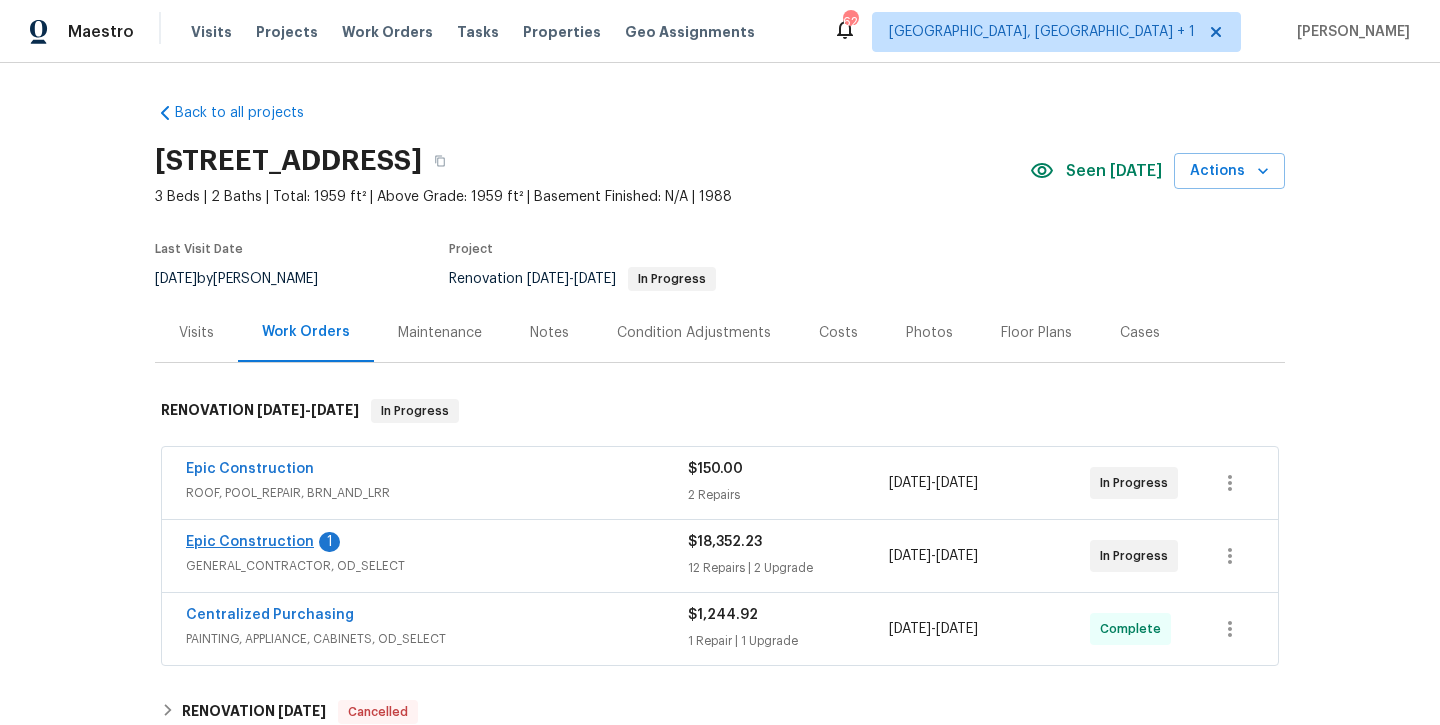 click on "Epic Construction" at bounding box center (250, 542) 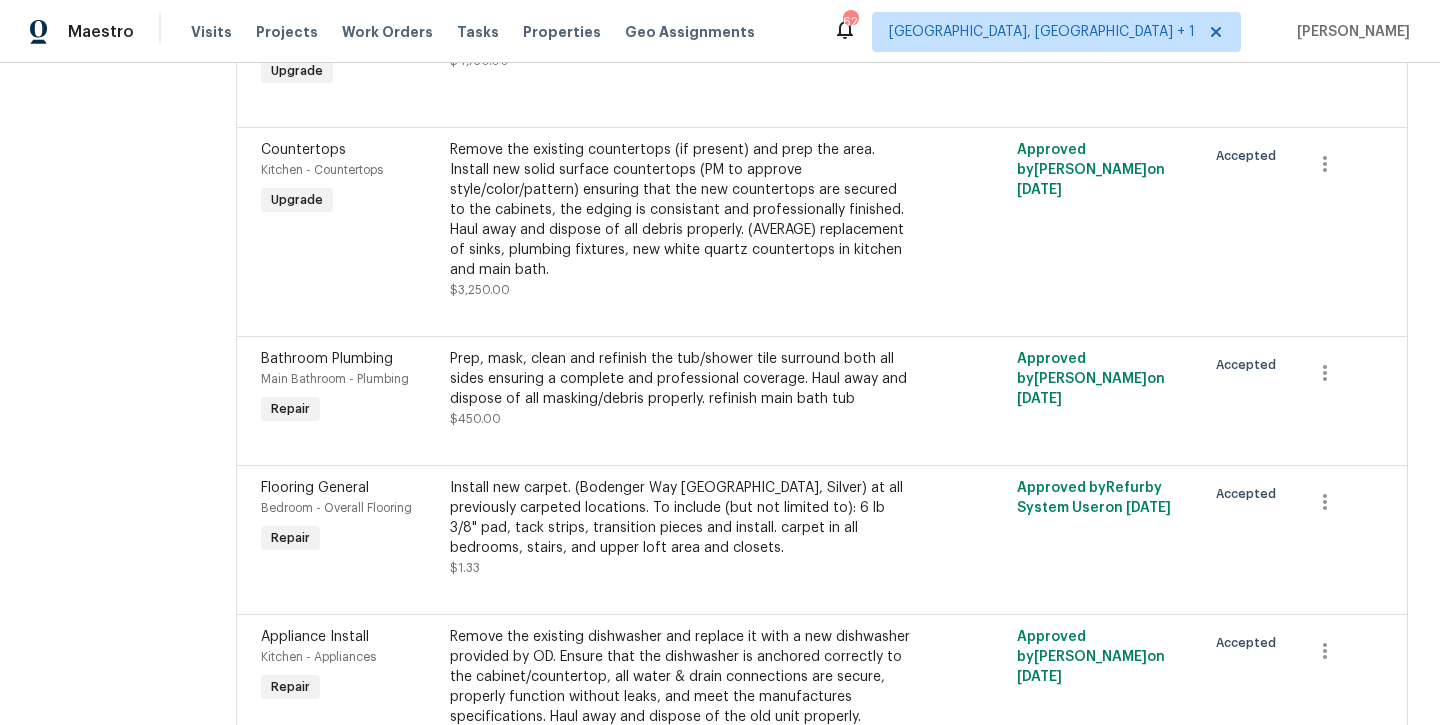 scroll, scrollTop: 1870, scrollLeft: 0, axis: vertical 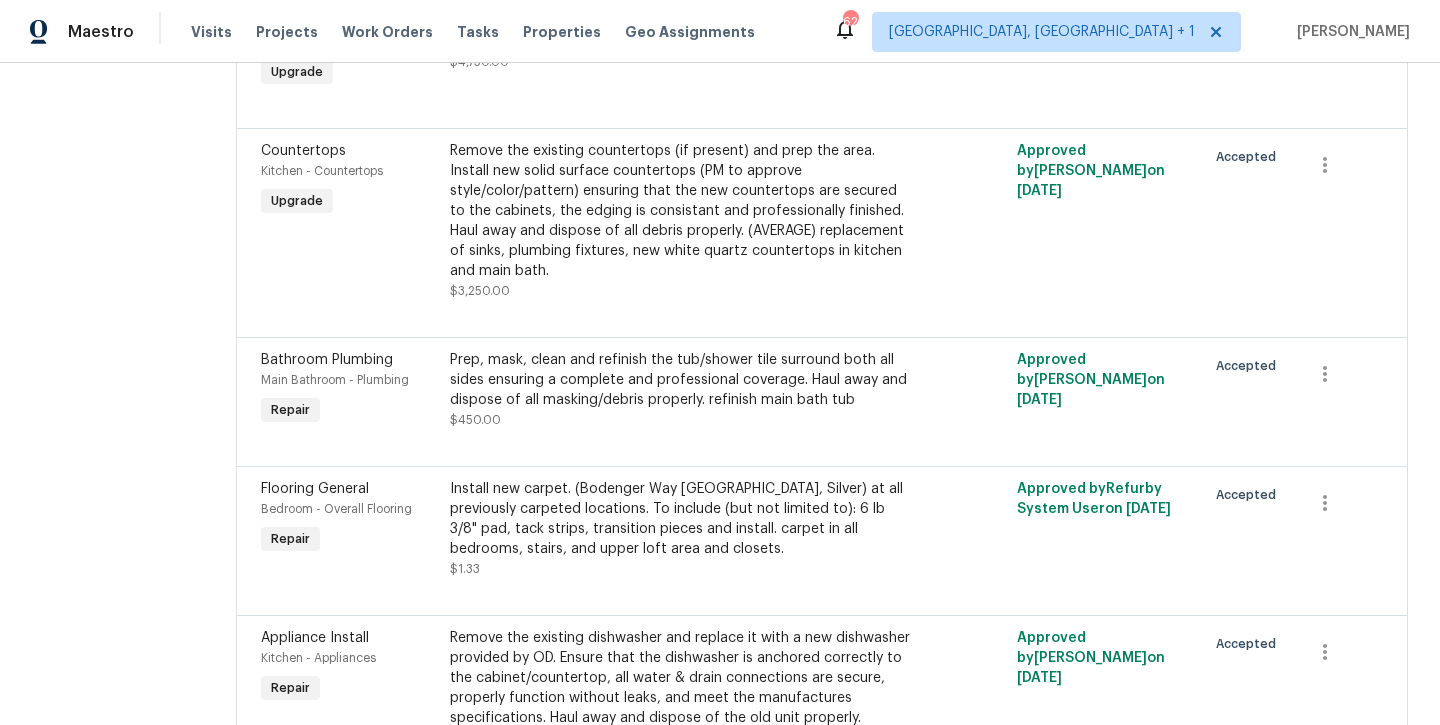 click on "Install new carpet. (Bodenger Way [GEOGRAPHIC_DATA], Silver) at all previously carpeted locations. To include (but not limited to): 6 lb 3/8" pad, tack strips, transition pieces and install.
carpet in all bedrooms, stairs, and upper loft area and closets." at bounding box center [680, 519] 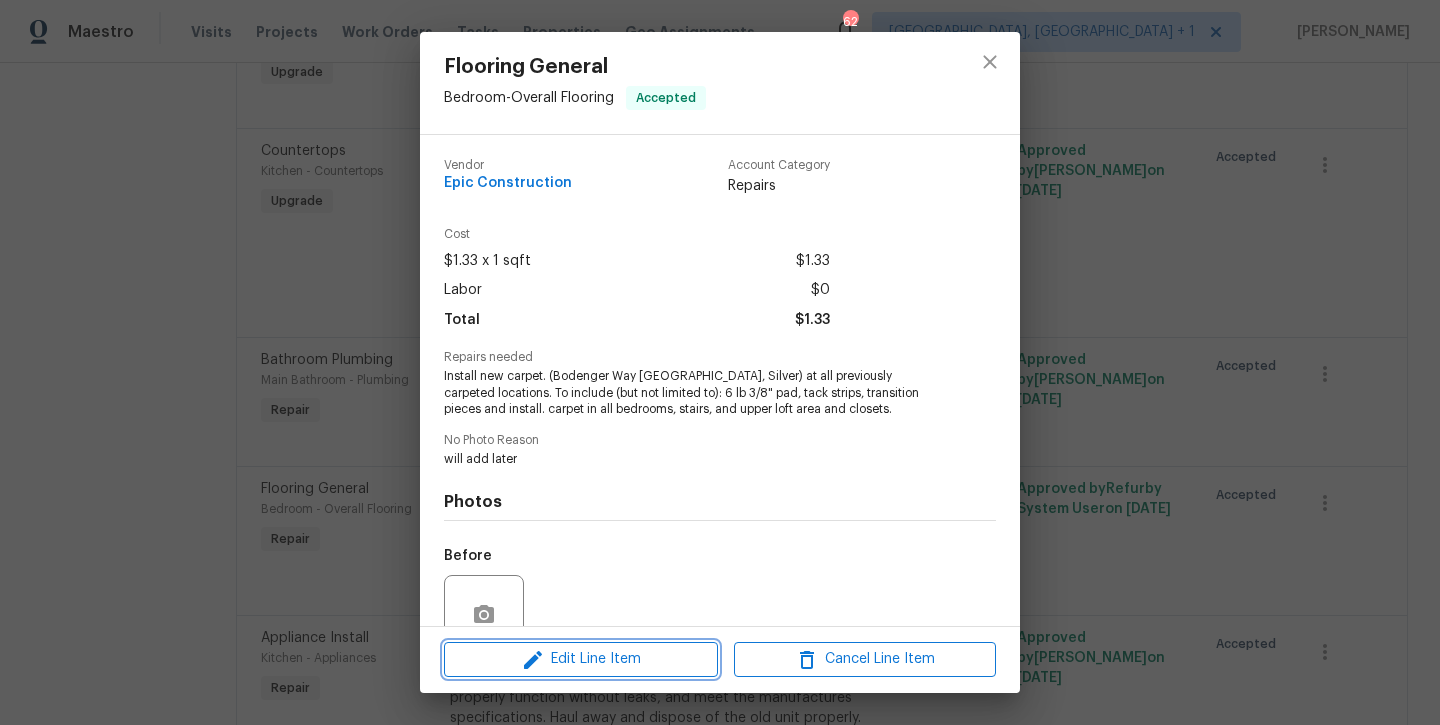 click on "Edit Line Item" at bounding box center [581, 659] 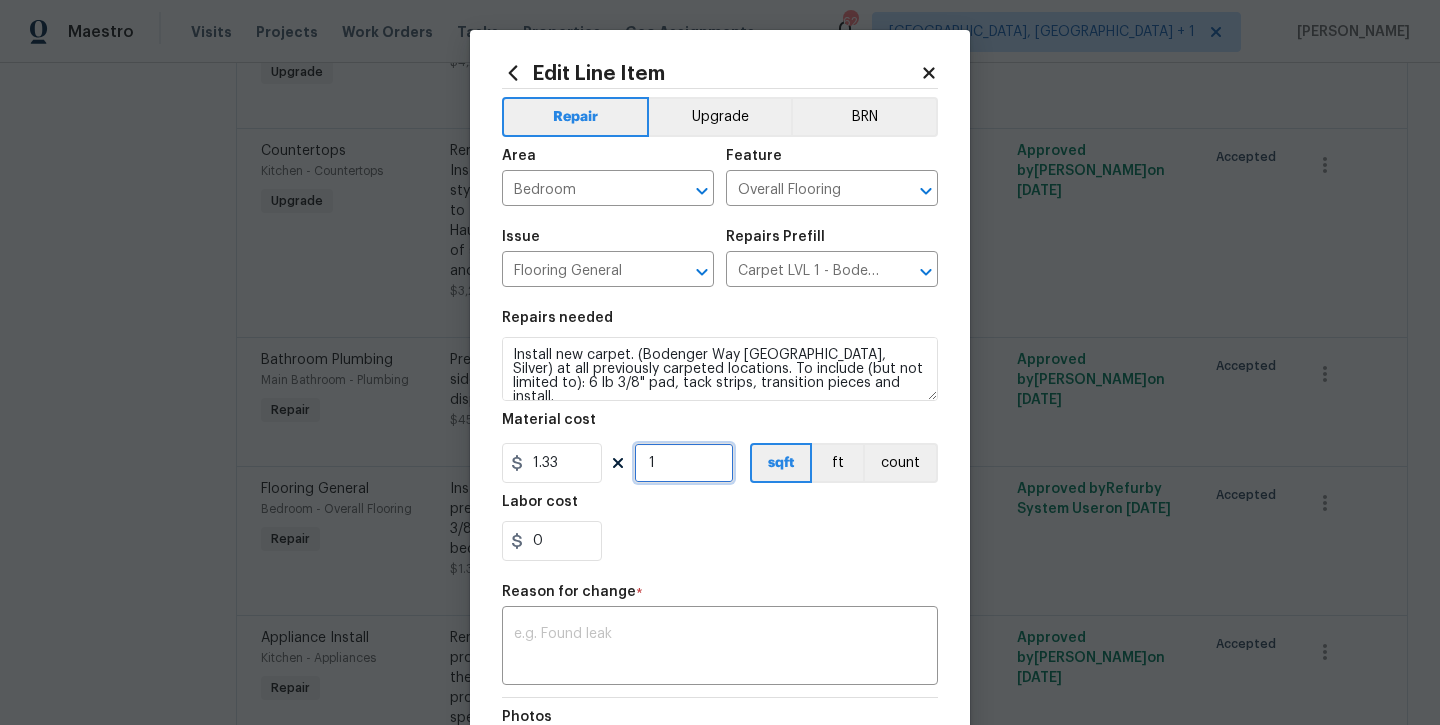 click on "1" at bounding box center (684, 463) 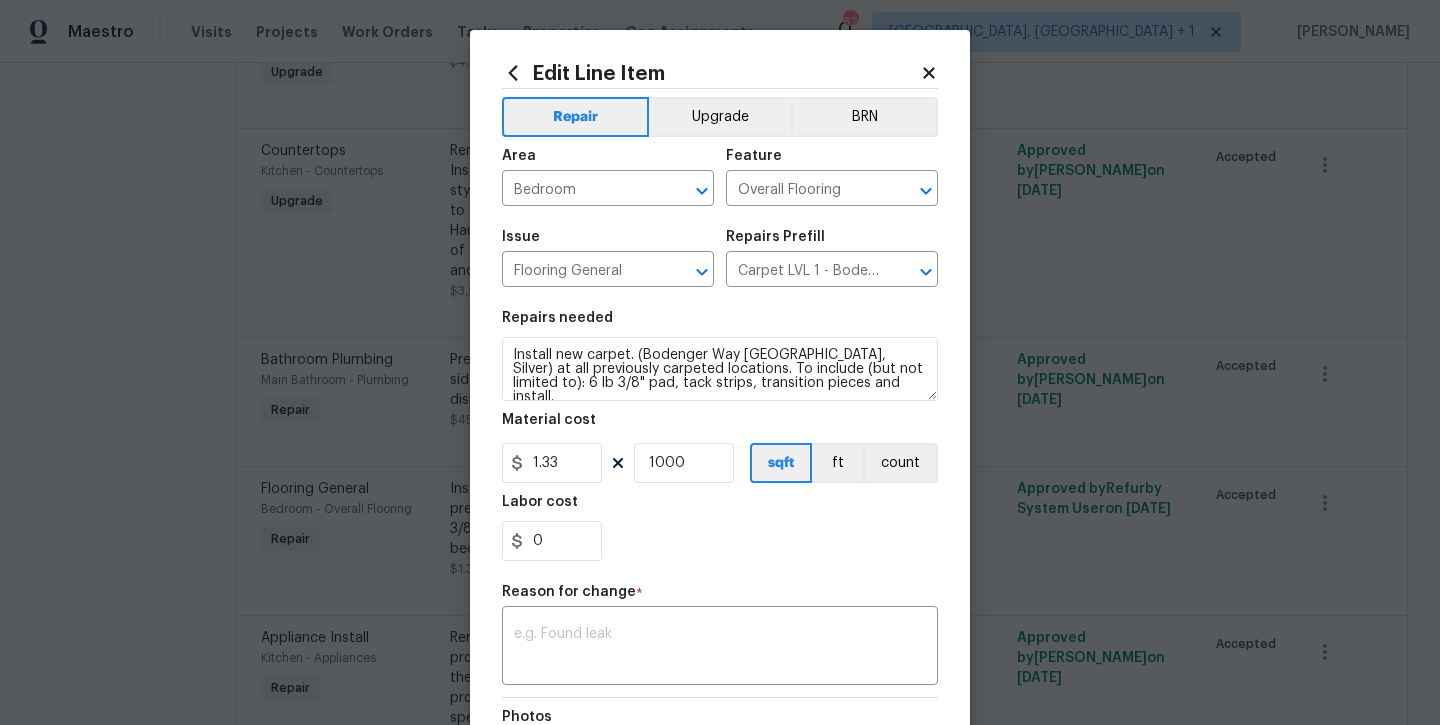 click on "0" at bounding box center (720, 541) 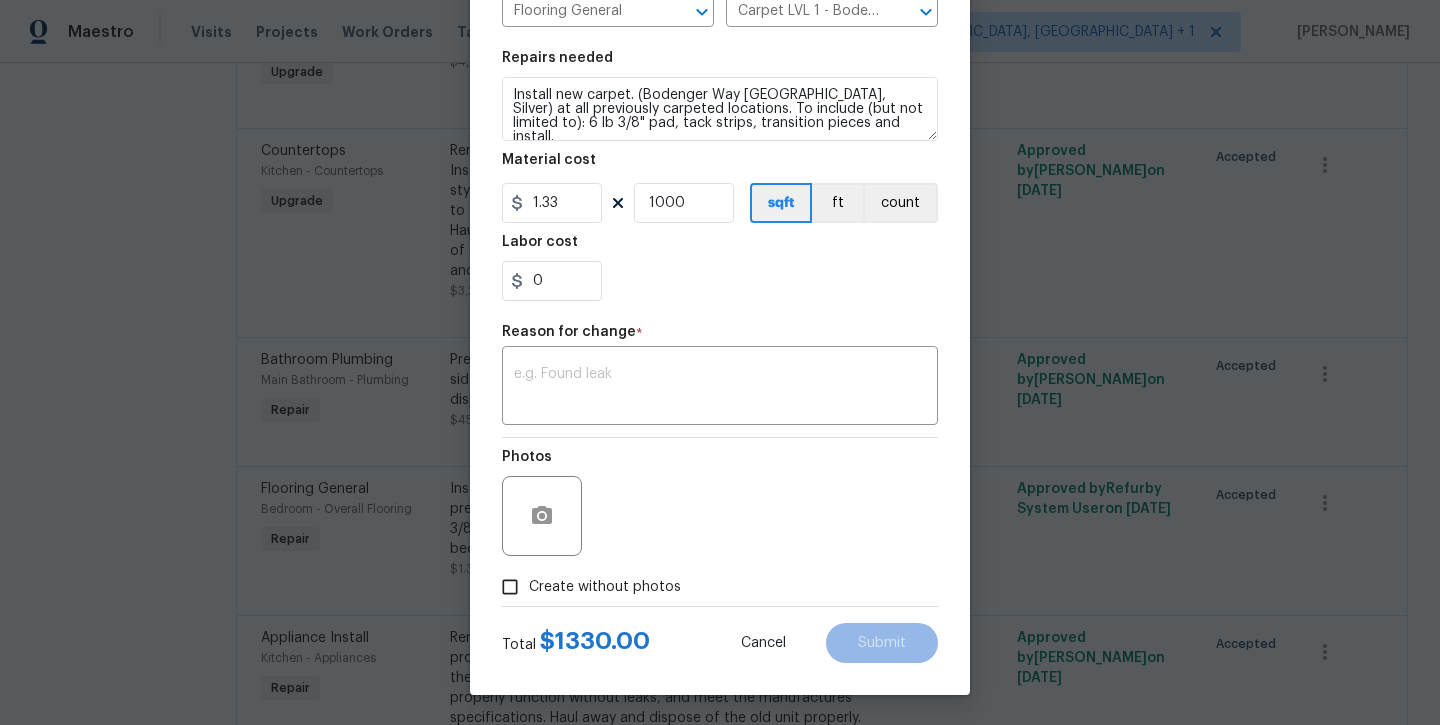 scroll, scrollTop: 260, scrollLeft: 0, axis: vertical 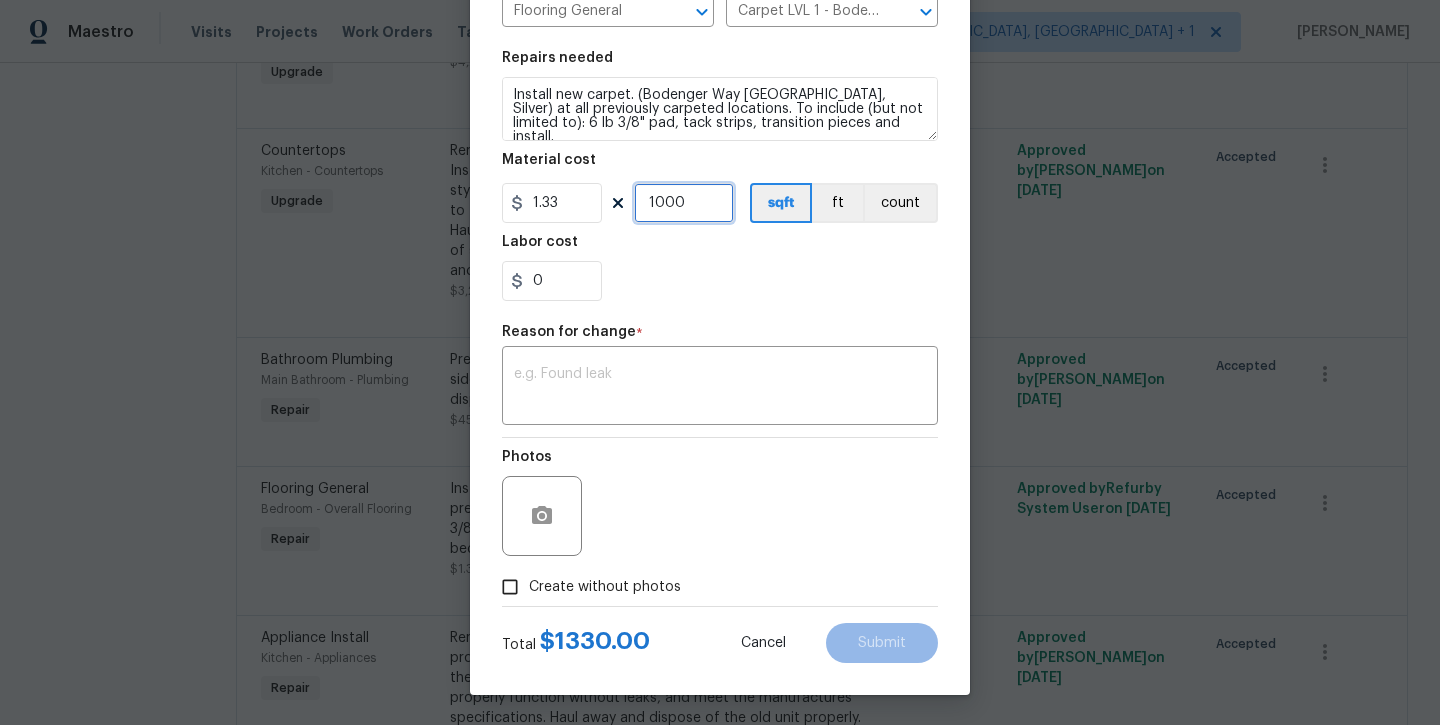 click on "1000" at bounding box center [684, 203] 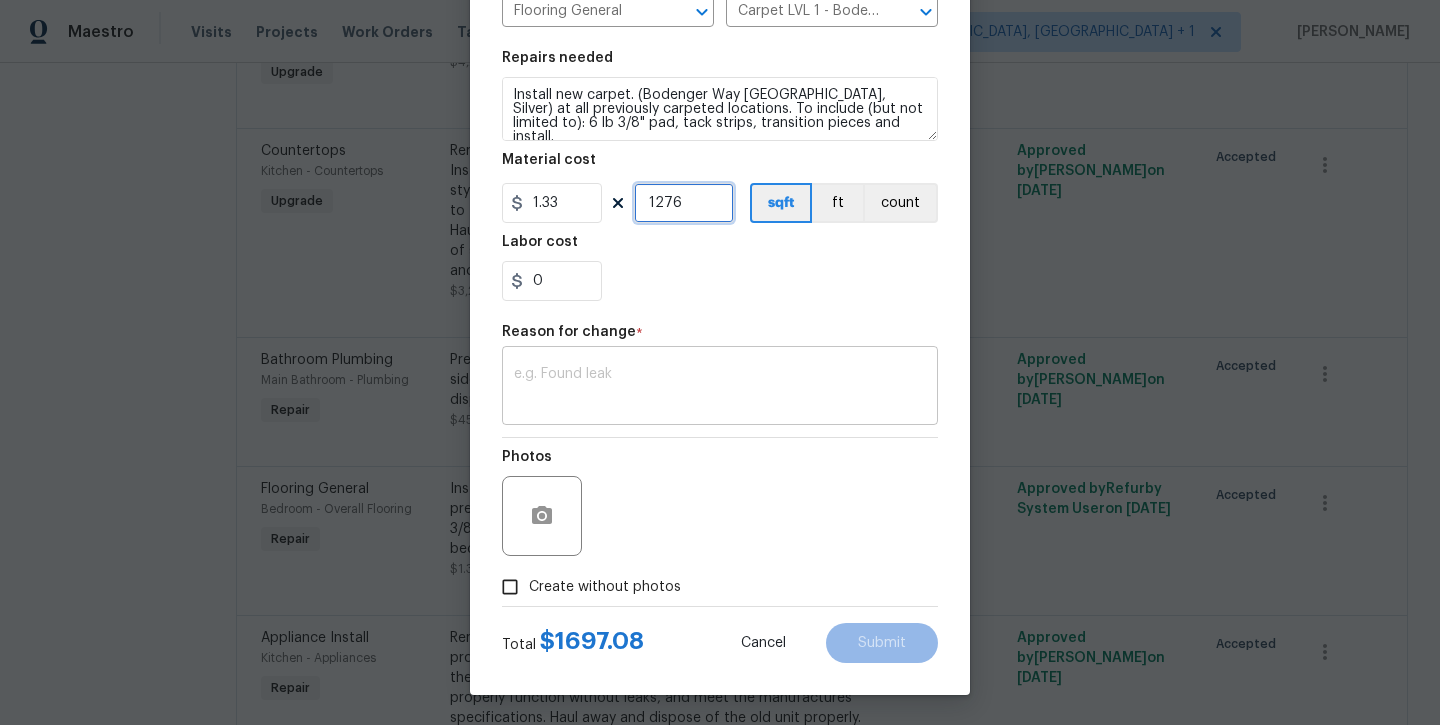 type on "1276" 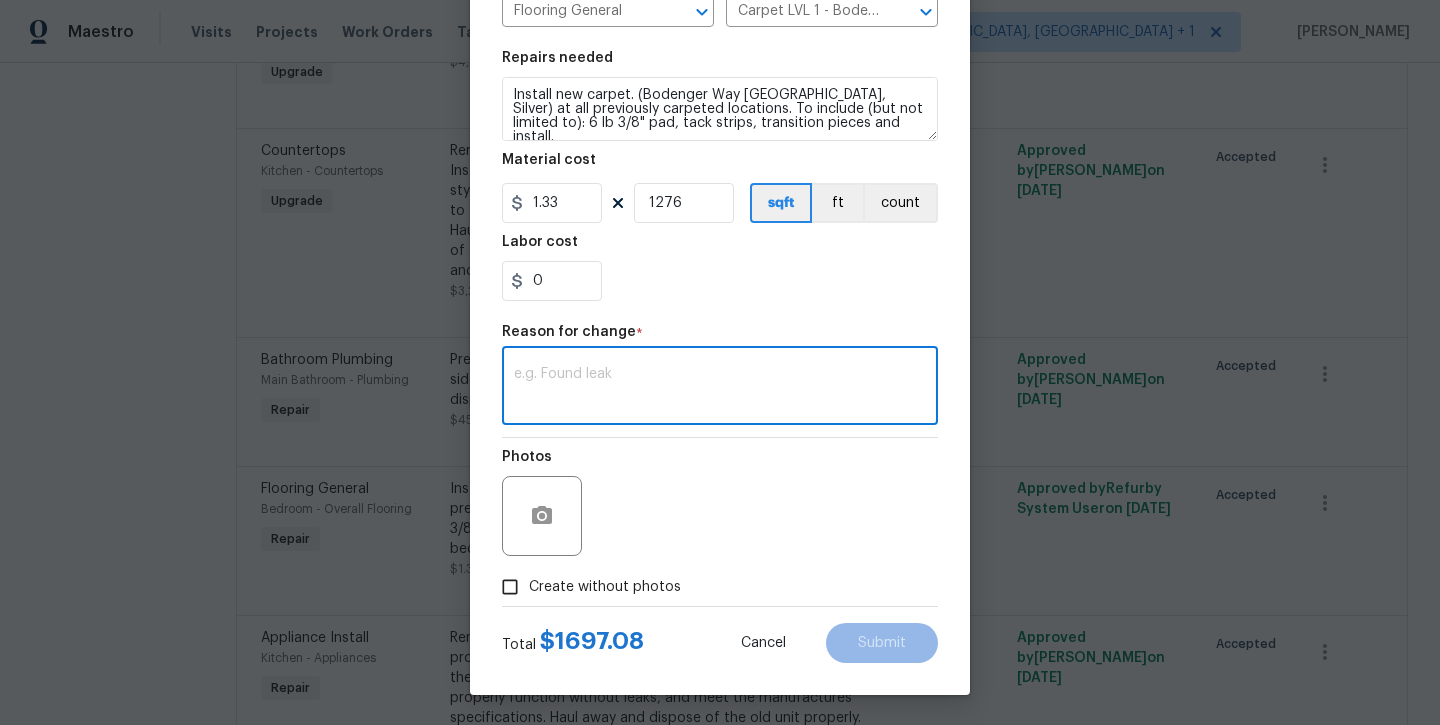 click at bounding box center [720, 388] 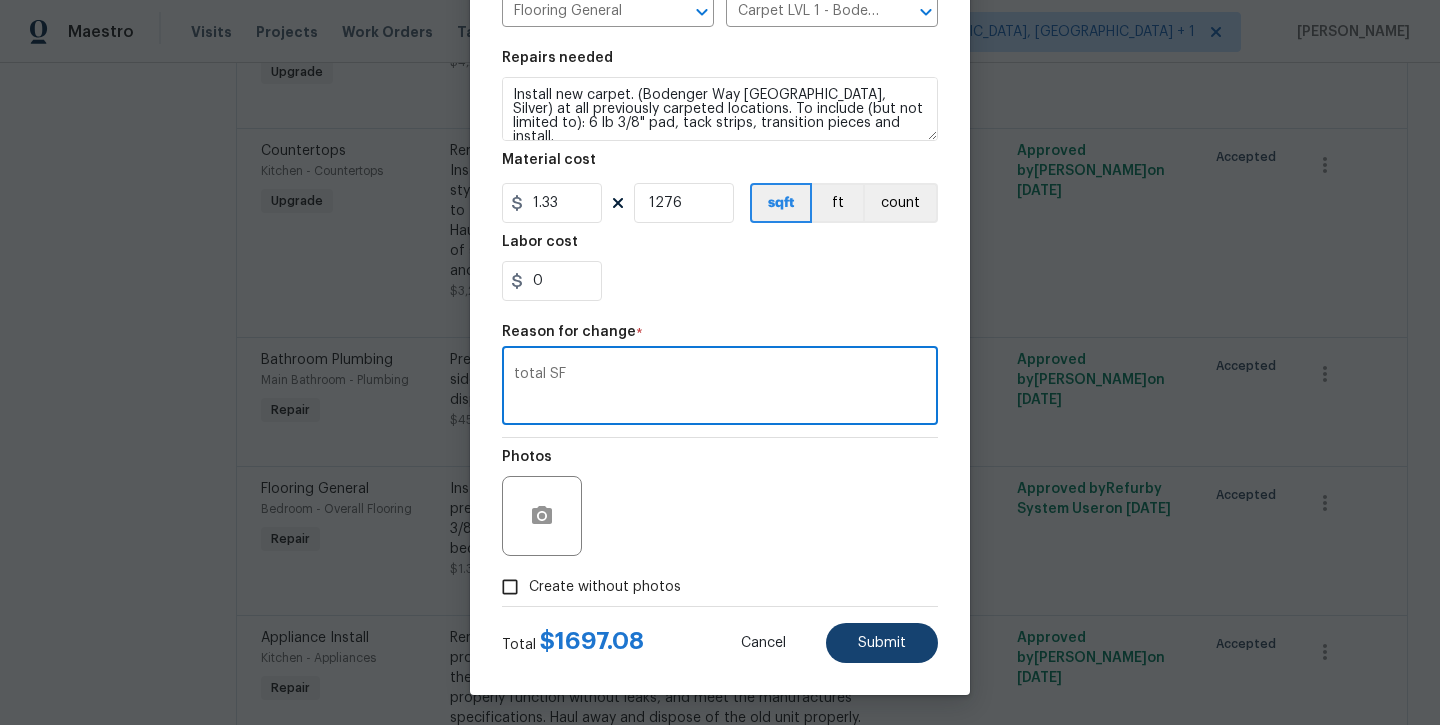 type on "total SF" 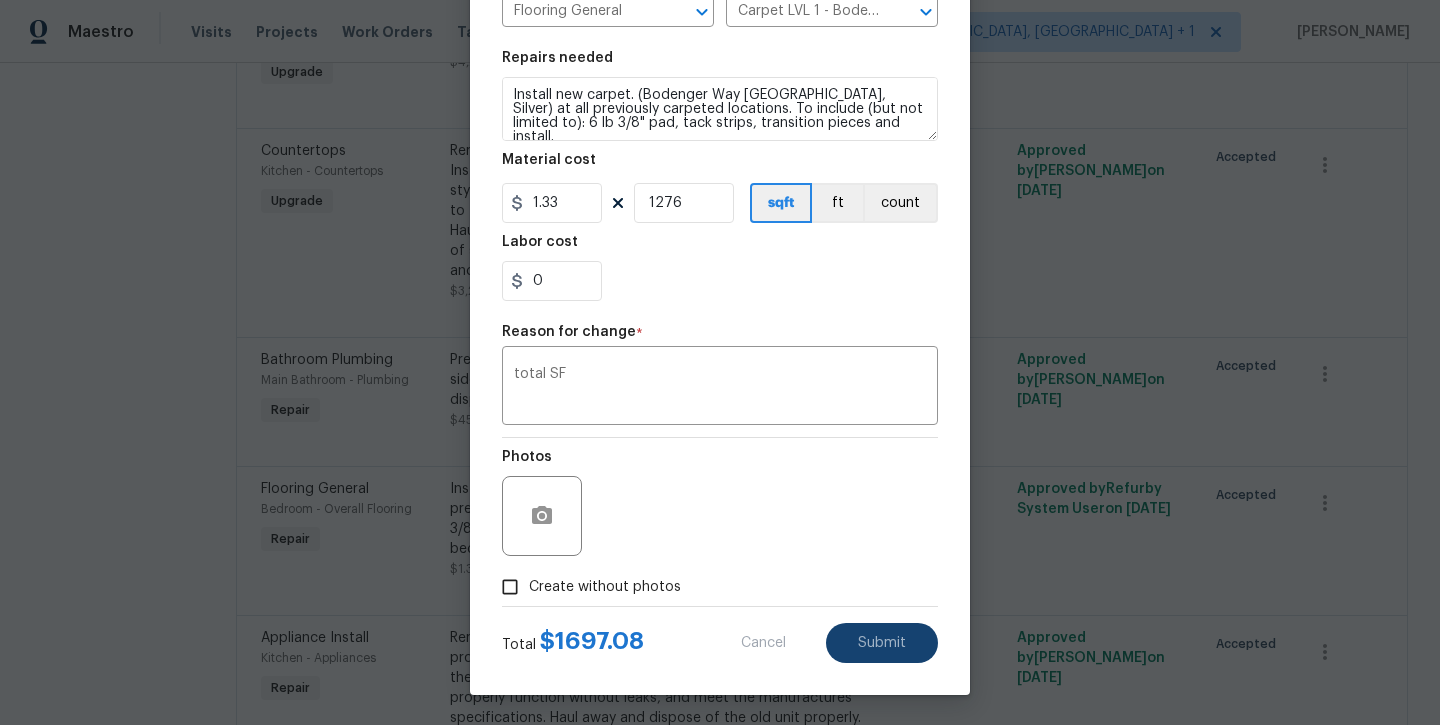 type on "1" 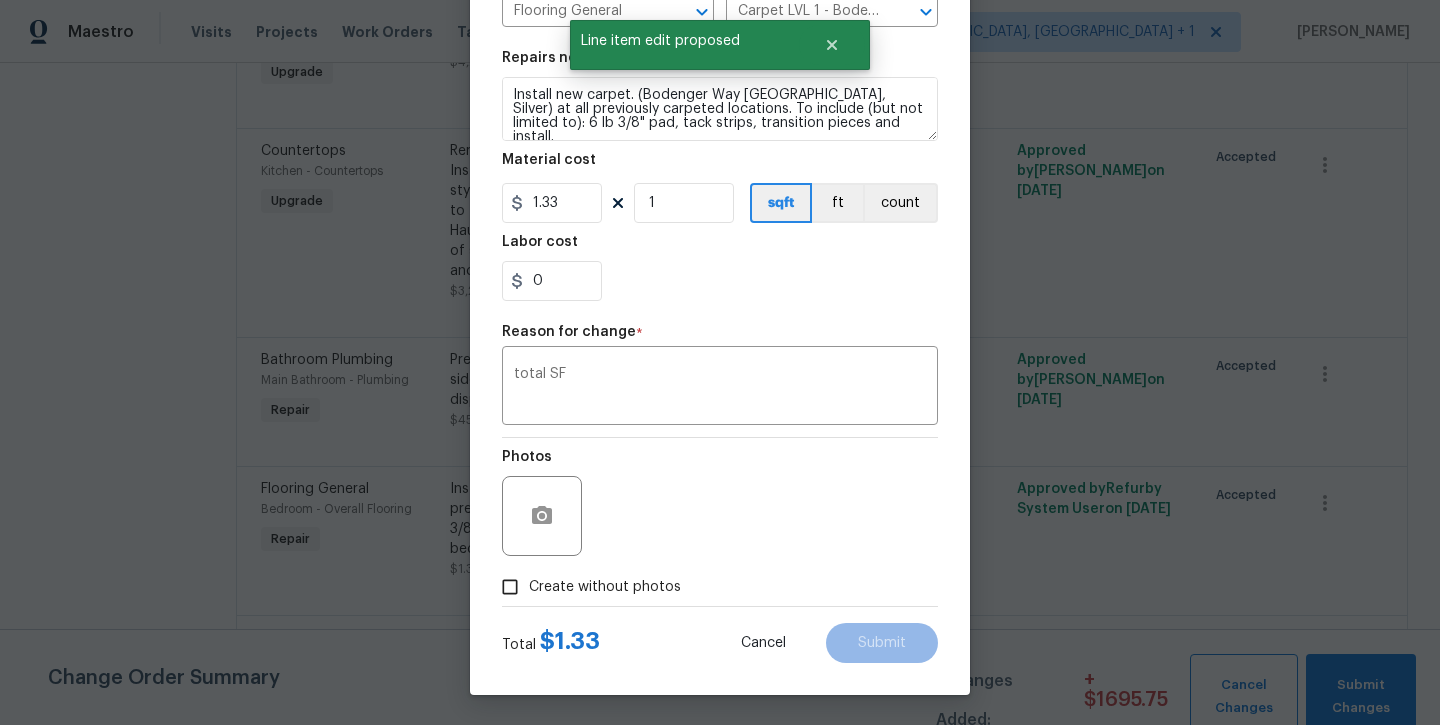scroll, scrollTop: 0, scrollLeft: 0, axis: both 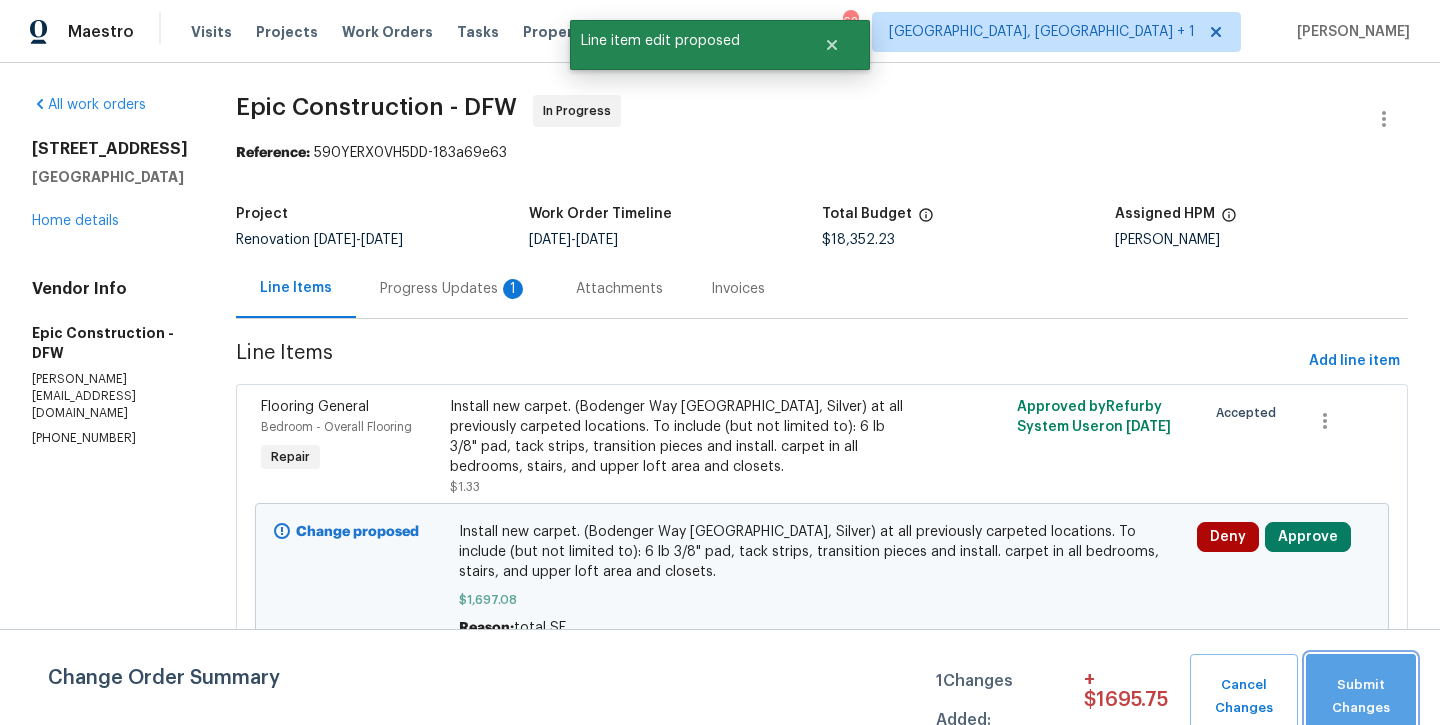click on "Submit Changes" at bounding box center (1361, 697) 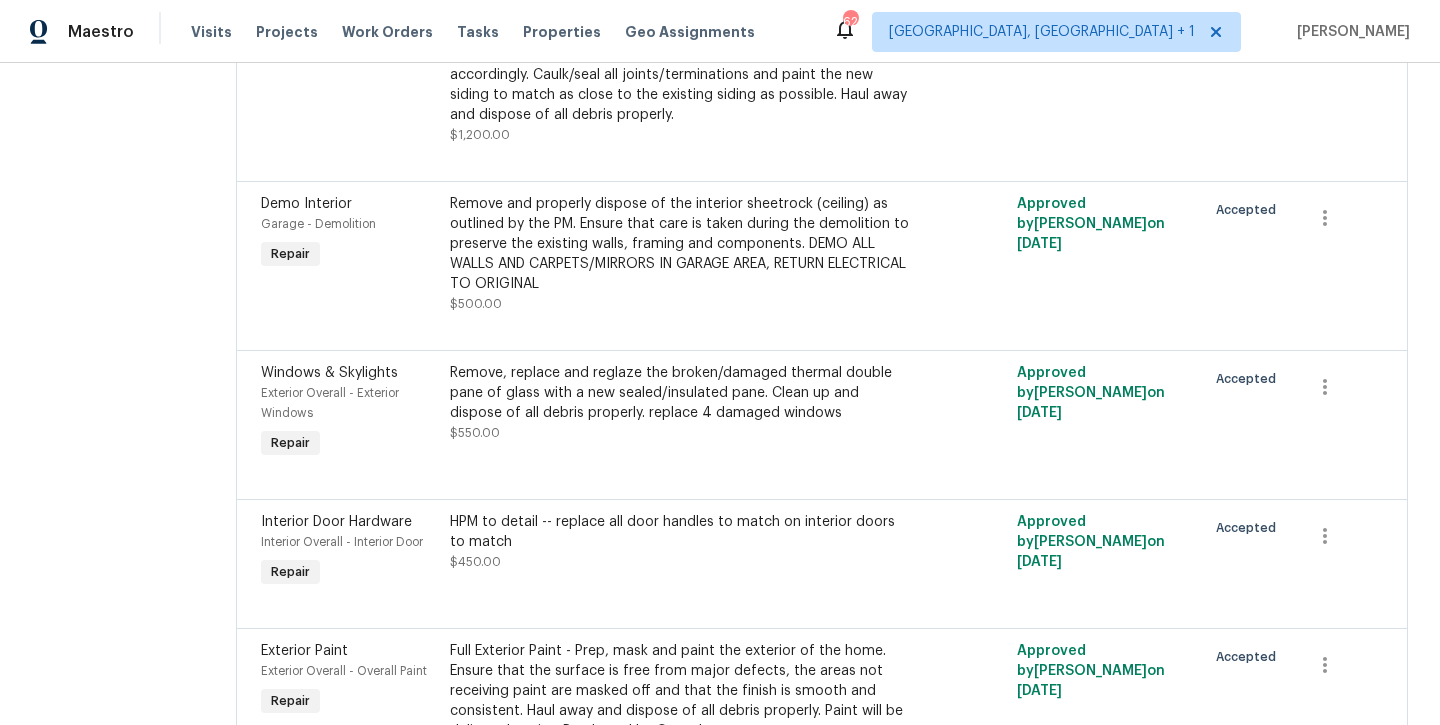 scroll, scrollTop: 1347, scrollLeft: 0, axis: vertical 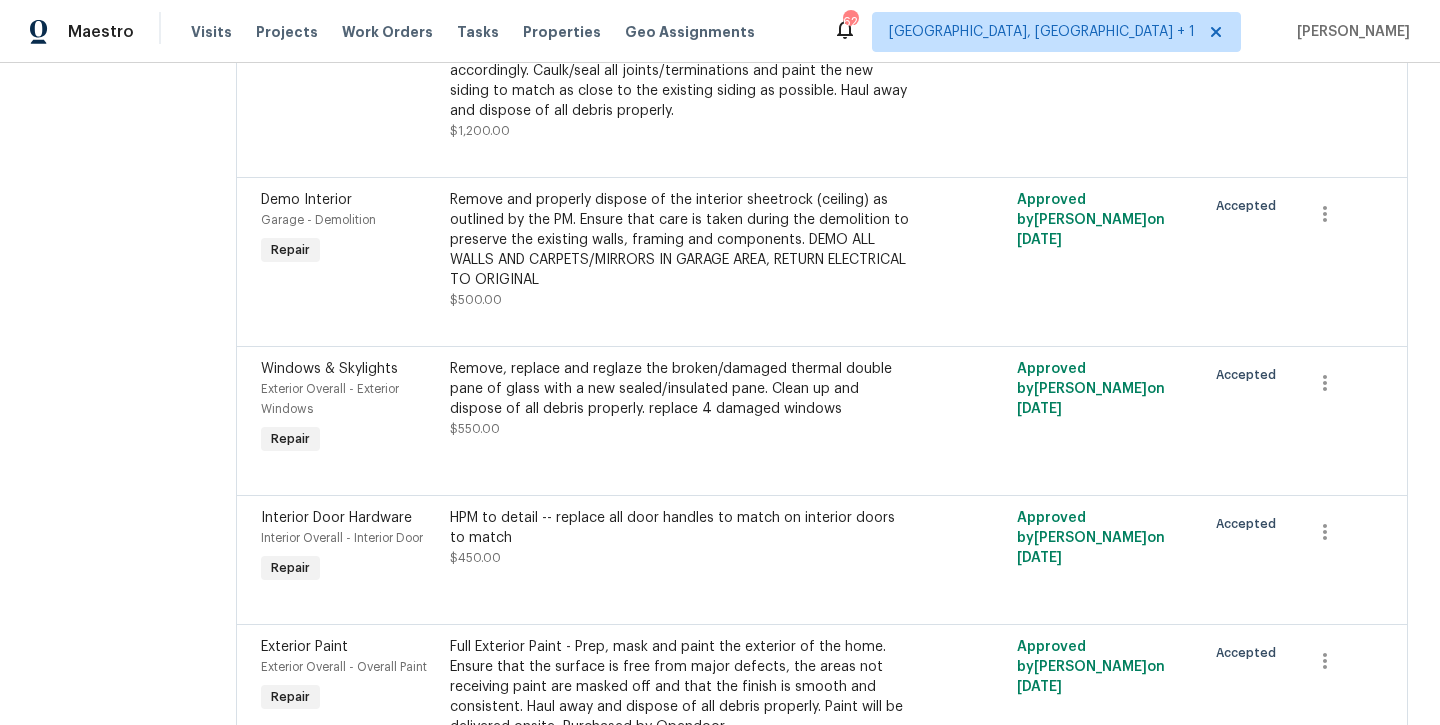 click on "Remove, replace and reglaze the broken/damaged thermal double pane of glass with a new sealed/insulated pane. Clean up and dispose of all debris properly.
replace 4 damaged windows" at bounding box center [680, 389] 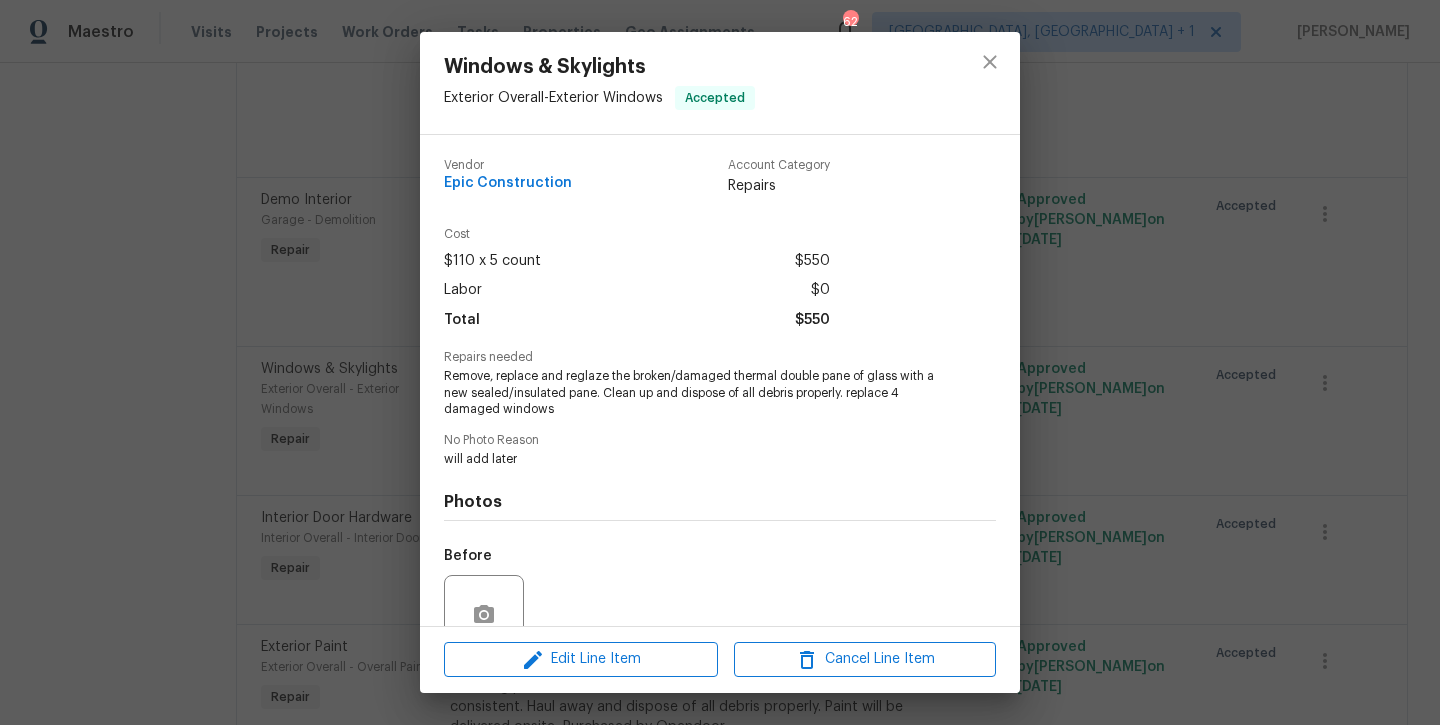 click on "Edit Line Item  Cancel Line Item" at bounding box center [720, 659] 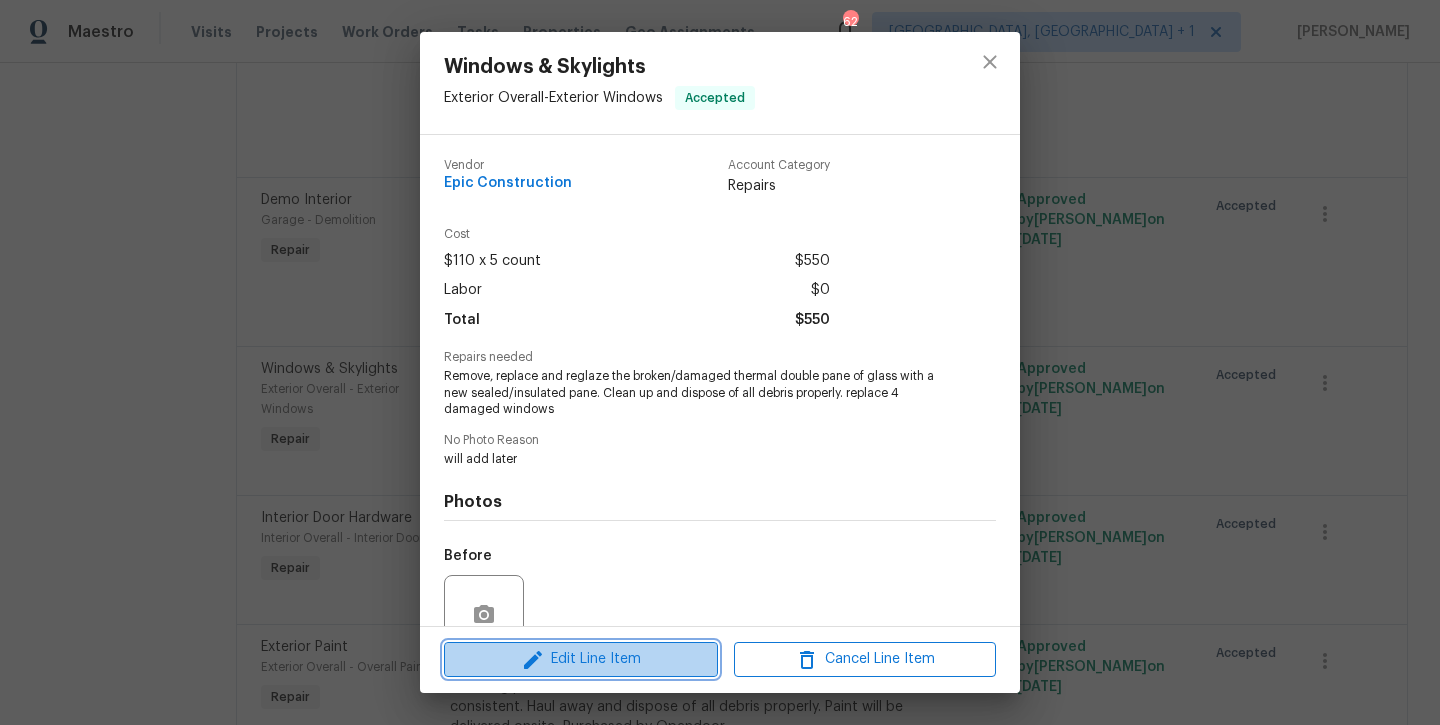 click on "Edit Line Item" at bounding box center [581, 659] 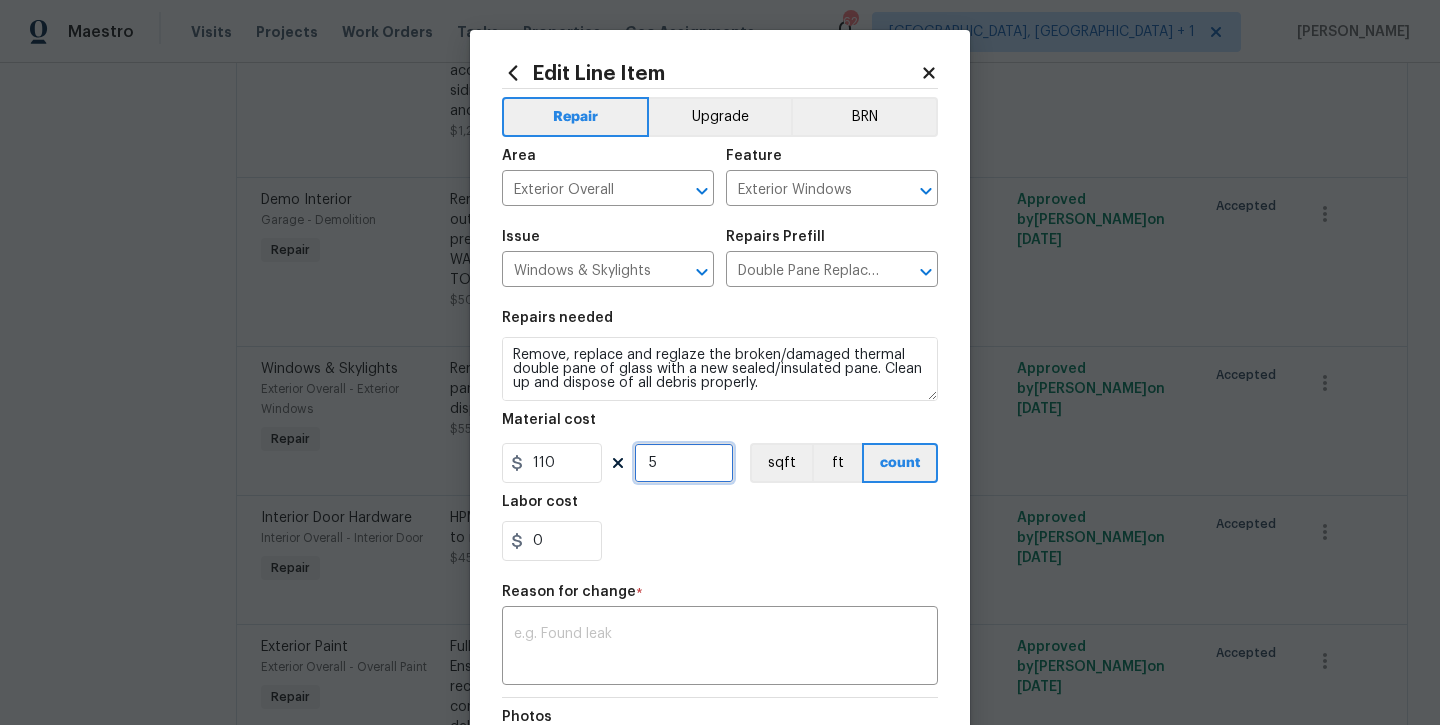 click on "5" at bounding box center [684, 463] 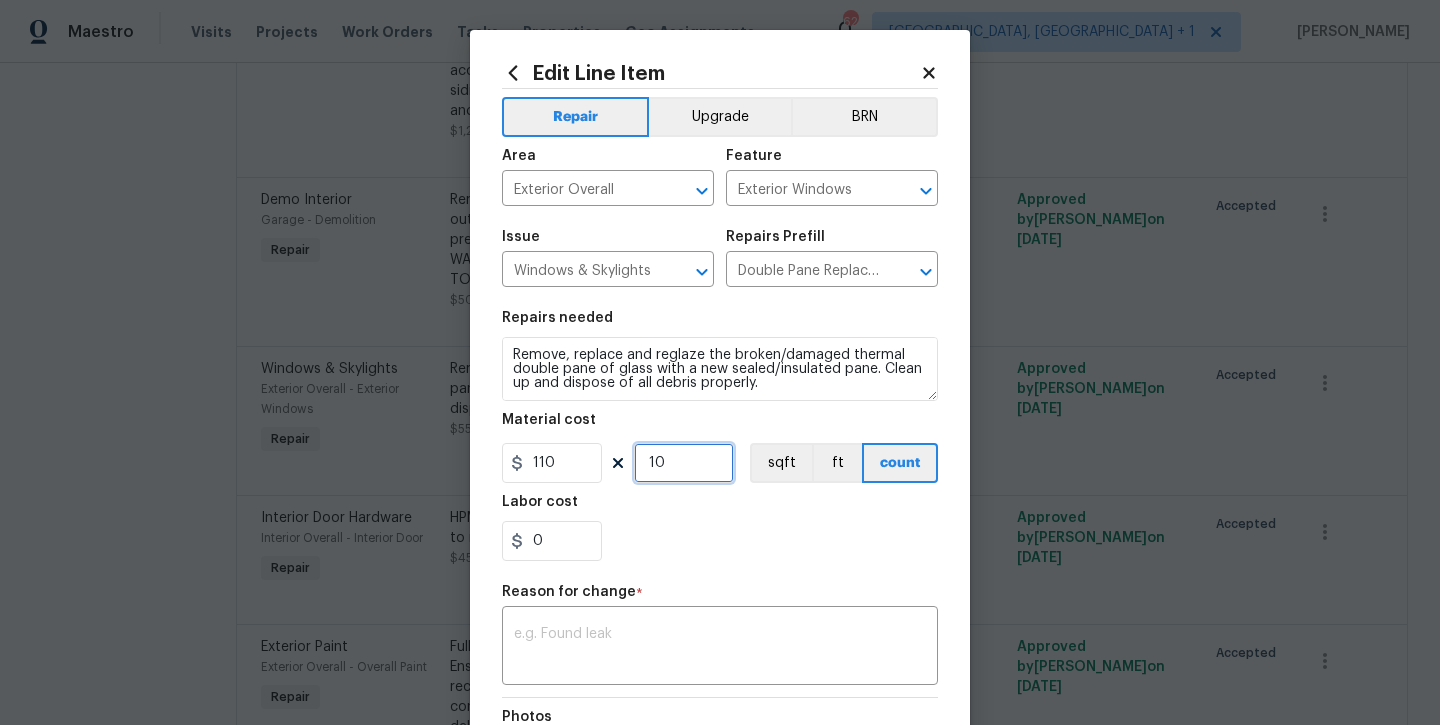 type on "10" 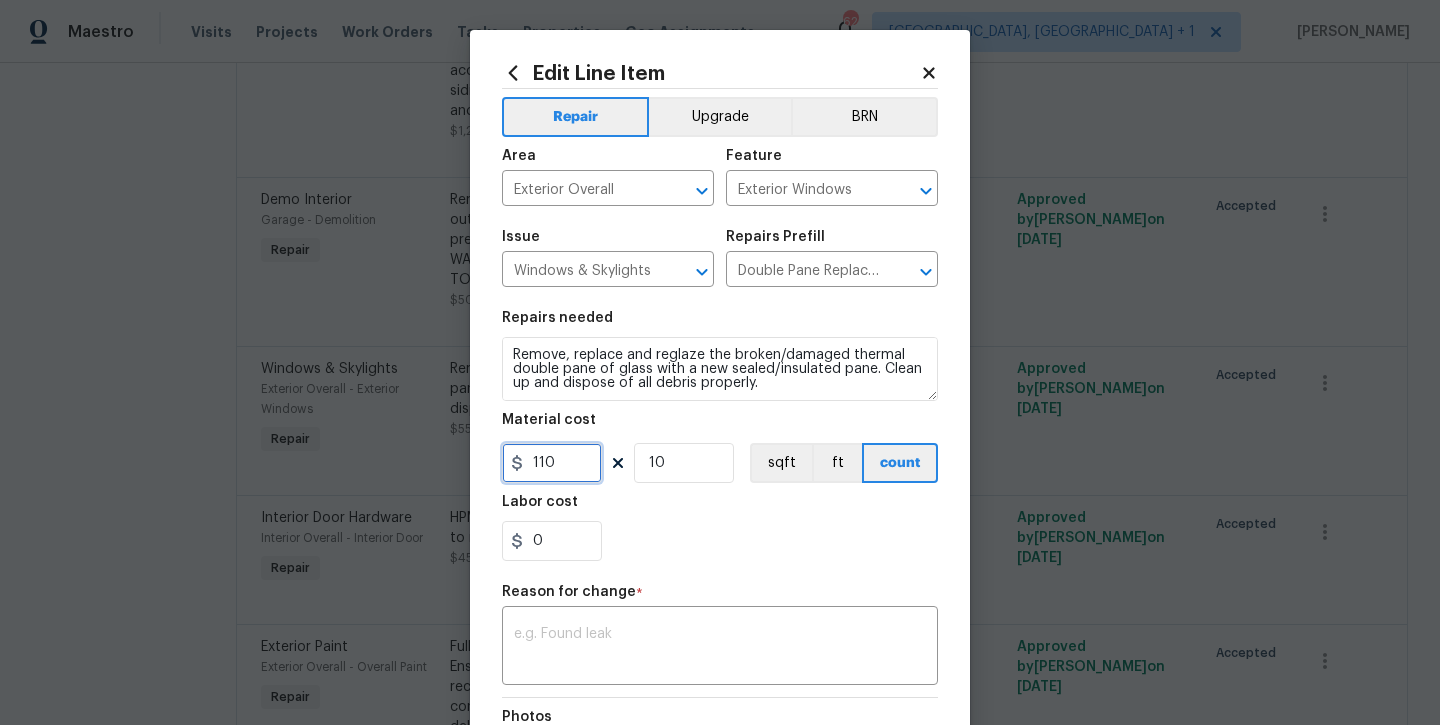 click on "110" at bounding box center [552, 463] 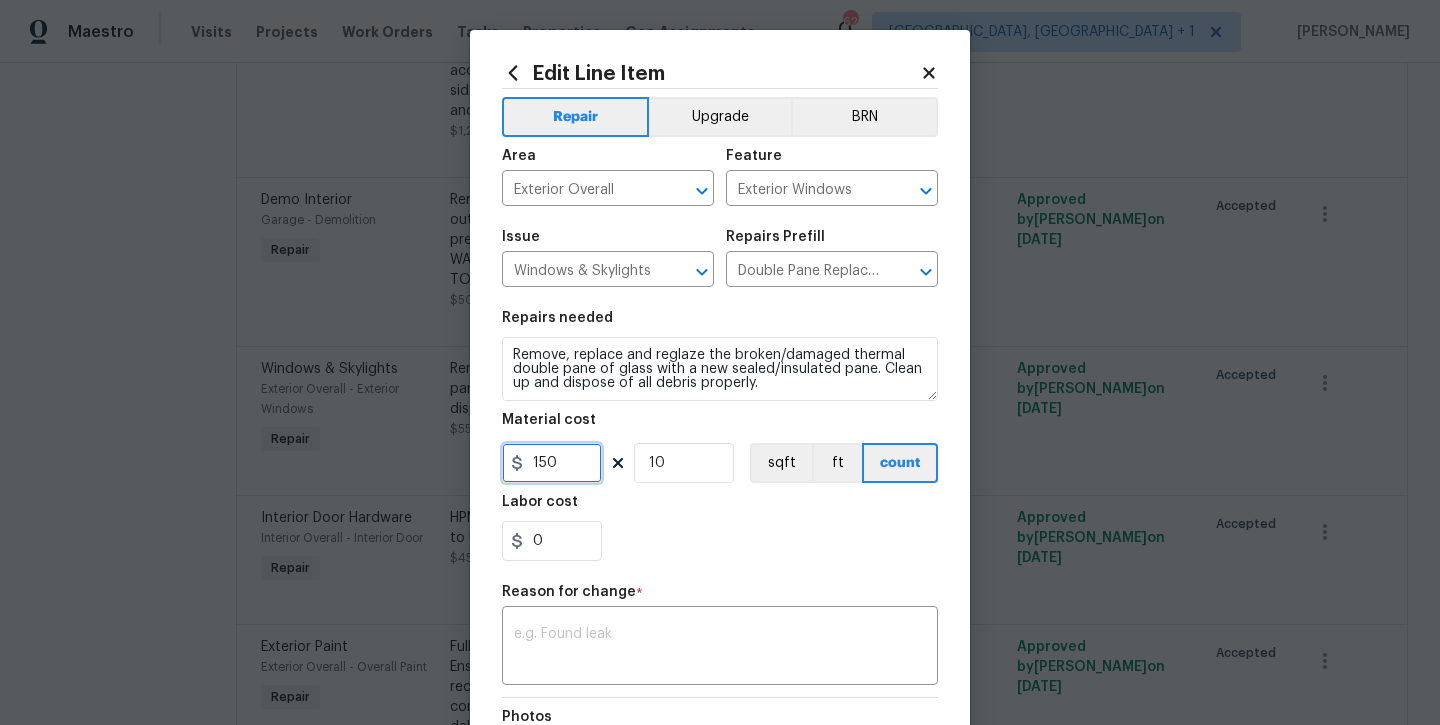 type on "150" 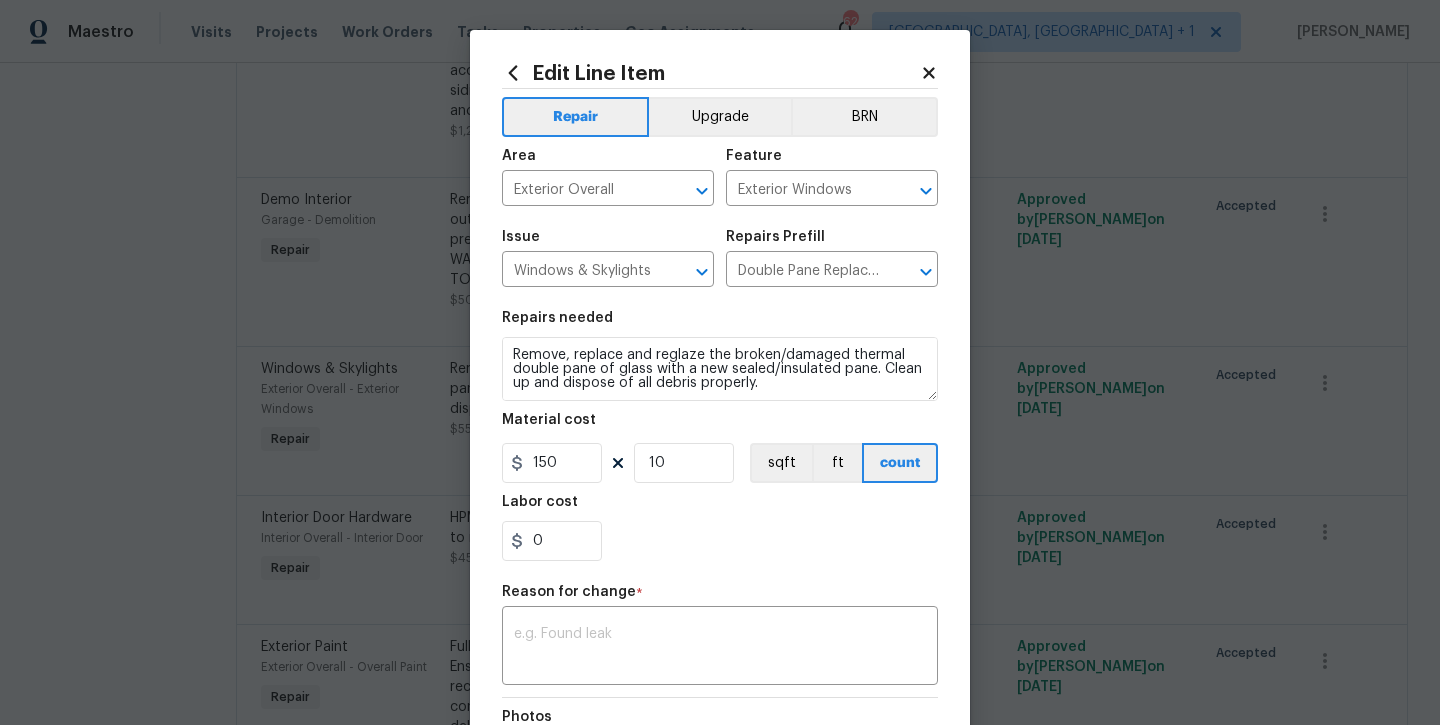 click on "0" at bounding box center (720, 541) 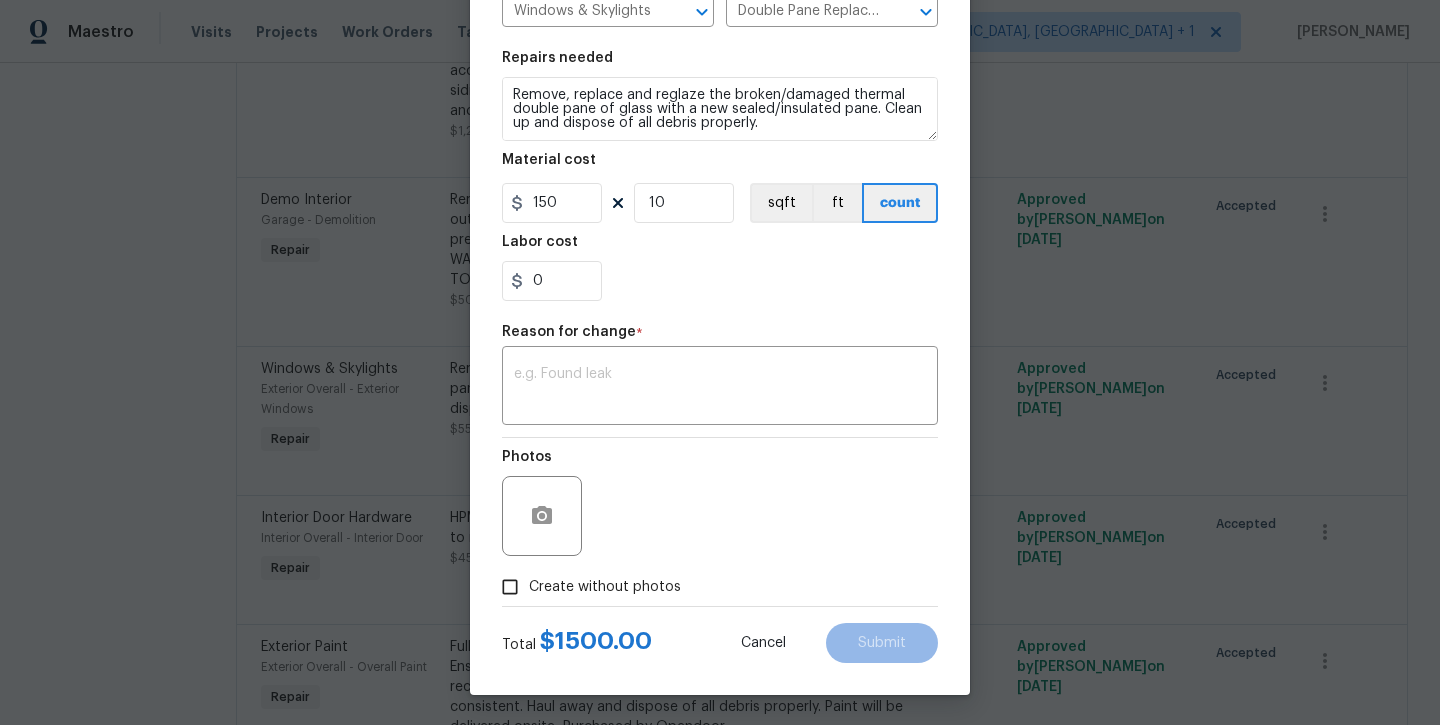 scroll, scrollTop: 260, scrollLeft: 0, axis: vertical 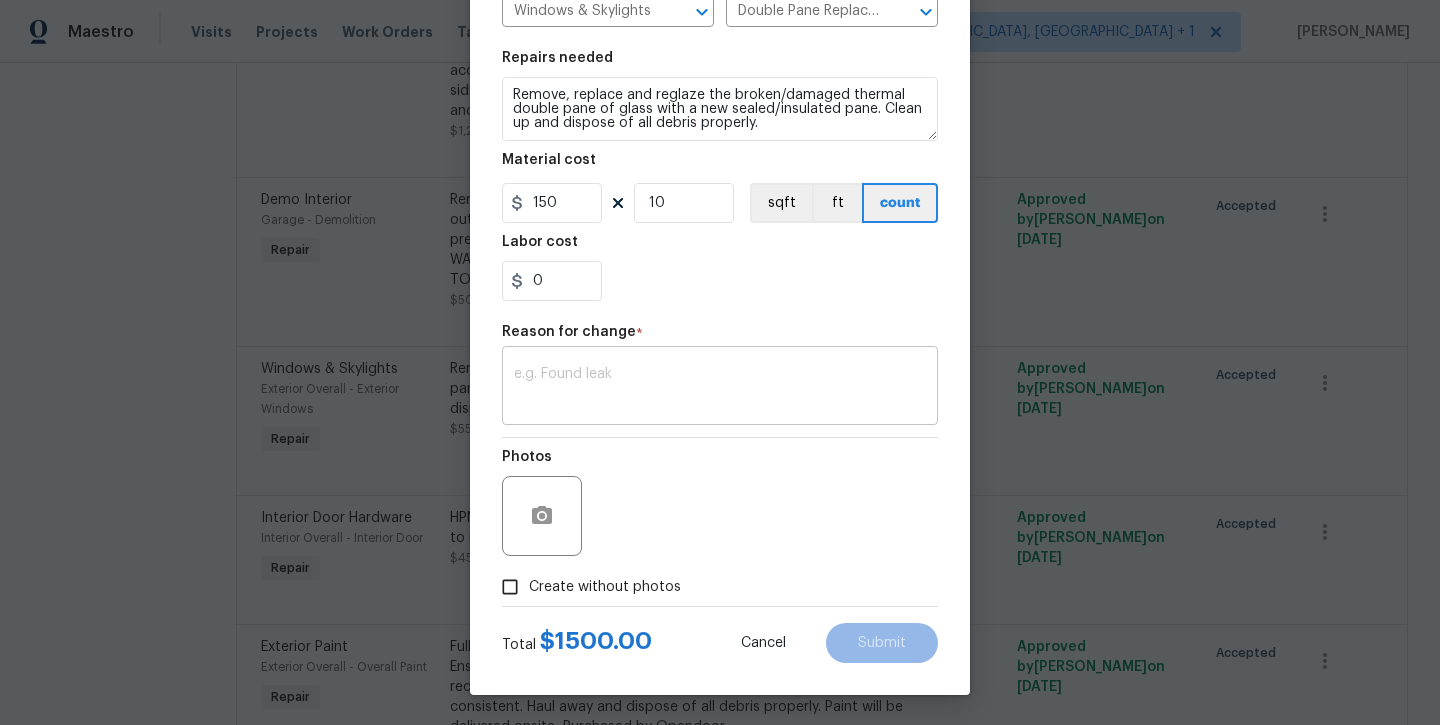click on "x ​" at bounding box center (720, 388) 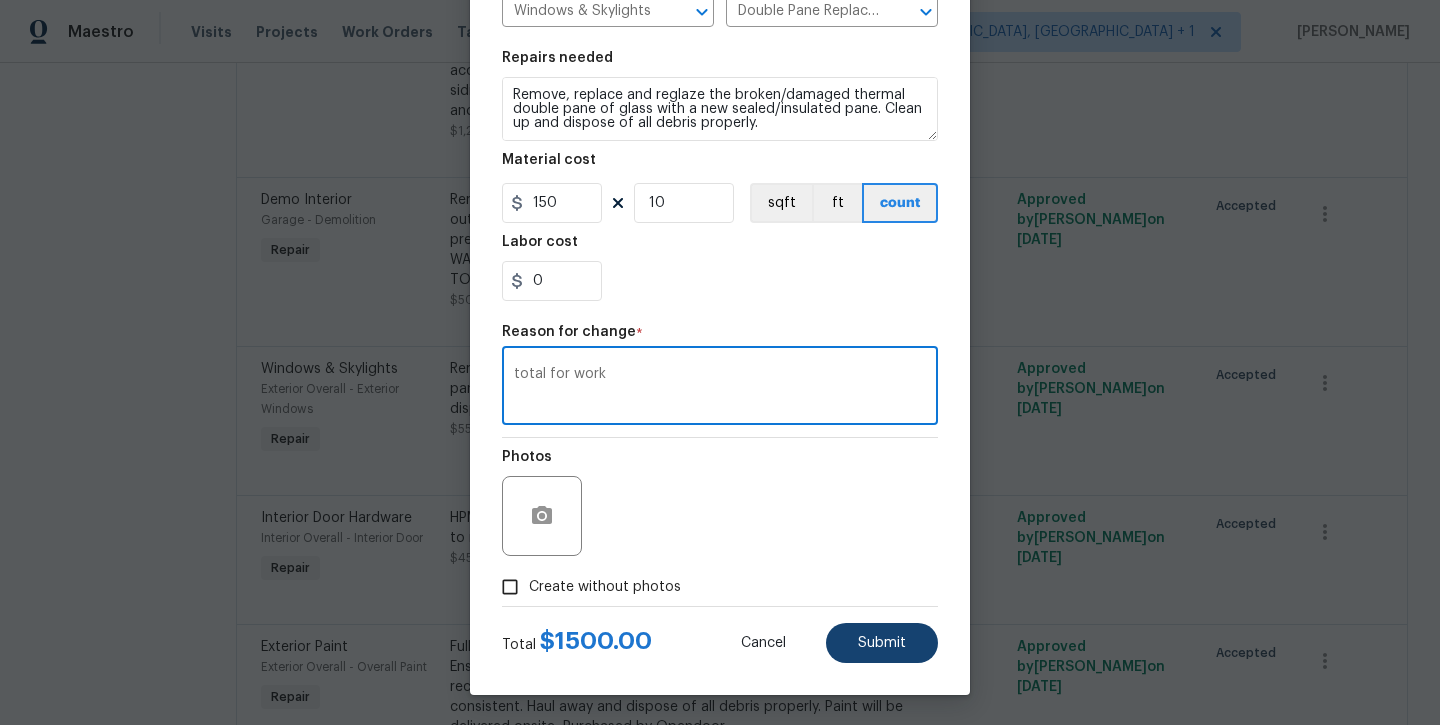 type on "total for work" 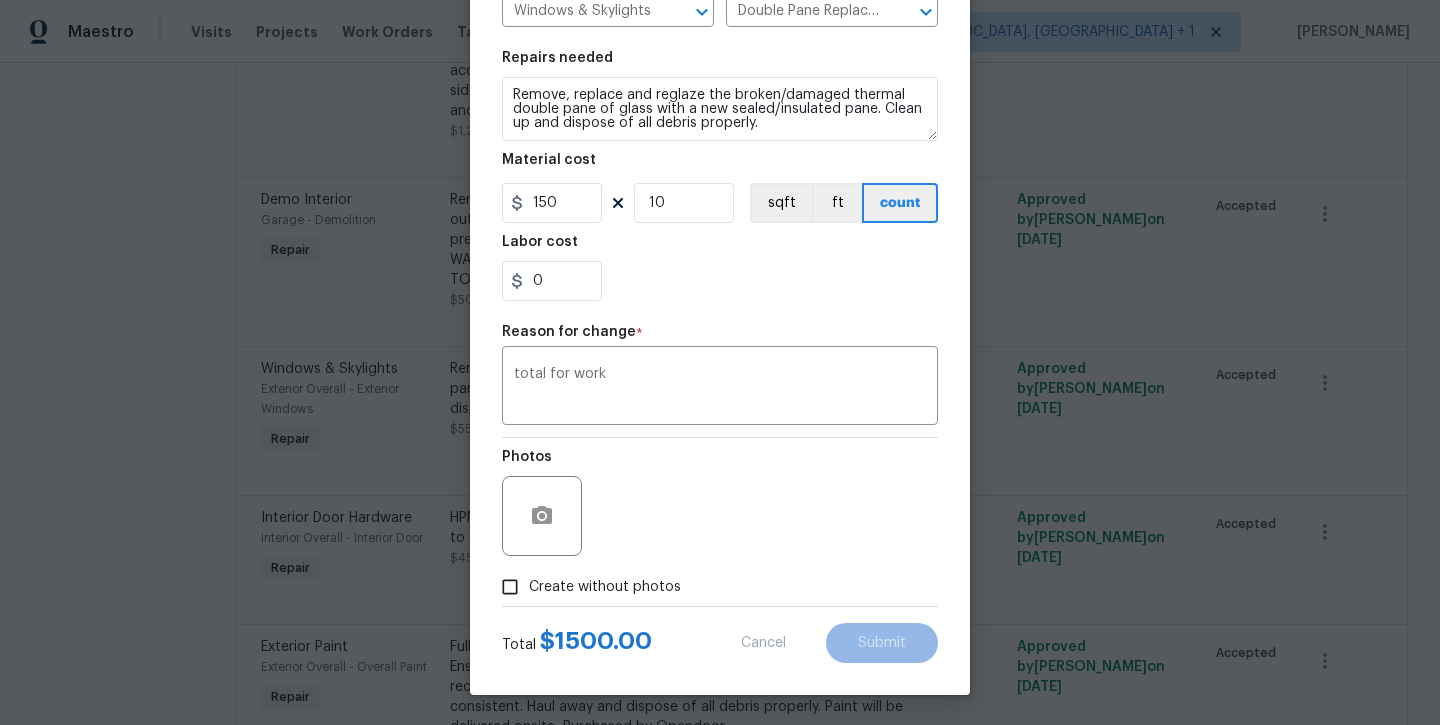 type on "5" 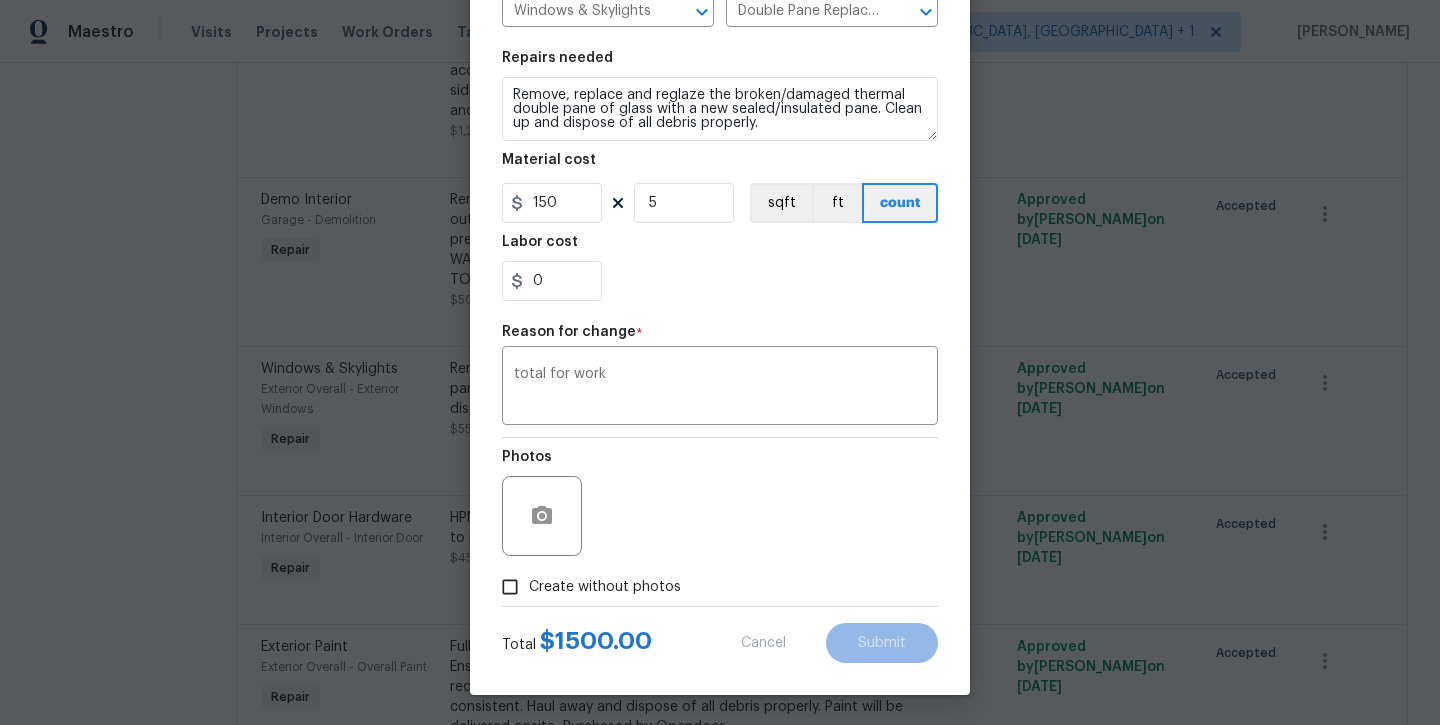 type on "110" 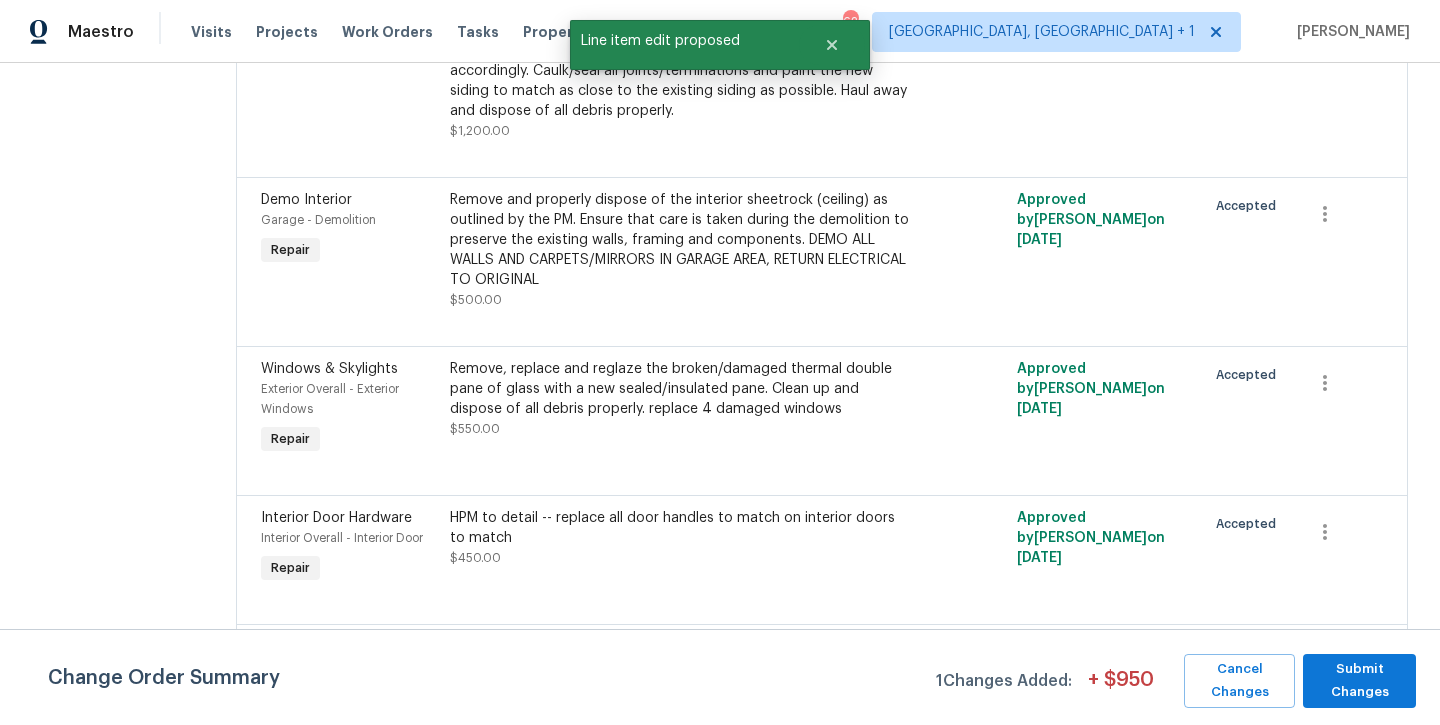 scroll, scrollTop: 0, scrollLeft: 0, axis: both 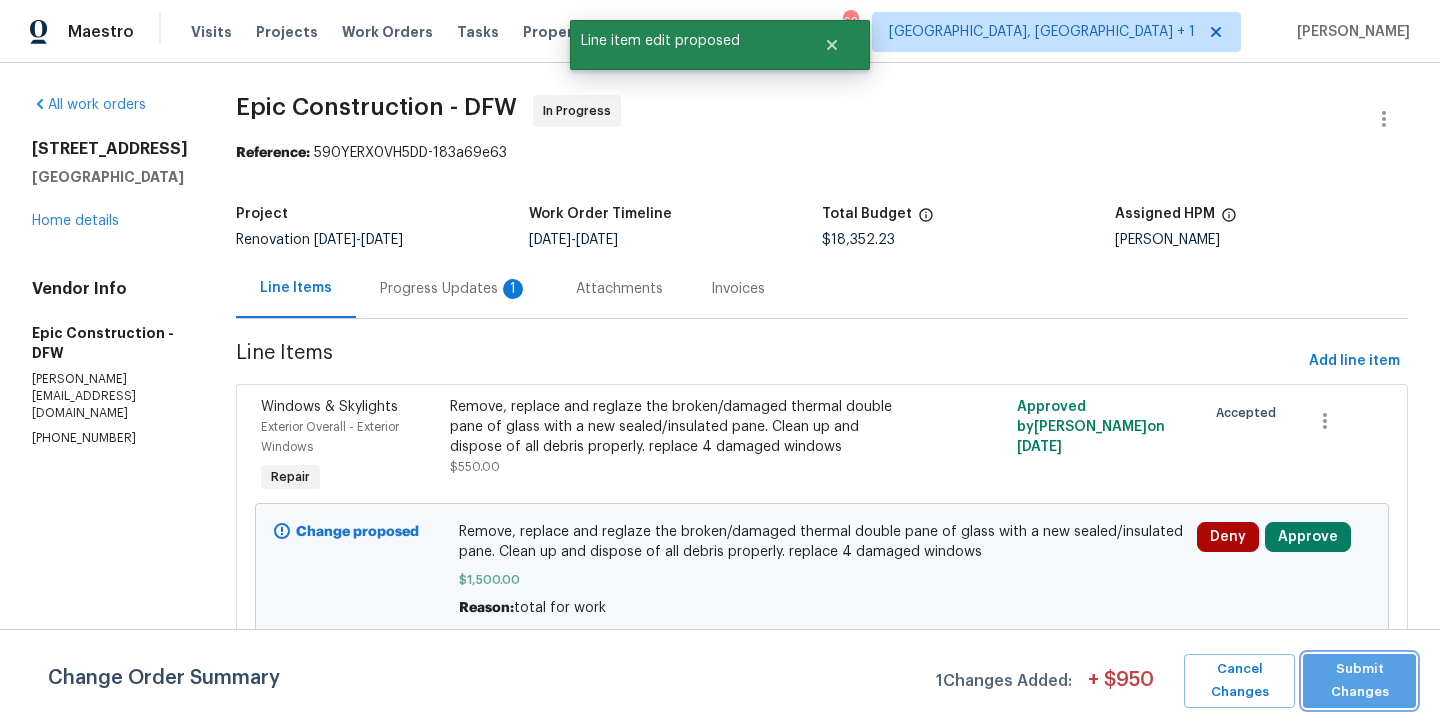 click on "Submit Changes" at bounding box center (1359, 681) 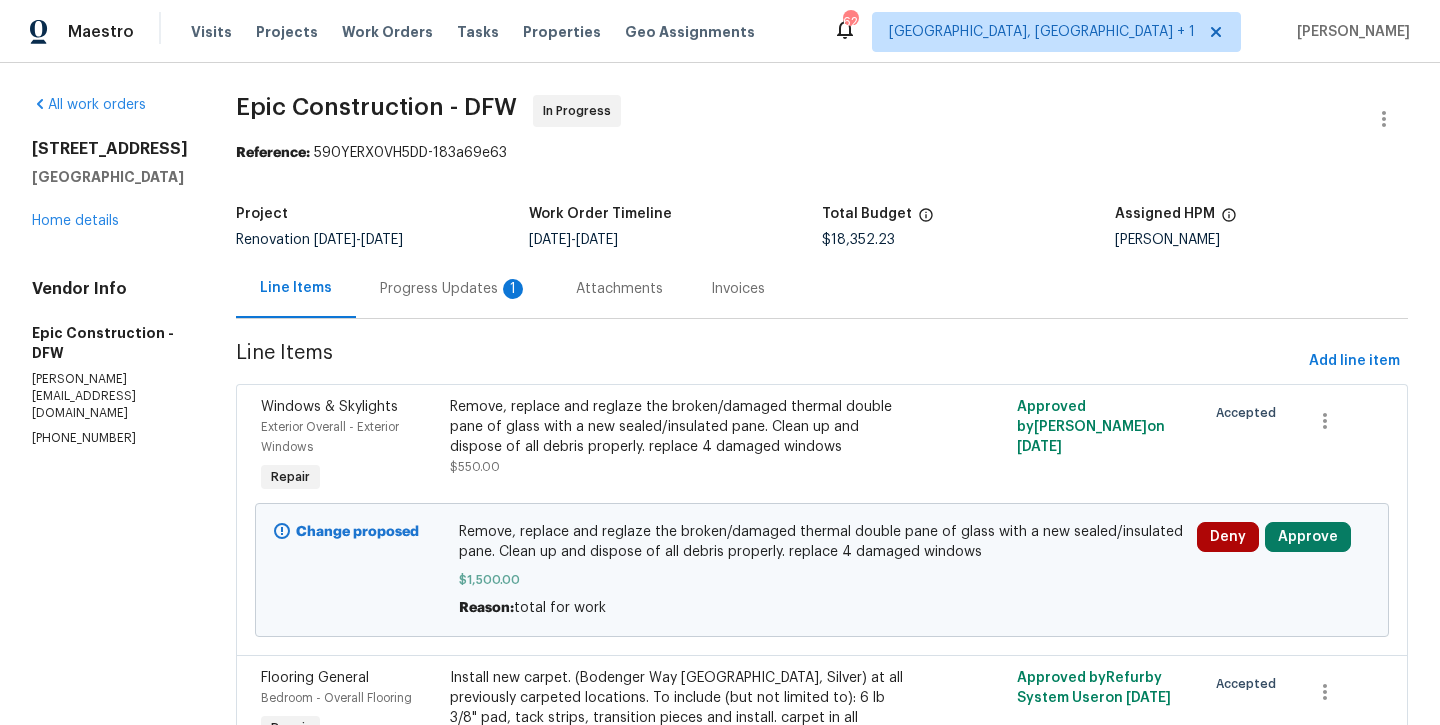 click on "Remove, replace and reglaze the broken/damaged thermal double pane of glass with a new sealed/insulated pane. Clean up and dispose of all debris properly.
replace 4 damaged windows" at bounding box center [680, 427] 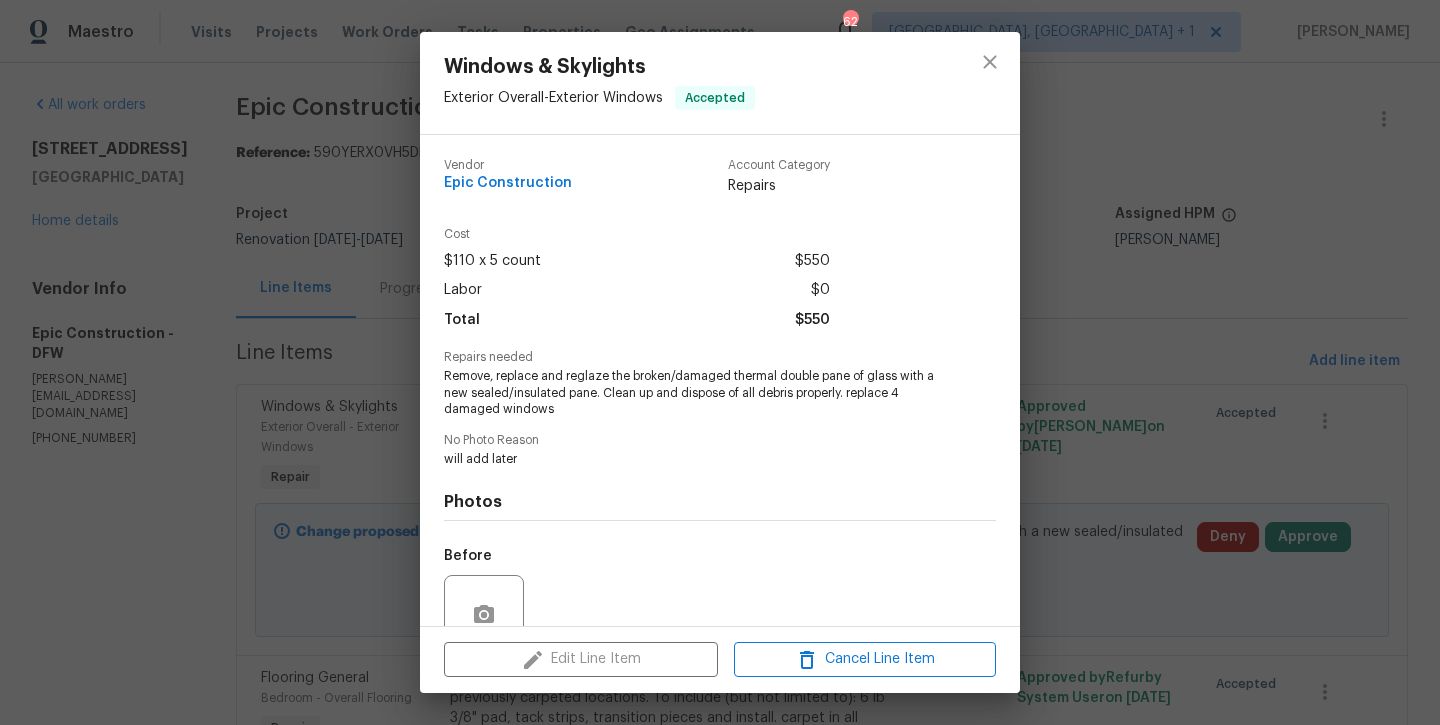 click on "Edit Line Item  Cancel Line Item" at bounding box center (720, 659) 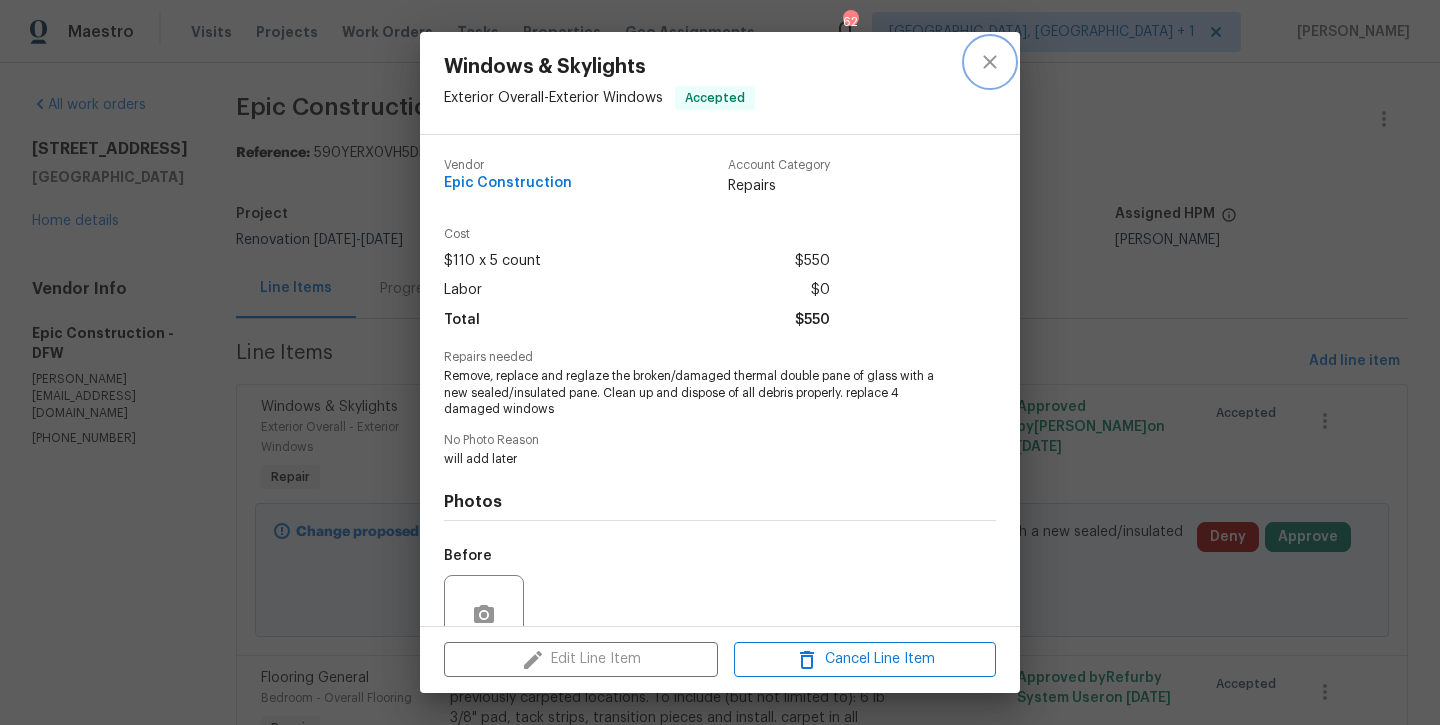 click 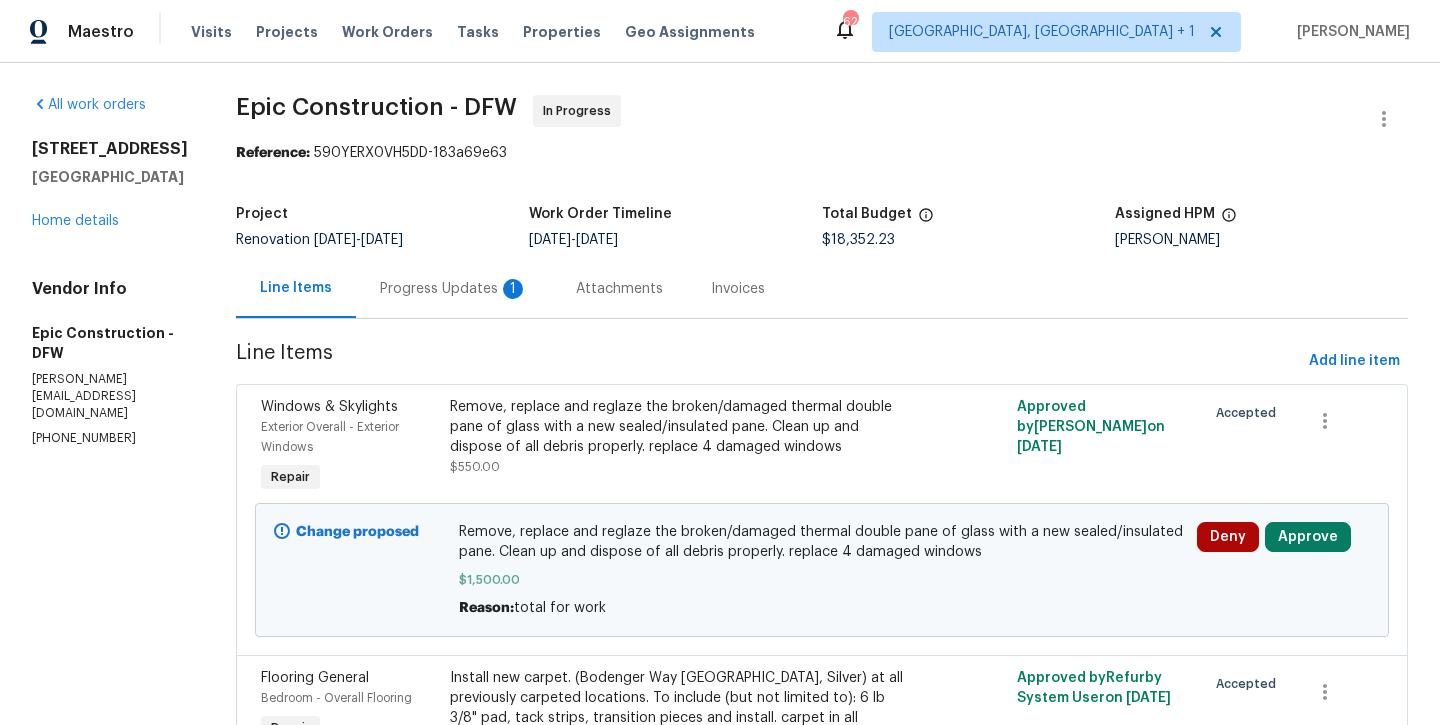 click on "Remove, replace and reglaze the broken/damaged thermal double pane of glass with a new sealed/insulated pane. Clean up and dispose of all debris properly.
replace 4 damaged windows" at bounding box center [680, 427] 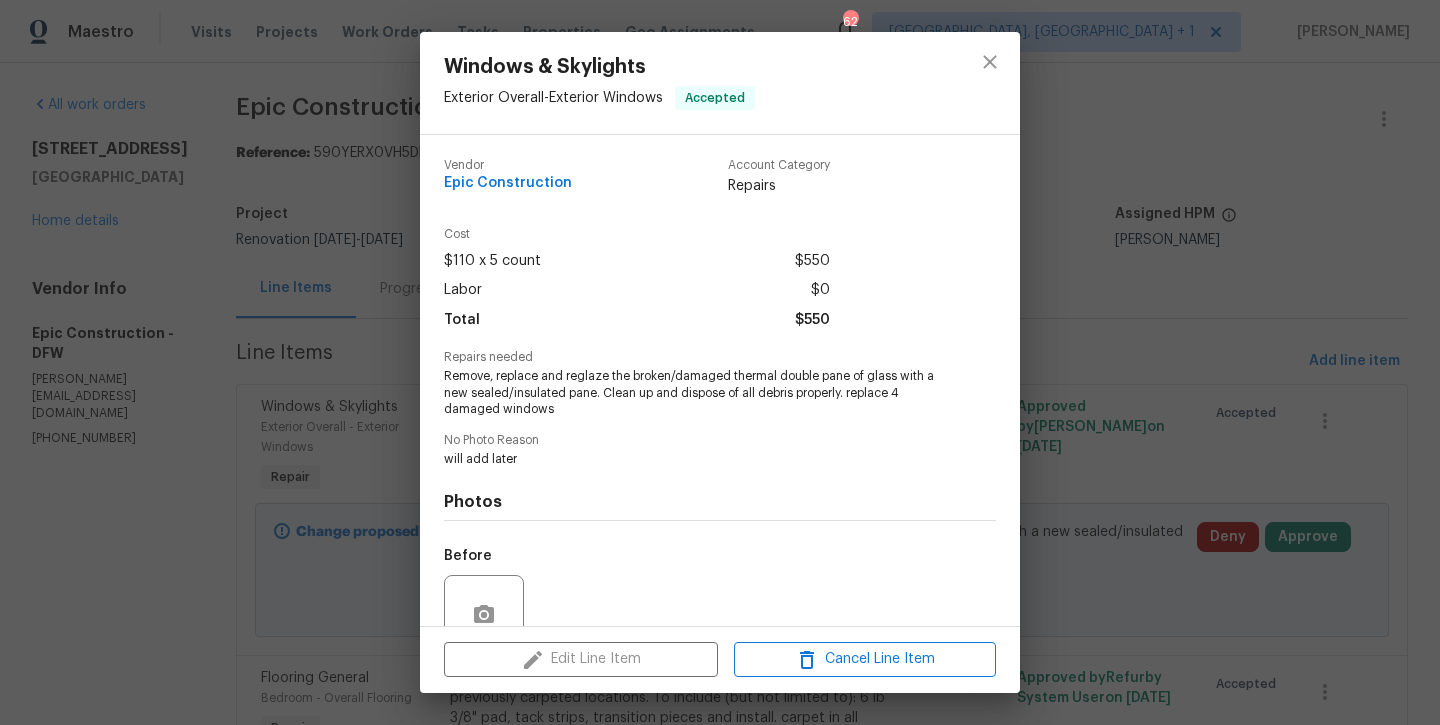 click on "Edit Line Item  Cancel Line Item" at bounding box center (720, 659) 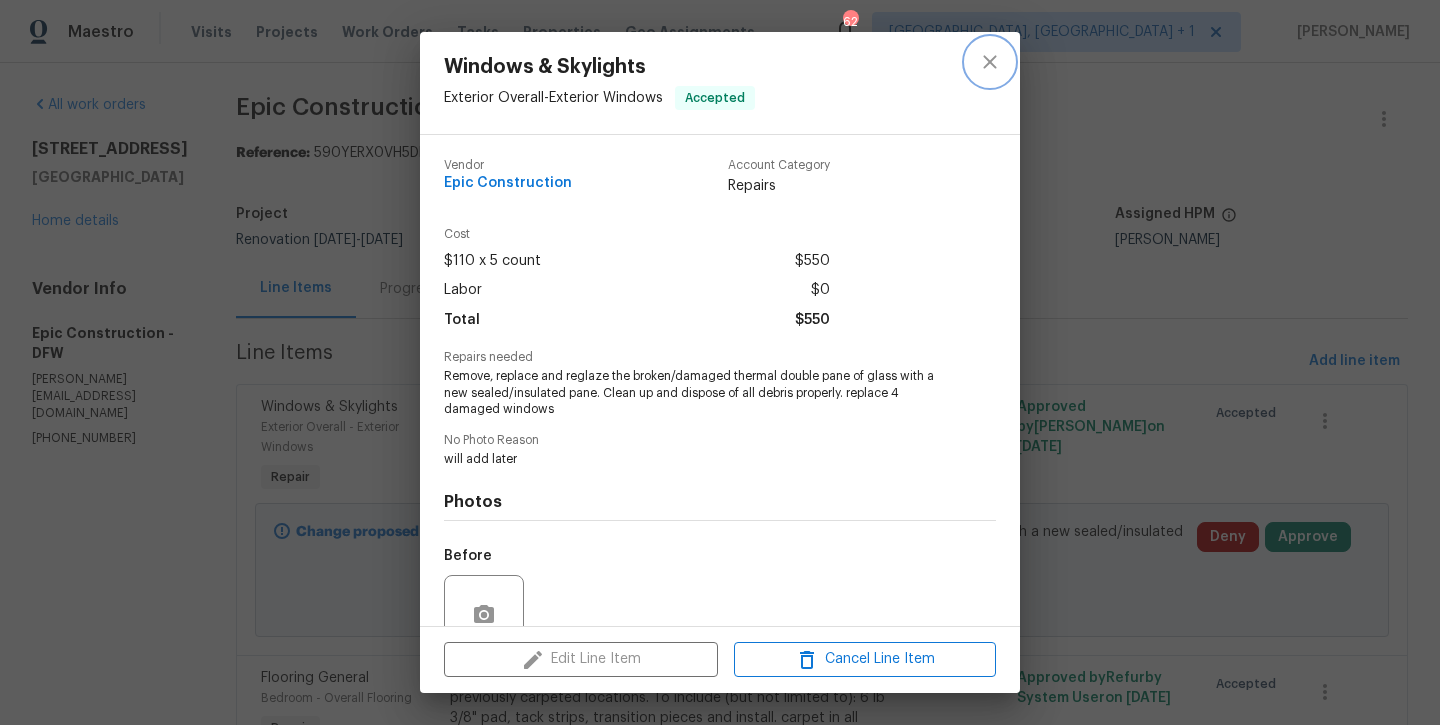 click 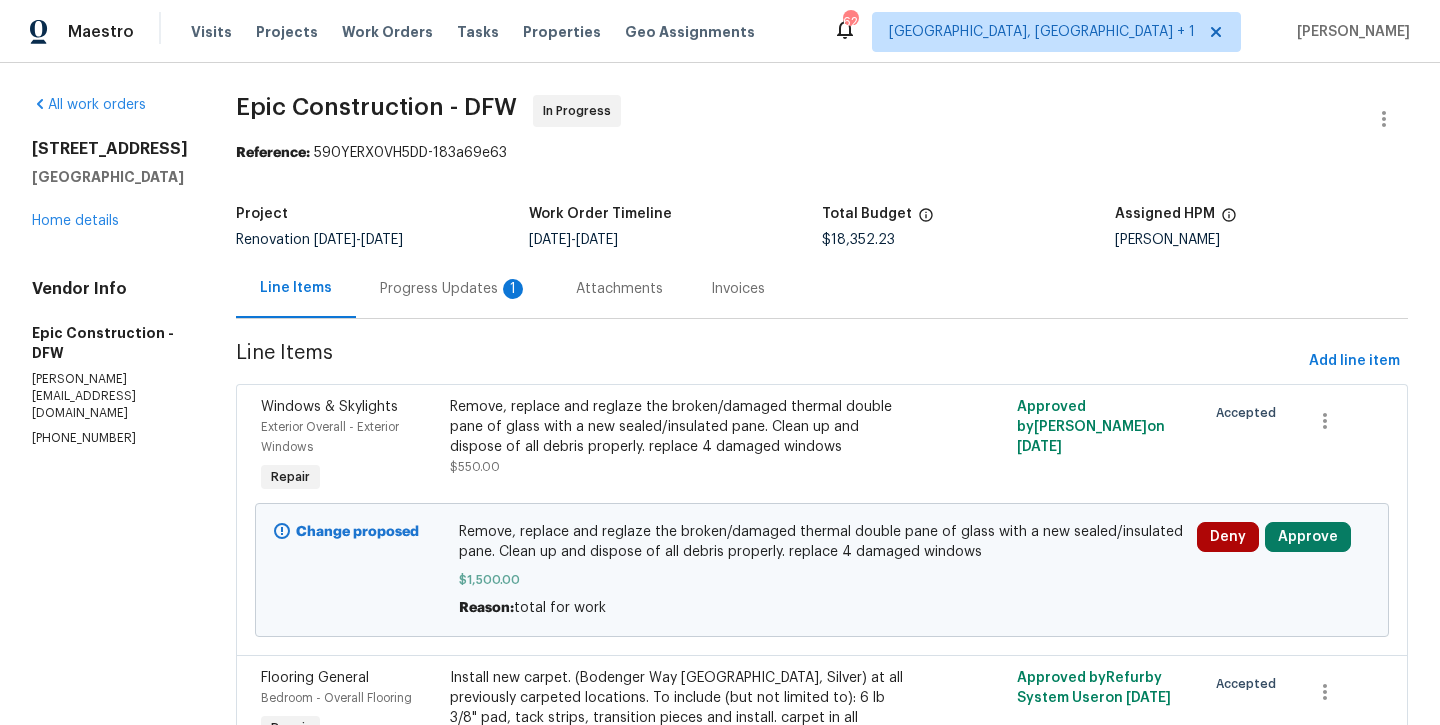 click on "Remove, replace and reglaze the broken/damaged thermal double pane of glass with a new sealed/insulated pane. Clean up and dispose of all debris properly.
replace 4 damaged windows" at bounding box center [822, 542] 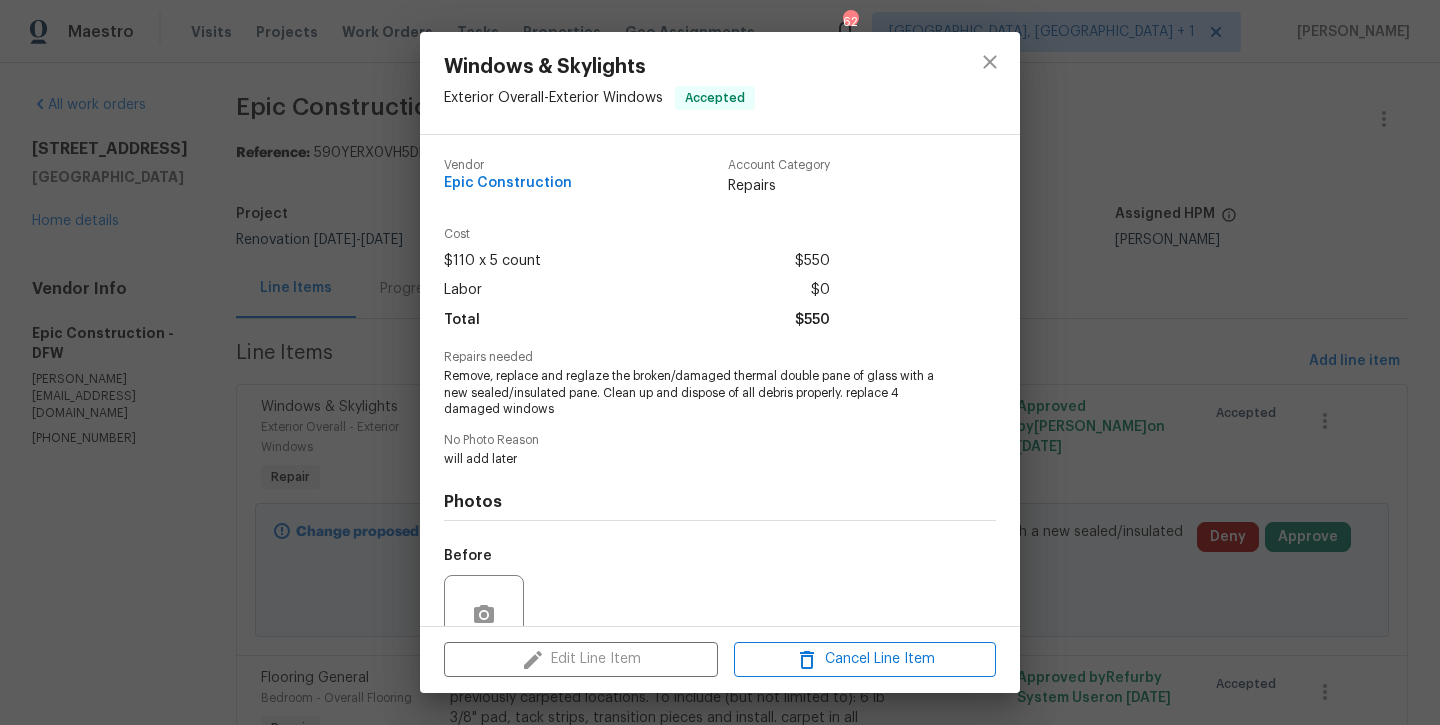 click on "Edit Line Item  Cancel Line Item" at bounding box center [720, 659] 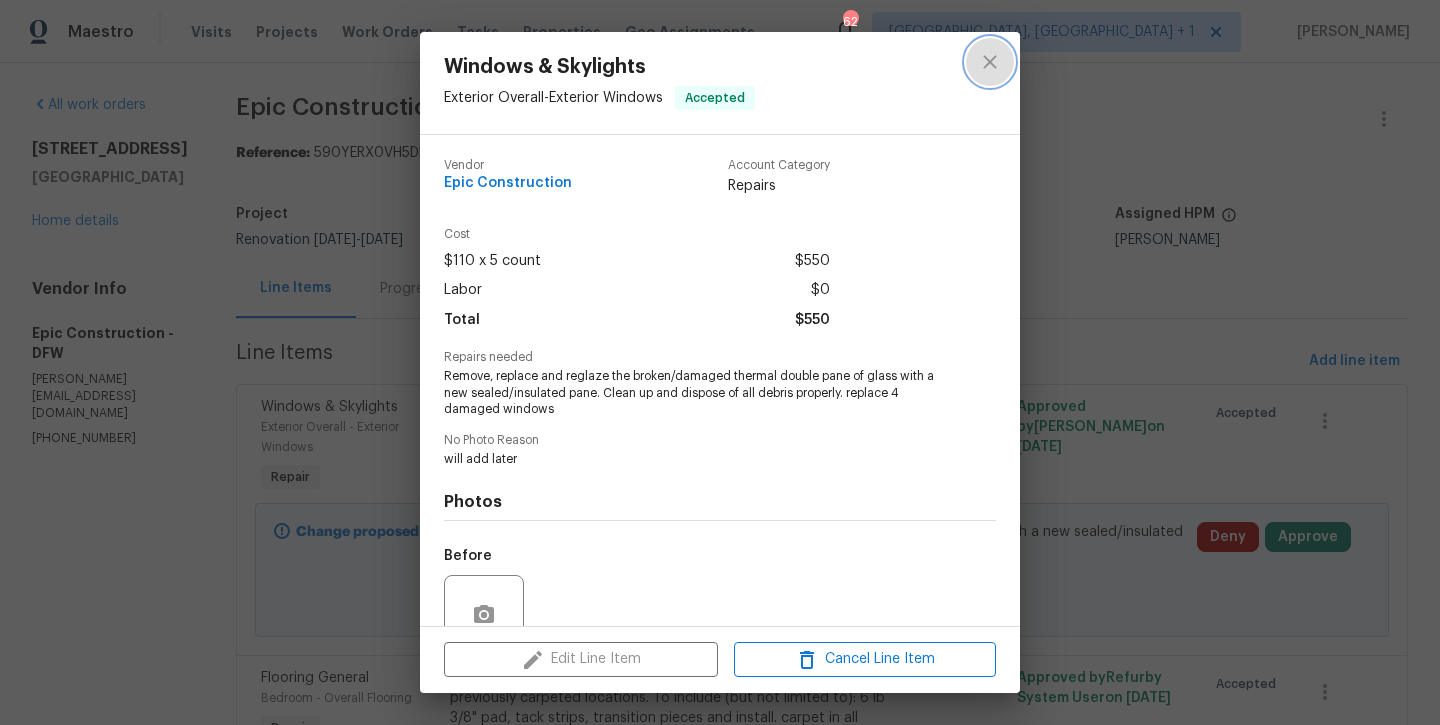 click 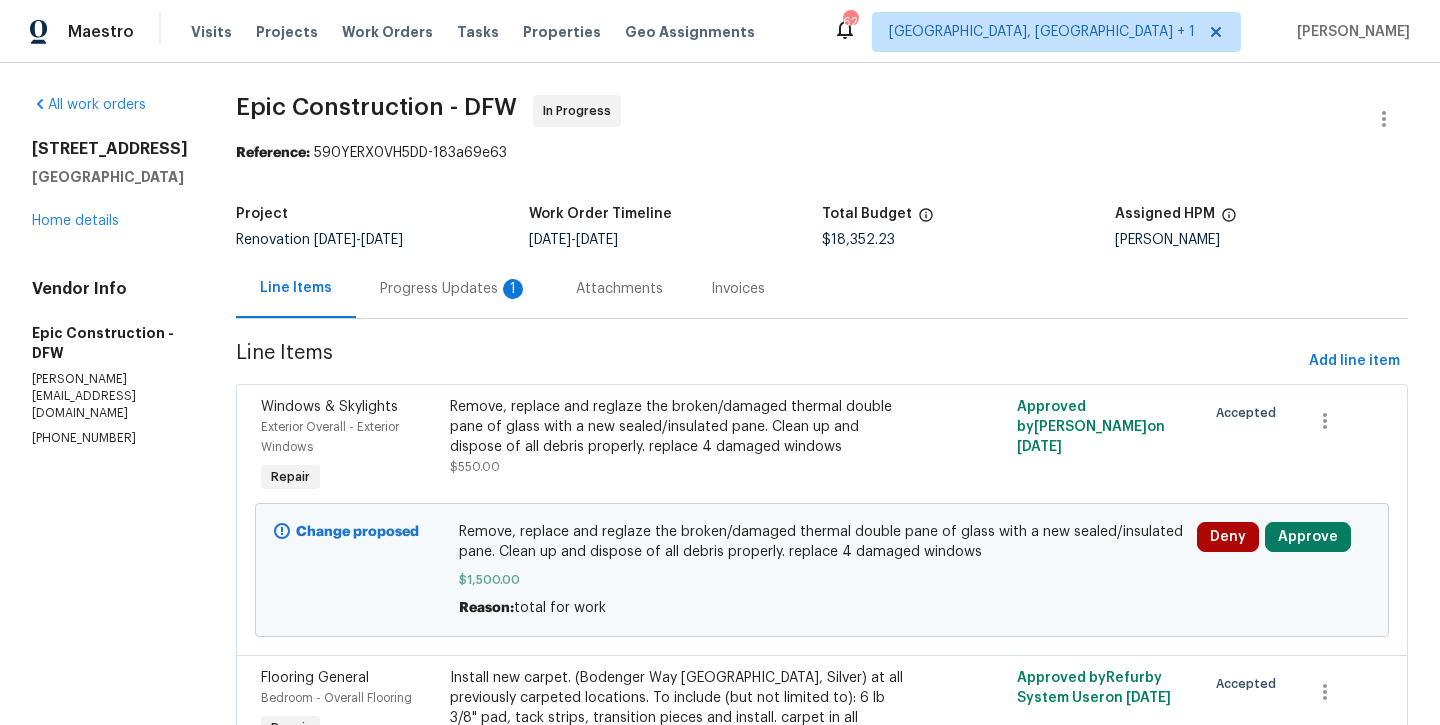 scroll, scrollTop: 120, scrollLeft: 0, axis: vertical 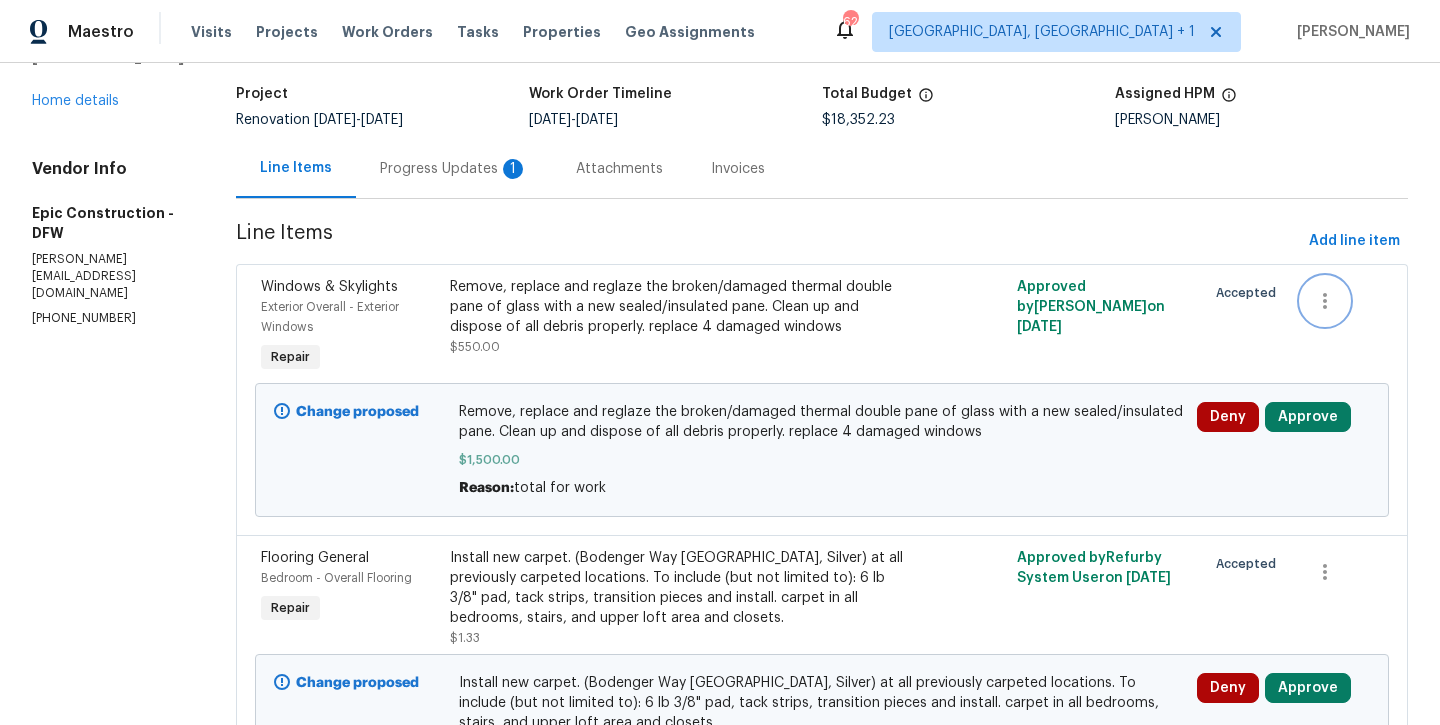 click 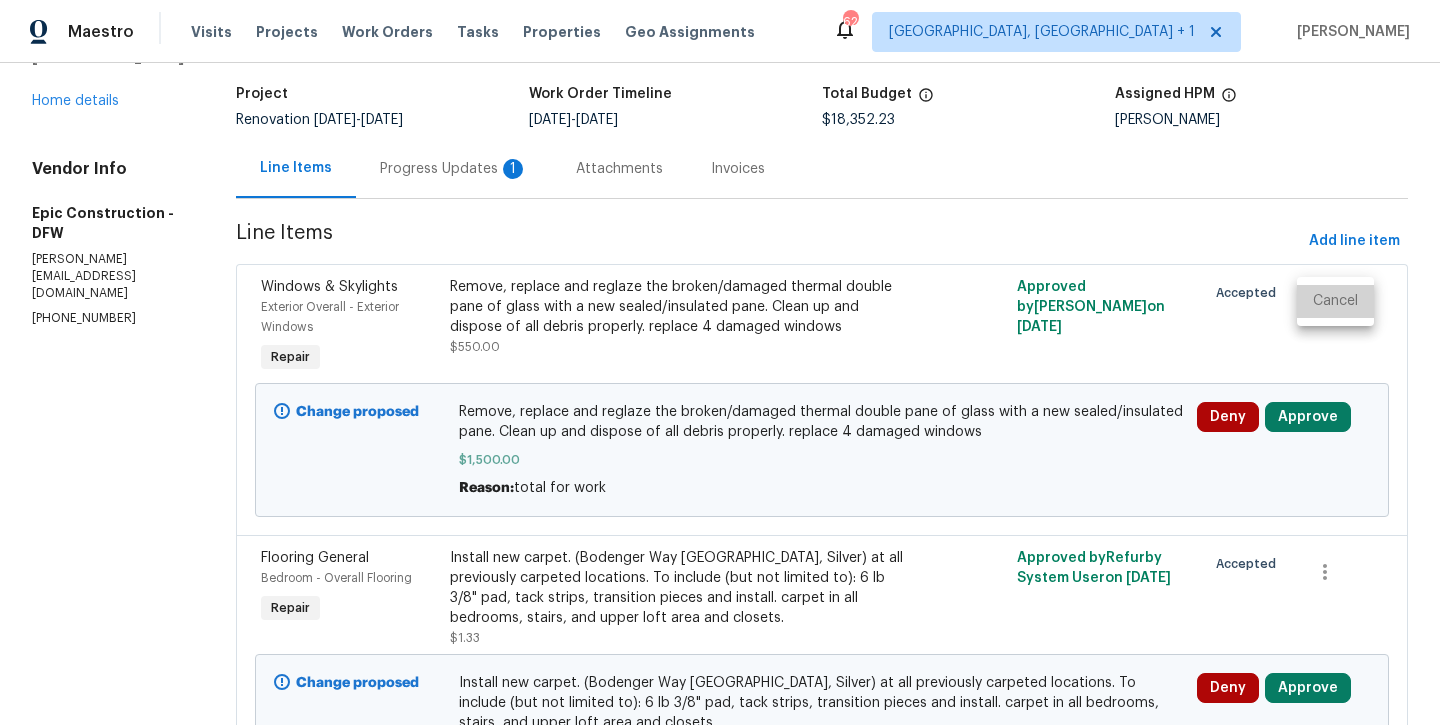 click on "Cancel" at bounding box center [1335, 301] 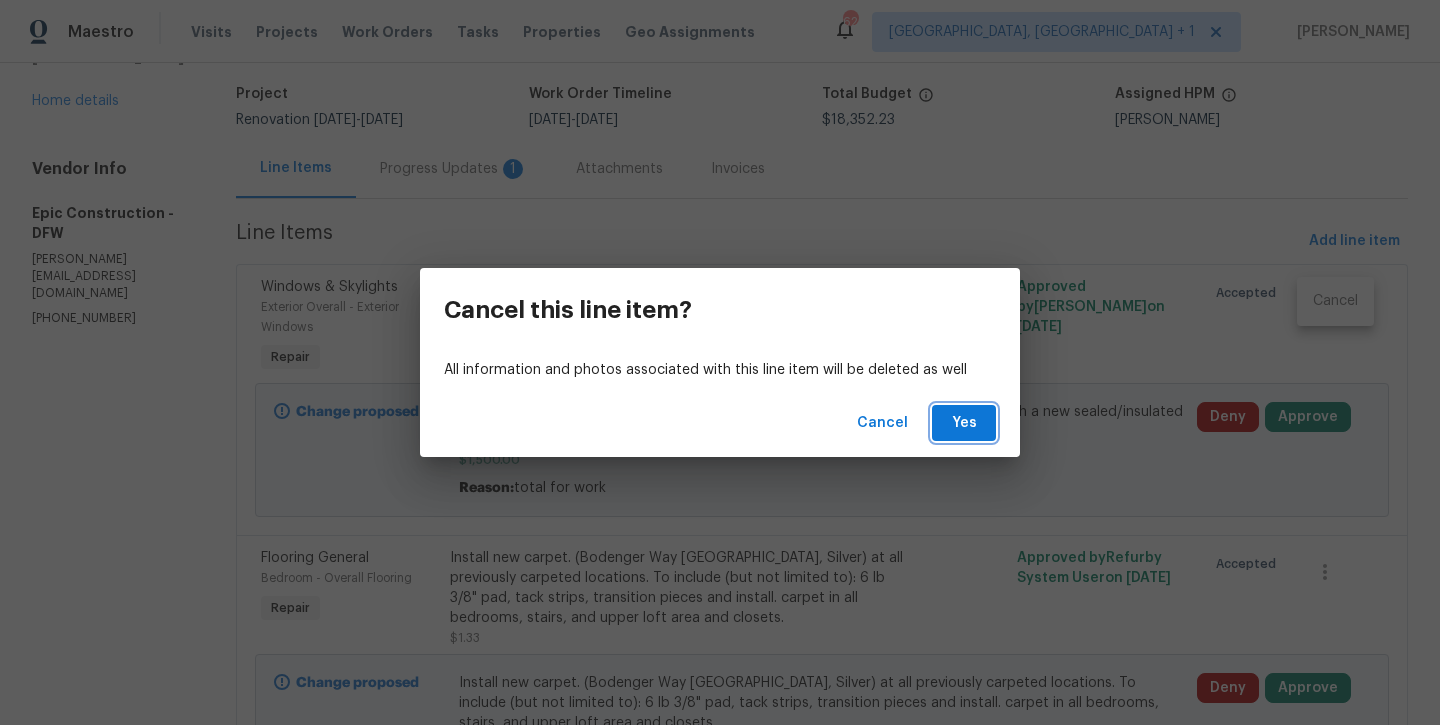 click on "Yes" at bounding box center (964, 423) 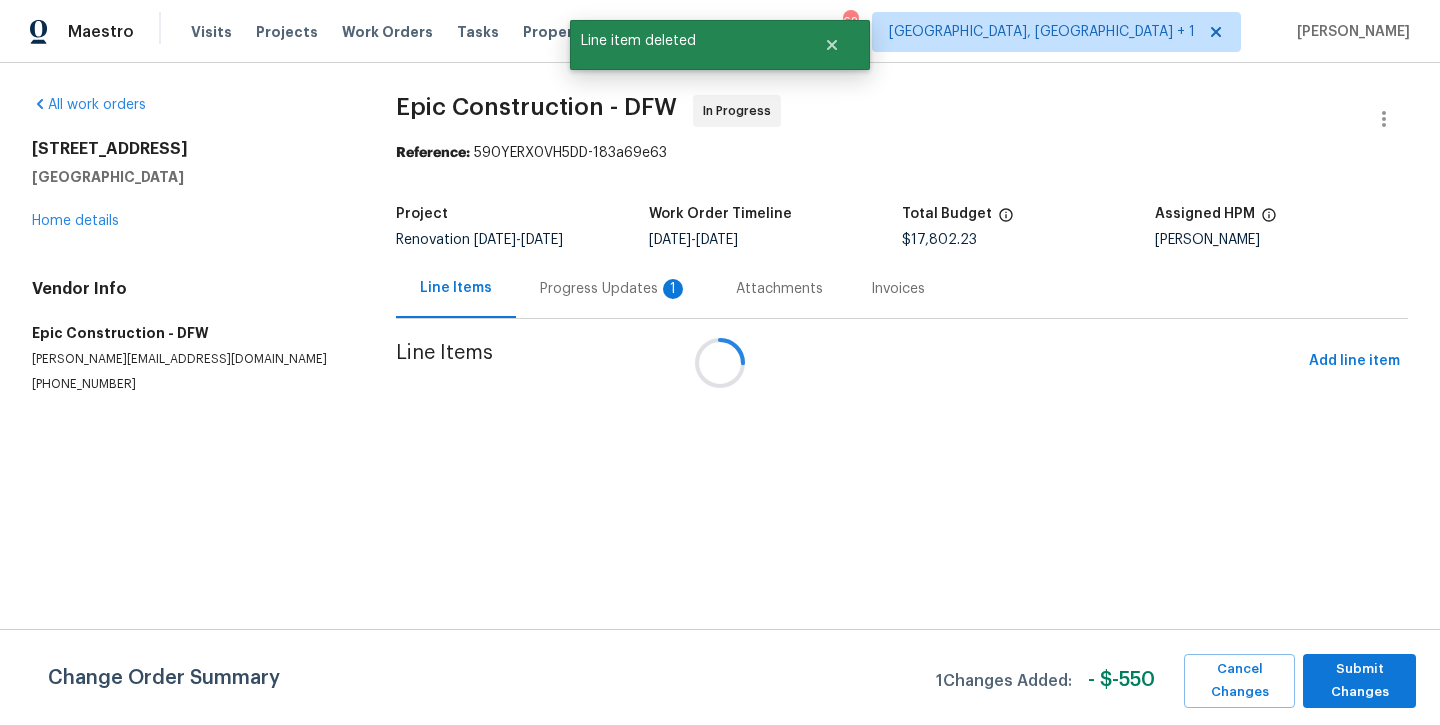 scroll, scrollTop: 0, scrollLeft: 0, axis: both 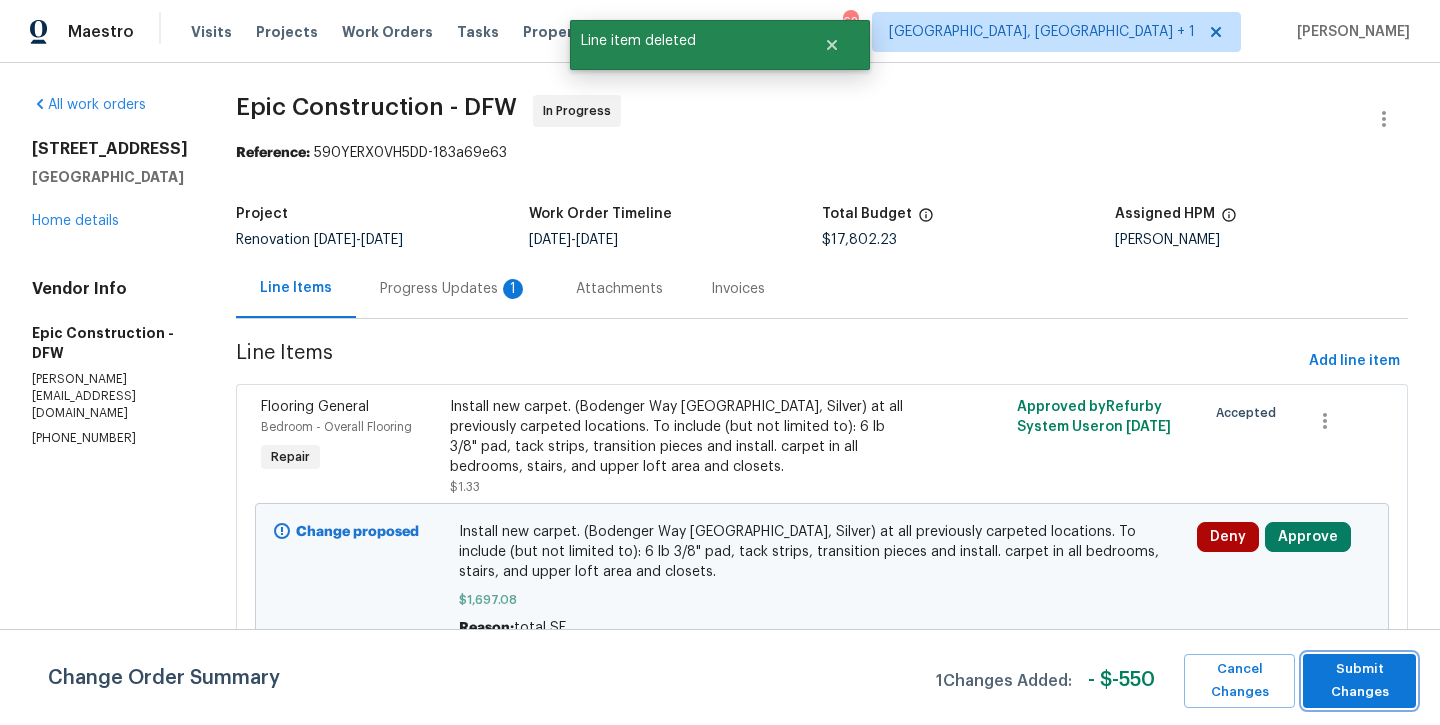 click on "Submit Changes" at bounding box center [1359, 681] 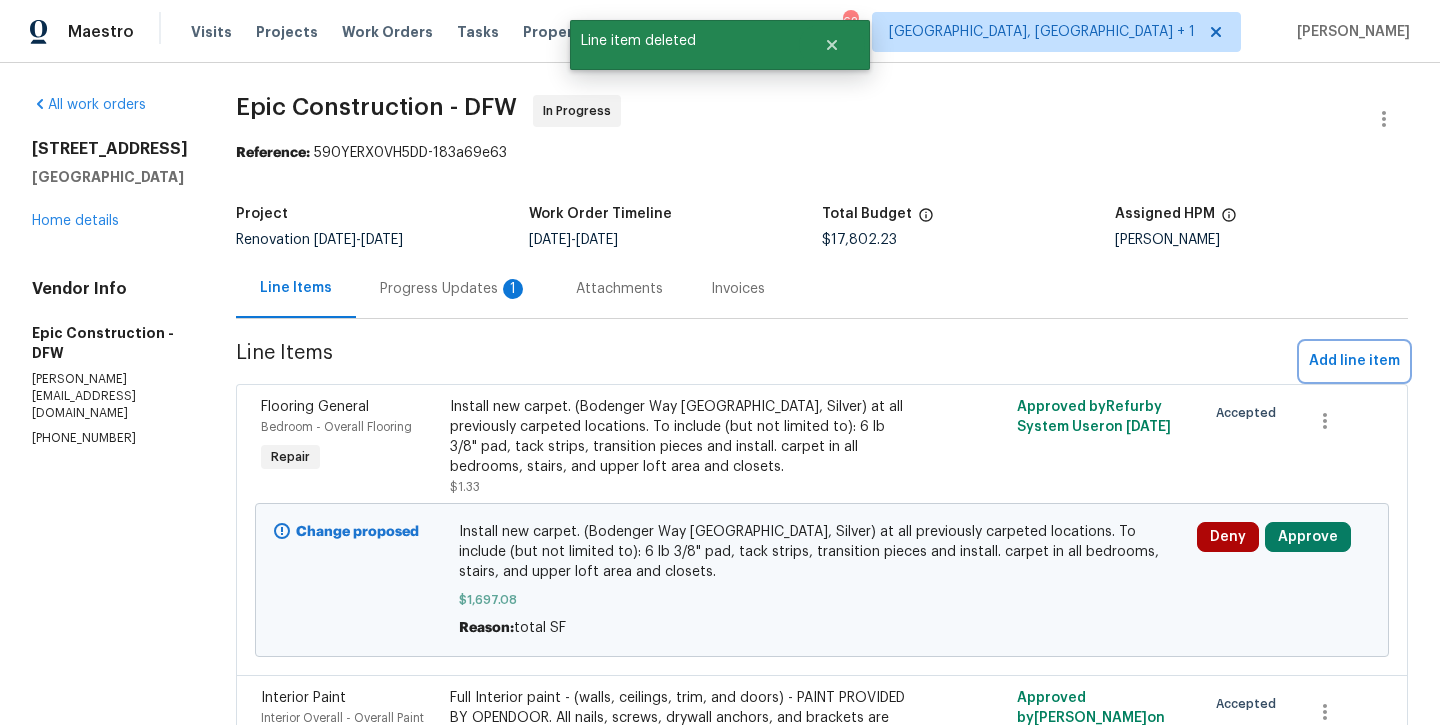 click on "Add line item" at bounding box center [1354, 361] 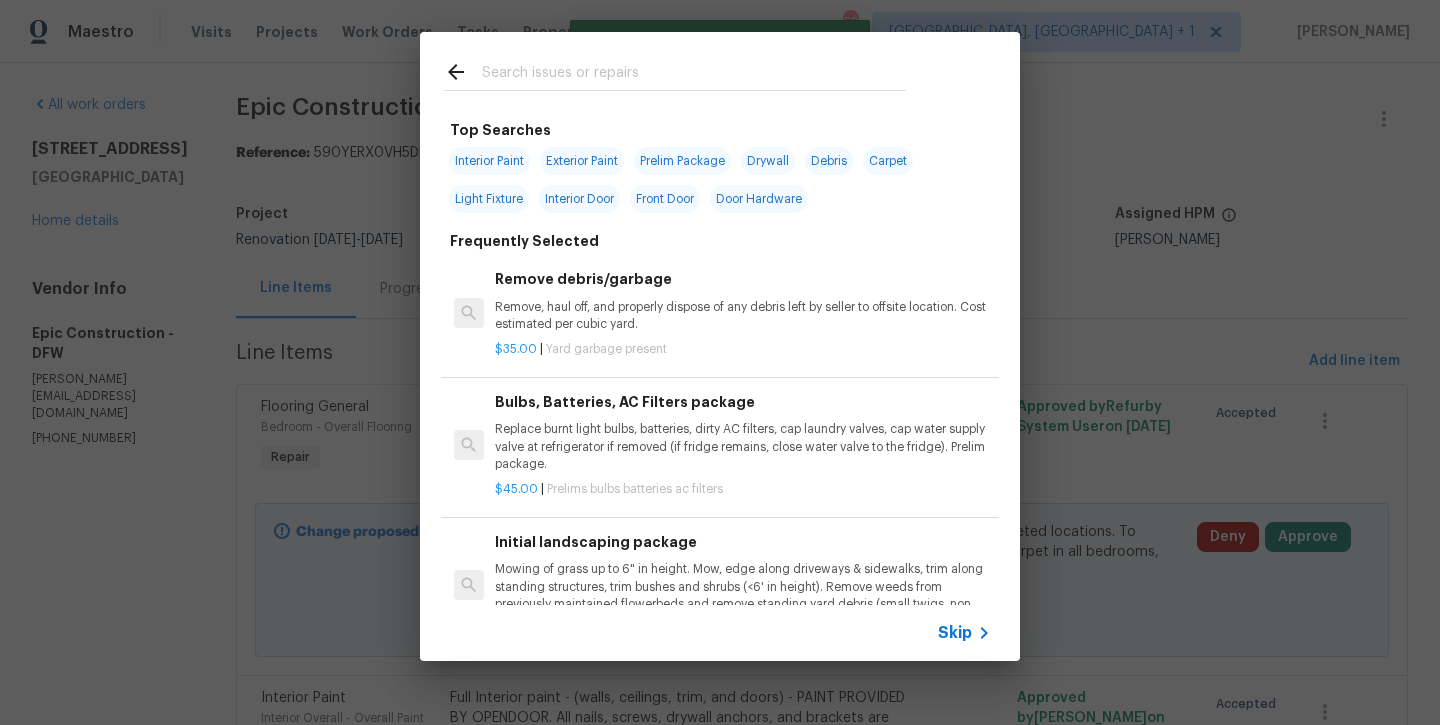 click at bounding box center (675, 71) 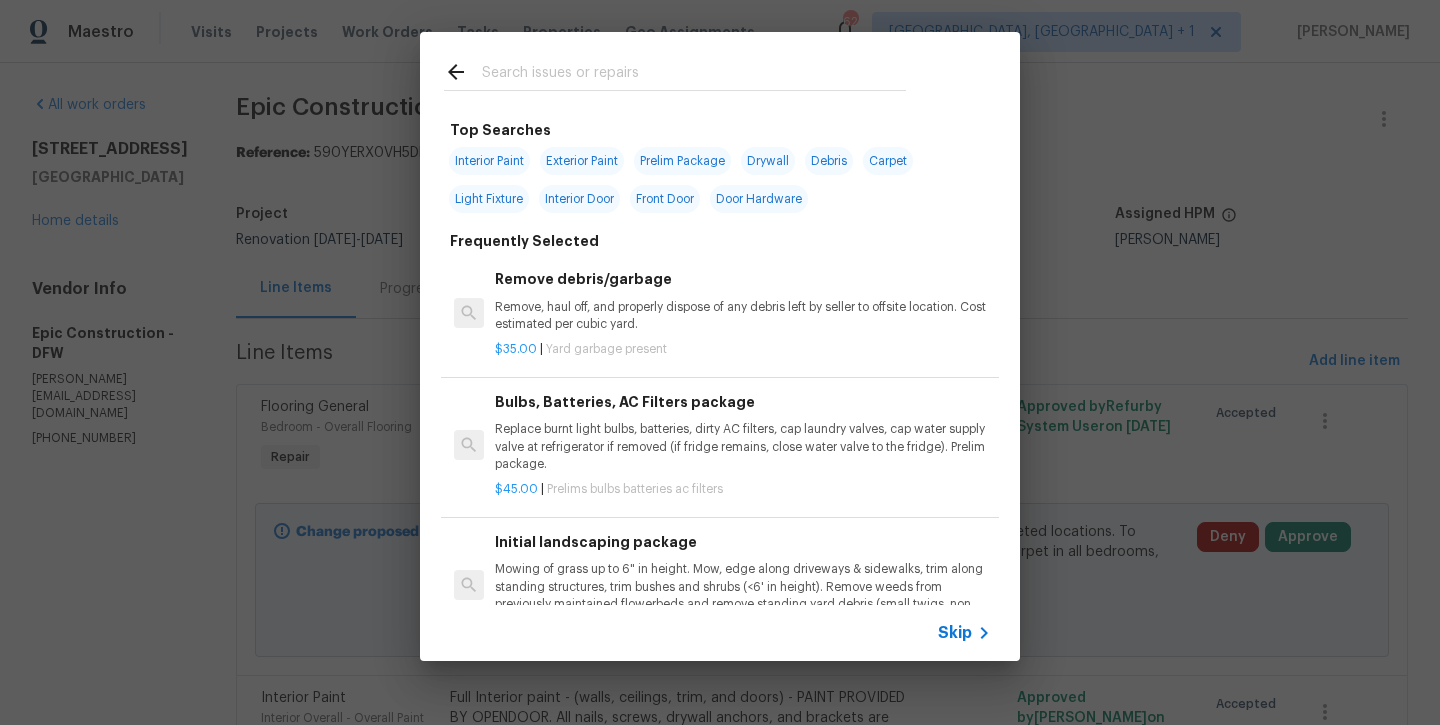 click at bounding box center (694, 75) 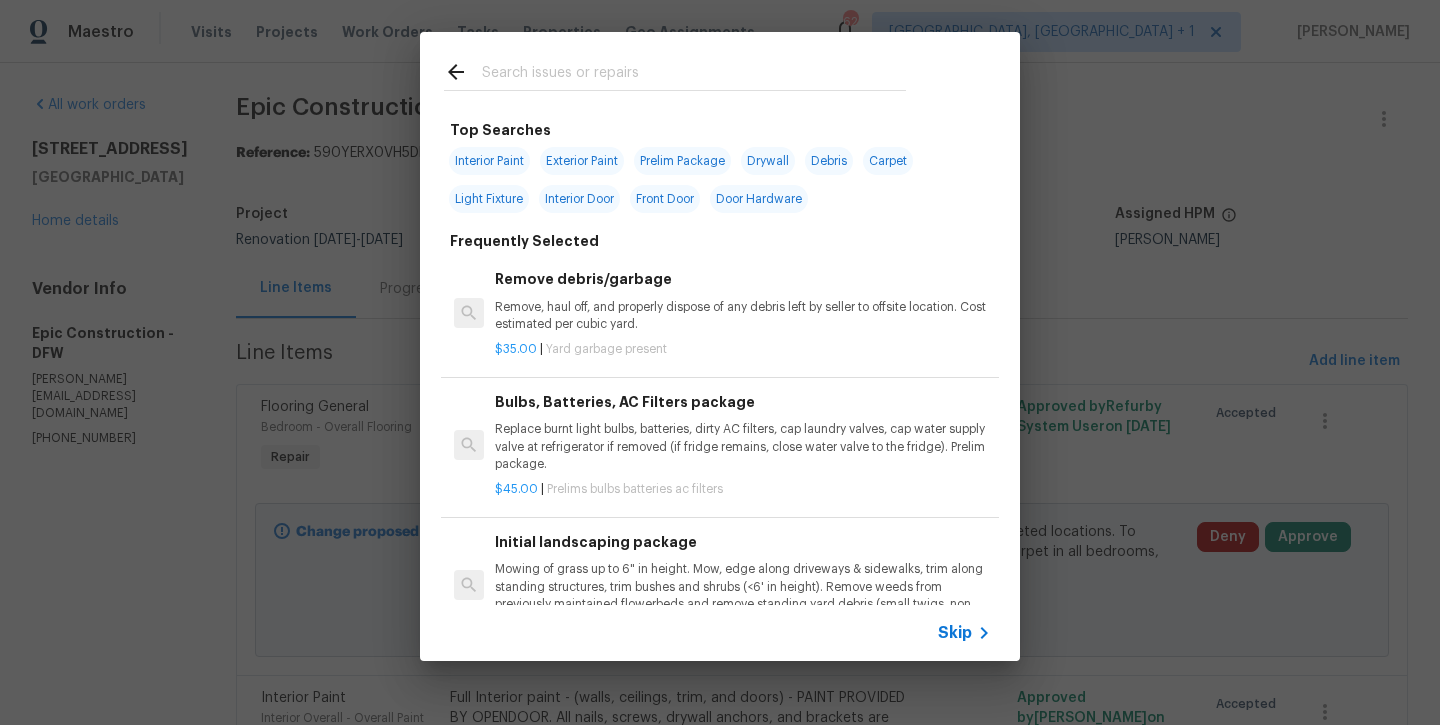 click at bounding box center (694, 75) 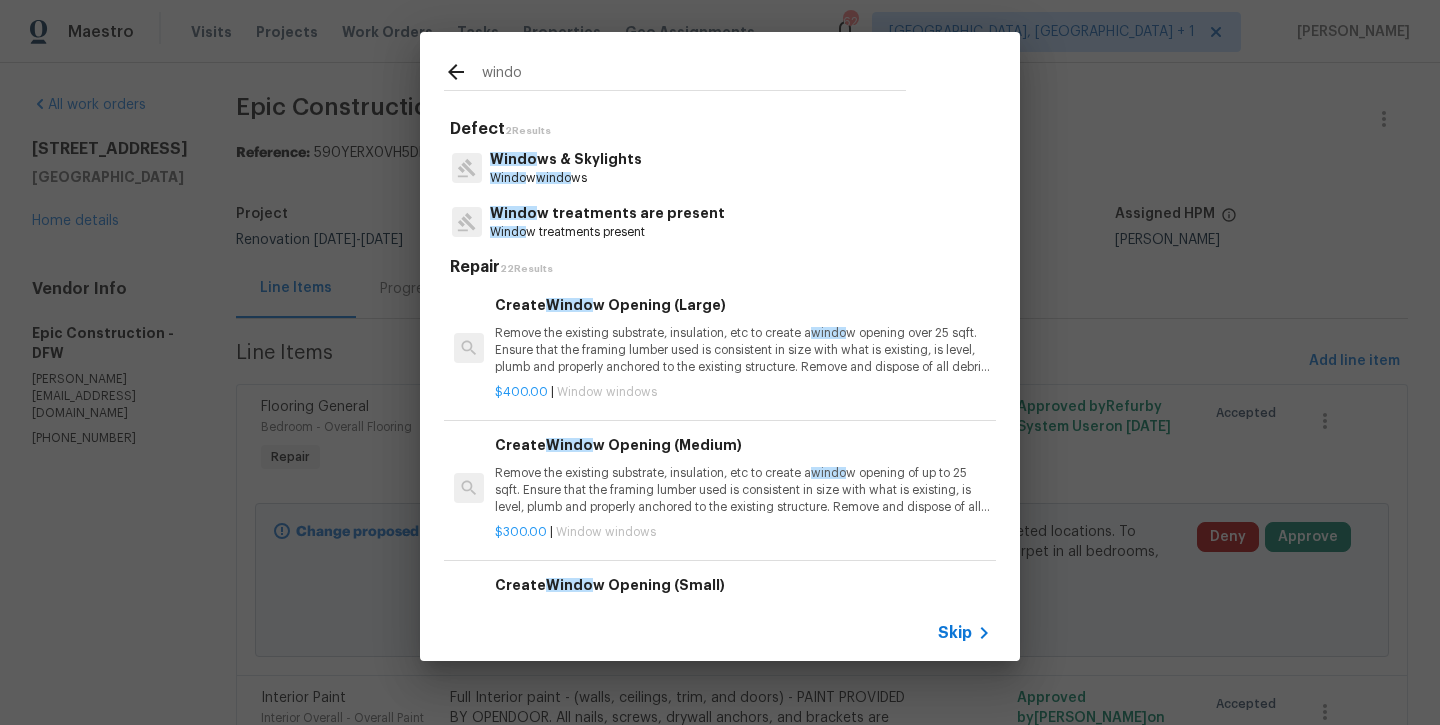 type on "windo" 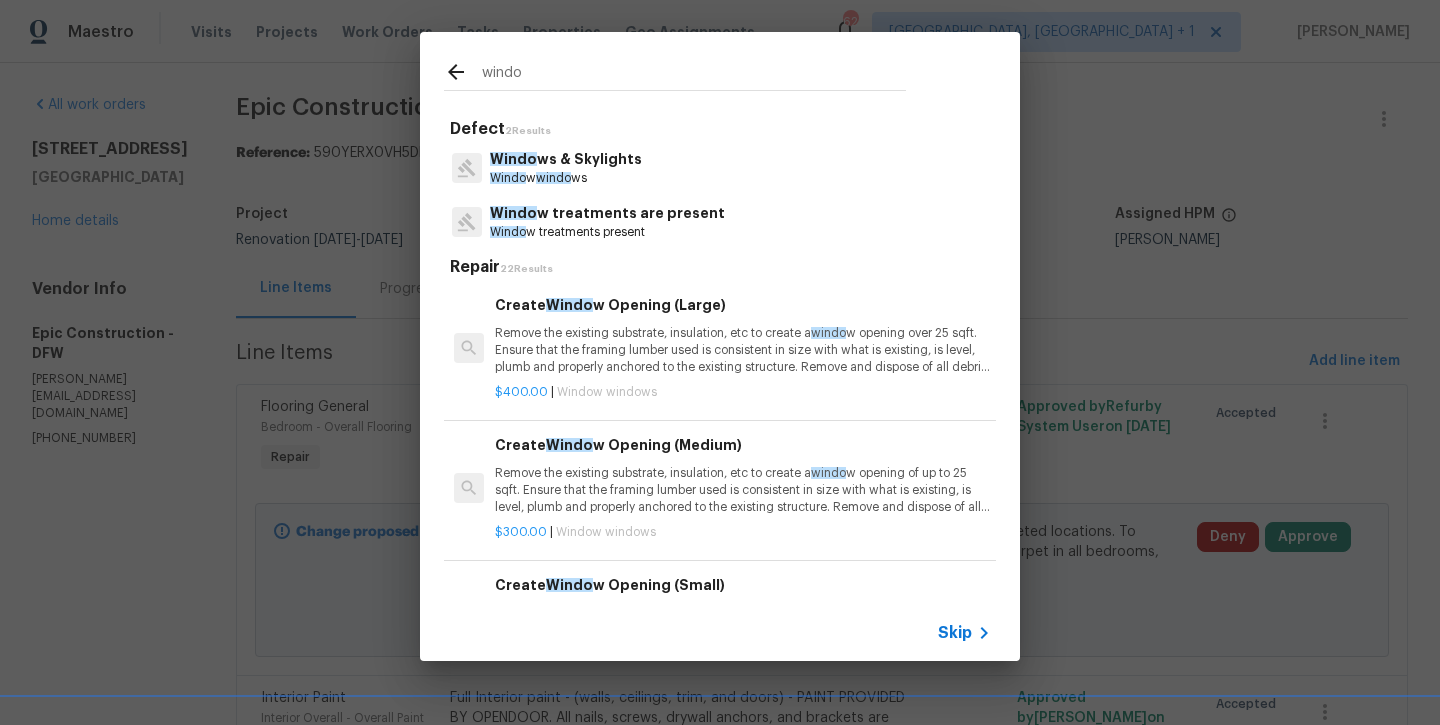 click on "Windo w  windo ws" at bounding box center (566, 178) 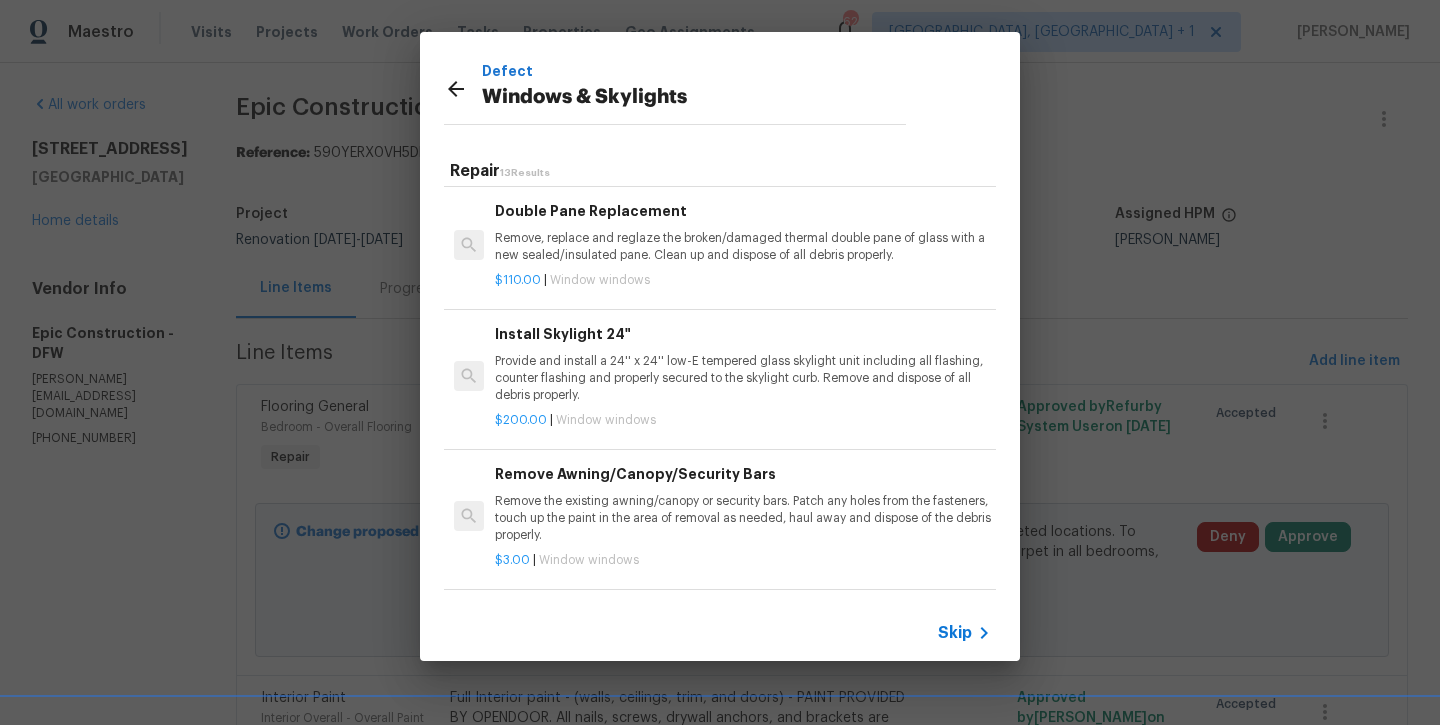 scroll, scrollTop: 672, scrollLeft: 0, axis: vertical 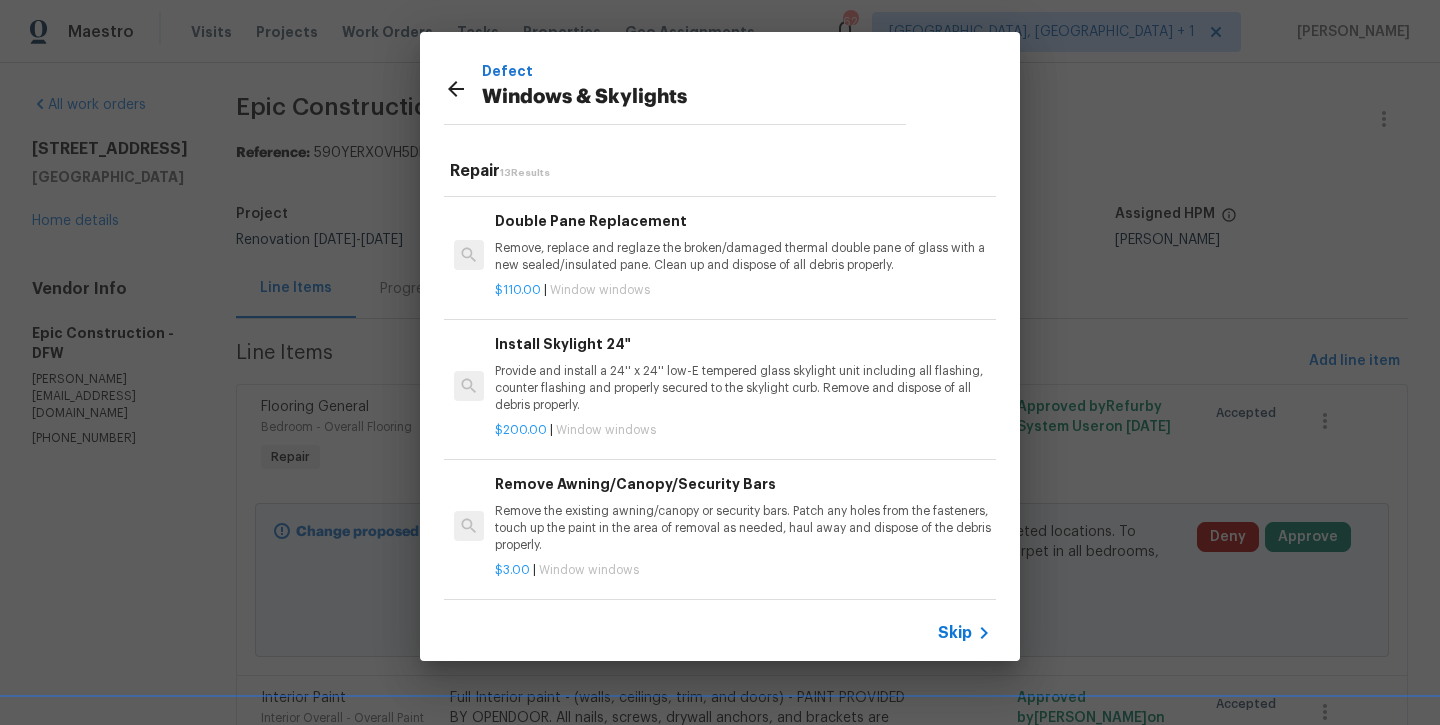click on "Remove, replace and reglaze the broken/damaged thermal double pane of glass with a new sealed/insulated pane. Clean up and dispose of all debris properly." at bounding box center [743, 257] 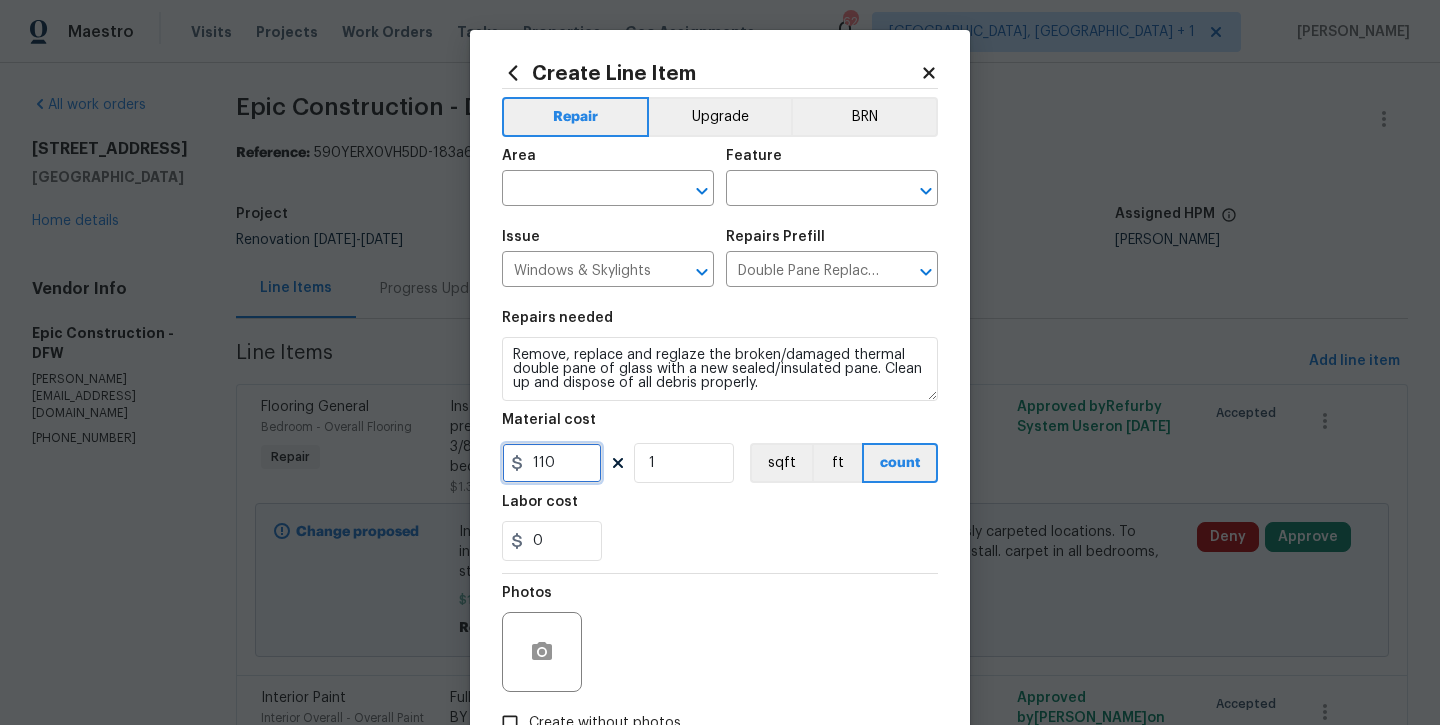 click on "110" at bounding box center (552, 463) 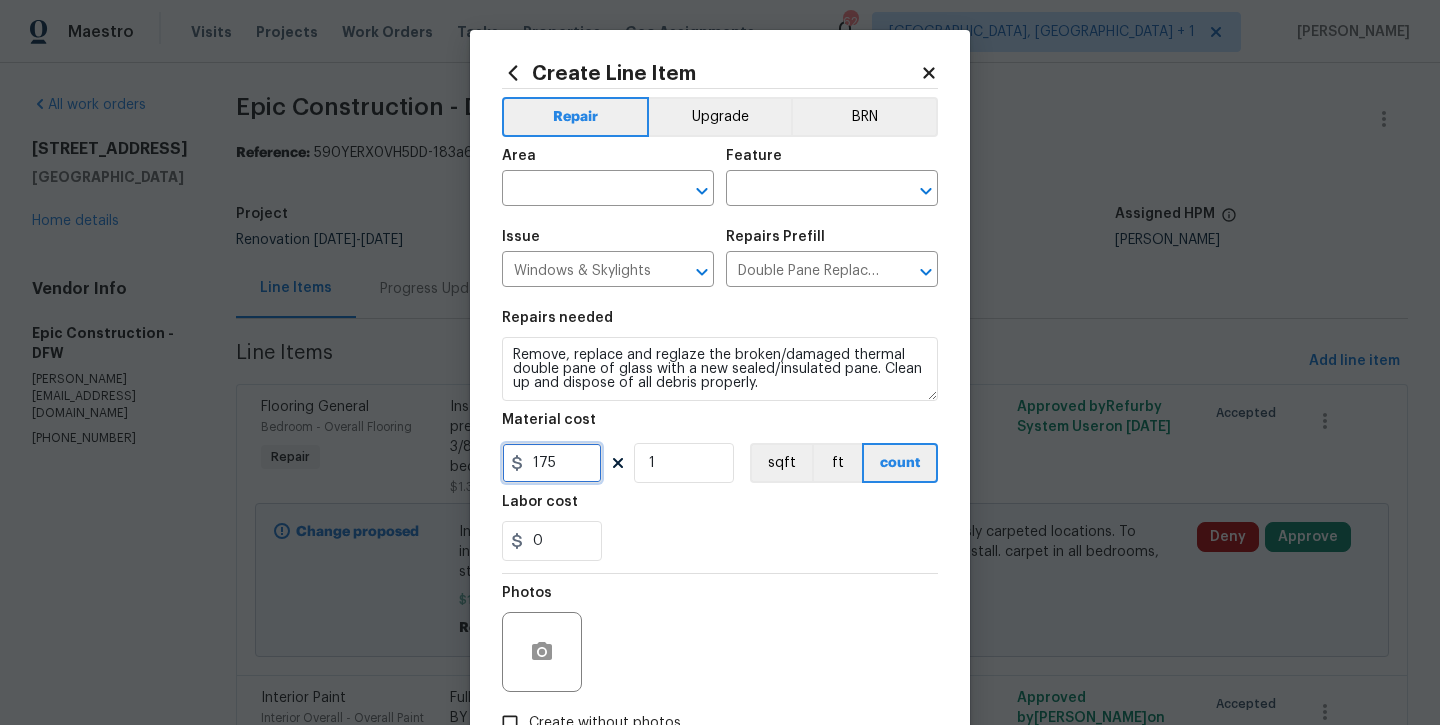 type on "175" 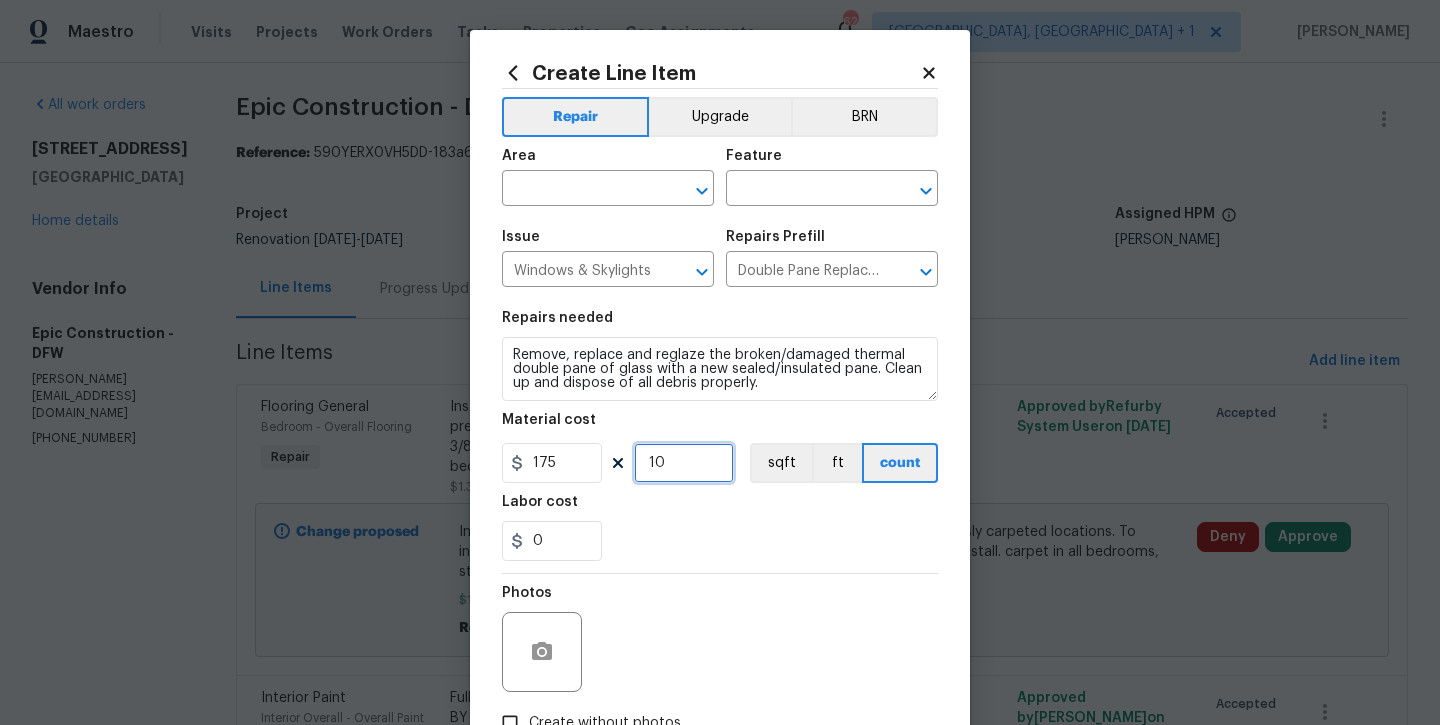 type on "10" 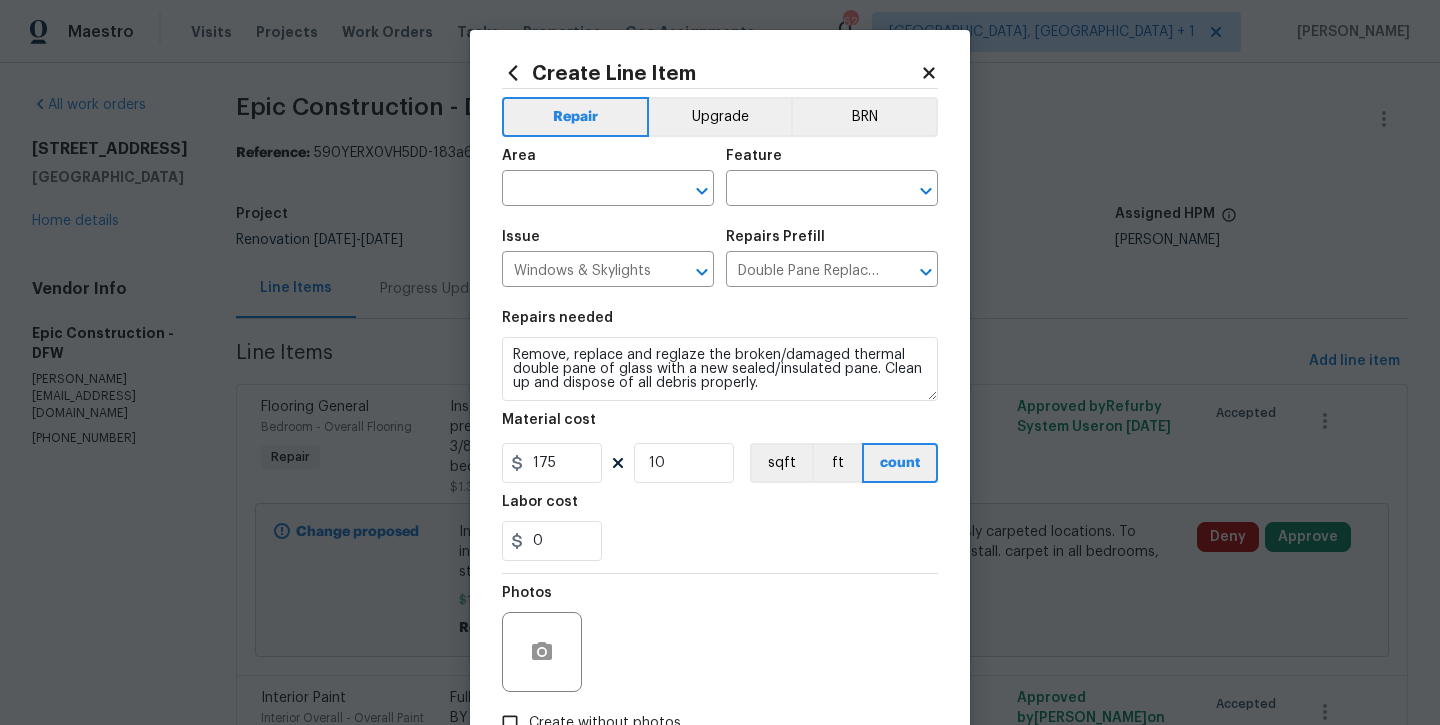 click on "0" at bounding box center (720, 541) 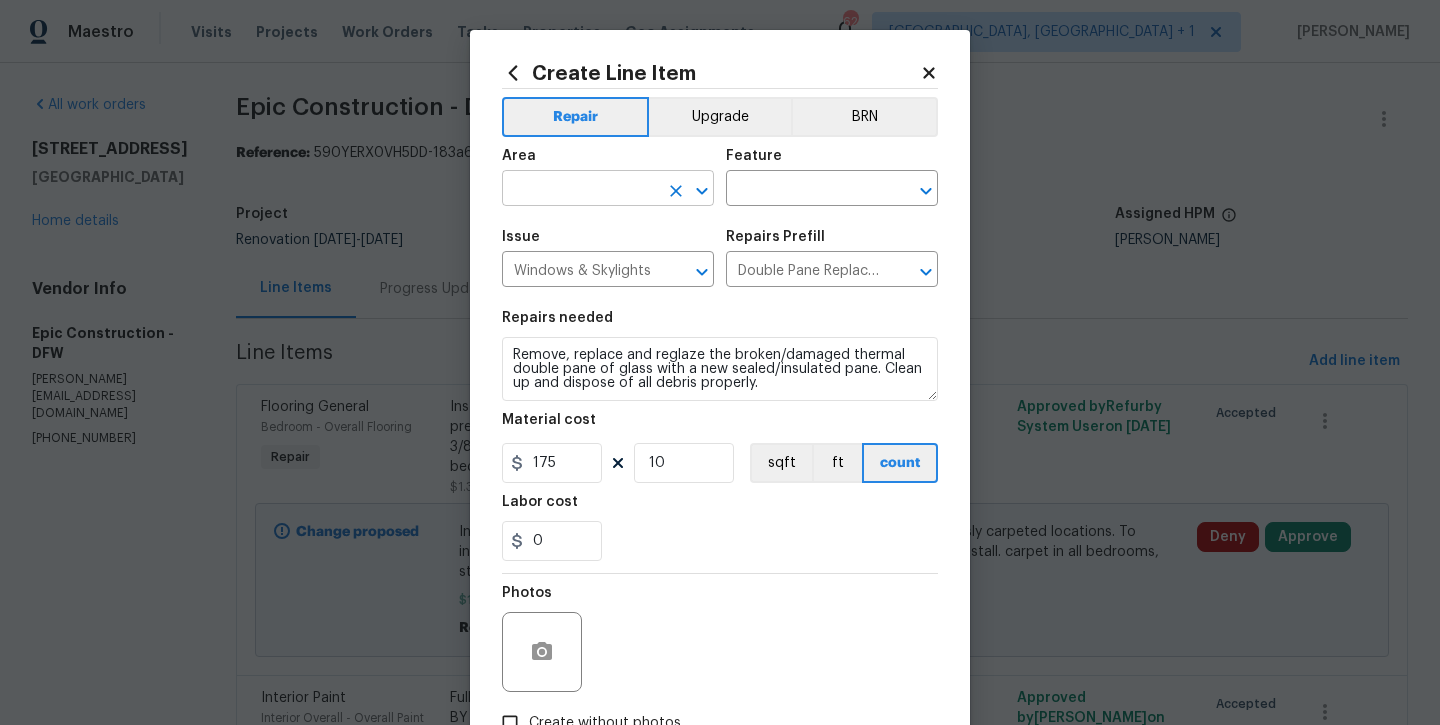 click at bounding box center (580, 190) 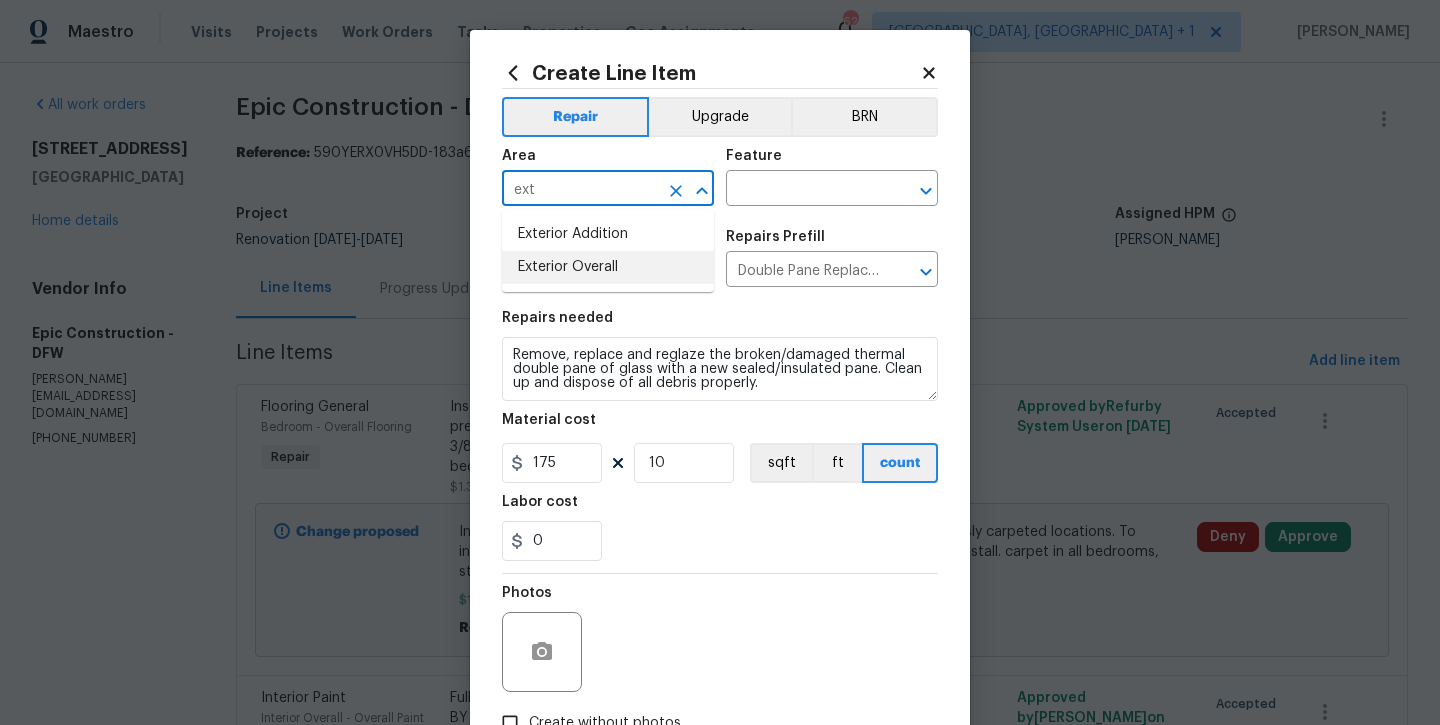 click on "Exterior Overall" at bounding box center (608, 267) 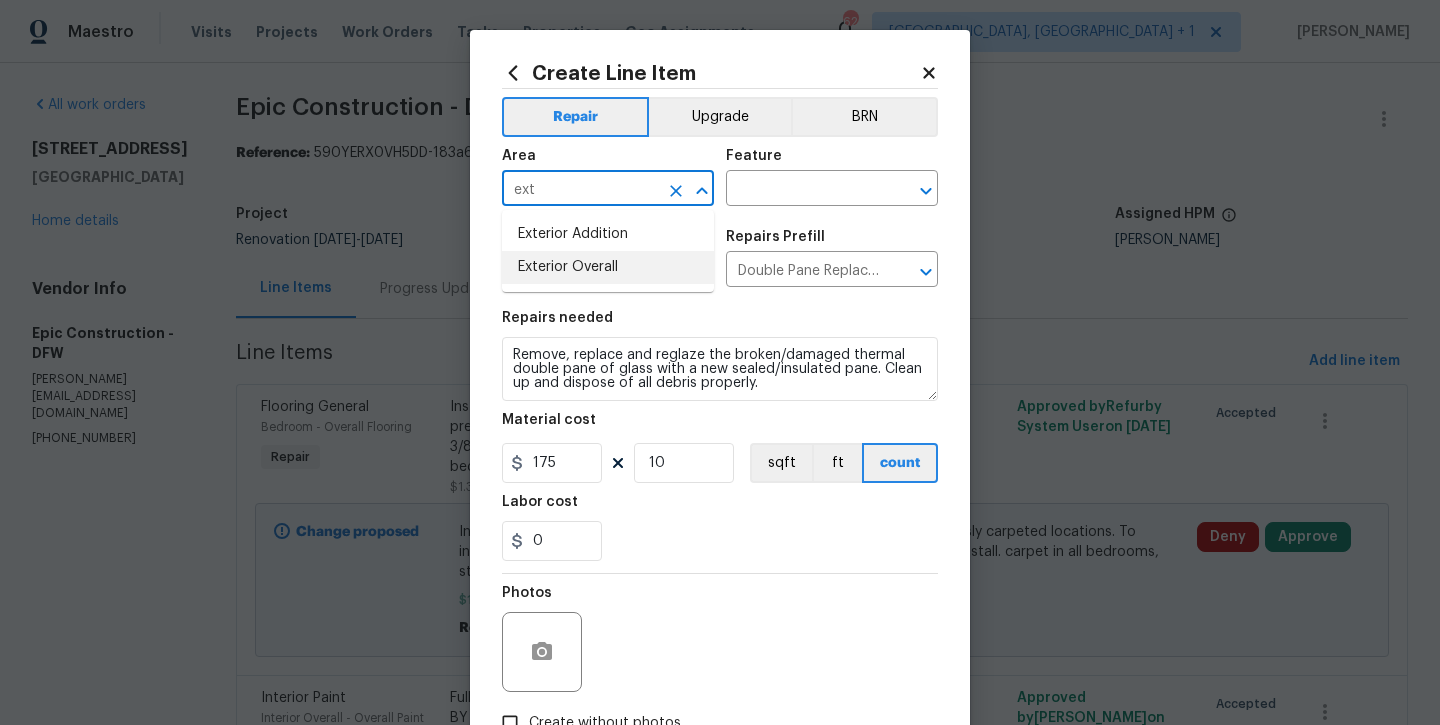 type on "Exterior Overall" 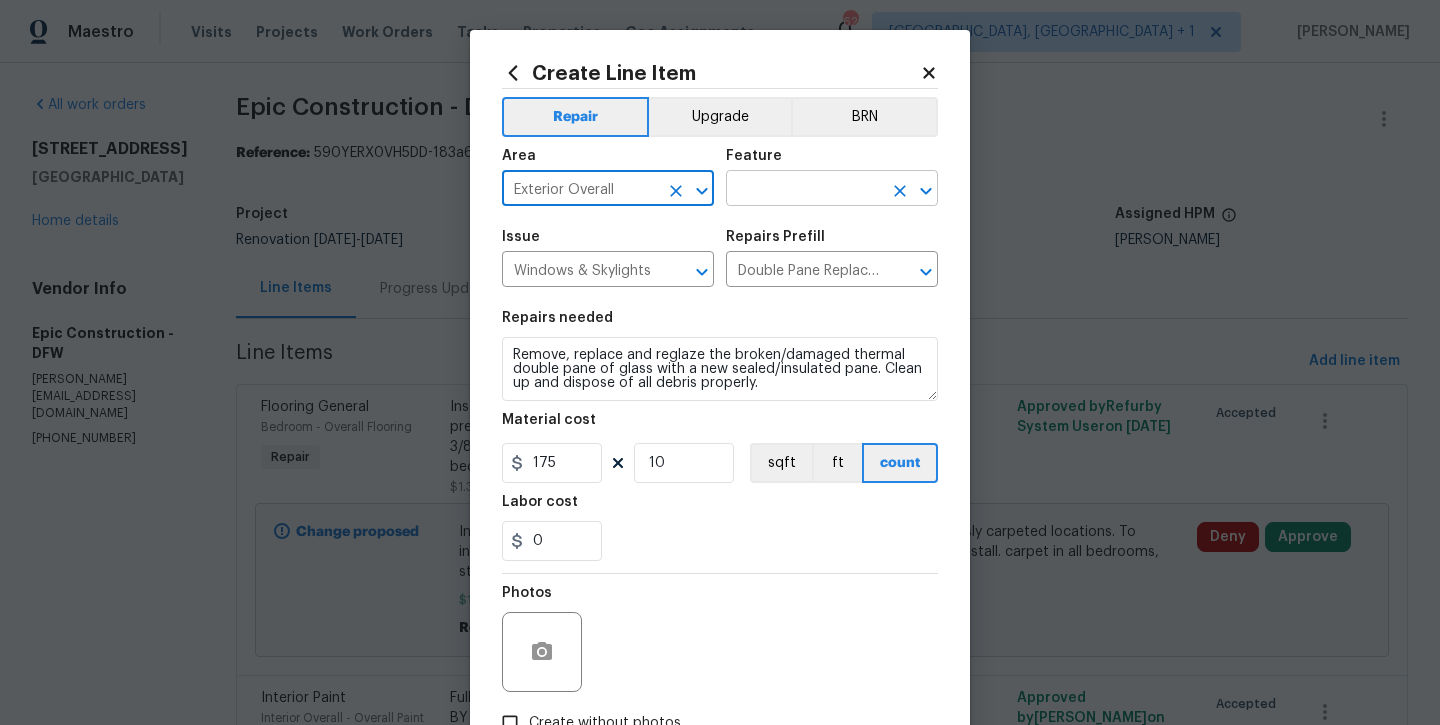 click at bounding box center [804, 190] 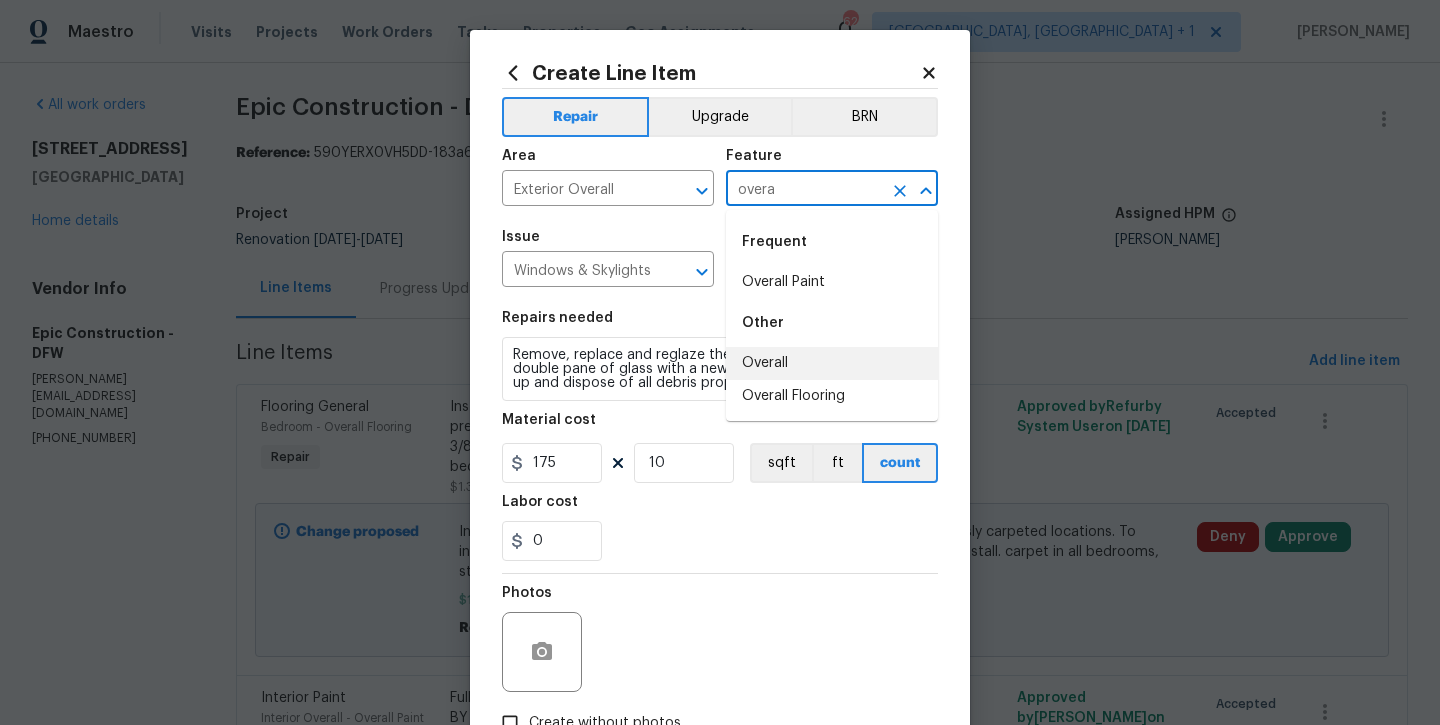 click on "Overall" at bounding box center [832, 363] 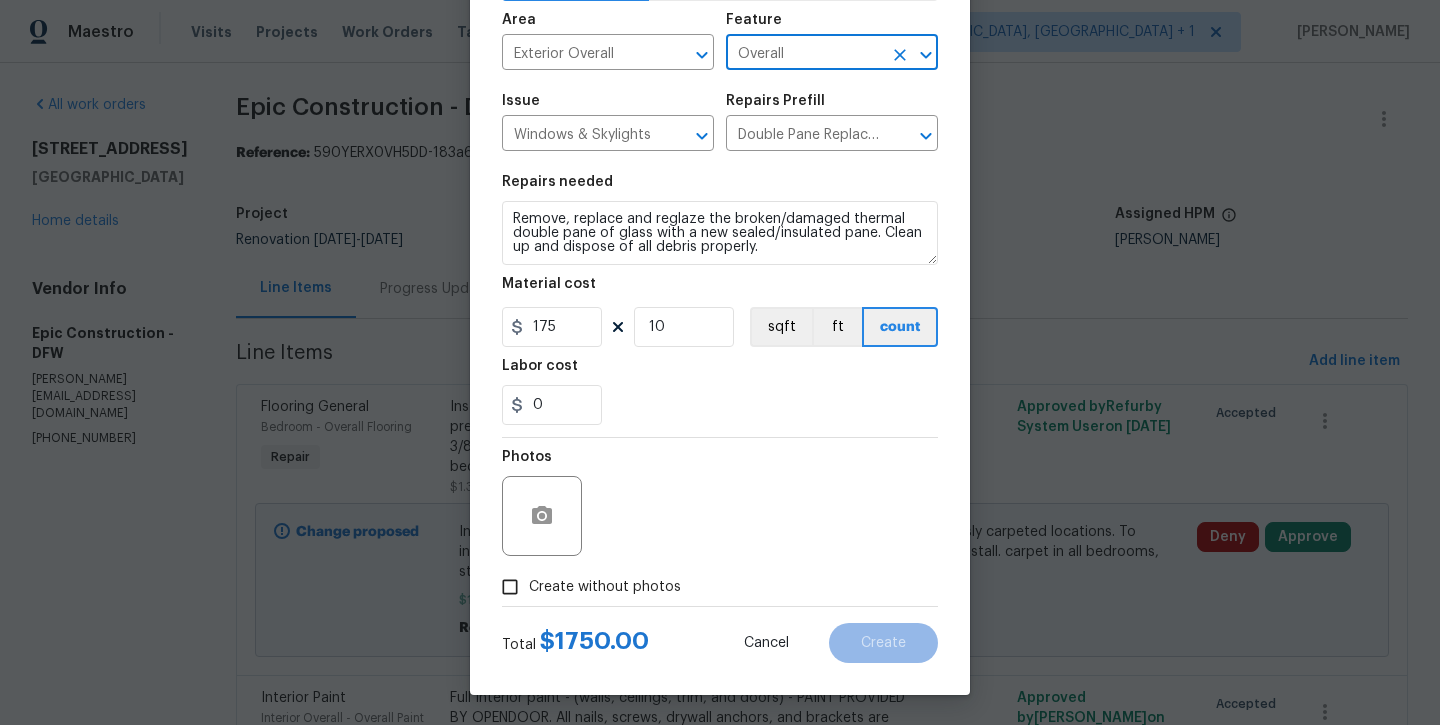 scroll, scrollTop: 136, scrollLeft: 0, axis: vertical 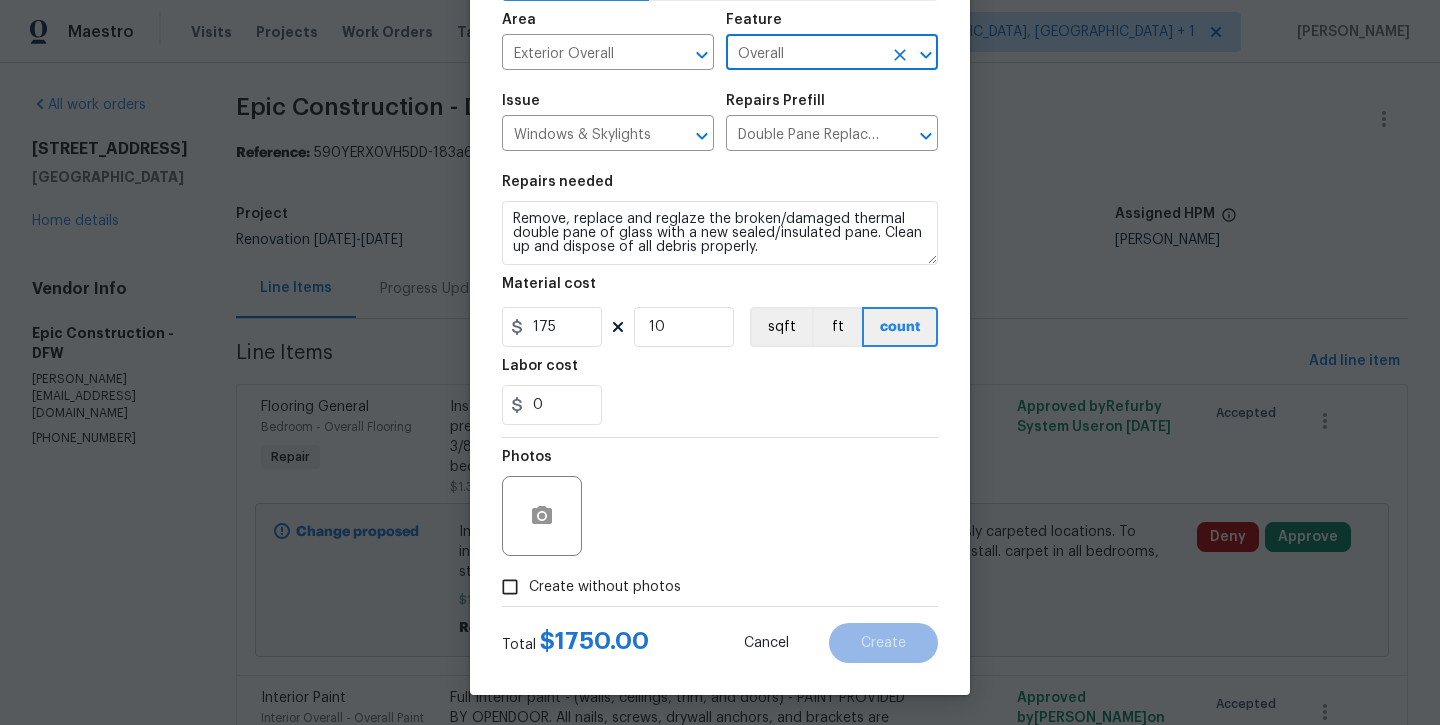 click on "Create without photos" at bounding box center [605, 587] 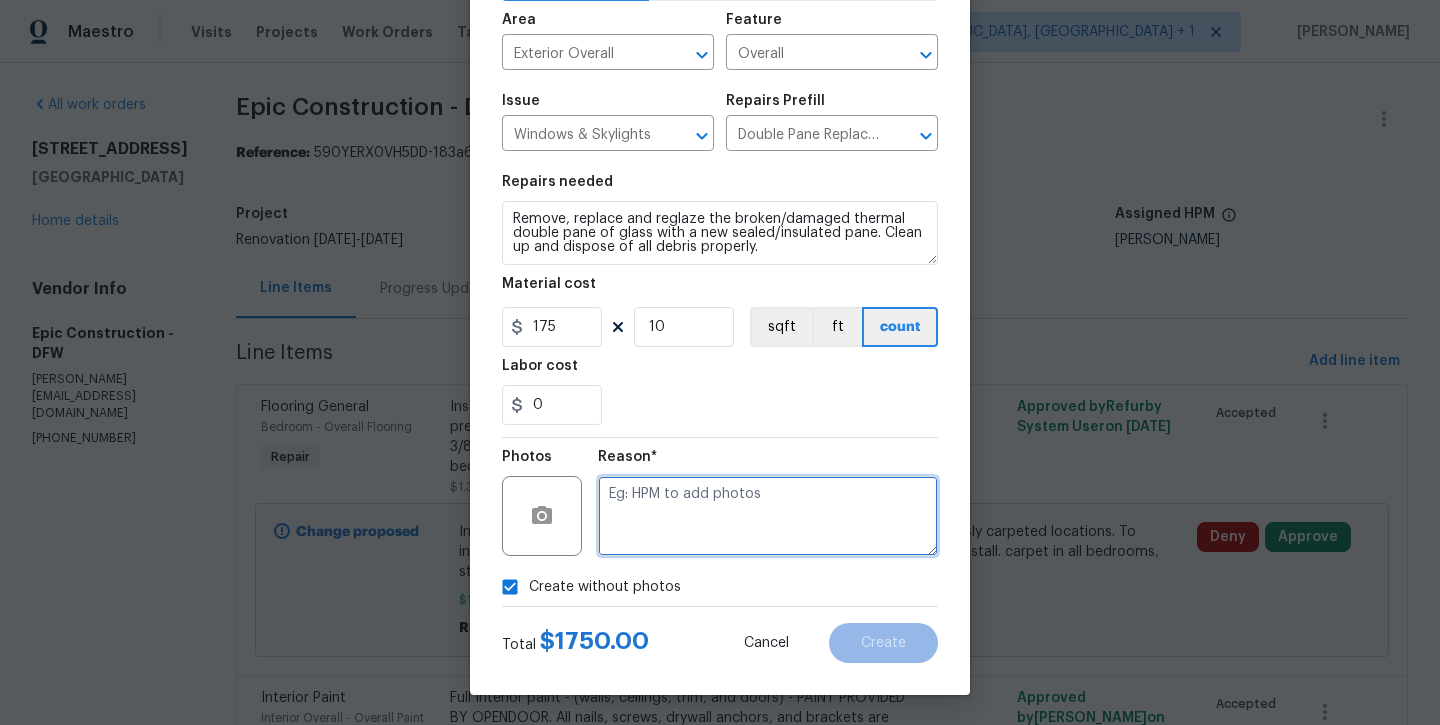 click at bounding box center (768, 516) 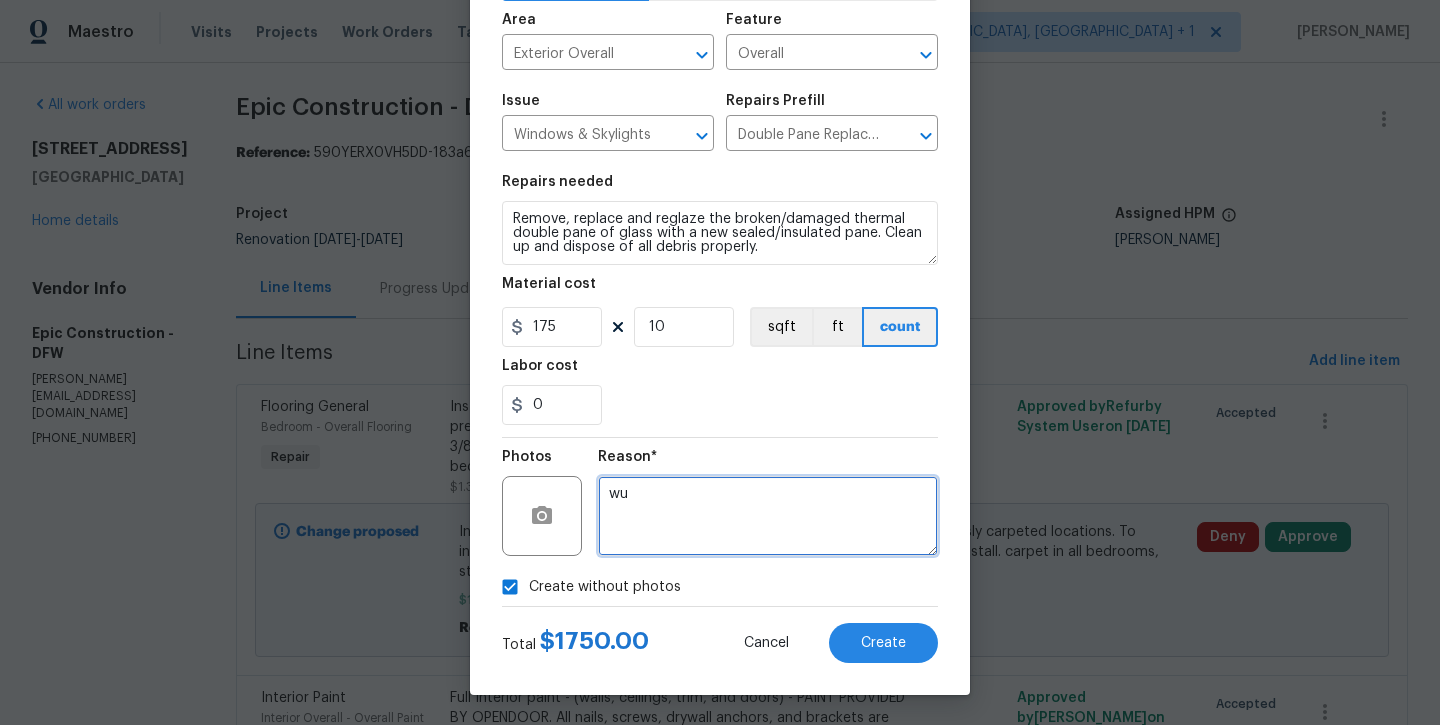 type on "w" 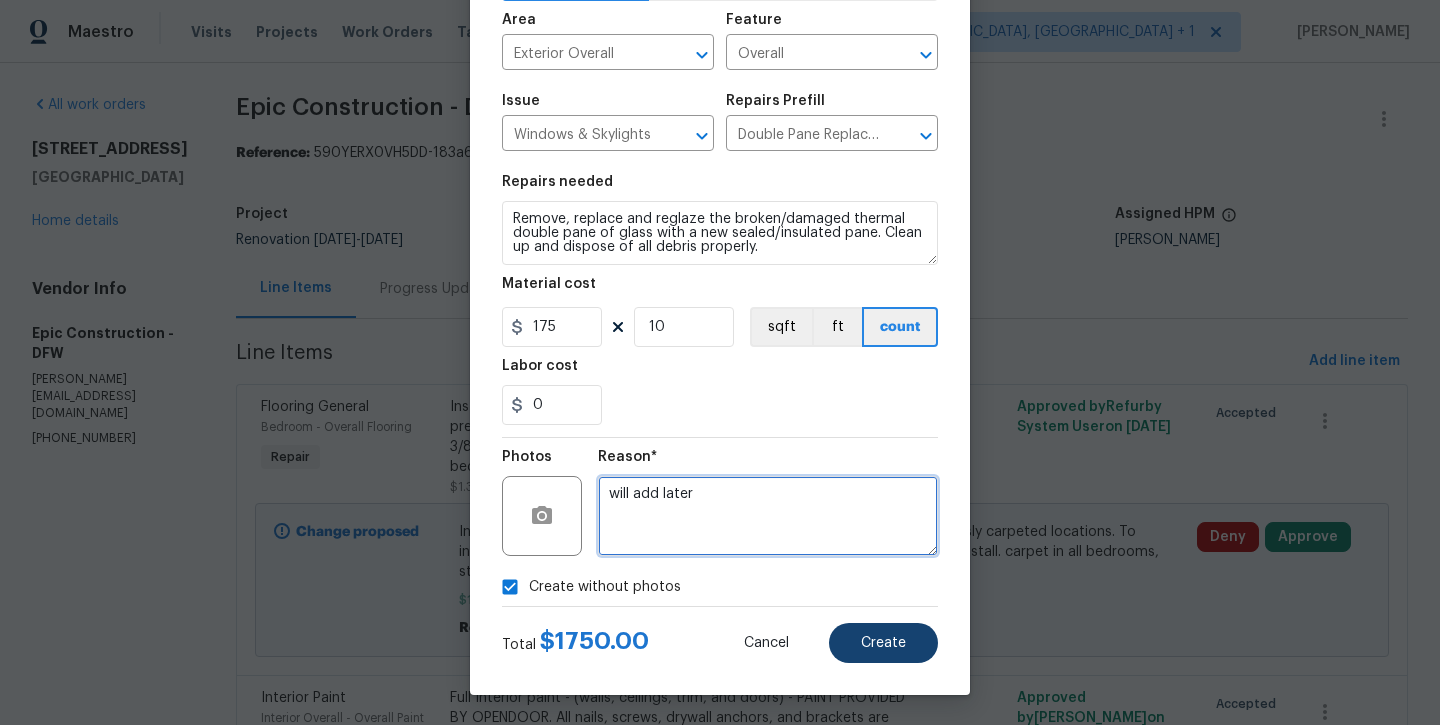 type on "will add later" 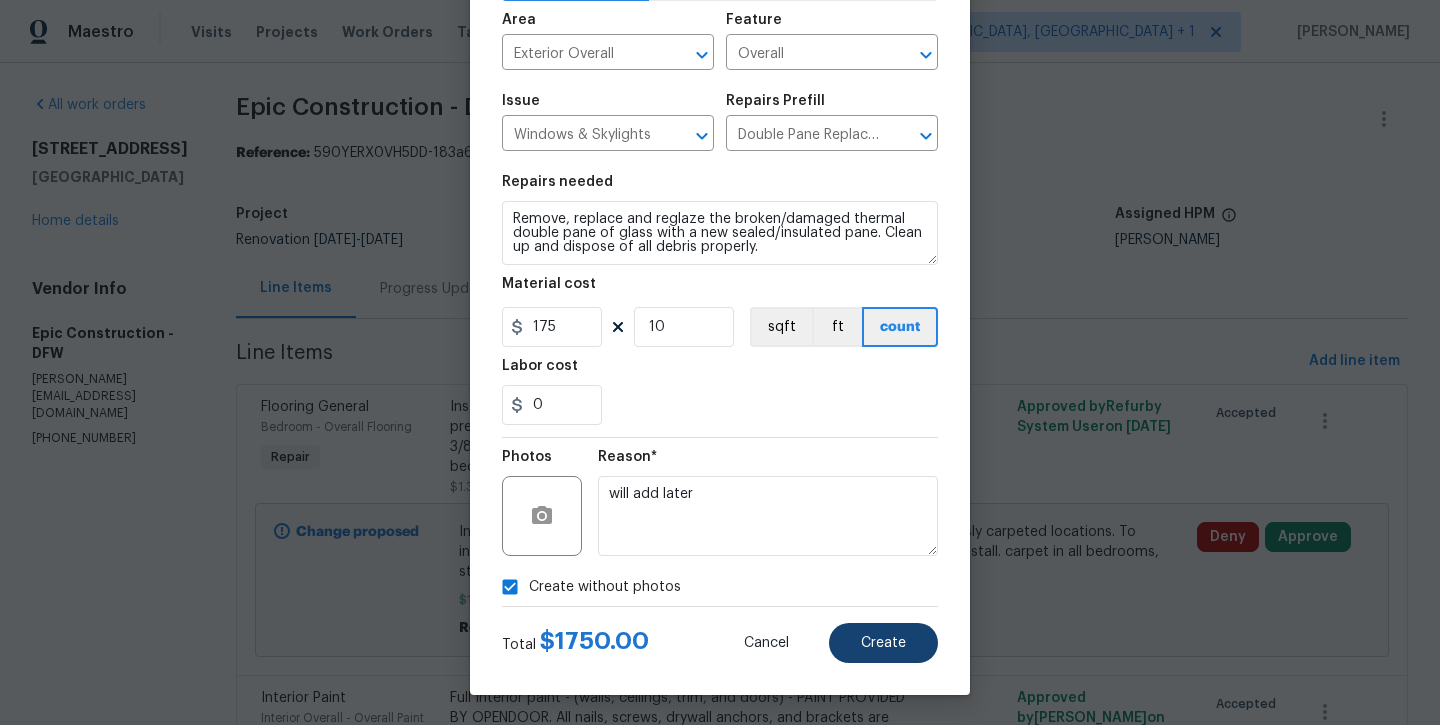 click on "Create" at bounding box center [883, 643] 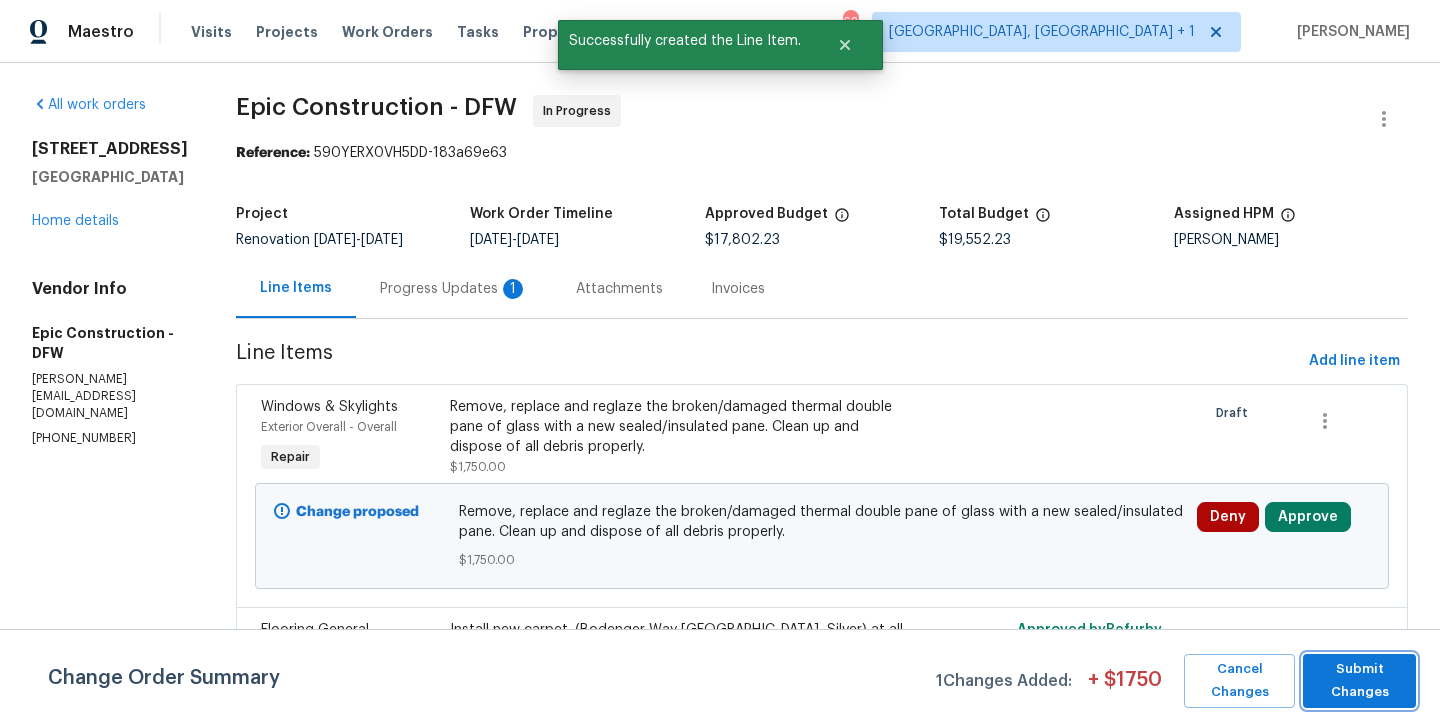 click on "Submit Changes" at bounding box center (1359, 681) 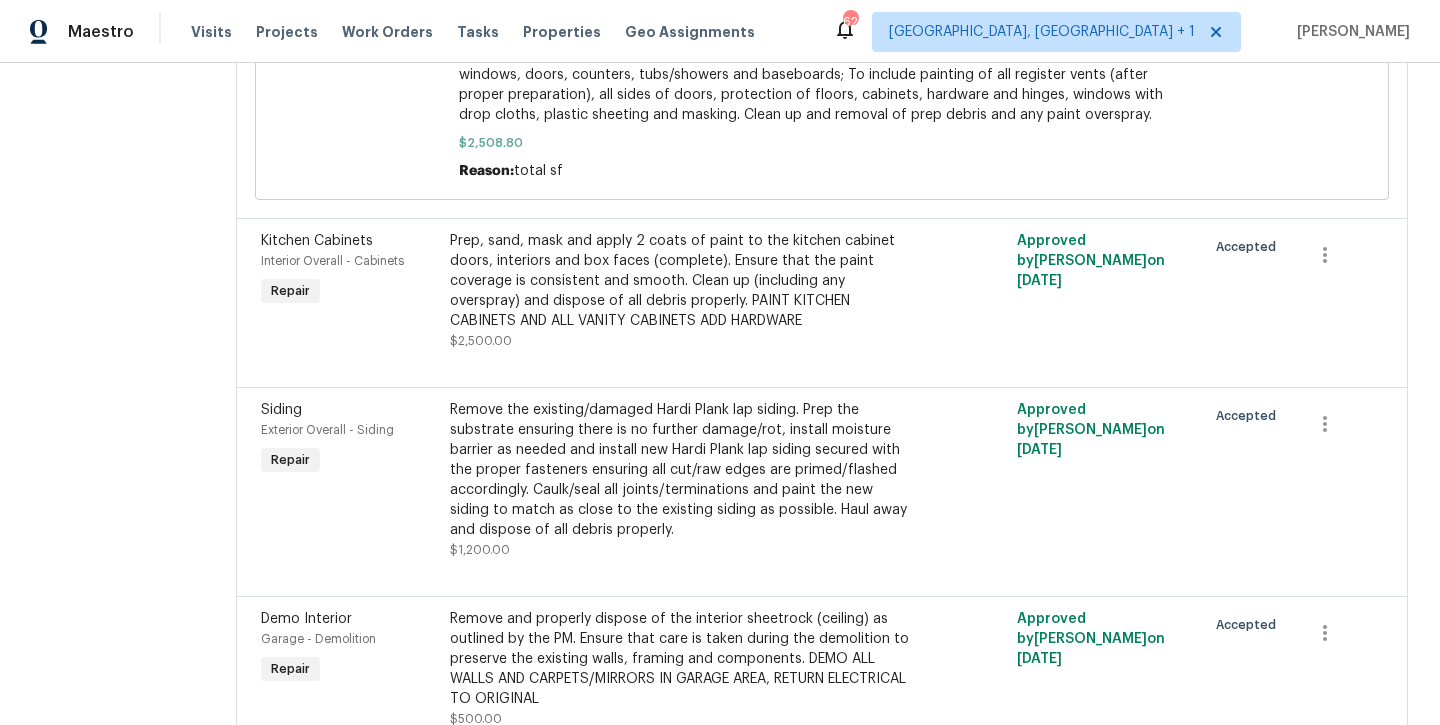 scroll, scrollTop: 1175, scrollLeft: 0, axis: vertical 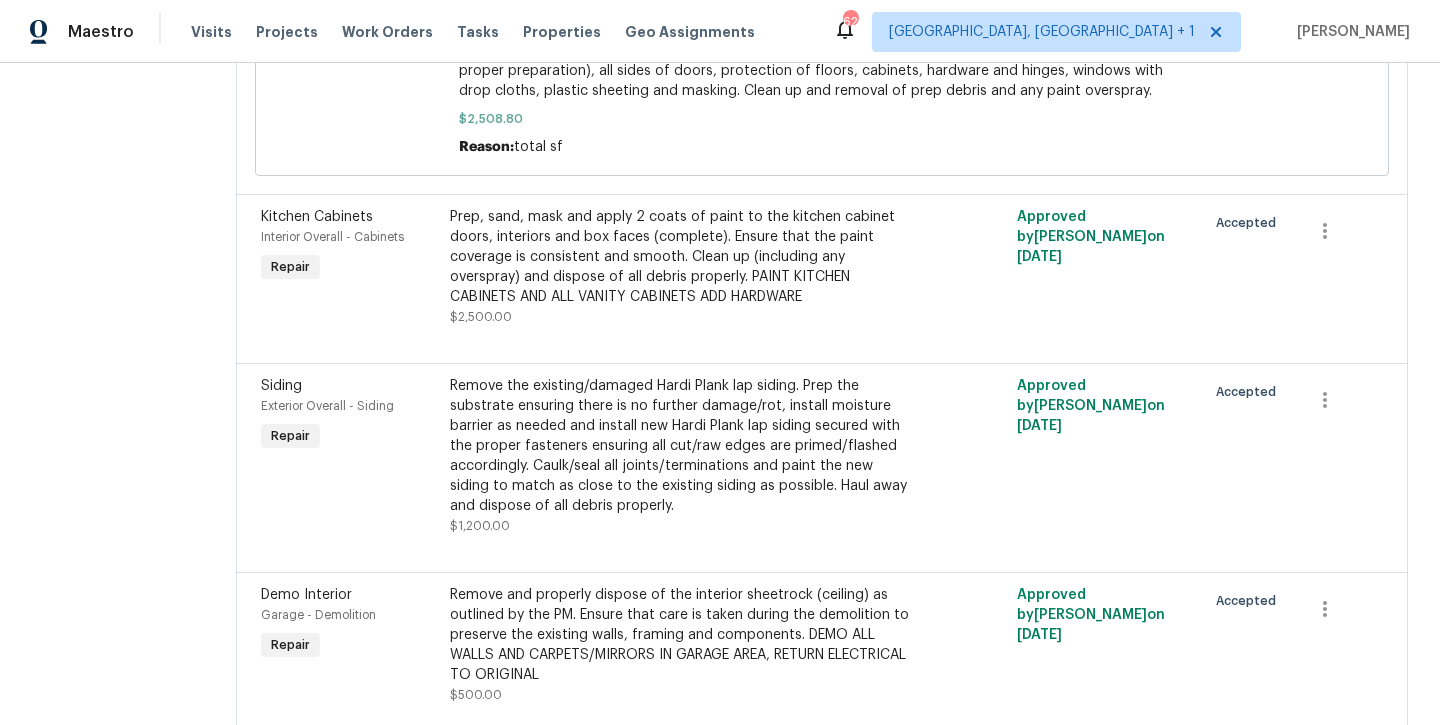 click on "Remove the existing/damaged Hardi Plank lap siding. Prep the substrate ensuring there is no further damage/rot, install moisture barrier as needed and install new Hardi Plank lap siding secured with the proper fasteners ensuring all cut/raw edges are primed/flashed accordingly. Caulk/seal all joints/terminations and paint the new siding to match as close to the existing siding as possible. Haul away and dispose of all debris properly." at bounding box center [680, 446] 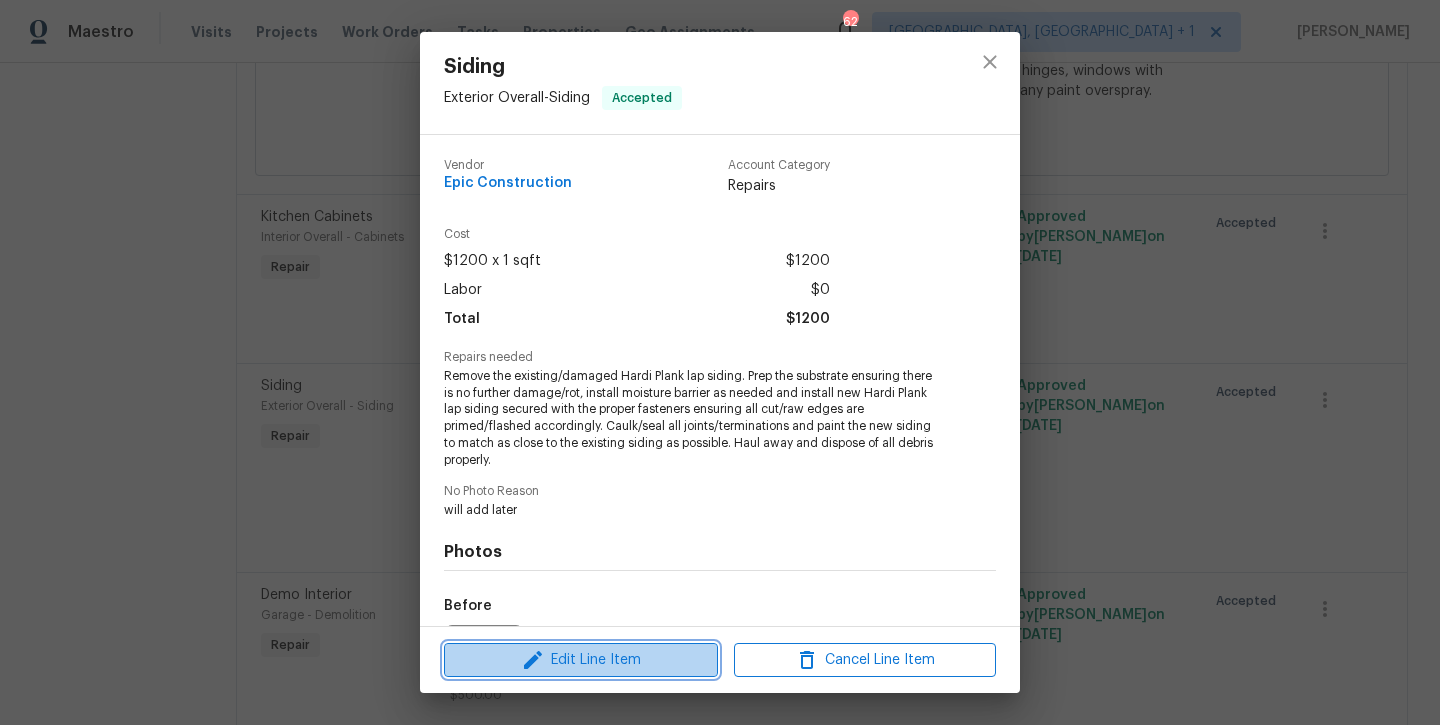 click on "Edit Line Item" at bounding box center (581, 660) 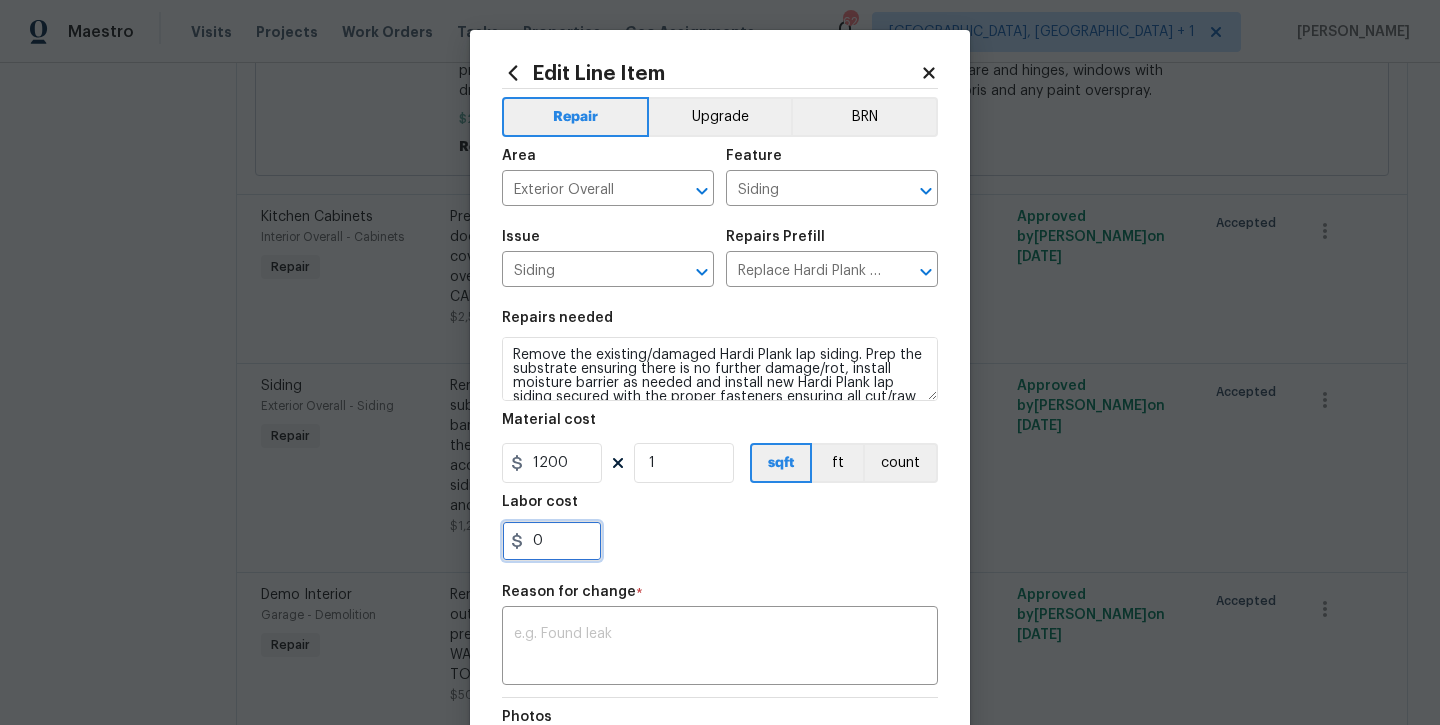 click on "0" at bounding box center (552, 541) 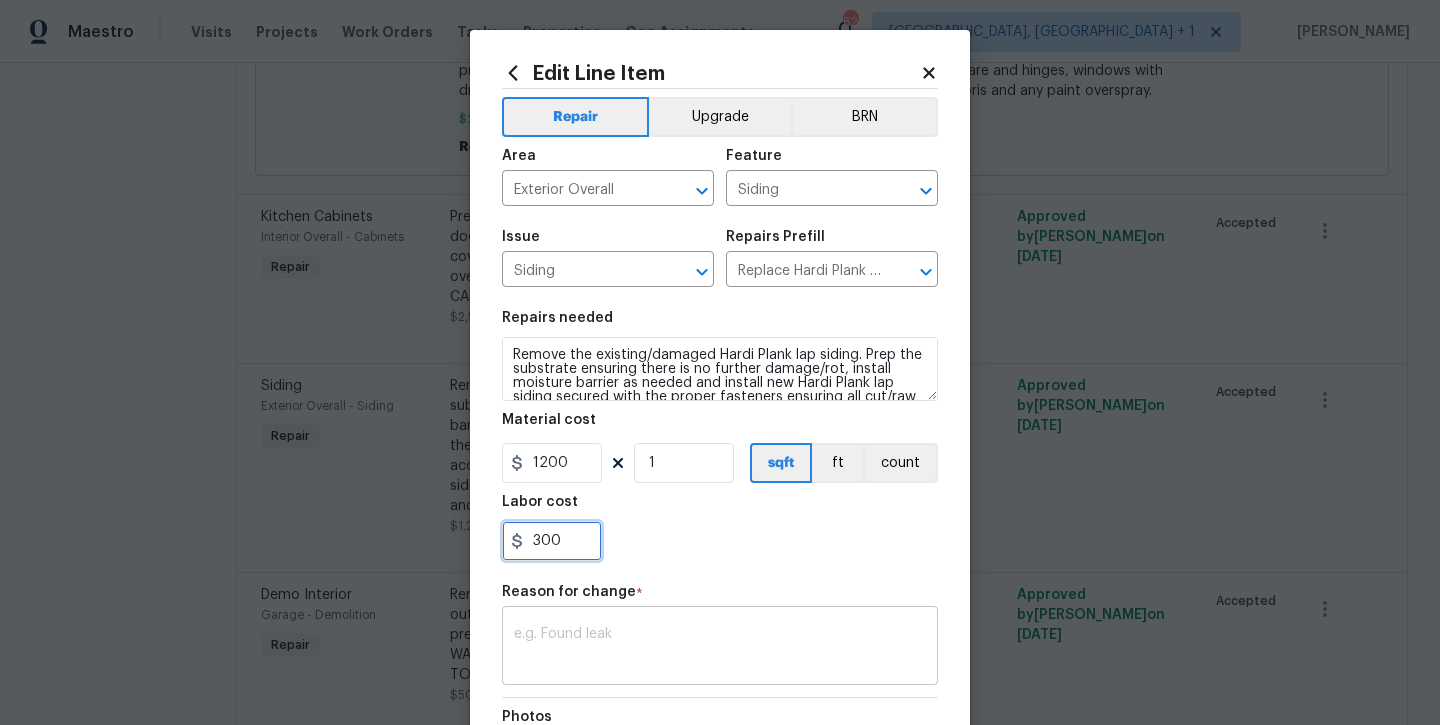 type on "300" 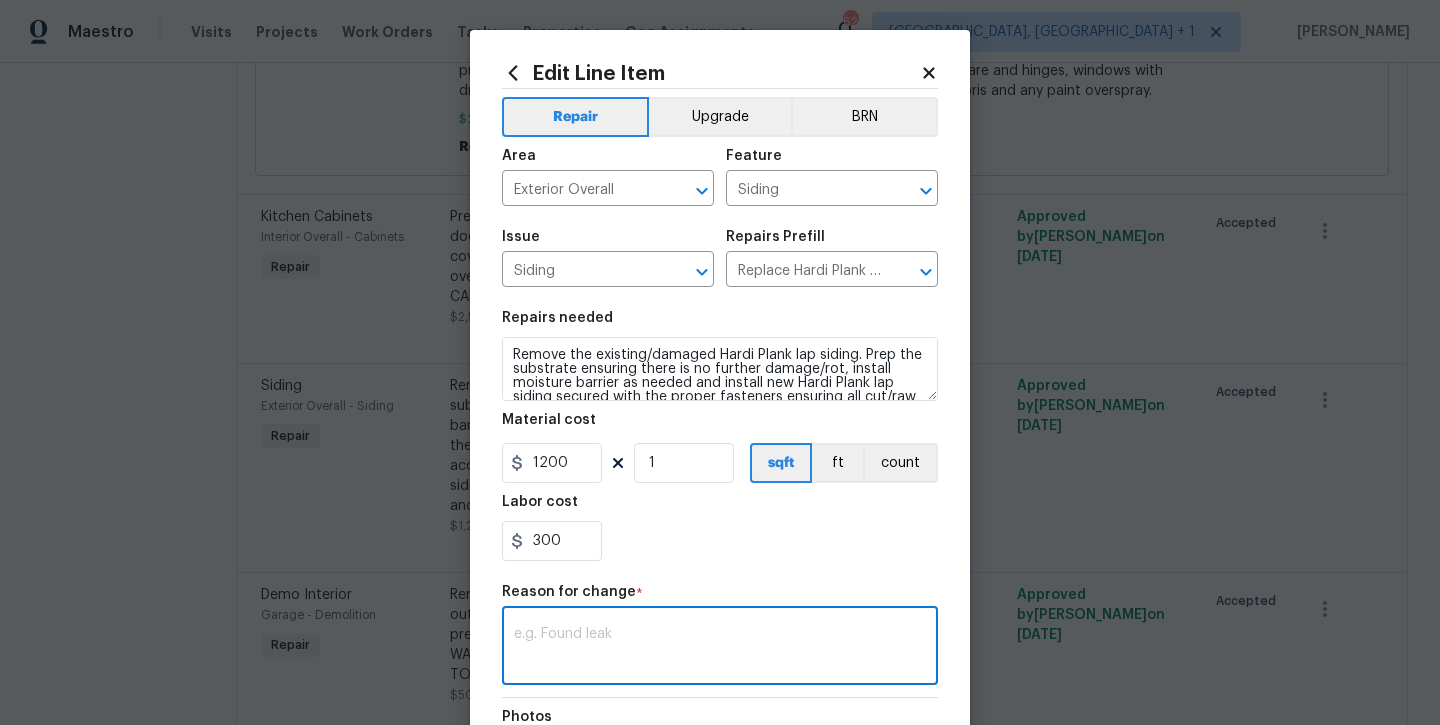 click at bounding box center (720, 648) 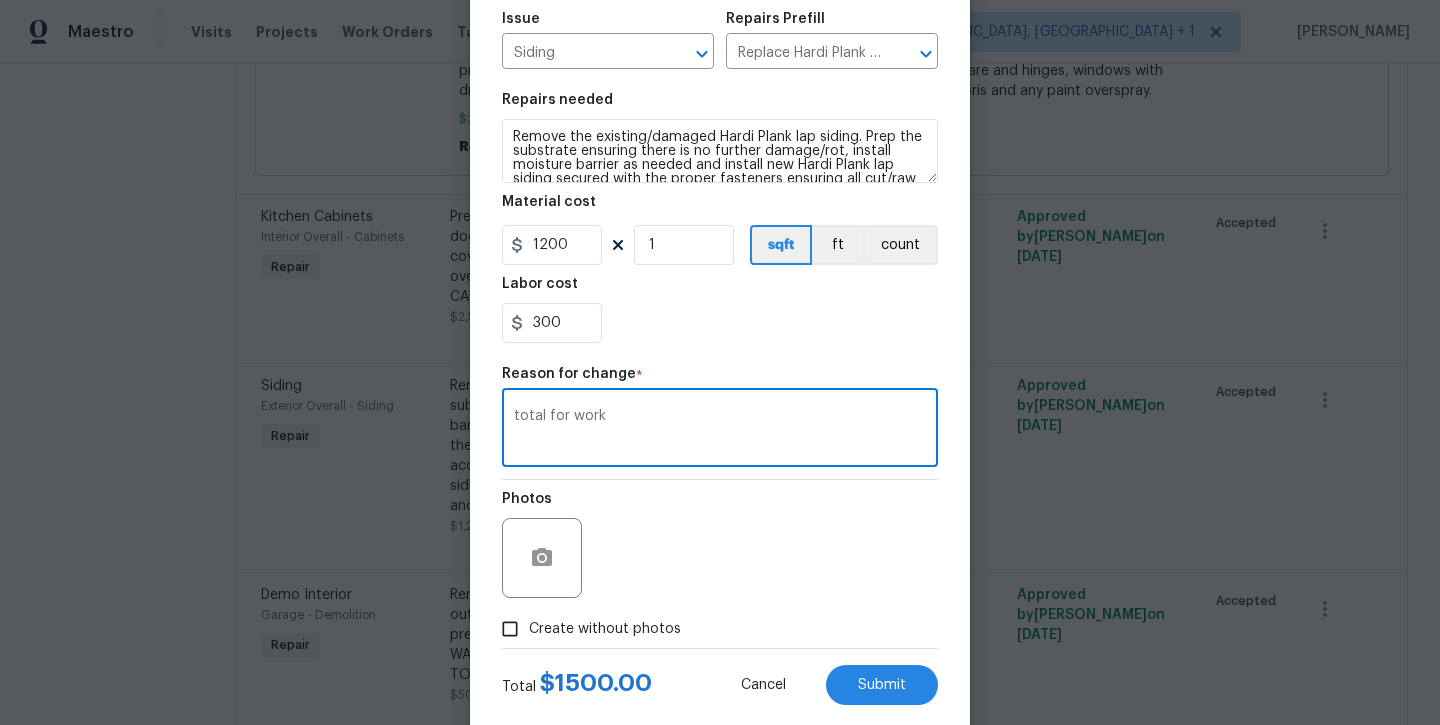 scroll, scrollTop: 244, scrollLeft: 0, axis: vertical 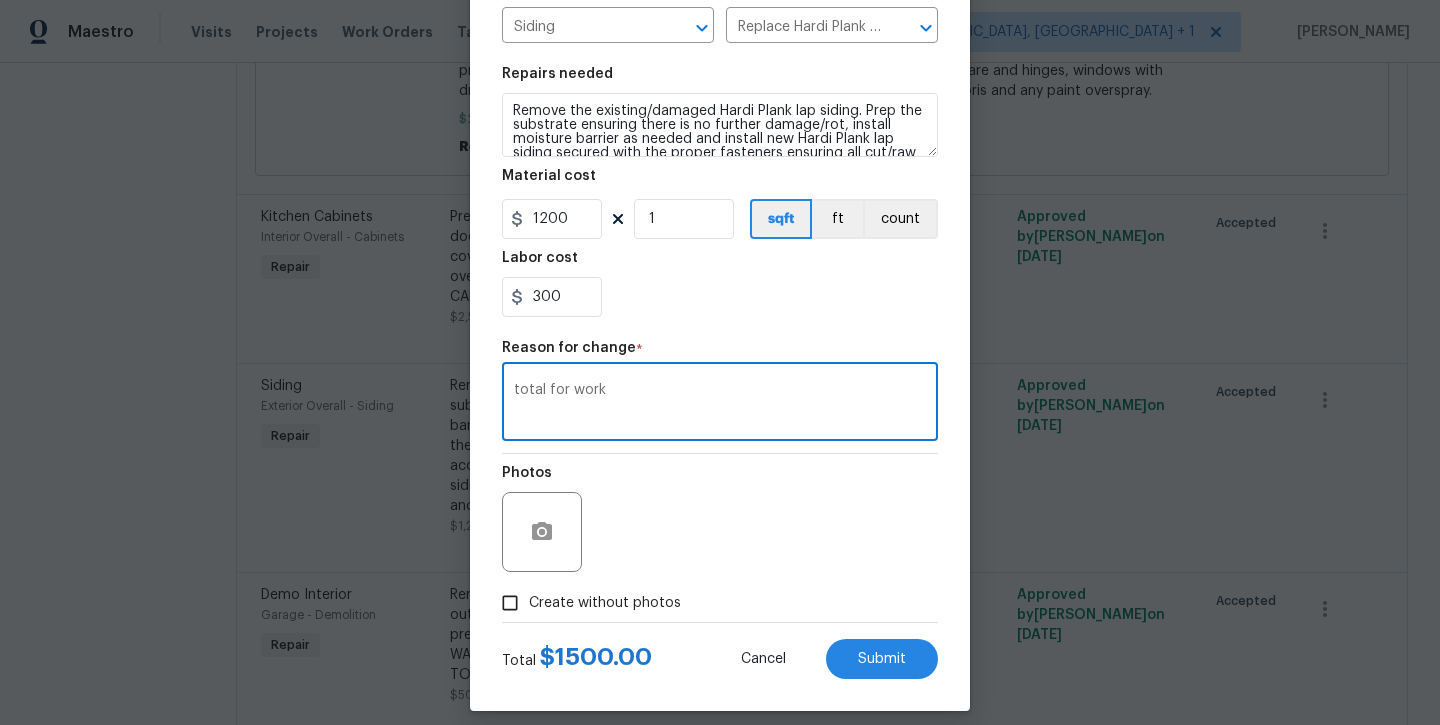 type on "total for work" 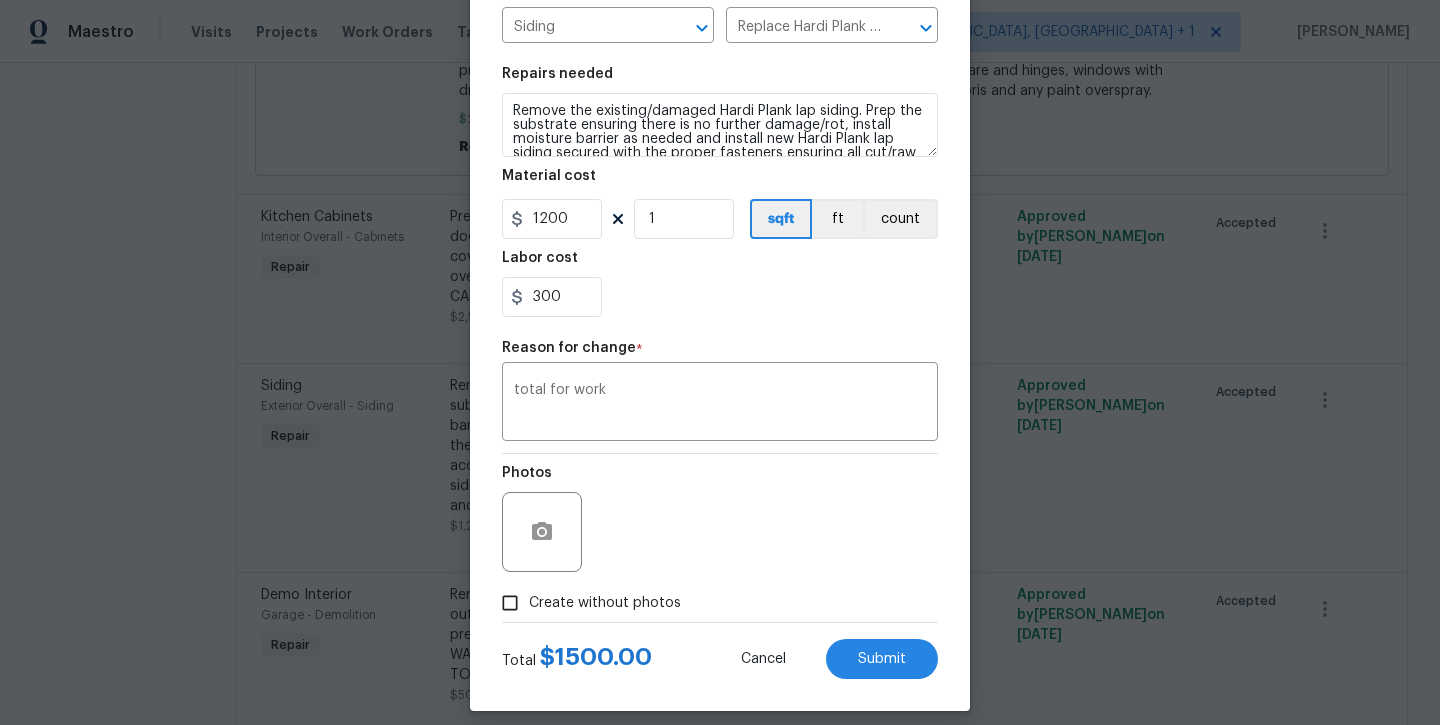 click on "Create without photos" at bounding box center [605, 603] 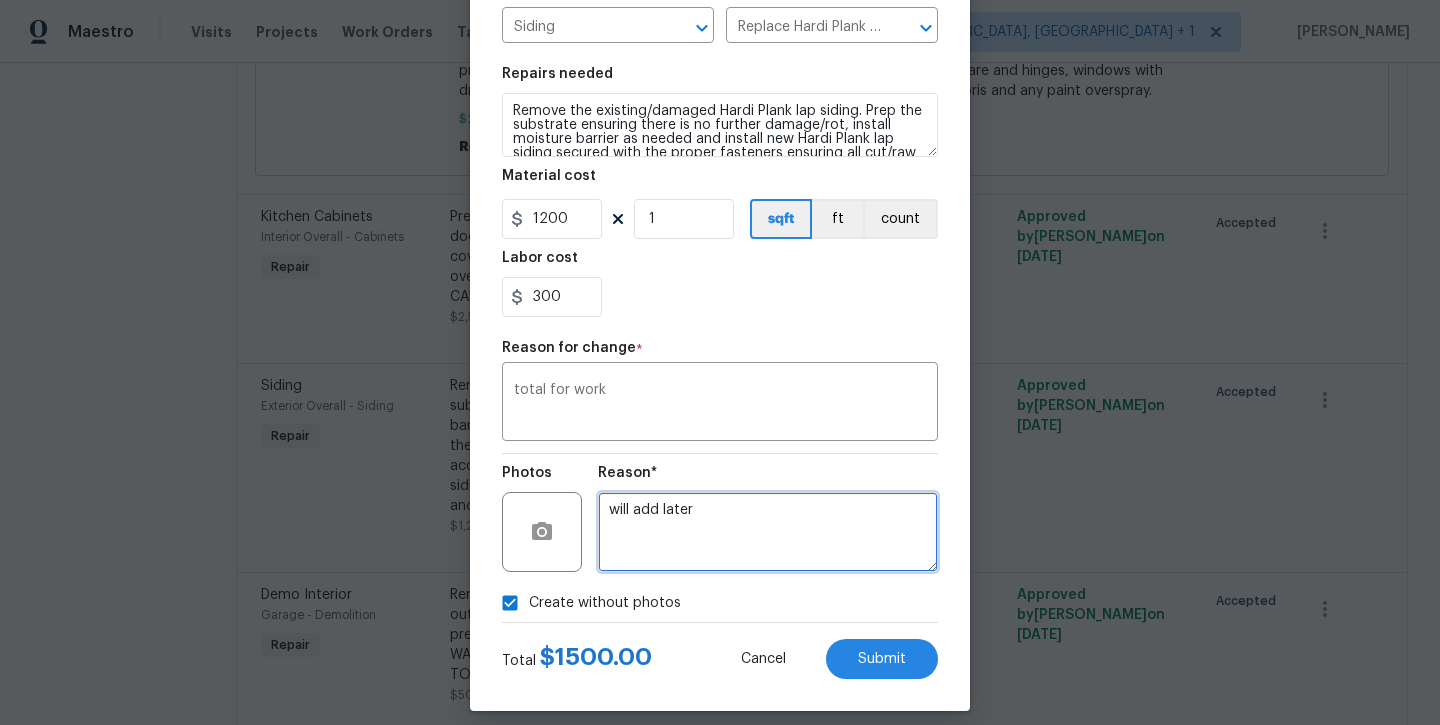 click on "will add later" at bounding box center [768, 532] 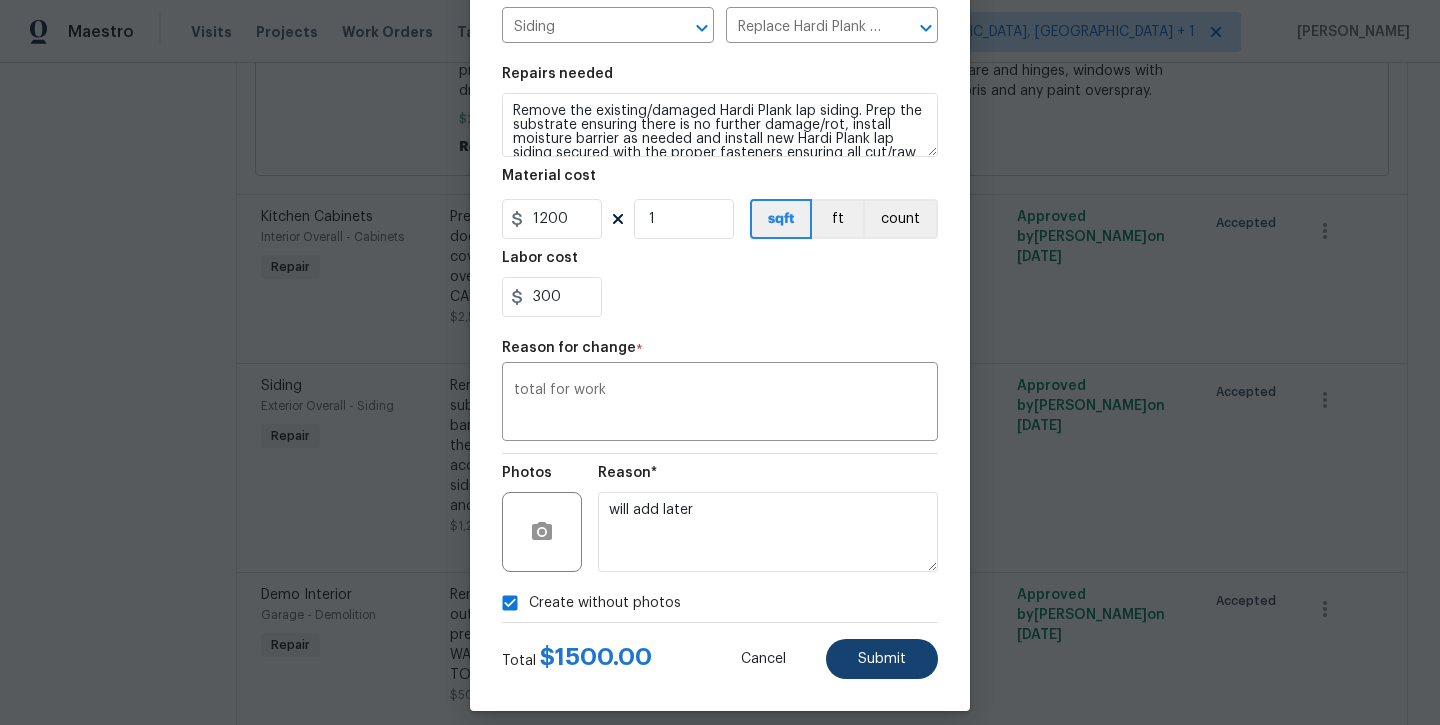 click on "Submit" at bounding box center [882, 659] 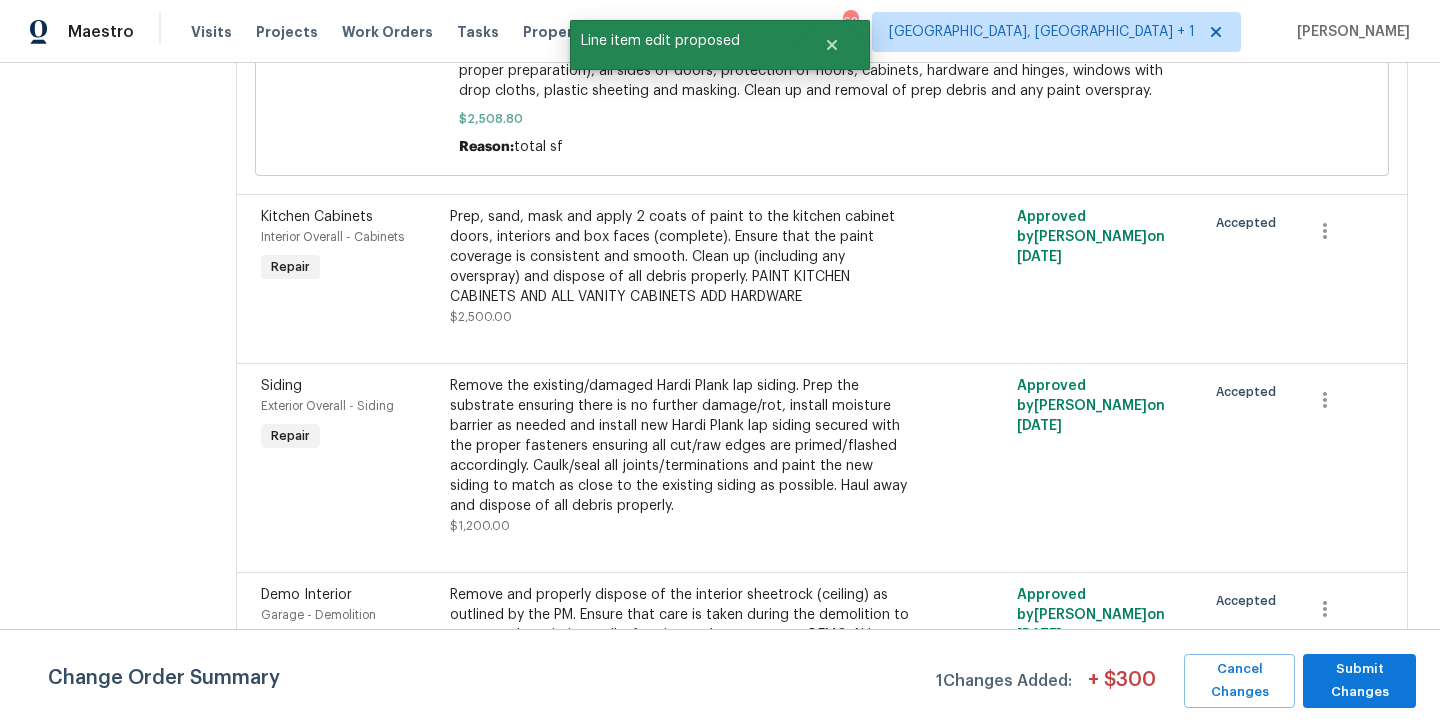 scroll, scrollTop: 0, scrollLeft: 0, axis: both 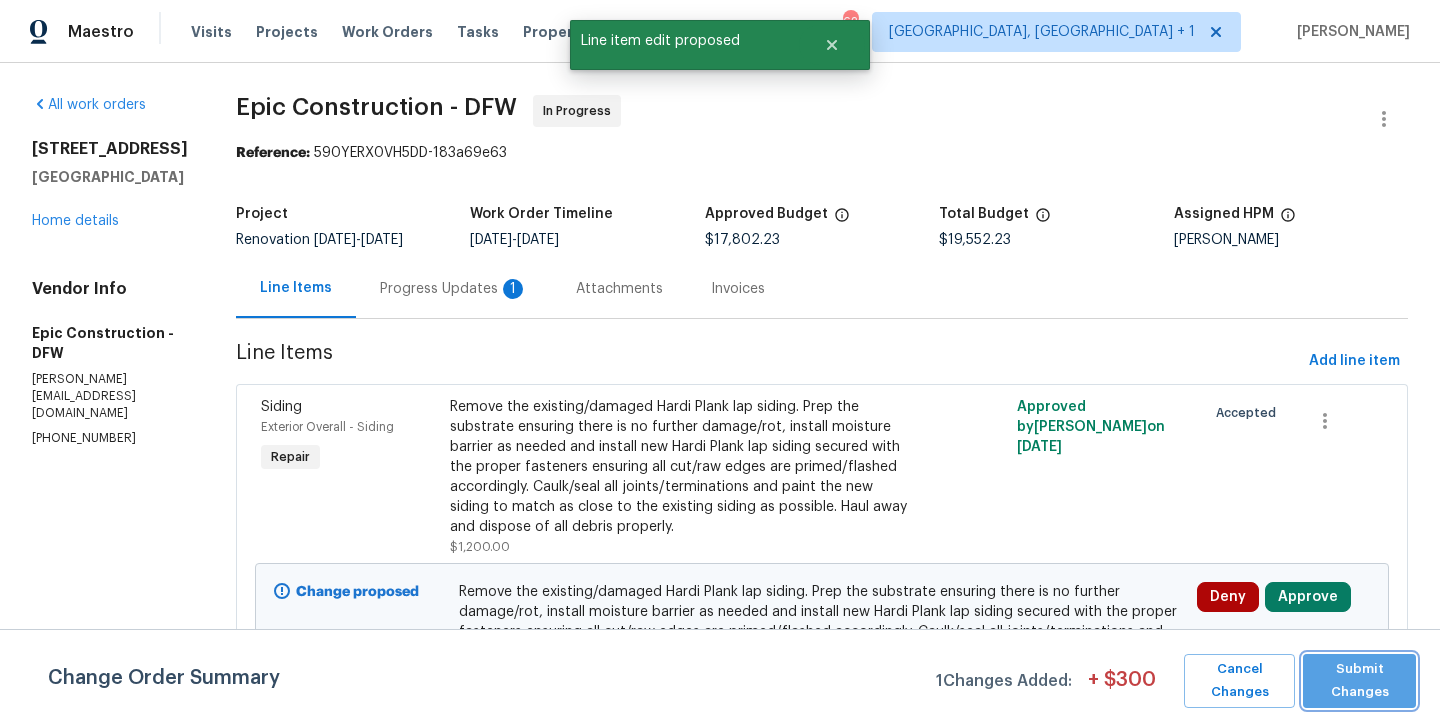 click on "Submit Changes" at bounding box center (1359, 681) 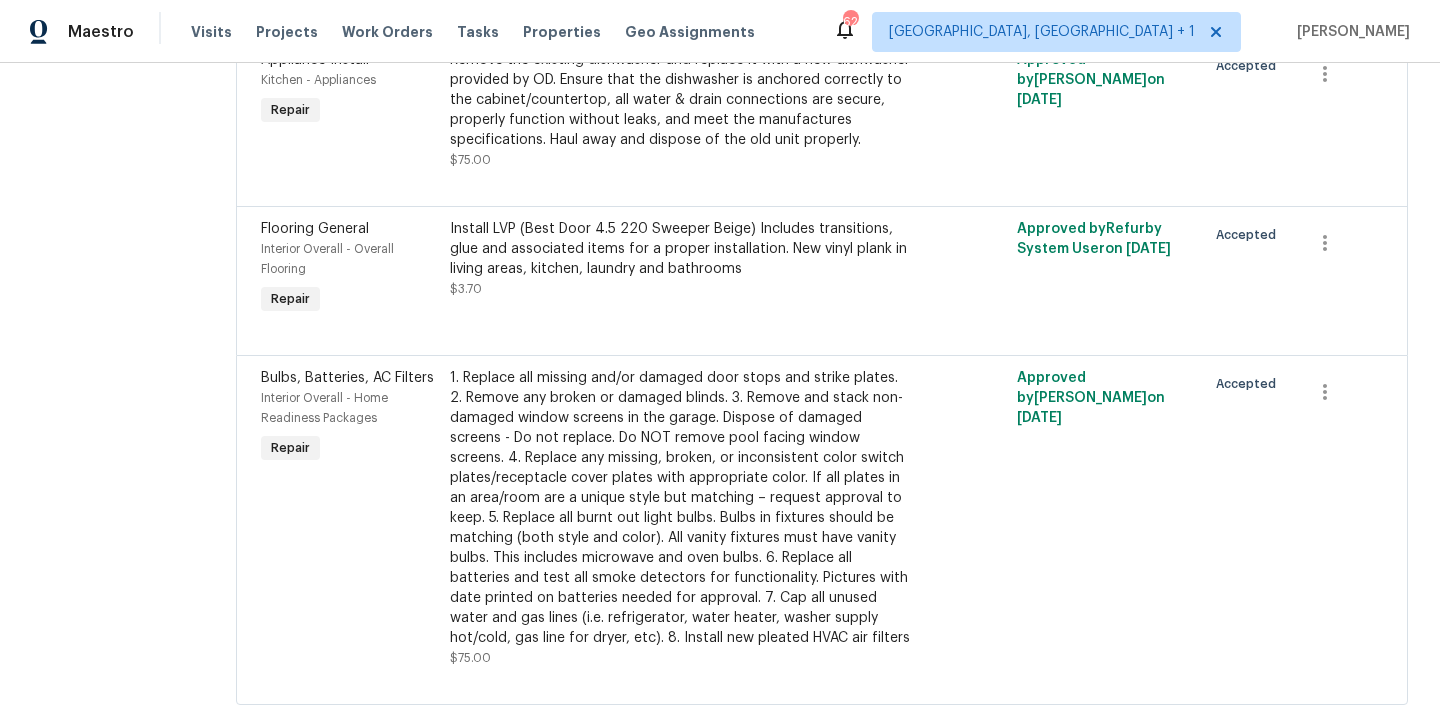 scroll, scrollTop: 2845, scrollLeft: 0, axis: vertical 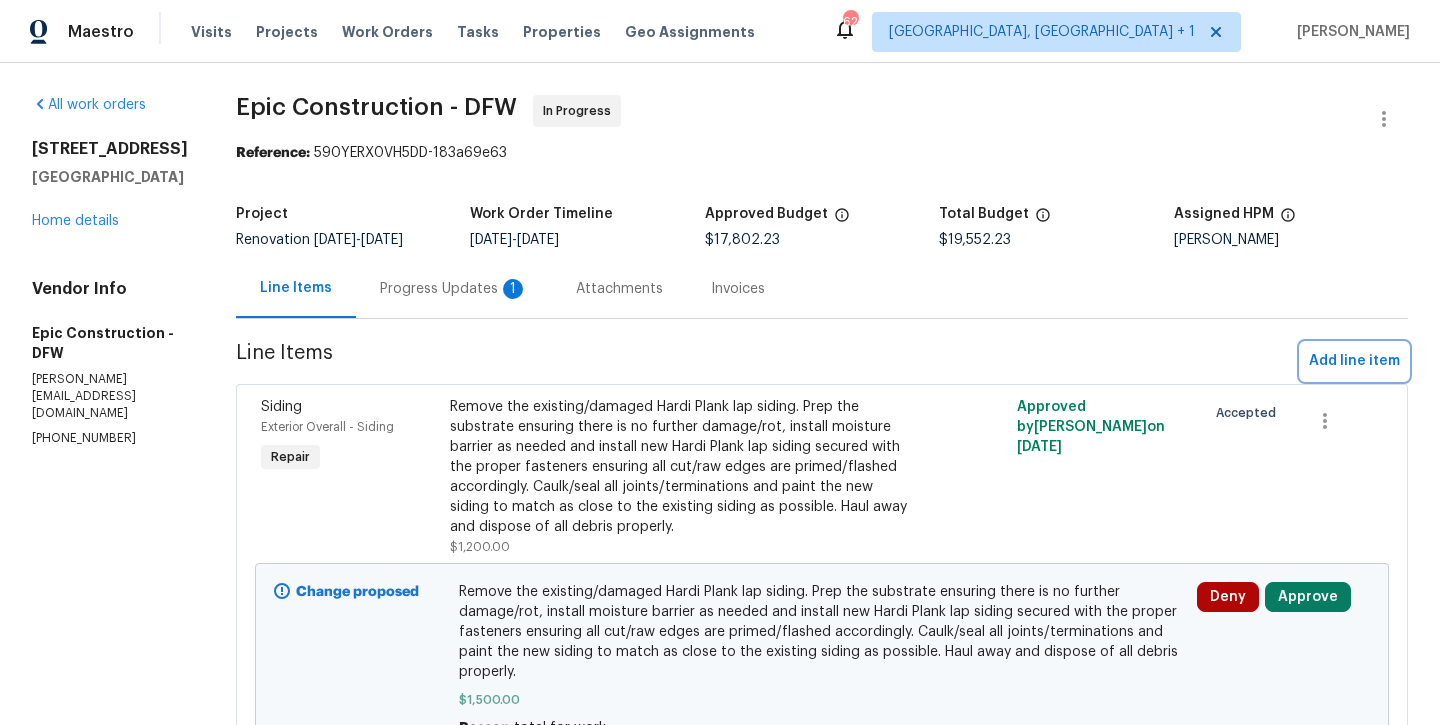 click on "Add line item" at bounding box center [1354, 361] 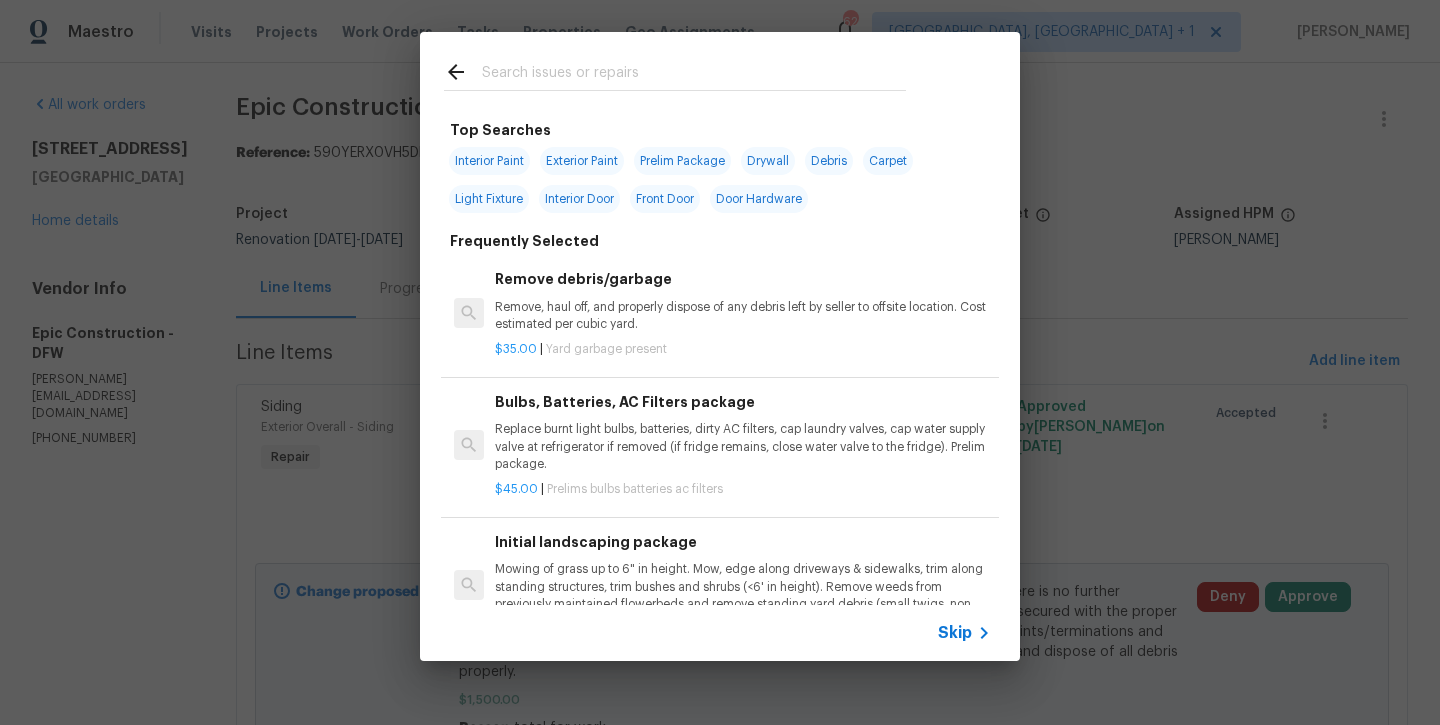 click at bounding box center (694, 75) 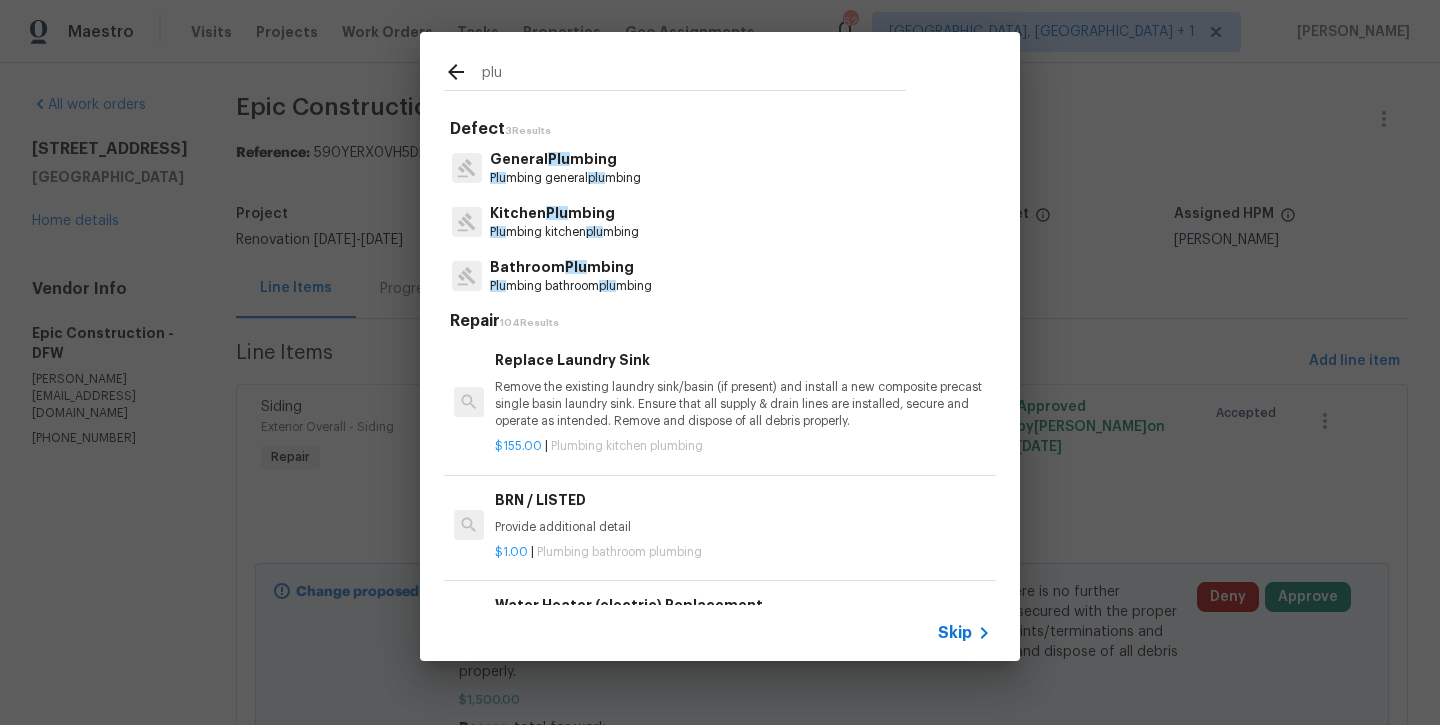 type on "plu" 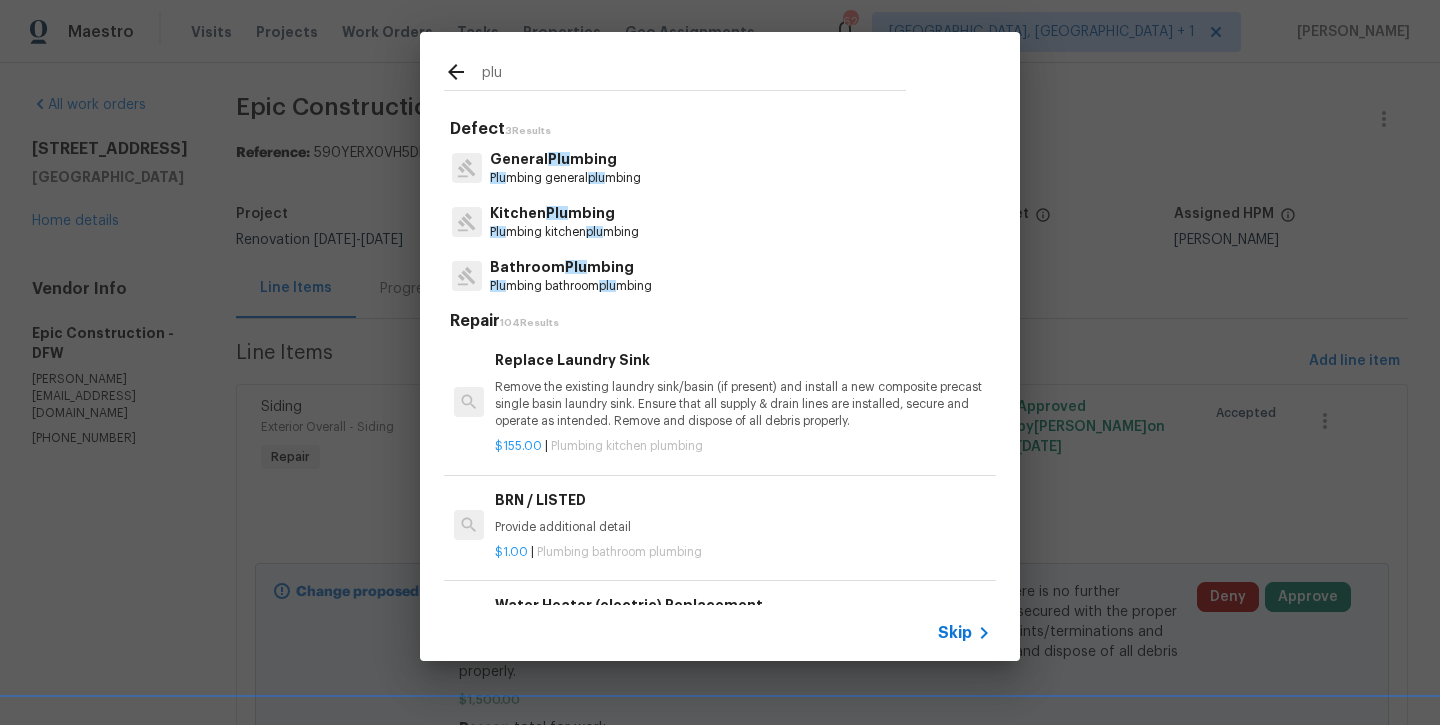 click on "Bathroom  Plu mbing" at bounding box center [571, 267] 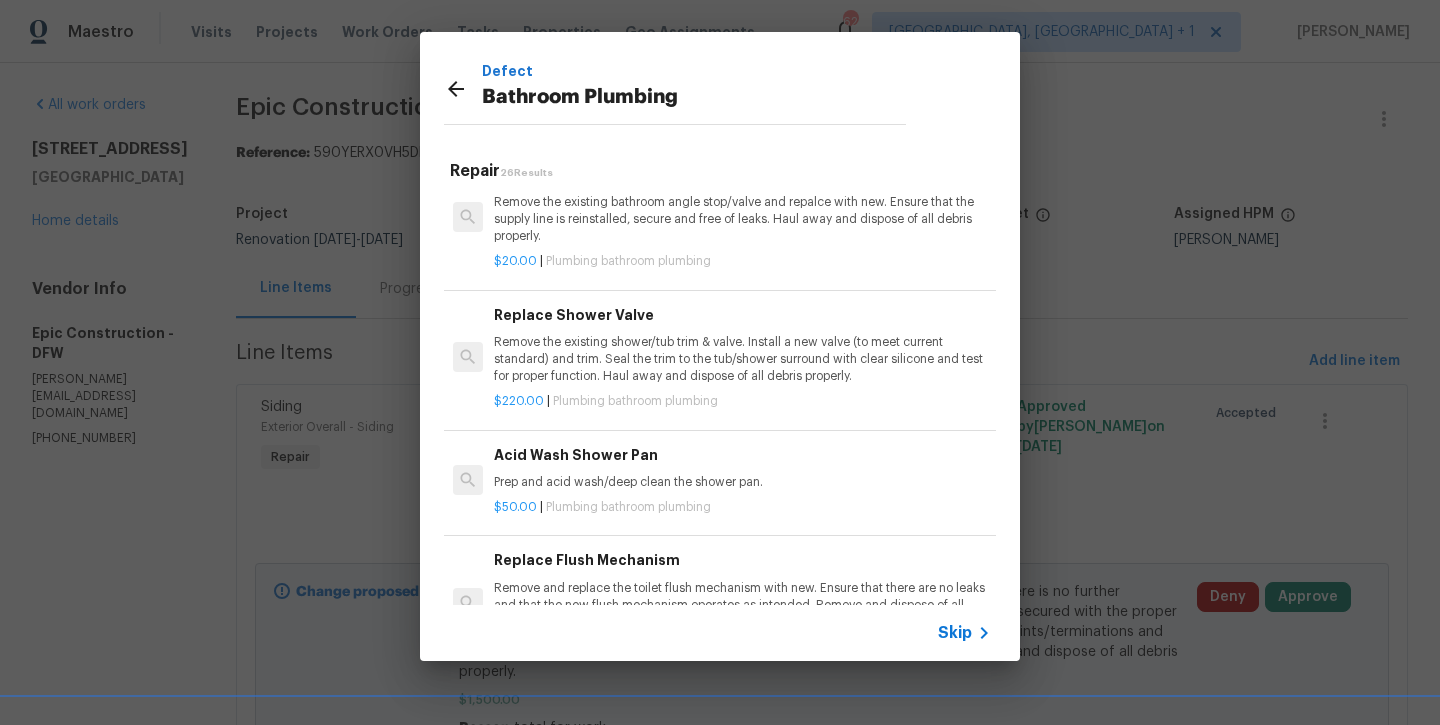 scroll, scrollTop: 2121, scrollLeft: 0, axis: vertical 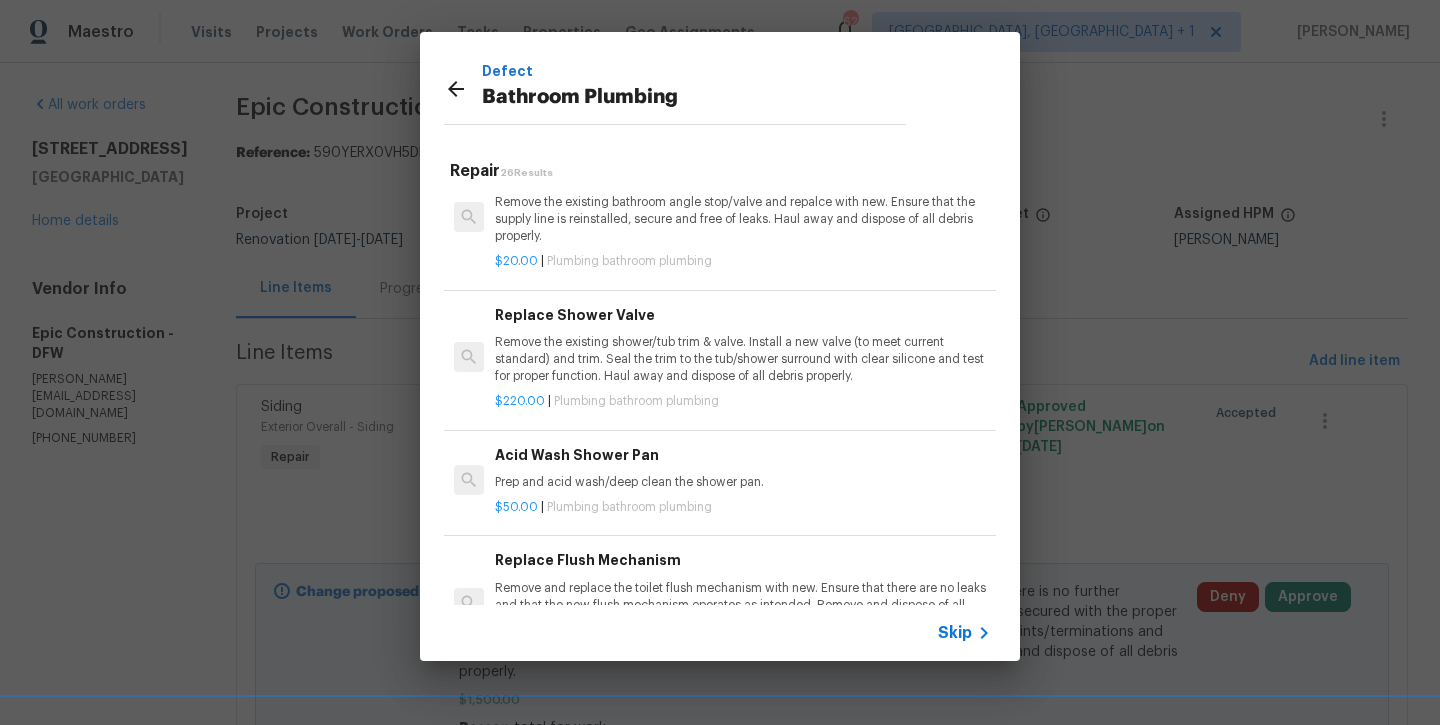 click on "Remove the existing shower/tub trim & valve. Install a new valve (to meet current standard) and trim. Seal the trim to the tub/shower surround with clear silicone and test for proper function. Haul away and dispose of all debris properly." at bounding box center (743, 359) 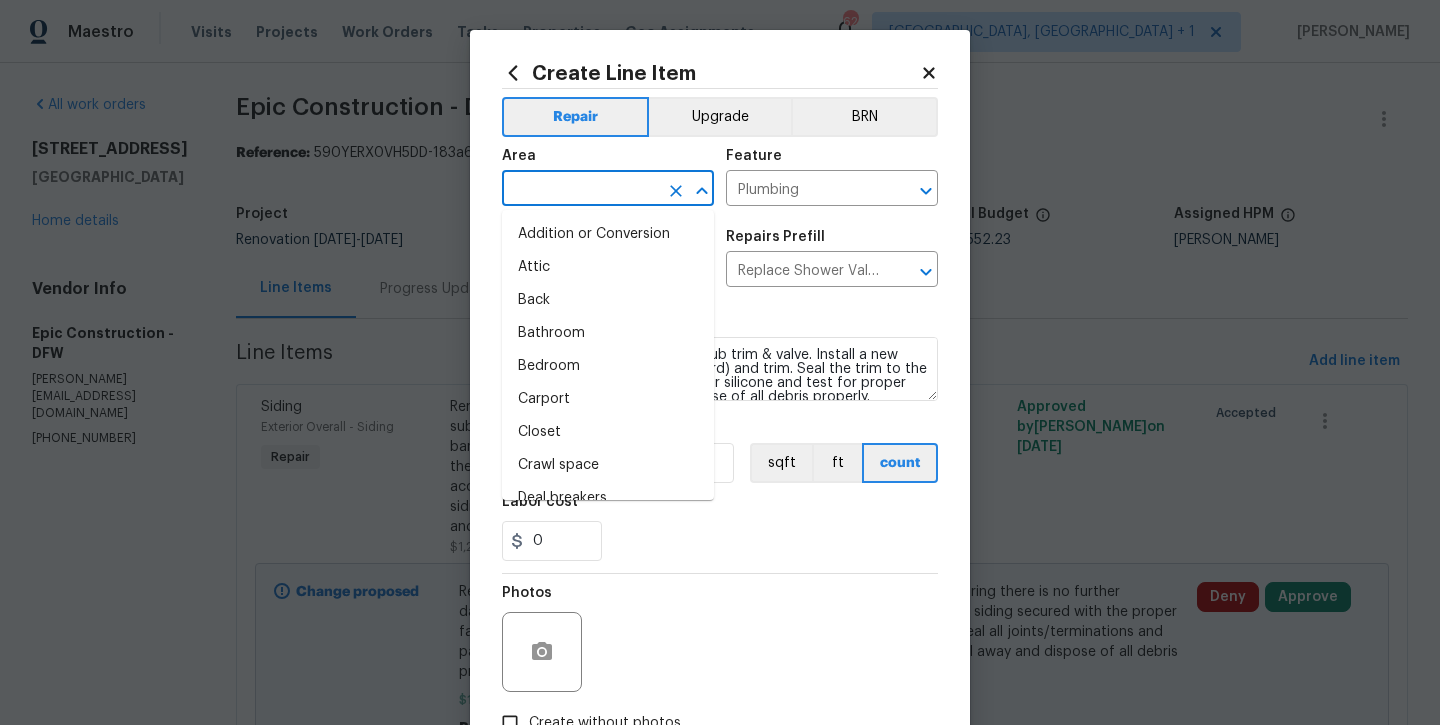 click at bounding box center (580, 190) 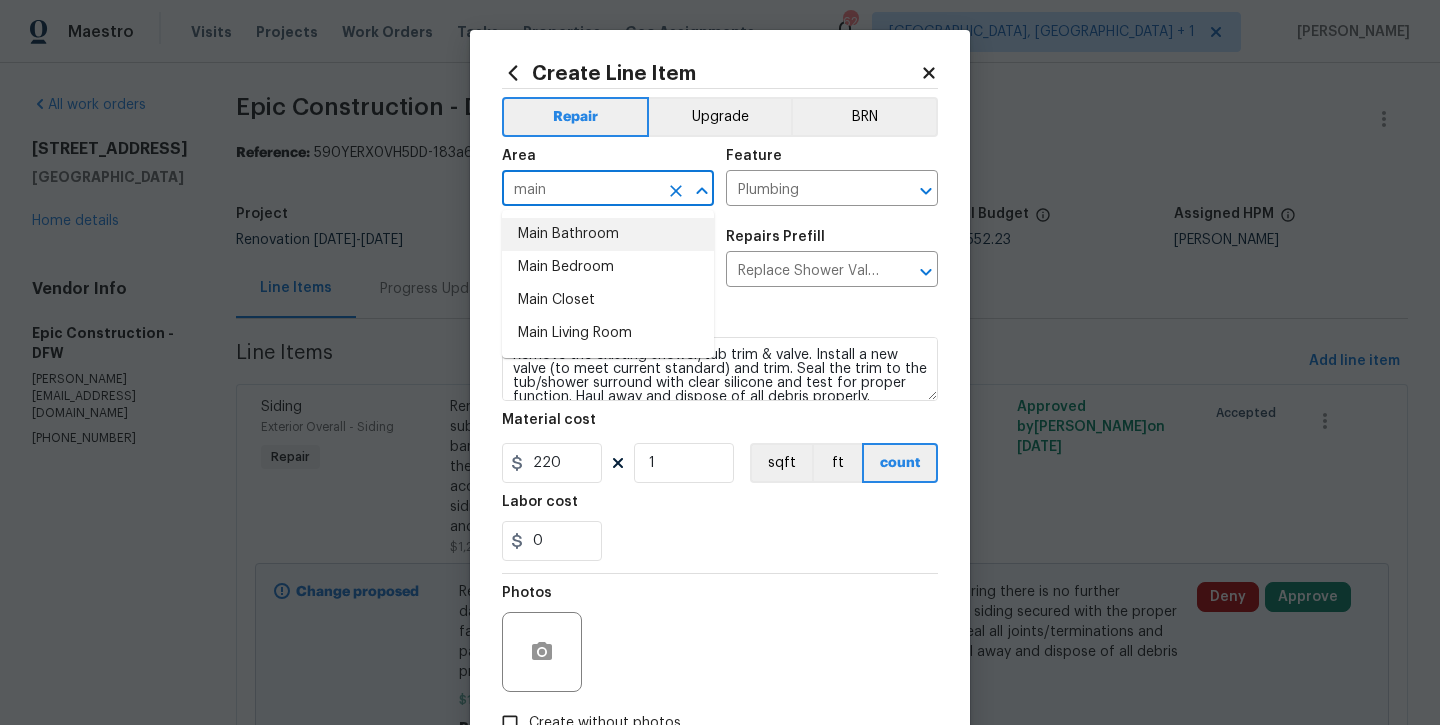 click on "Main Bathroom" at bounding box center (608, 234) 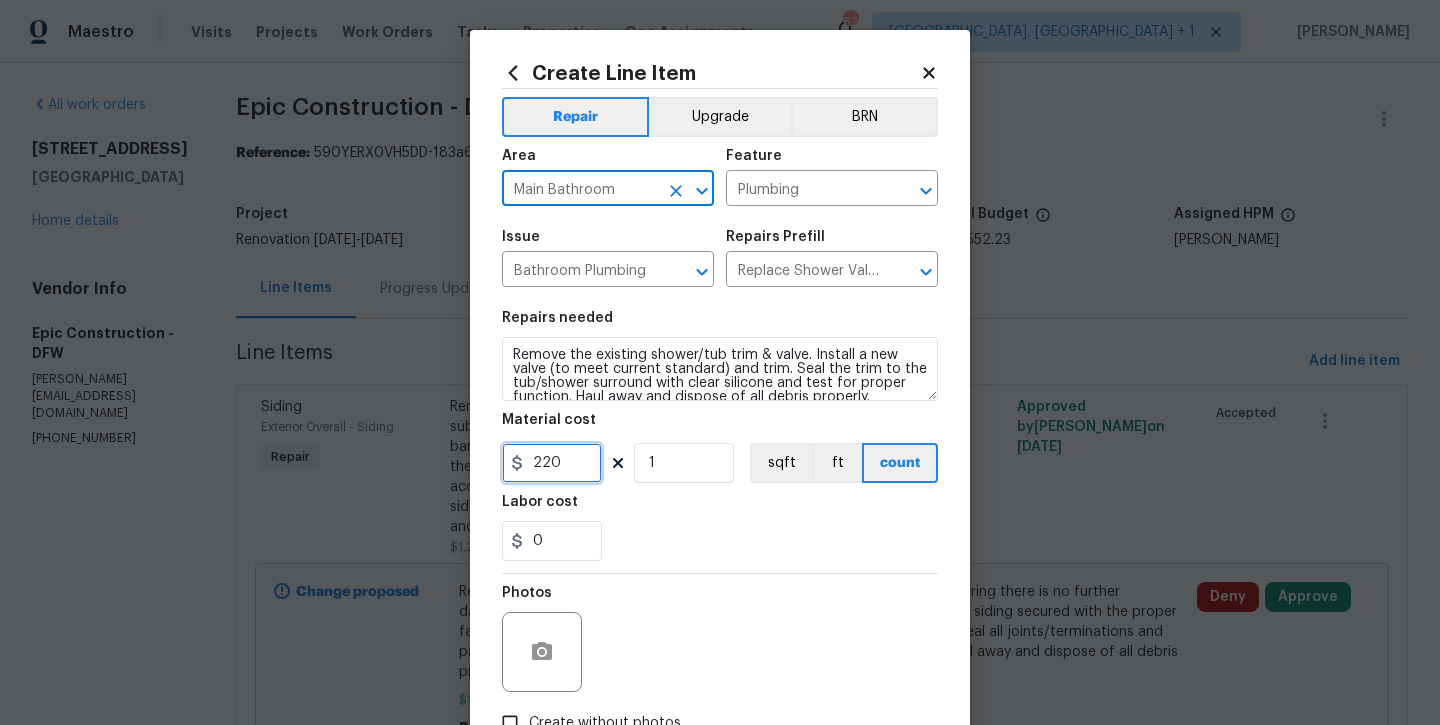 click on "220" at bounding box center [552, 463] 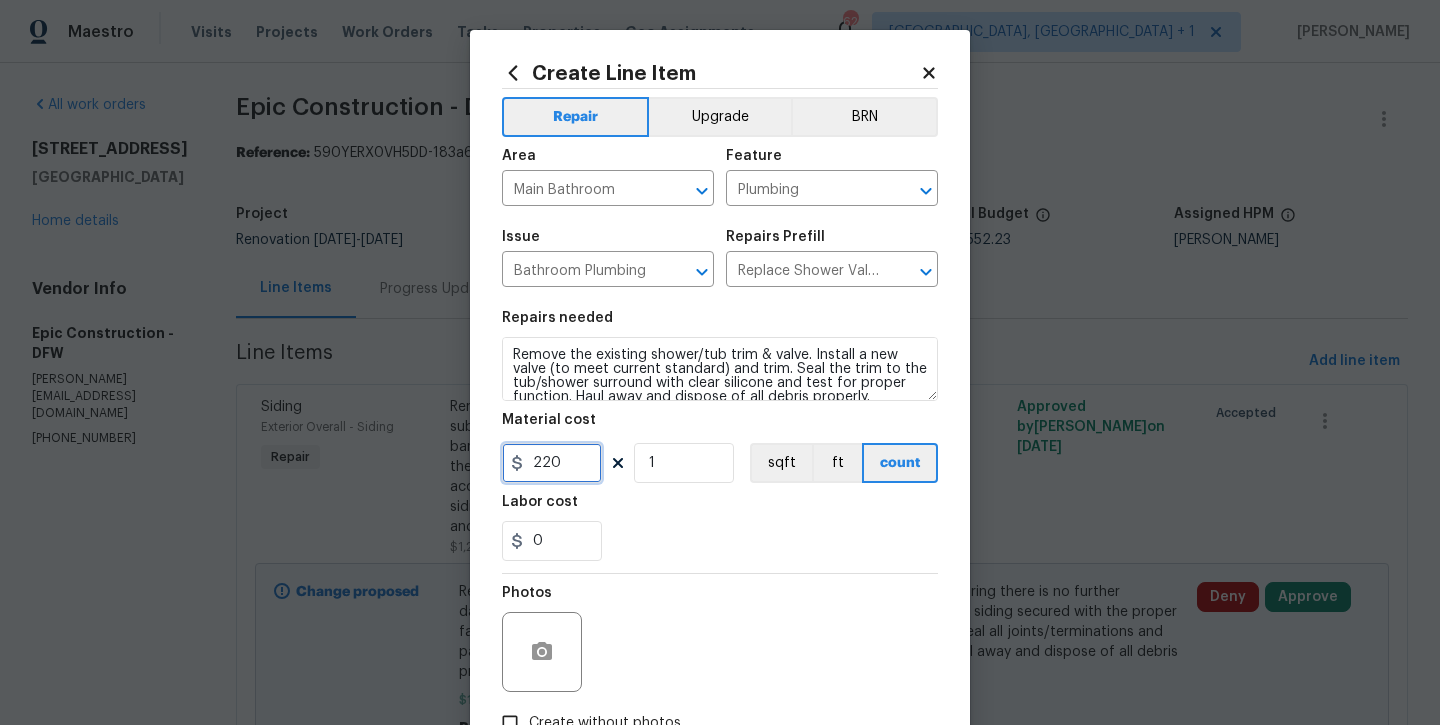 click on "220" at bounding box center (552, 463) 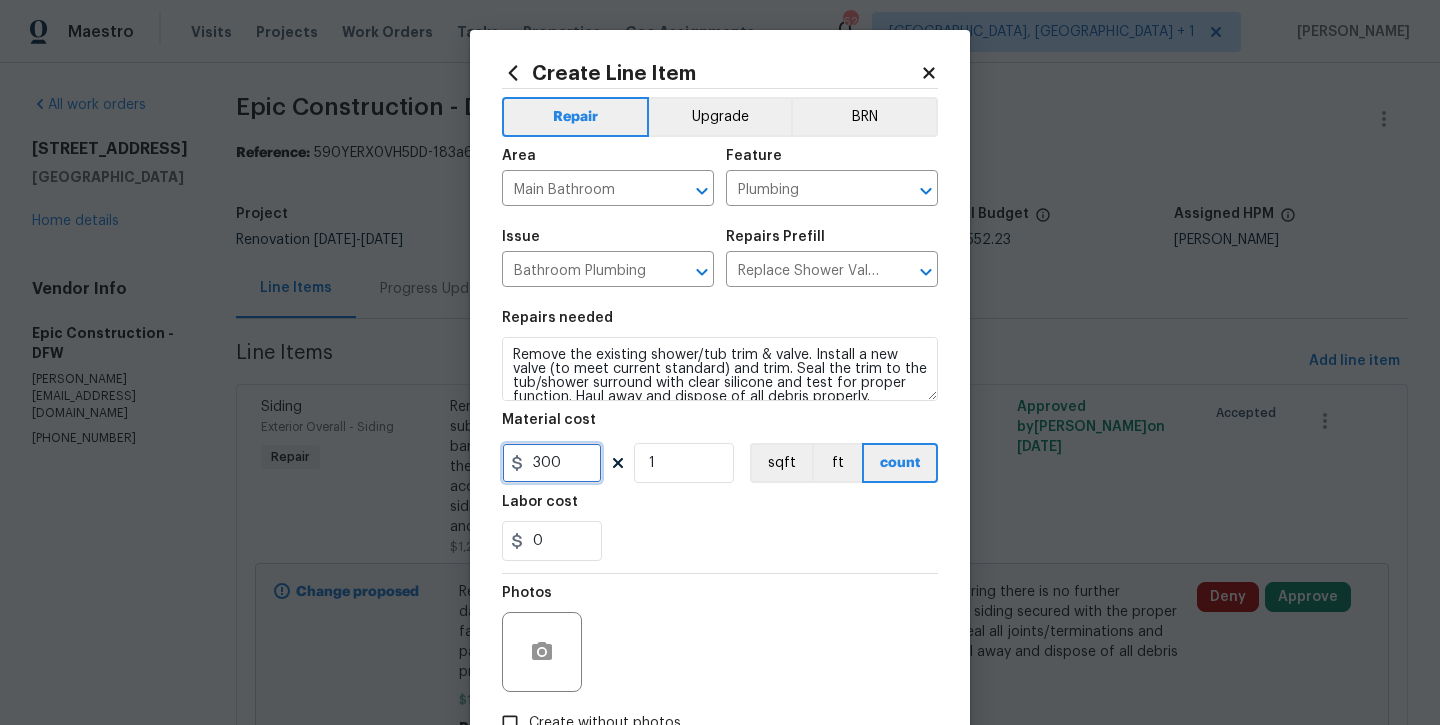 type on "300" 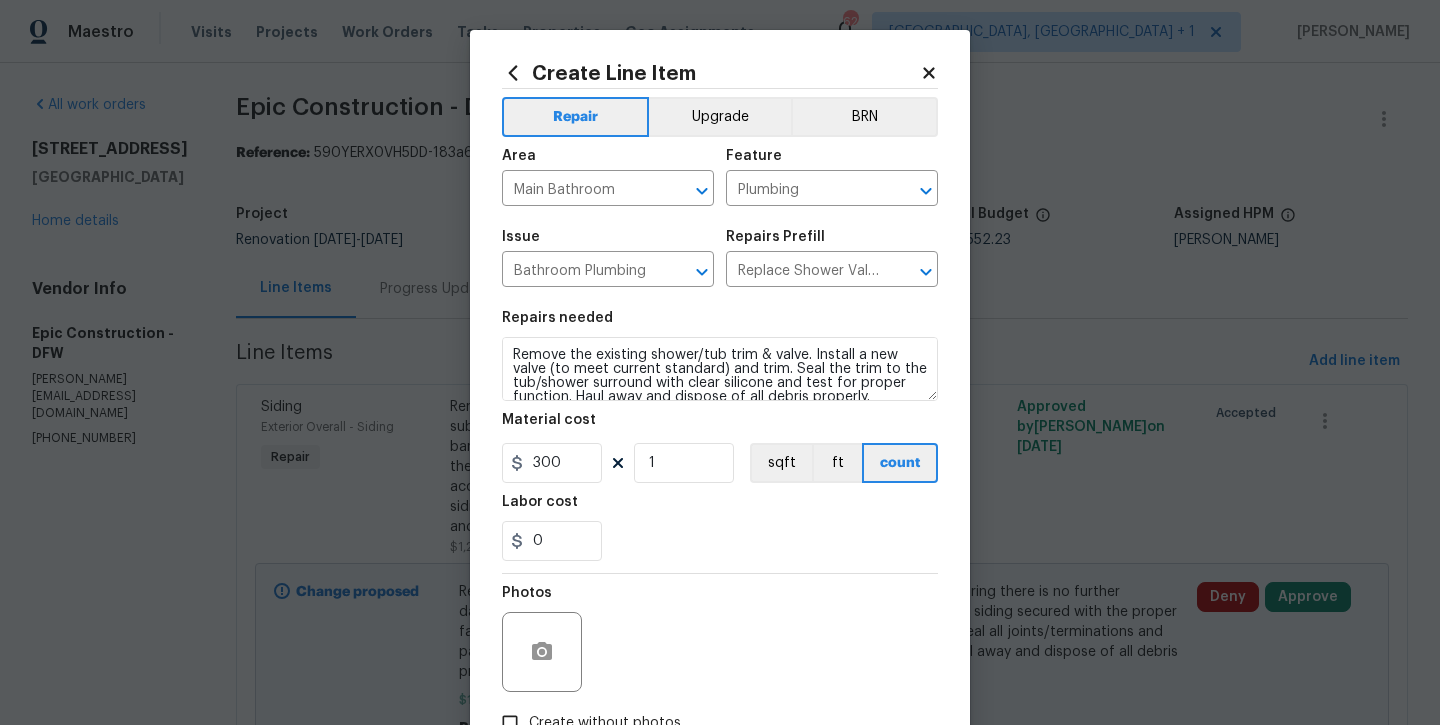 click on "Photos" at bounding box center (720, 639) 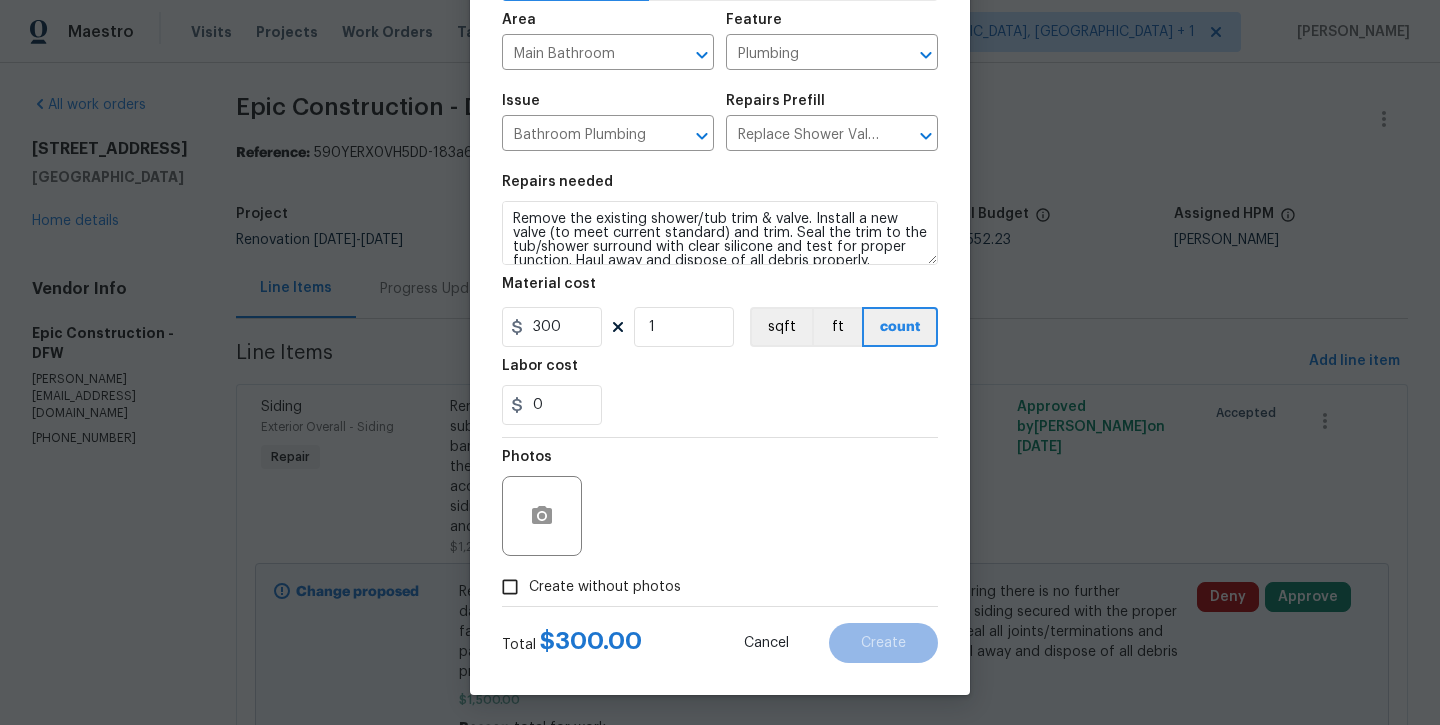 click on "Create without photos" at bounding box center (605, 587) 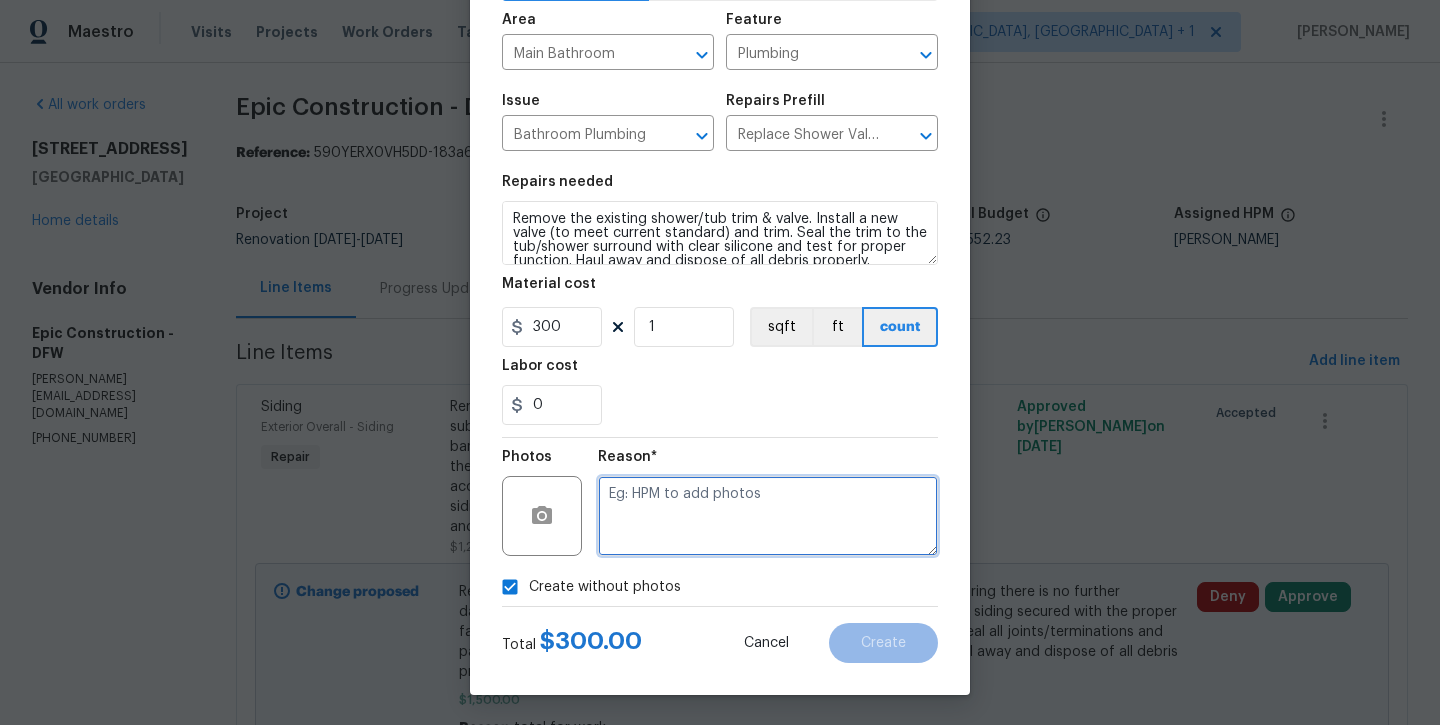 click at bounding box center [768, 516] 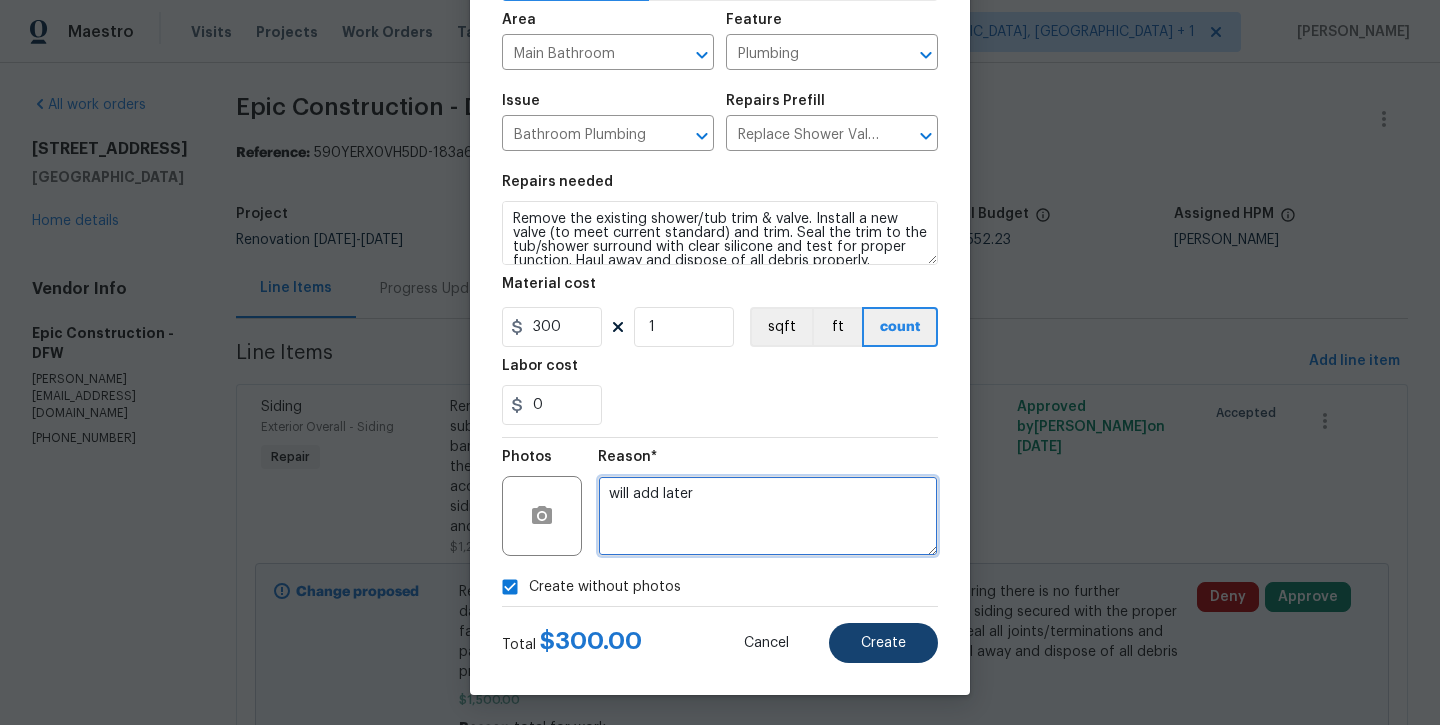 type on "will add later" 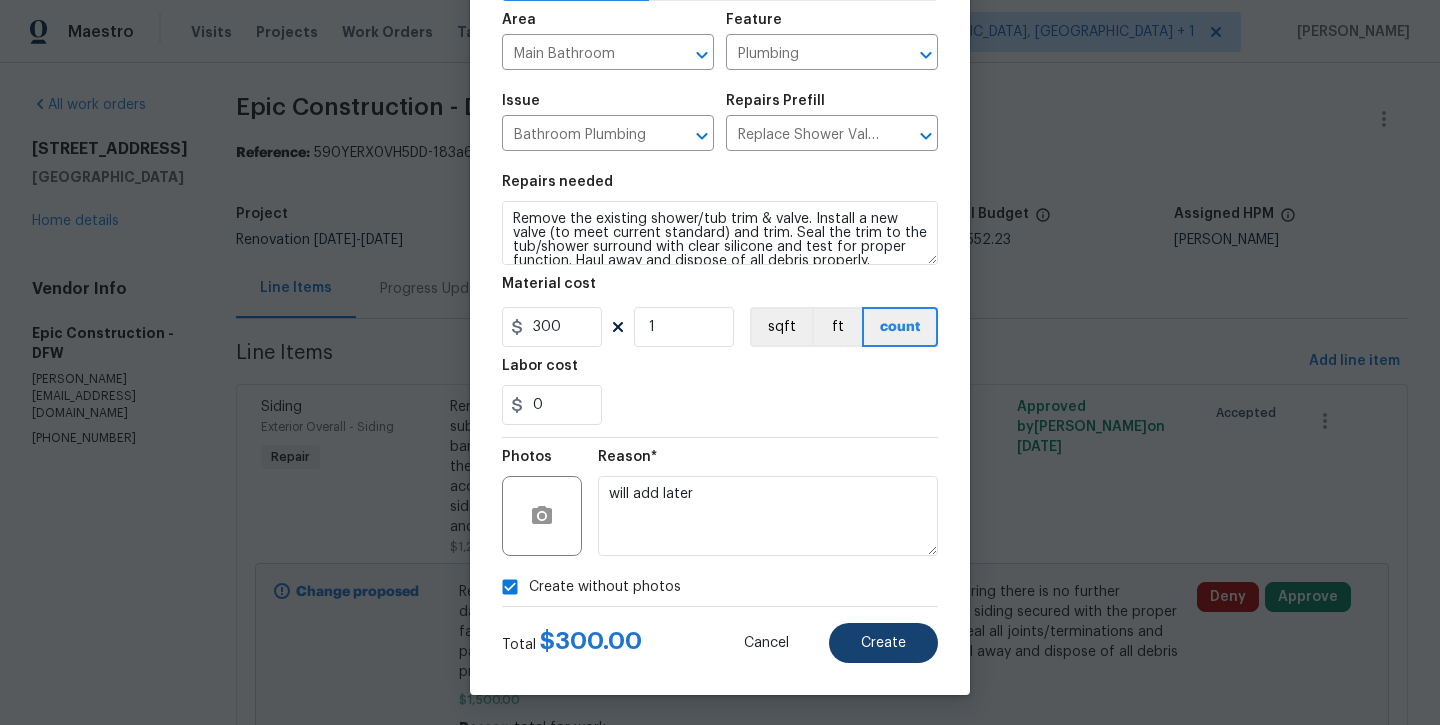 click on "Create" at bounding box center [883, 643] 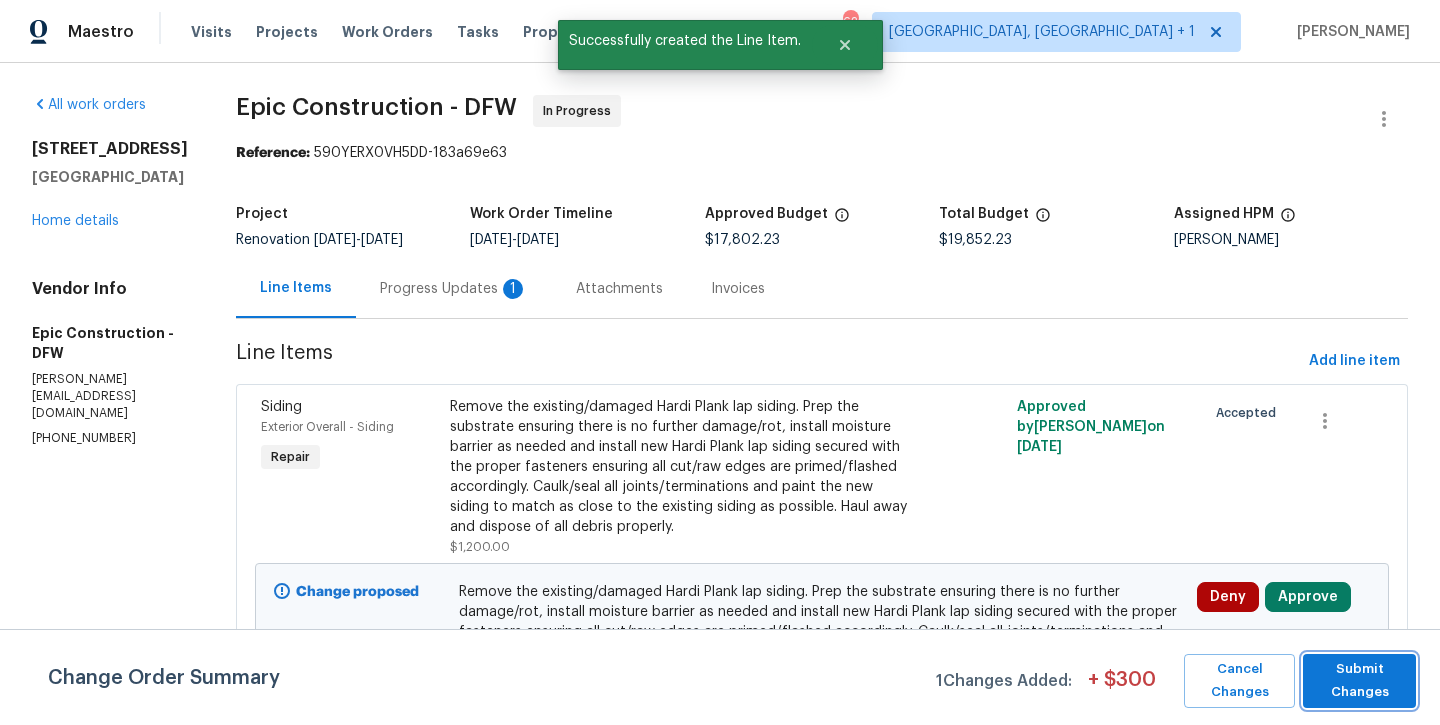 click on "Submit Changes" at bounding box center (1359, 681) 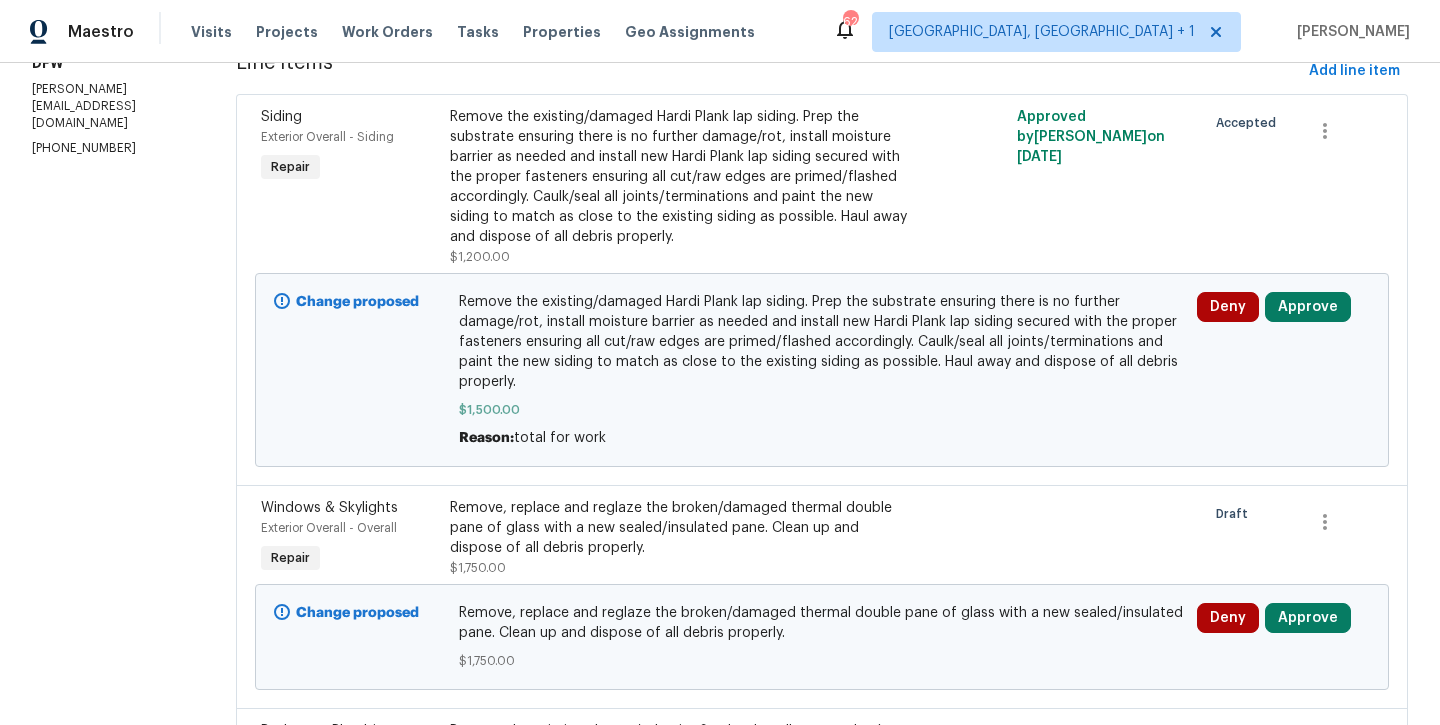 scroll, scrollTop: 4, scrollLeft: 0, axis: vertical 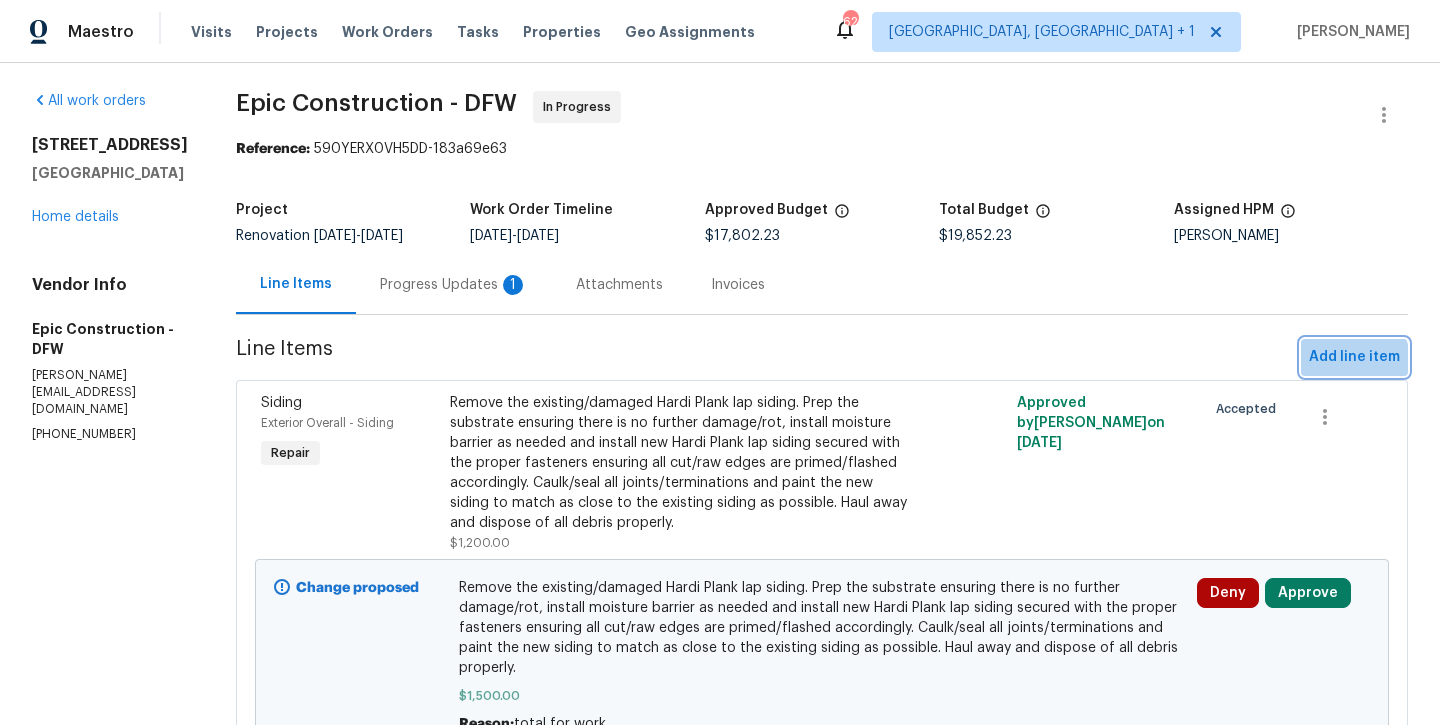 click on "Add line item" at bounding box center [1354, 357] 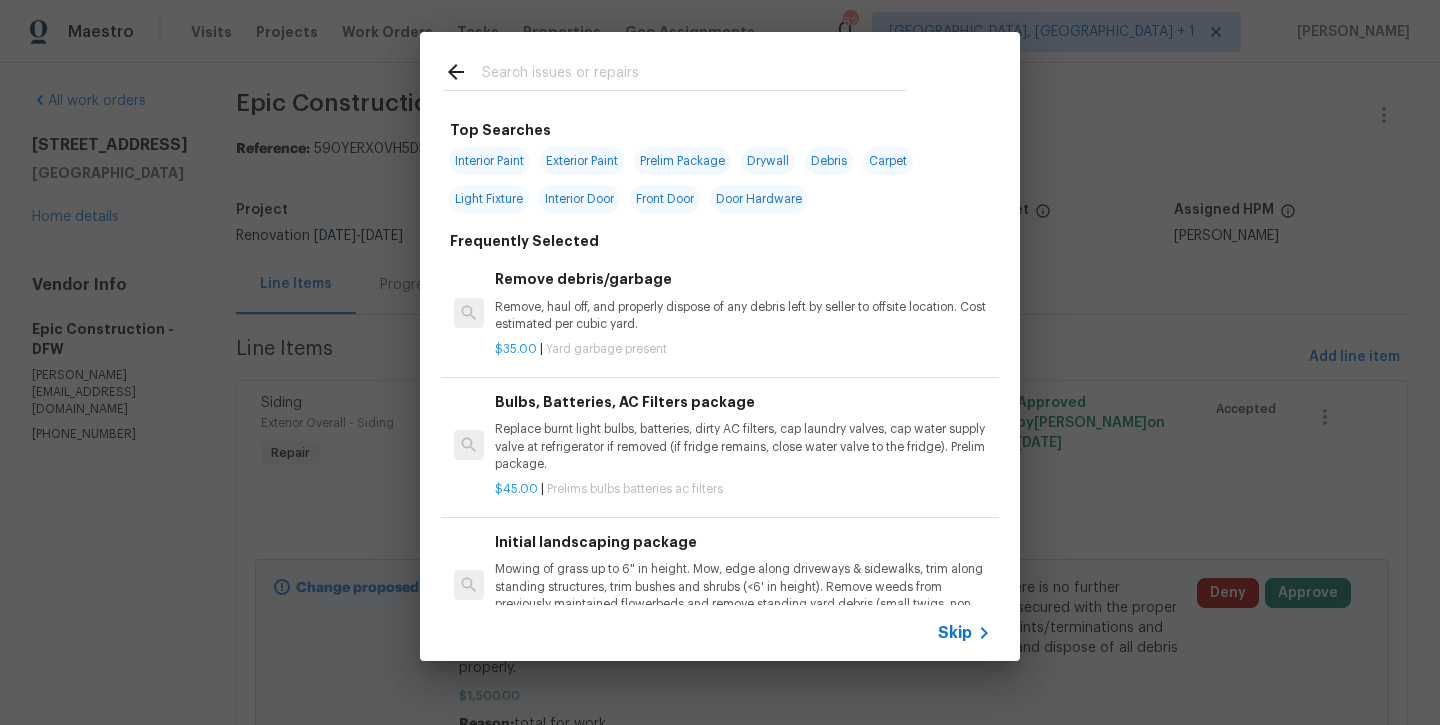 click at bounding box center (694, 75) 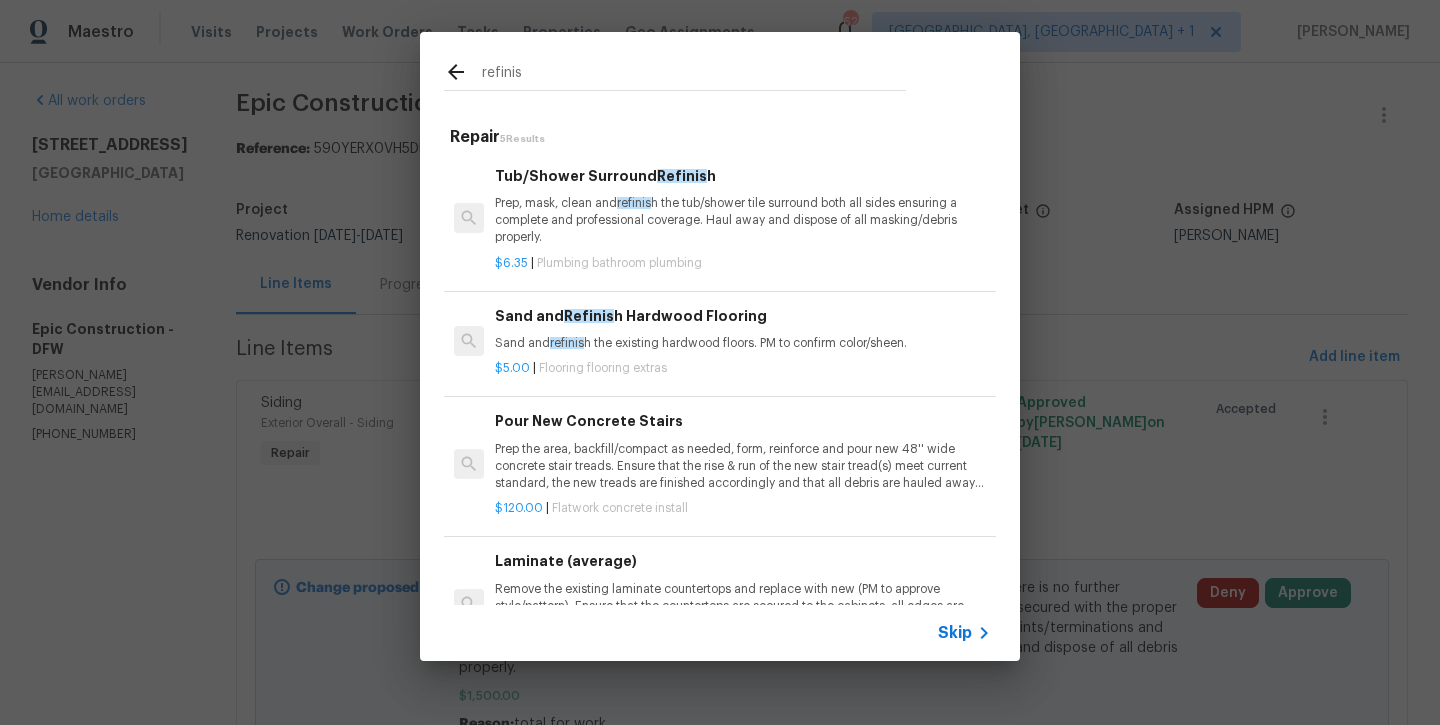 type on "refines" 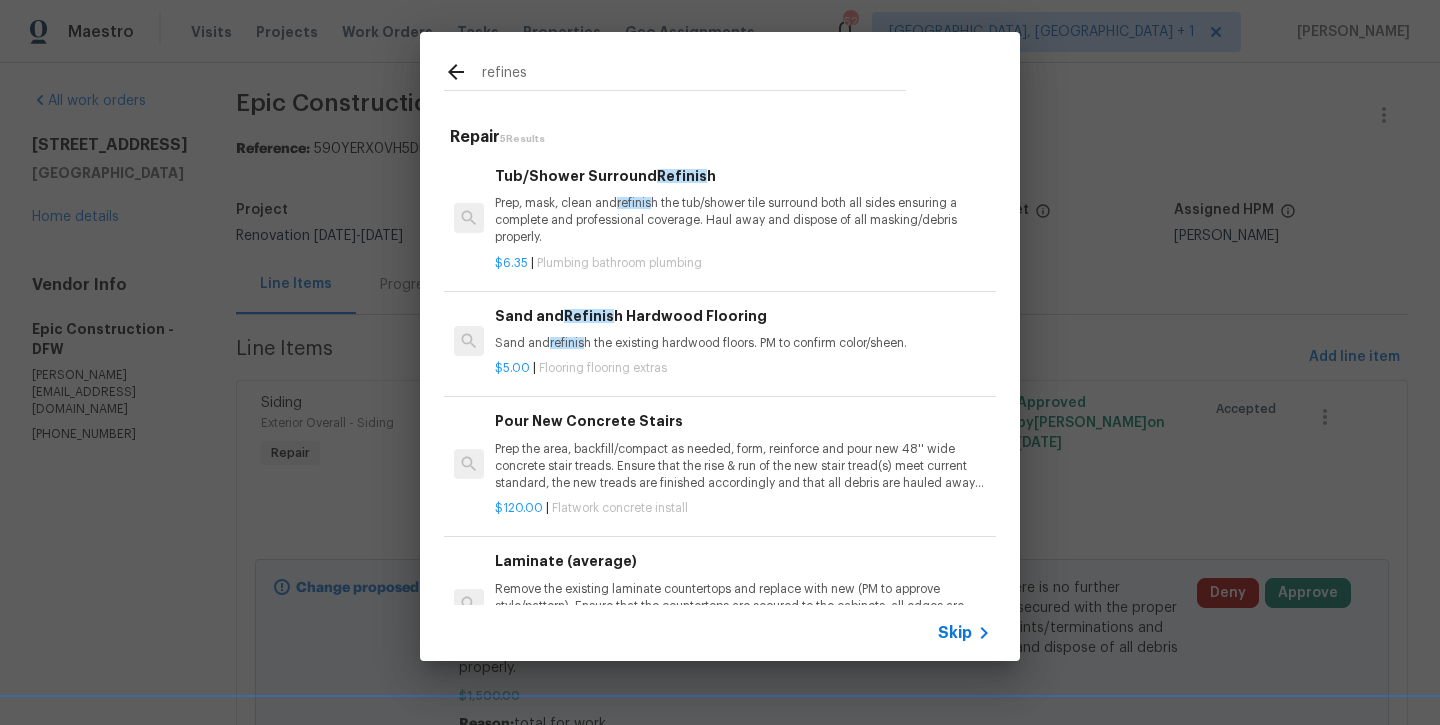 drag, startPoint x: 577, startPoint y: 64, endPoint x: 574, endPoint y: 199, distance: 135.03333 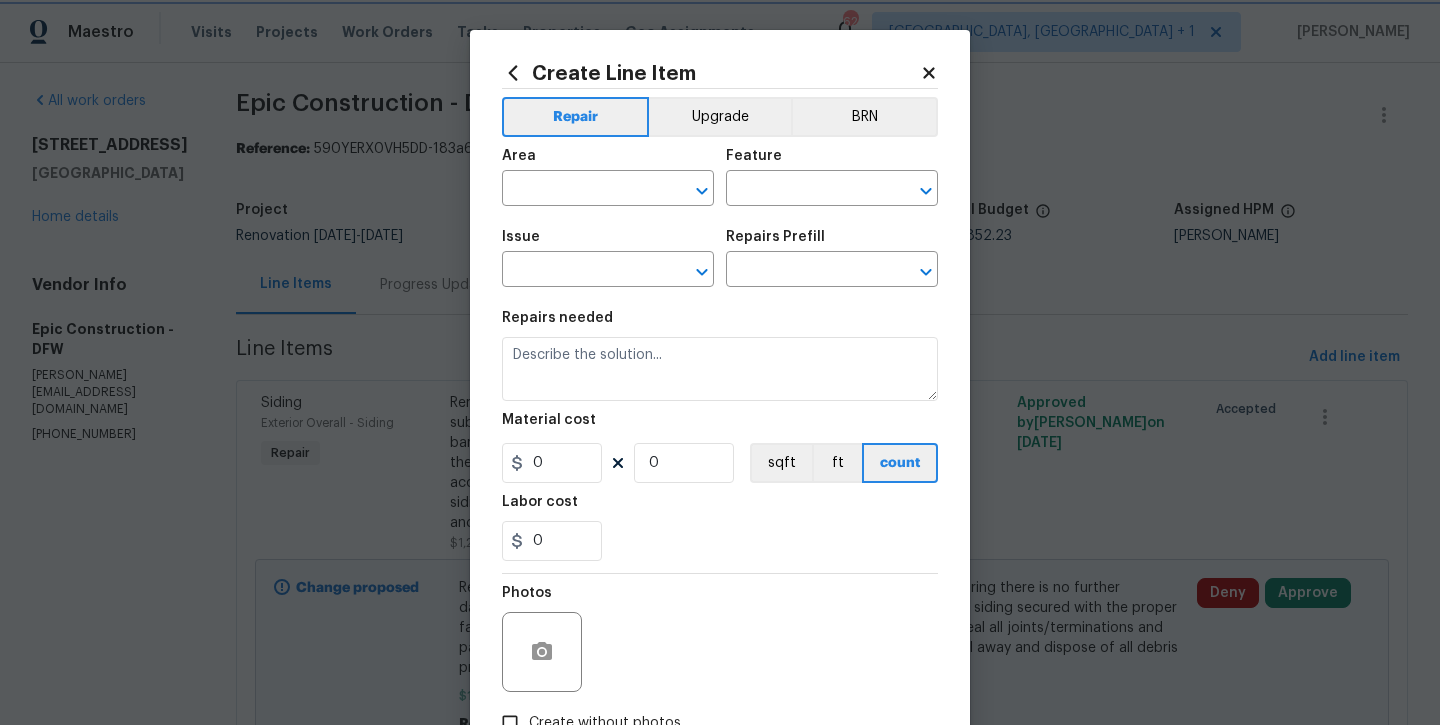 type on "Plumbing" 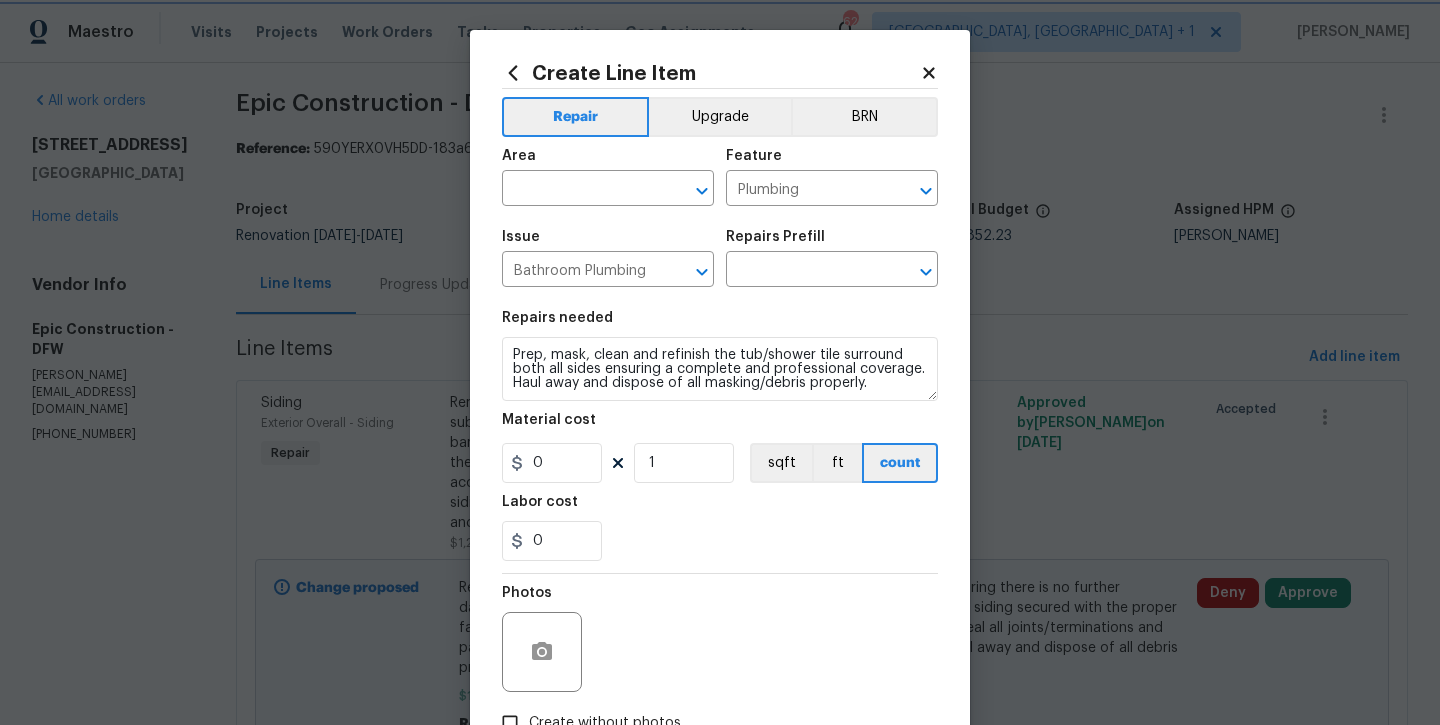 type on "Tub/Shower Surround Refinish $6.35" 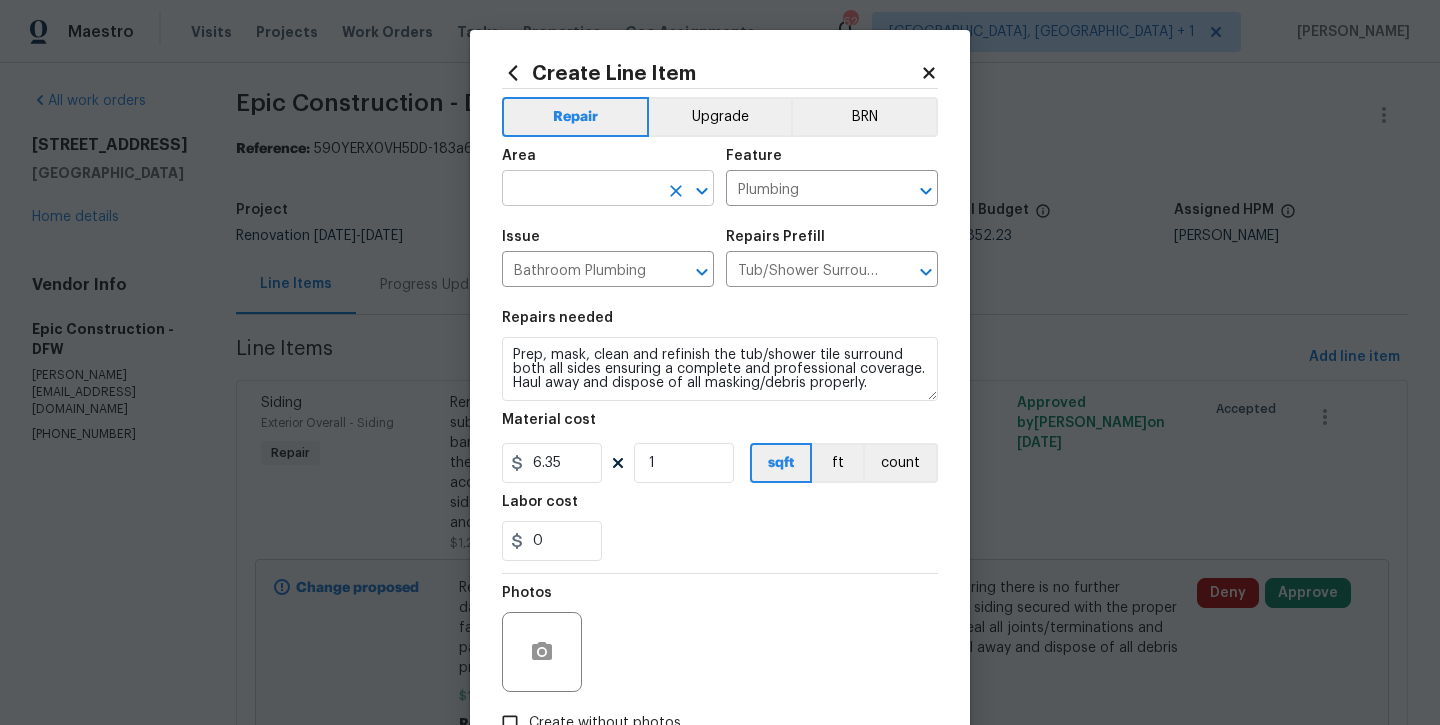 click at bounding box center [580, 190] 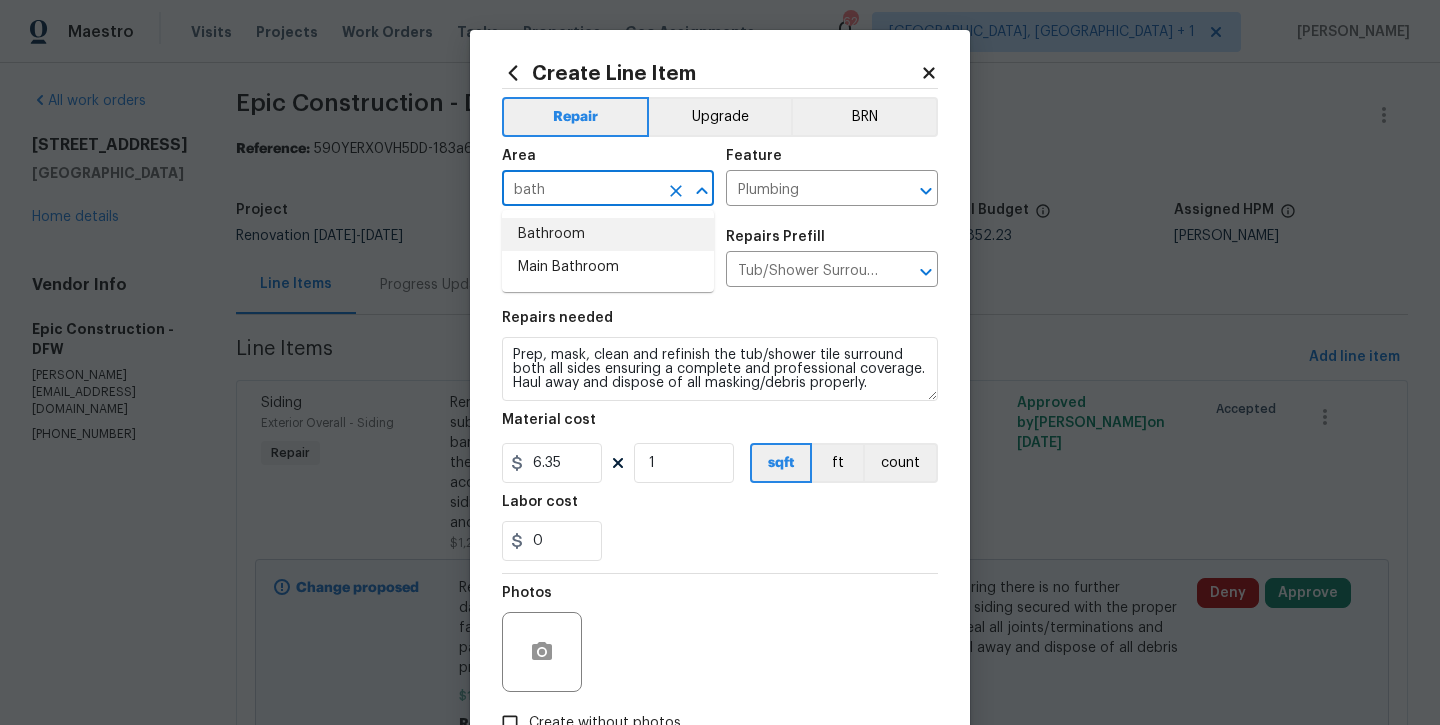 click on "Bathroom" at bounding box center [608, 234] 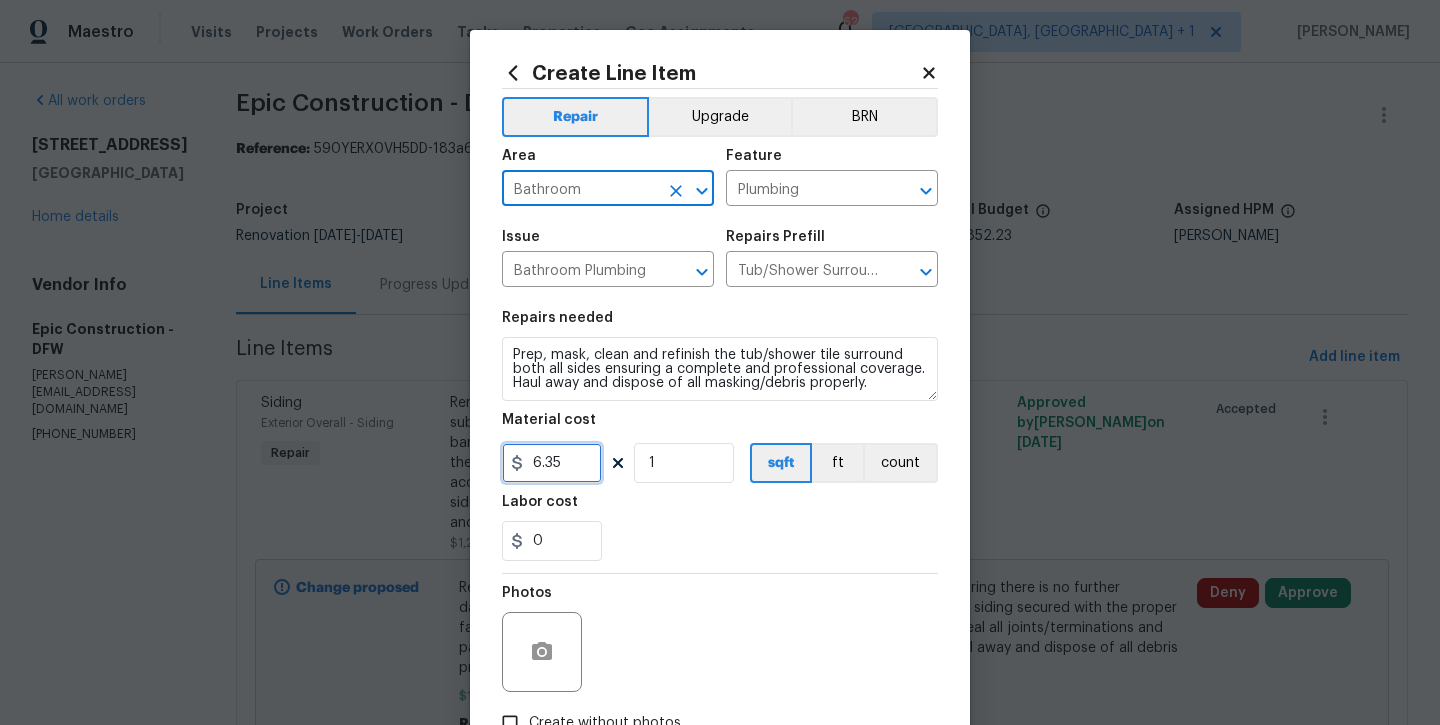 click on "6.35" at bounding box center (552, 463) 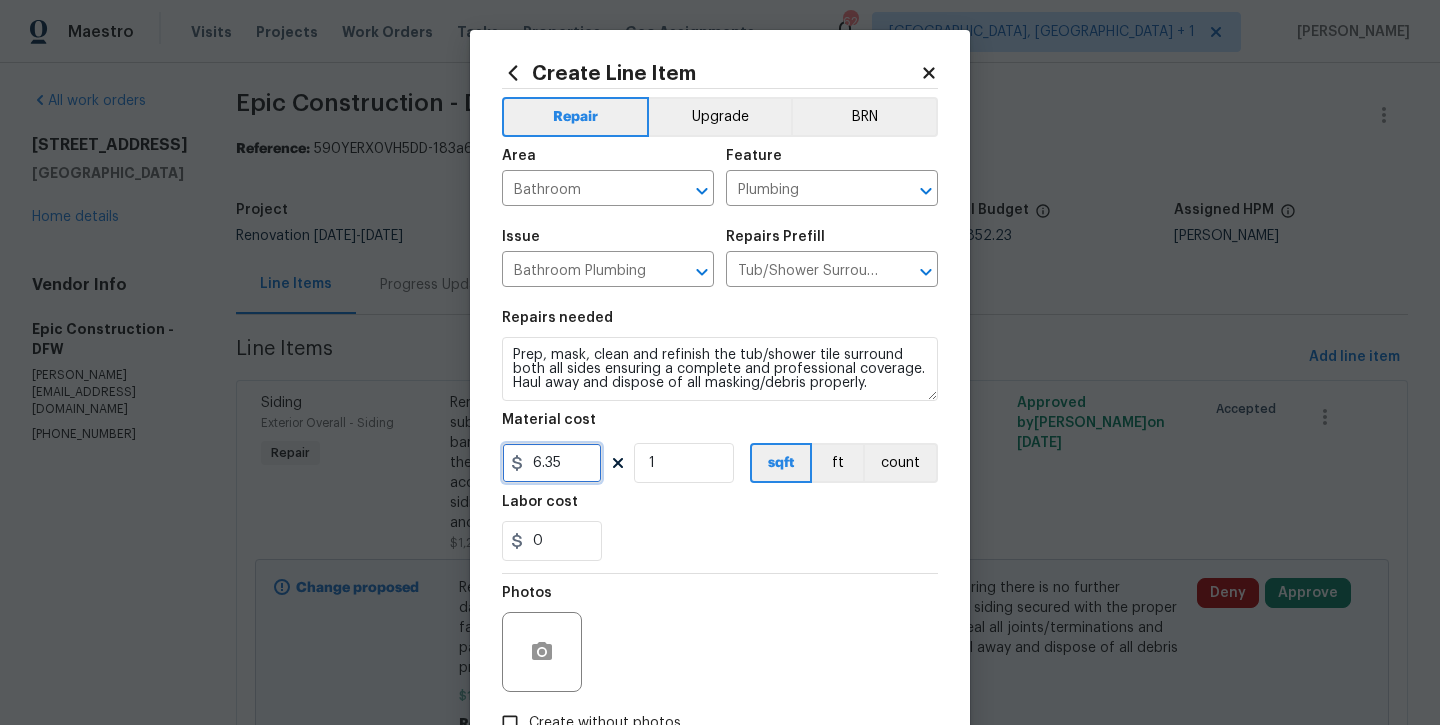 click on "6.35" at bounding box center [552, 463] 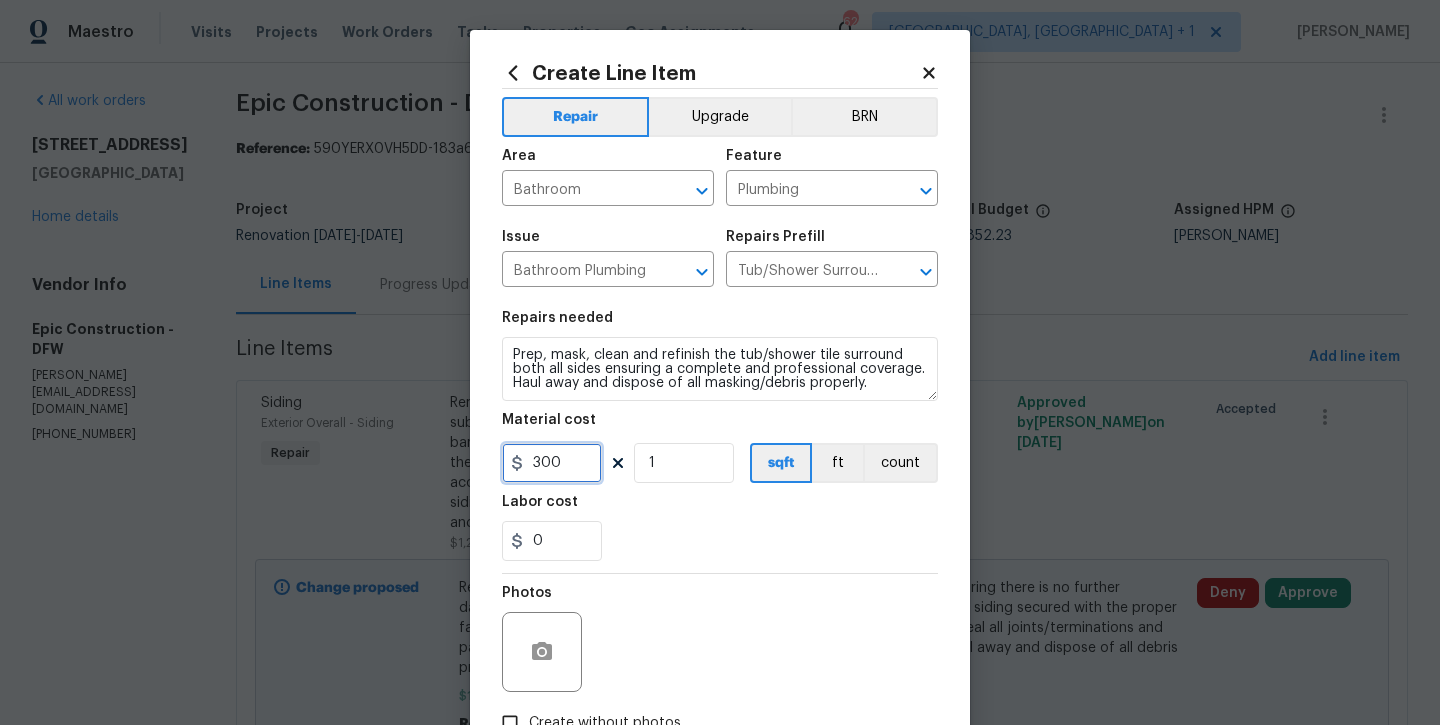 type on "300" 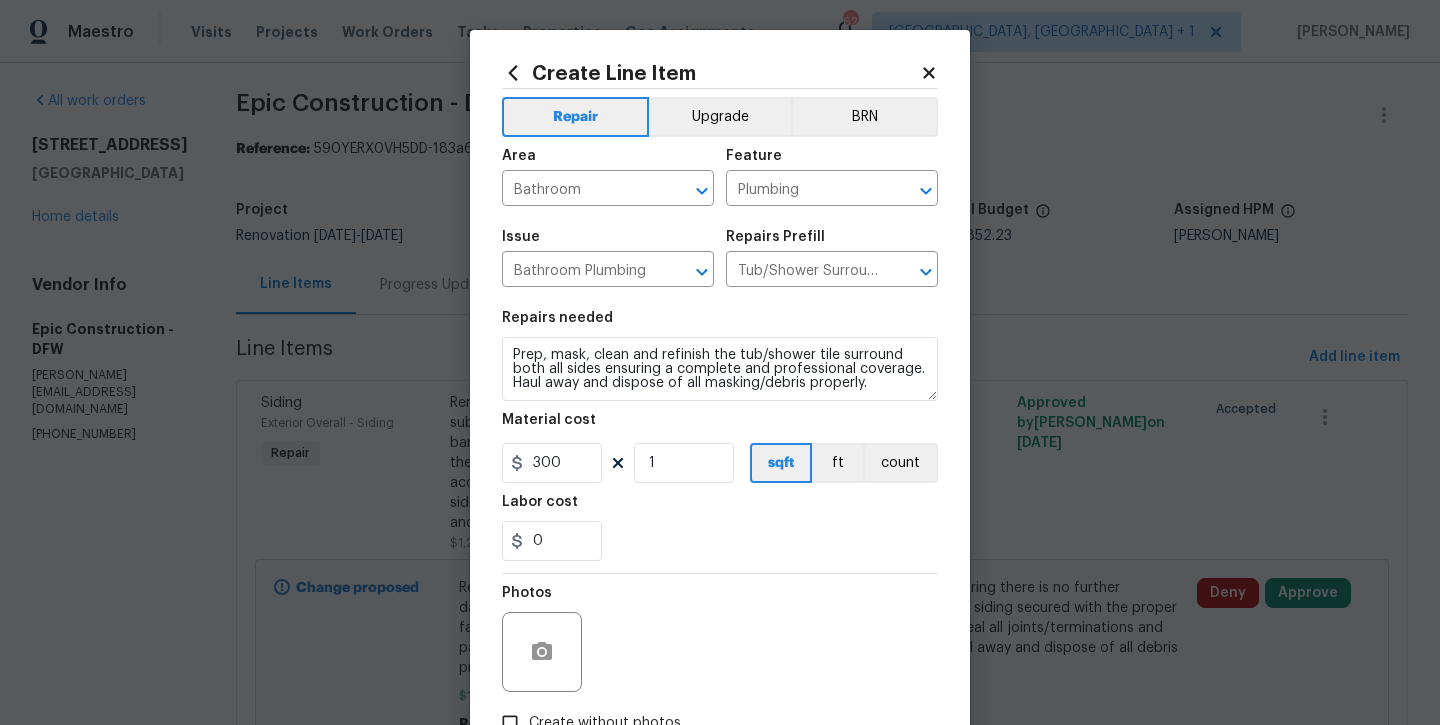 click on "0" at bounding box center (720, 541) 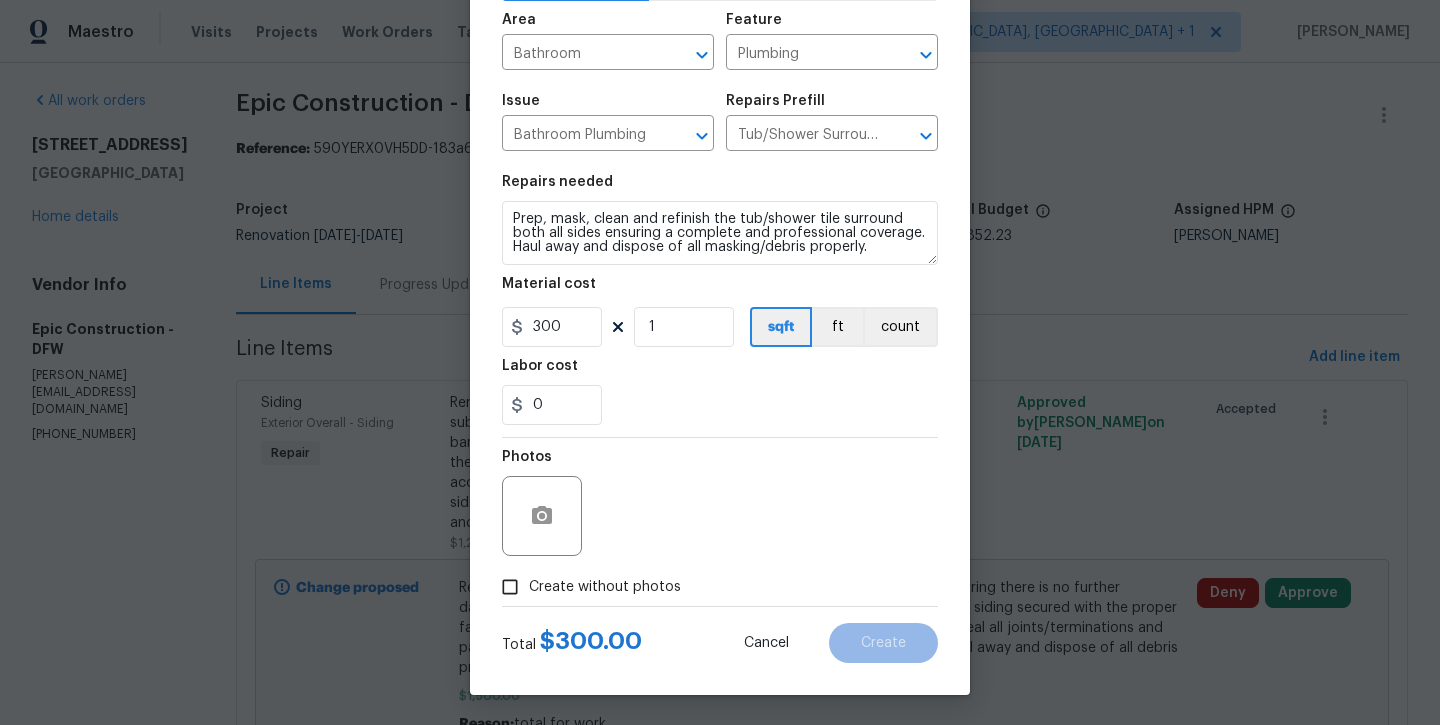 scroll, scrollTop: 136, scrollLeft: 0, axis: vertical 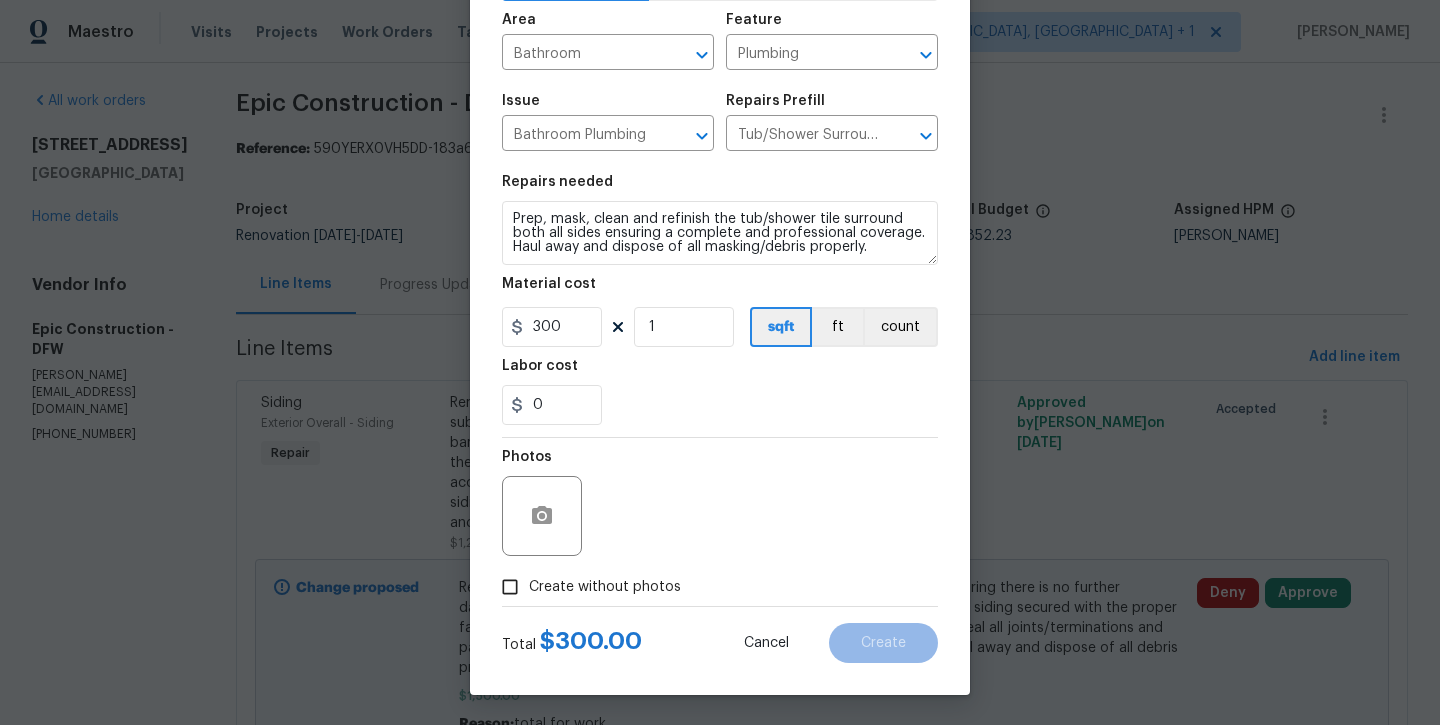 click on "Create without photos" at bounding box center [586, 587] 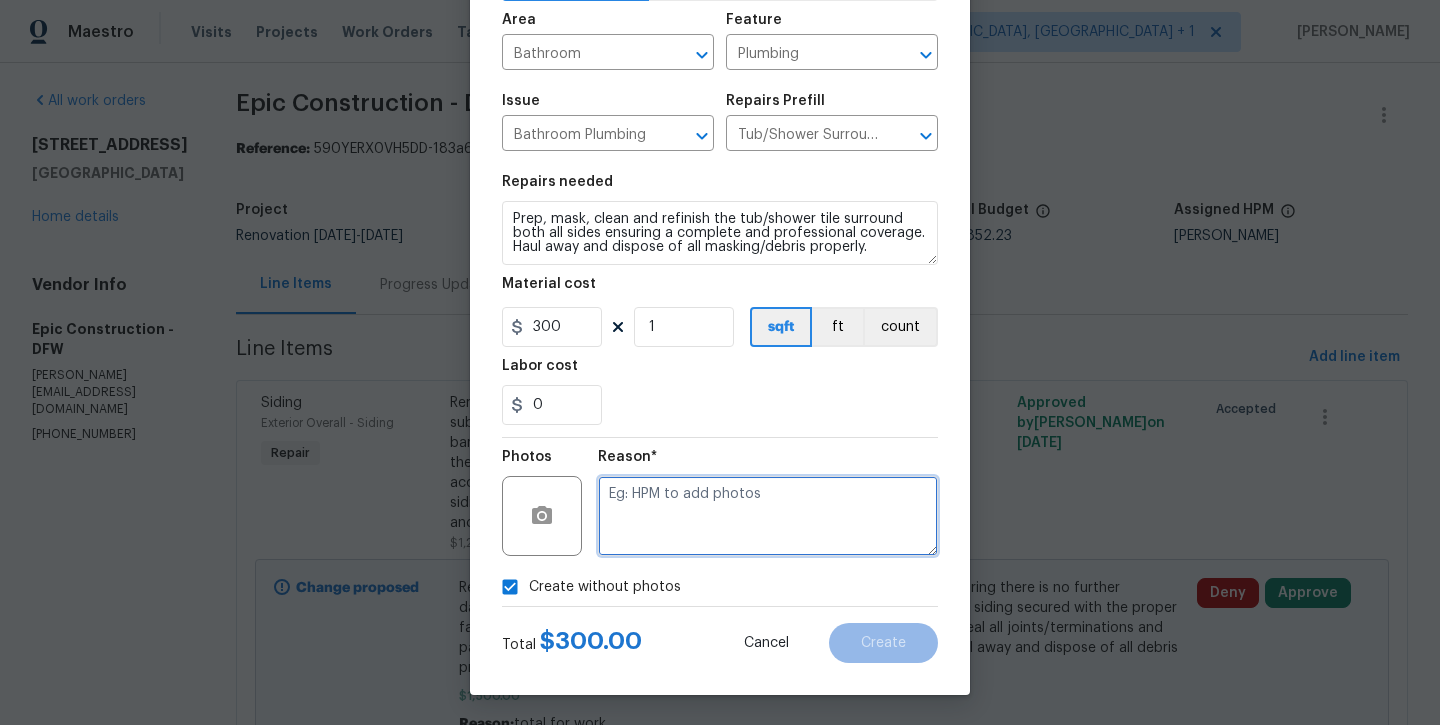 click at bounding box center [768, 516] 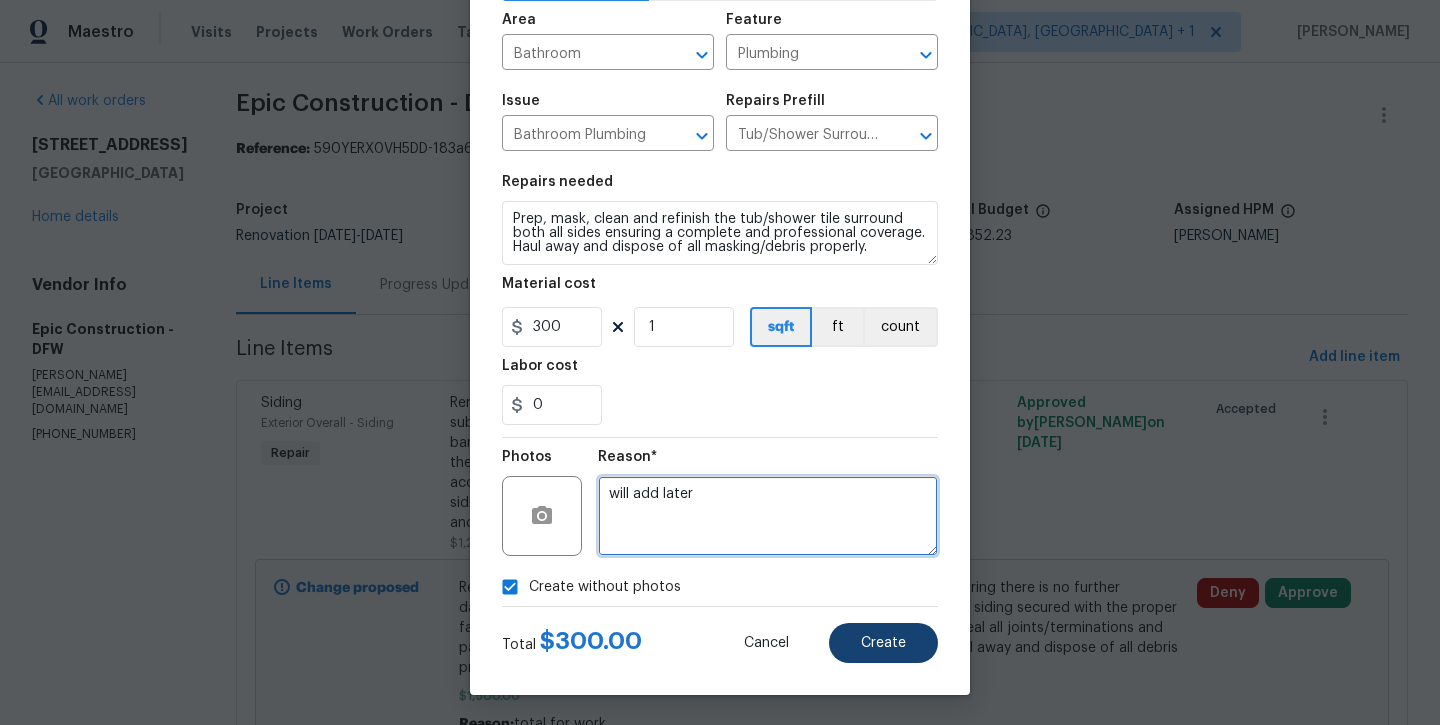 type on "will add later" 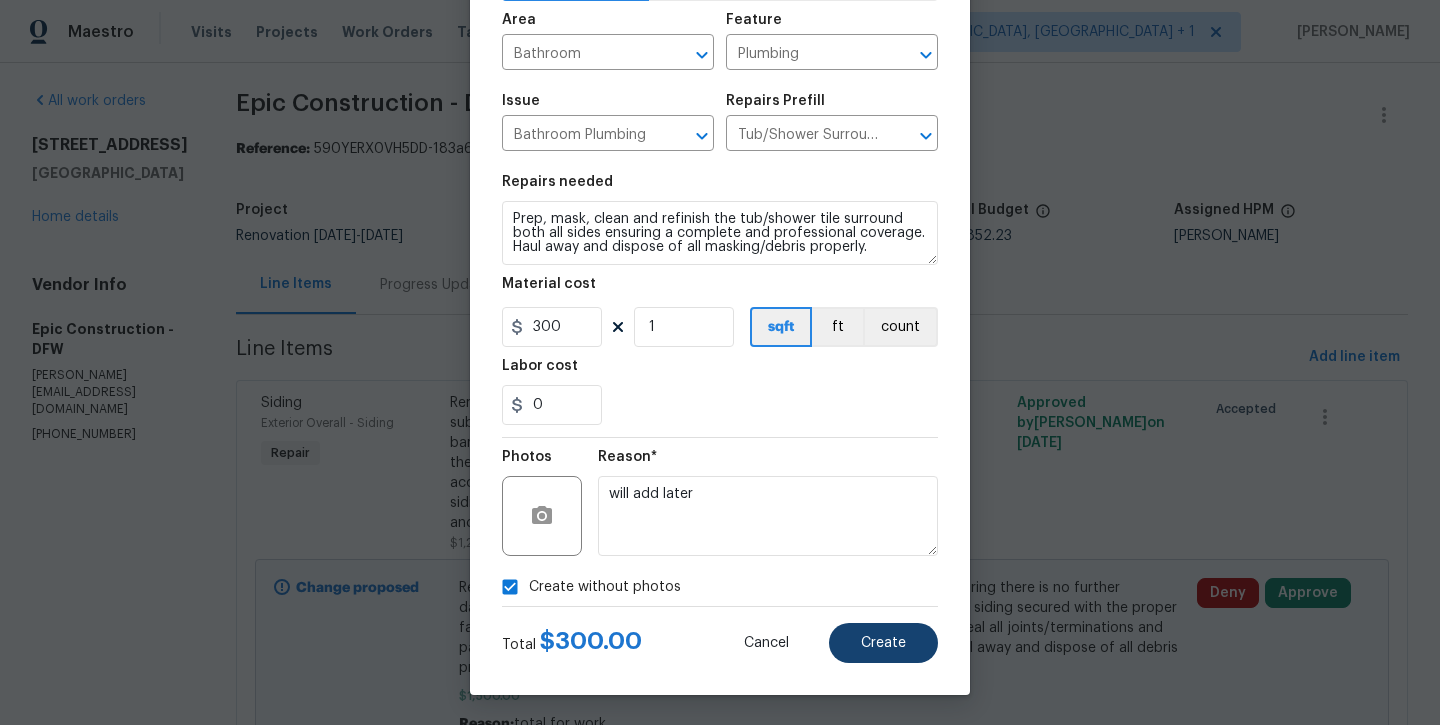 click on "Create" at bounding box center [883, 643] 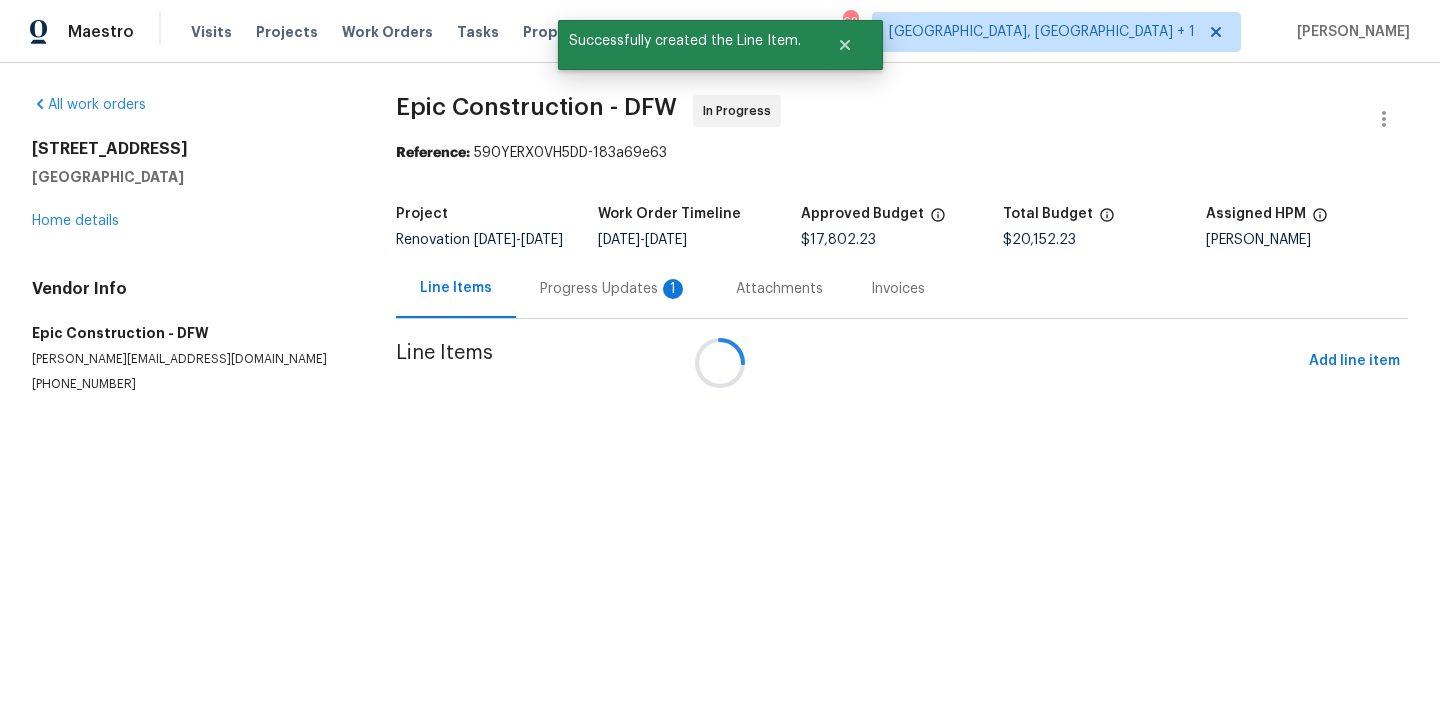 scroll, scrollTop: 0, scrollLeft: 0, axis: both 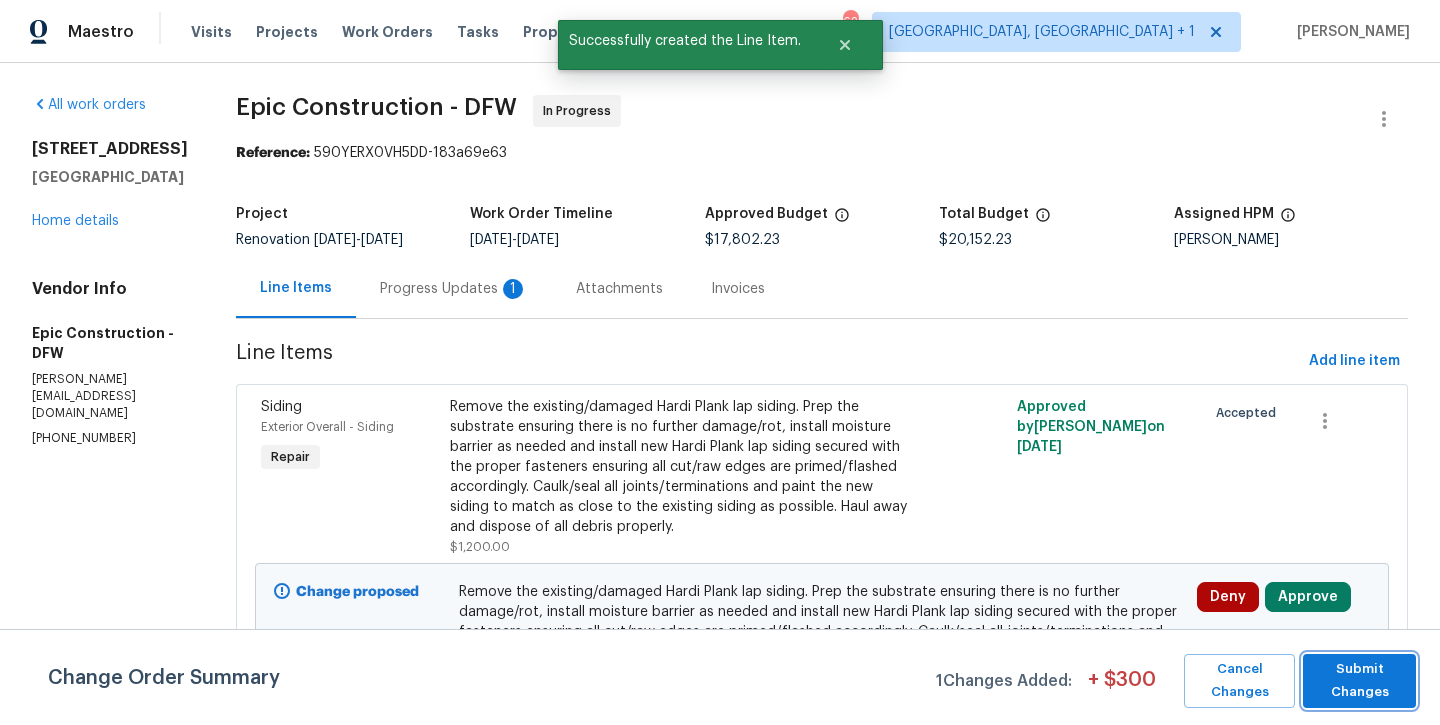 click on "Submit Changes" at bounding box center [1359, 681] 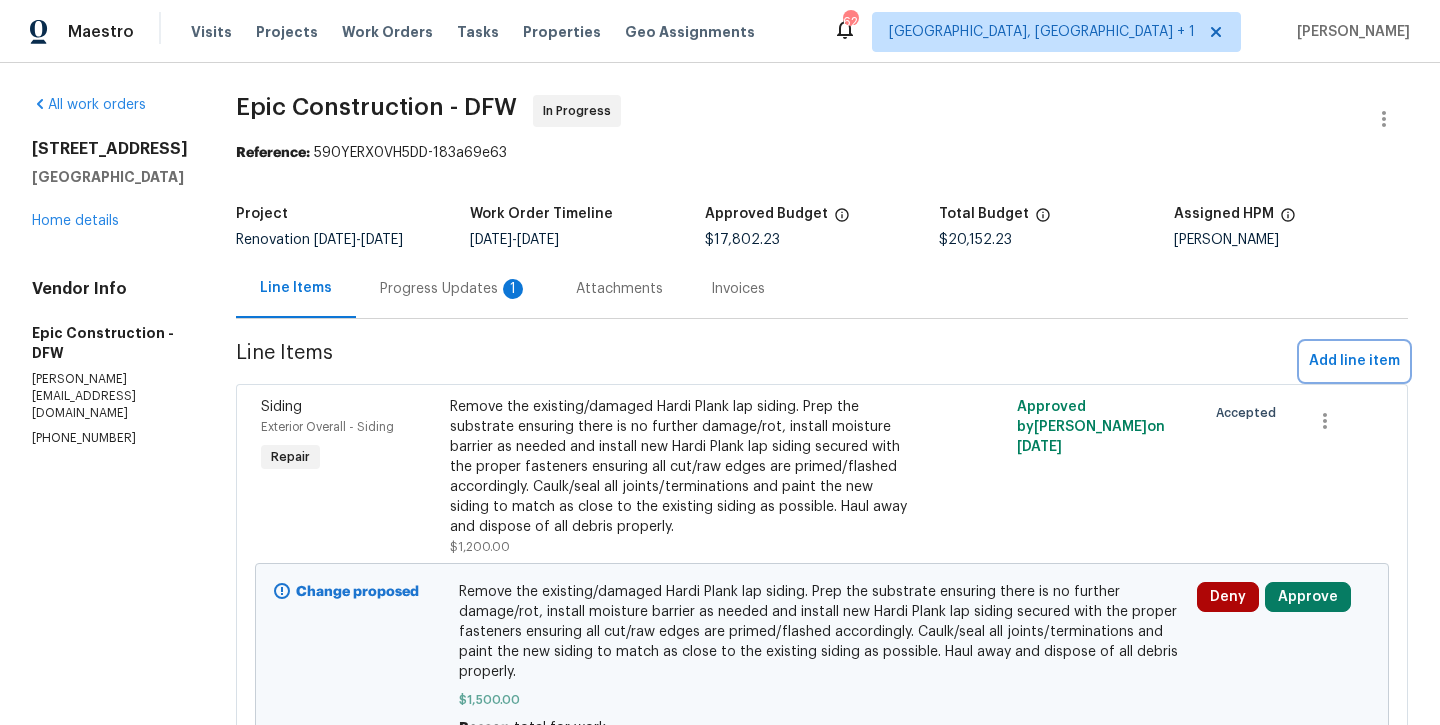 click on "Add line item" at bounding box center (1354, 361) 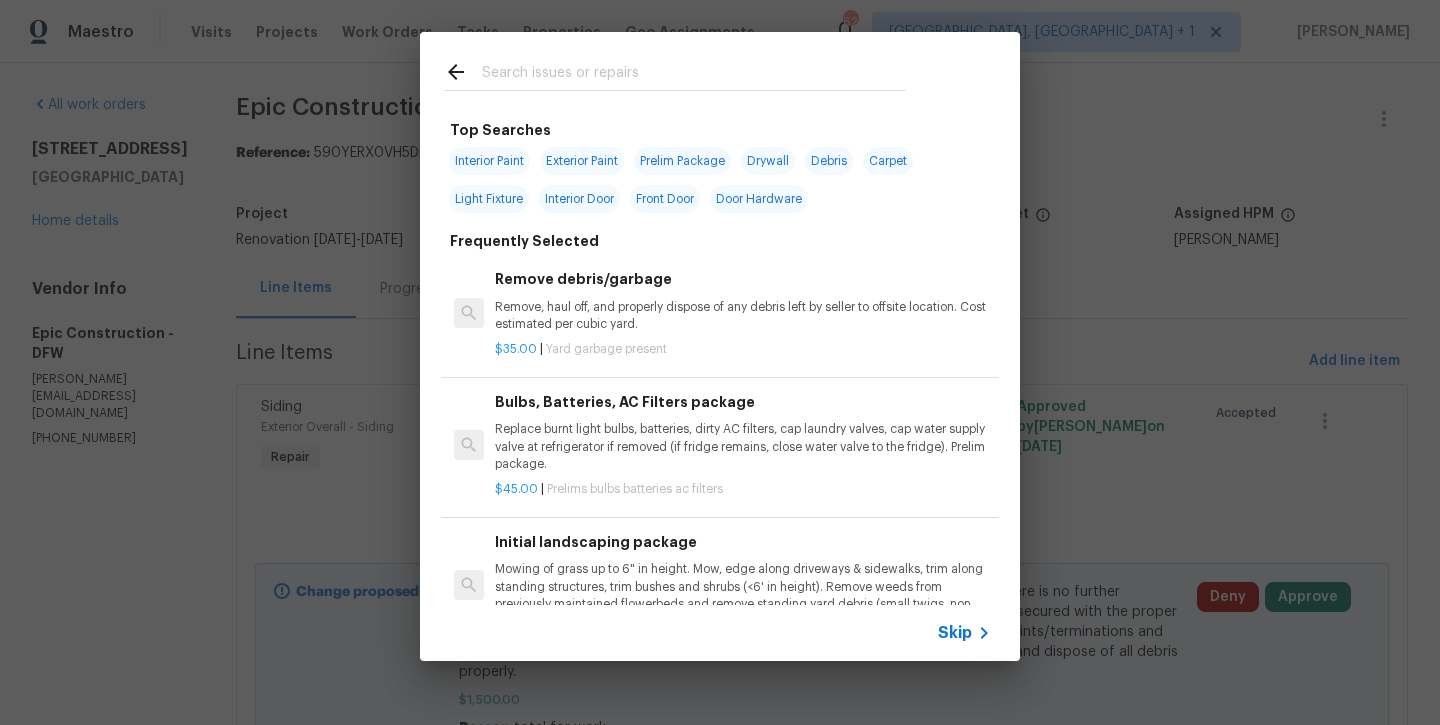 click at bounding box center (694, 75) 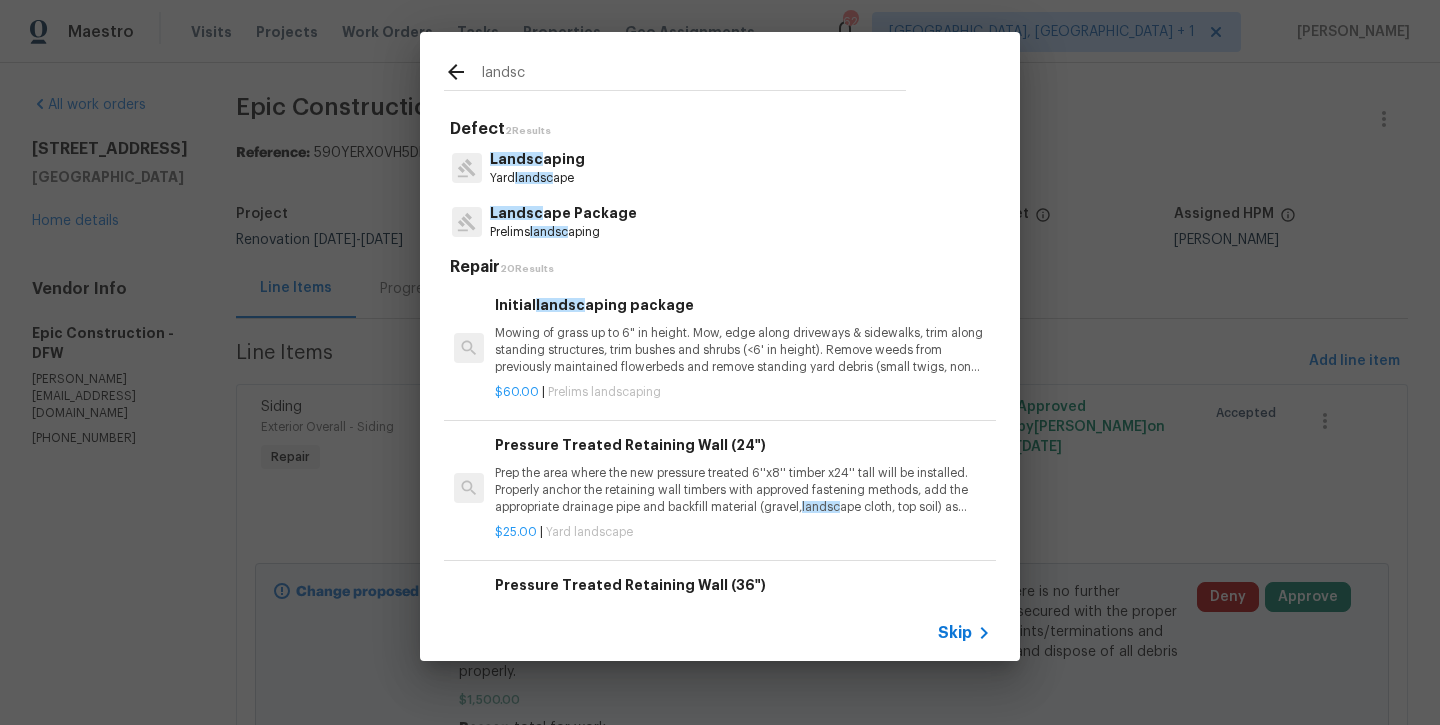 type on "landsc" 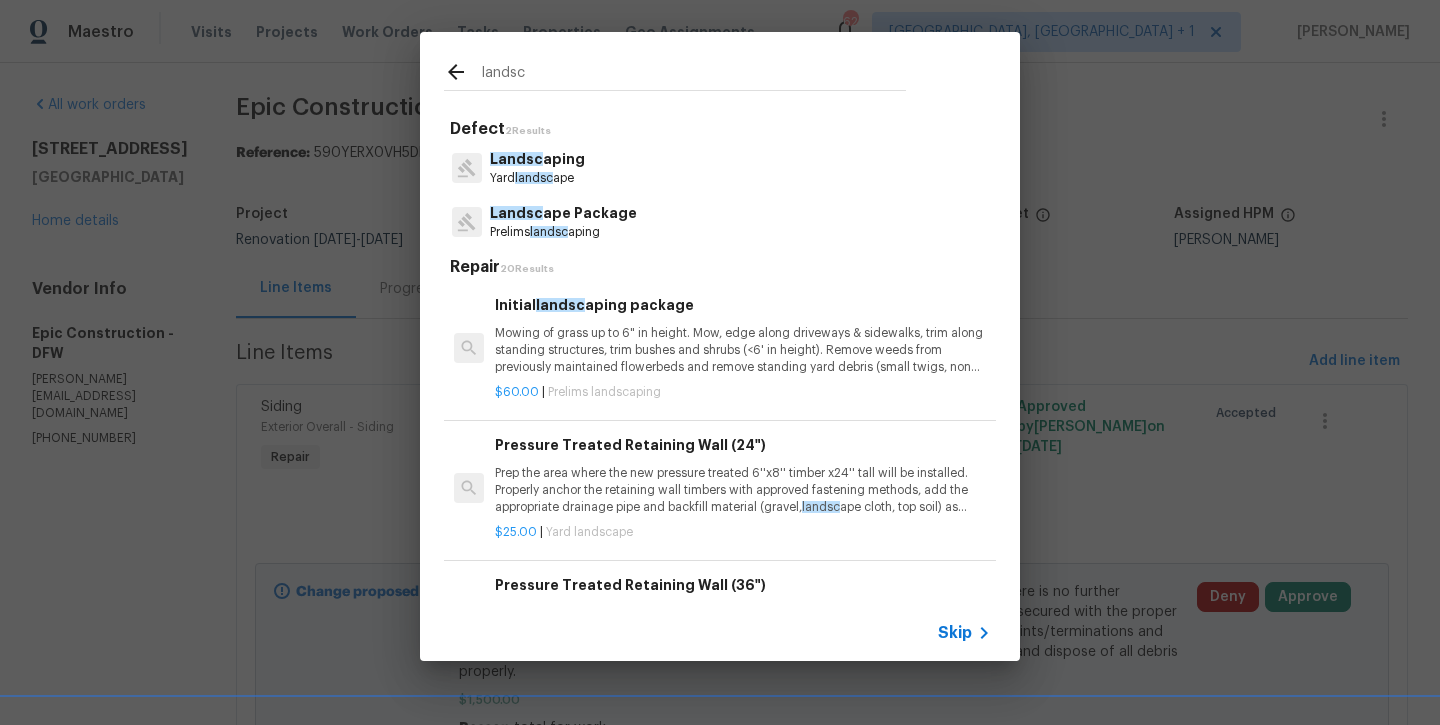 drag, startPoint x: 690, startPoint y: 68, endPoint x: 607, endPoint y: 226, distance: 178.47409 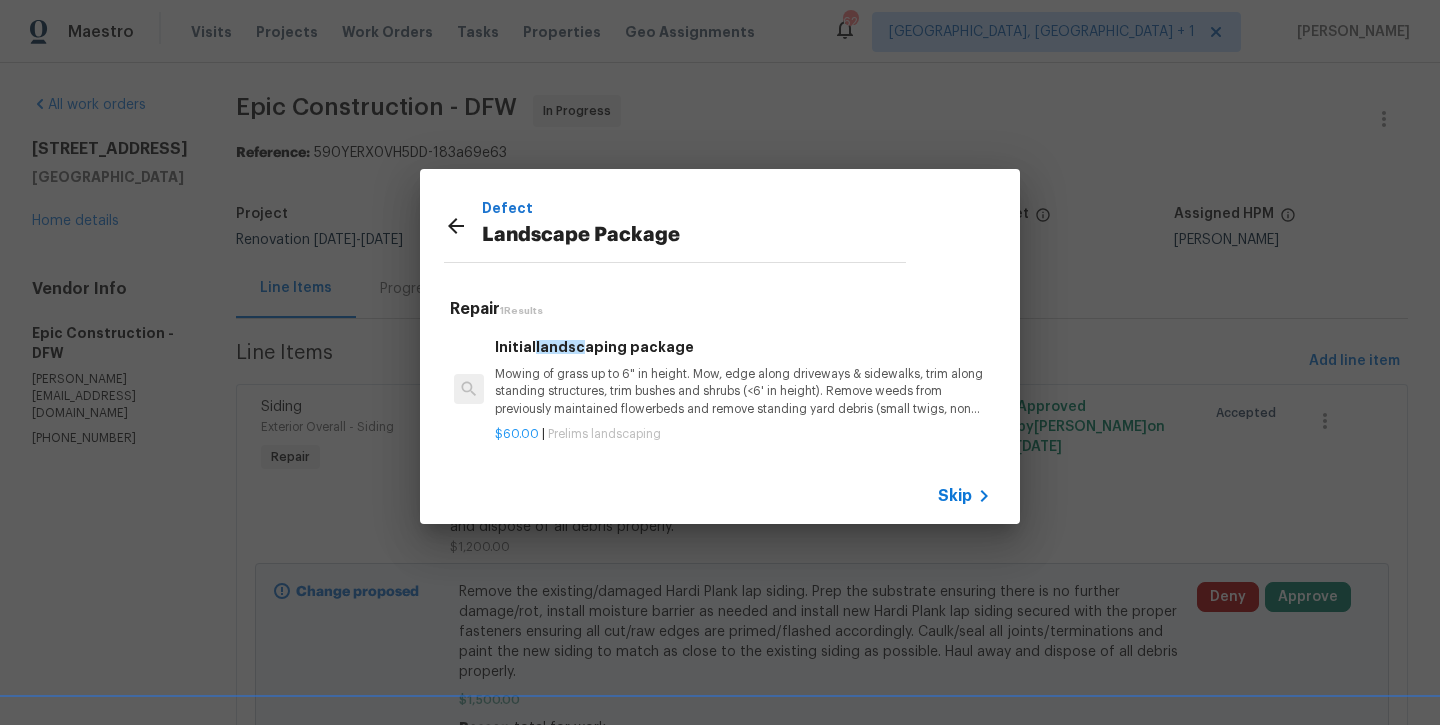 click on "Initial  landsc aping package" at bounding box center [743, 347] 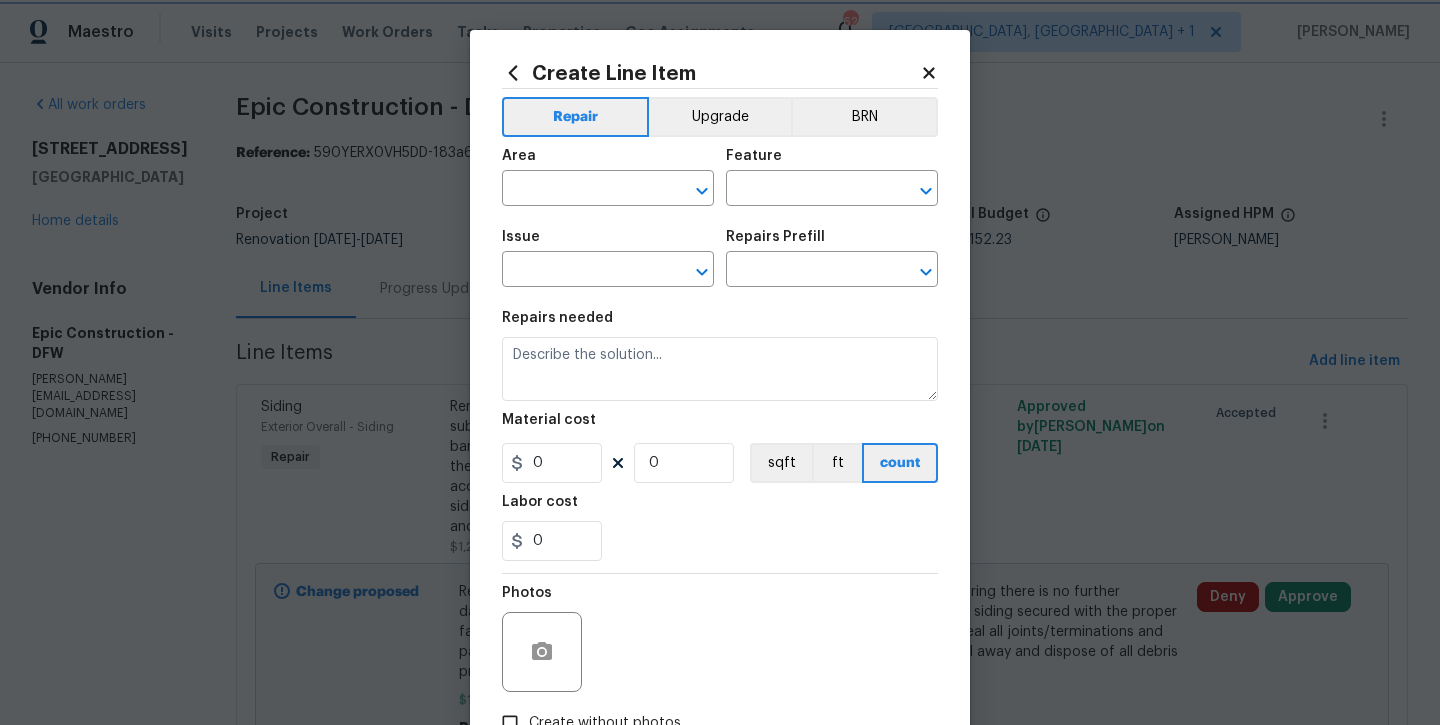 type on "Home Readiness Packages" 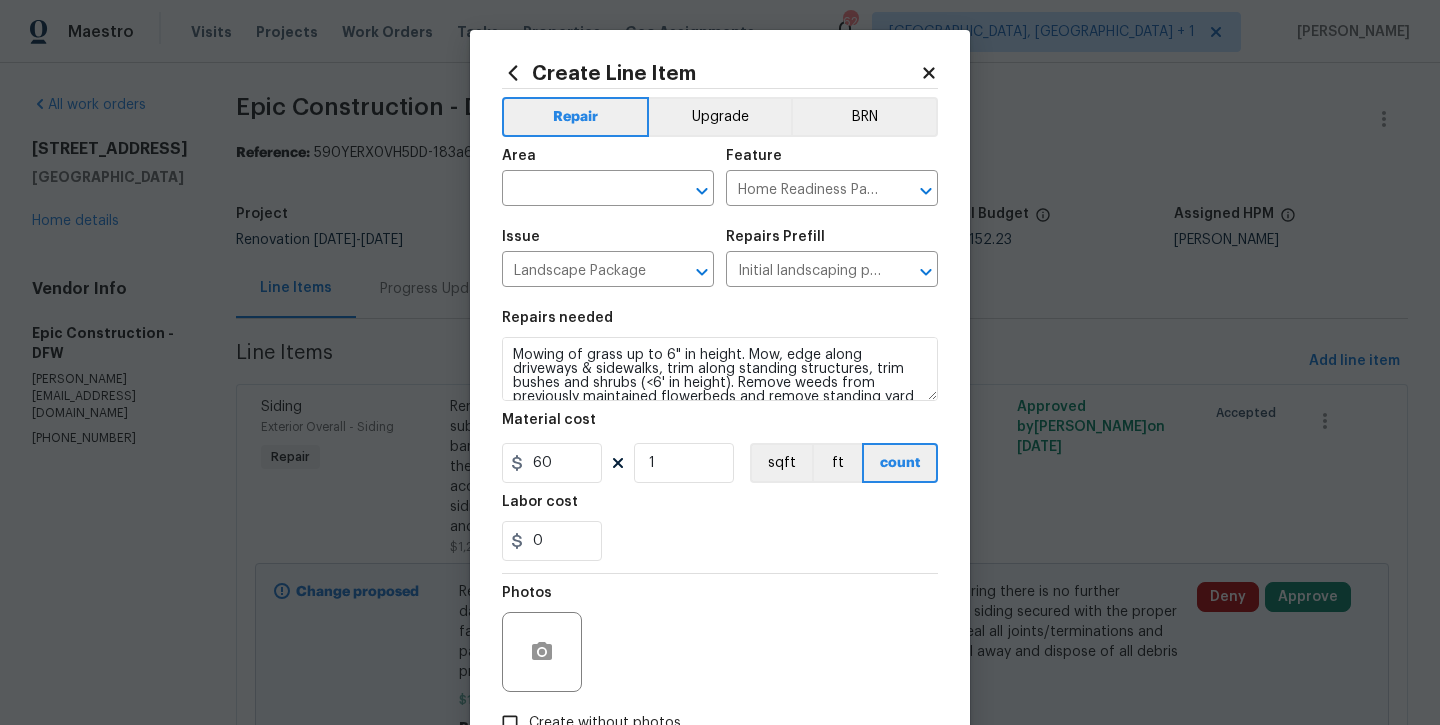 click on "Area" at bounding box center [608, 162] 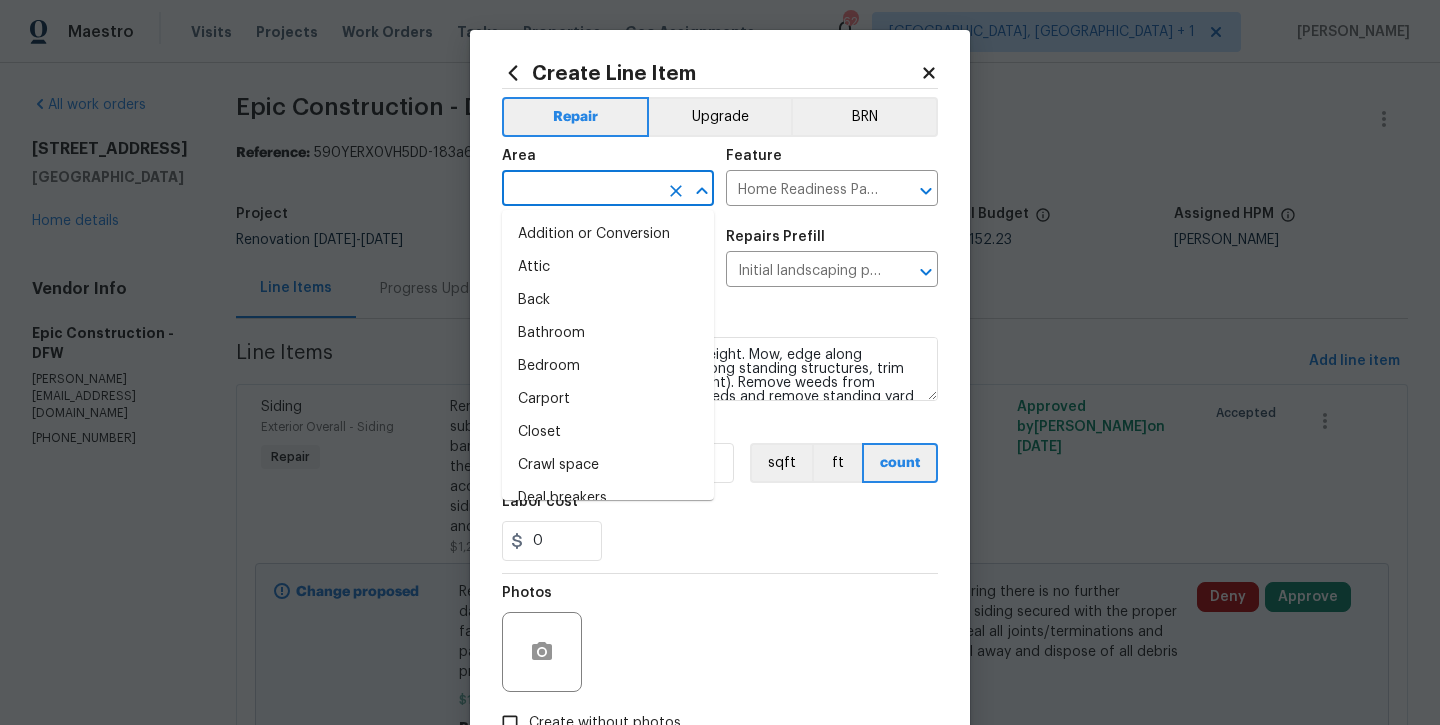click at bounding box center [580, 190] 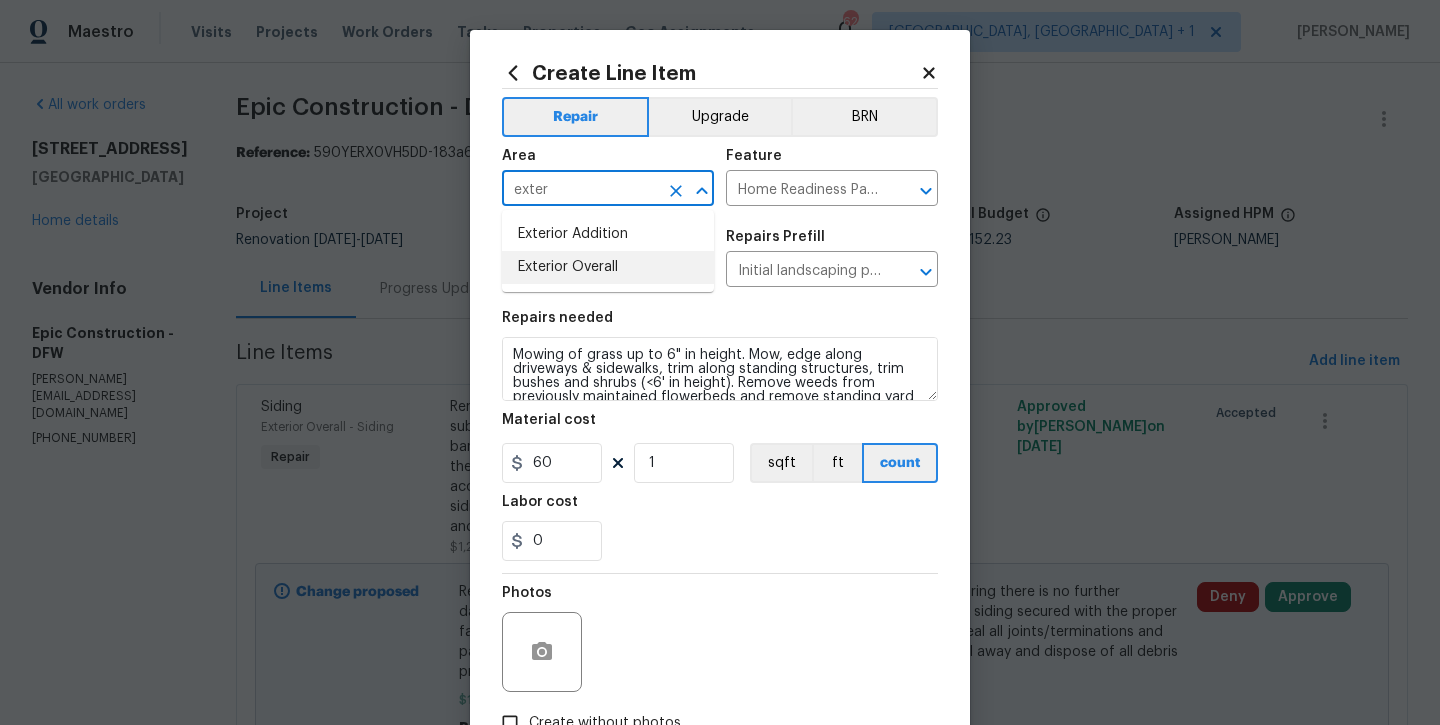 click on "Exterior Overall" at bounding box center [608, 267] 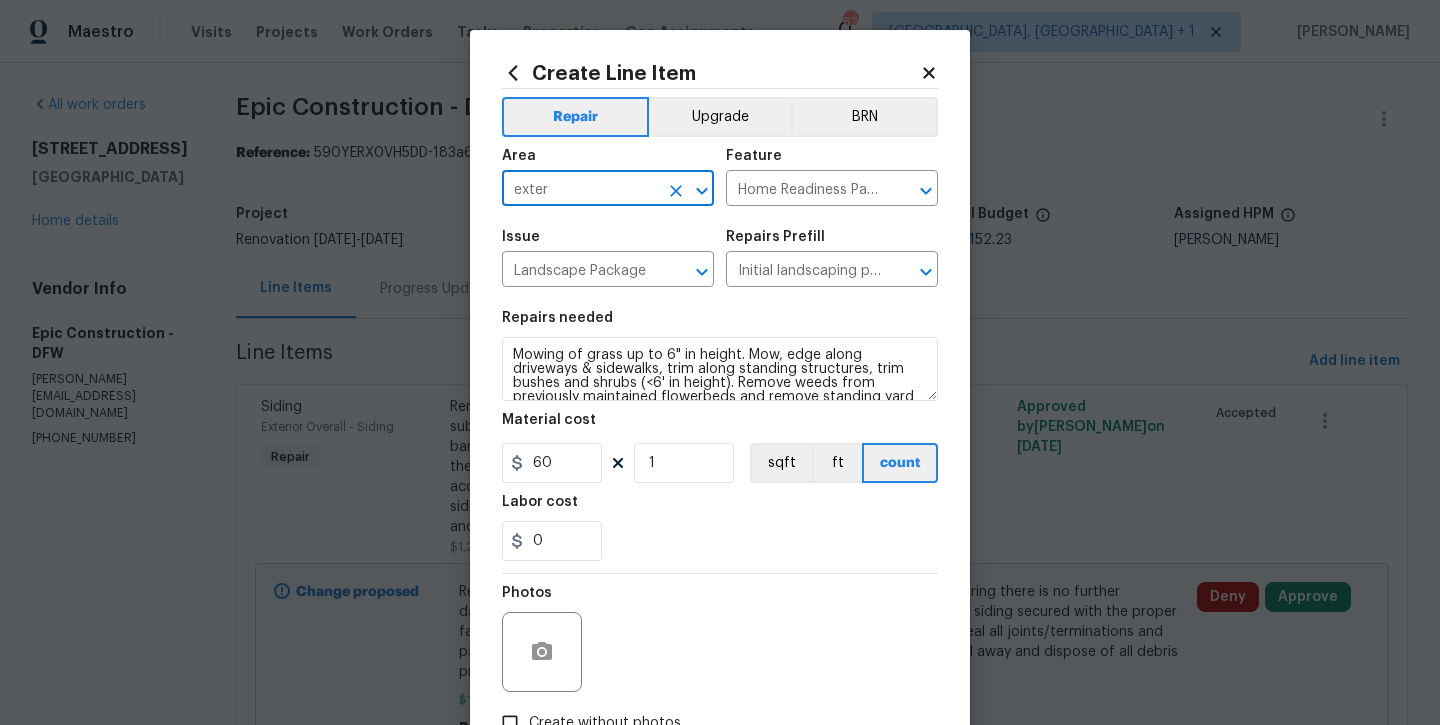type on "Exterior Overall" 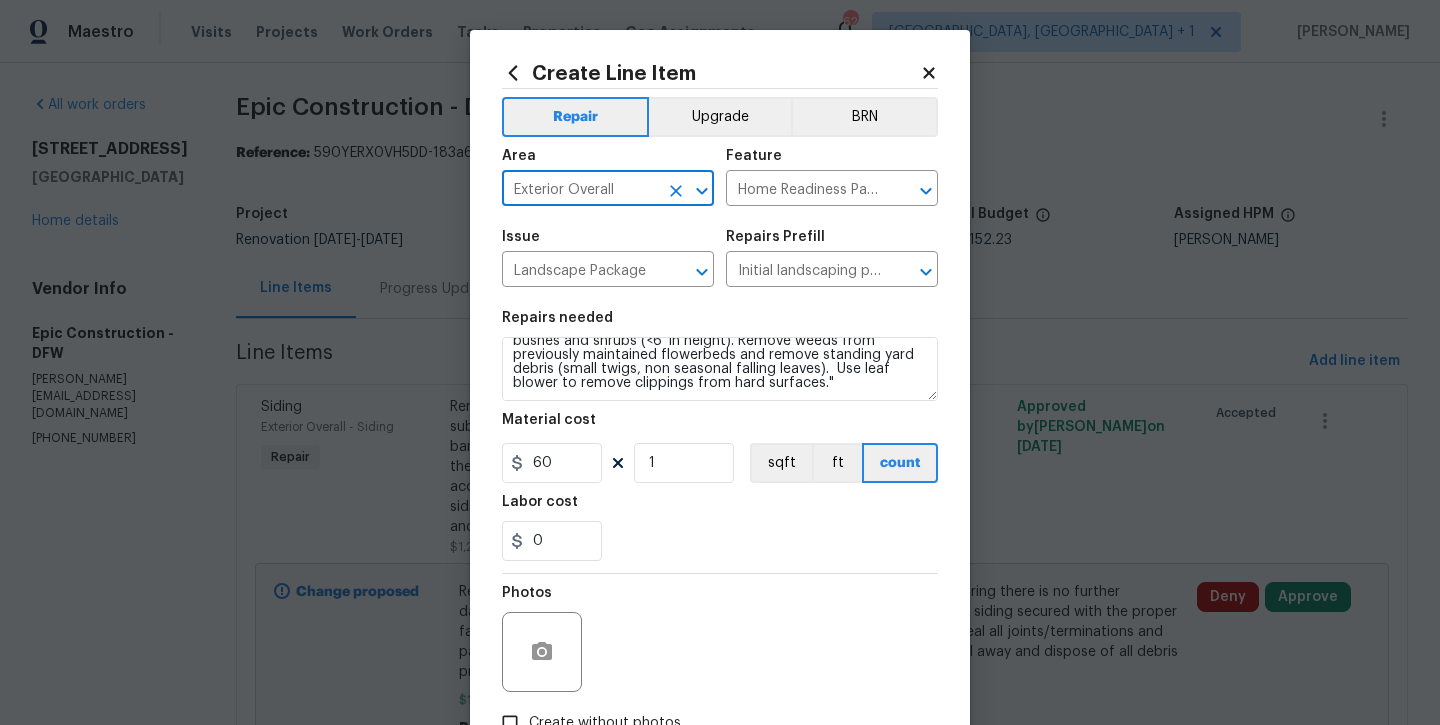 scroll, scrollTop: 42, scrollLeft: 0, axis: vertical 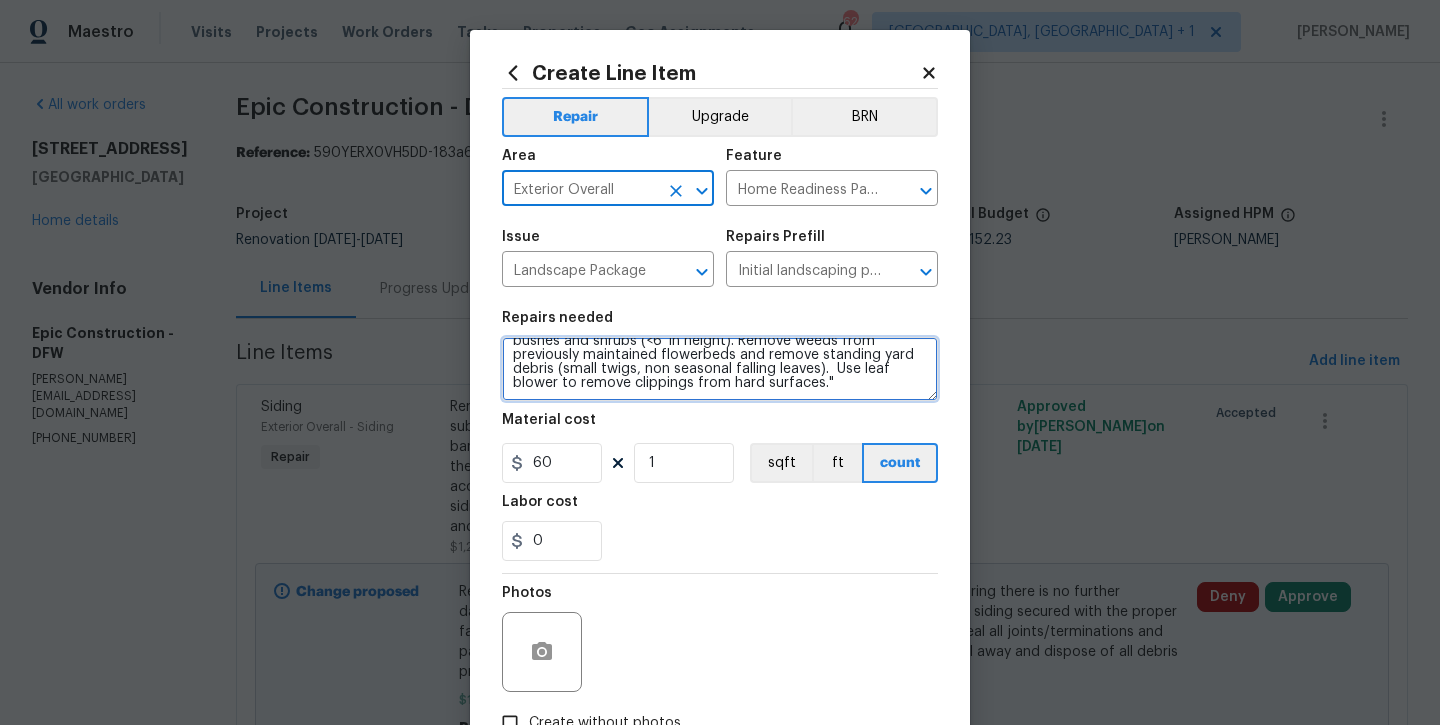 click on "Mowing of grass up to 6" in height. Mow, edge along driveways & sidewalks, trim along standing structures, trim bushes and shrubs (<6' in height). Remove weeds from previously maintained flowerbeds and remove standing yard debris (small twigs, non seasonal falling leaves).  Use leaf blower to remove clippings from hard surfaces."" at bounding box center [720, 369] 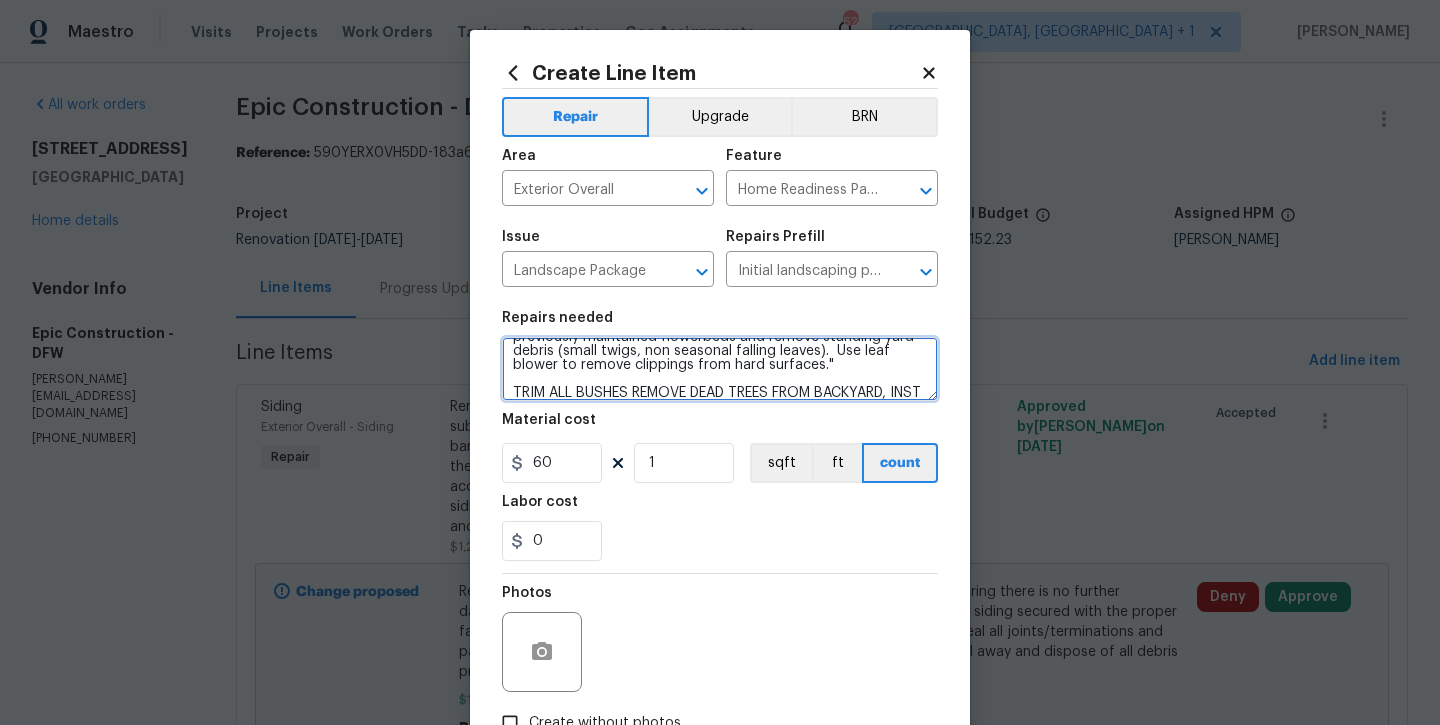 scroll, scrollTop: 84, scrollLeft: 0, axis: vertical 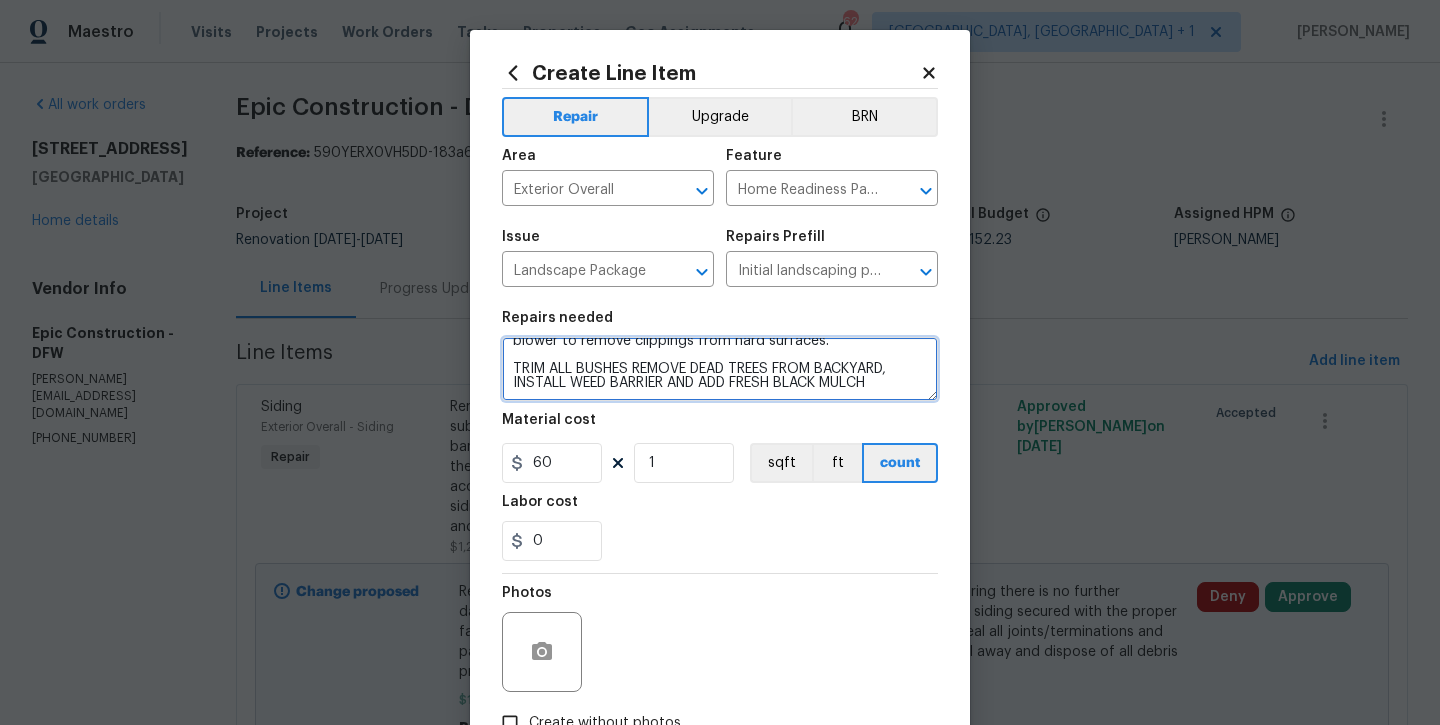 type on "Mowing of grass up to 6" in height. Mow, edge along driveways & sidewalks, trim along standing structures, trim bushes and shrubs (<6' in height). Remove weeds from previously maintained flowerbeds and remove standing yard debris (small twigs, non seasonal falling leaves).  Use leaf blower to remove clippings from hard surfaces."
TRIM ALL BUSHES REMOVE DEAD TREES FROM BACKYARD, INSTALL WEED BARRIER AND ADD FRESH BLACK MULCH" 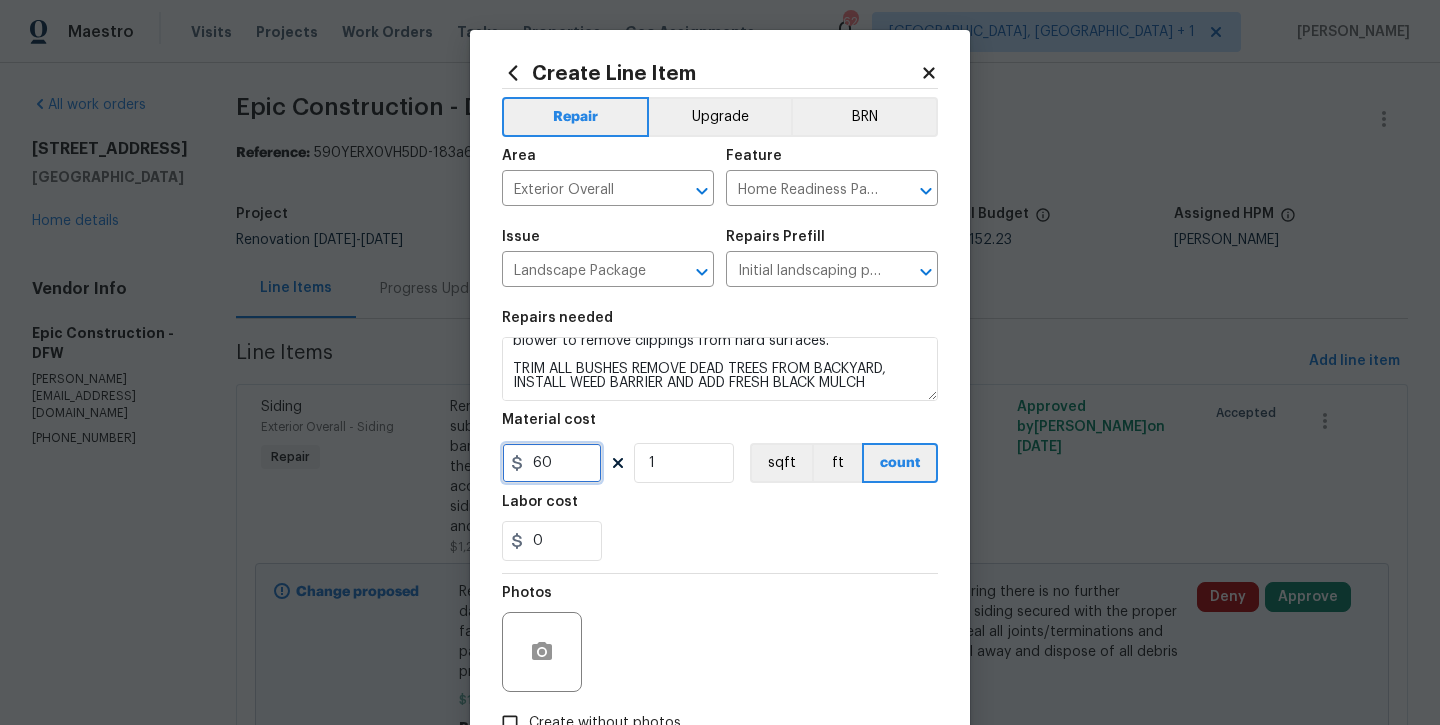 click on "60" at bounding box center [552, 463] 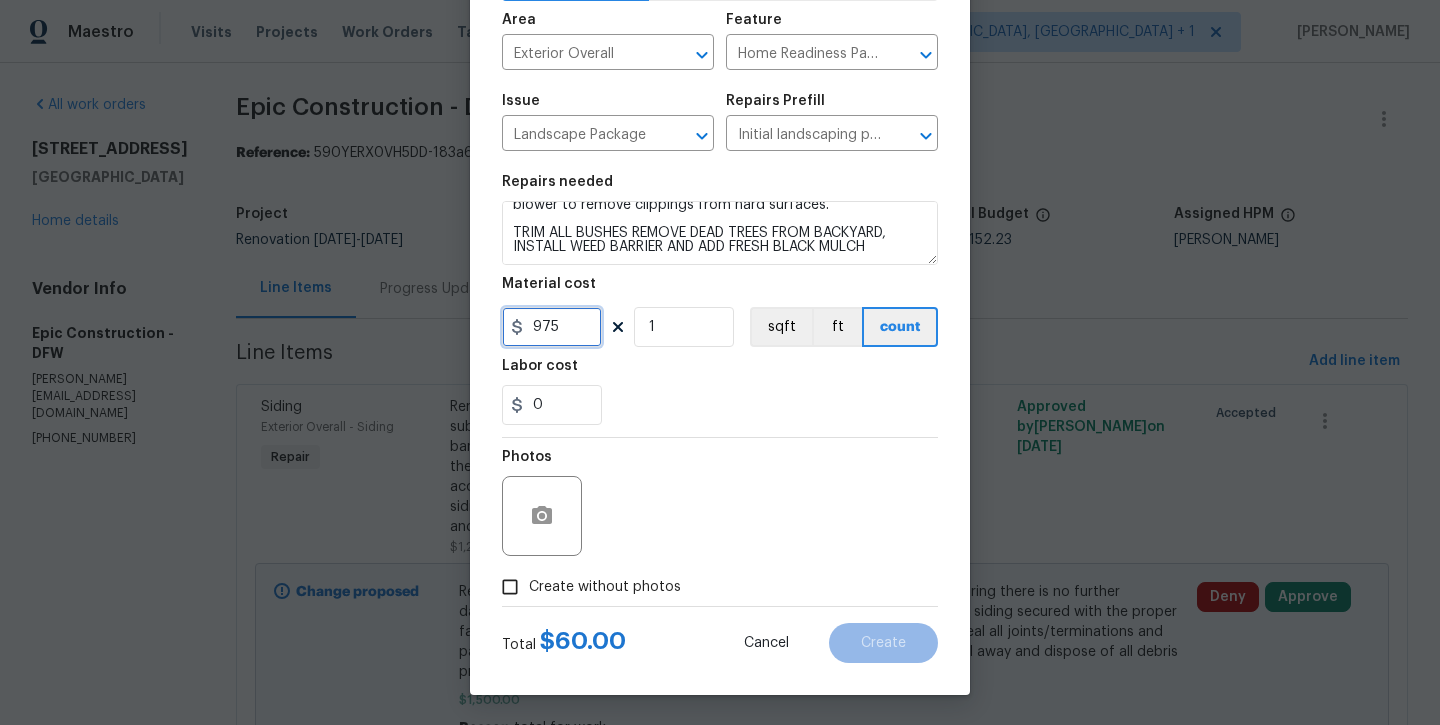 scroll, scrollTop: 136, scrollLeft: 0, axis: vertical 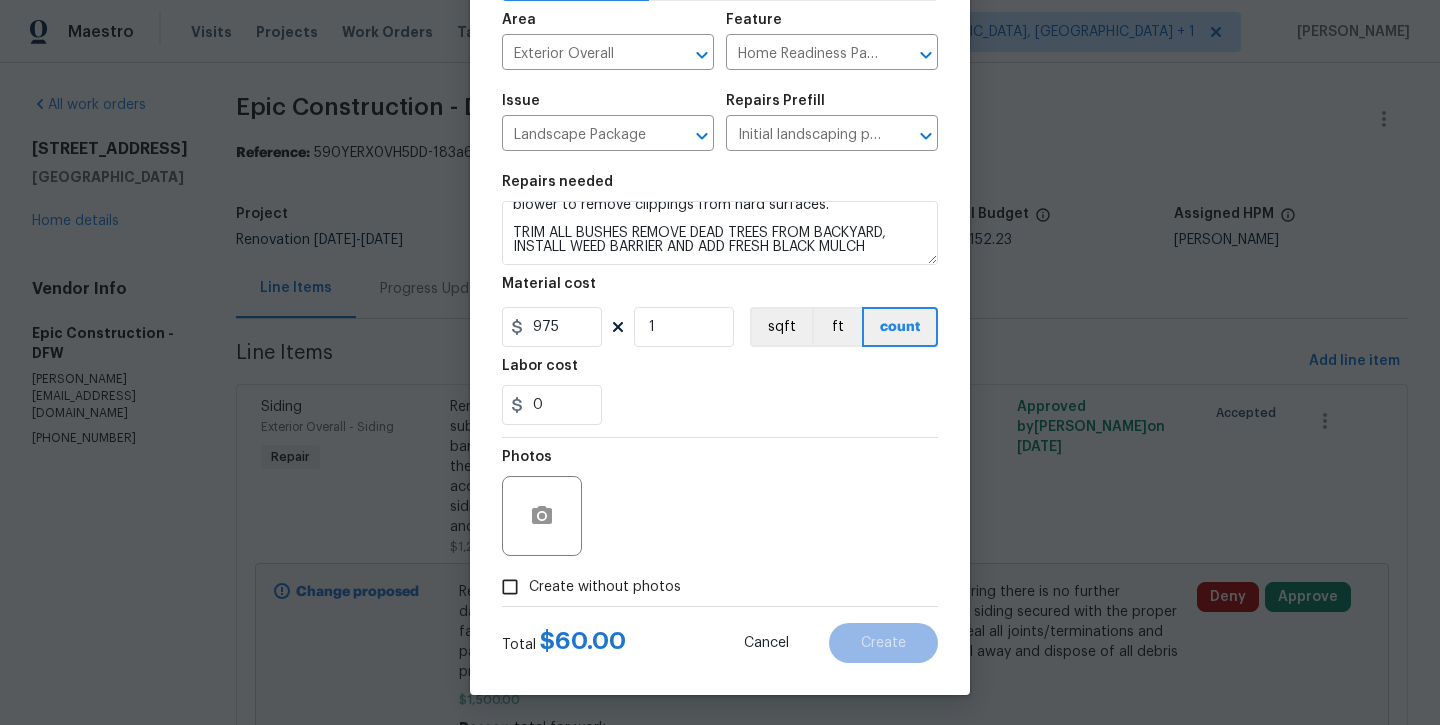 click on "Create without photos" at bounding box center (510, 587) 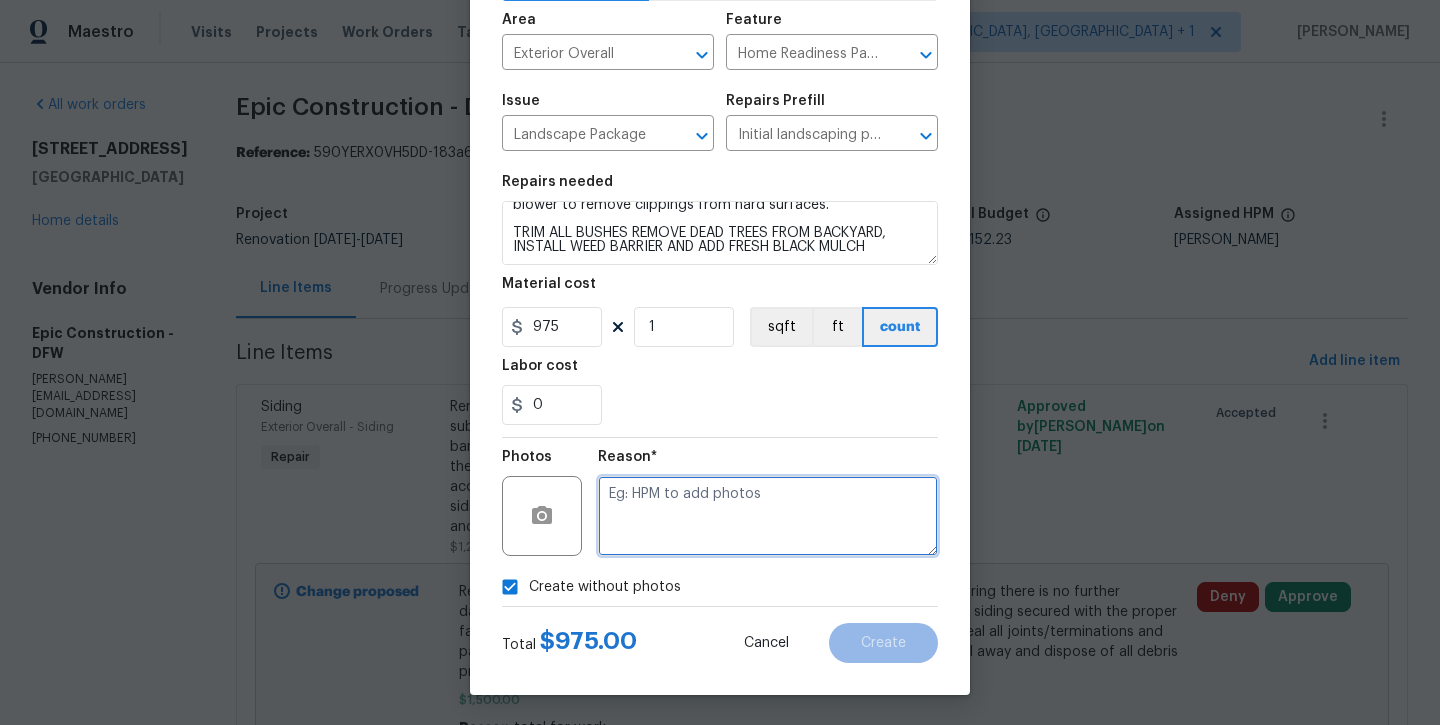 click at bounding box center (768, 516) 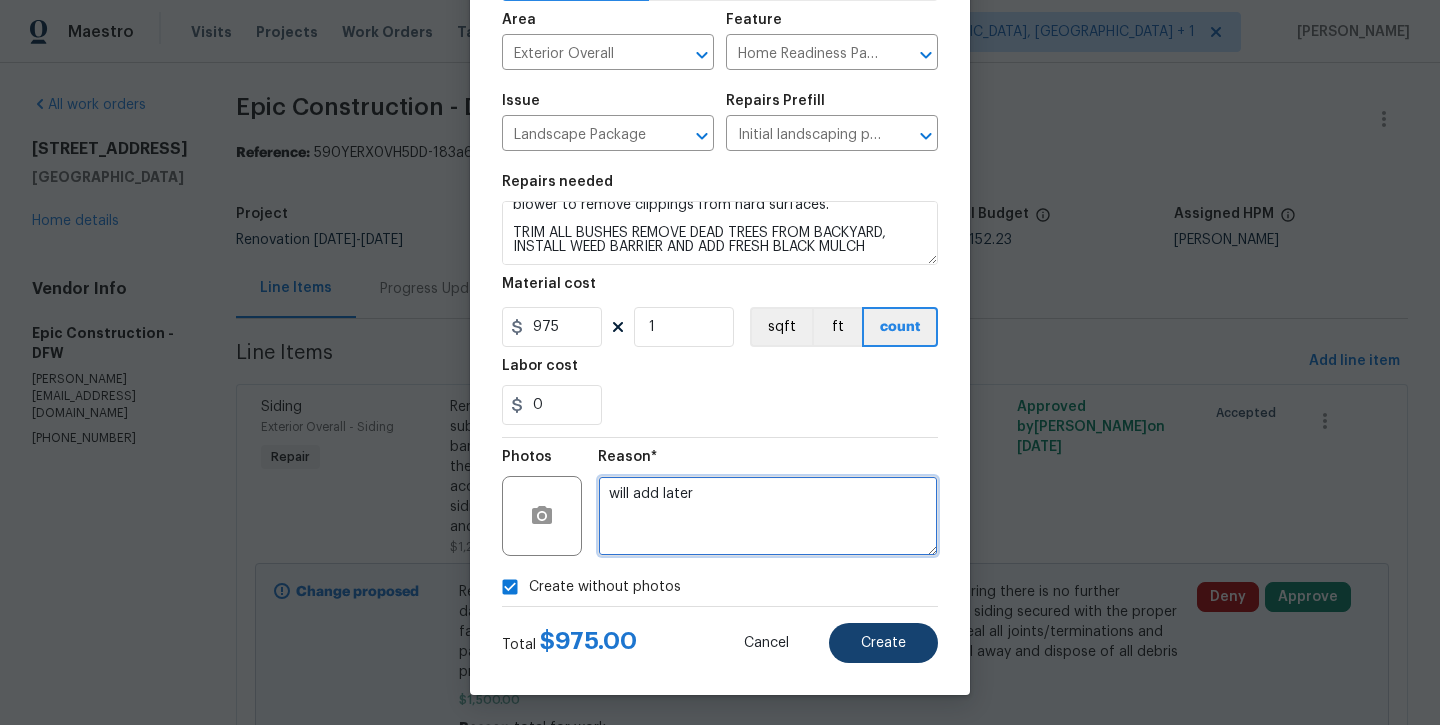 type on "will add later" 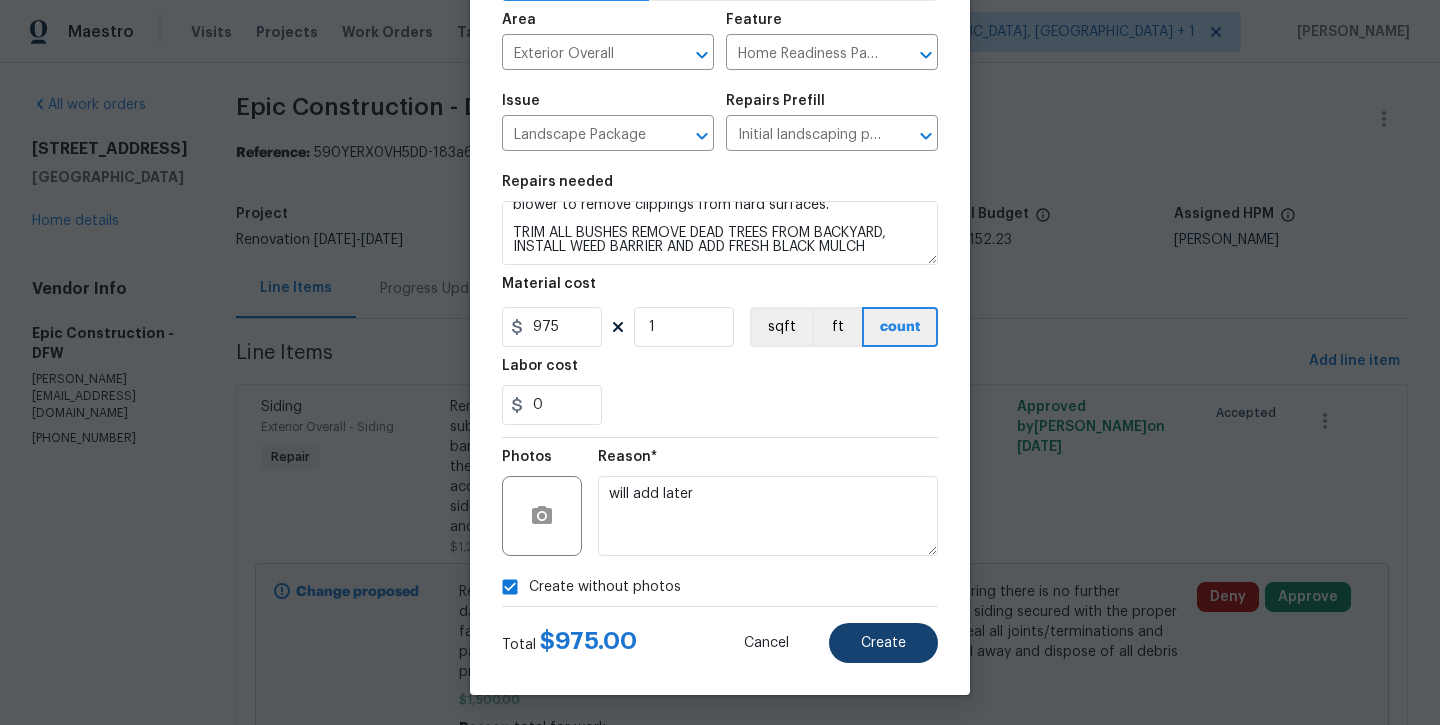 click on "Create" at bounding box center [883, 643] 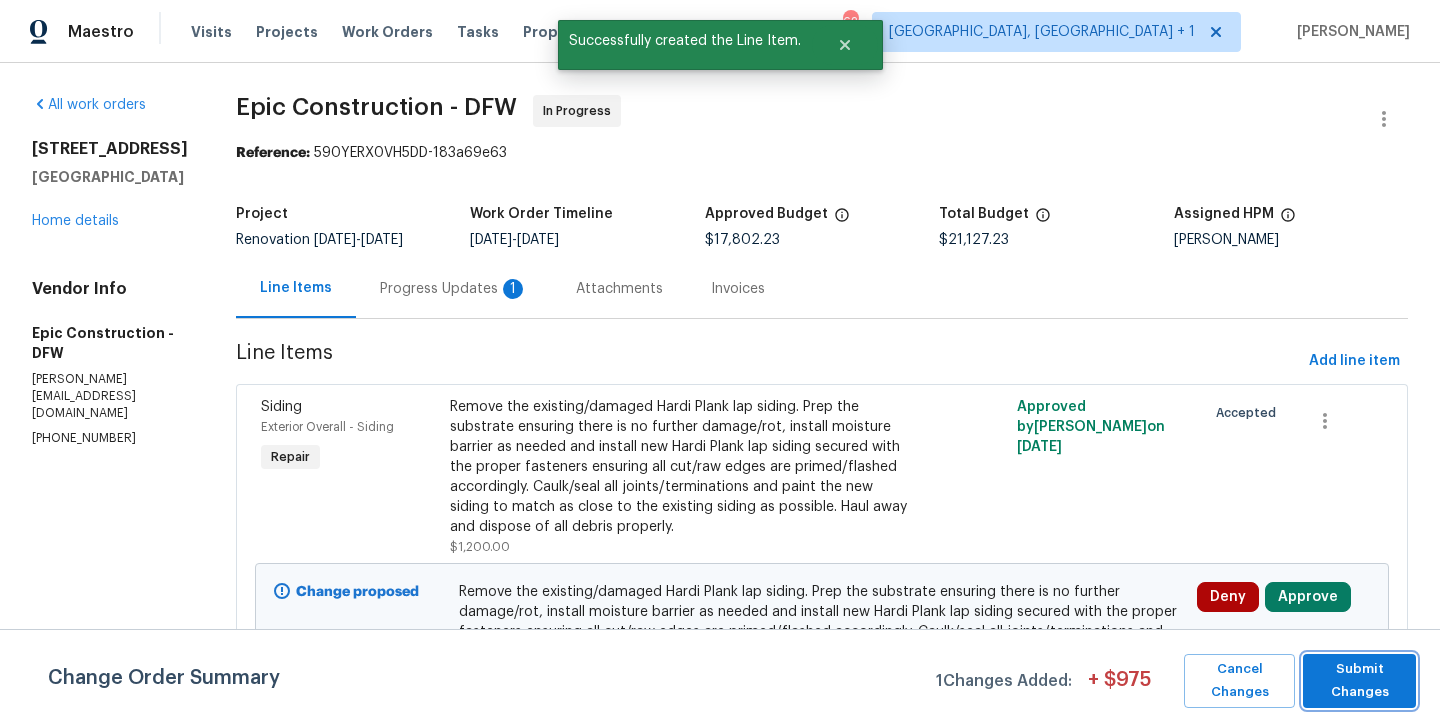 click on "Submit Changes" at bounding box center (1359, 681) 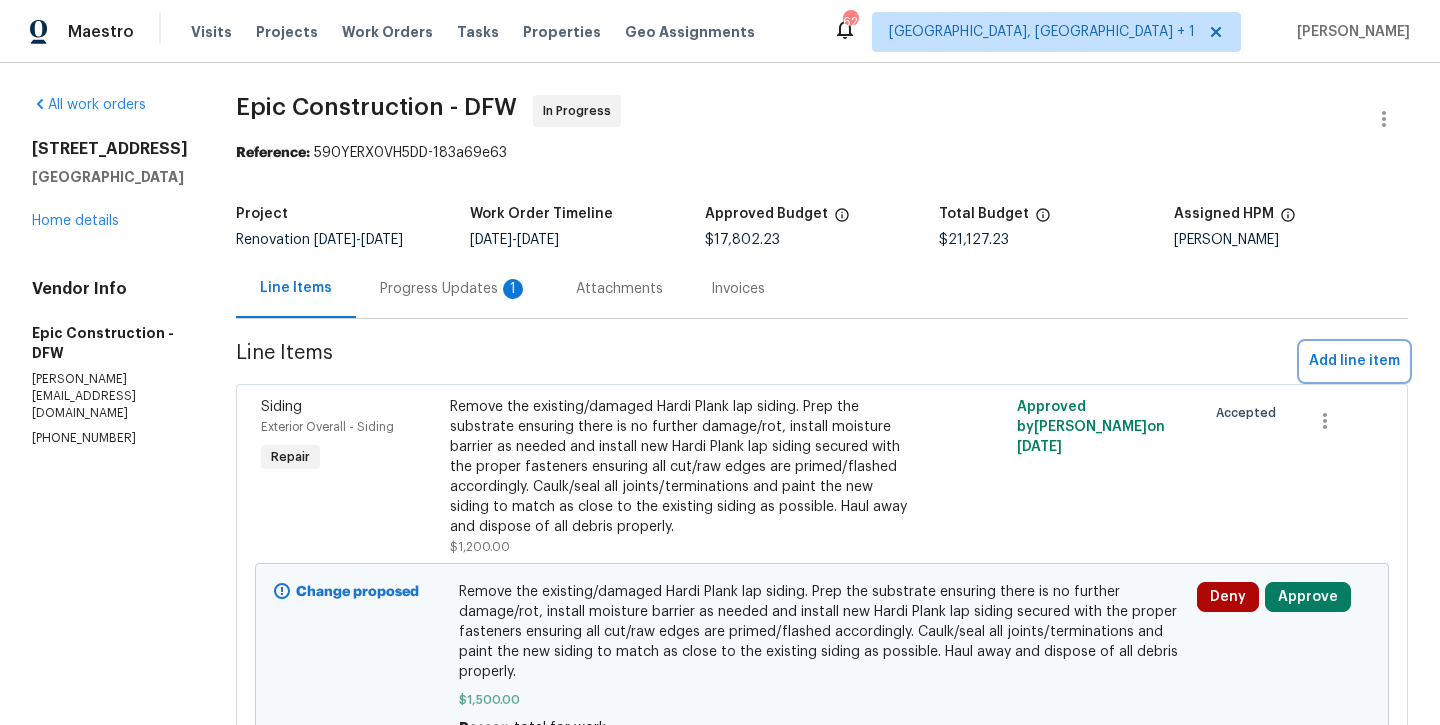 click on "Add line item" at bounding box center [1354, 361] 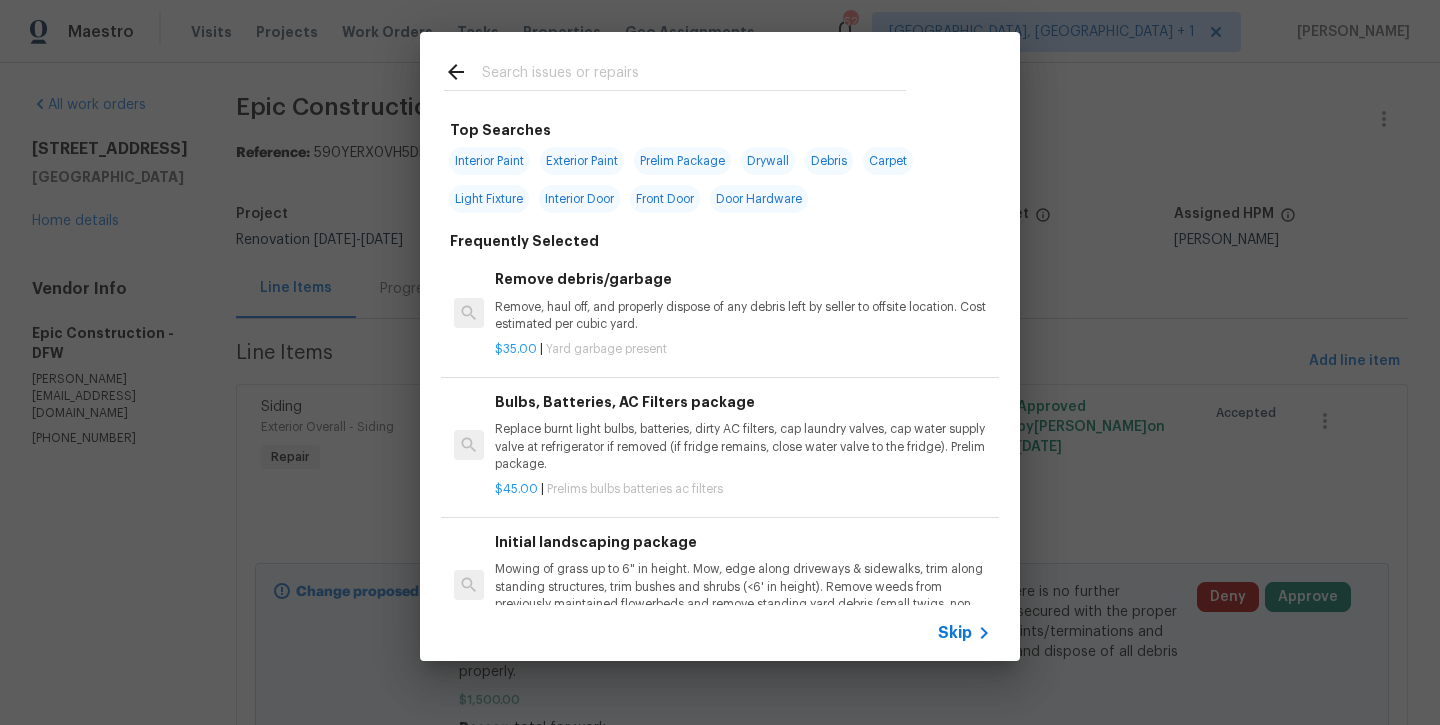 click at bounding box center [694, 75] 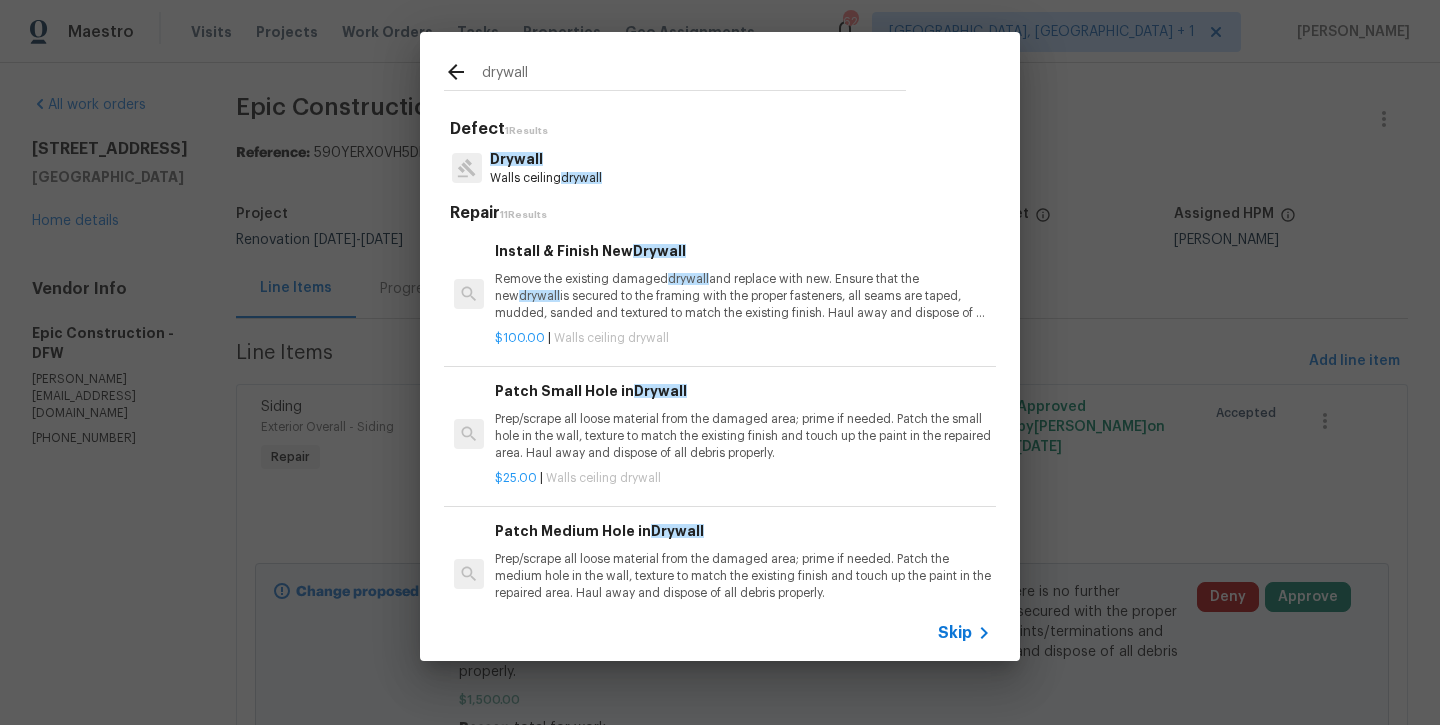 type on "drywall" 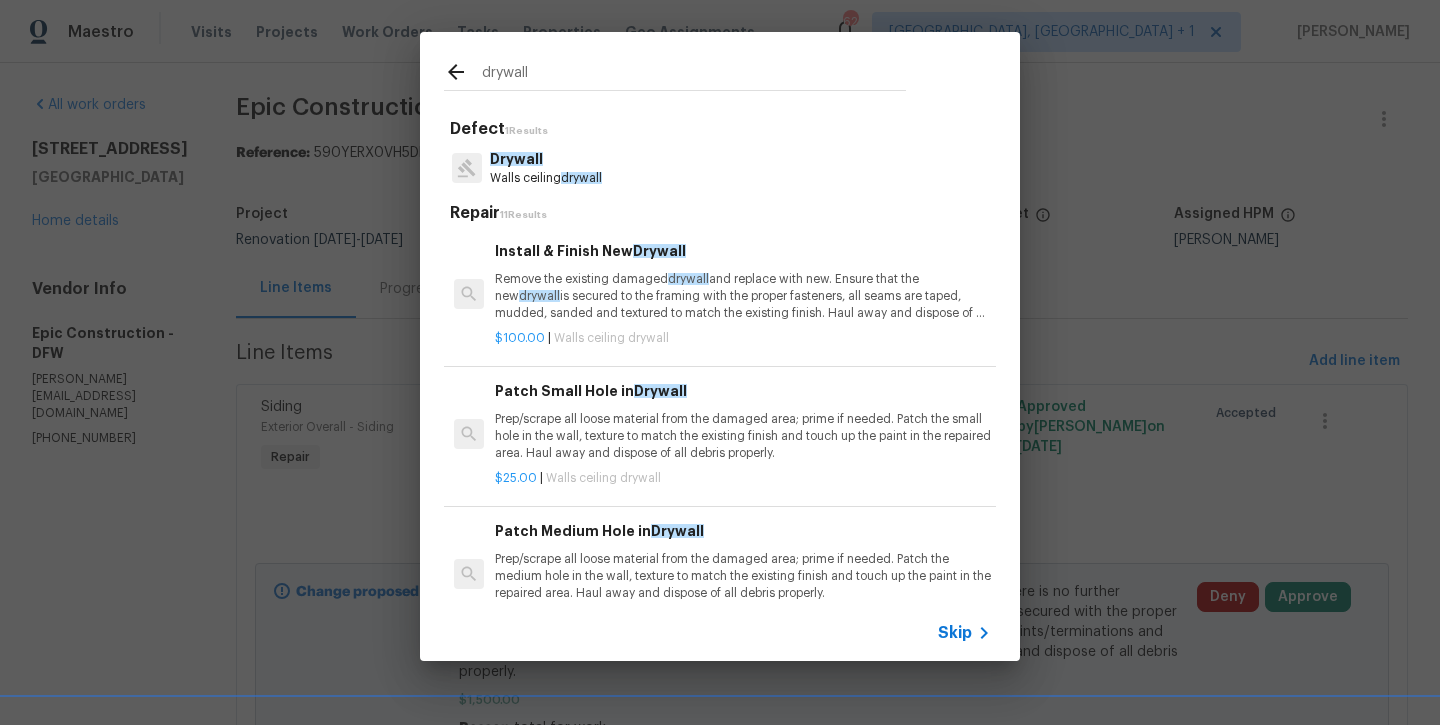click on "Remove the existing damaged  drywall  and replace with new. Ensure that the new  drywall  is secured to the framing with the proper fasteners, all seams are taped, mudded, sanded and textured to match the existing finish. Haul away and dispose of all debris properly." at bounding box center [743, 296] 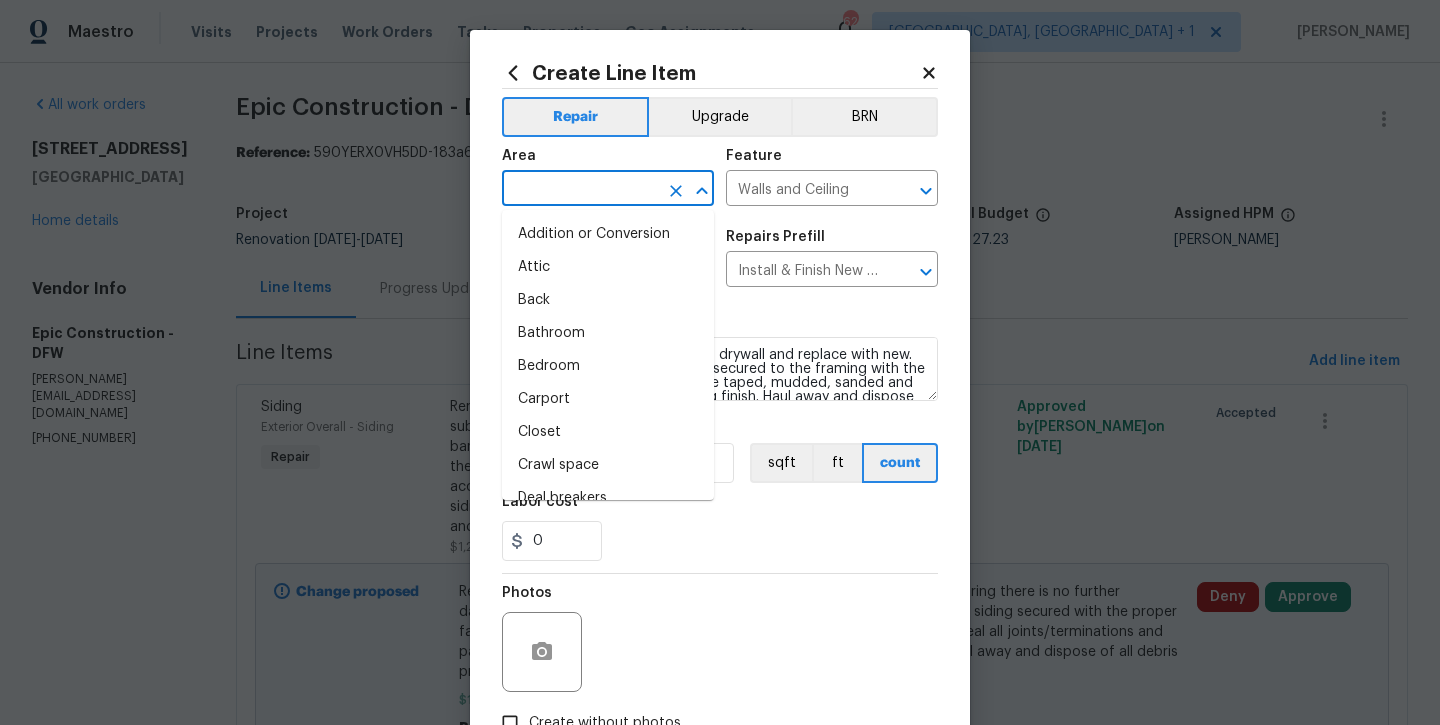 click at bounding box center [580, 190] 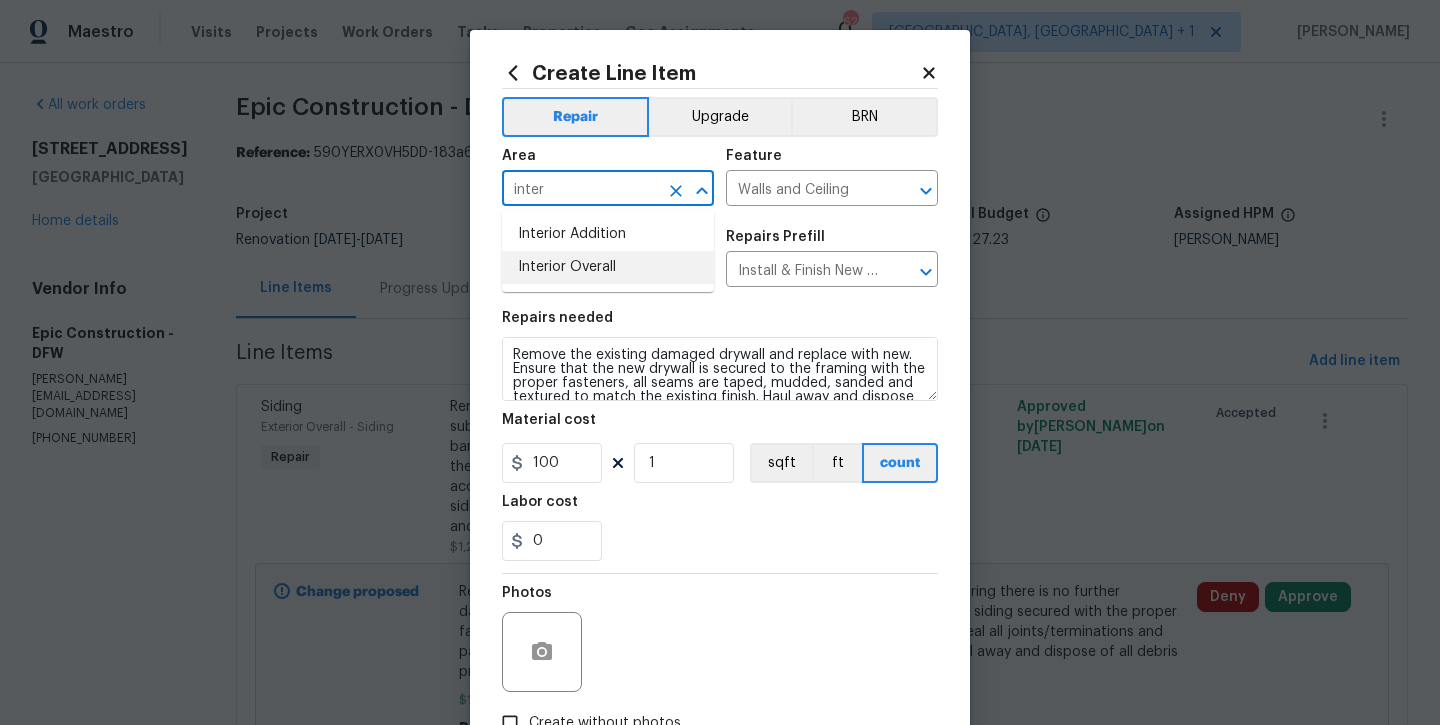 click on "Interior Overall" at bounding box center [608, 267] 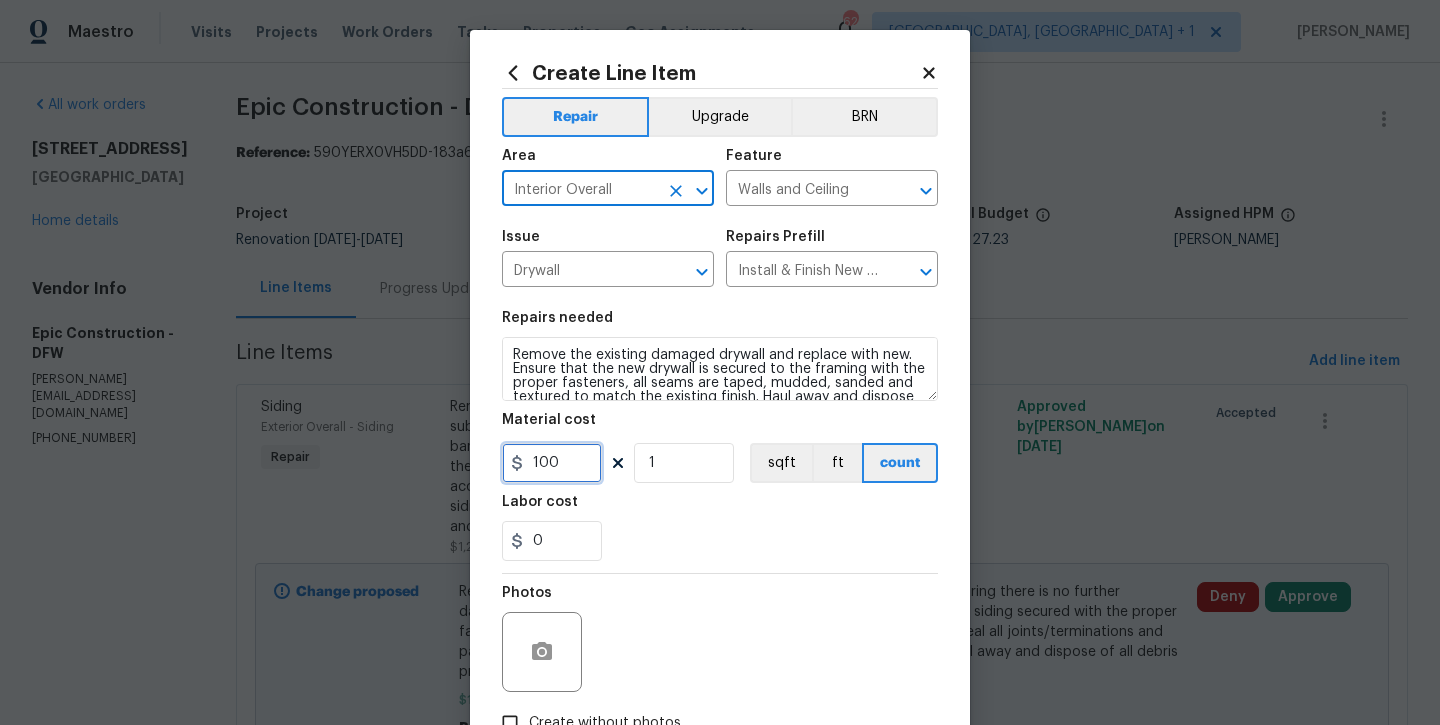 click on "100" at bounding box center [552, 463] 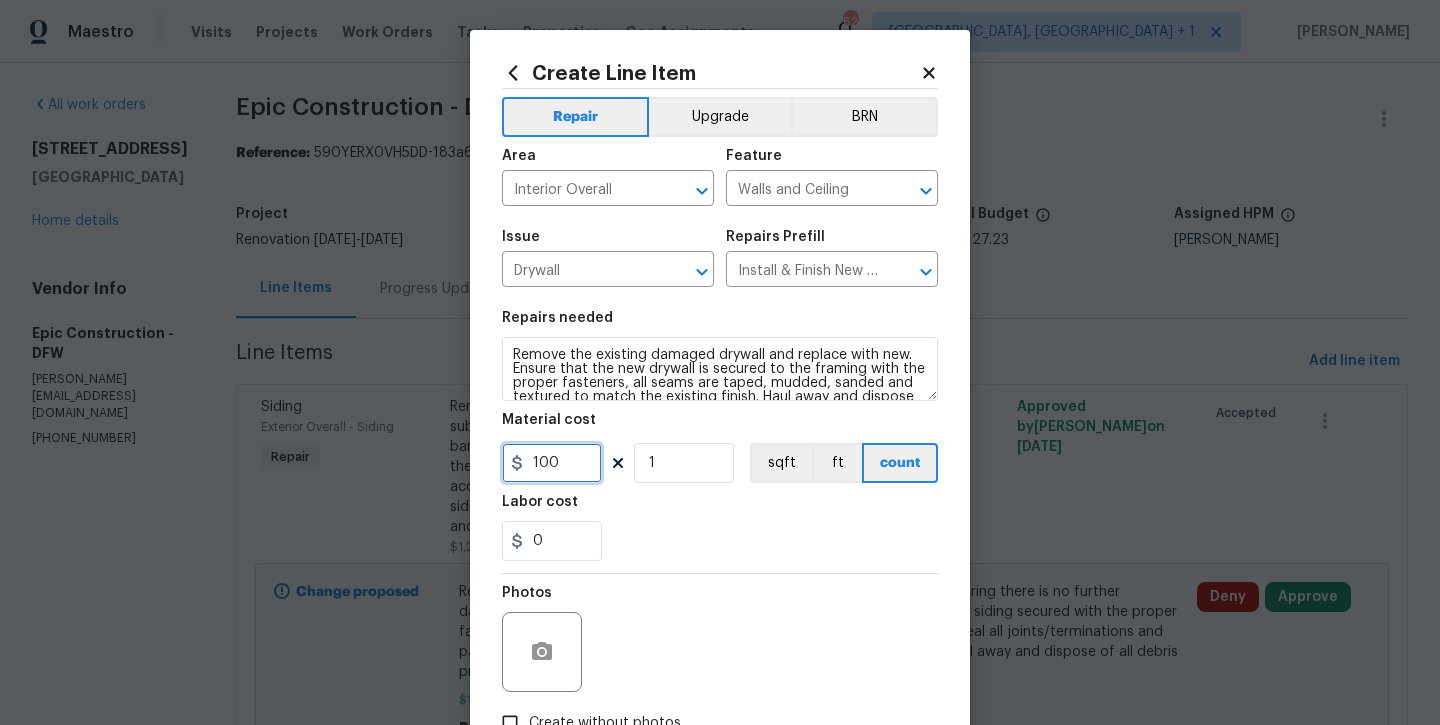 click on "100" at bounding box center (552, 463) 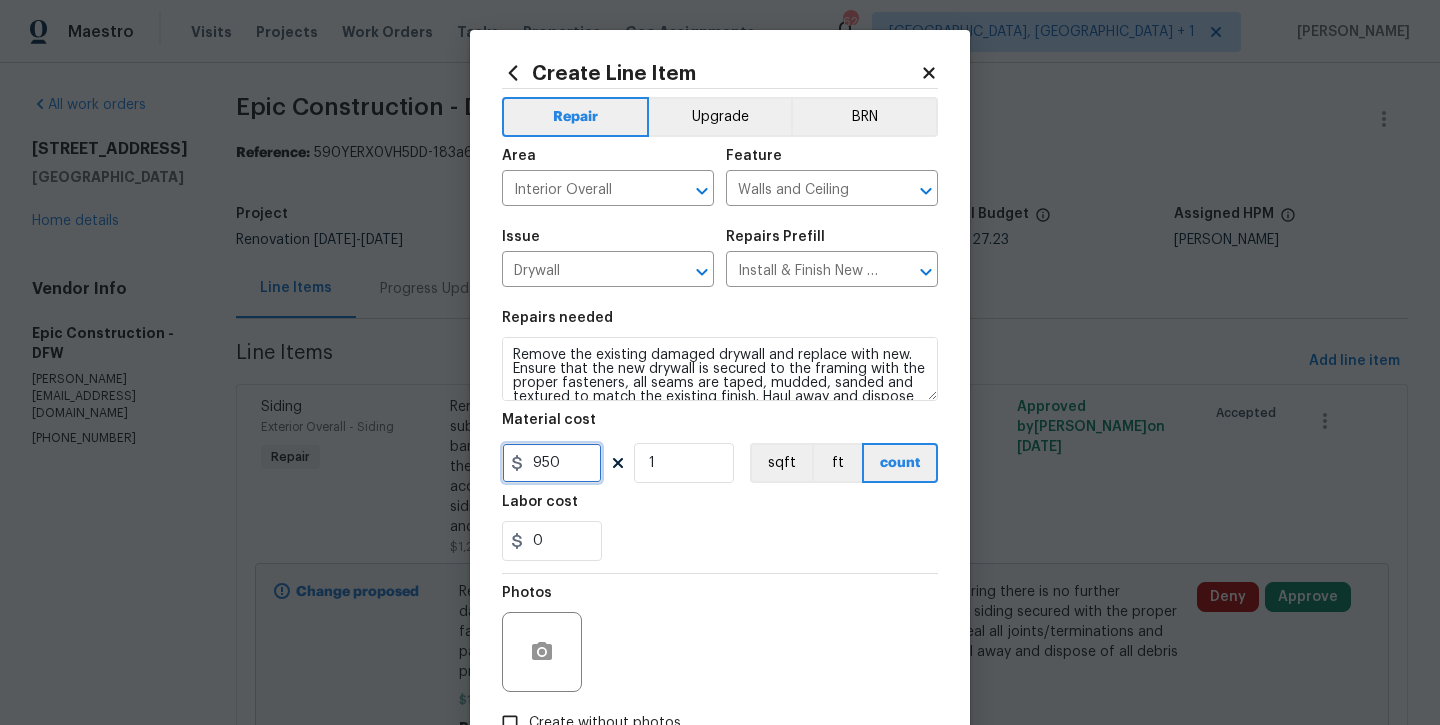 type on "950" 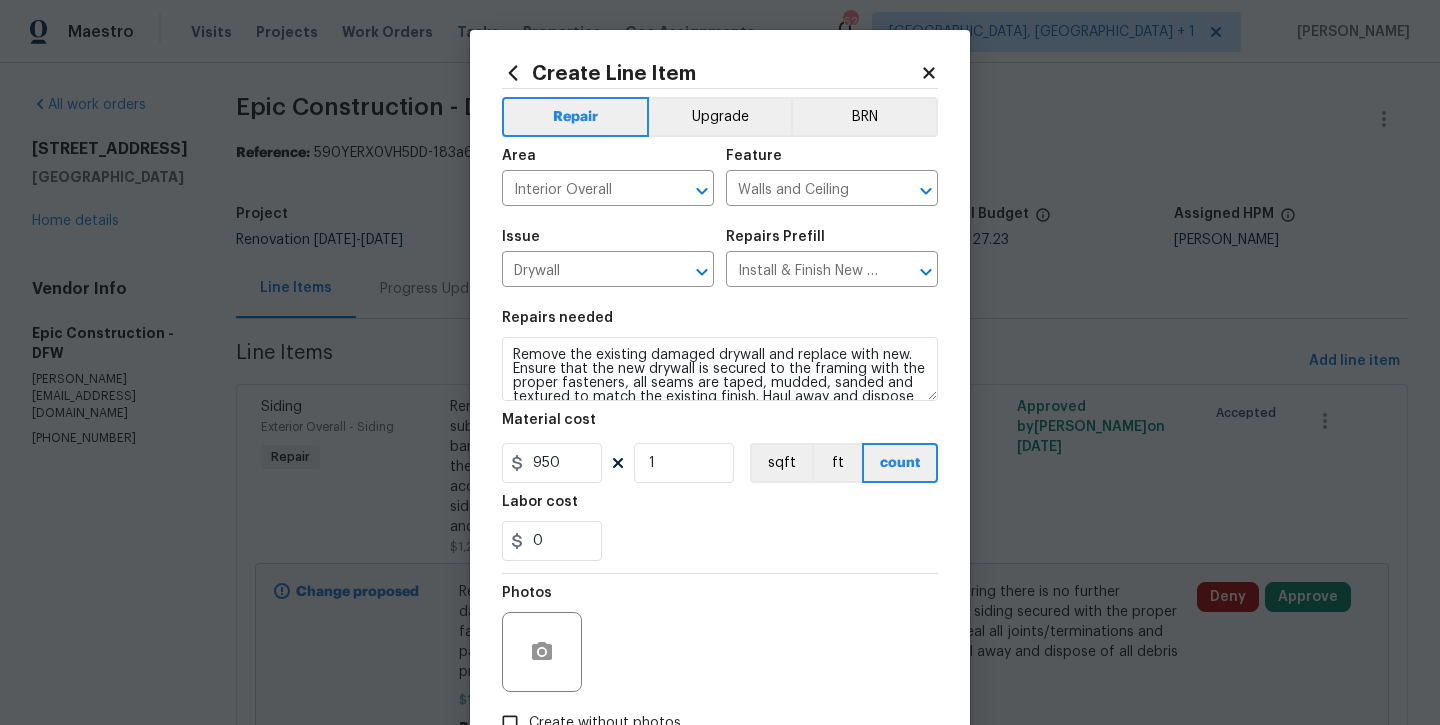 click on "0" at bounding box center (720, 541) 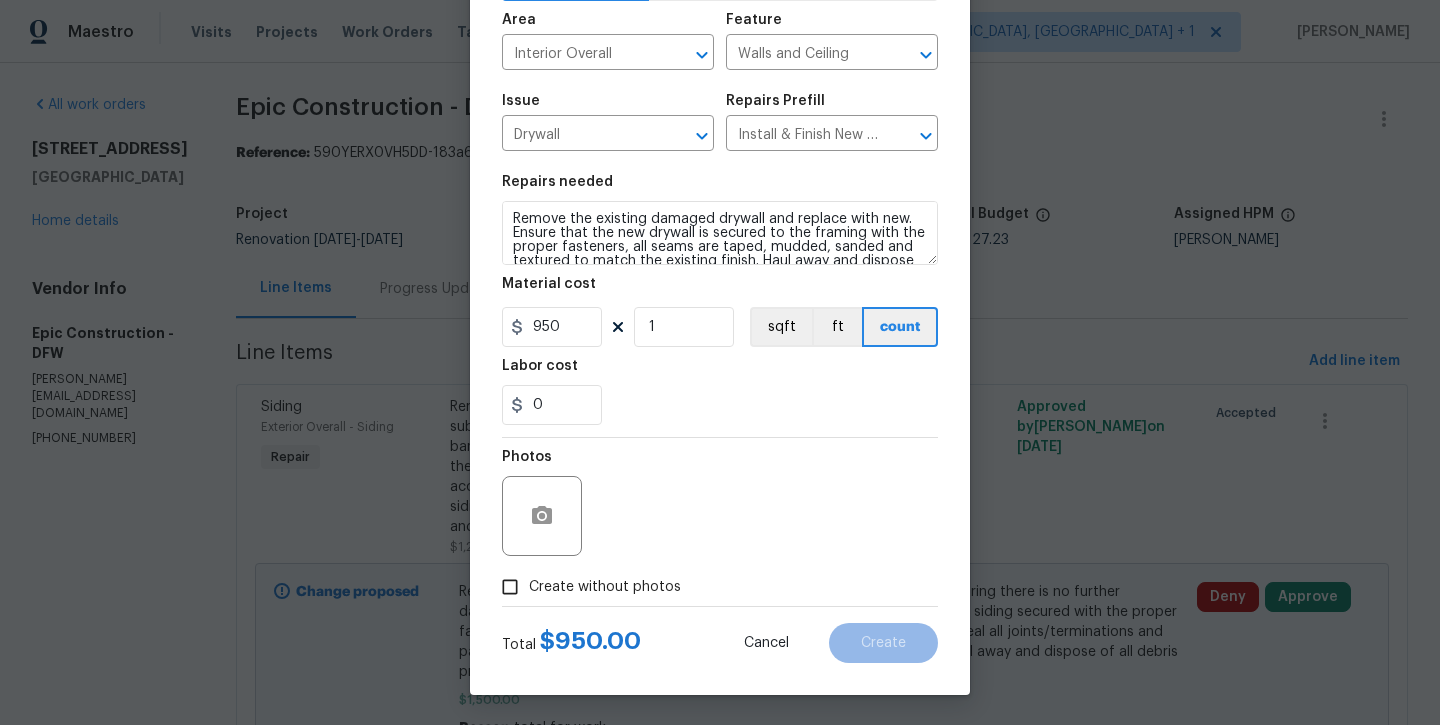 scroll, scrollTop: 136, scrollLeft: 0, axis: vertical 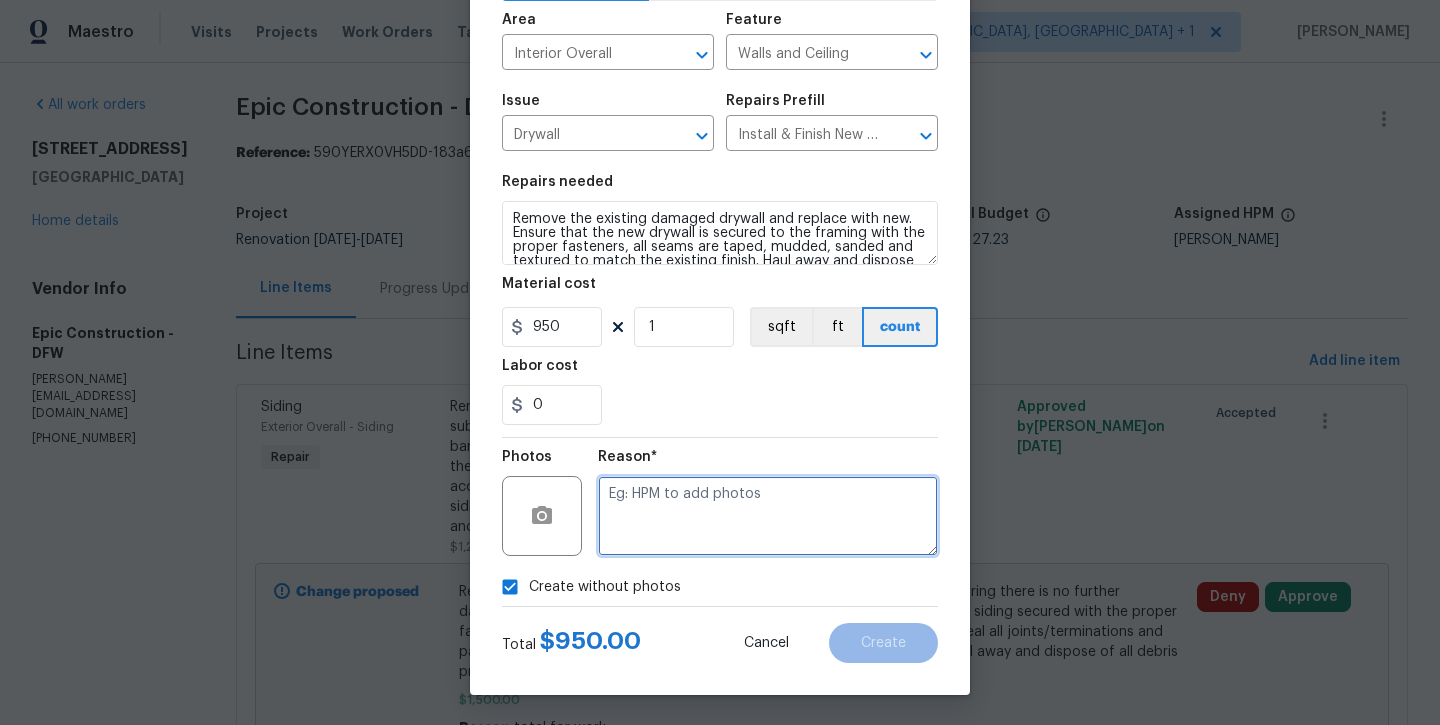 click at bounding box center [768, 516] 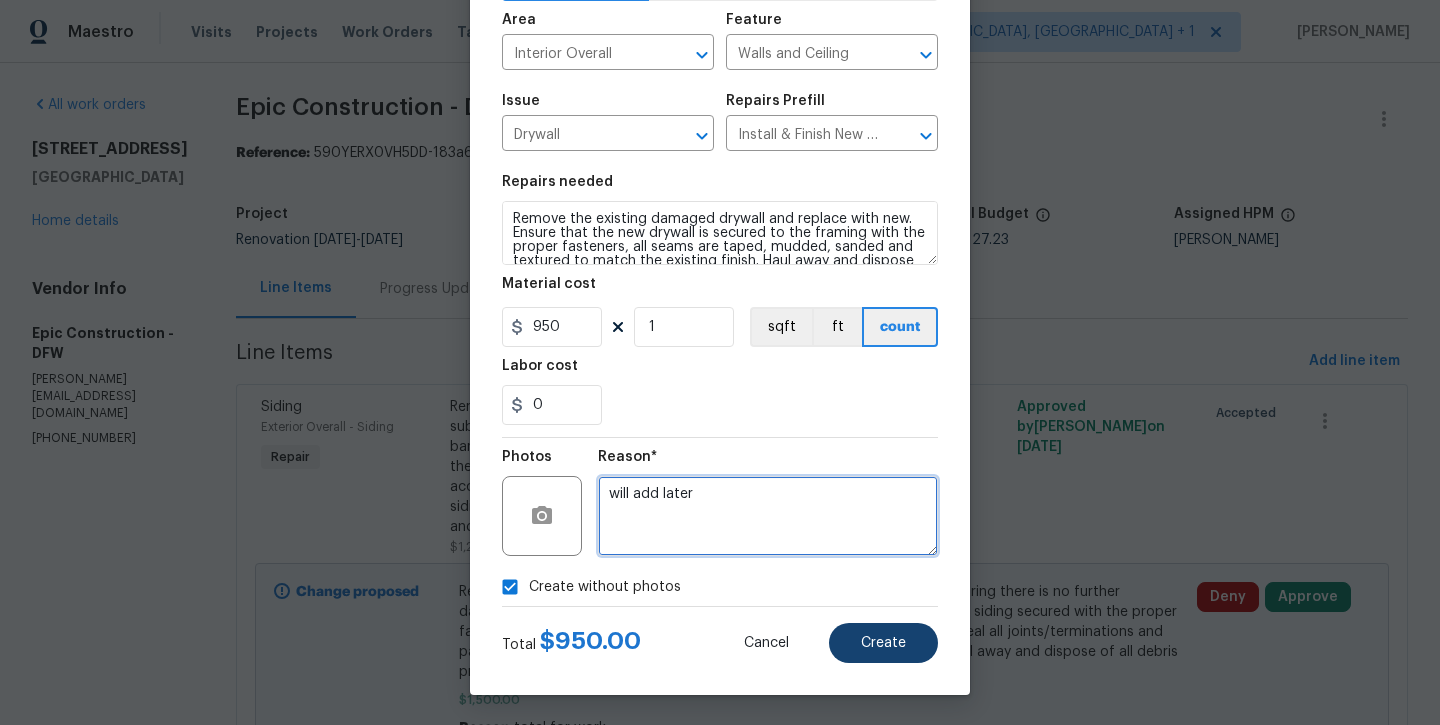 type on "will add later" 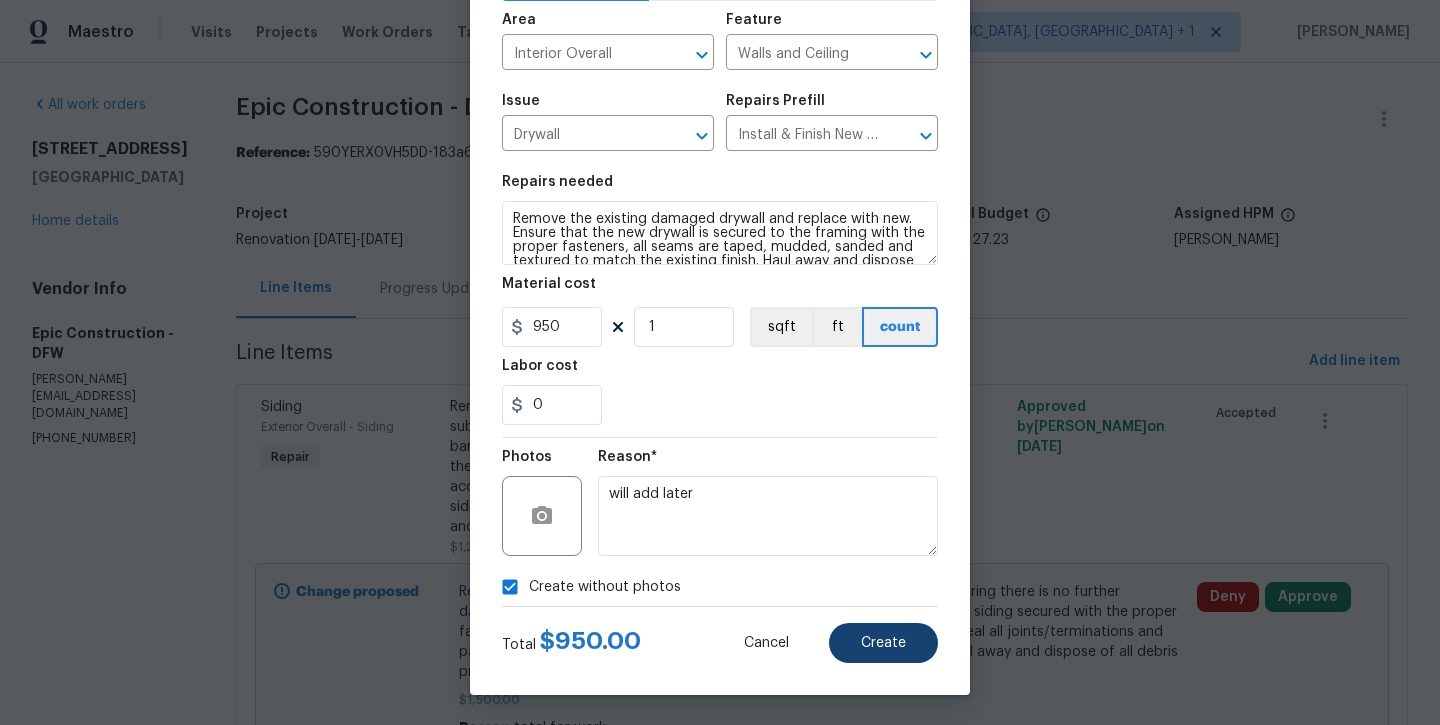 click on "Create" at bounding box center (883, 643) 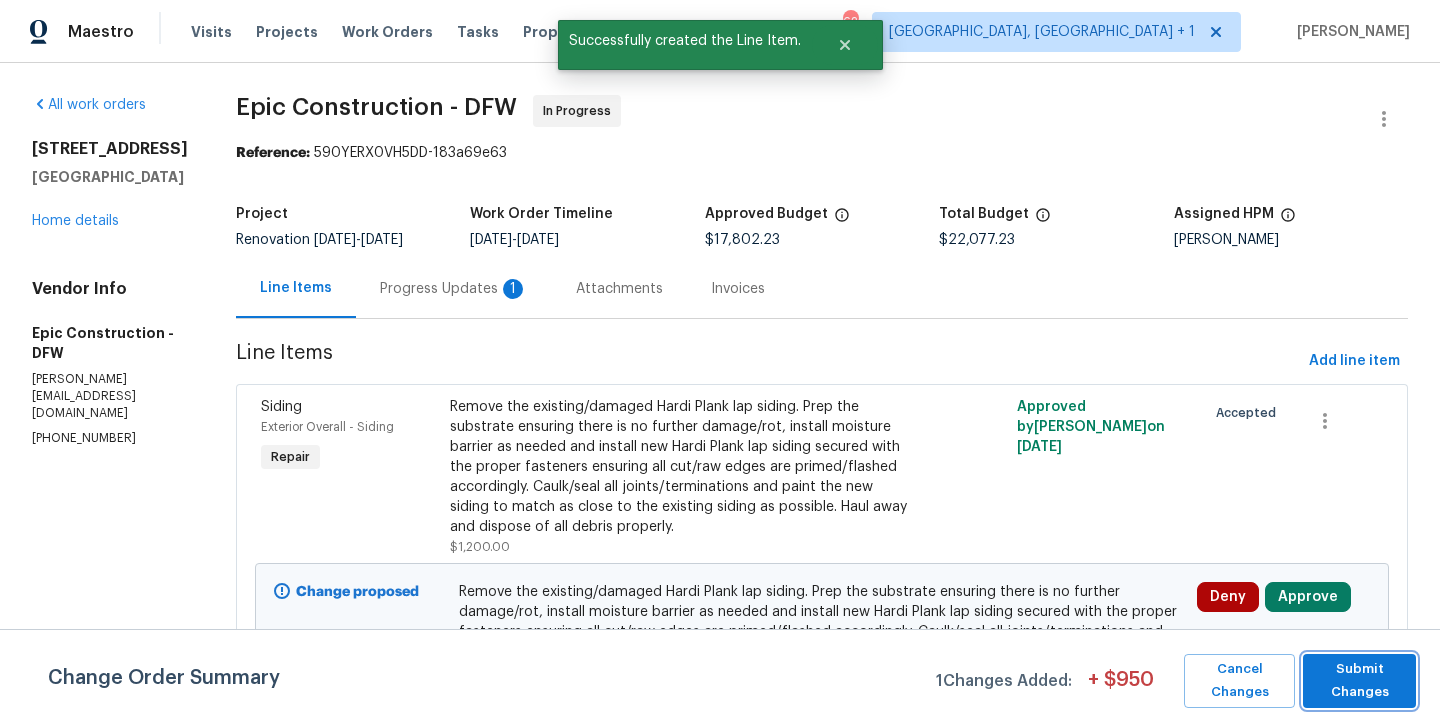 click on "Submit Changes" at bounding box center [1359, 681] 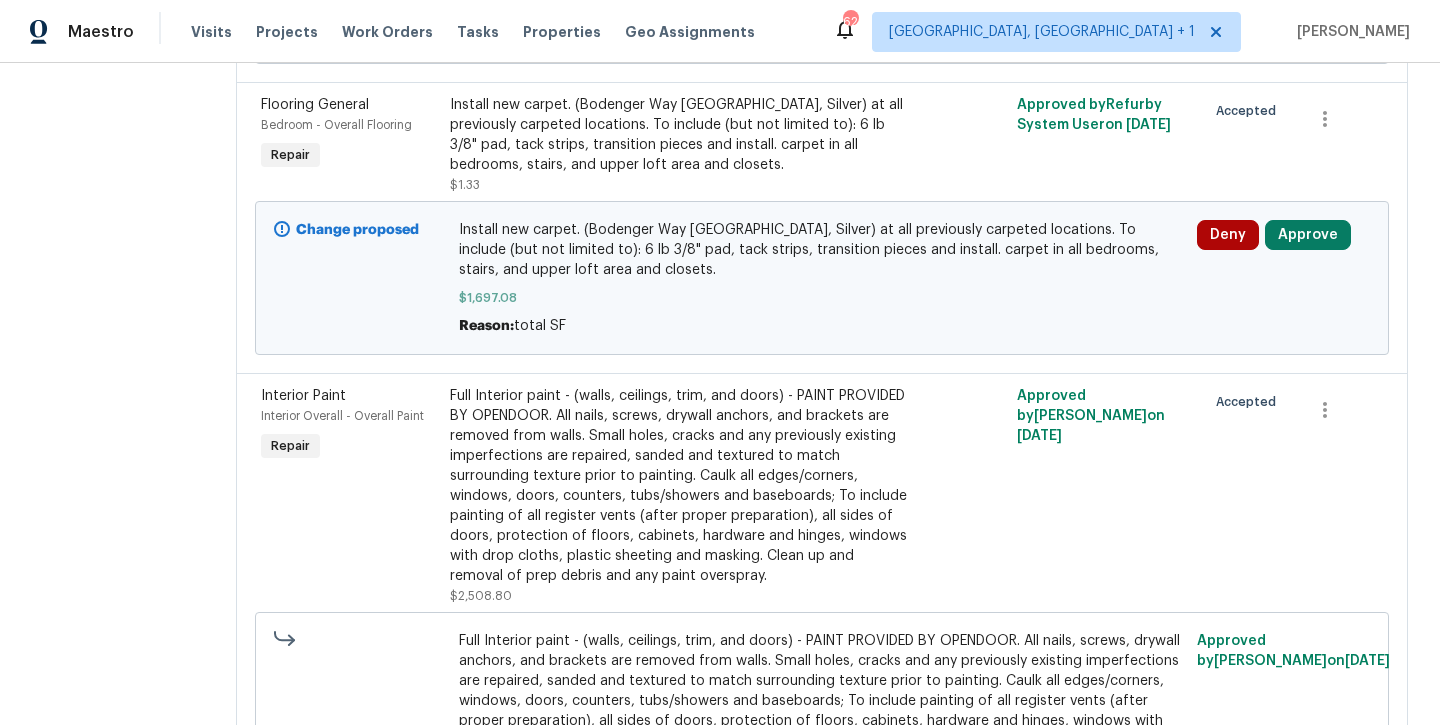 scroll, scrollTop: 2133, scrollLeft: 0, axis: vertical 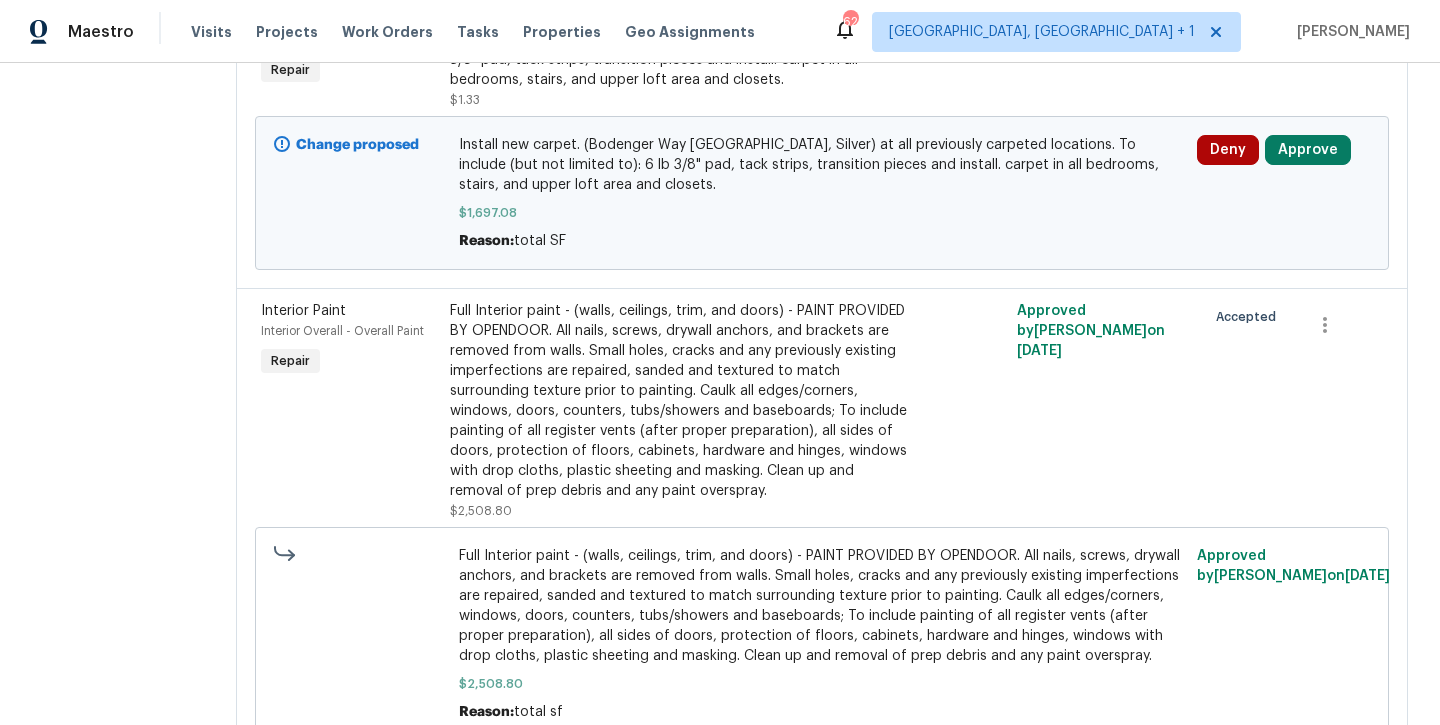 click on "Full Interior paint - (walls, ceilings, trim, and doors) - PAINT PROVIDED BY OPENDOOR. All nails, screws, drywall anchors, and brackets are removed from walls. Small holes, cracks and any previously existing imperfections are repaired, sanded and textured to match surrounding texture prior to painting. Caulk all edges/corners, windows, doors, counters, tubs/showers and baseboards; To include painting of all register vents (after proper preparation), all sides of doors, protection of floors, cabinets, hardware and hinges, windows with drop cloths, plastic sheeting and masking. Clean up and removal of prep debris and any paint overspray." at bounding box center [680, 401] 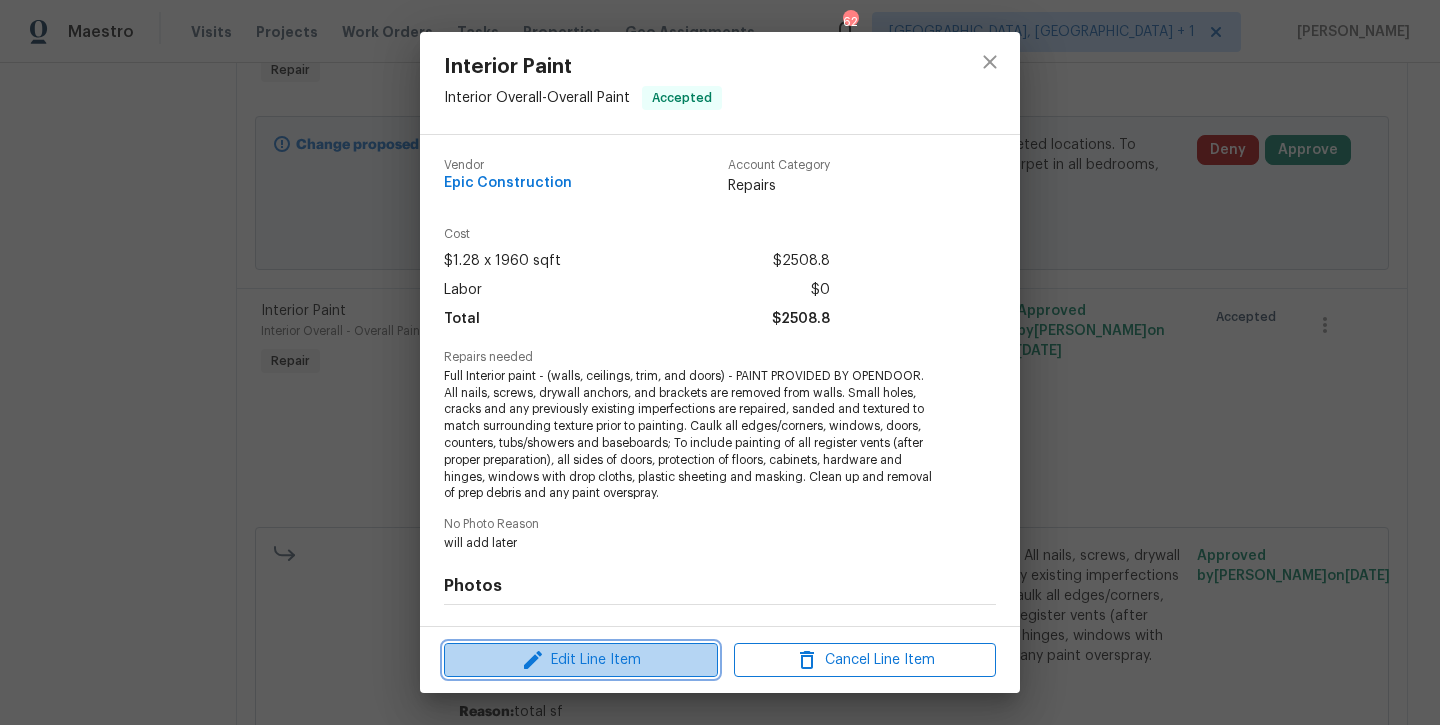 click on "Edit Line Item" at bounding box center (581, 660) 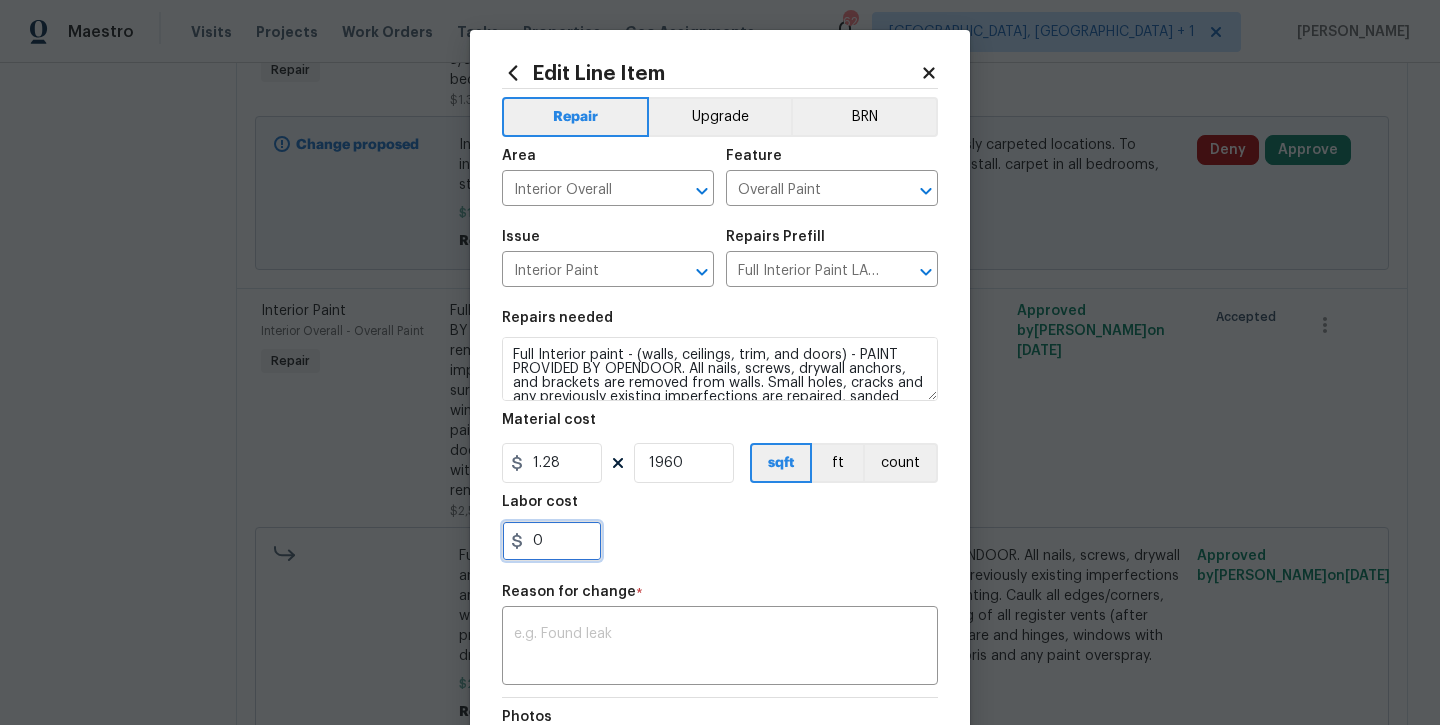 click on "0" at bounding box center (552, 541) 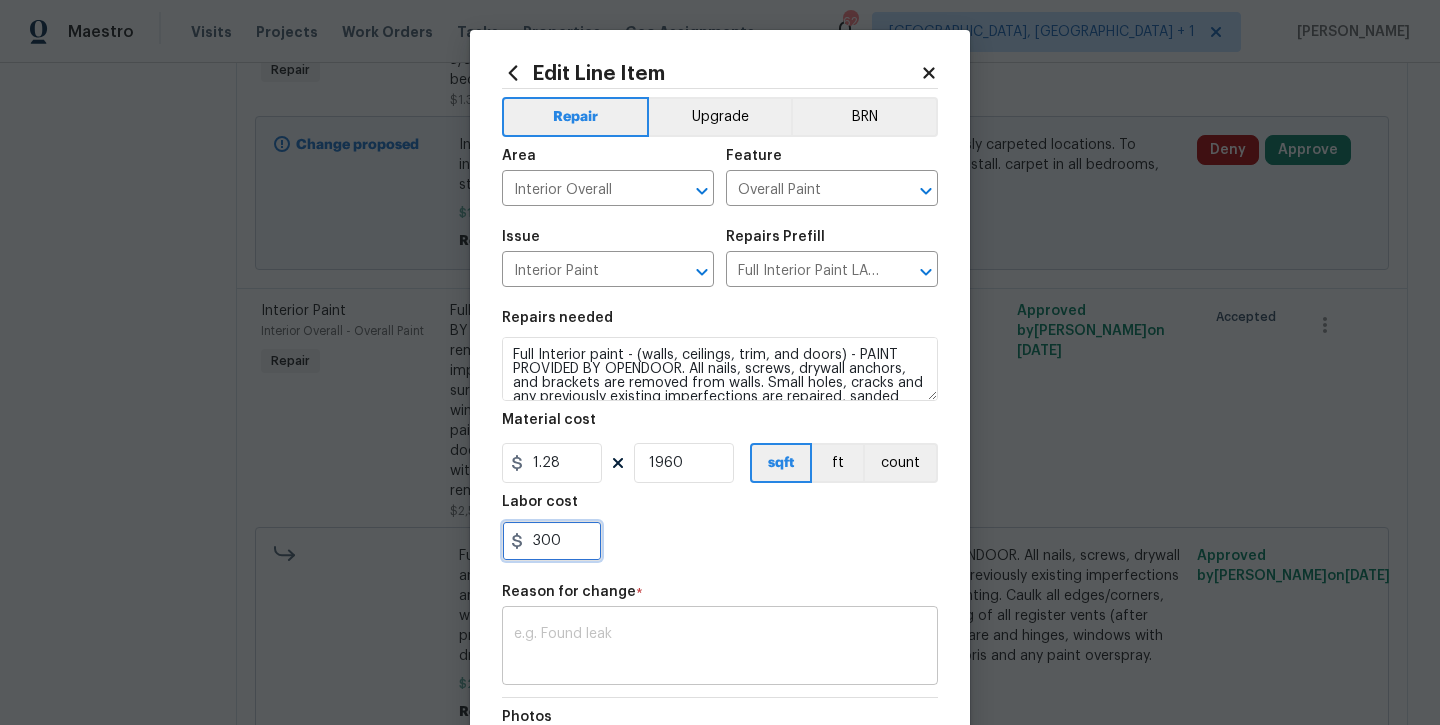 type on "300" 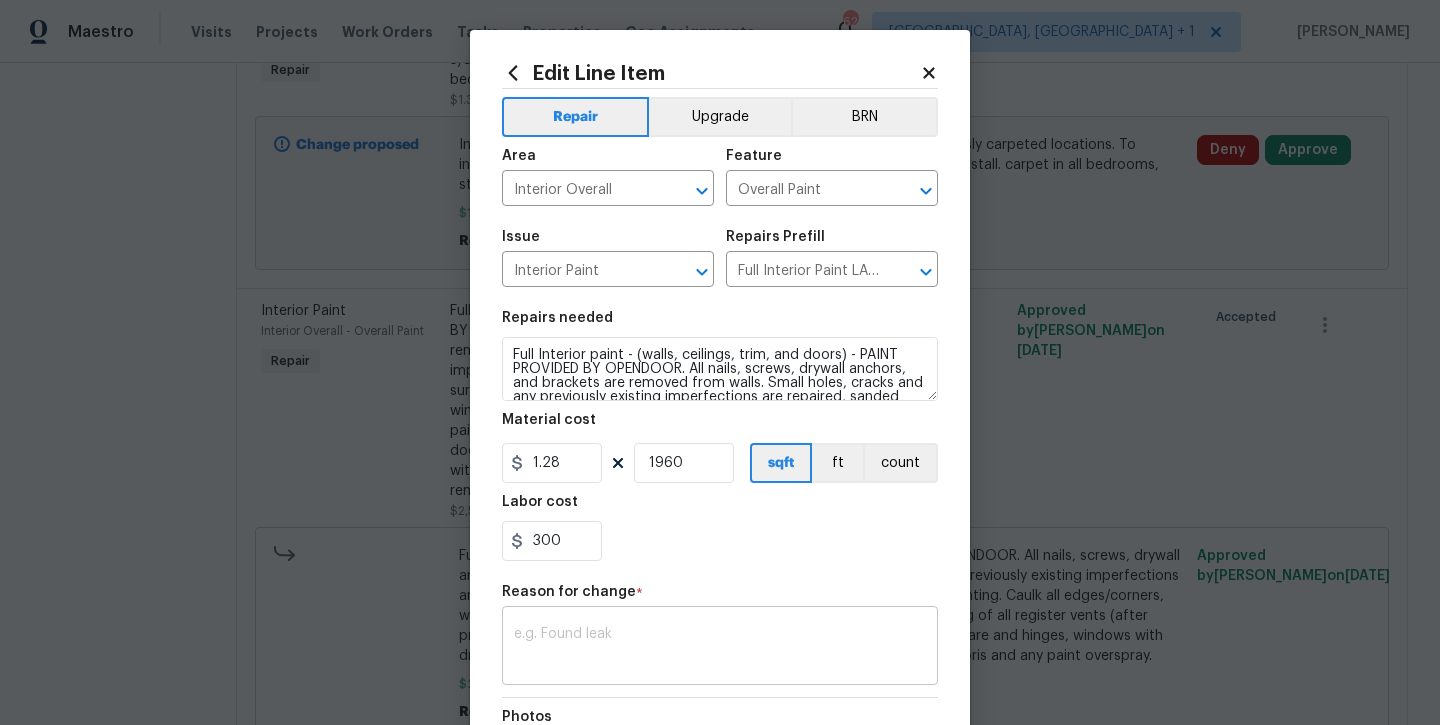 click on "x ​" at bounding box center (720, 648) 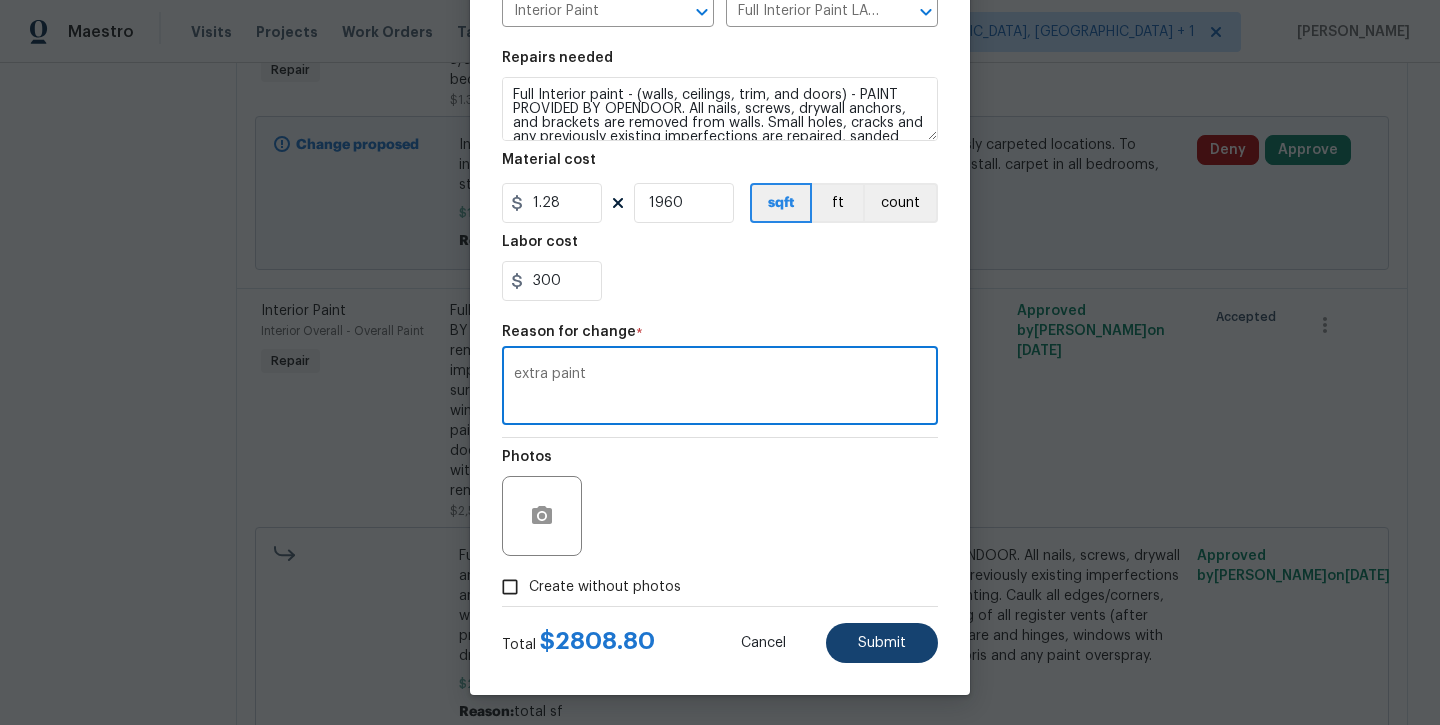 scroll, scrollTop: 260, scrollLeft: 0, axis: vertical 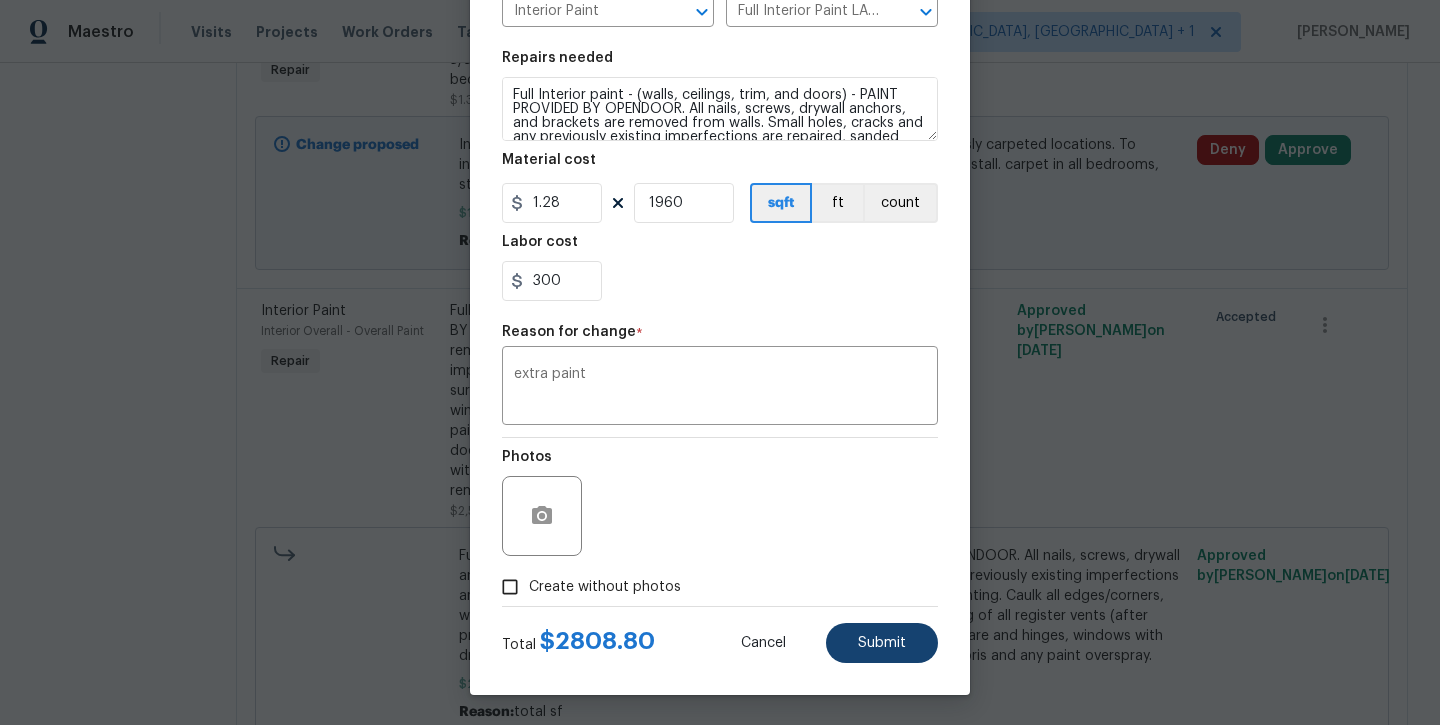 click on "Submit" at bounding box center (882, 643) 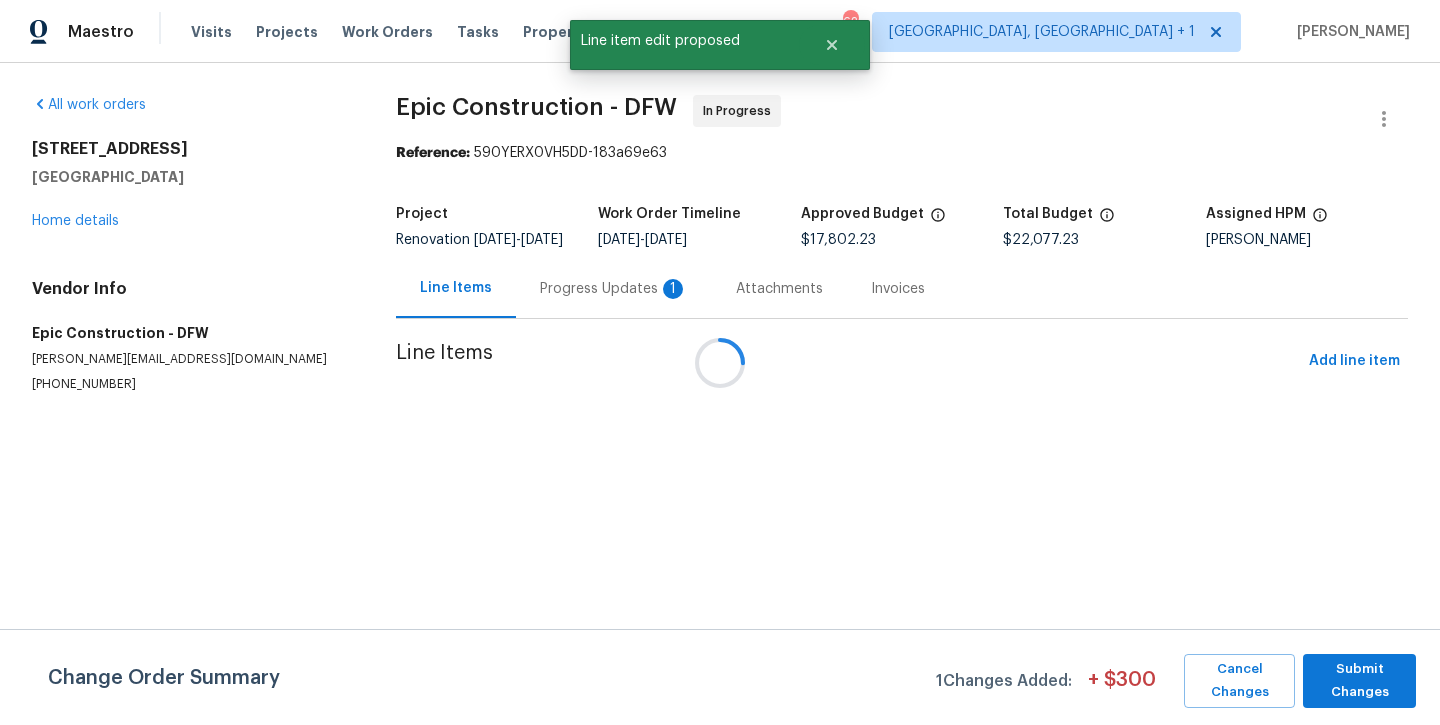 scroll, scrollTop: 0, scrollLeft: 0, axis: both 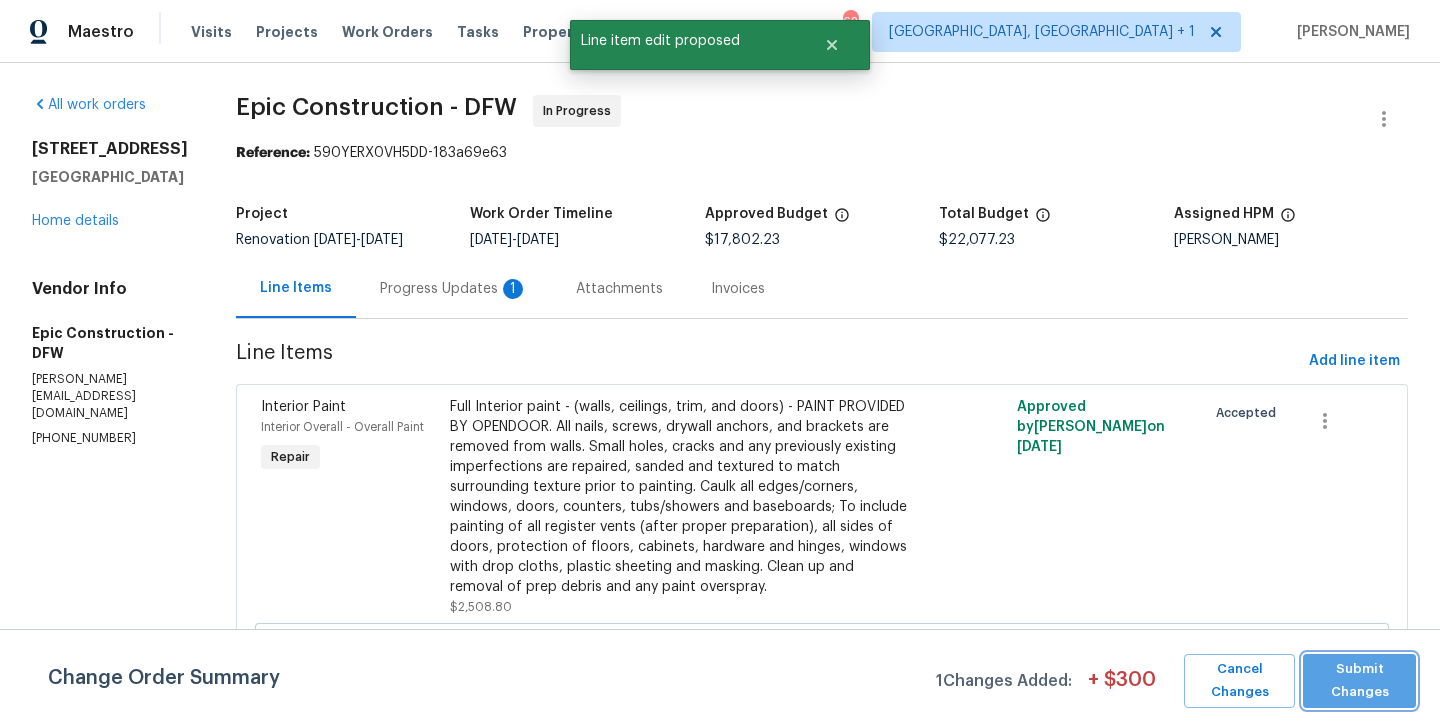 click on "Submit Changes" at bounding box center [1359, 681] 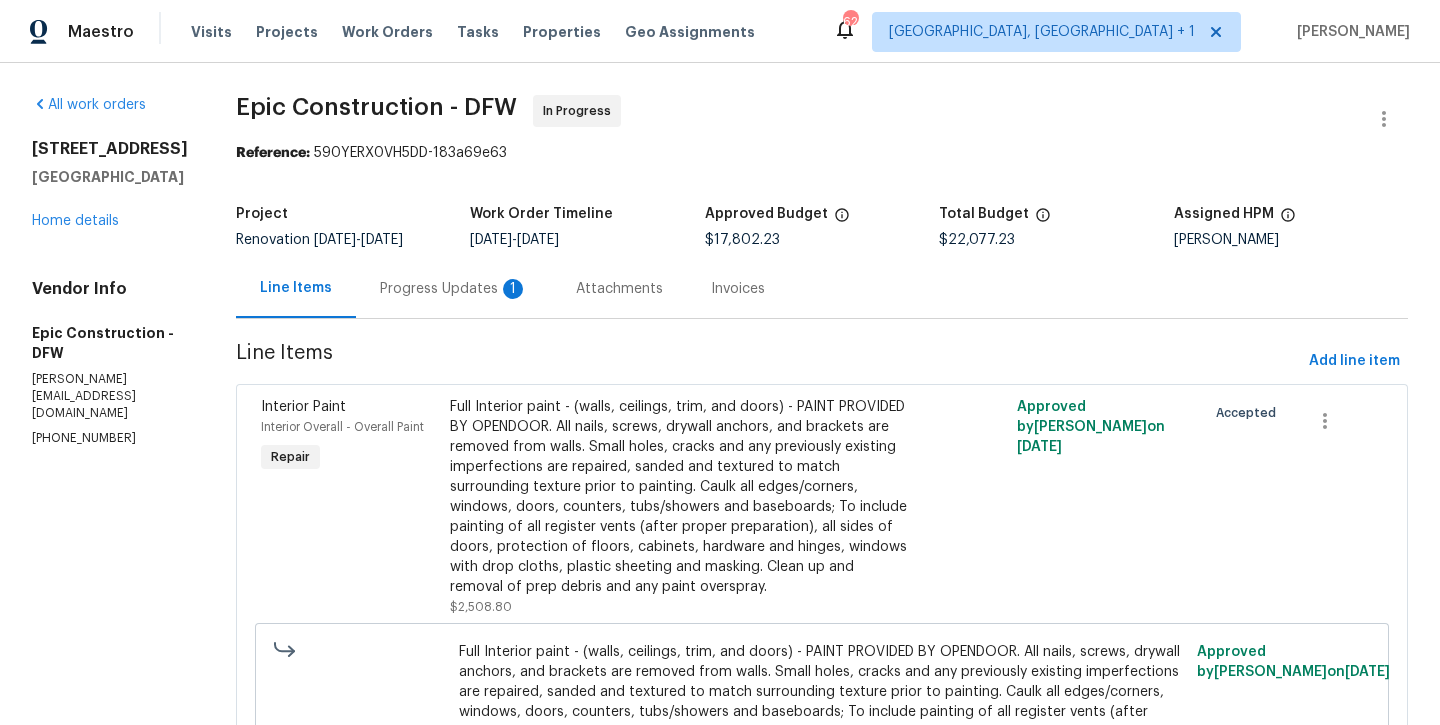 scroll, scrollTop: 0, scrollLeft: 0, axis: both 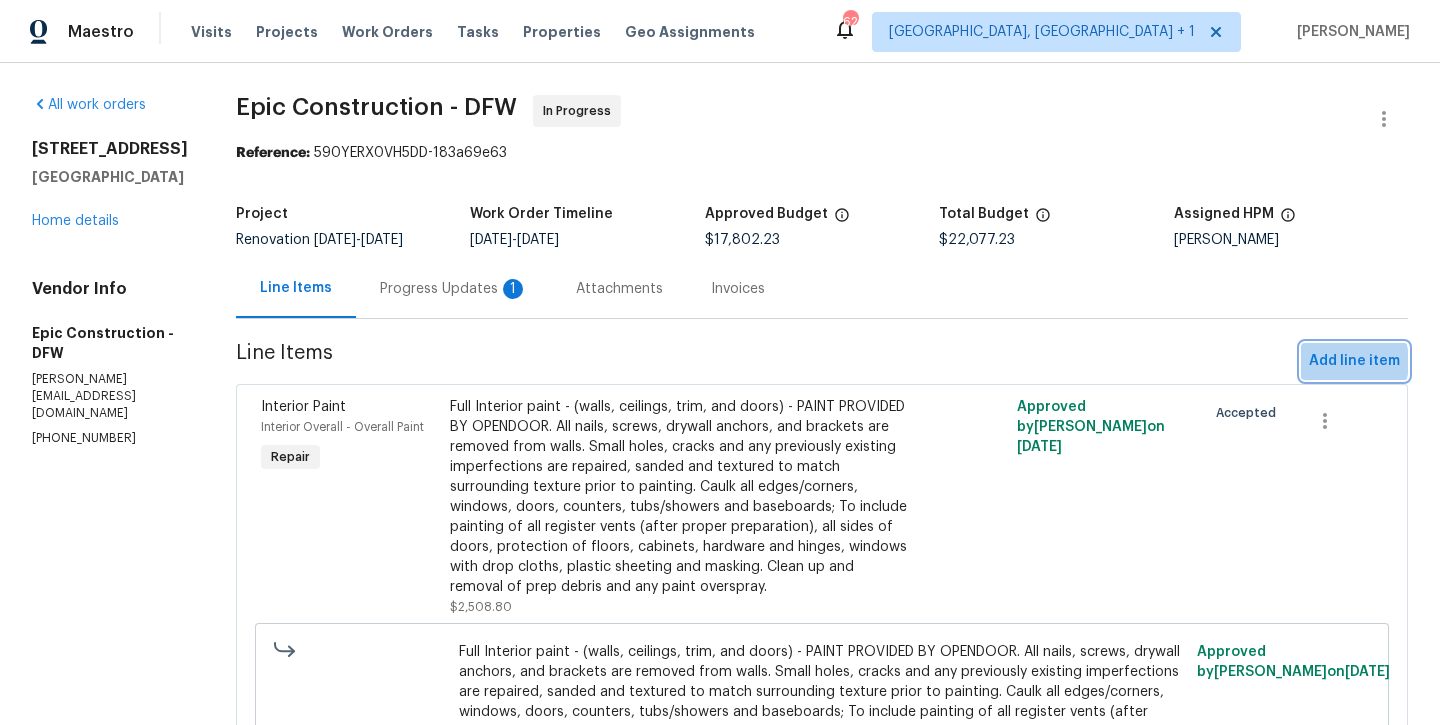 click on "Add line item" at bounding box center [1354, 361] 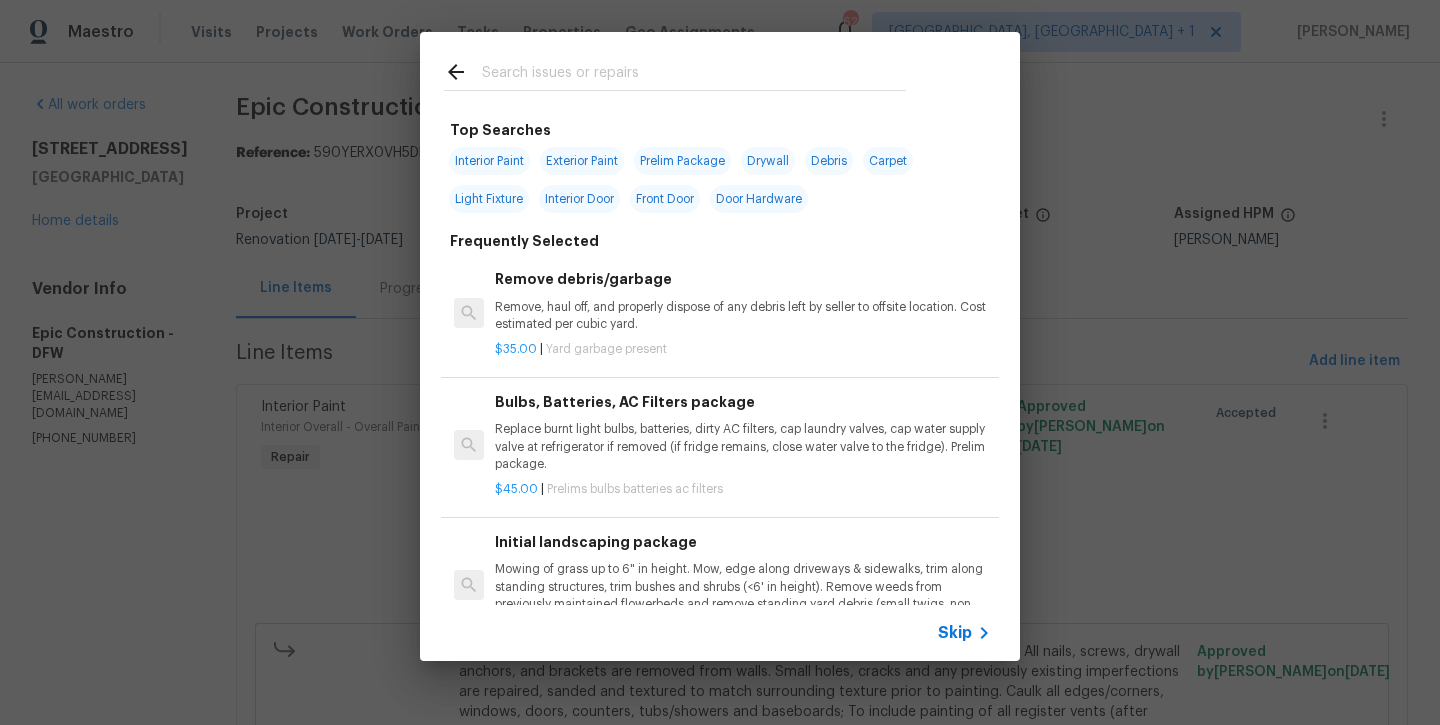 click at bounding box center [694, 75] 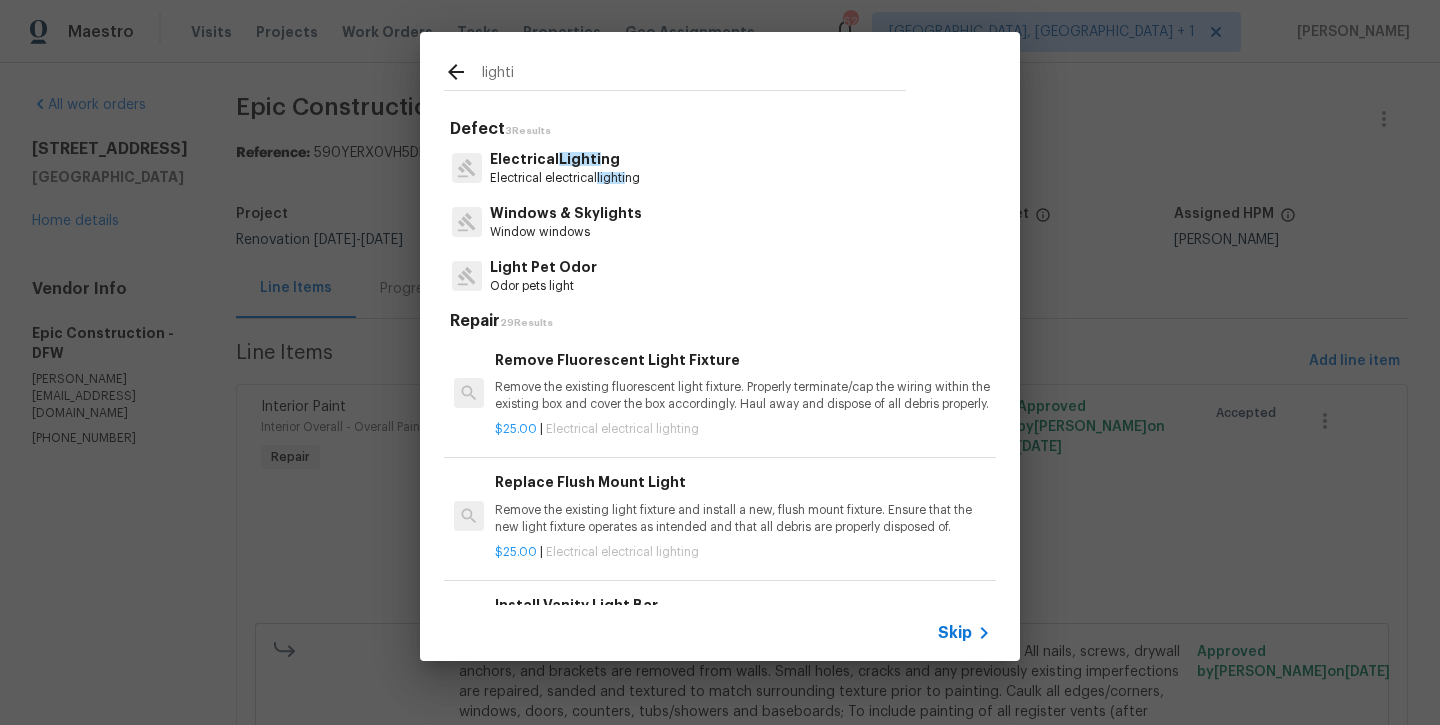 type on "lighti" 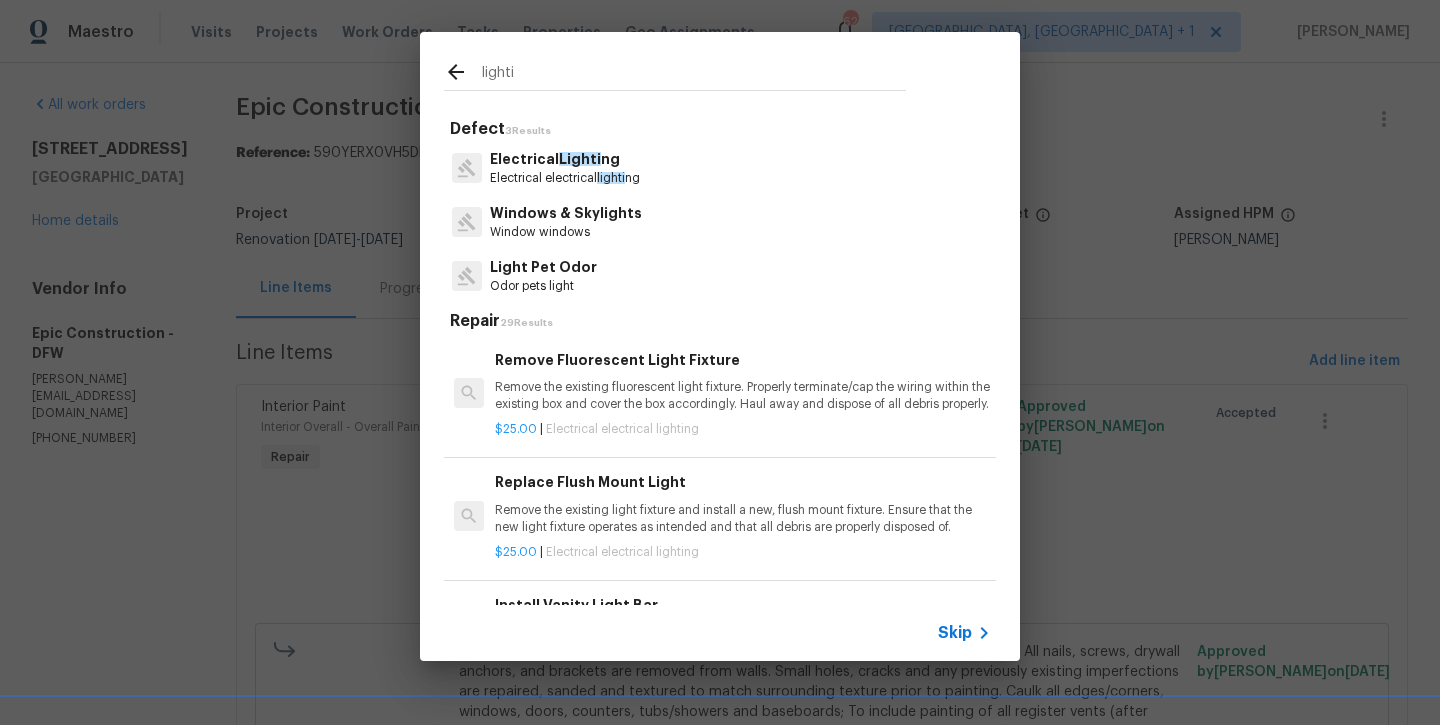 click on "Replace Flush Mount Light" at bounding box center [743, 482] 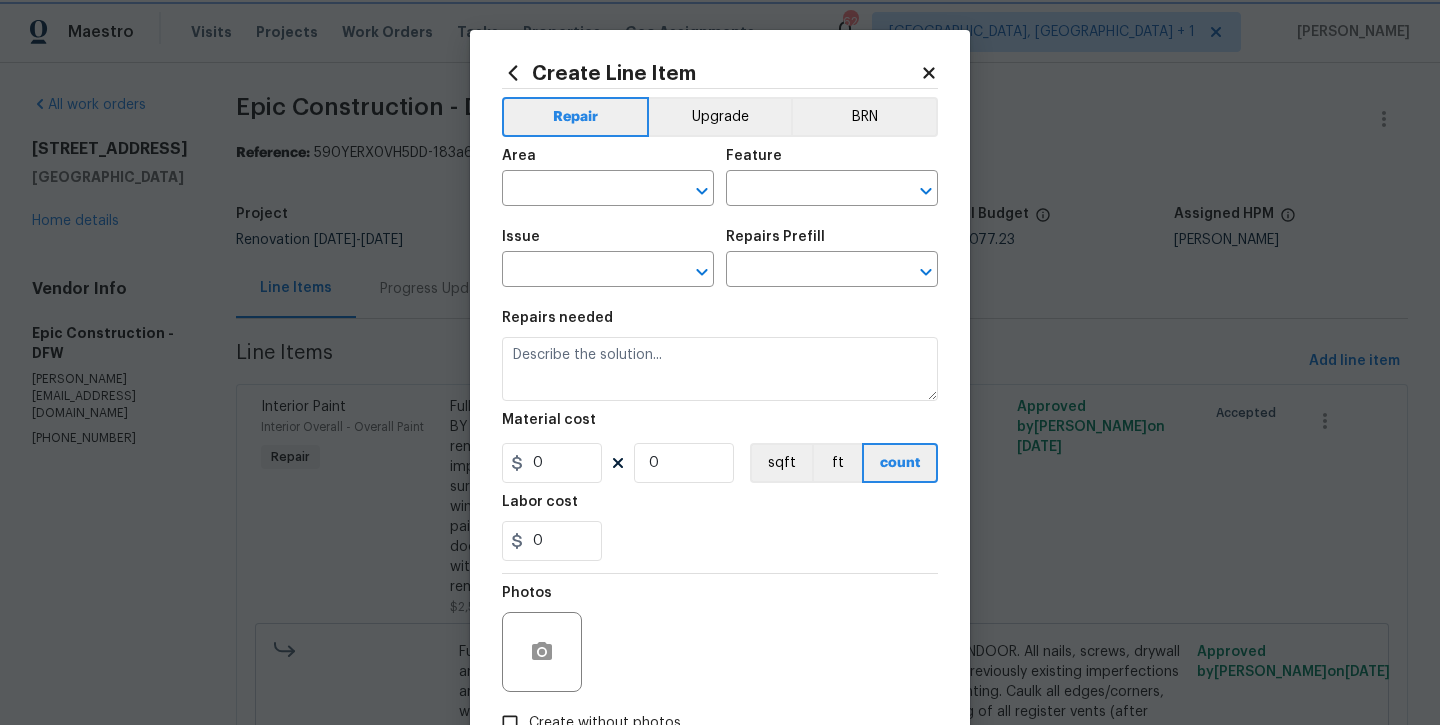 type on "Electrical Lighting" 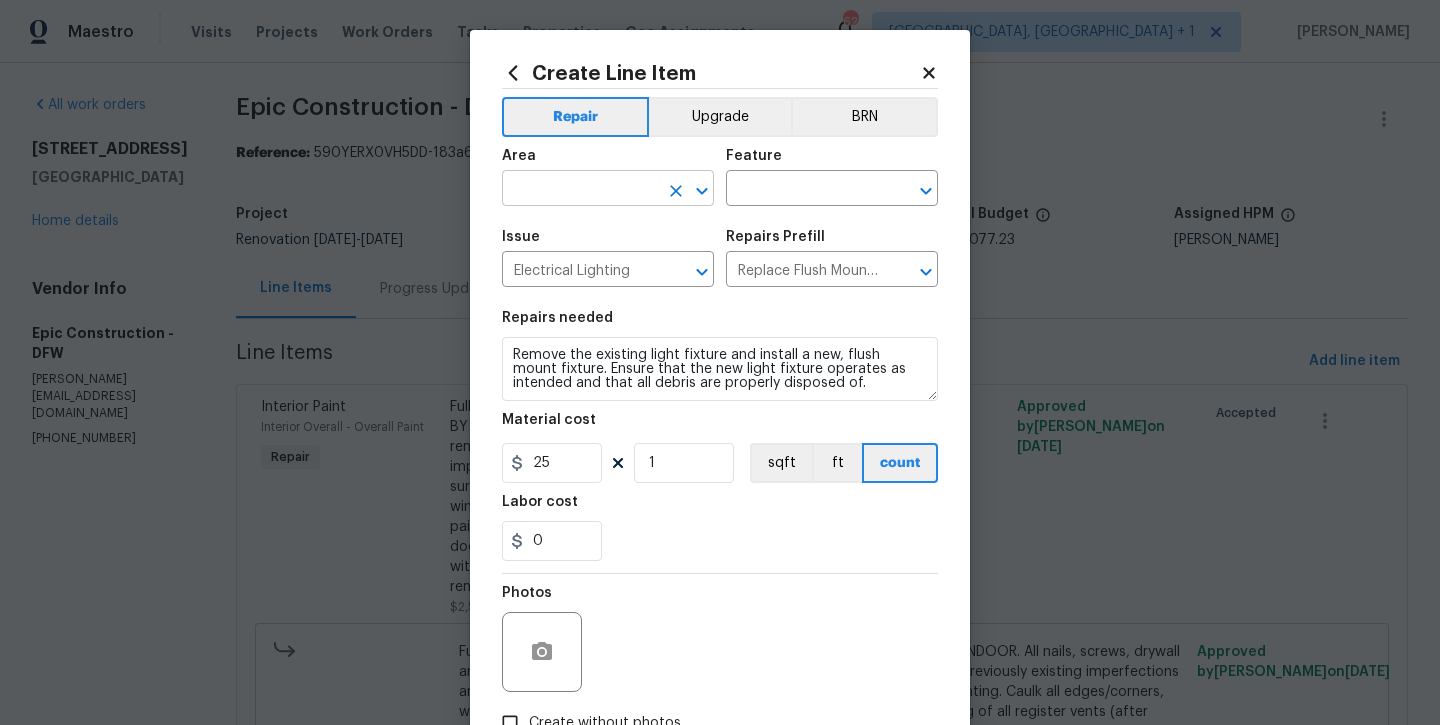 click at bounding box center (580, 190) 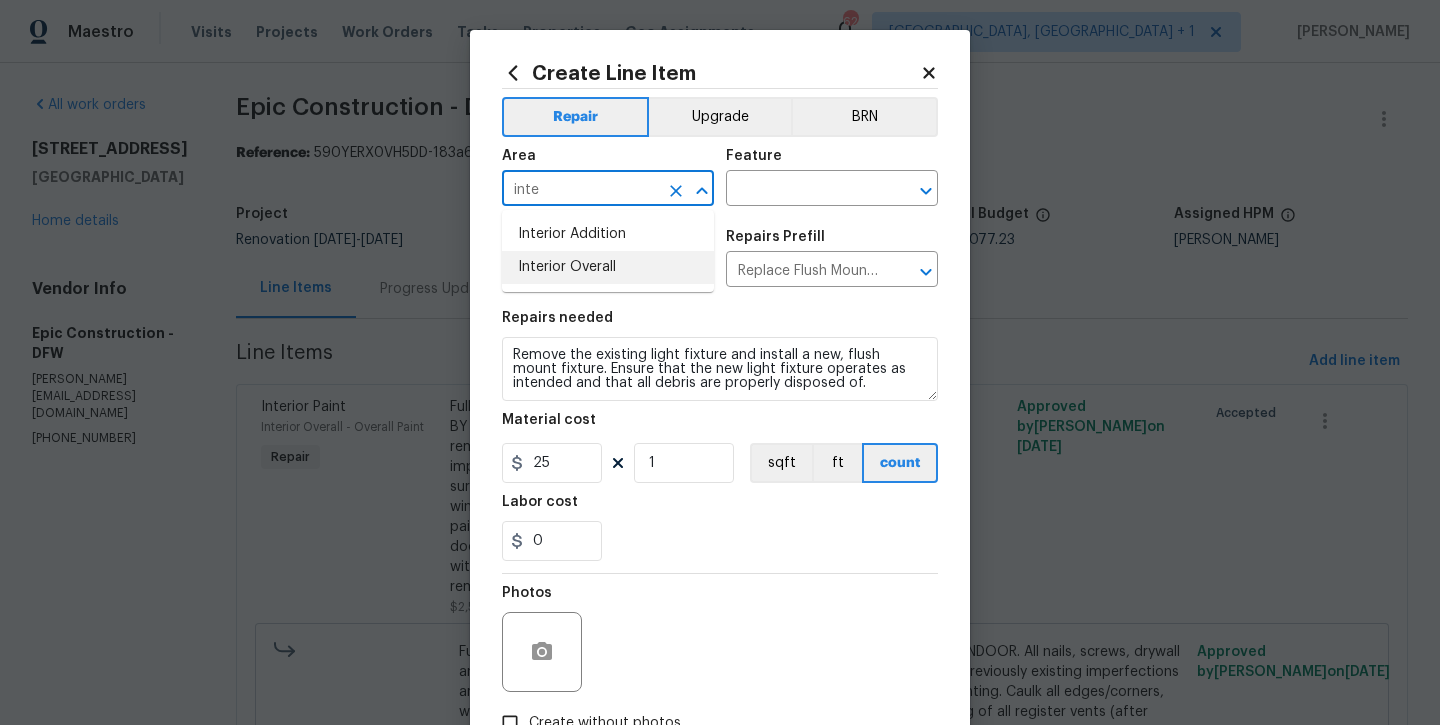 click on "Interior Overall" at bounding box center [608, 267] 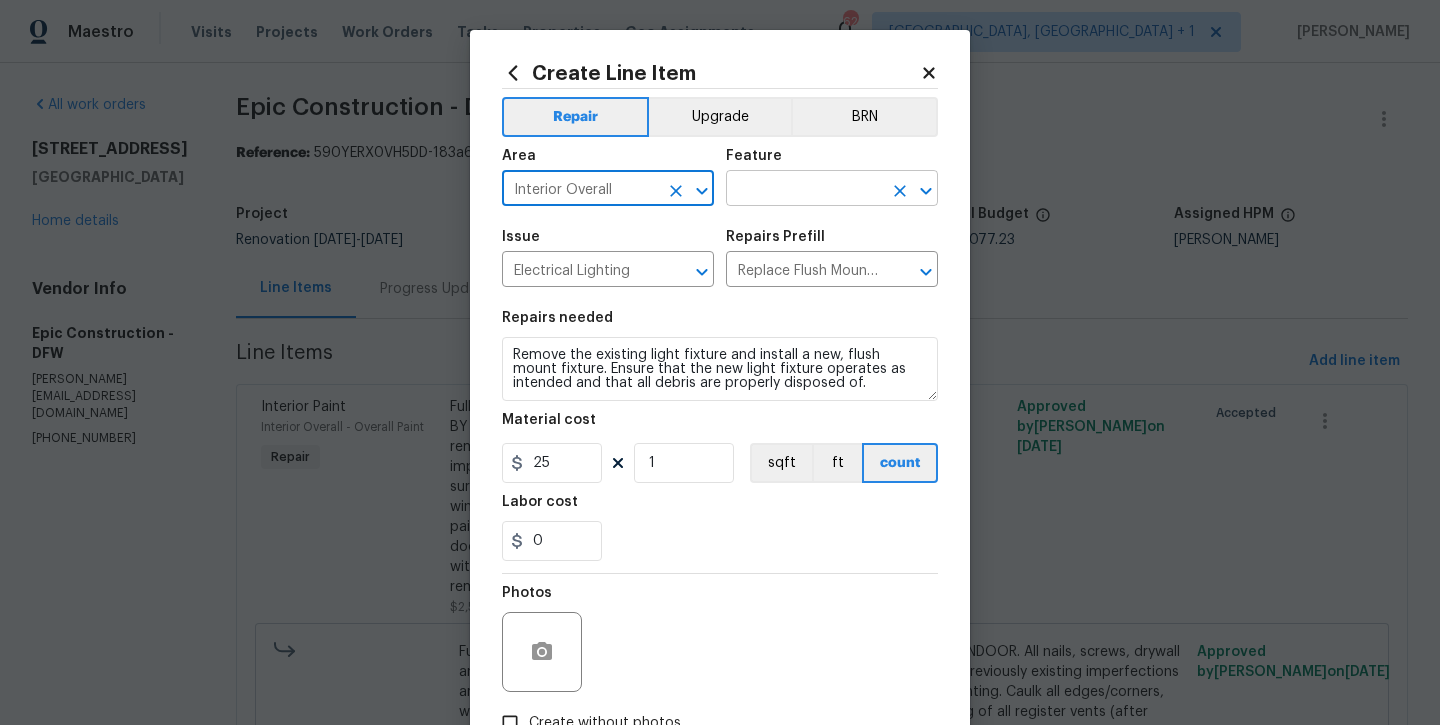 click at bounding box center (804, 190) 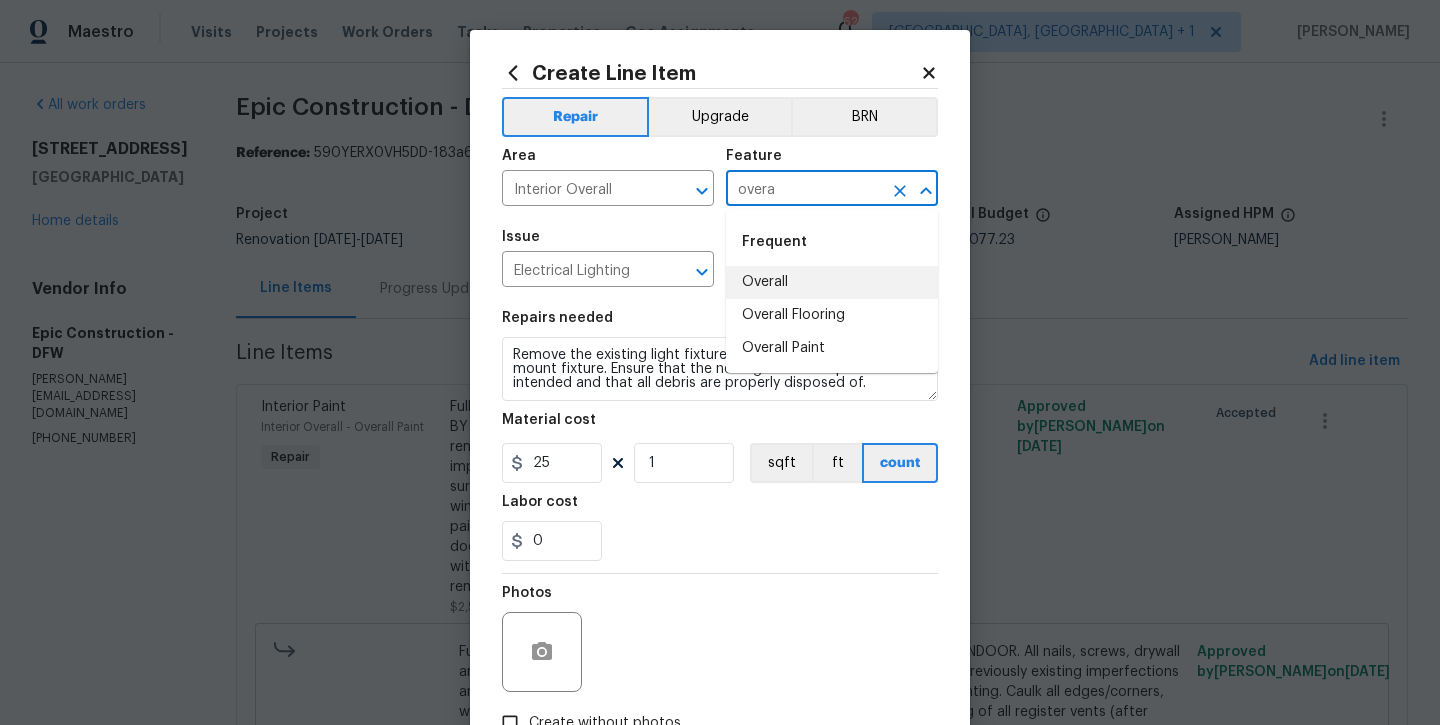 click on "Overall" at bounding box center [832, 282] 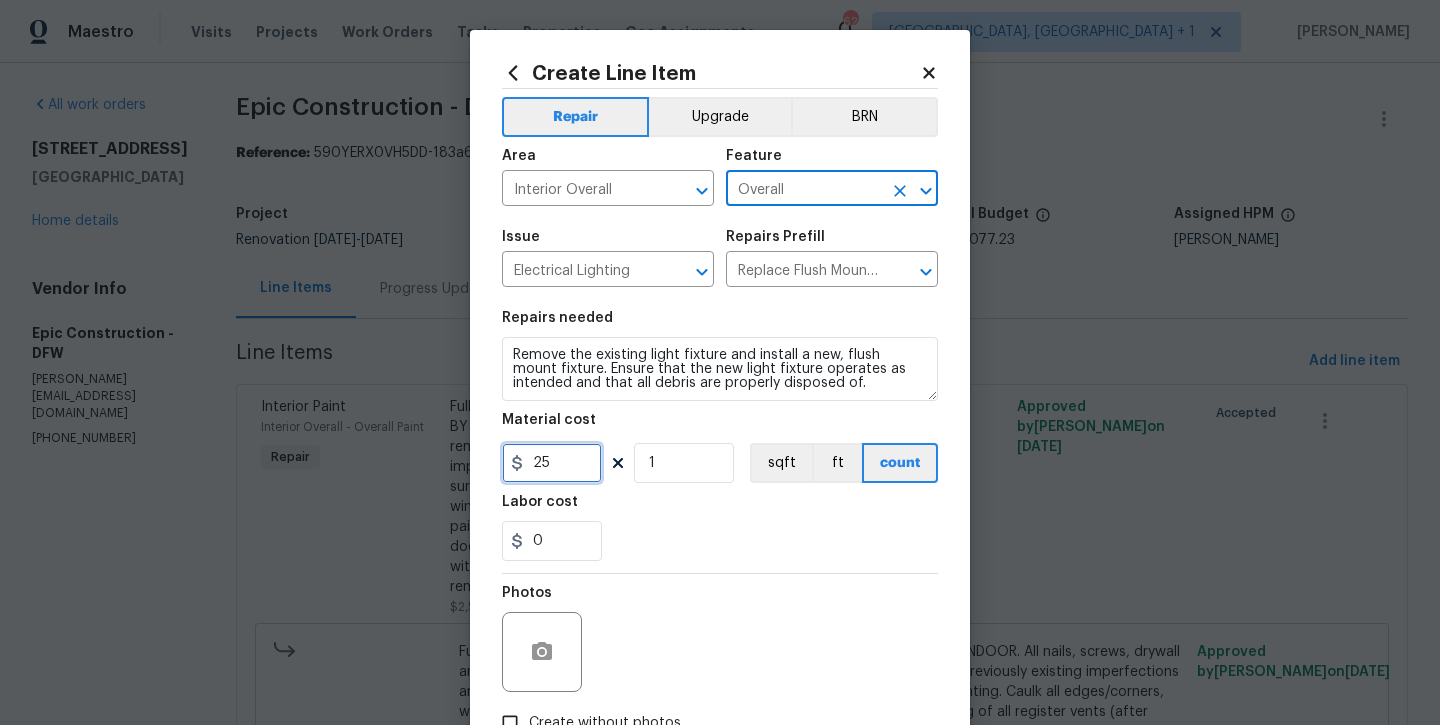 click on "25" at bounding box center [552, 463] 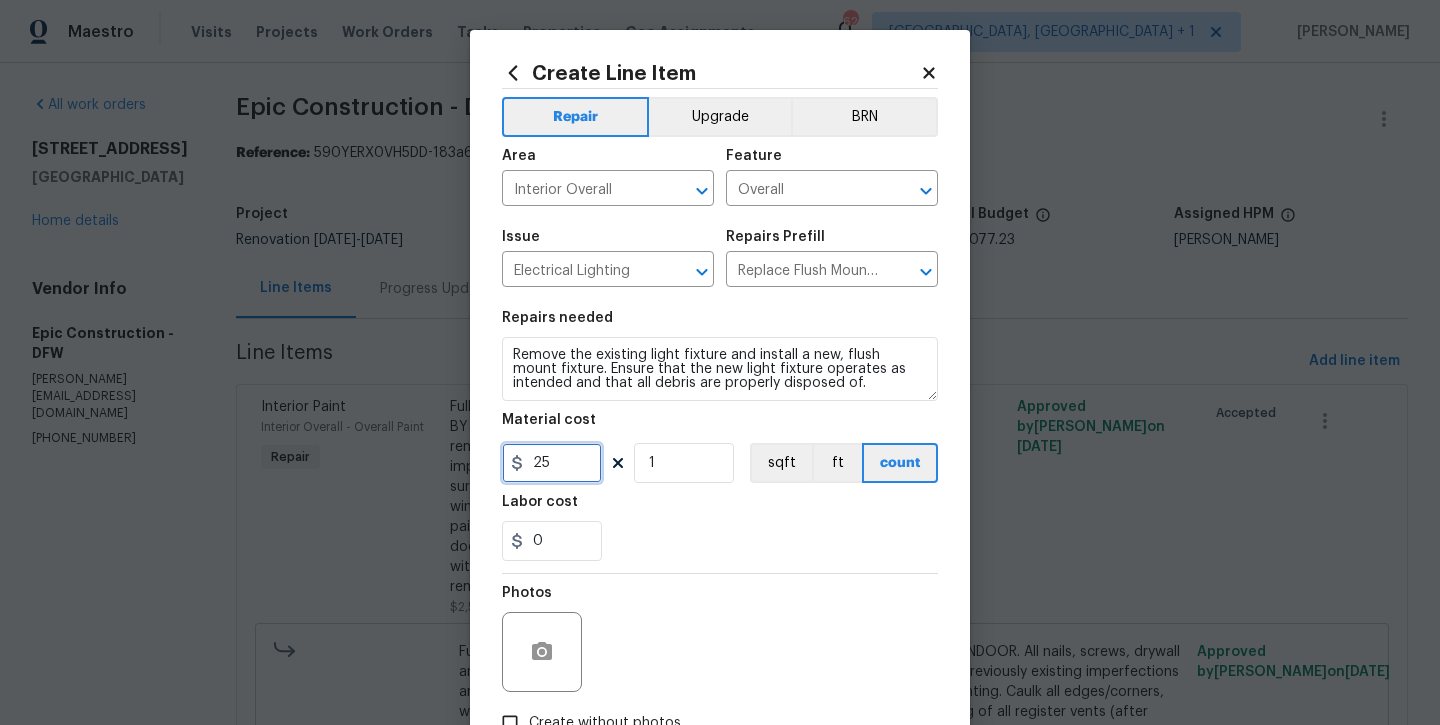 click on "25" at bounding box center [552, 463] 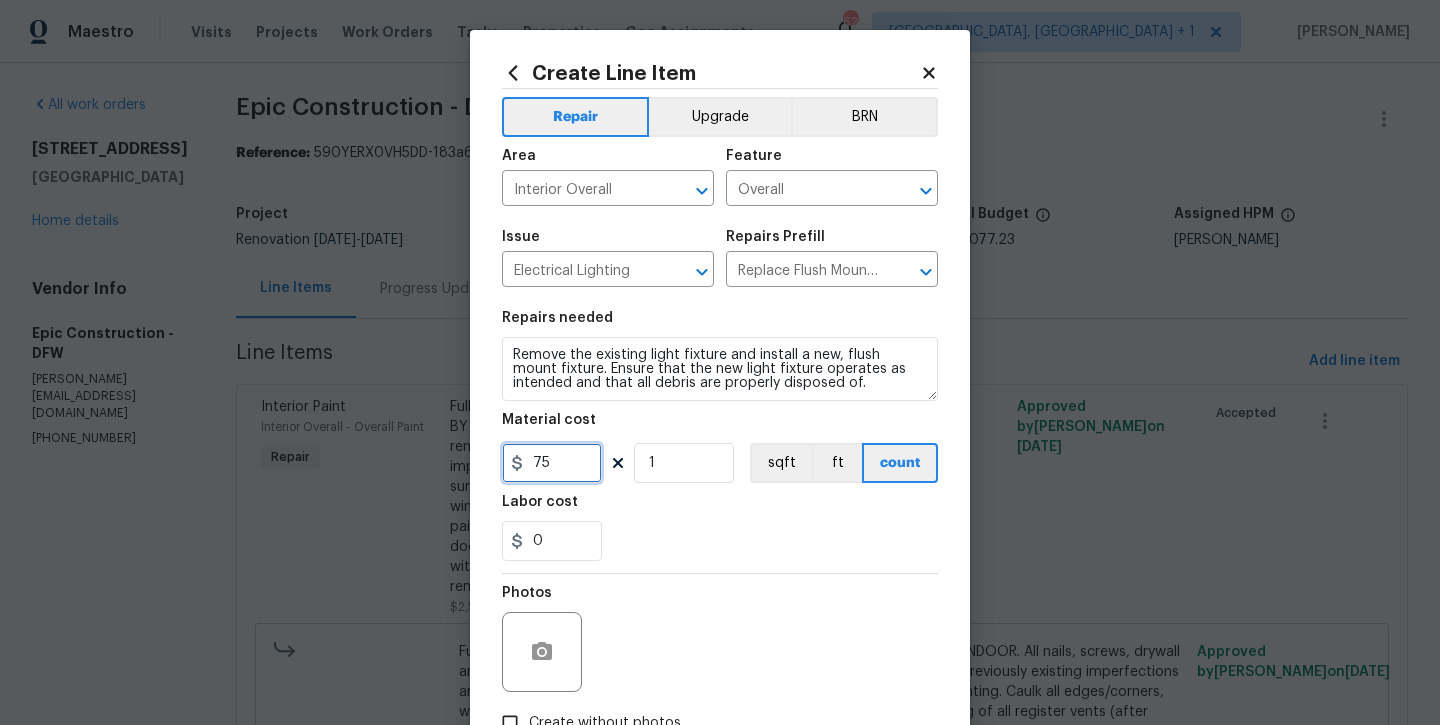 type on "75" 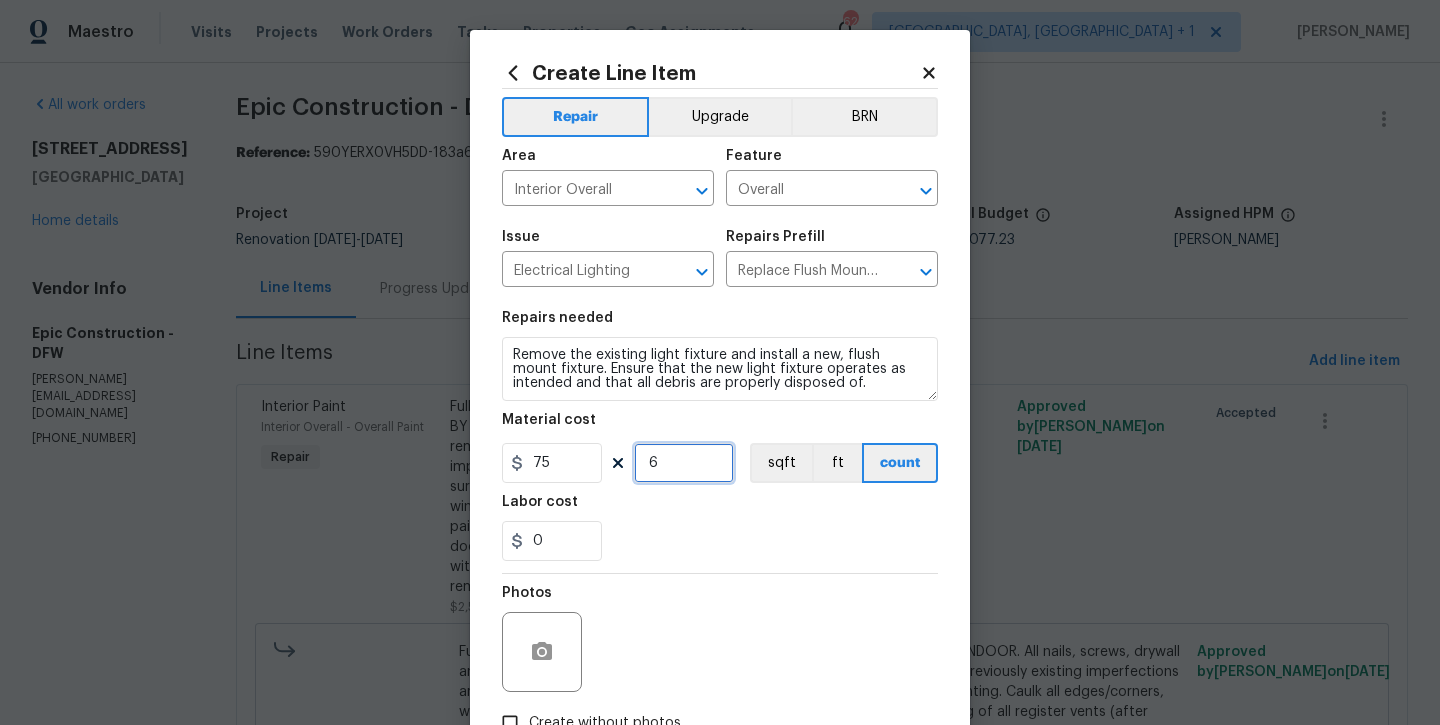 type on "6" 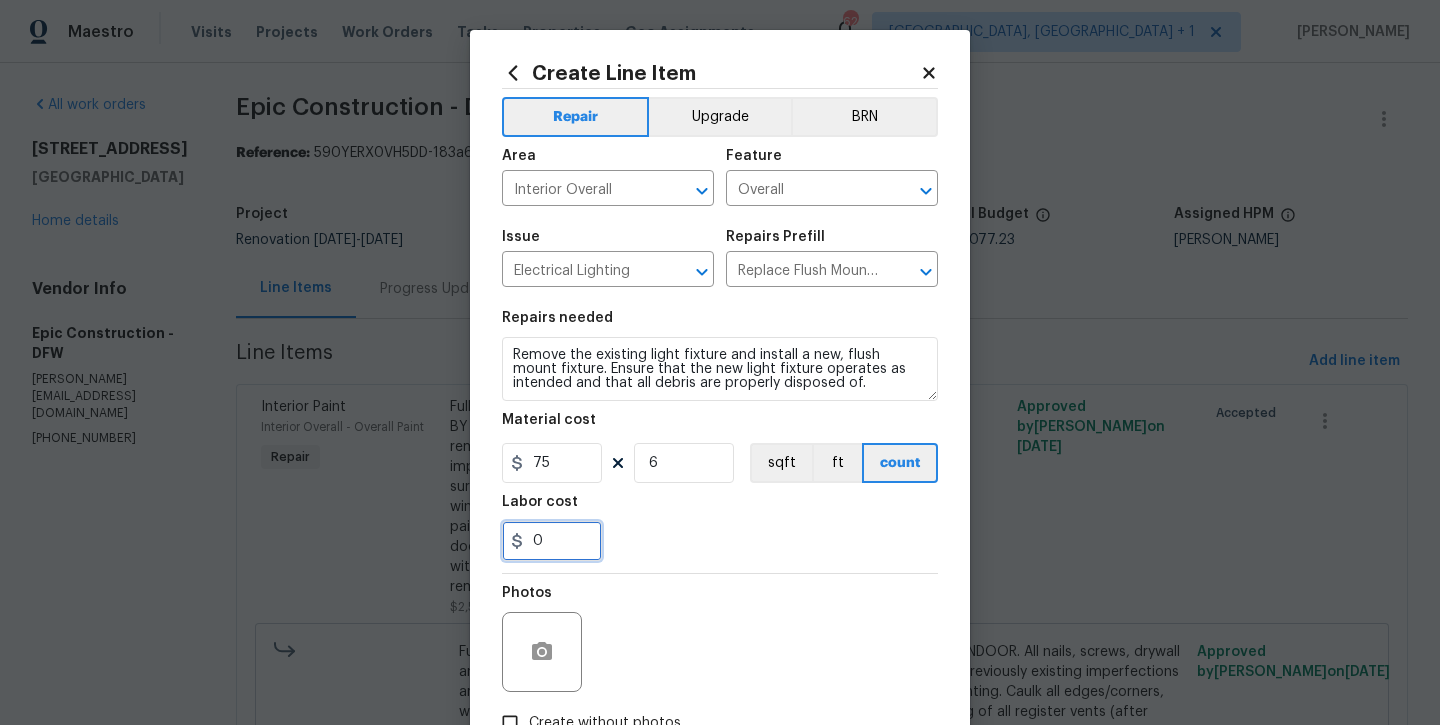click on "0" at bounding box center (552, 541) 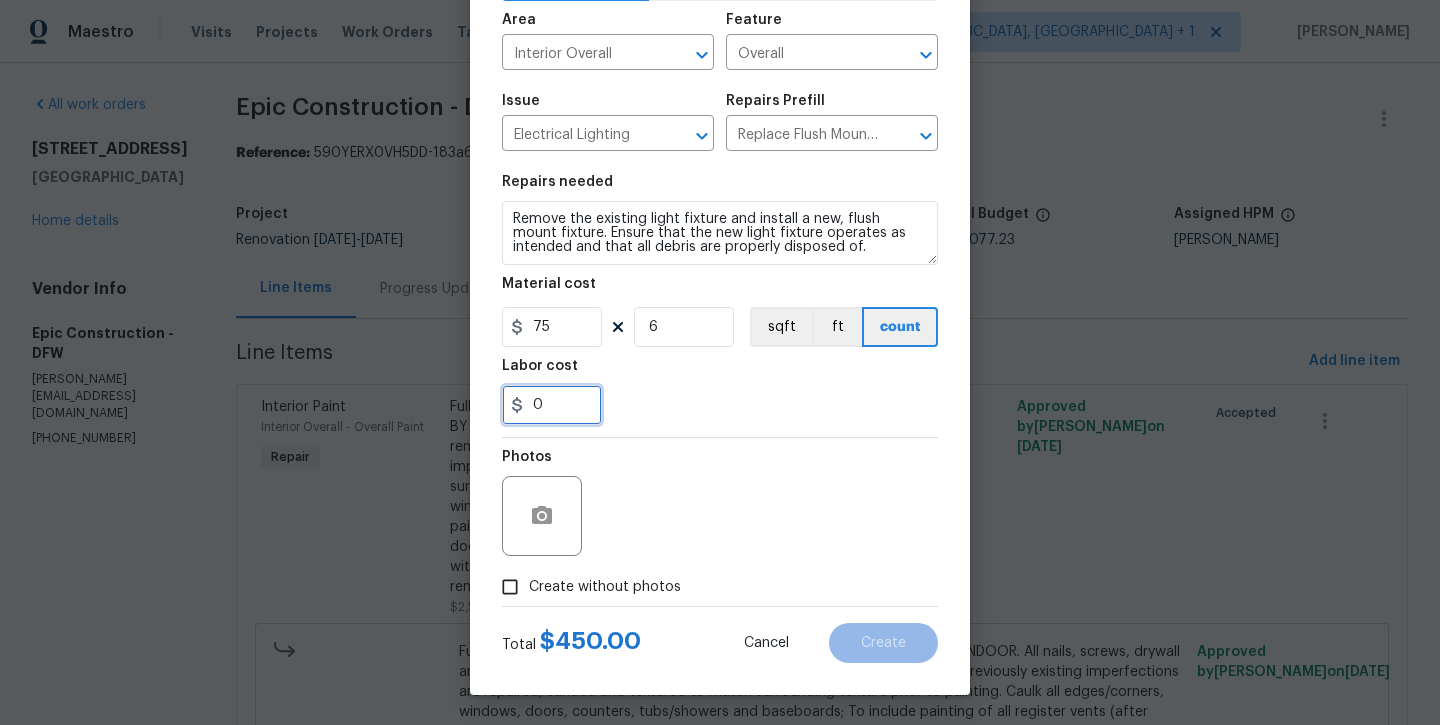 scroll, scrollTop: 136, scrollLeft: 0, axis: vertical 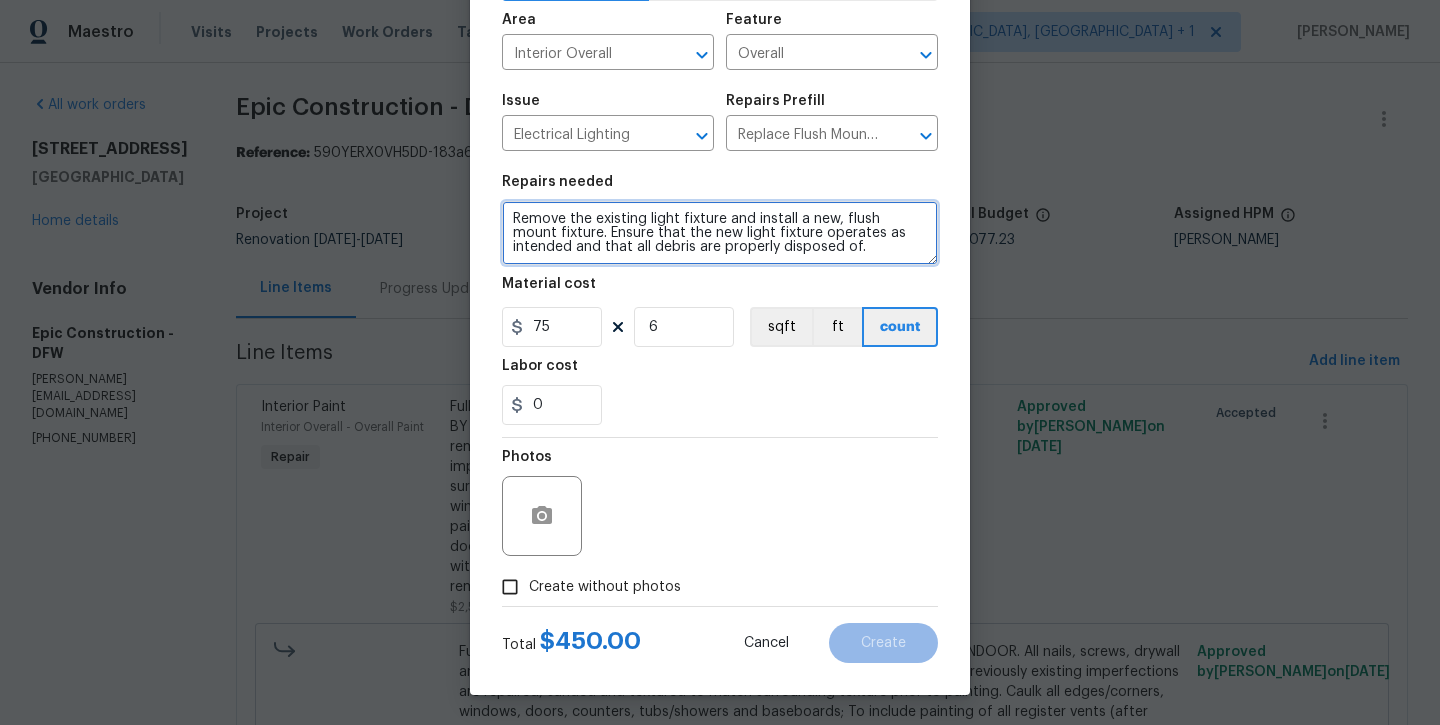 click on "Remove the existing light fixture and install a new, flush mount fixture. Ensure that the new light fixture operates as intended and that all debris are properly disposed of." at bounding box center [720, 233] 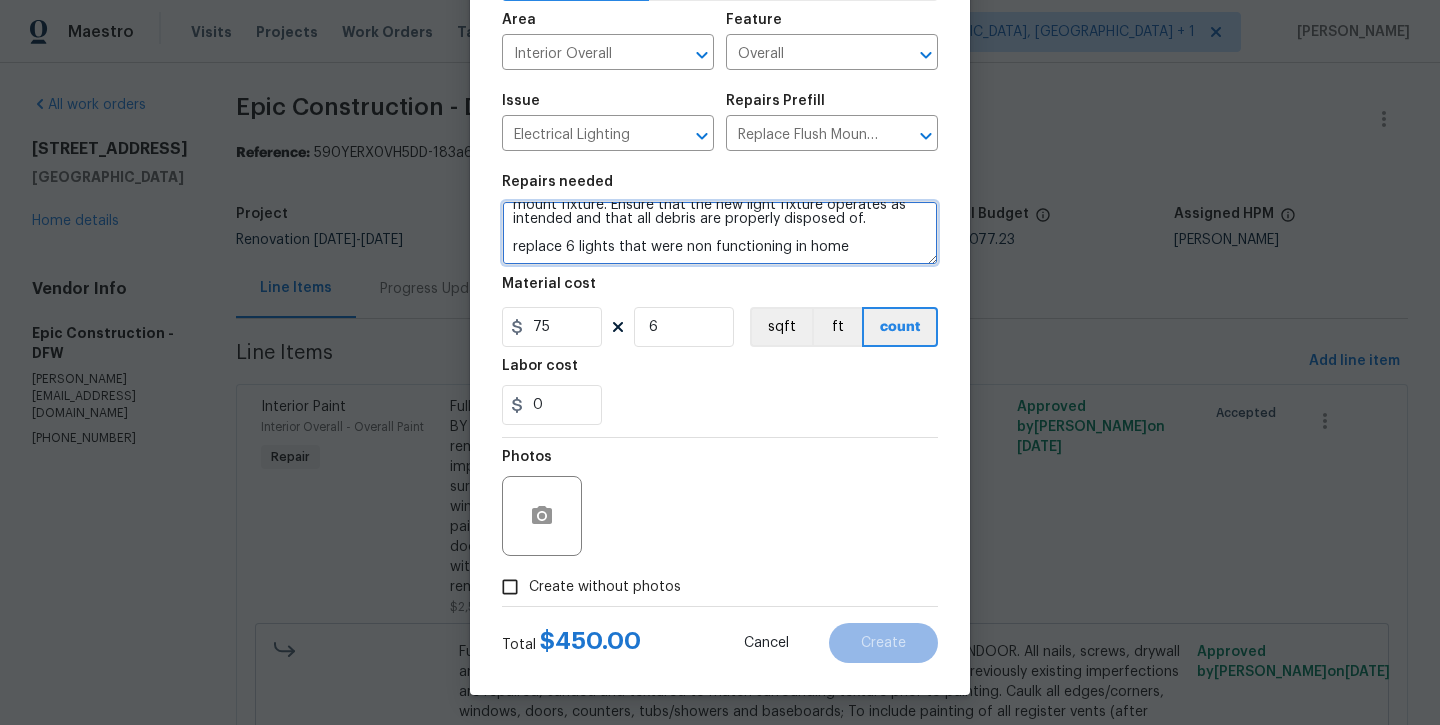scroll, scrollTop: 28, scrollLeft: 0, axis: vertical 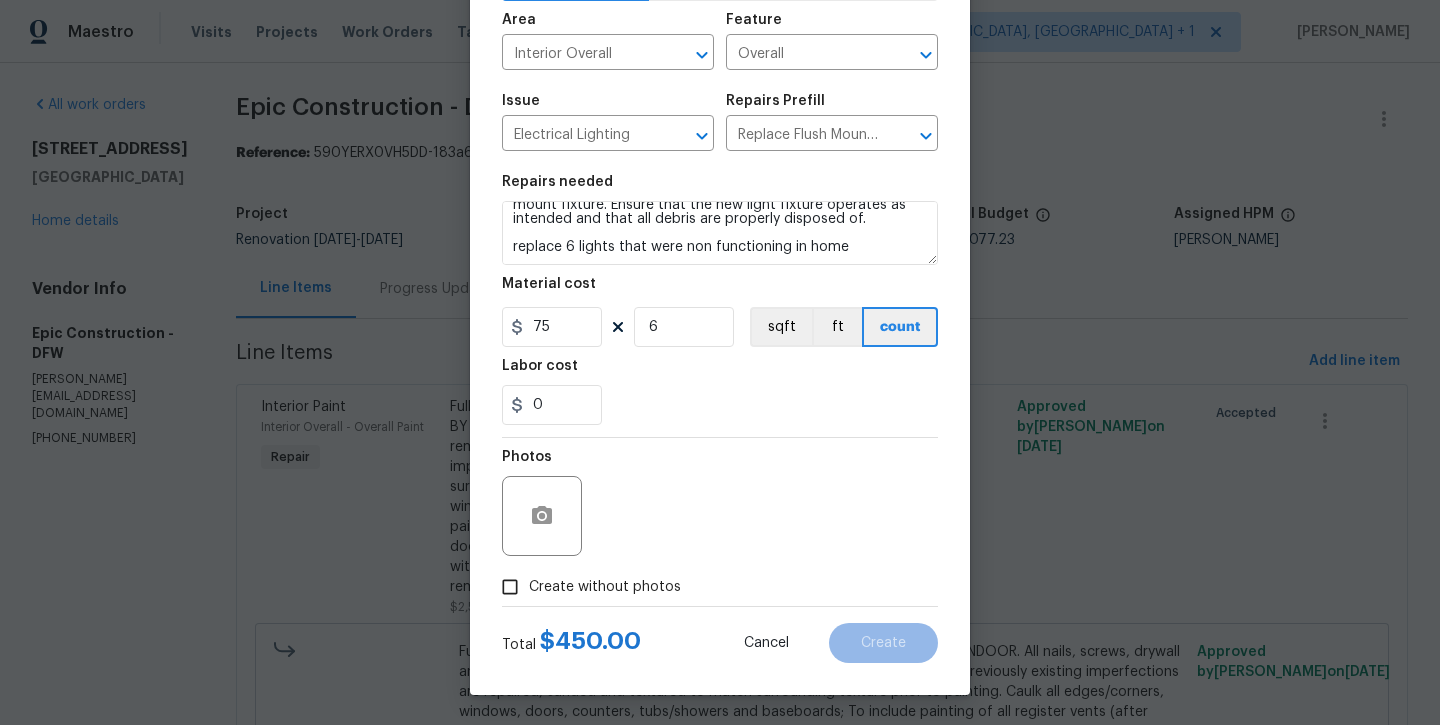 click on "Create without photos" at bounding box center (605, 587) 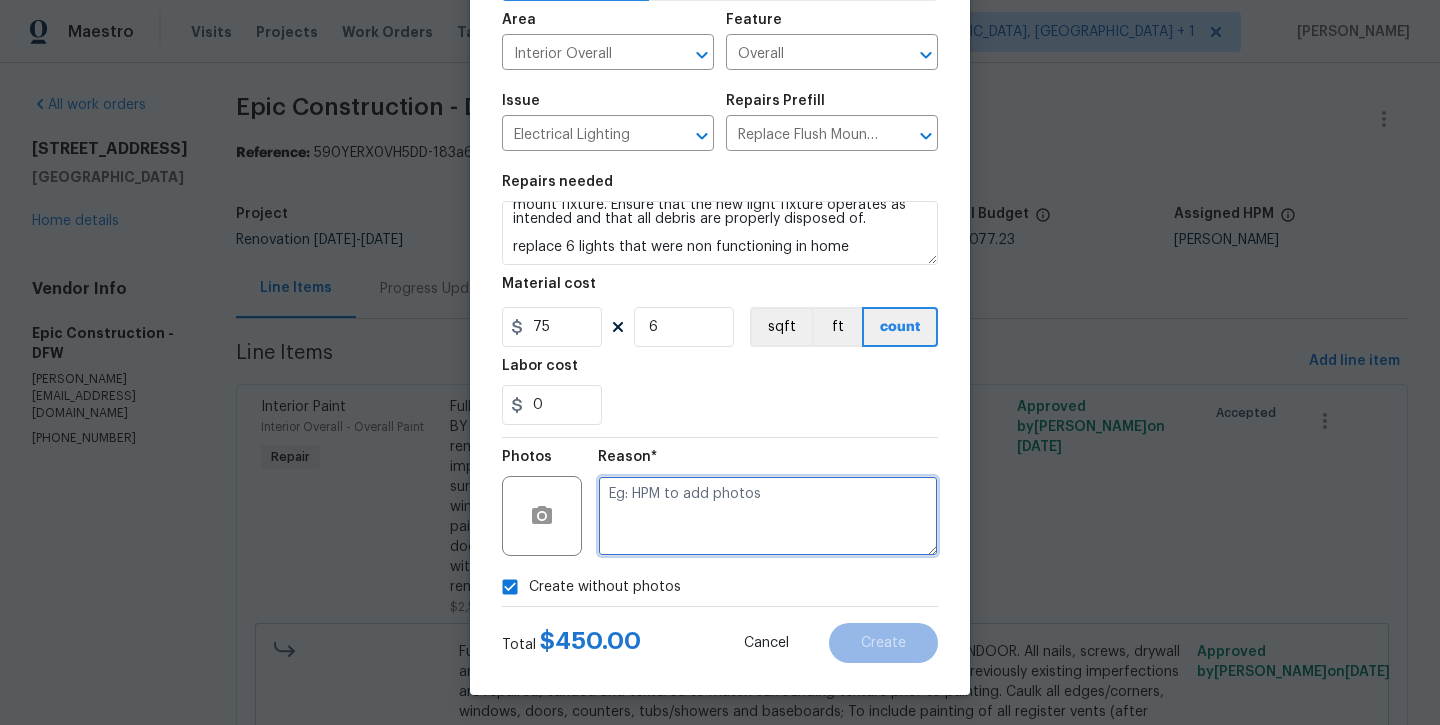 click at bounding box center (768, 516) 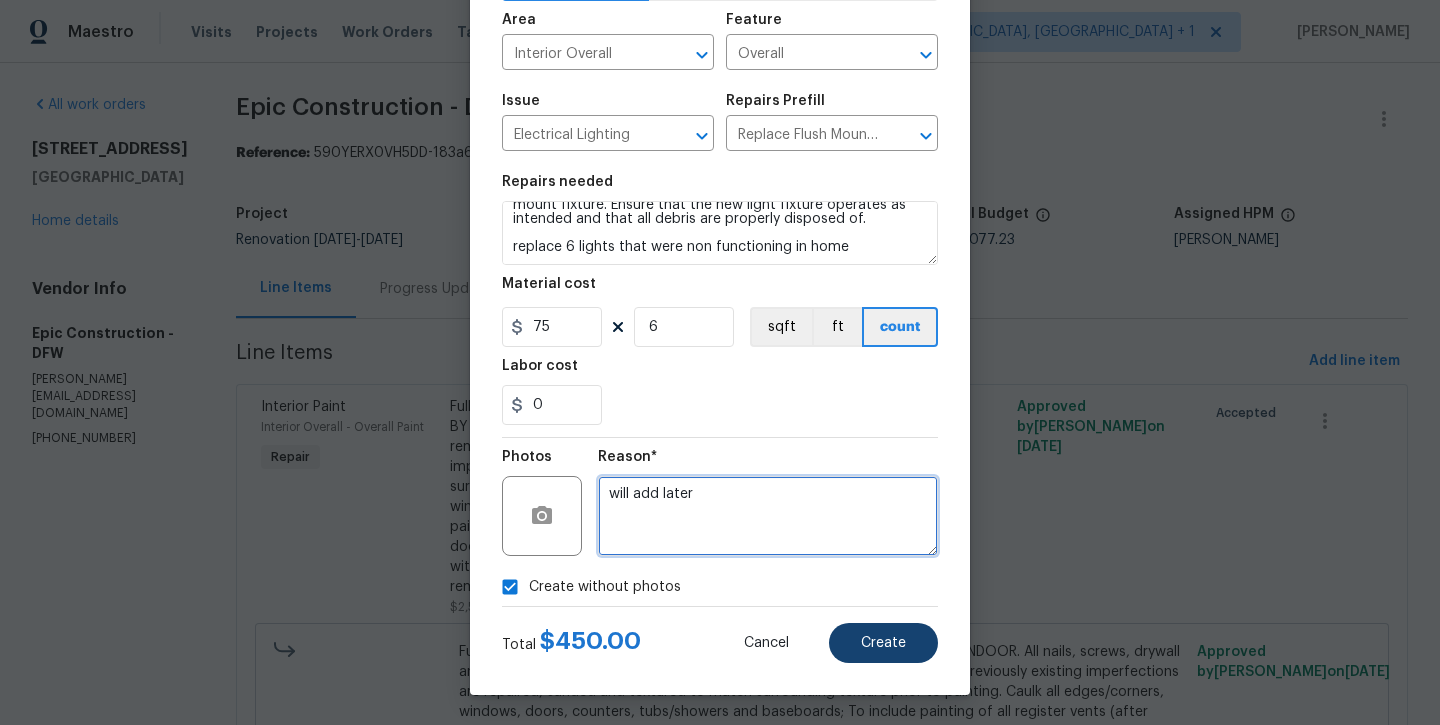 type on "will add later" 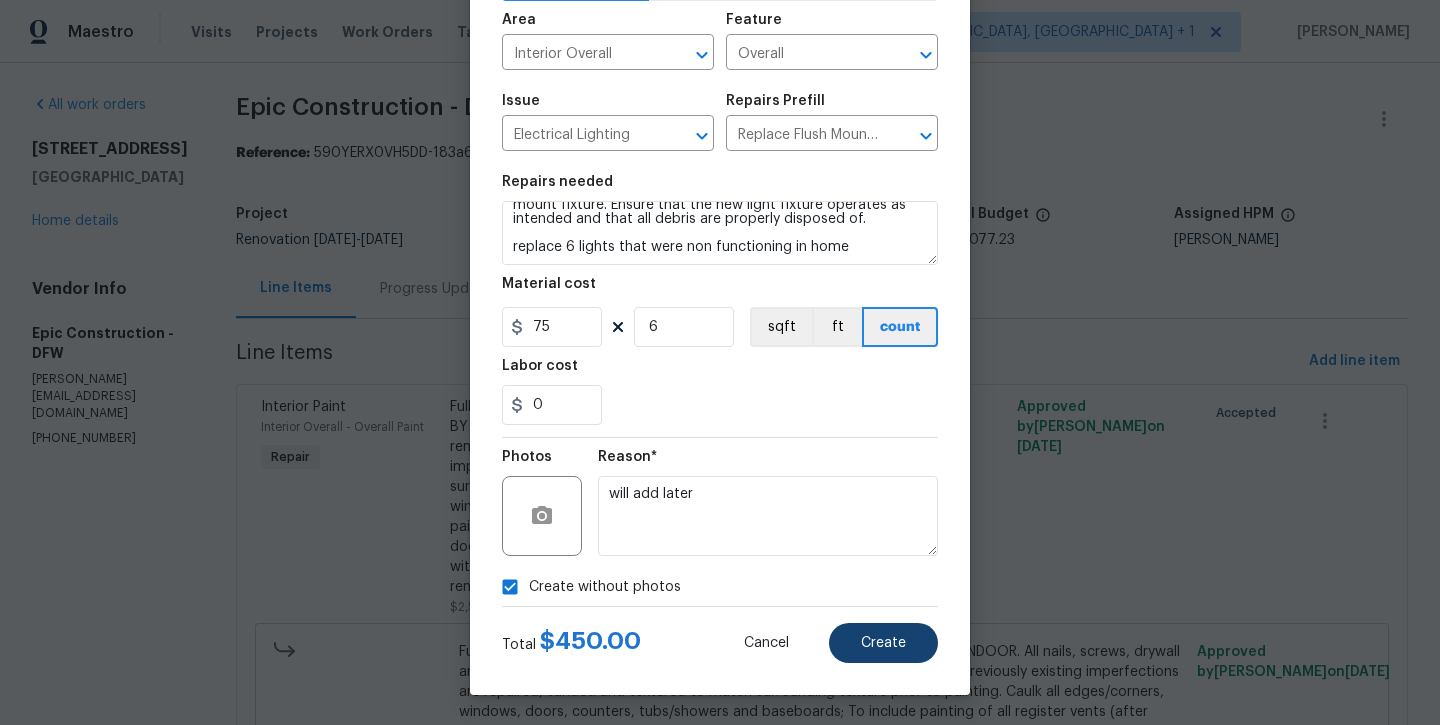 click on "Create" at bounding box center [883, 643] 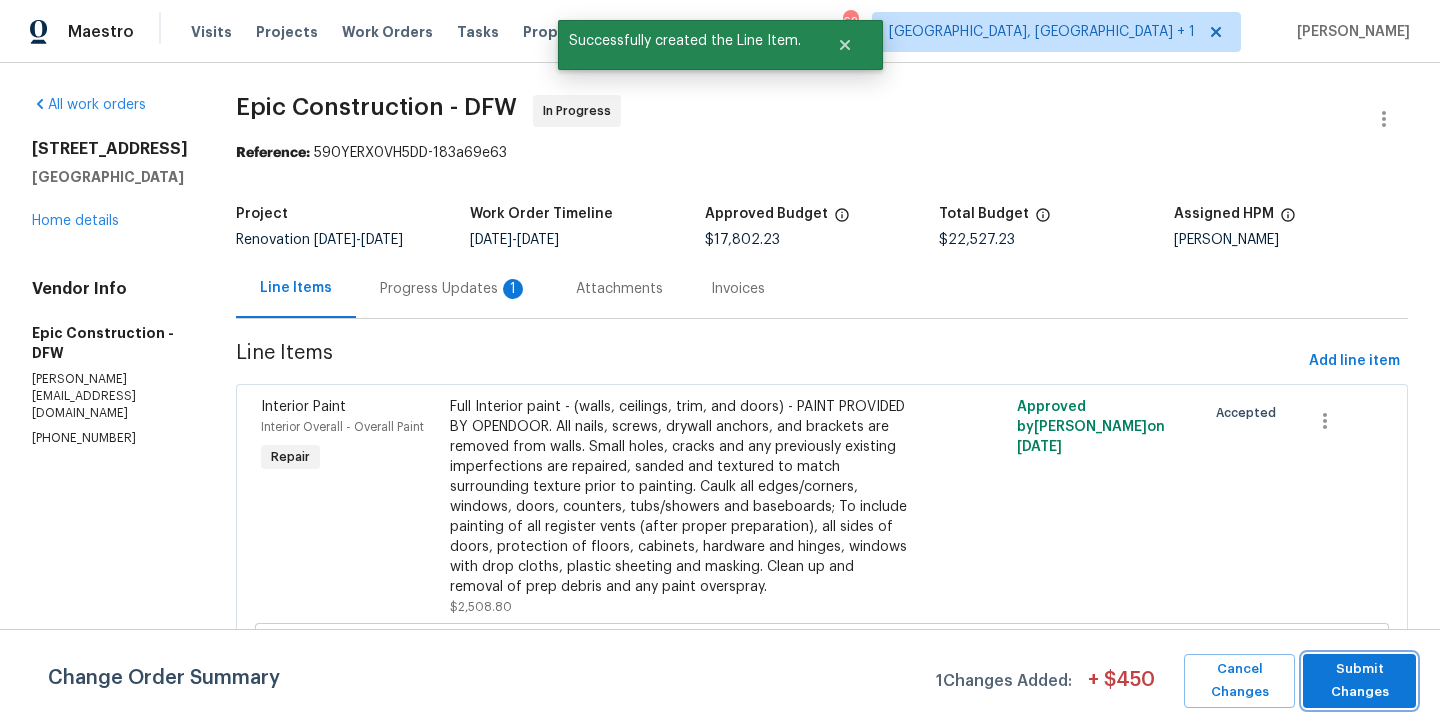 click on "Submit Changes" at bounding box center [1359, 681] 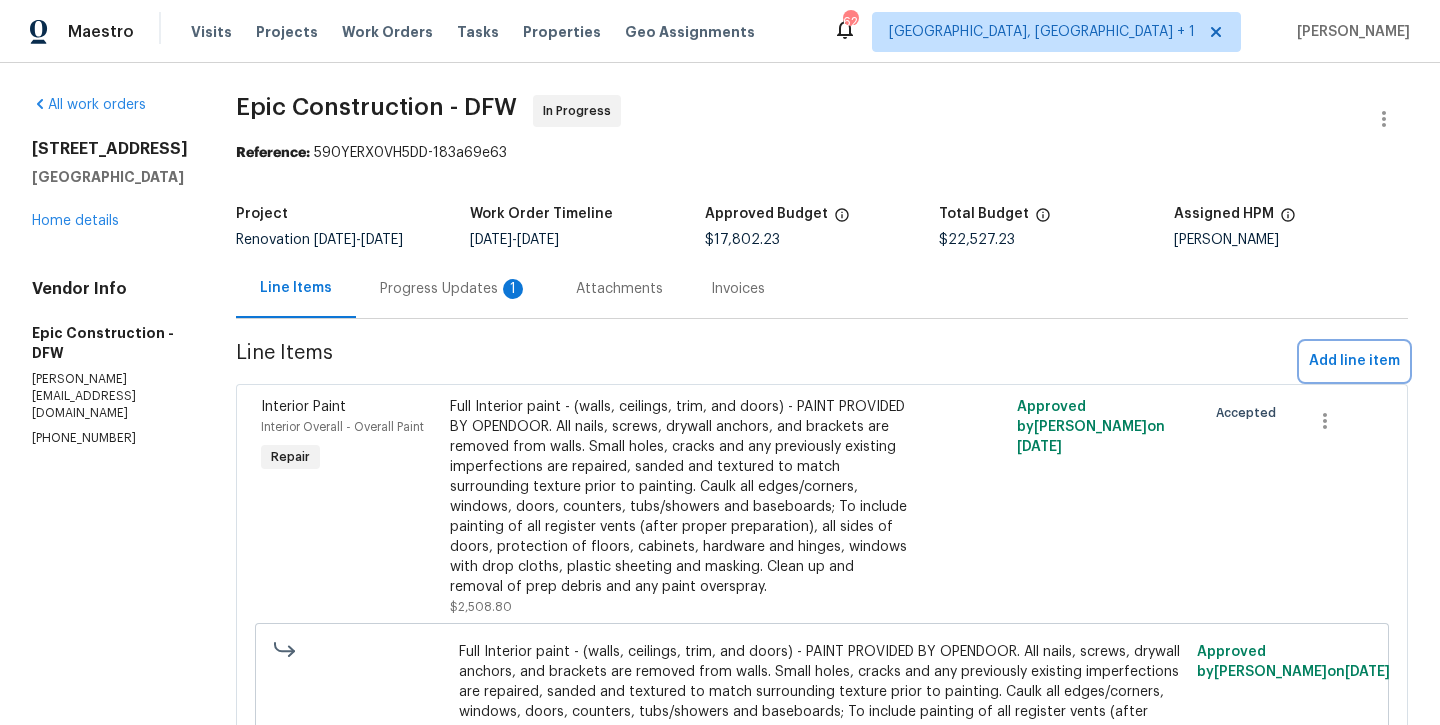 click on "Add line item" at bounding box center [1354, 361] 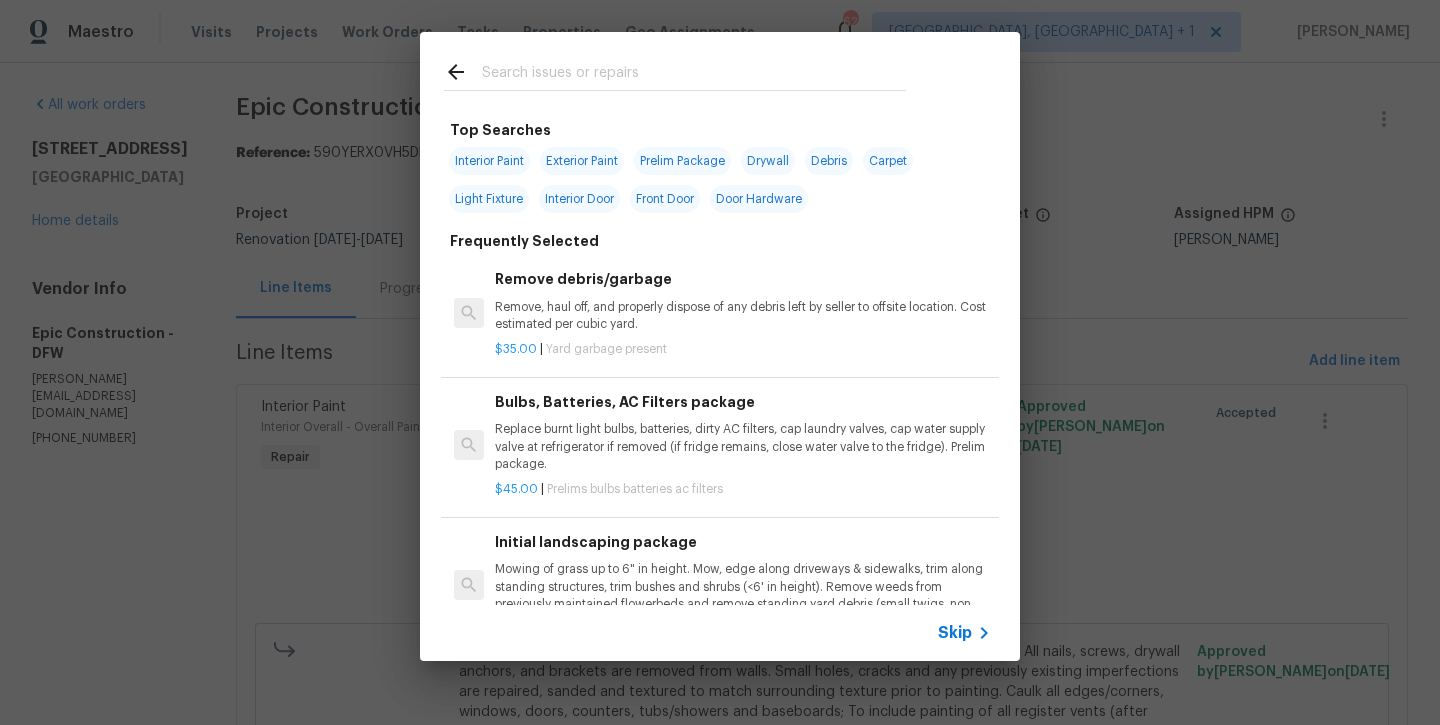click at bounding box center [694, 75] 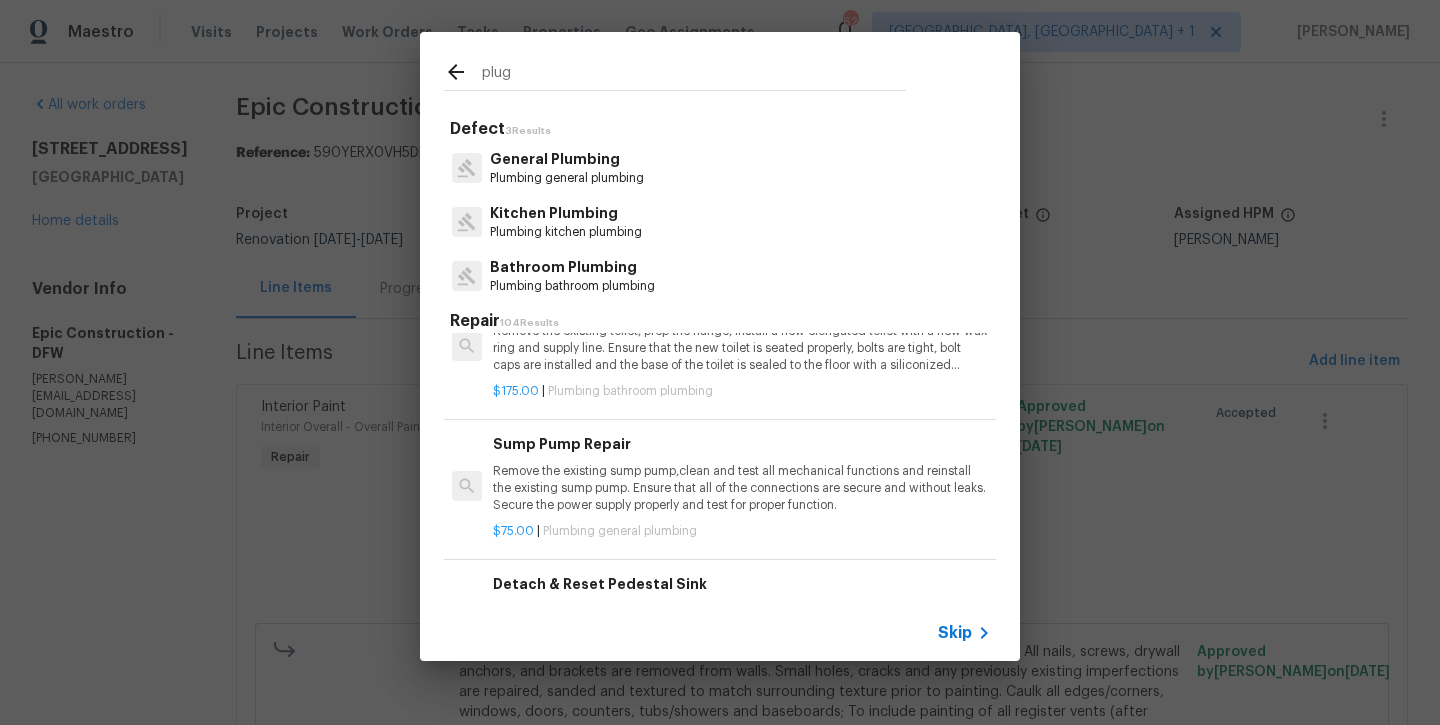 scroll, scrollTop: 930, scrollLeft: 2, axis: both 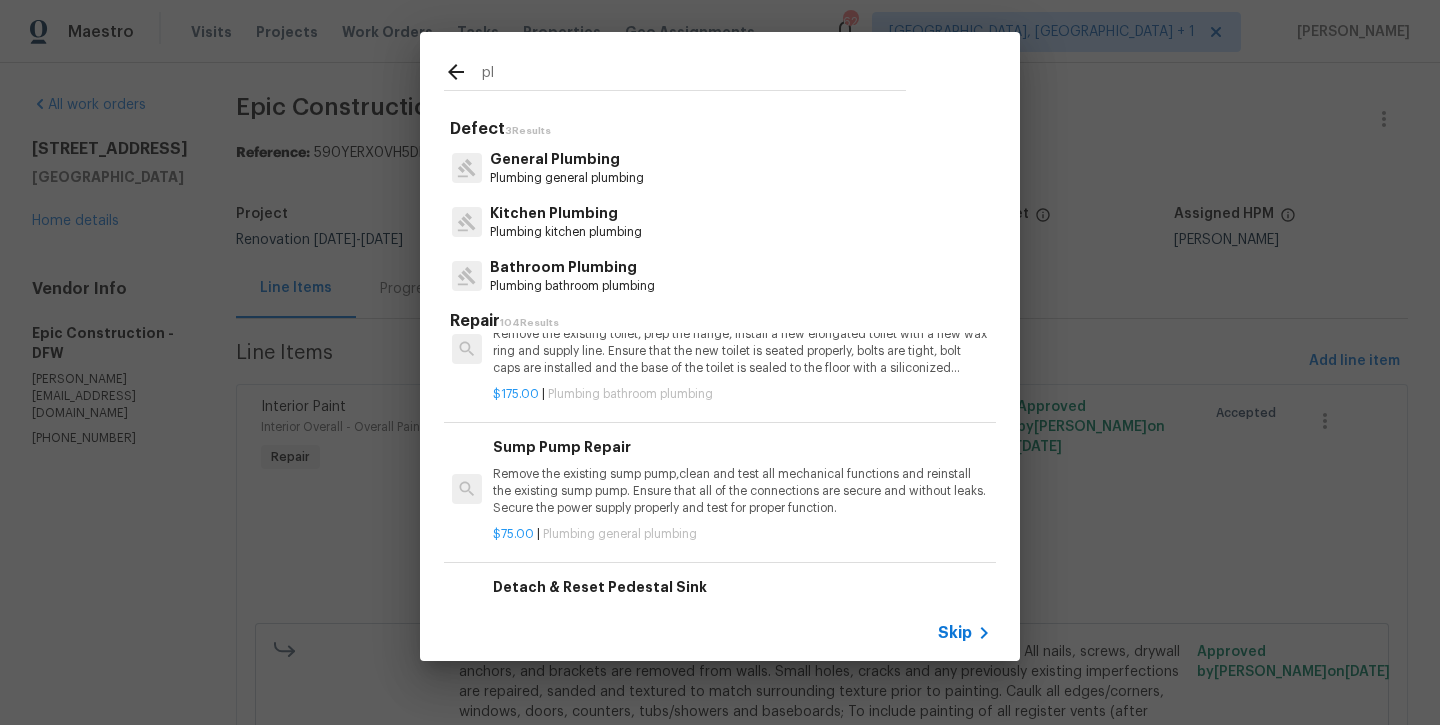 type on "p" 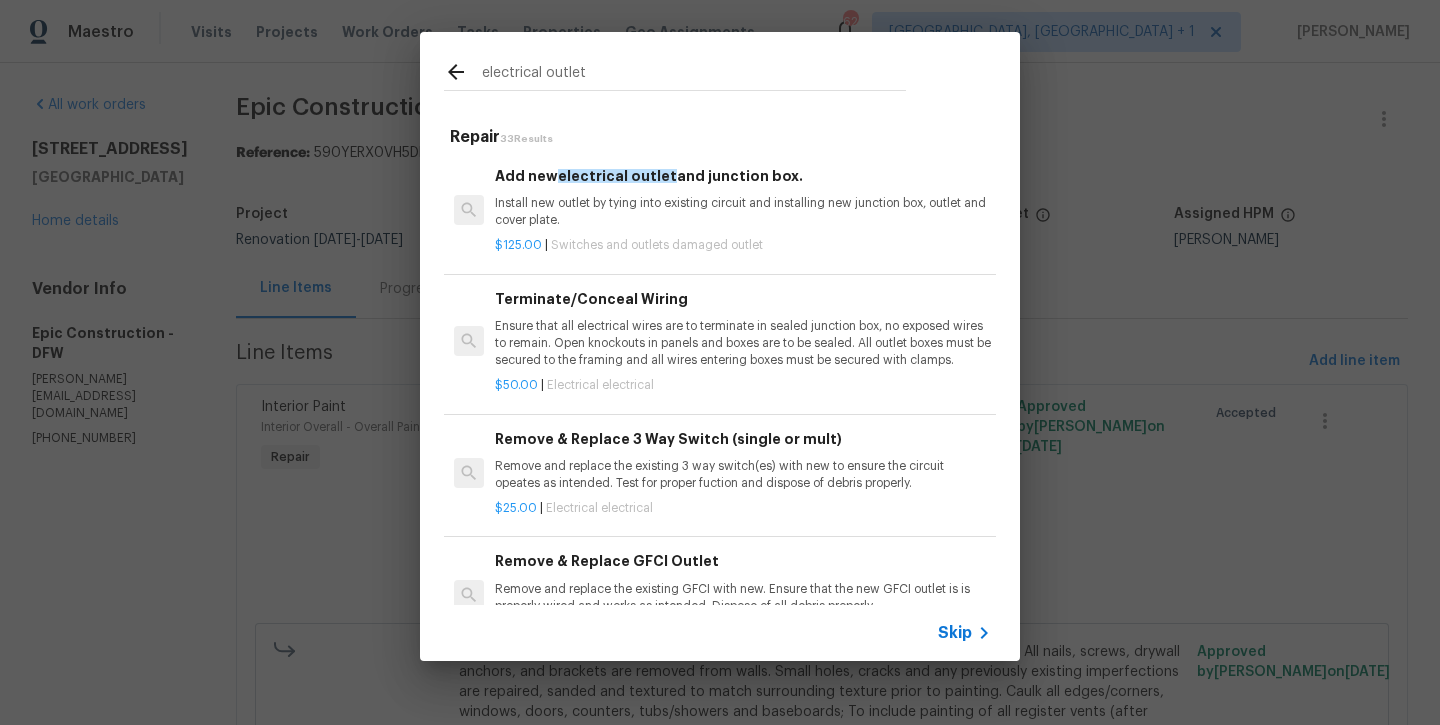 type on "electrical outlet" 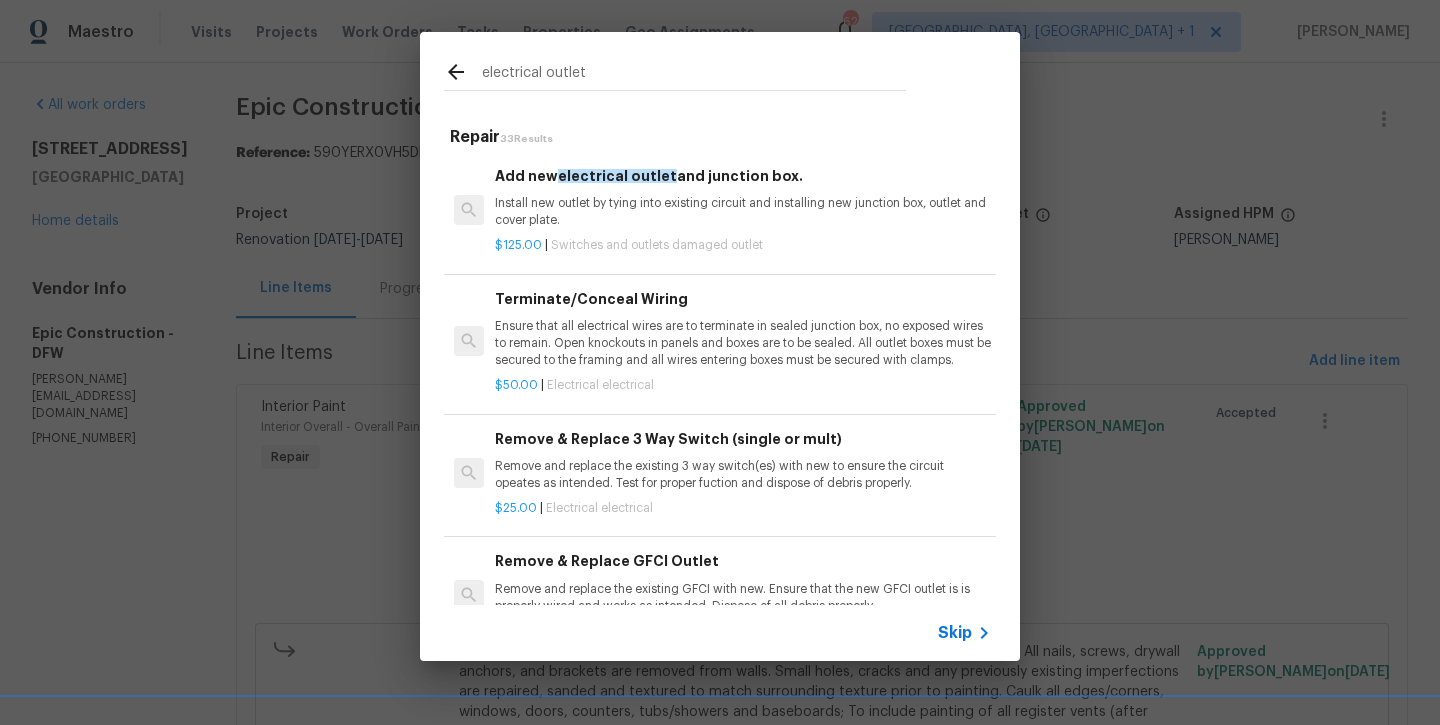 click on "Add new  electrical outlet  and junction box.  Install new outlet by tying into existing circuit and installing new junction box, outlet and cover plate." at bounding box center (743, 197) 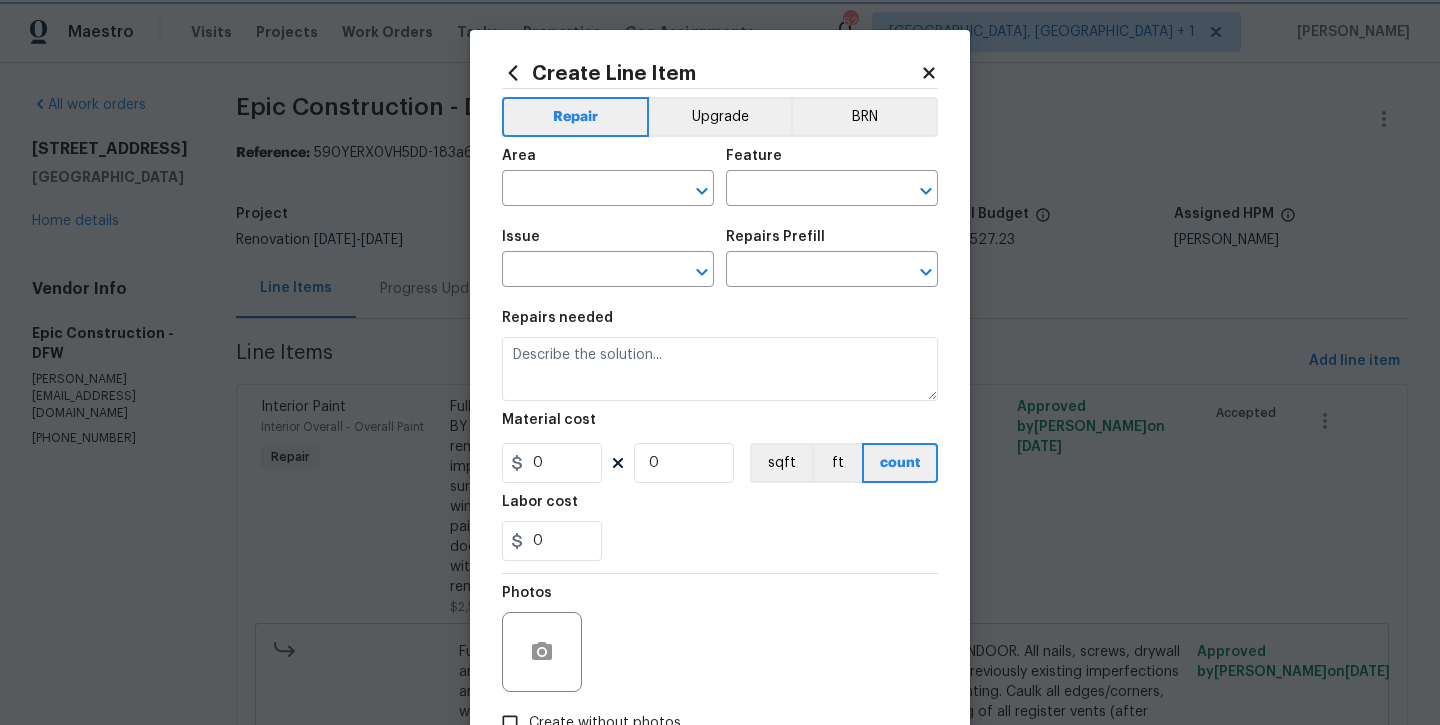 type on "Switches and Outlets" 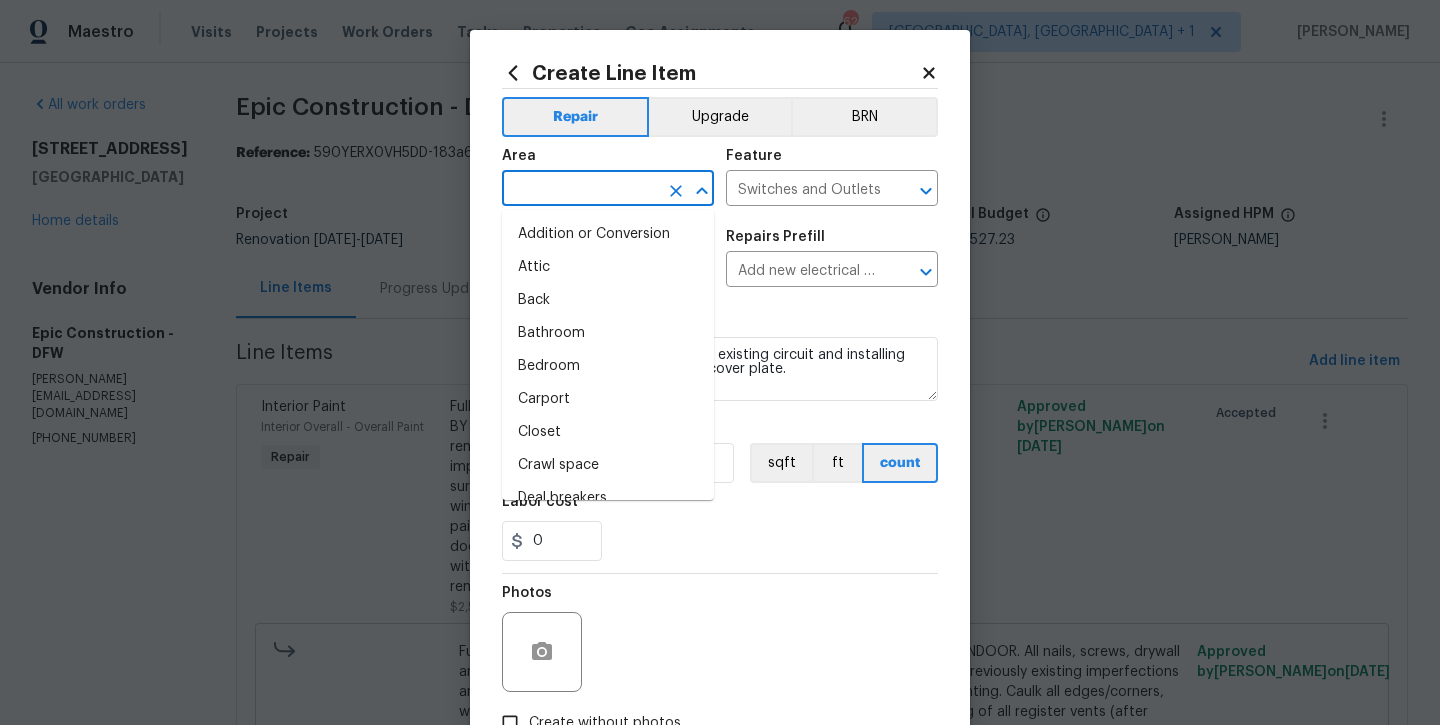 click at bounding box center [580, 190] 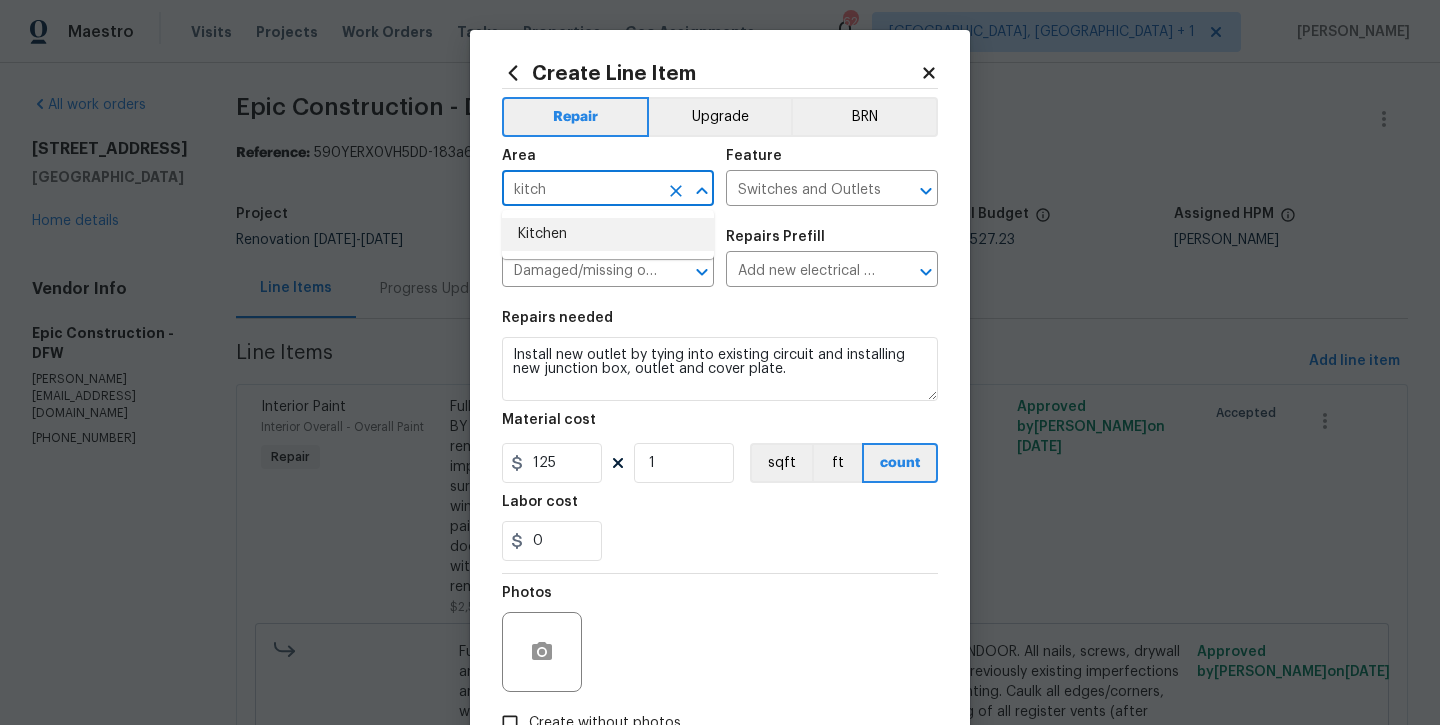 click on "Kitchen" at bounding box center (608, 234) 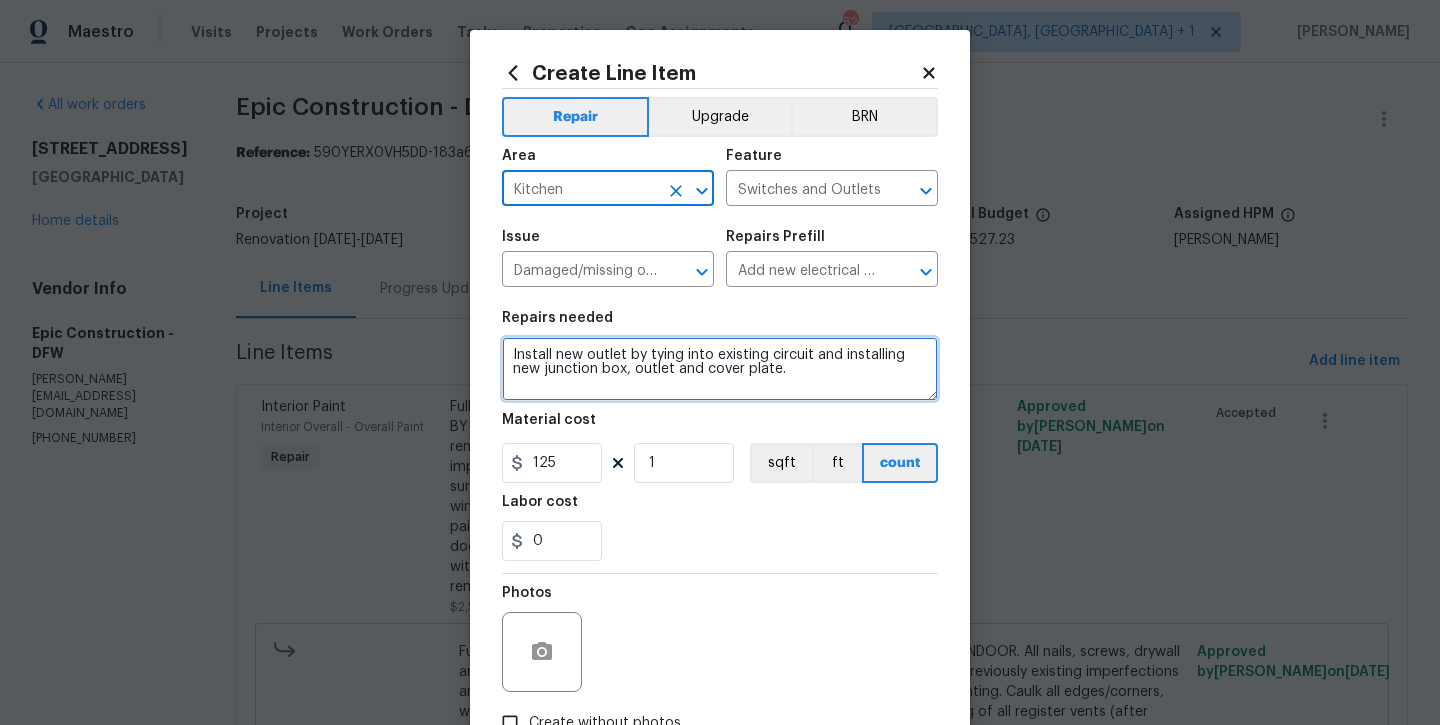 click on "Install new outlet by tying into existing circuit and installing new junction box, outlet and cover plate." at bounding box center (720, 369) 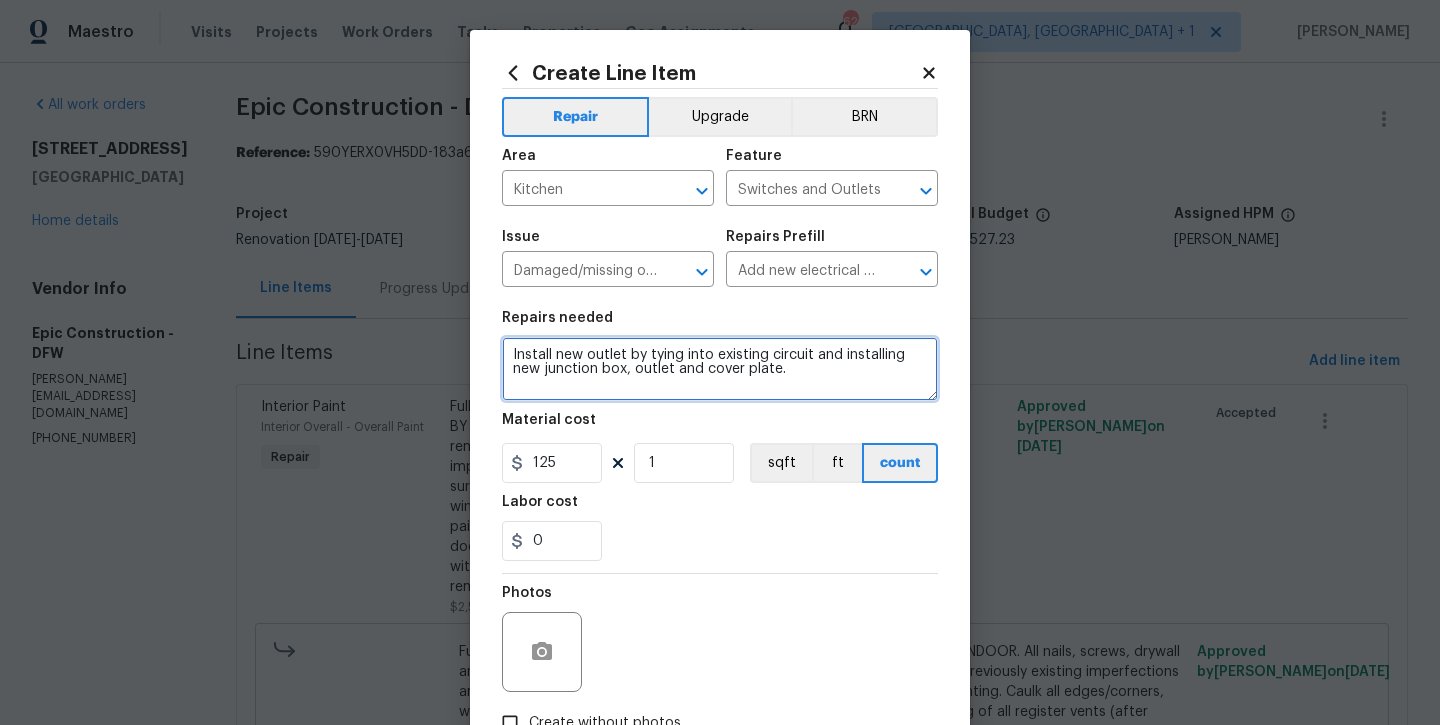 scroll, scrollTop: 4, scrollLeft: 0, axis: vertical 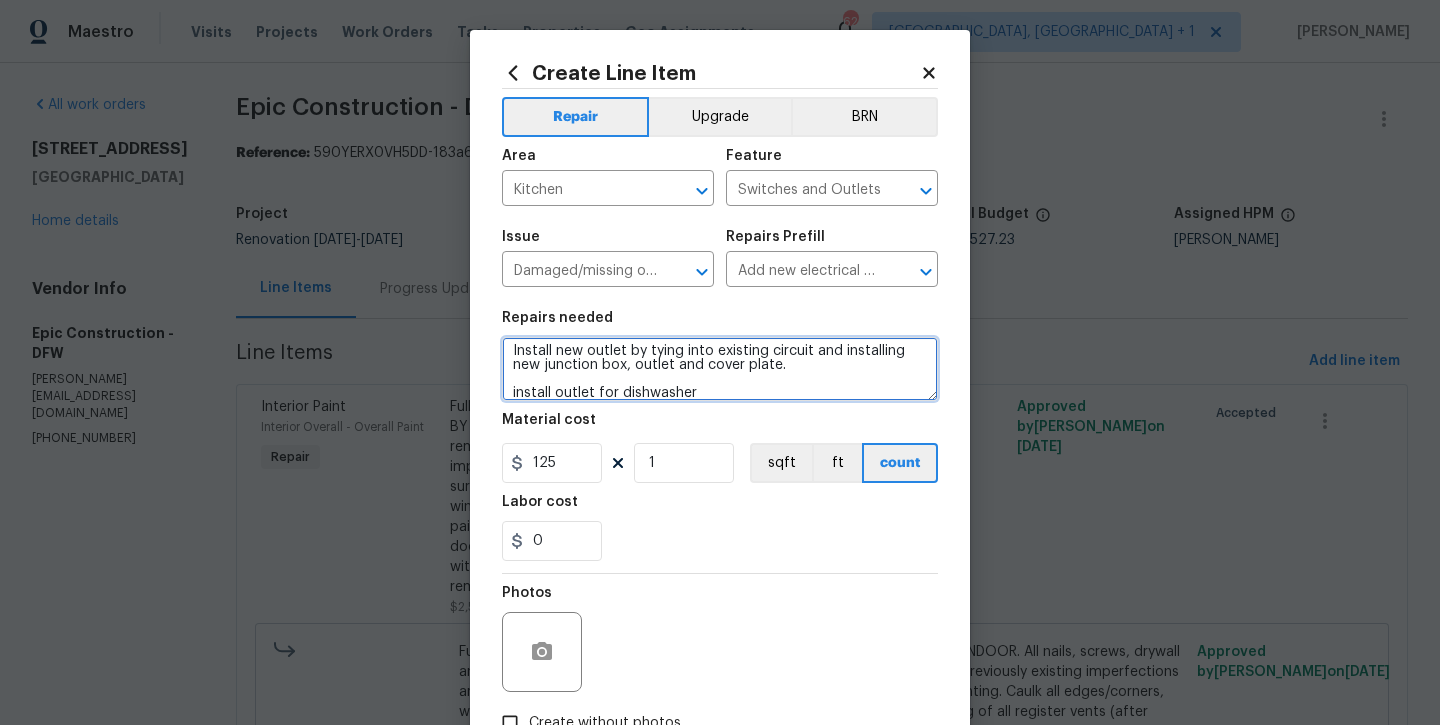 type on "Install new outlet by tying into existing circuit and installing new junction box, outlet and cover plate.
install outlet for dishwasher" 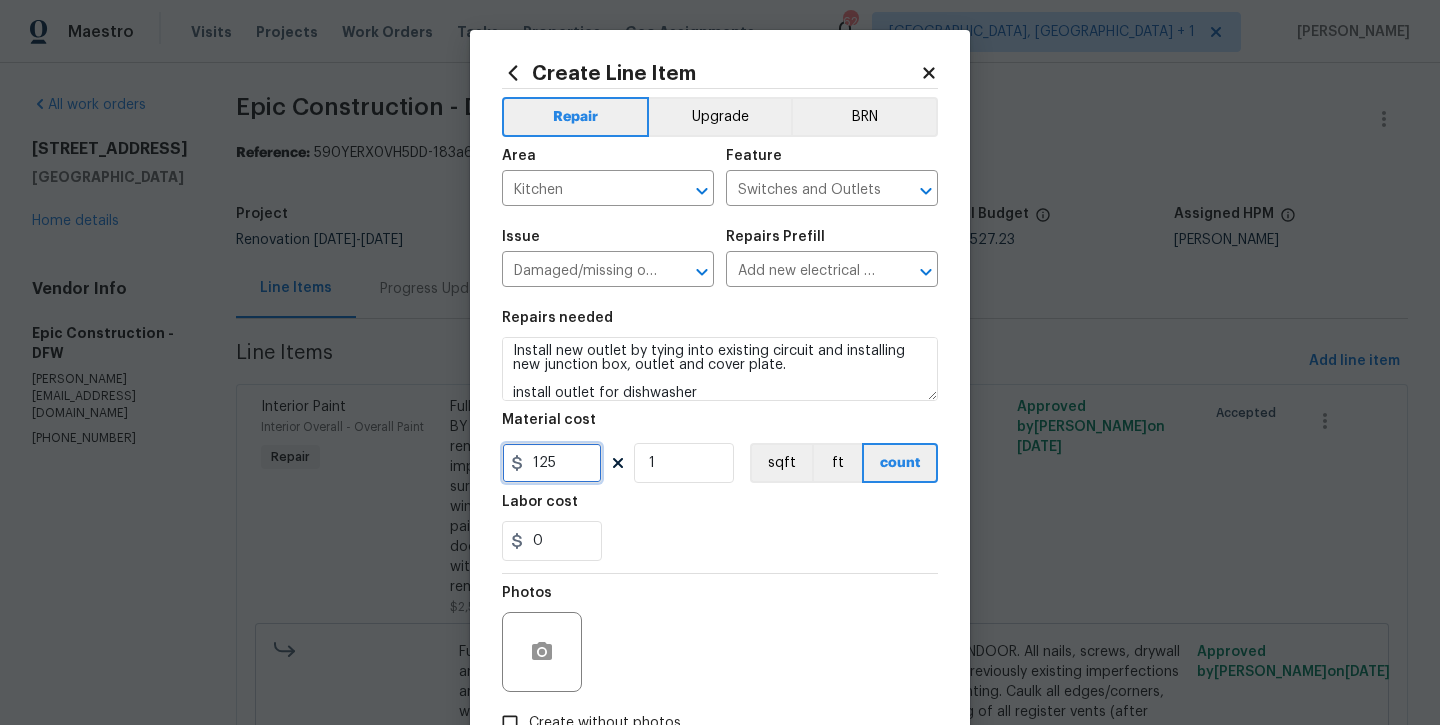click on "125" at bounding box center (552, 463) 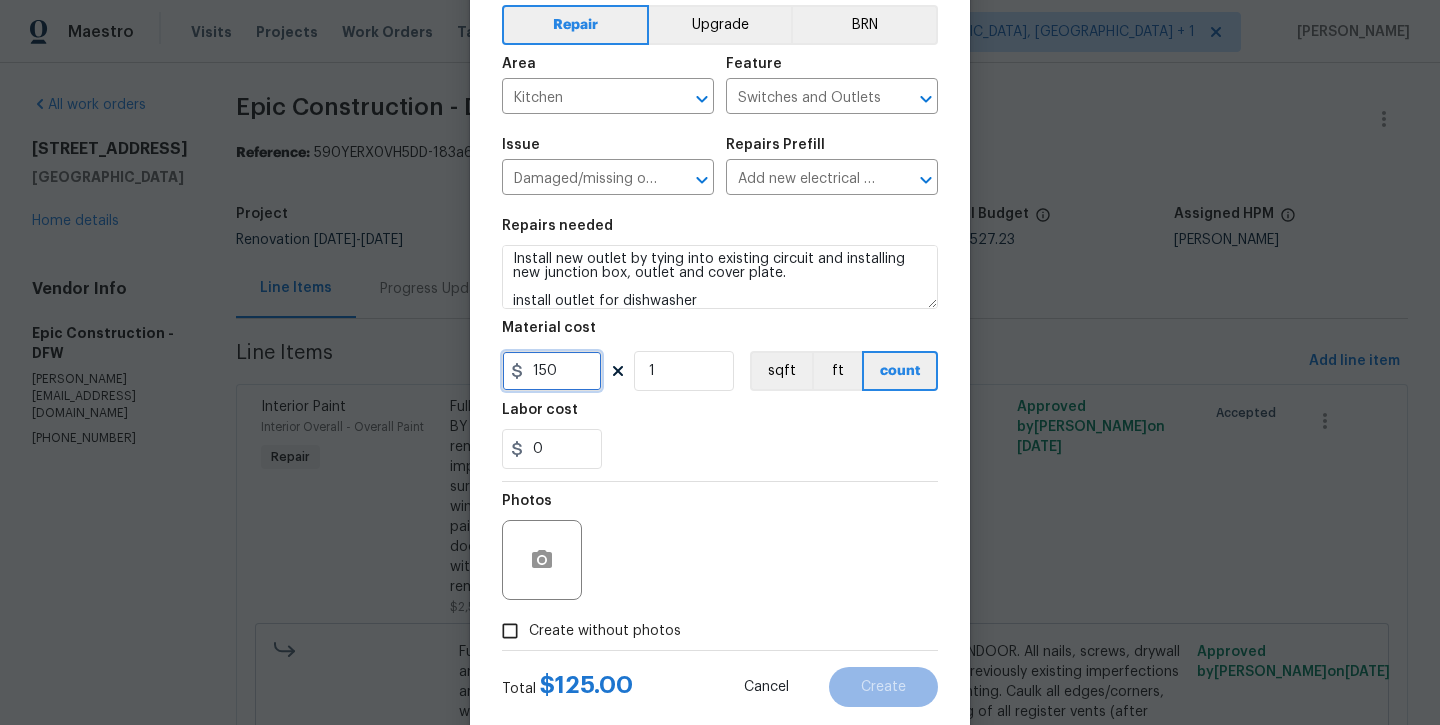 scroll, scrollTop: 102, scrollLeft: 0, axis: vertical 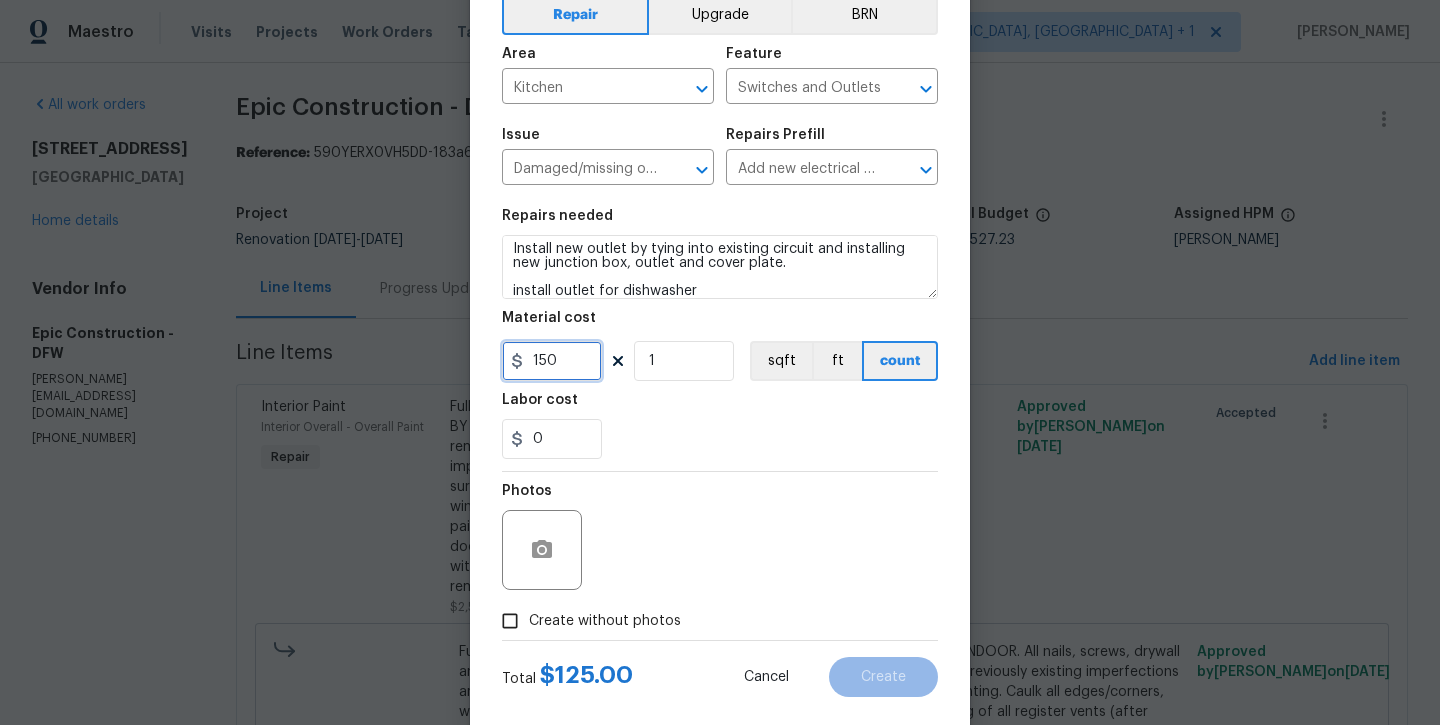 type on "150" 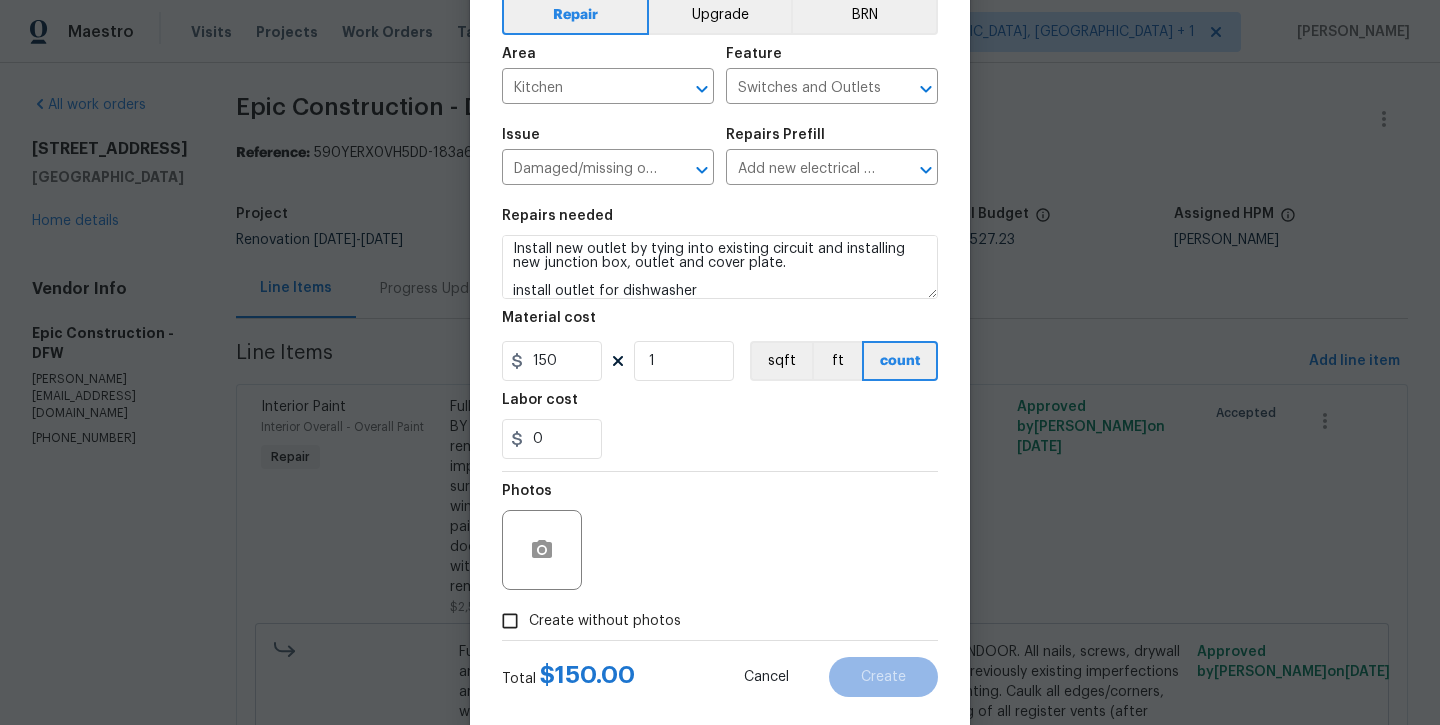 click on "Create without photos" at bounding box center (605, 621) 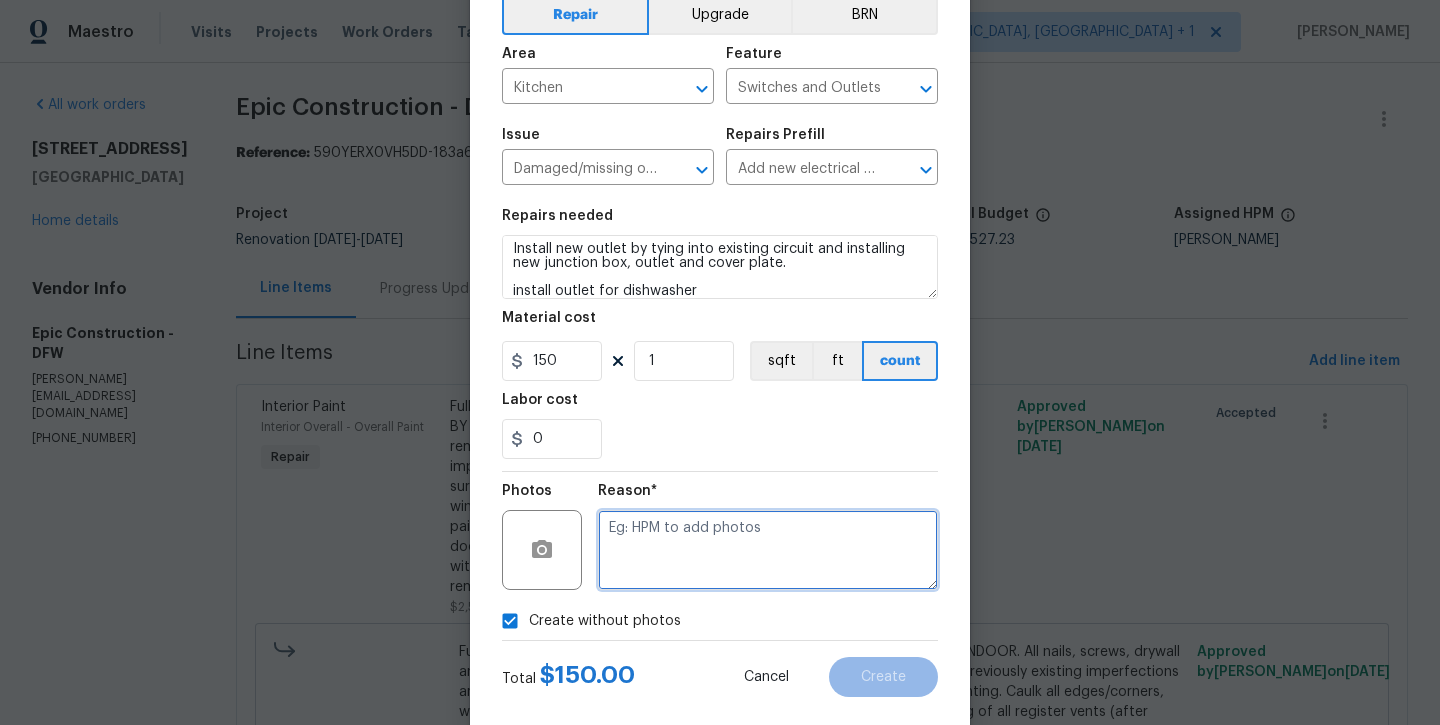 click at bounding box center (768, 550) 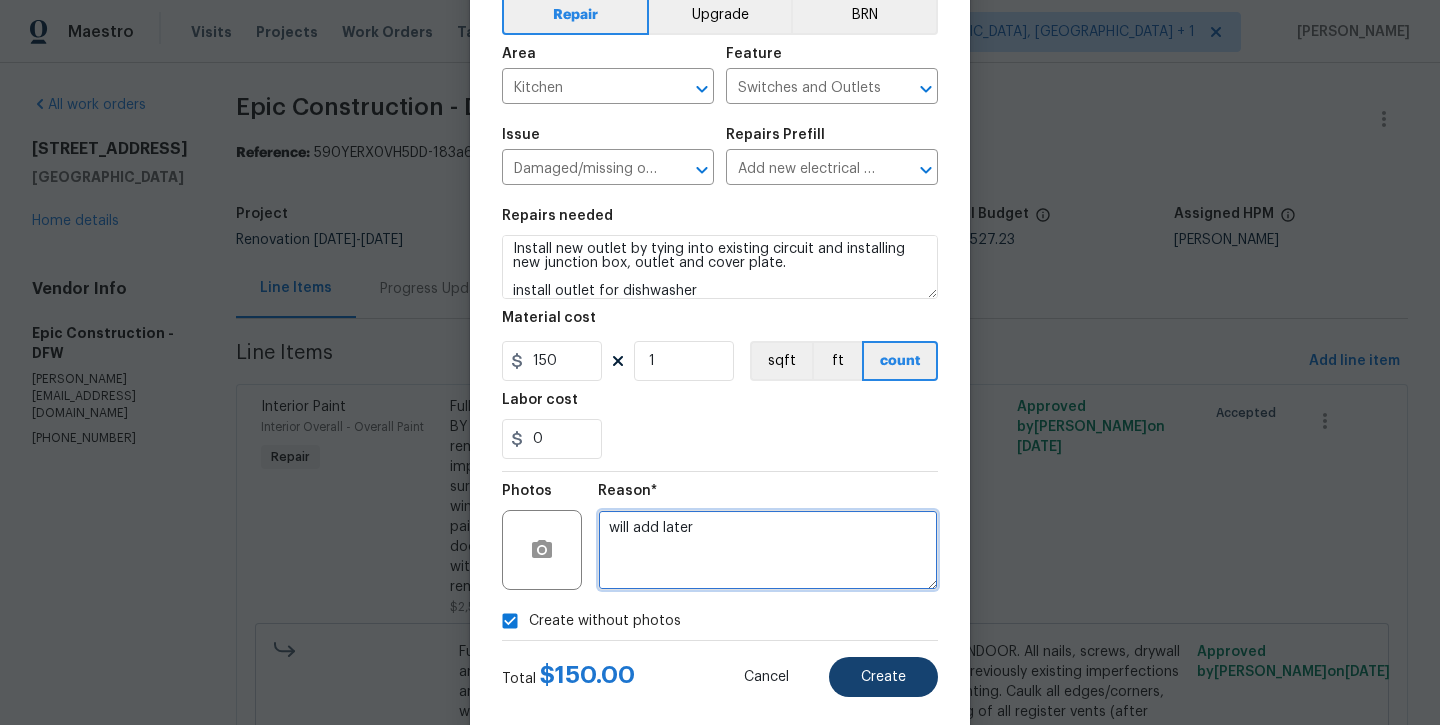 type on "will add later" 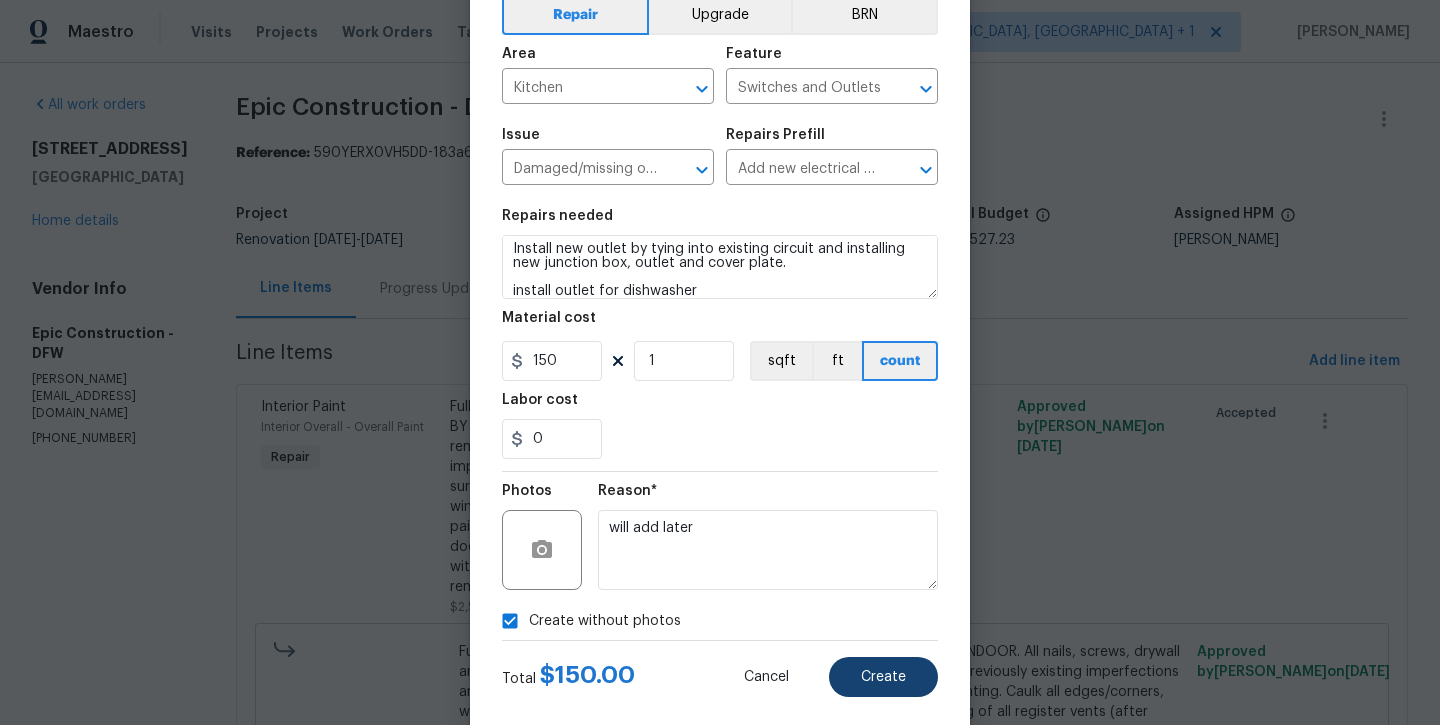 click on "Create" at bounding box center [883, 677] 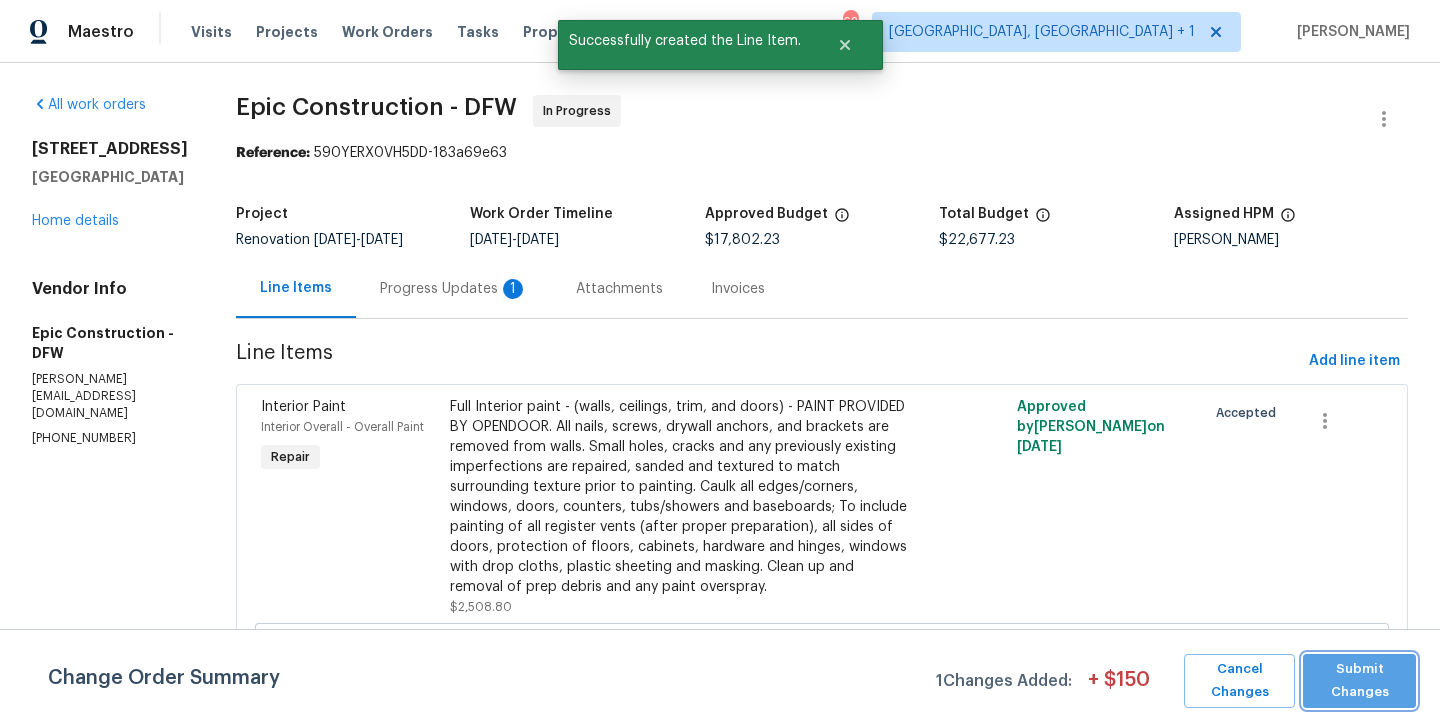 click on "Submit Changes" at bounding box center [1359, 681] 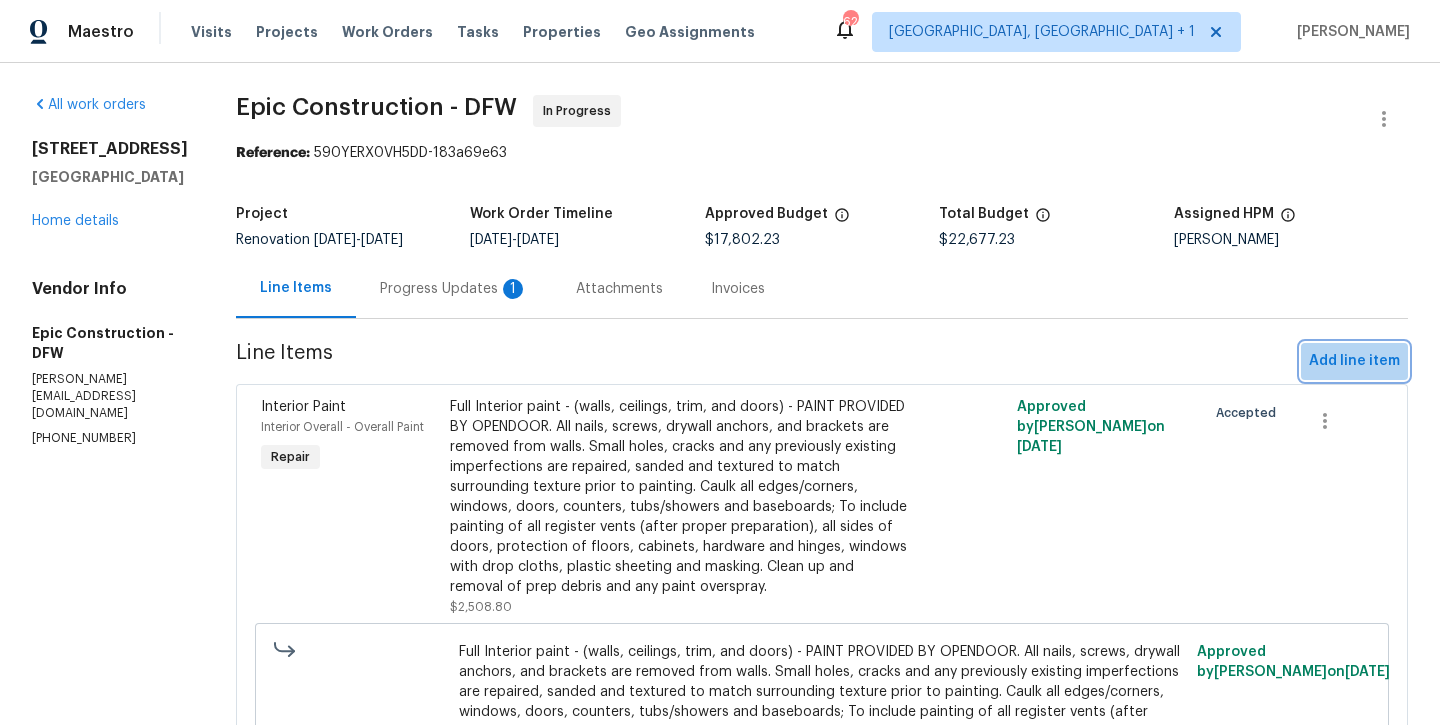 click on "Add line item" at bounding box center [1354, 361] 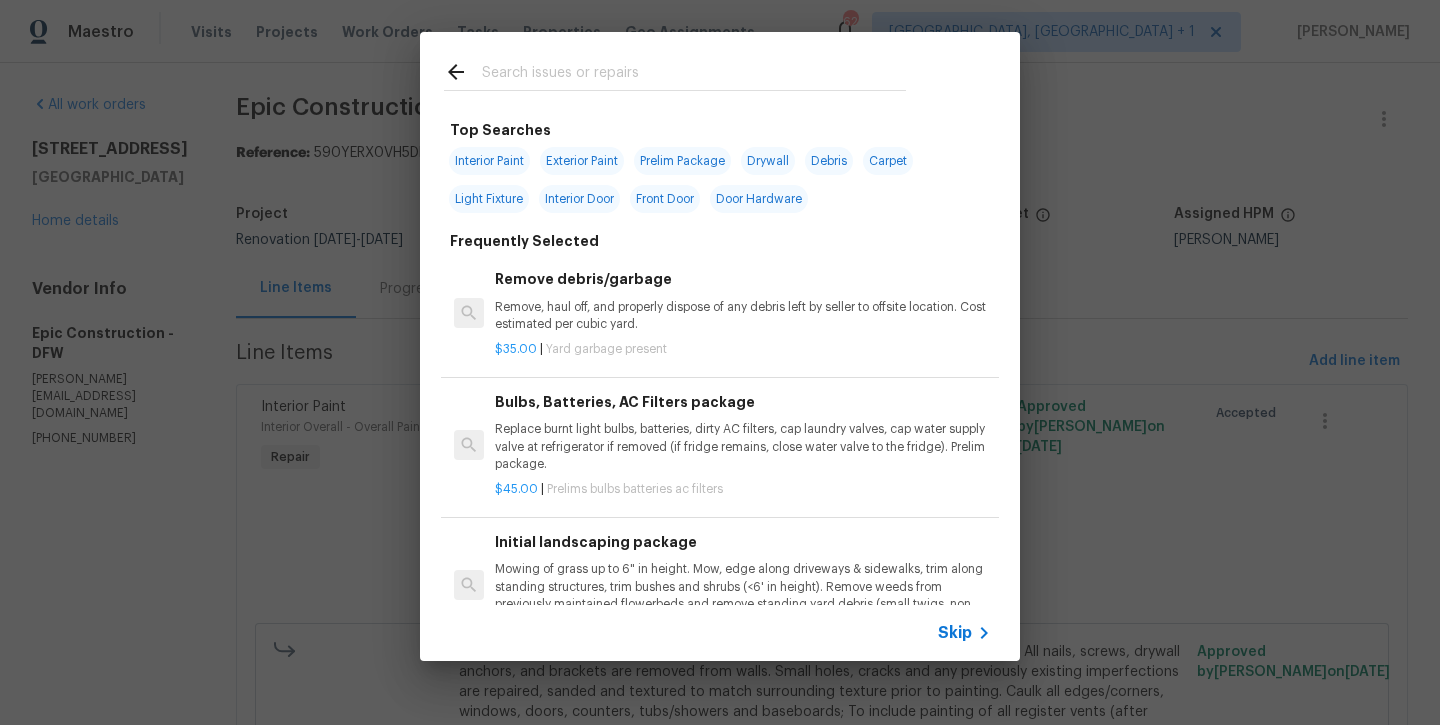 click at bounding box center (694, 75) 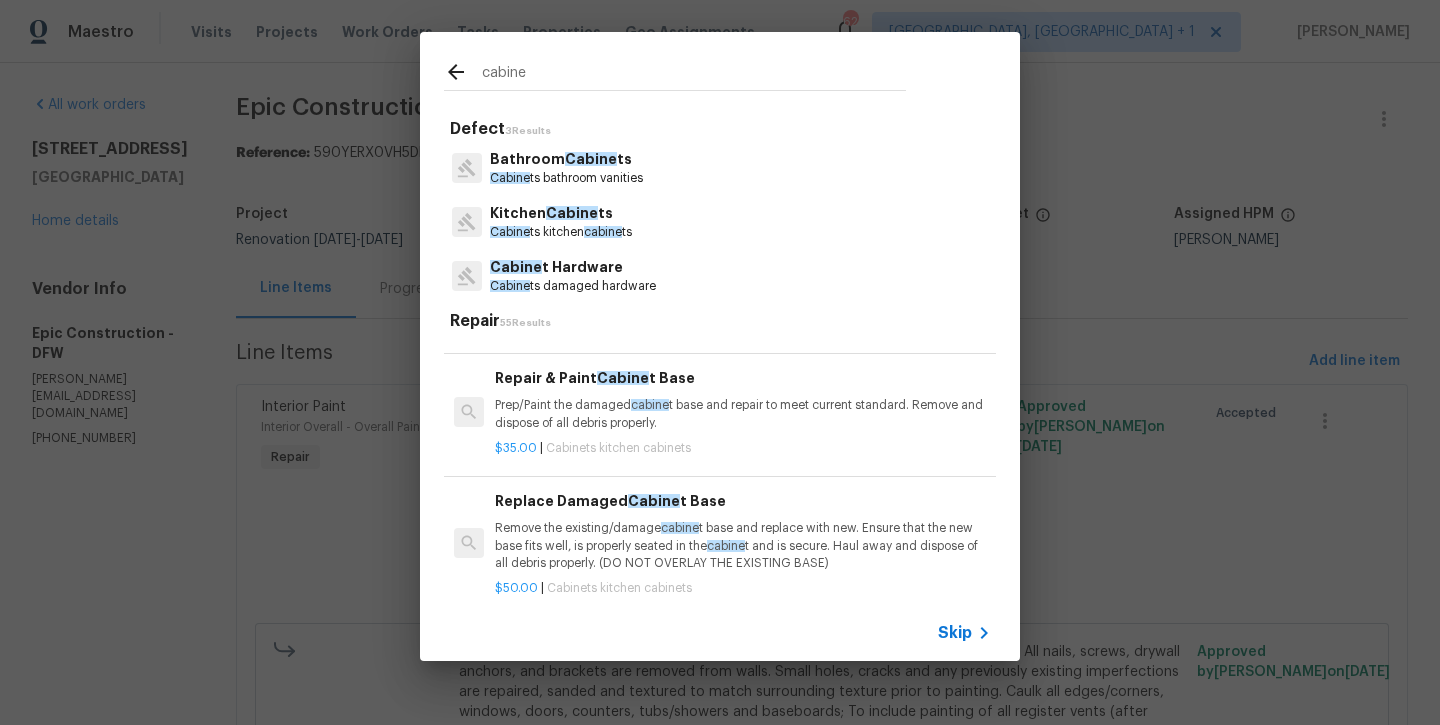 scroll, scrollTop: 1454, scrollLeft: 0, axis: vertical 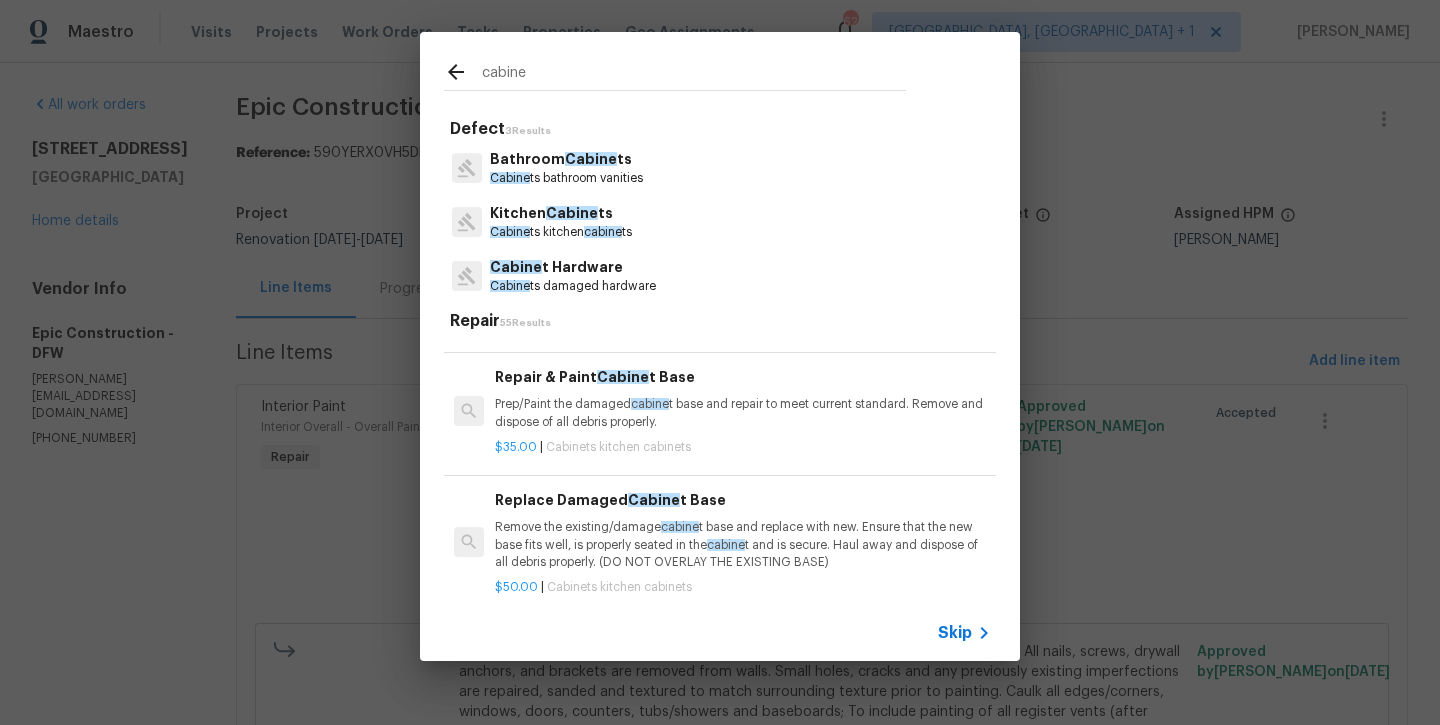 type on "cabine" 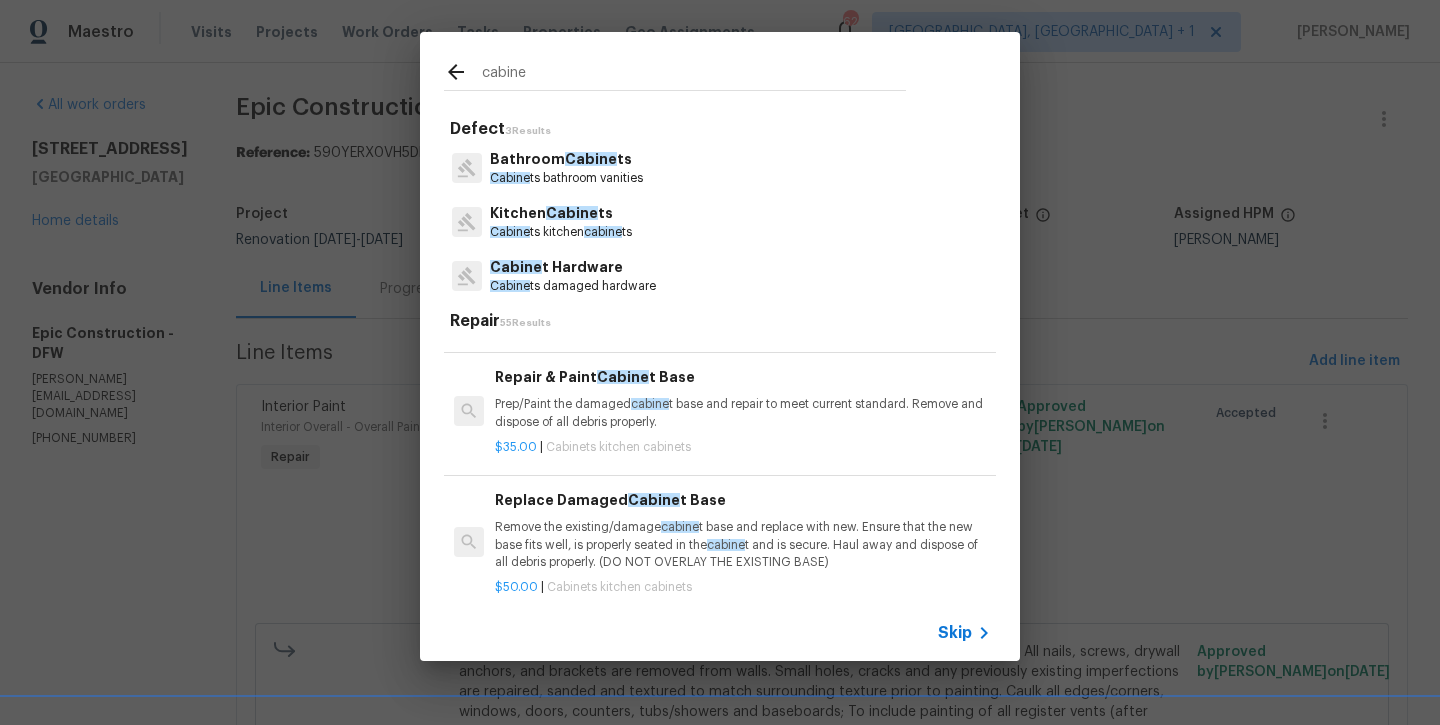 click on "Remove the existing/damage  cabine t base and replace with new. Ensure that the new base fits well, is properly seated in the  cabine t and is secure. Haul away and dispose of all debris properly. (DO NOT OVERLAY THE EXISTING BASE)" at bounding box center [743, 544] 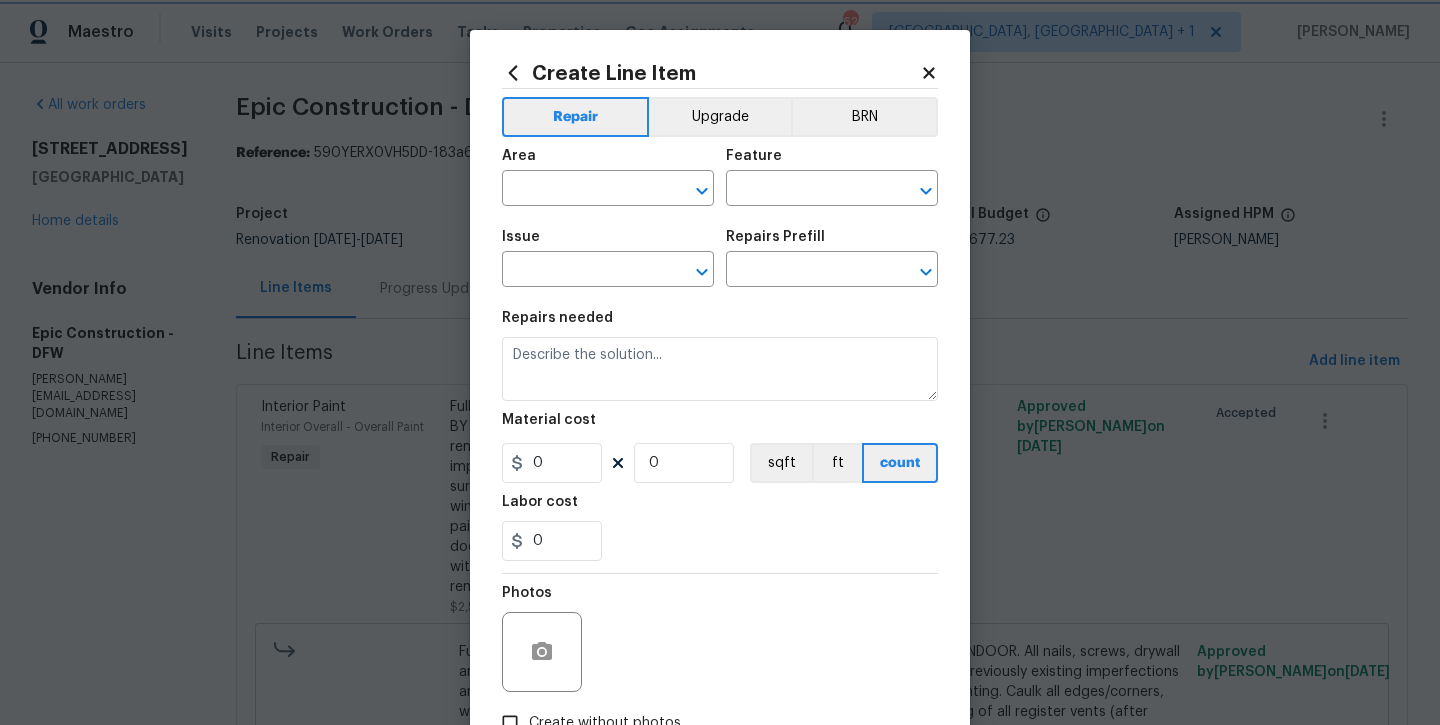 type on "Cabinets" 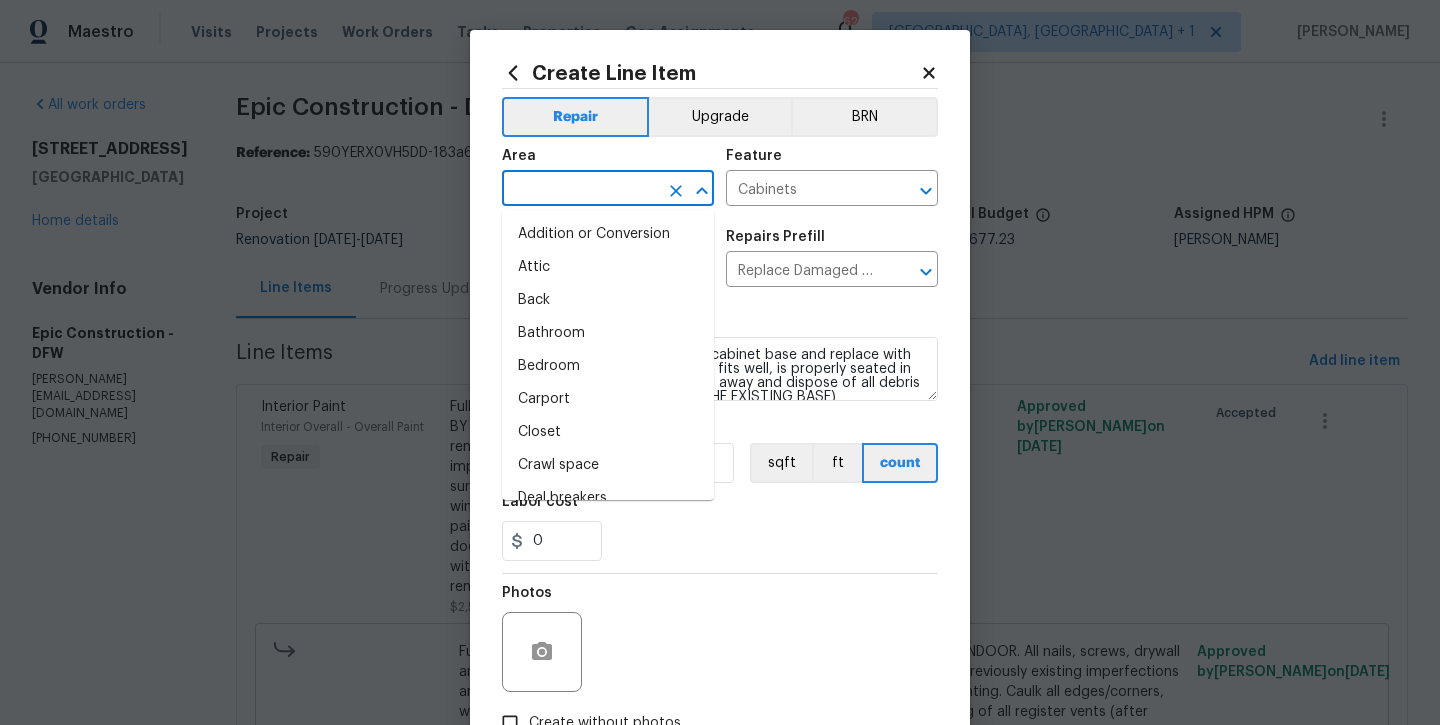 click at bounding box center (580, 190) 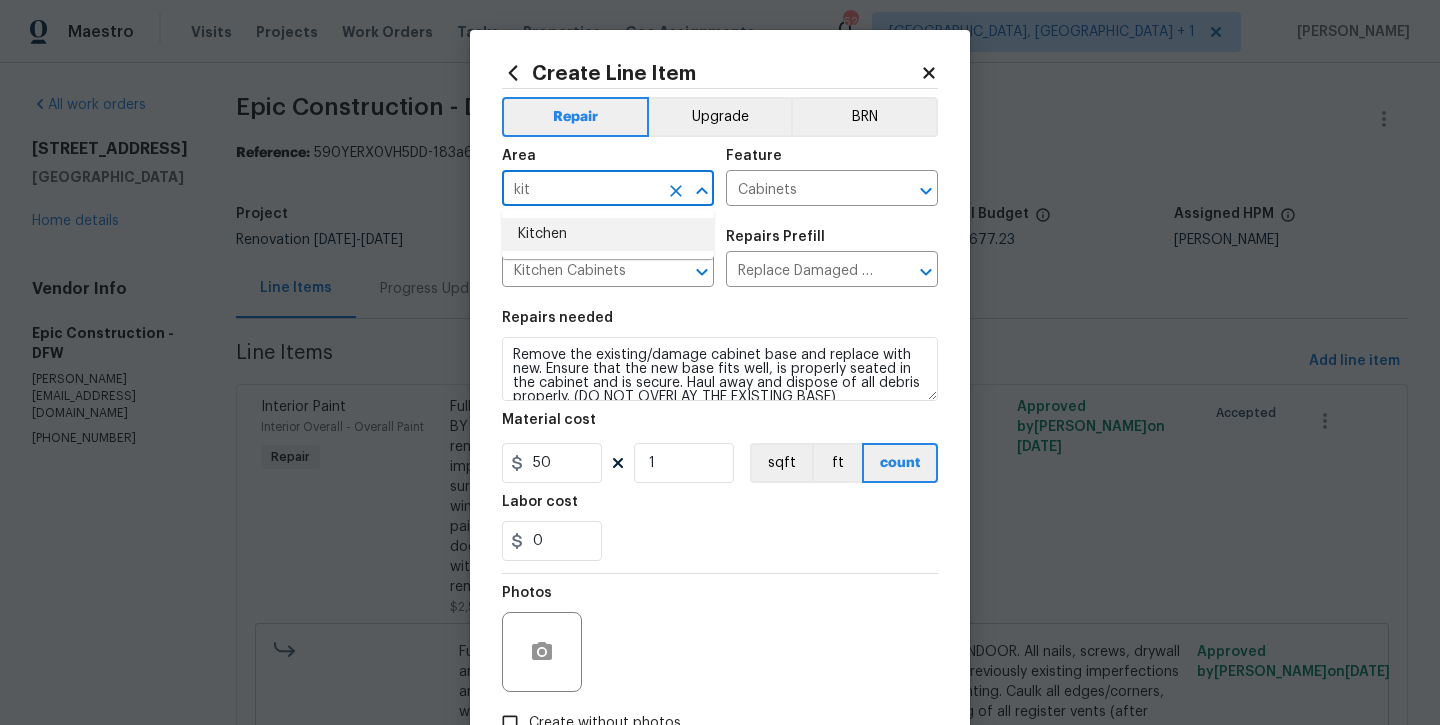 click on "Kitchen" at bounding box center (608, 234) 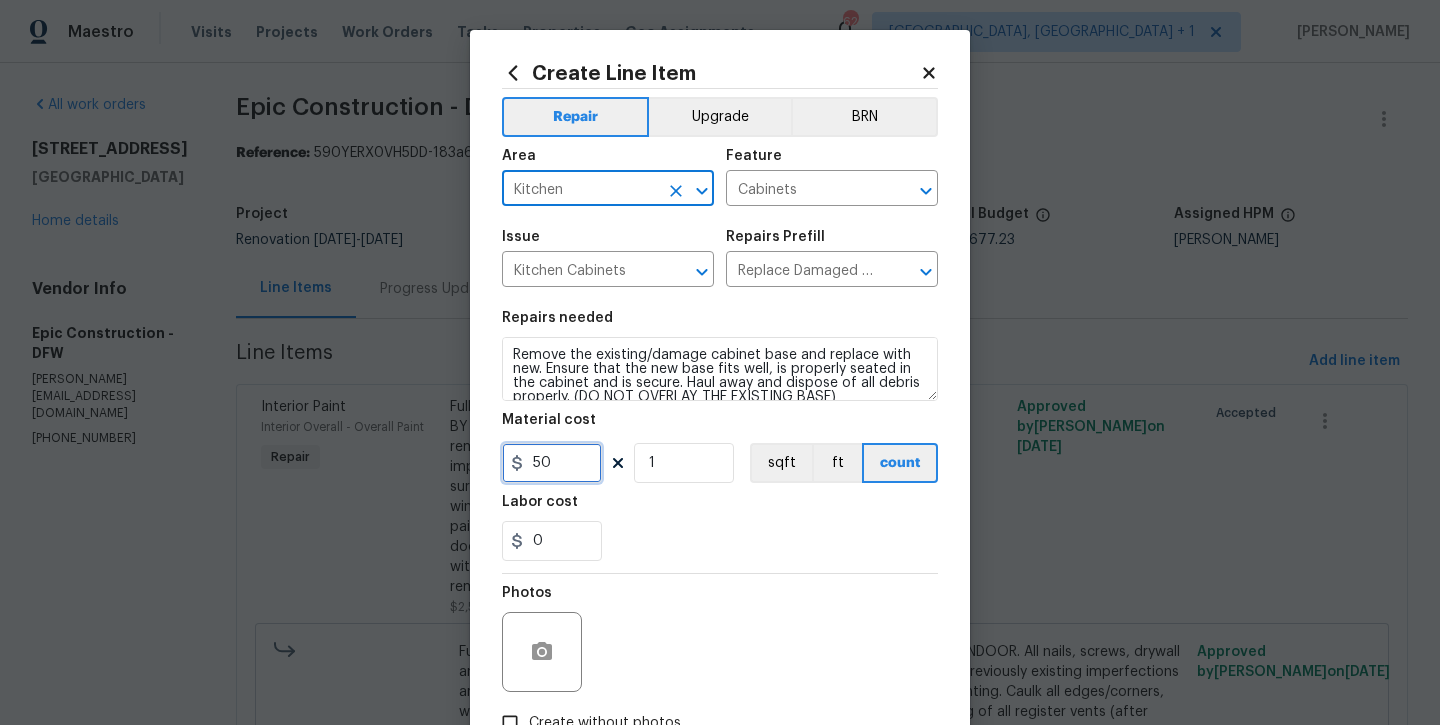 click on "50" at bounding box center (552, 463) 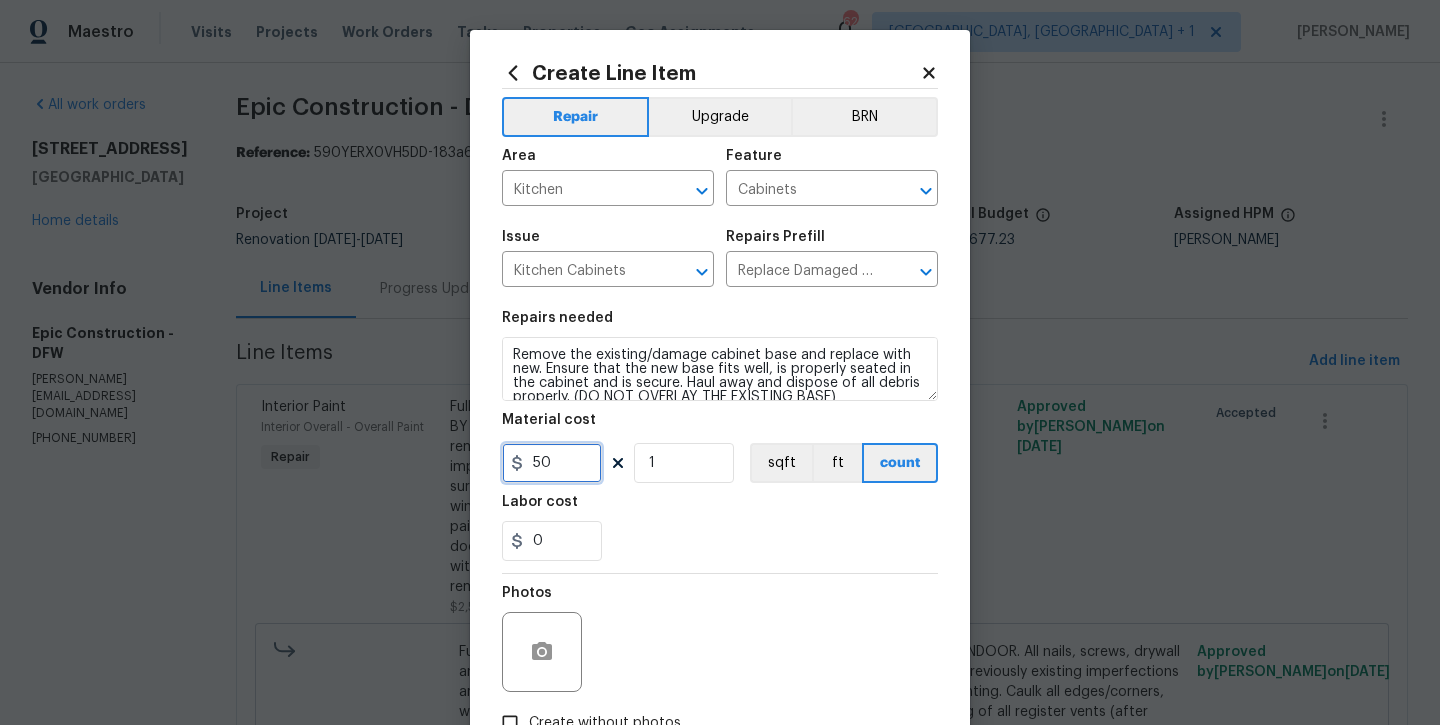 click on "50" at bounding box center [552, 463] 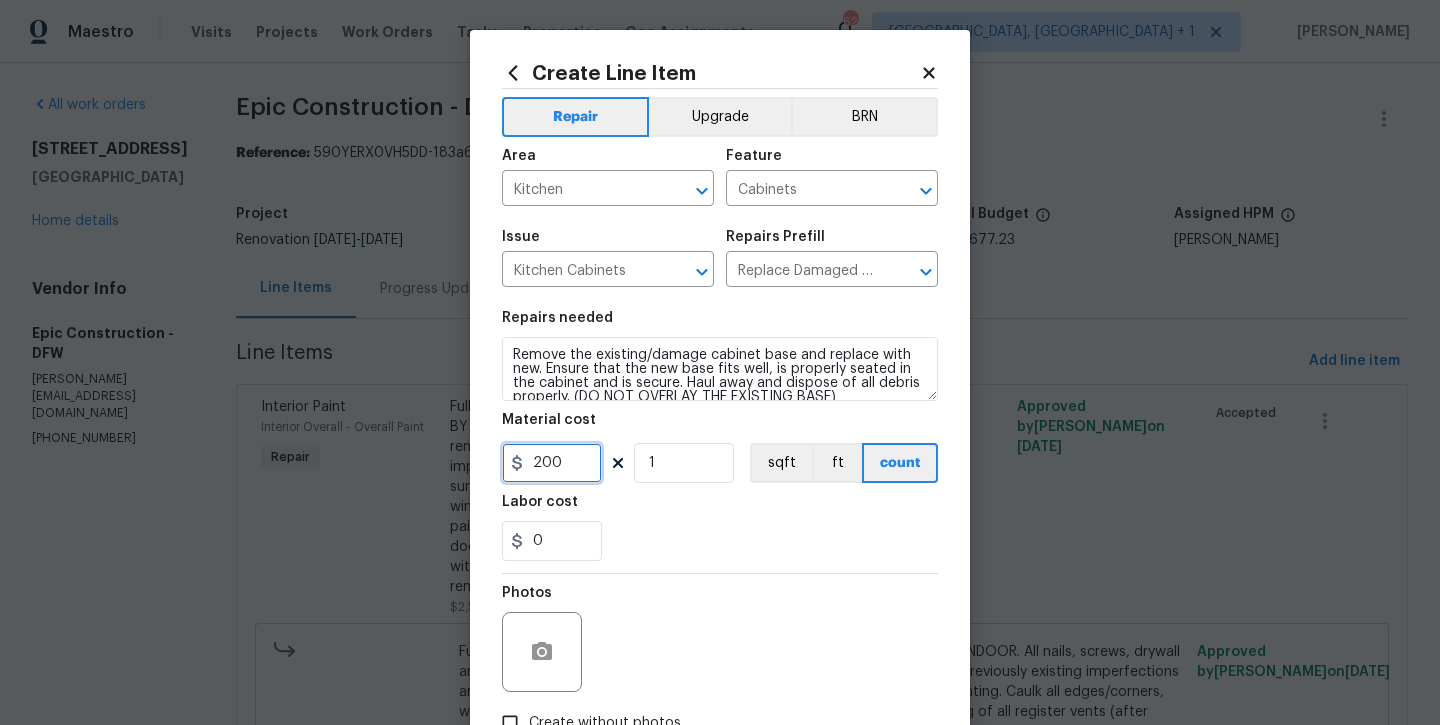 type on "200" 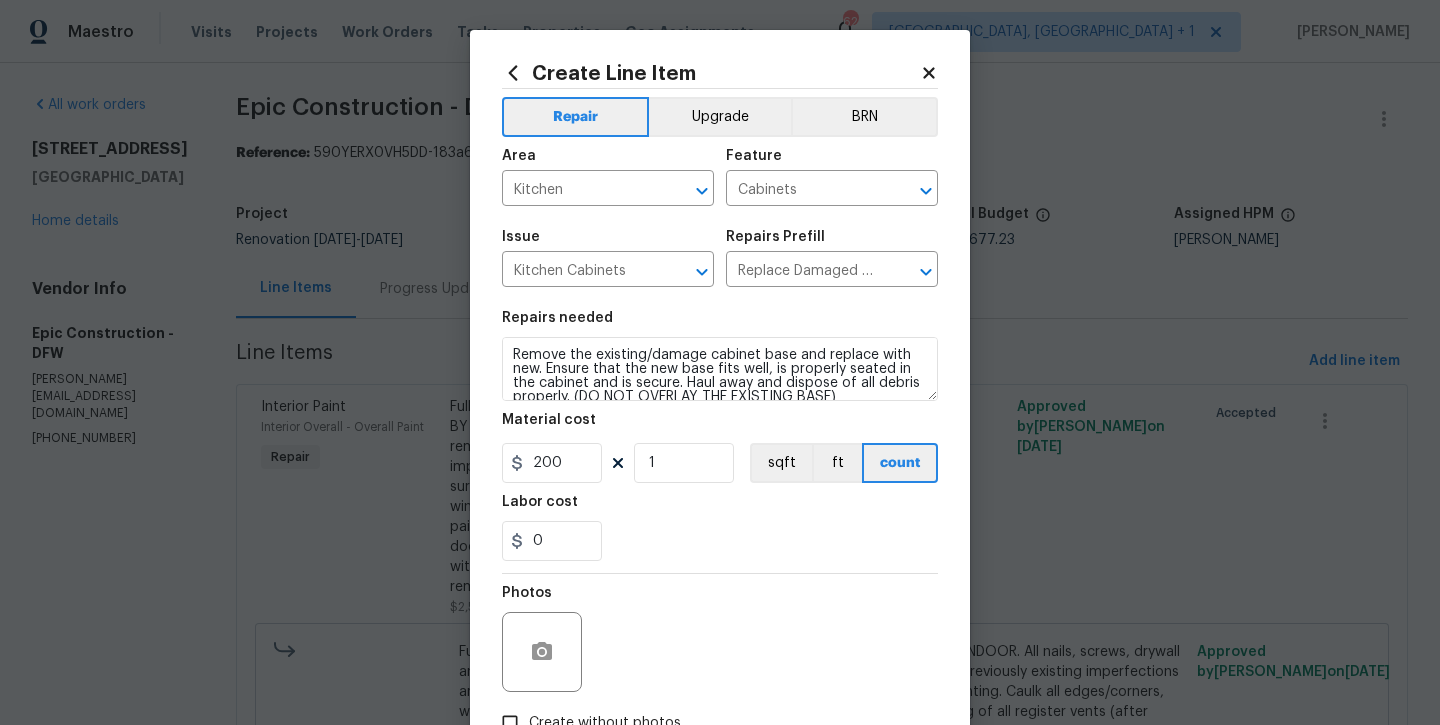 click on "0" at bounding box center [720, 541] 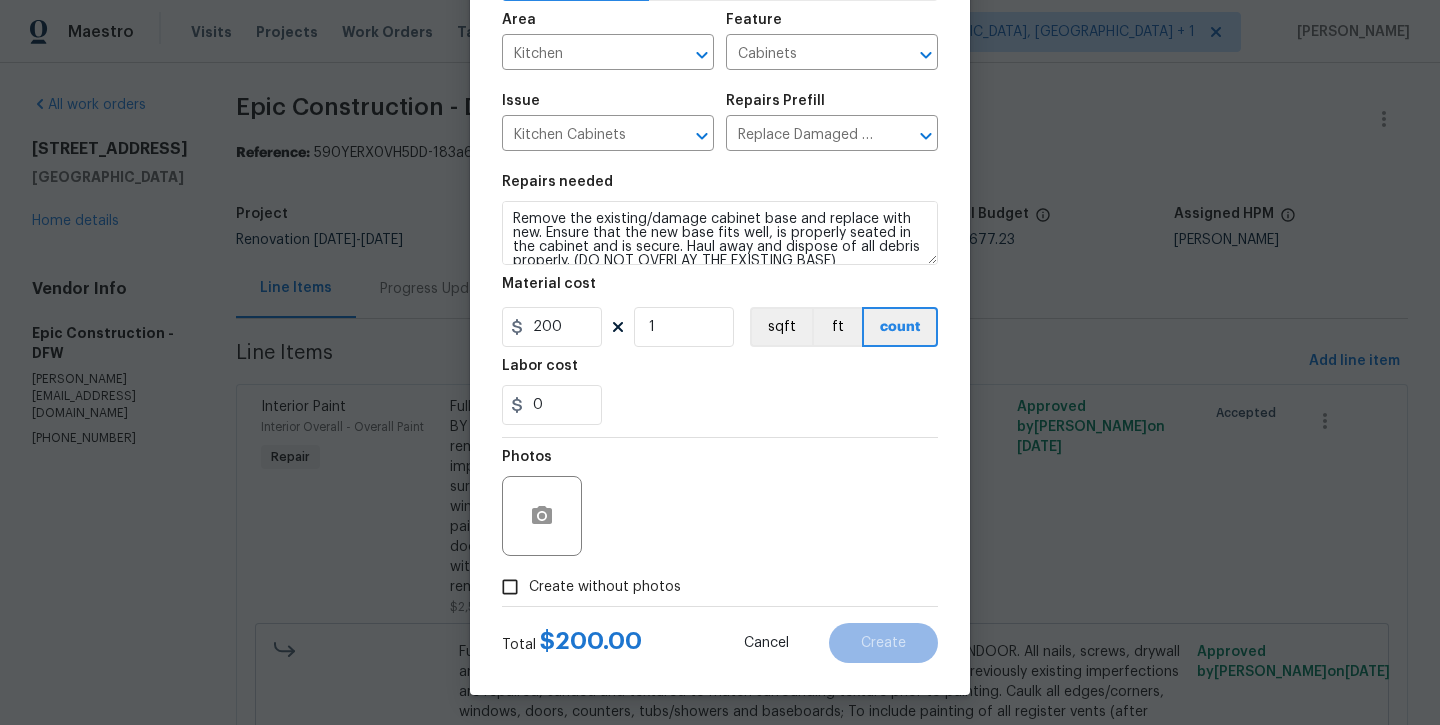 scroll, scrollTop: 136, scrollLeft: 0, axis: vertical 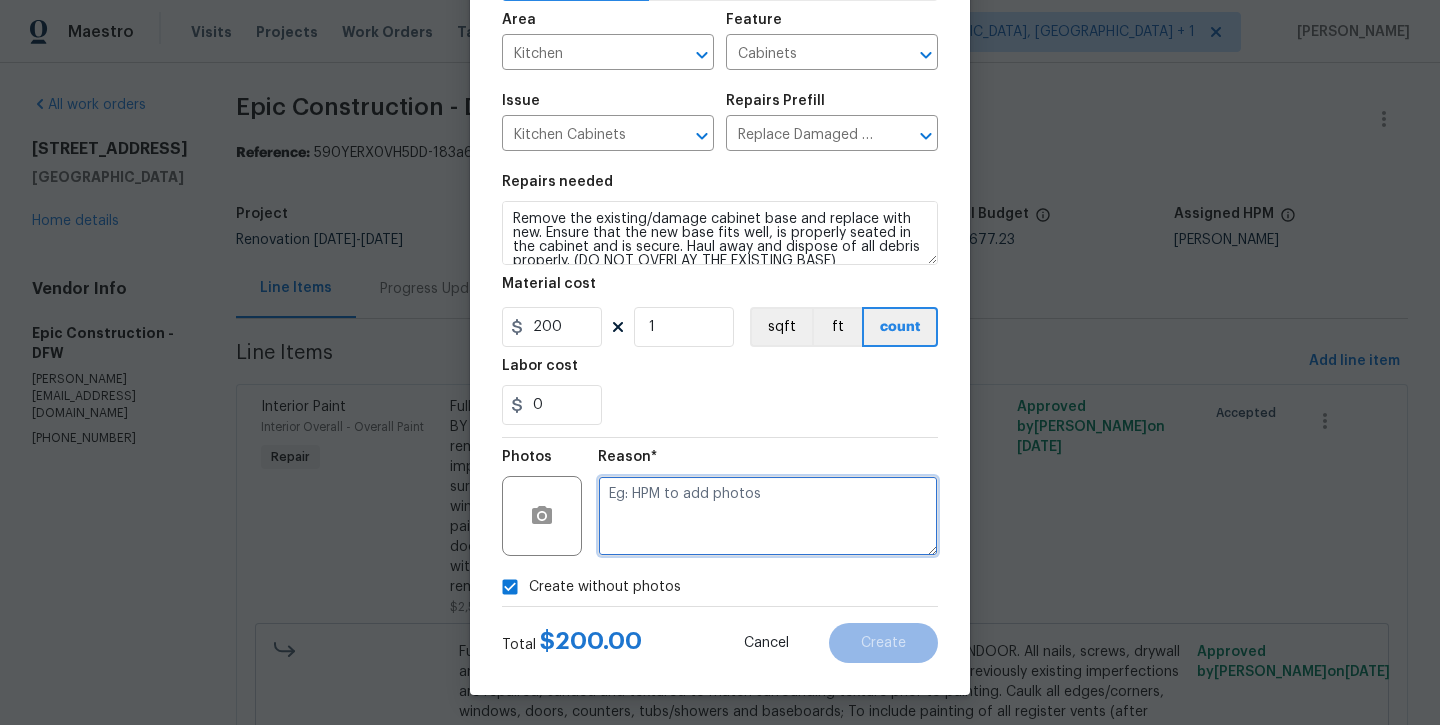 click at bounding box center (768, 516) 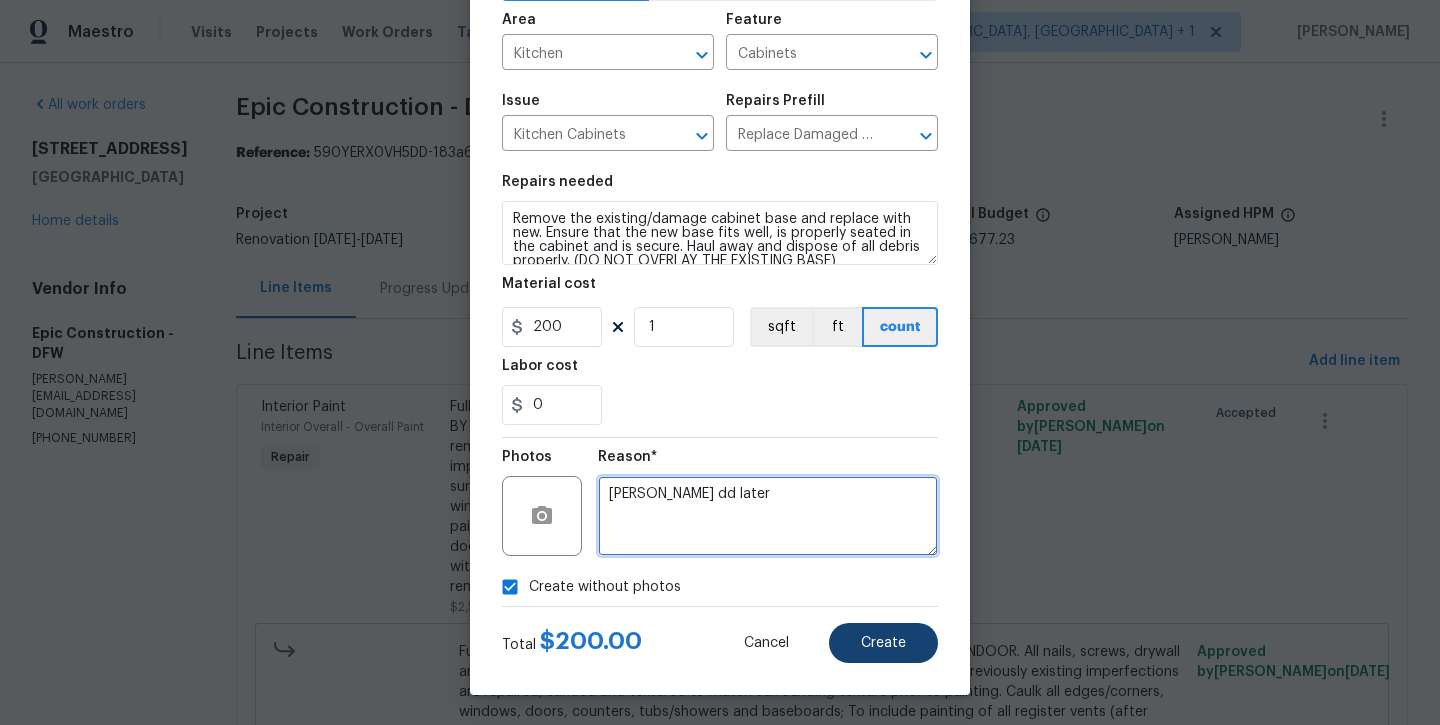 type on "willa dd later" 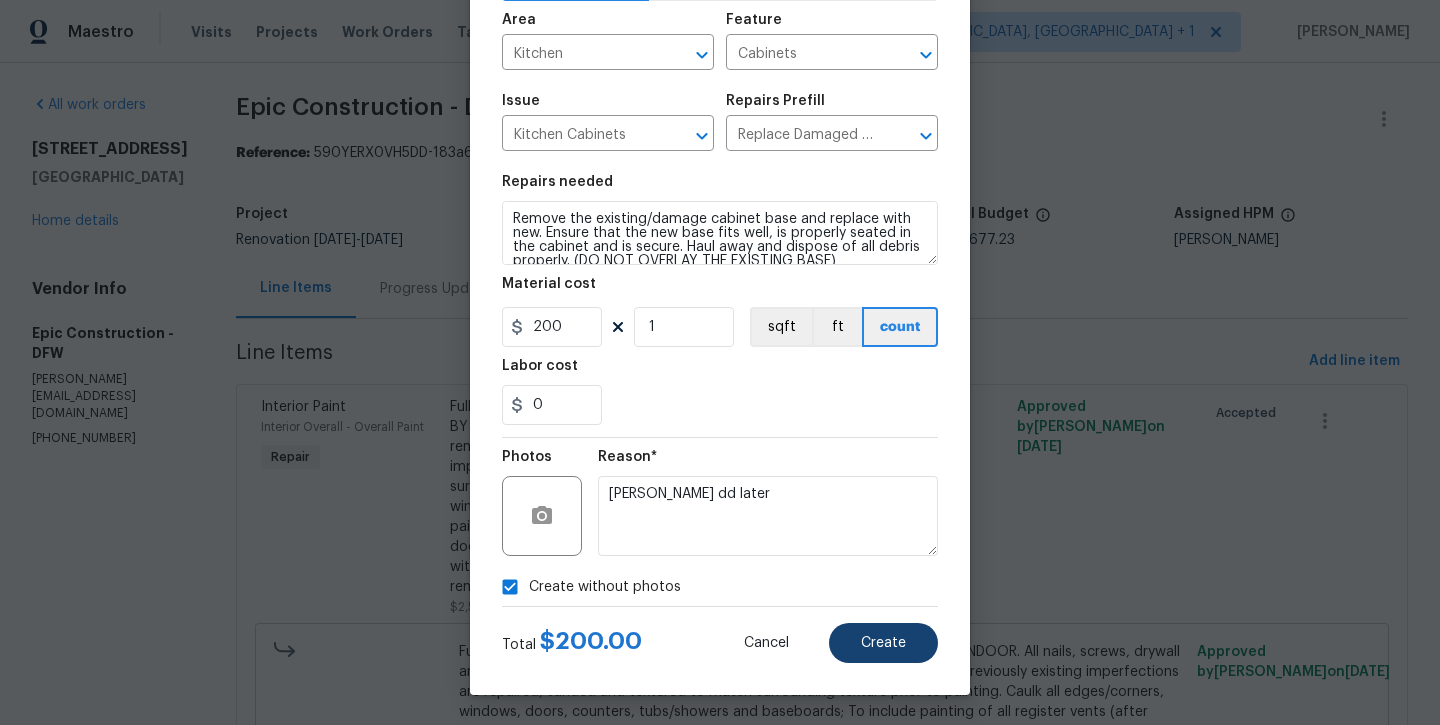 click on "Create" at bounding box center [883, 643] 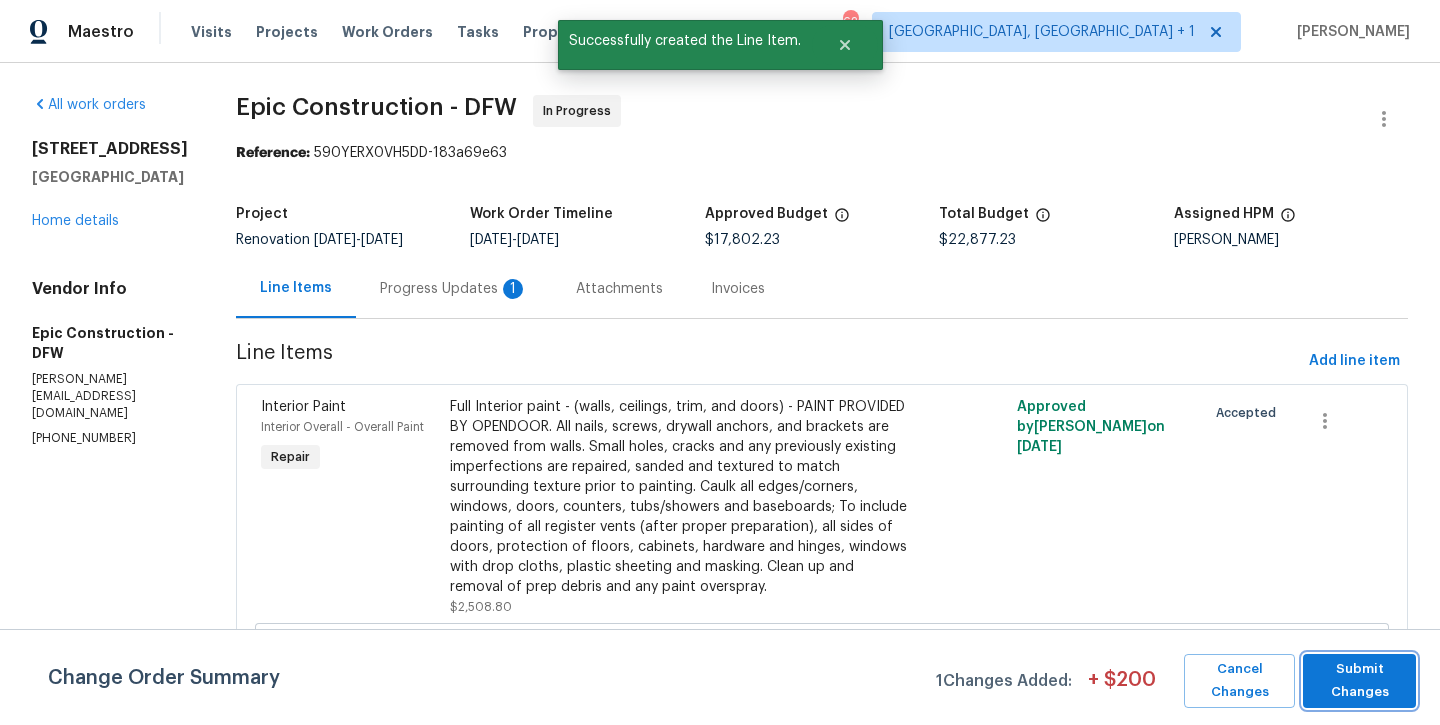 click on "Submit Changes" at bounding box center [1359, 681] 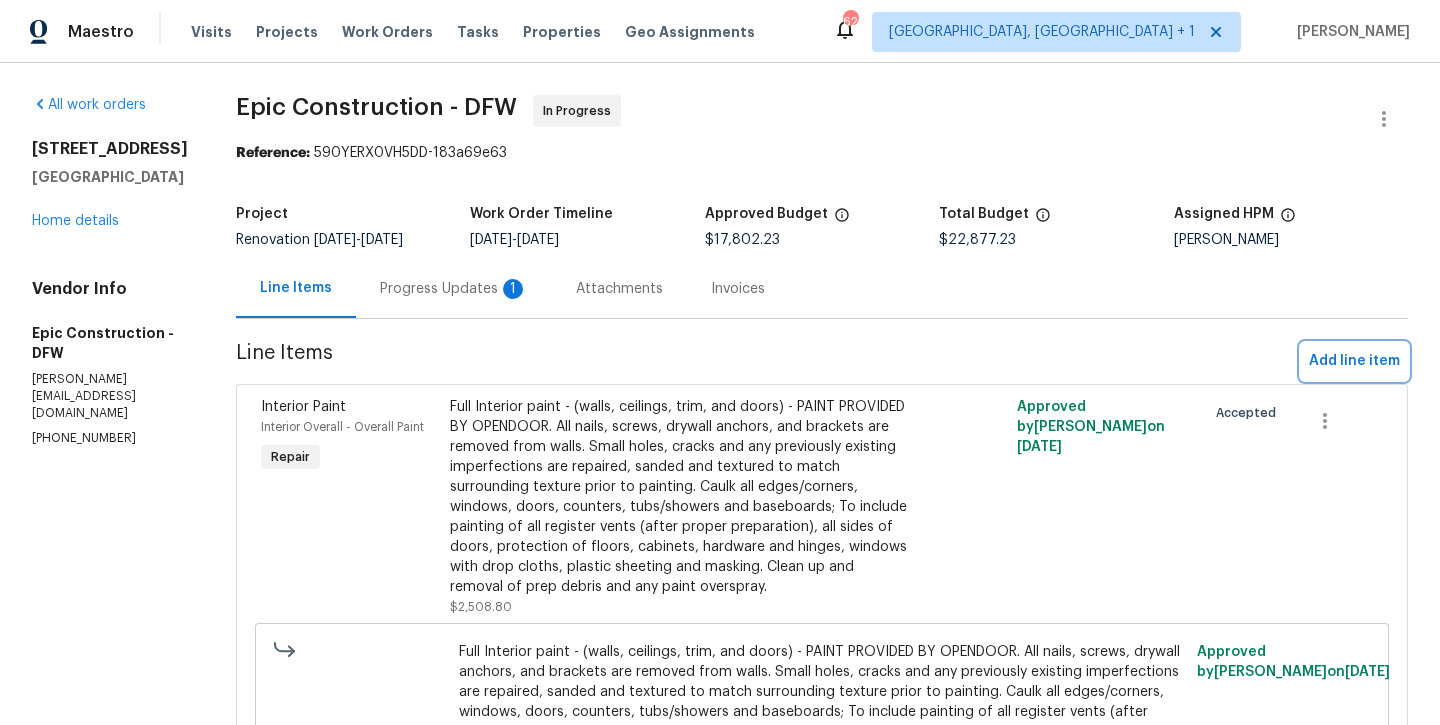 click on "Add line item" at bounding box center [1354, 361] 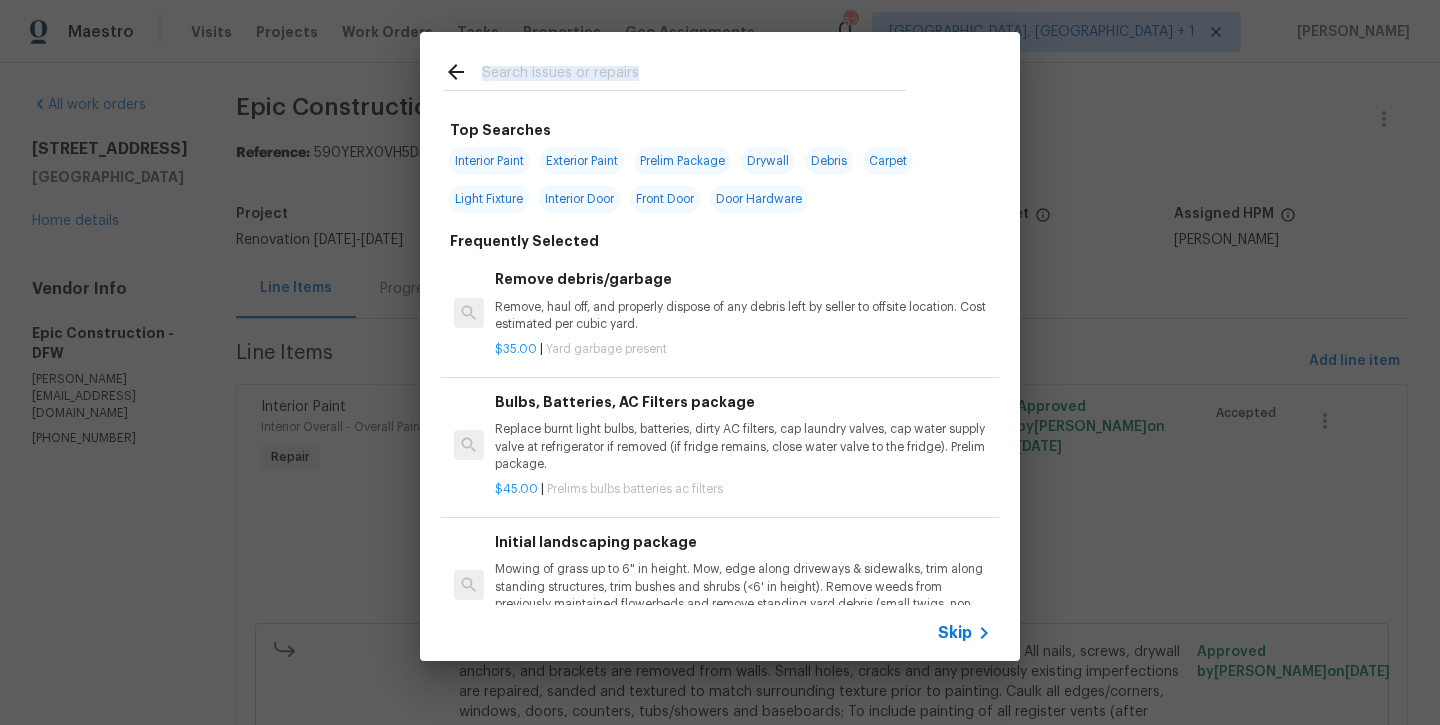 click at bounding box center (675, 75) 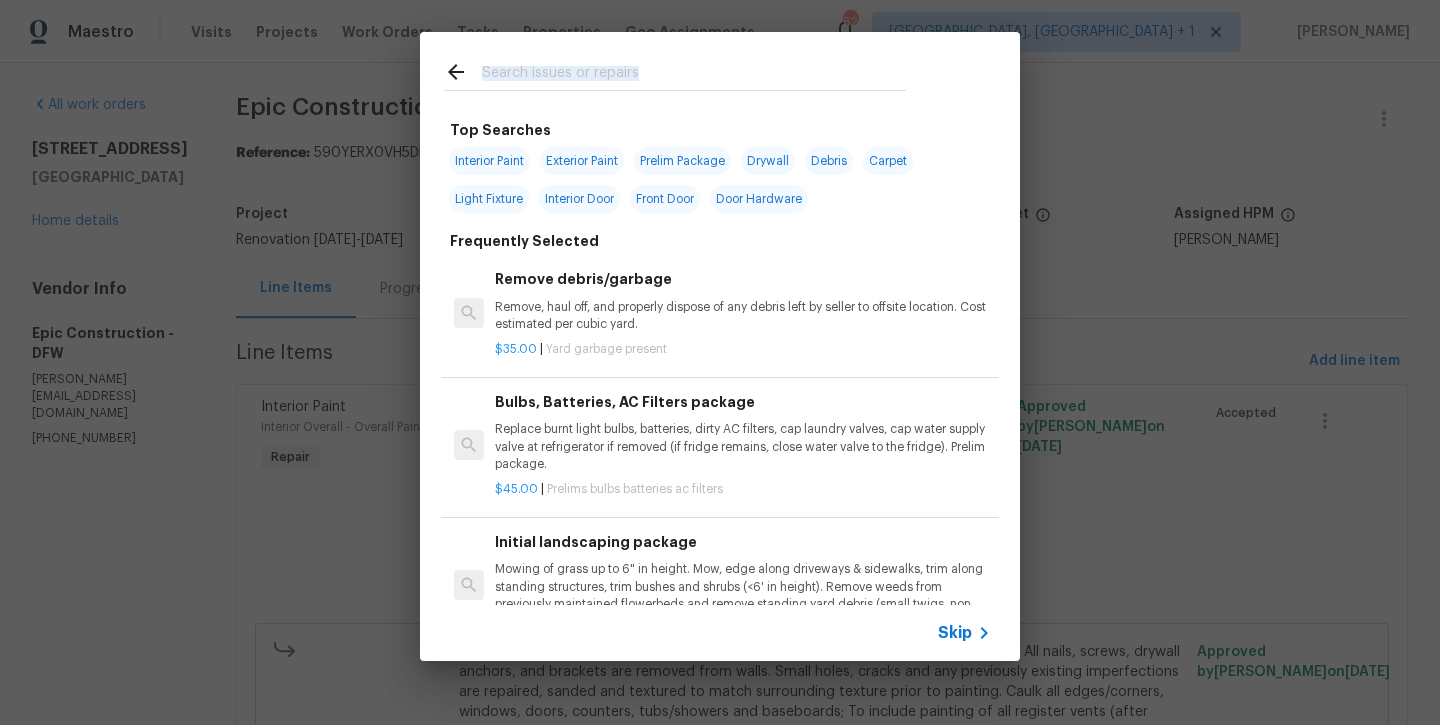 click at bounding box center (694, 75) 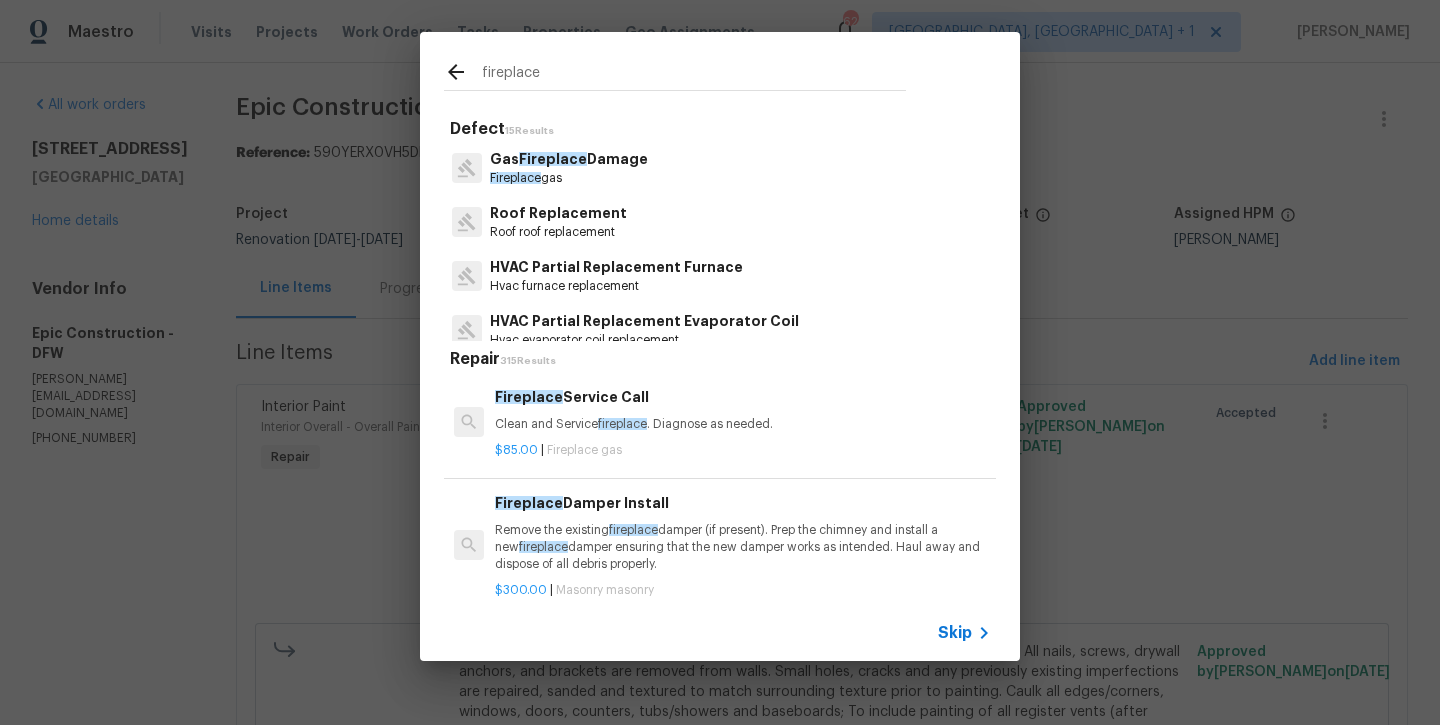 scroll, scrollTop: 0, scrollLeft: 0, axis: both 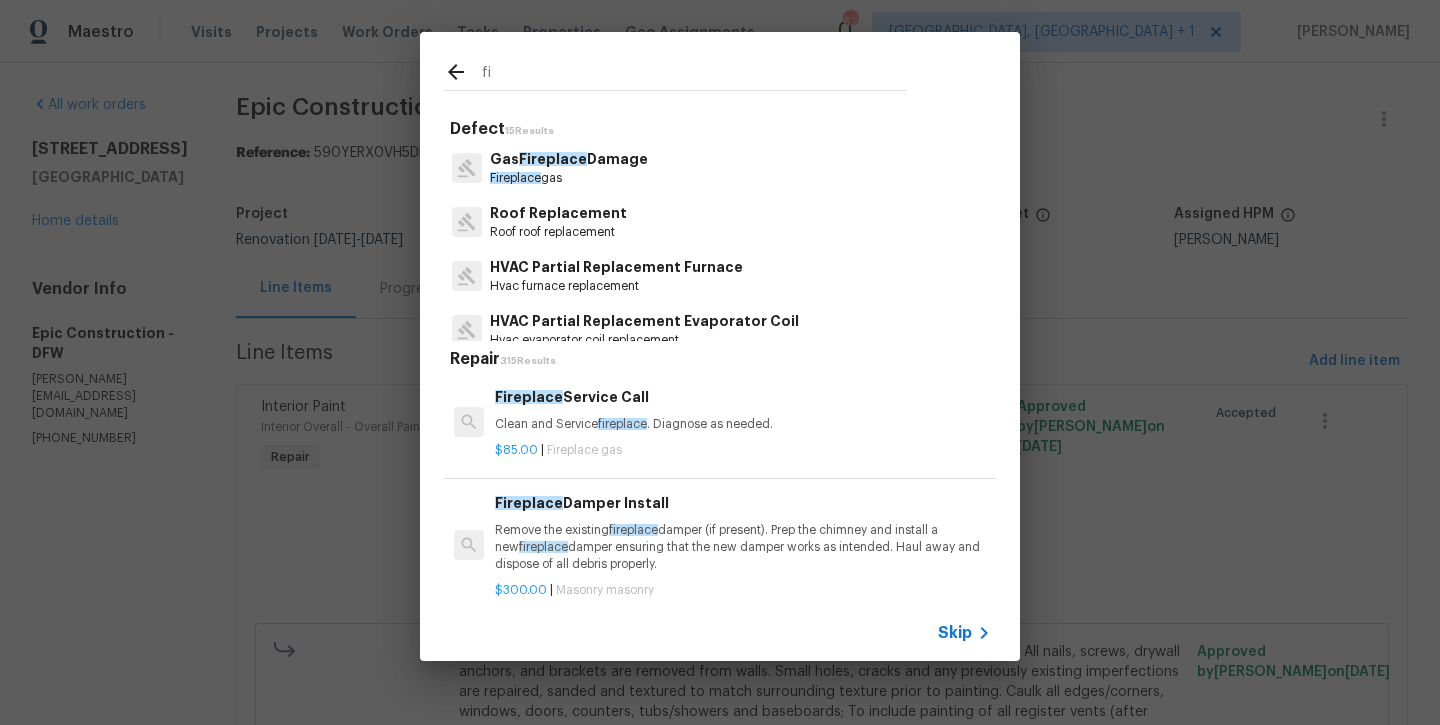 type on "f" 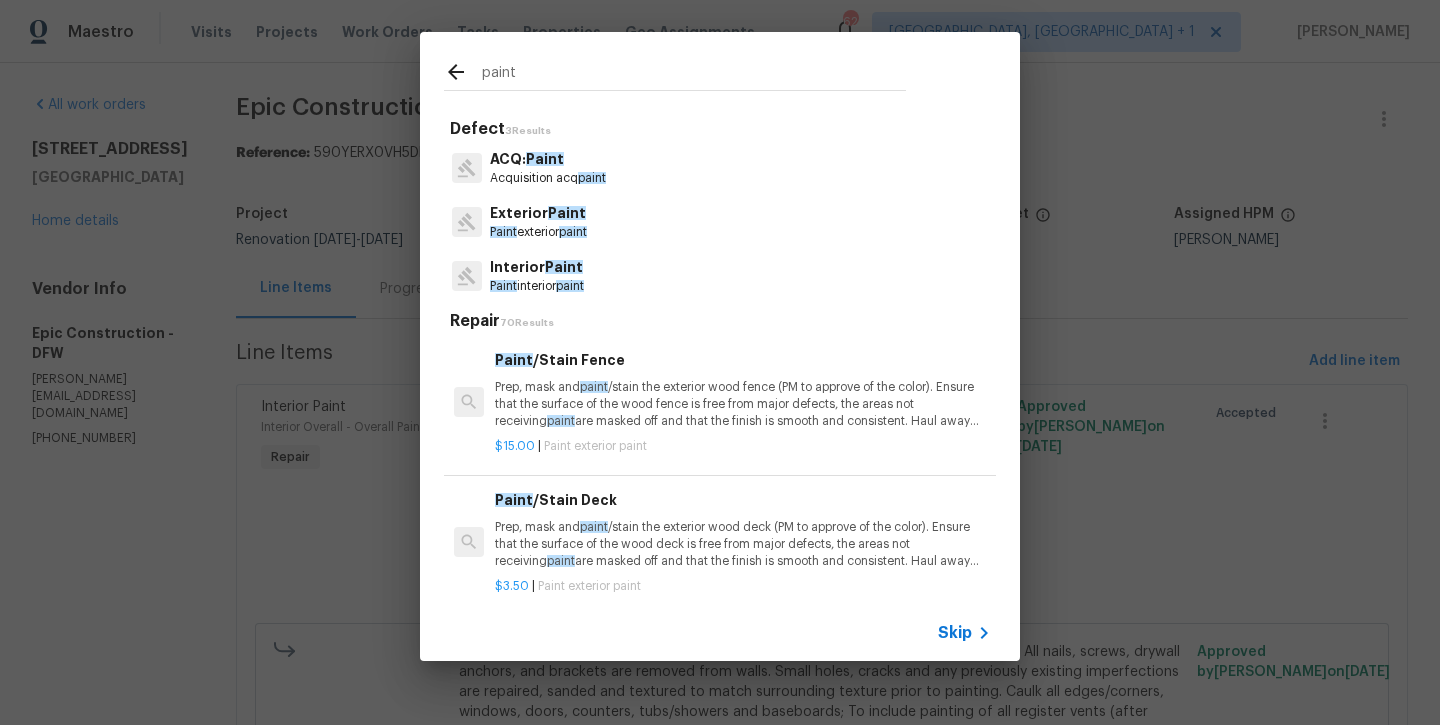 type on "paint" 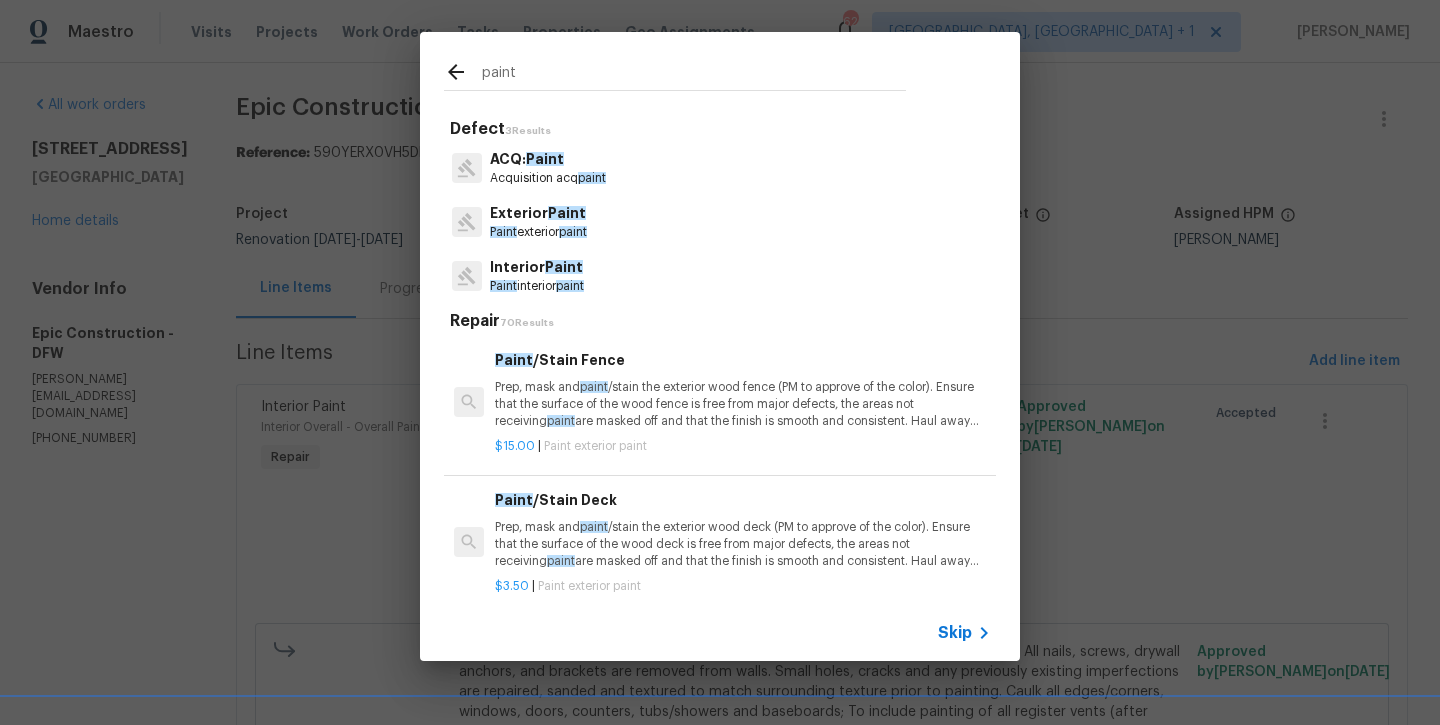 click on "Paint" at bounding box center (564, 267) 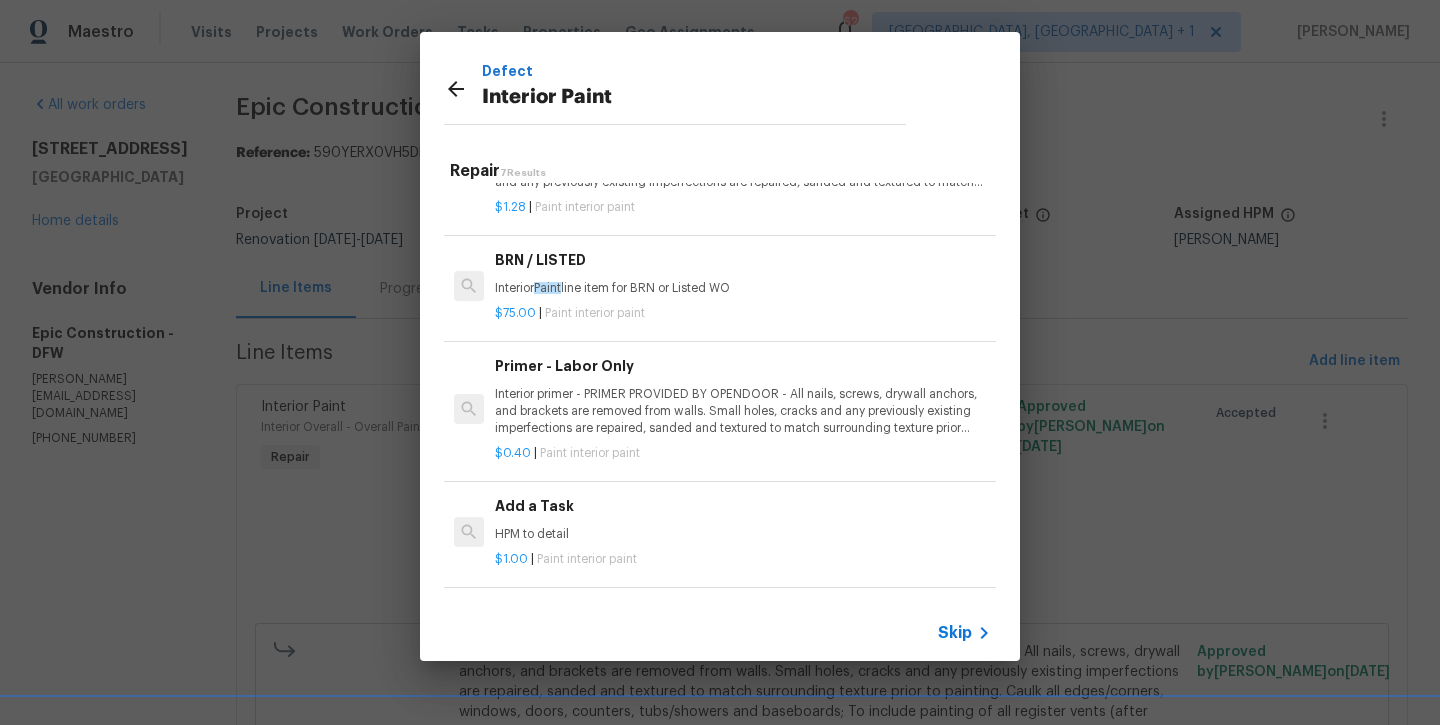 scroll, scrollTop: 332, scrollLeft: 0, axis: vertical 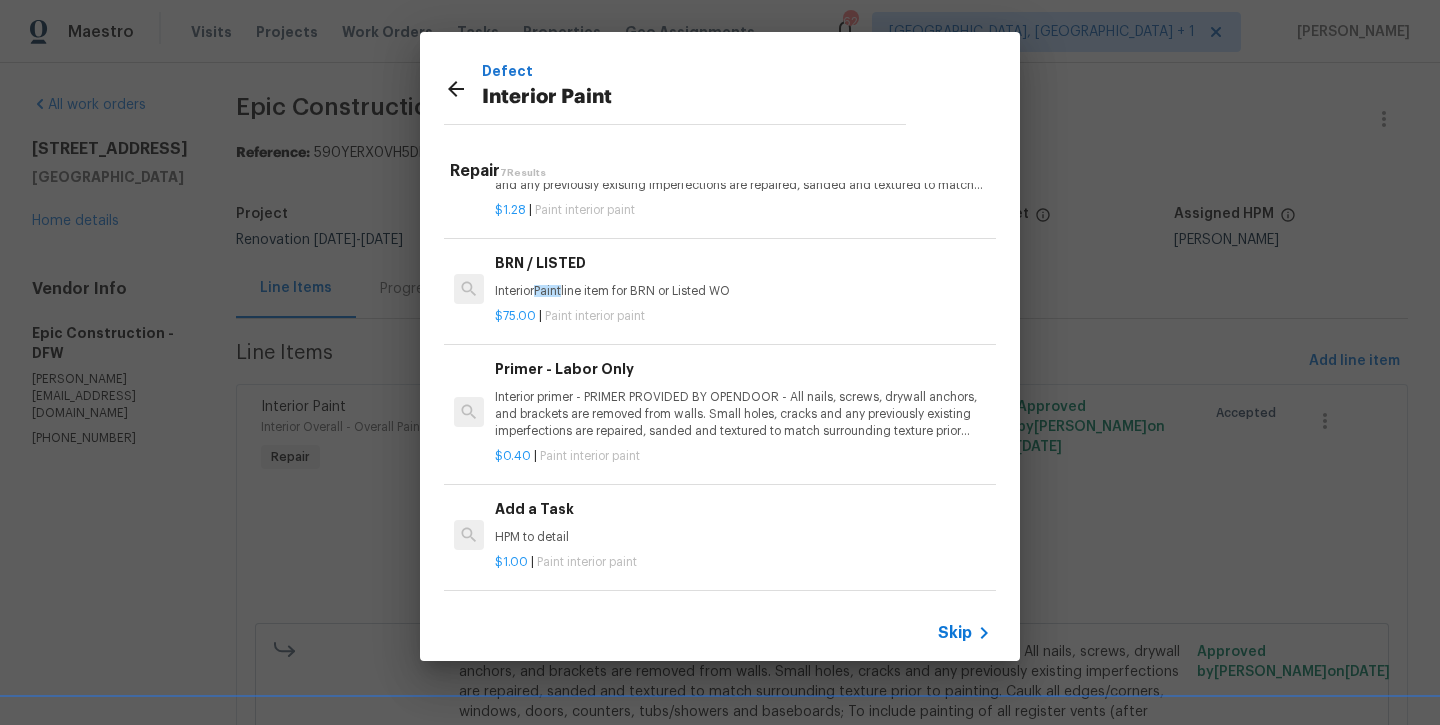 click on "Add a Task" at bounding box center [743, 509] 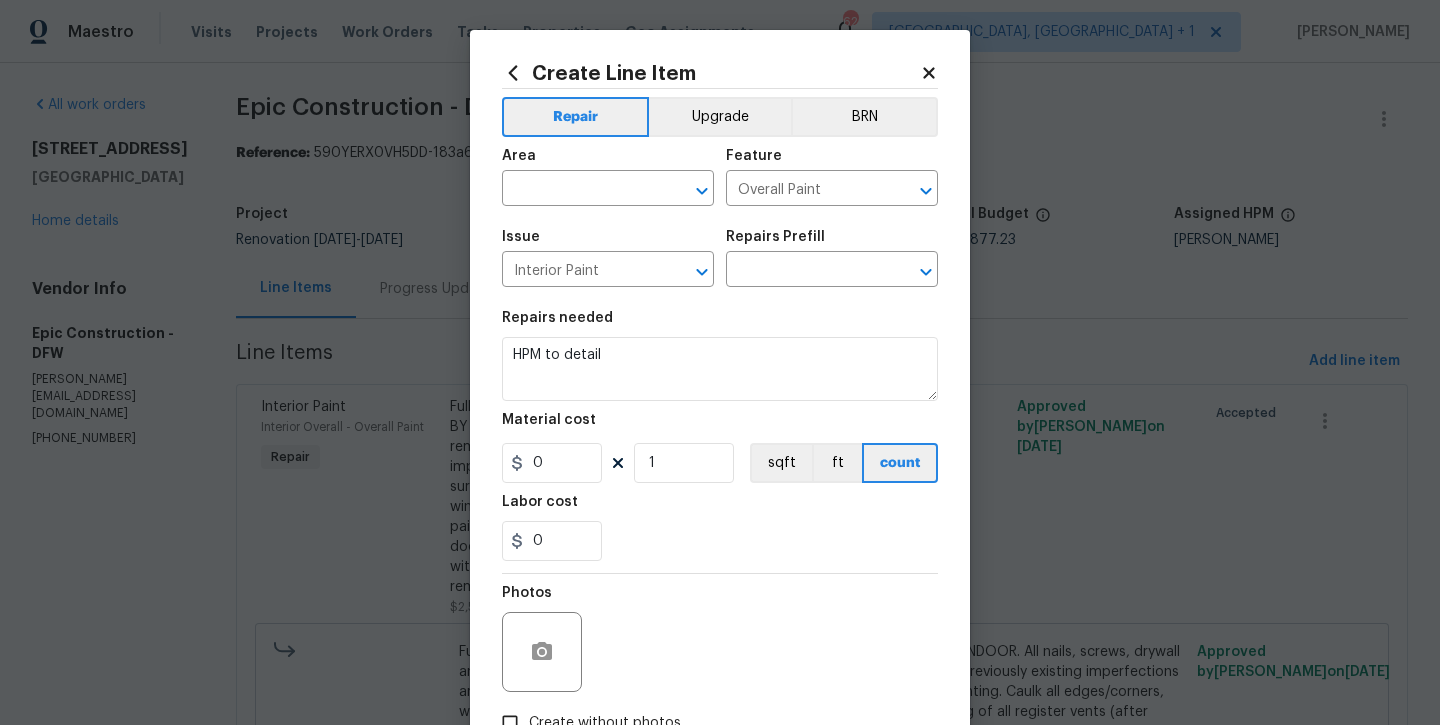 type on "Add a Task $1.00" 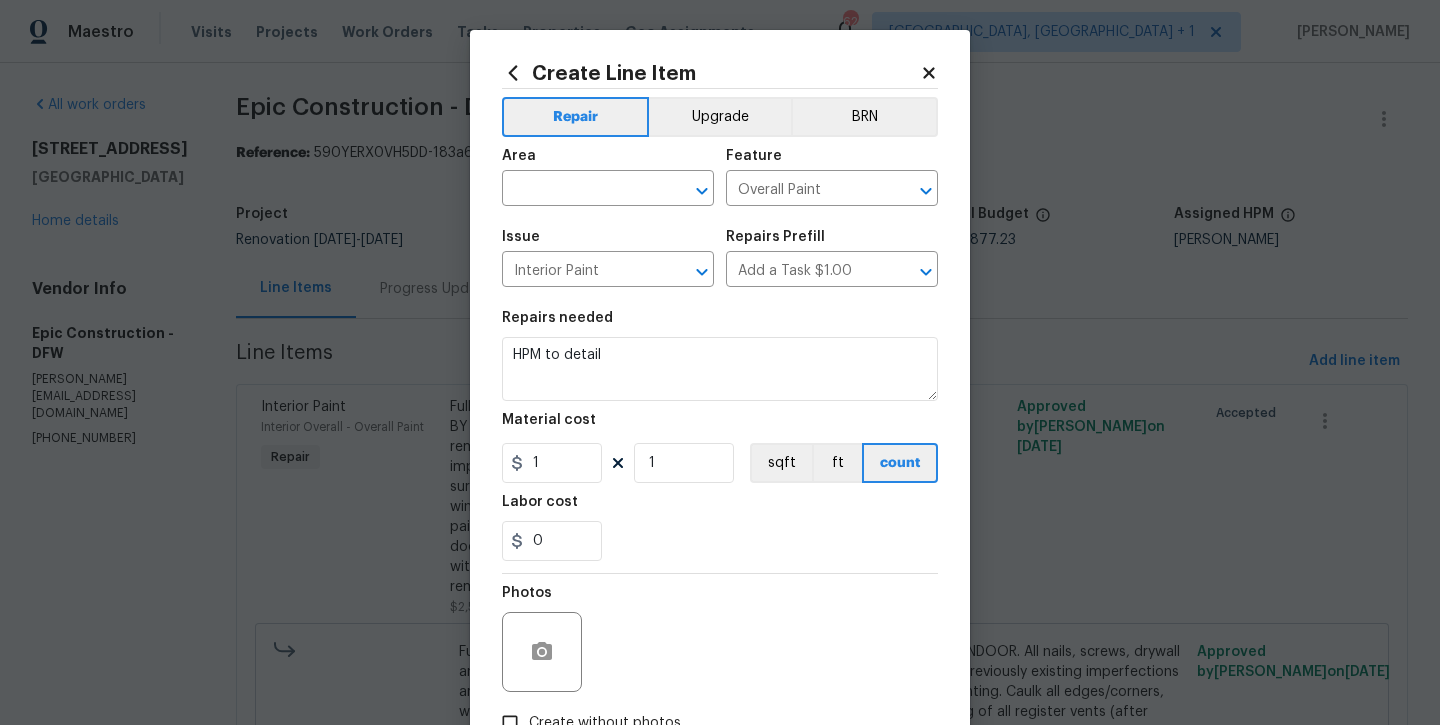 click on "Area" at bounding box center (608, 162) 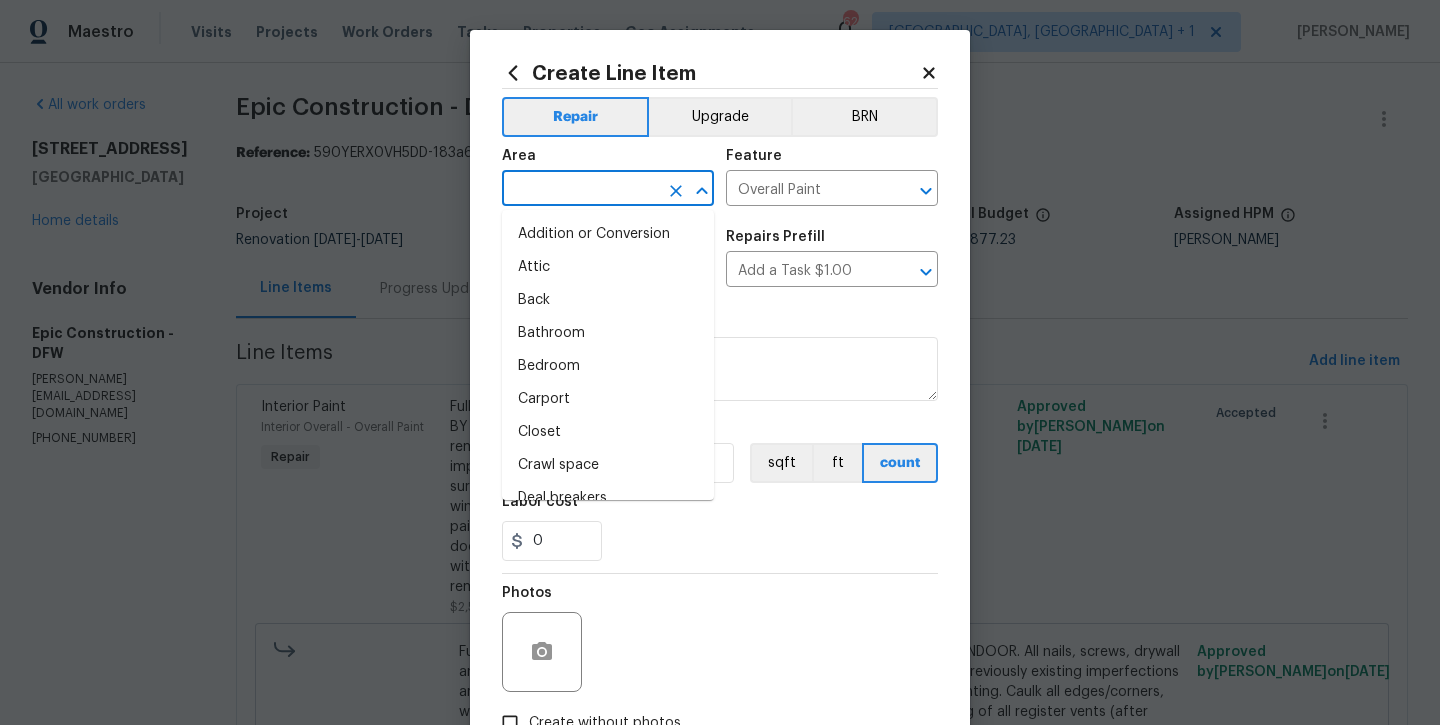 click at bounding box center (580, 190) 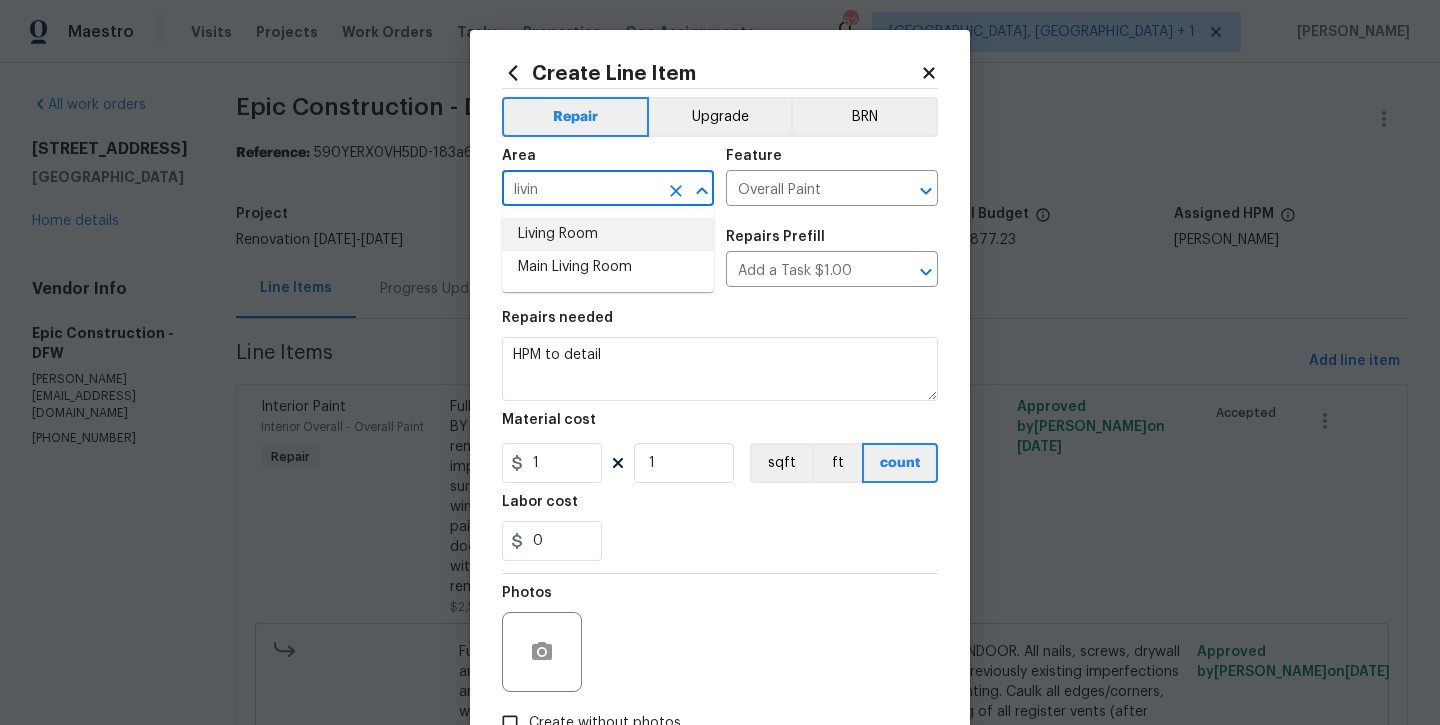 click on "Living Room" at bounding box center (608, 234) 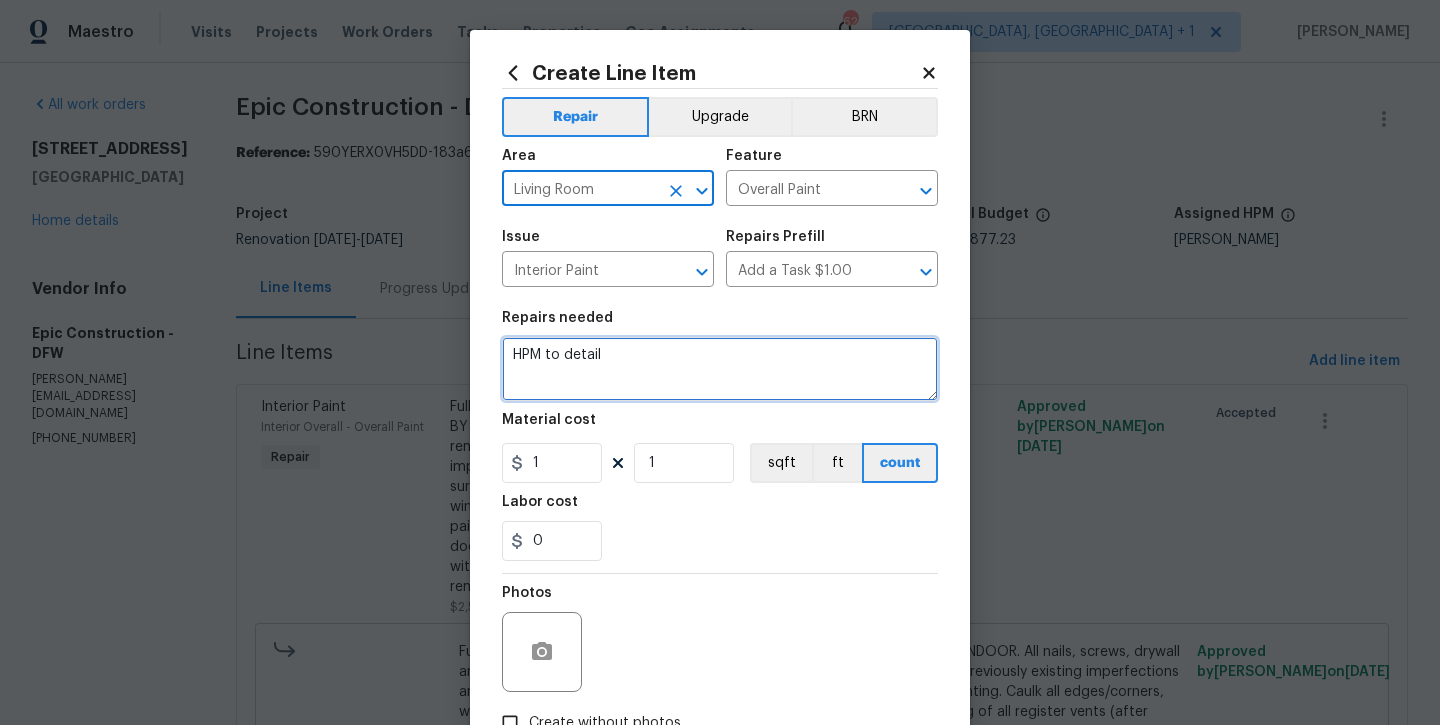 click on "HPM to detail" at bounding box center (720, 369) 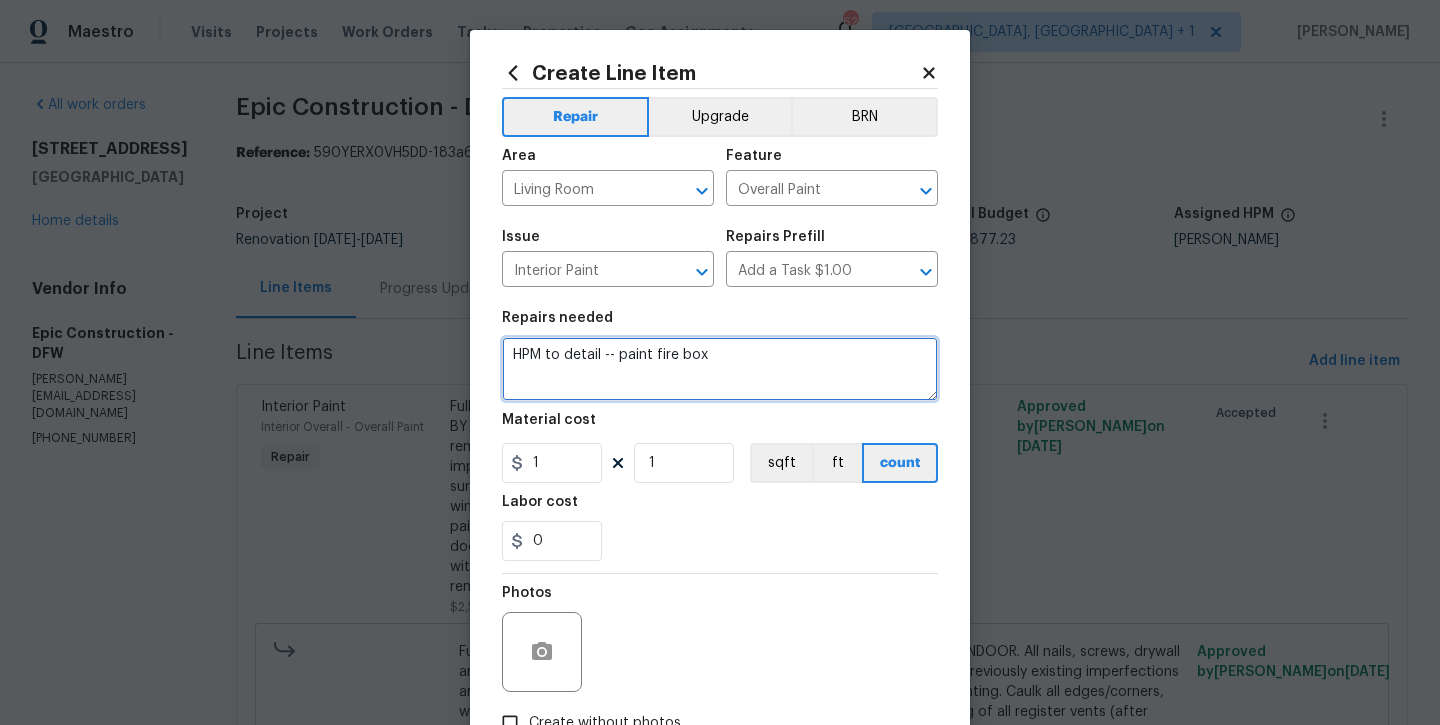 type on "HPM to detail -- paint fire box" 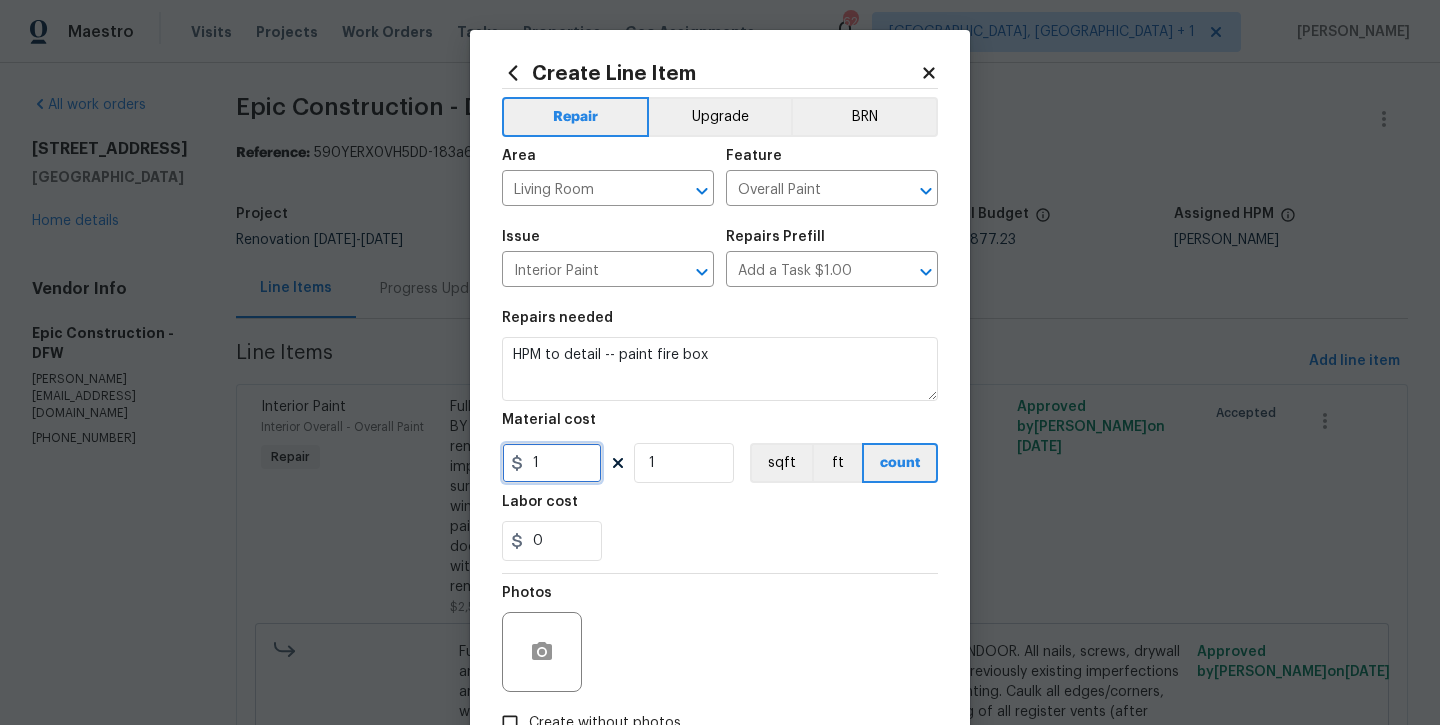 click on "1" at bounding box center (552, 463) 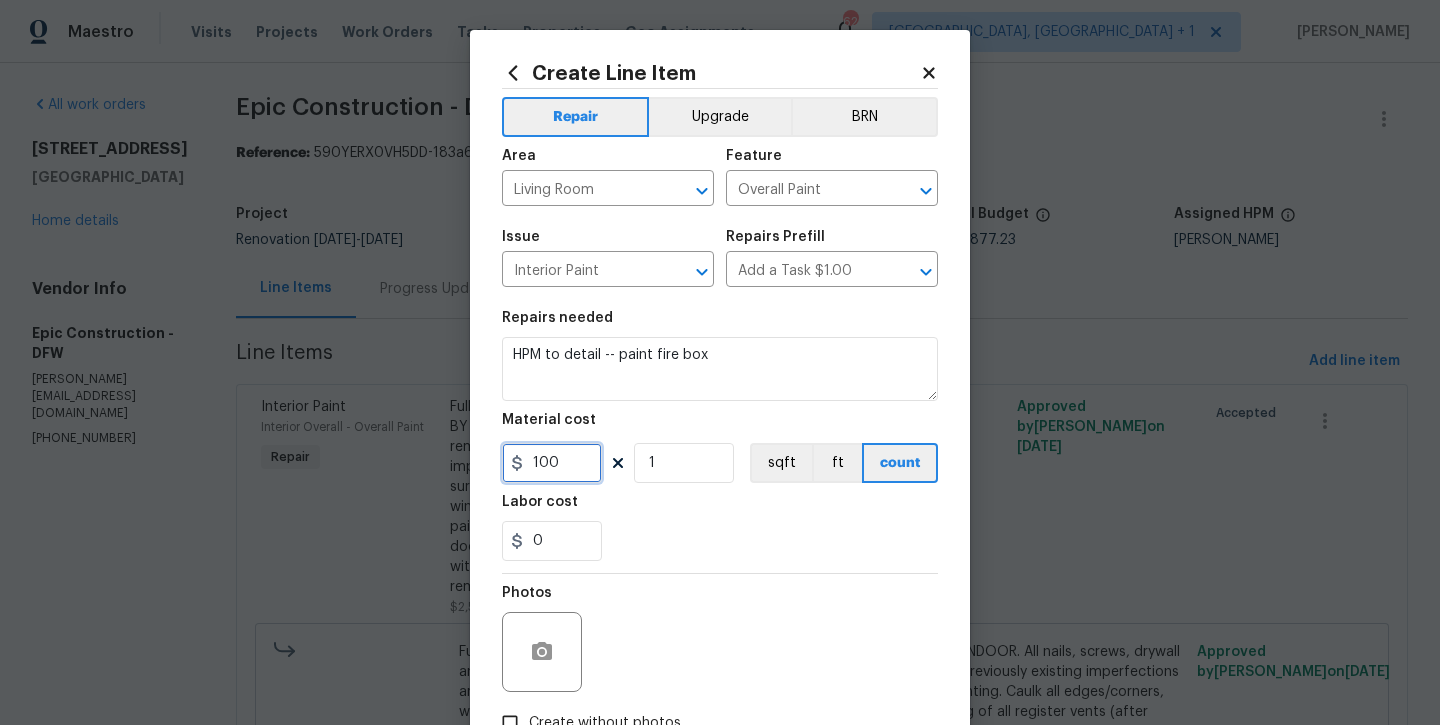 type on "100" 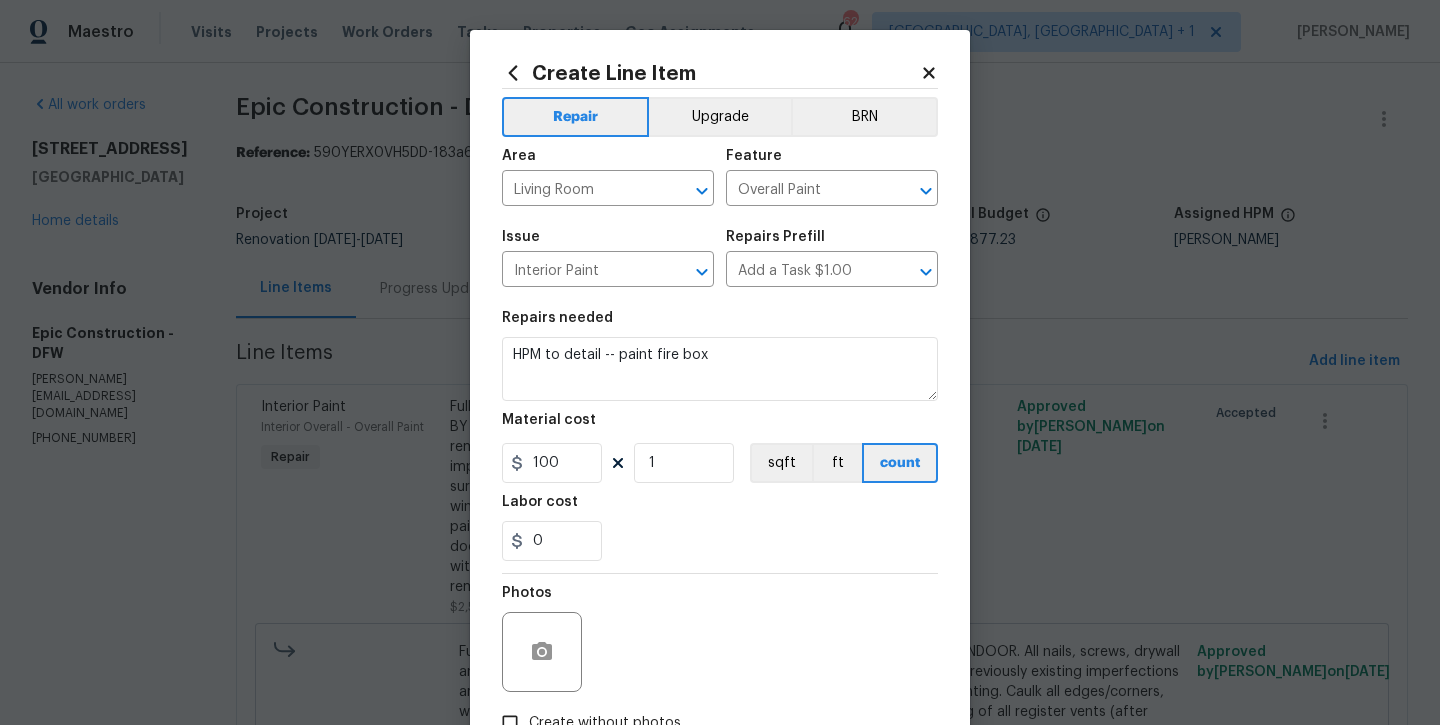 click on "Labor cost" at bounding box center (720, 508) 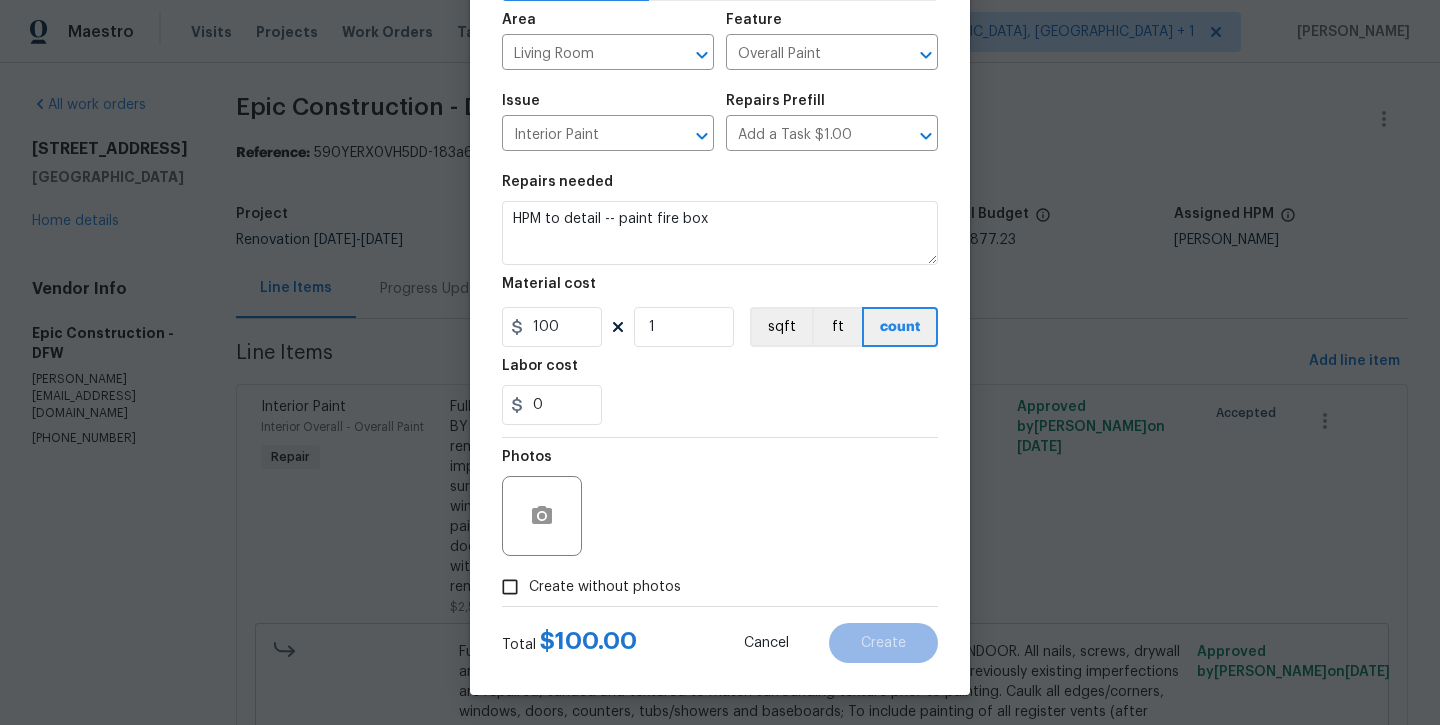 scroll, scrollTop: 136, scrollLeft: 0, axis: vertical 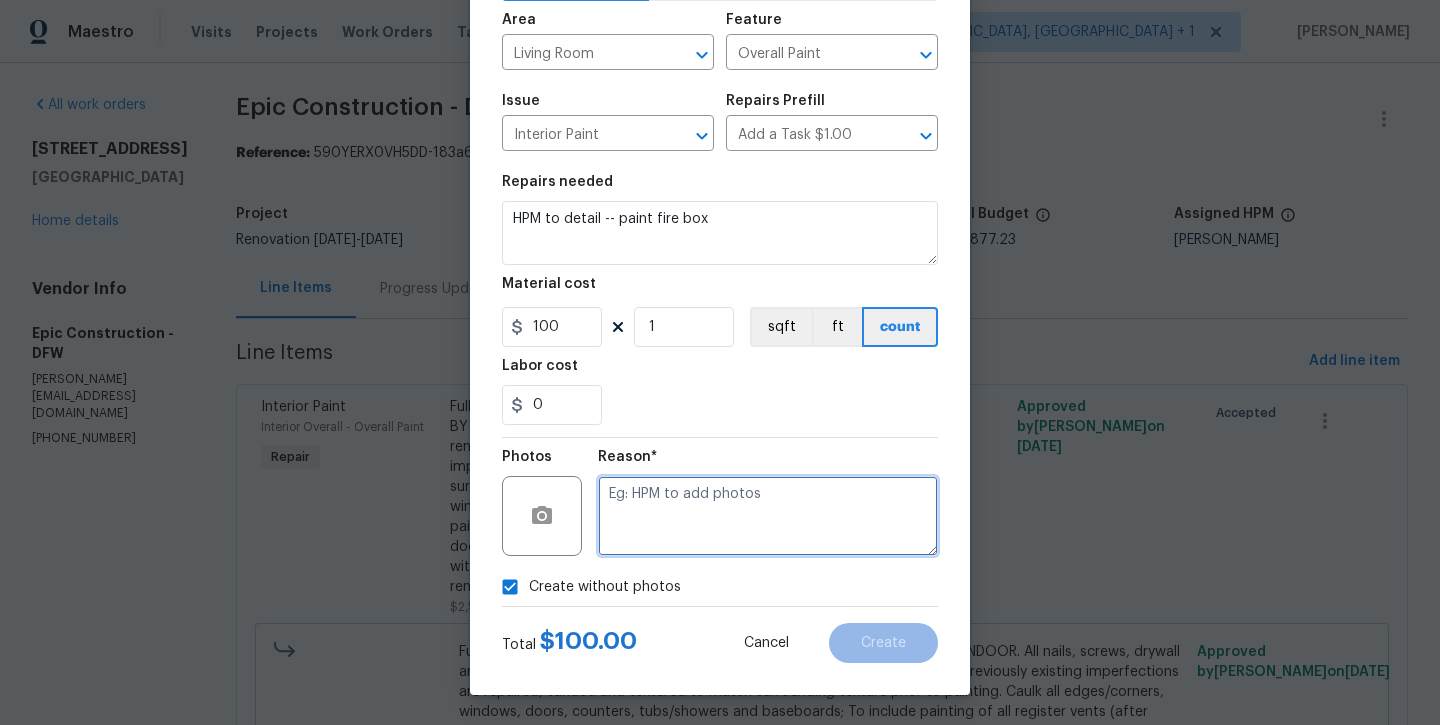 click at bounding box center (768, 516) 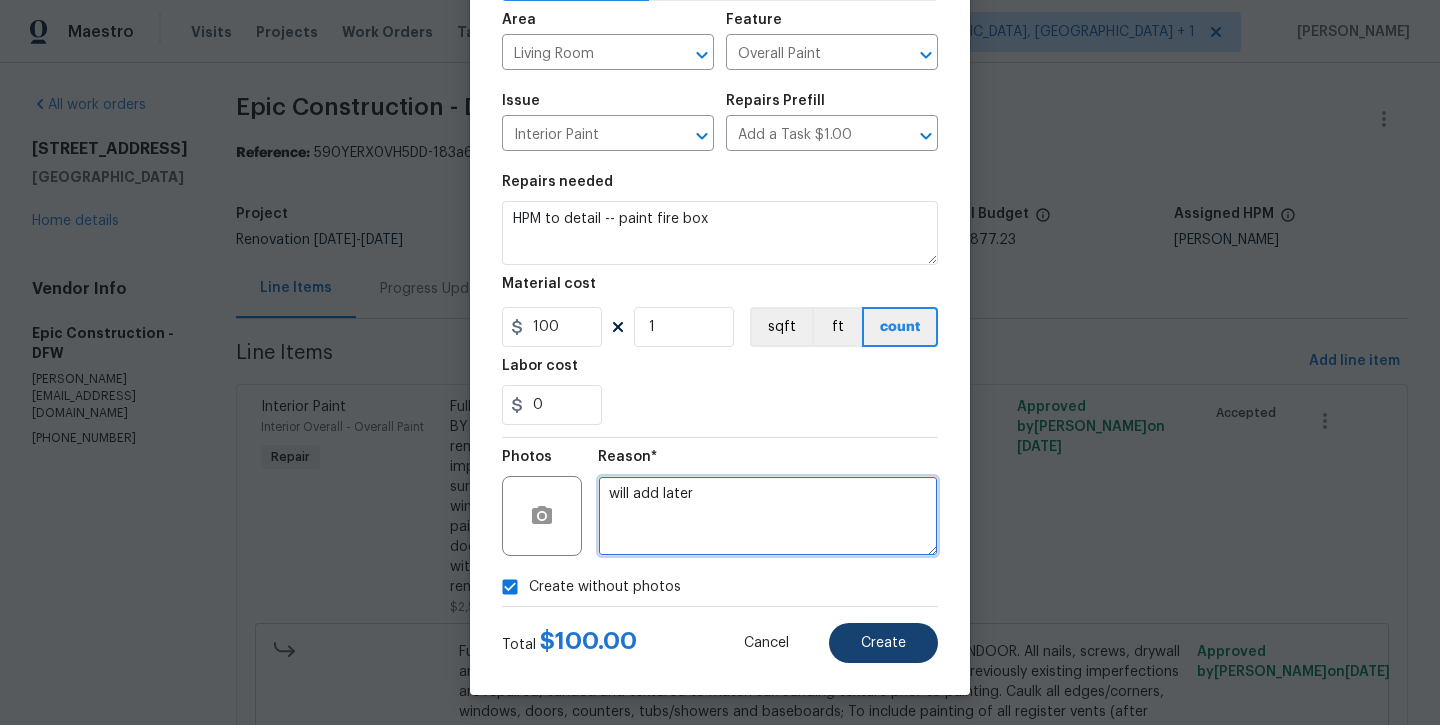 type on "will add later" 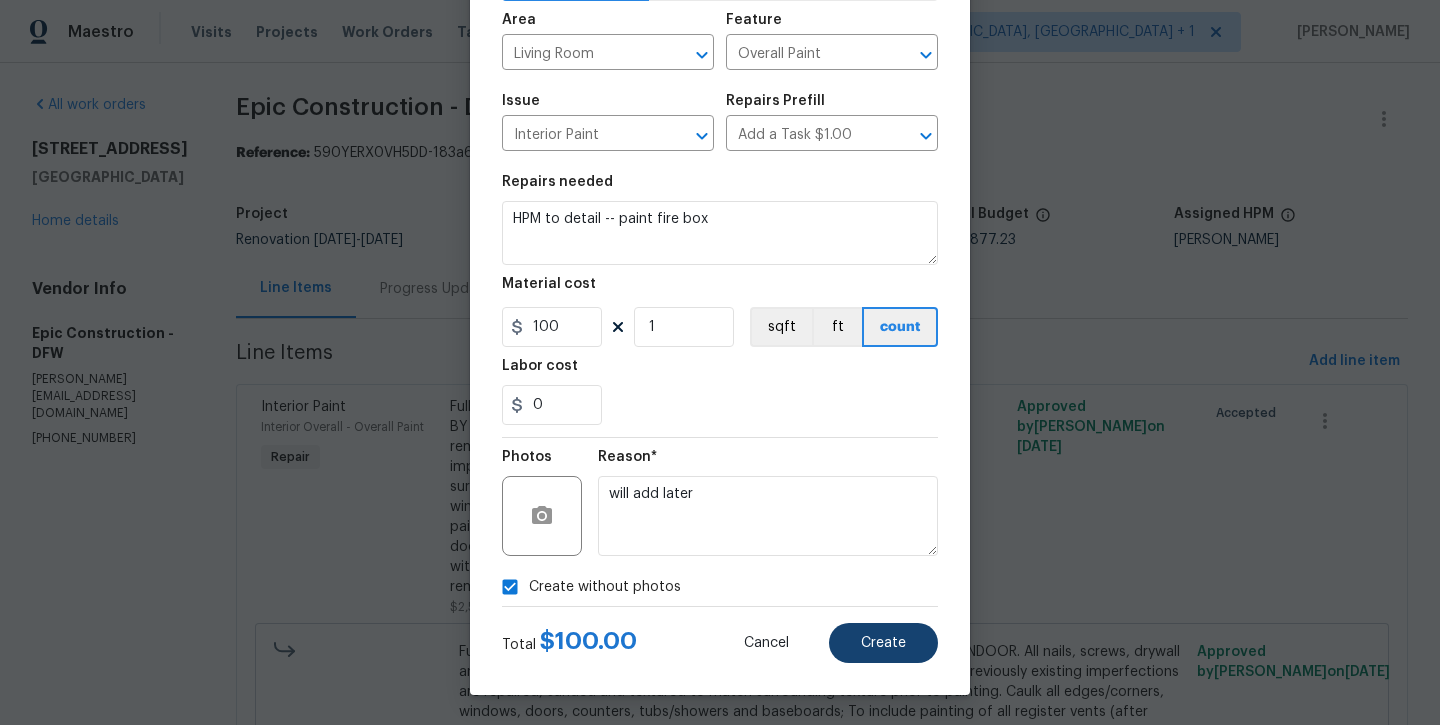 click on "Create" at bounding box center (883, 643) 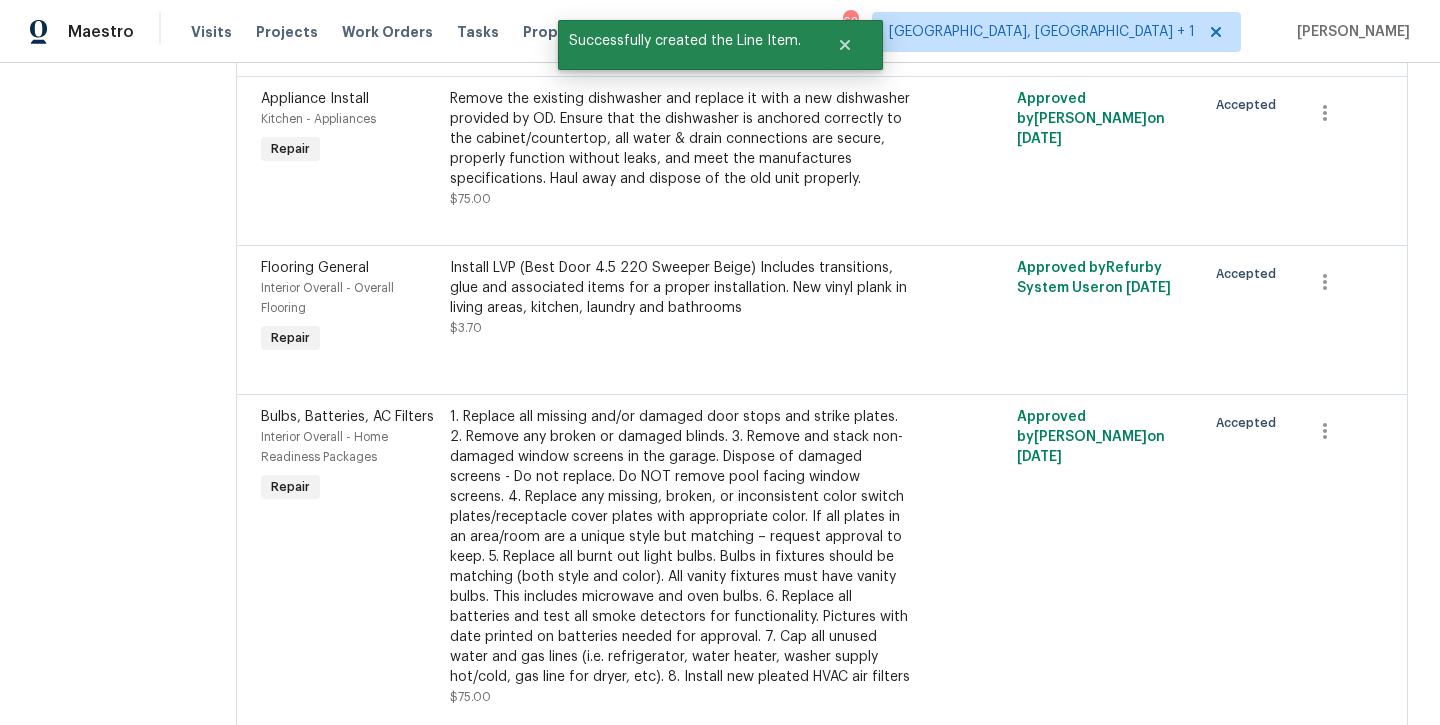 scroll, scrollTop: 5097, scrollLeft: 0, axis: vertical 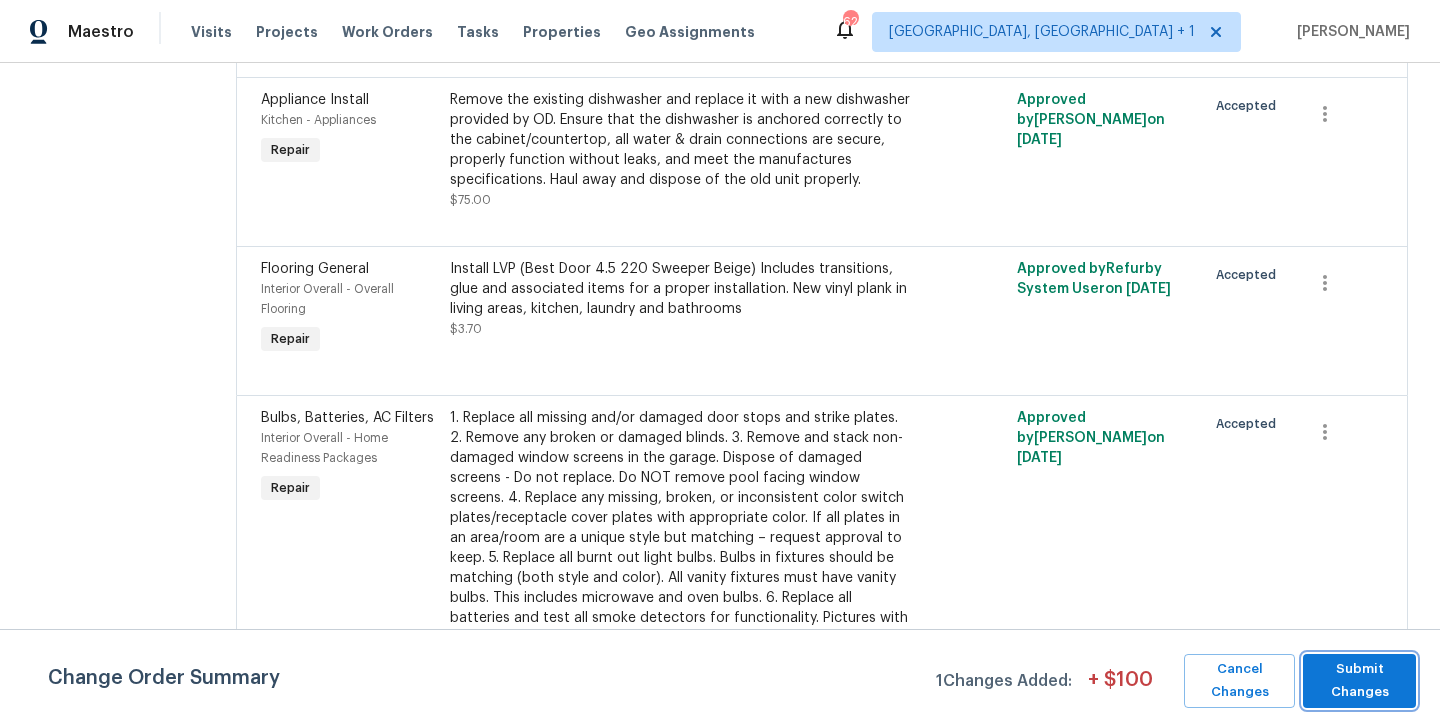click on "Submit Changes" at bounding box center (1359, 681) 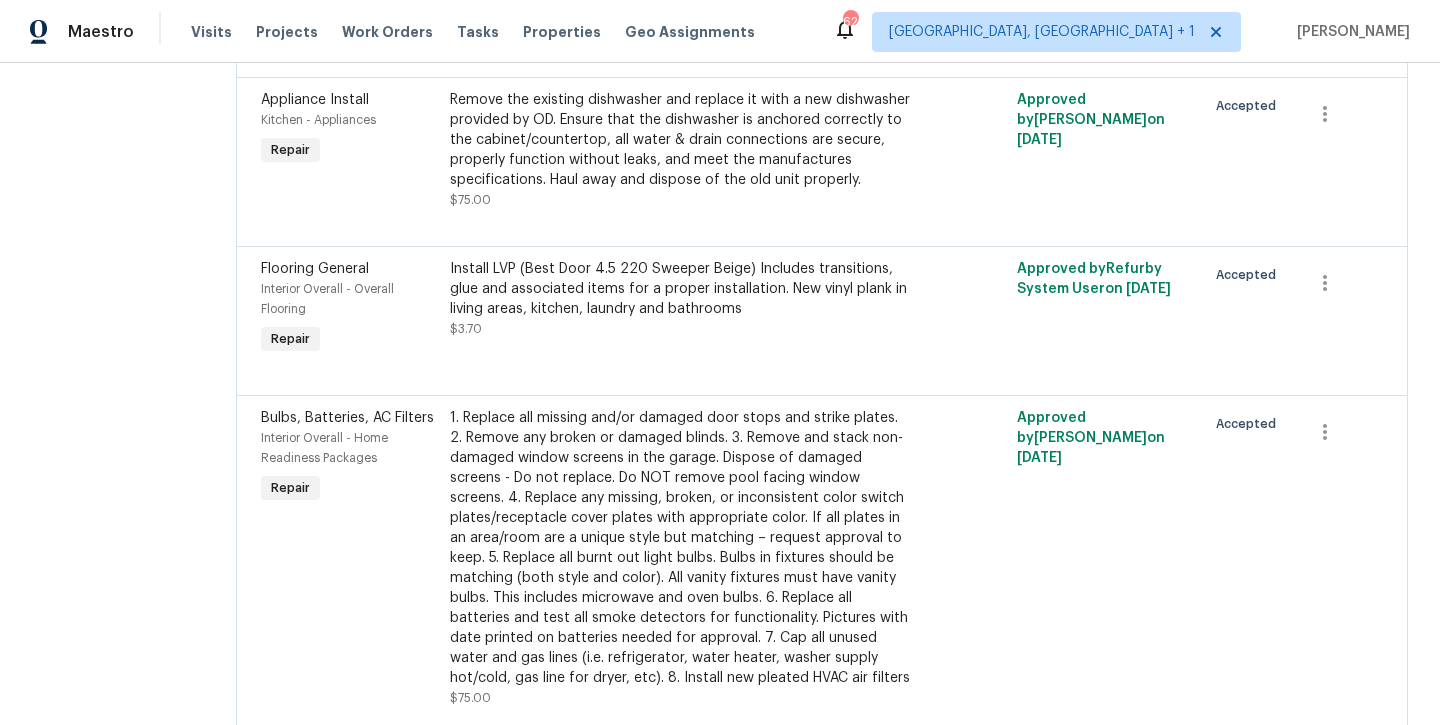 scroll, scrollTop: 4270, scrollLeft: 0, axis: vertical 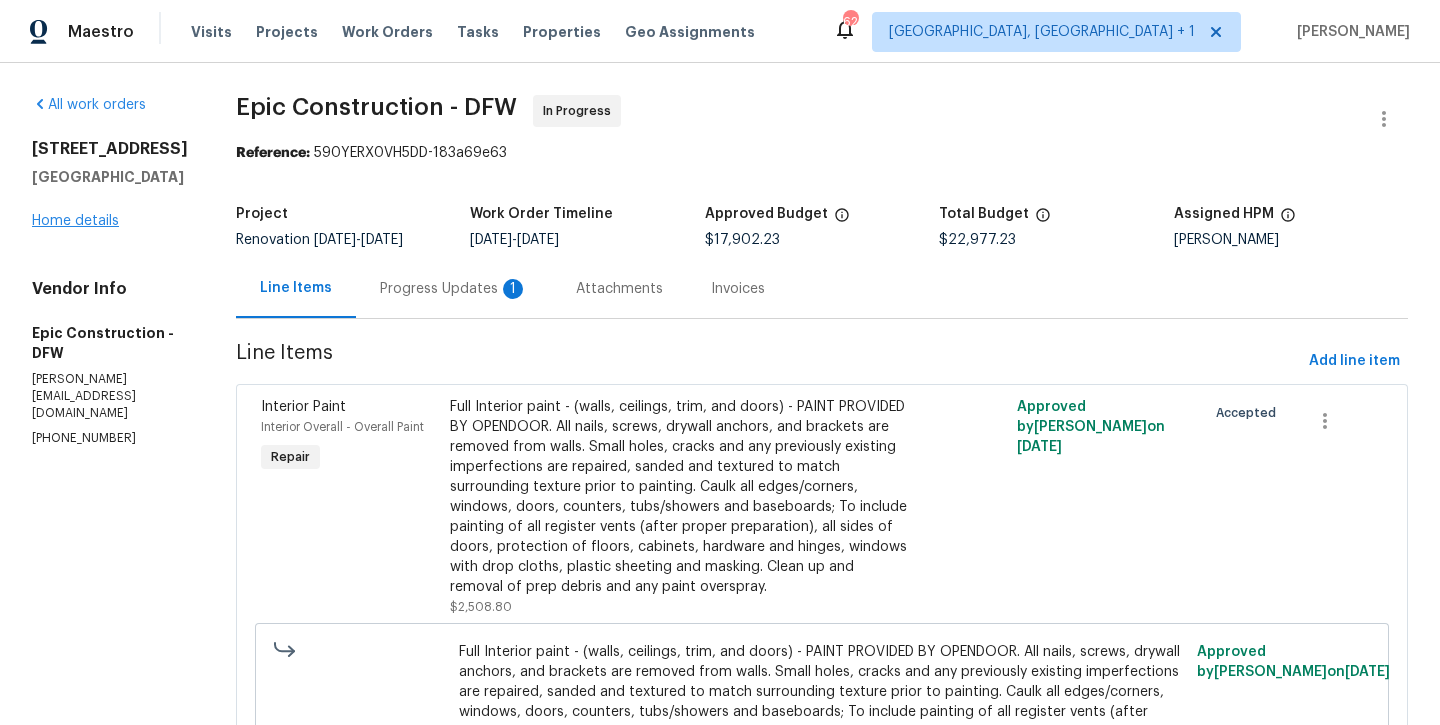 click on "Home details" at bounding box center [75, 221] 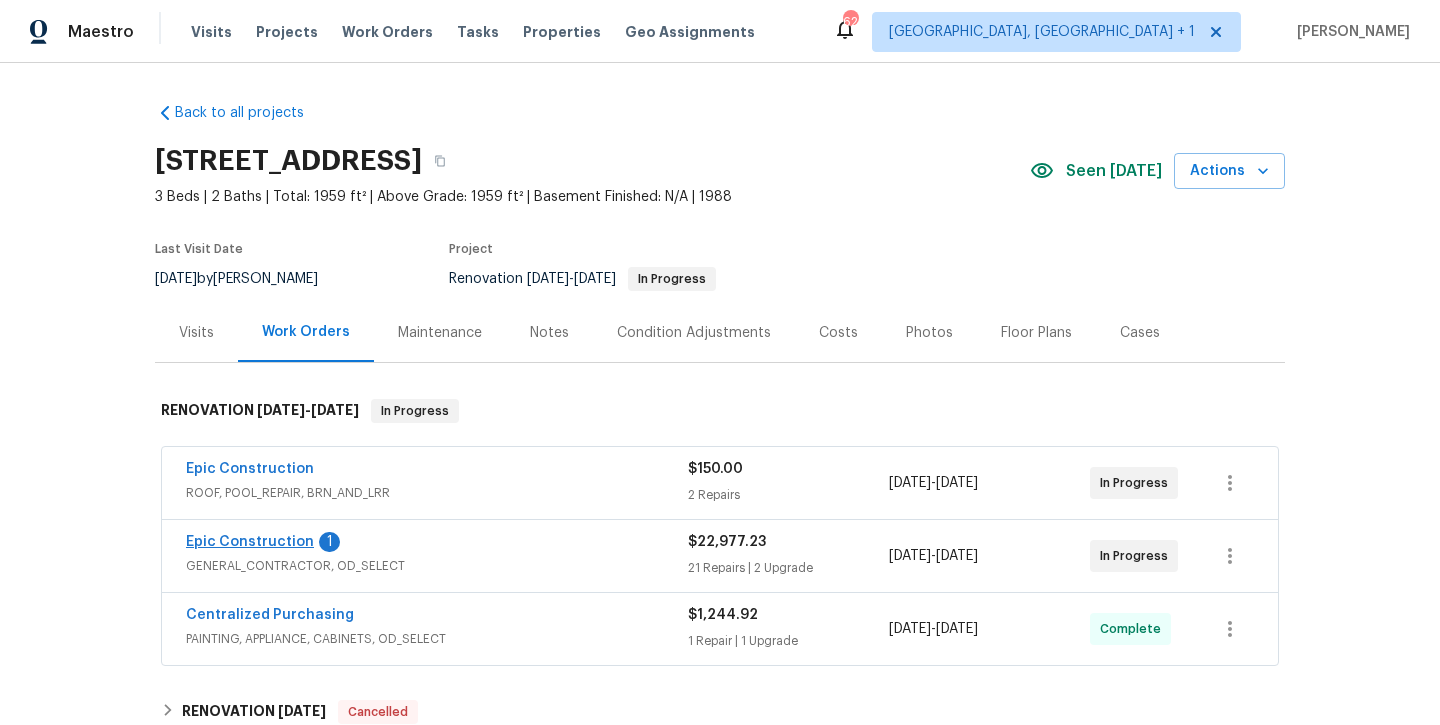 click on "Epic Construction" at bounding box center [250, 542] 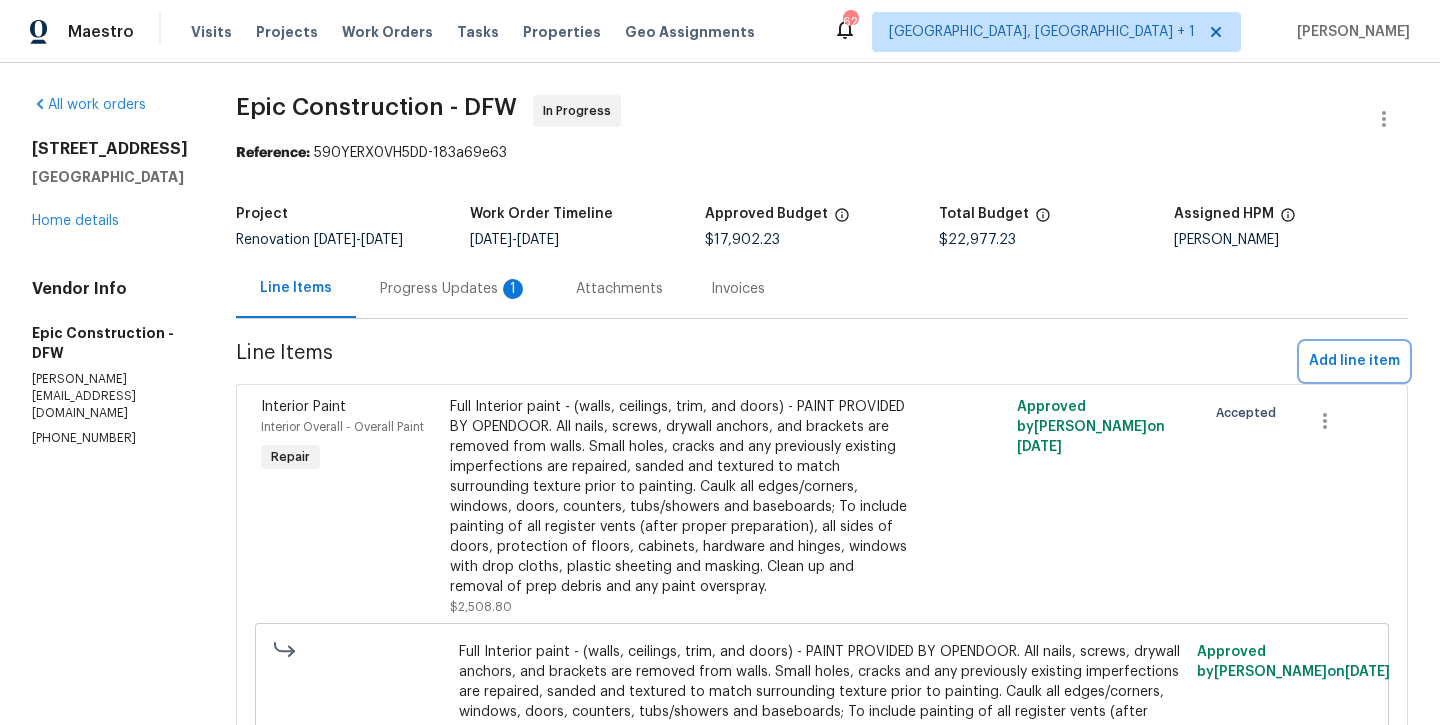 click on "Add line item" at bounding box center (1354, 361) 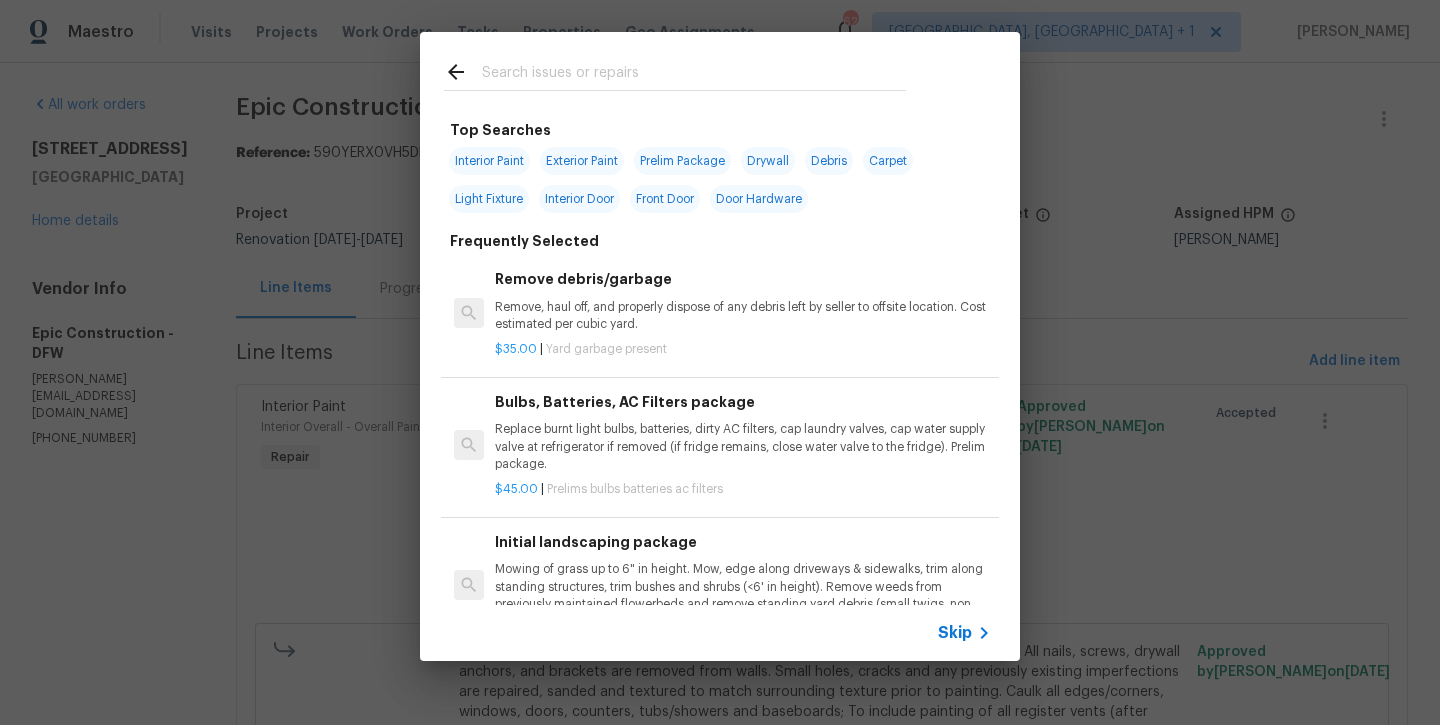 click at bounding box center (694, 75) 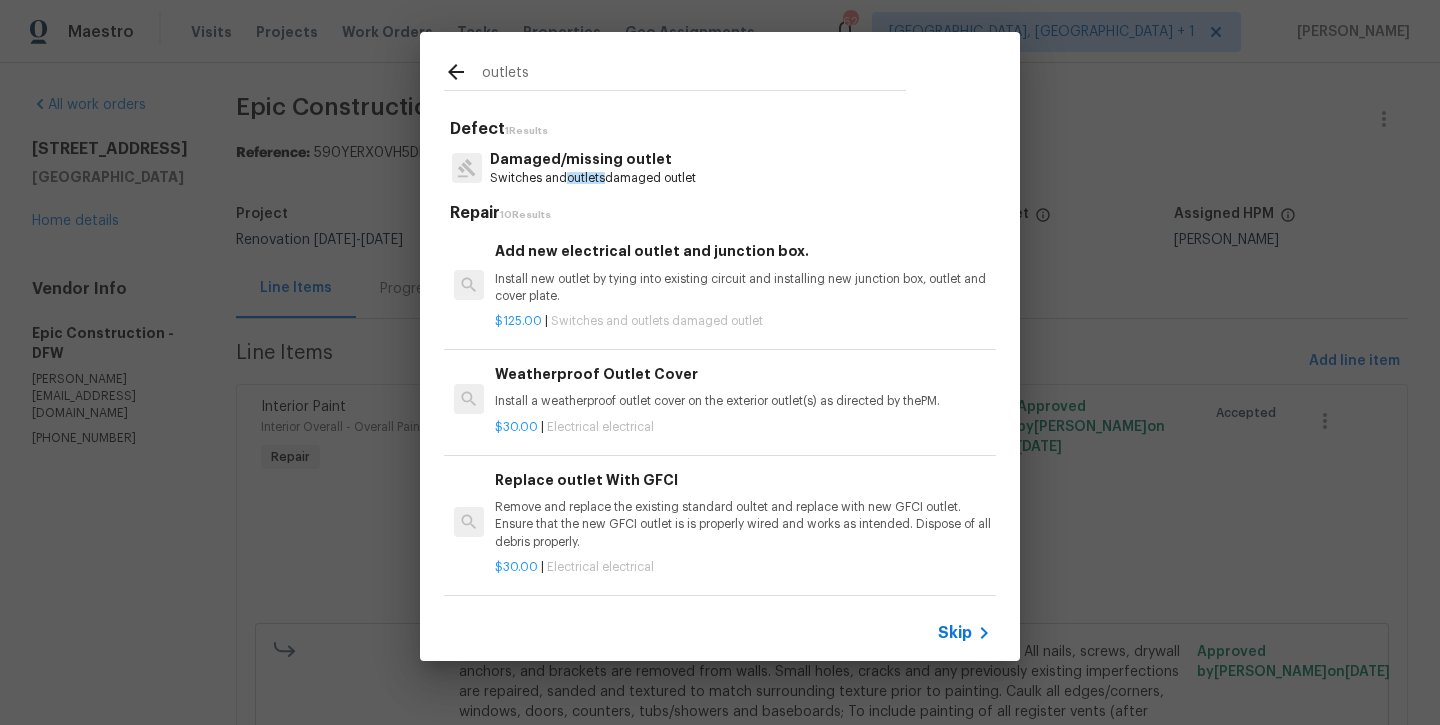 type on "outlets" 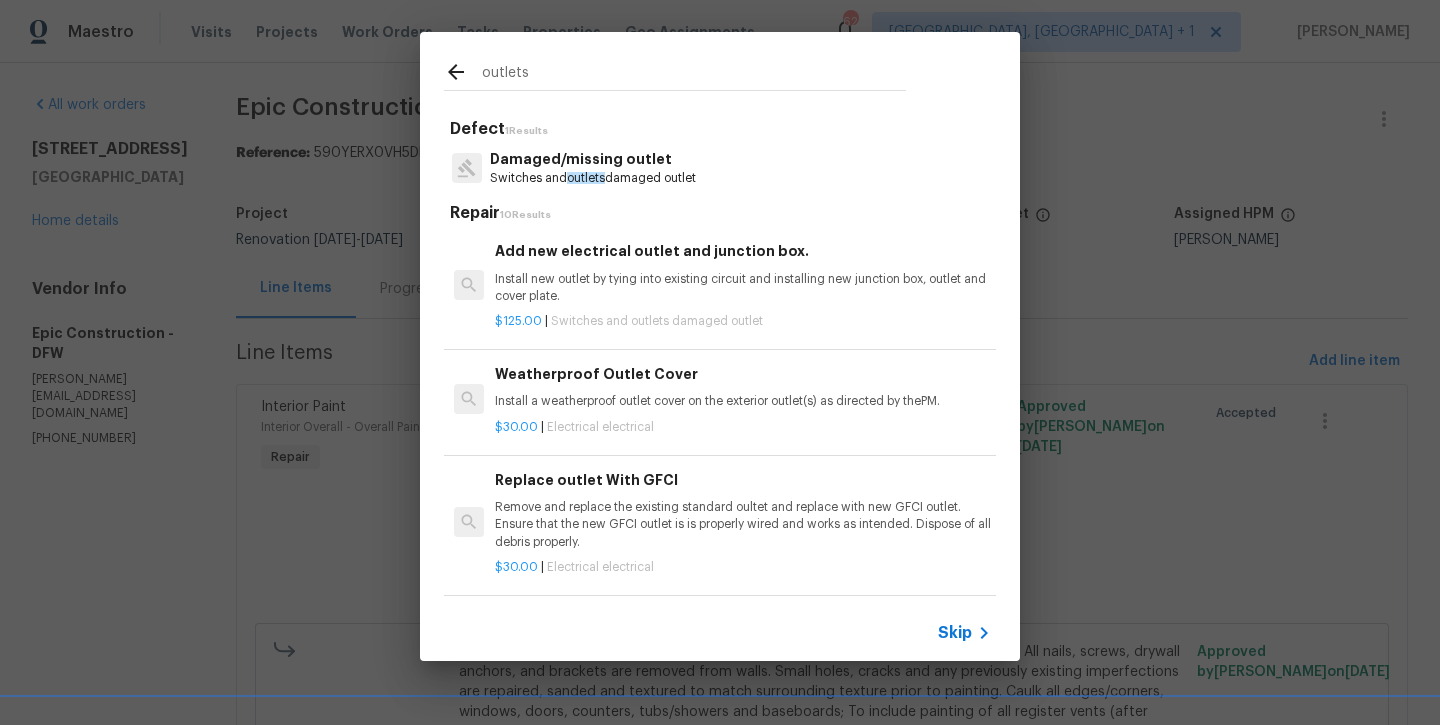 click on "Damaged/missing outlet" at bounding box center [593, 159] 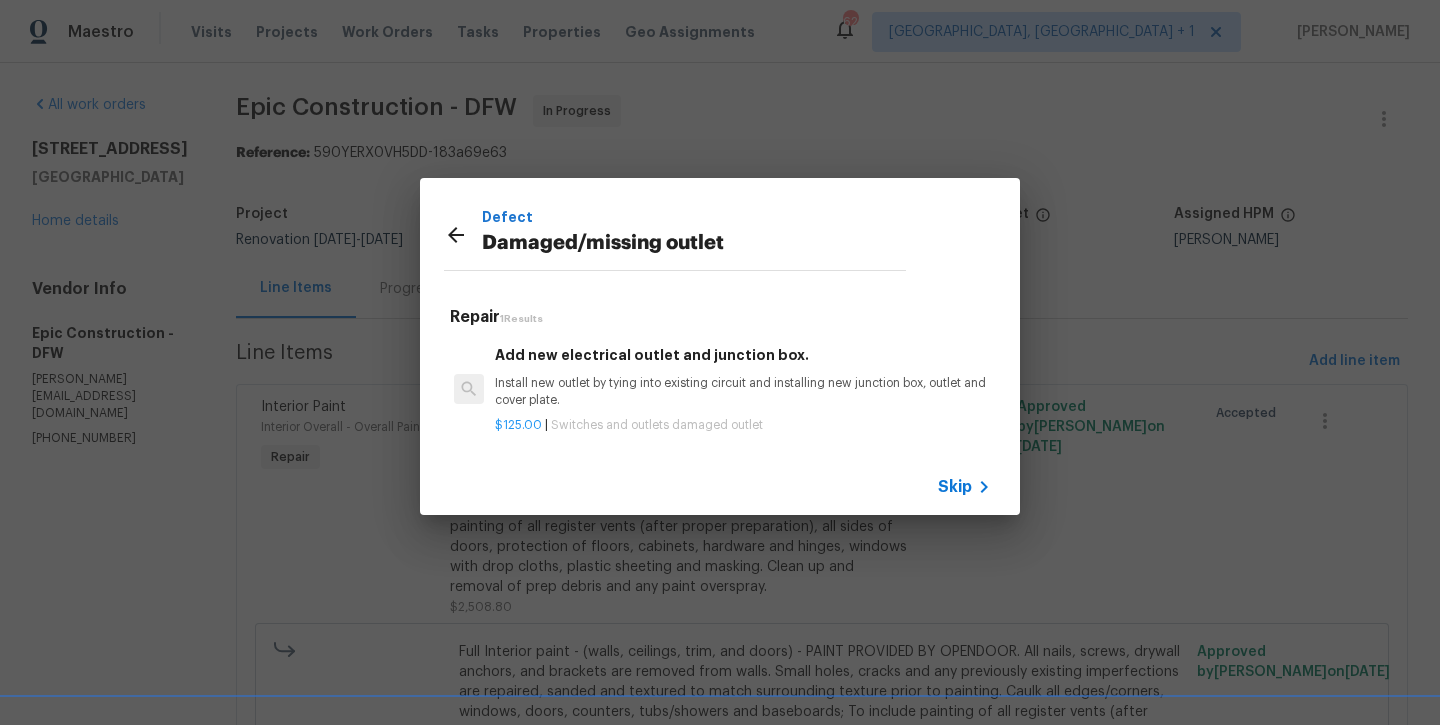 click 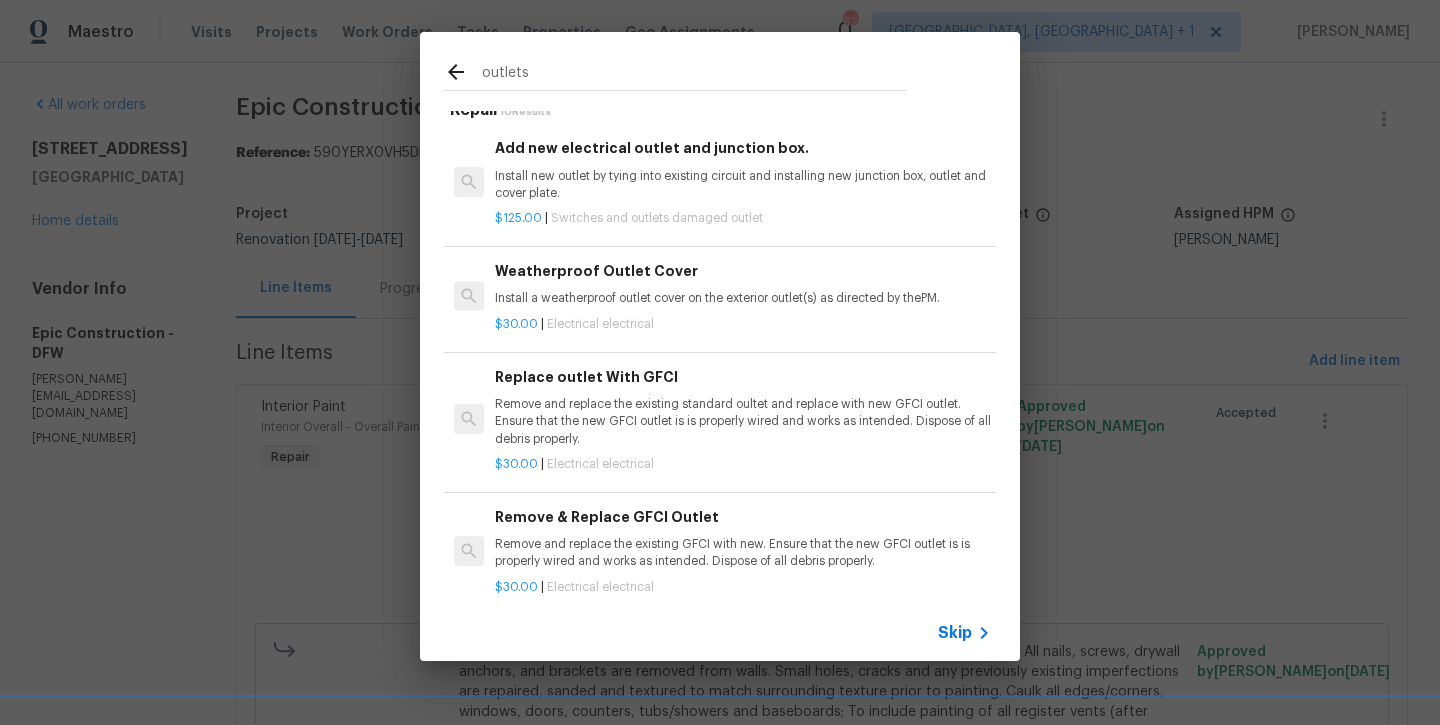 scroll, scrollTop: 102, scrollLeft: 0, axis: vertical 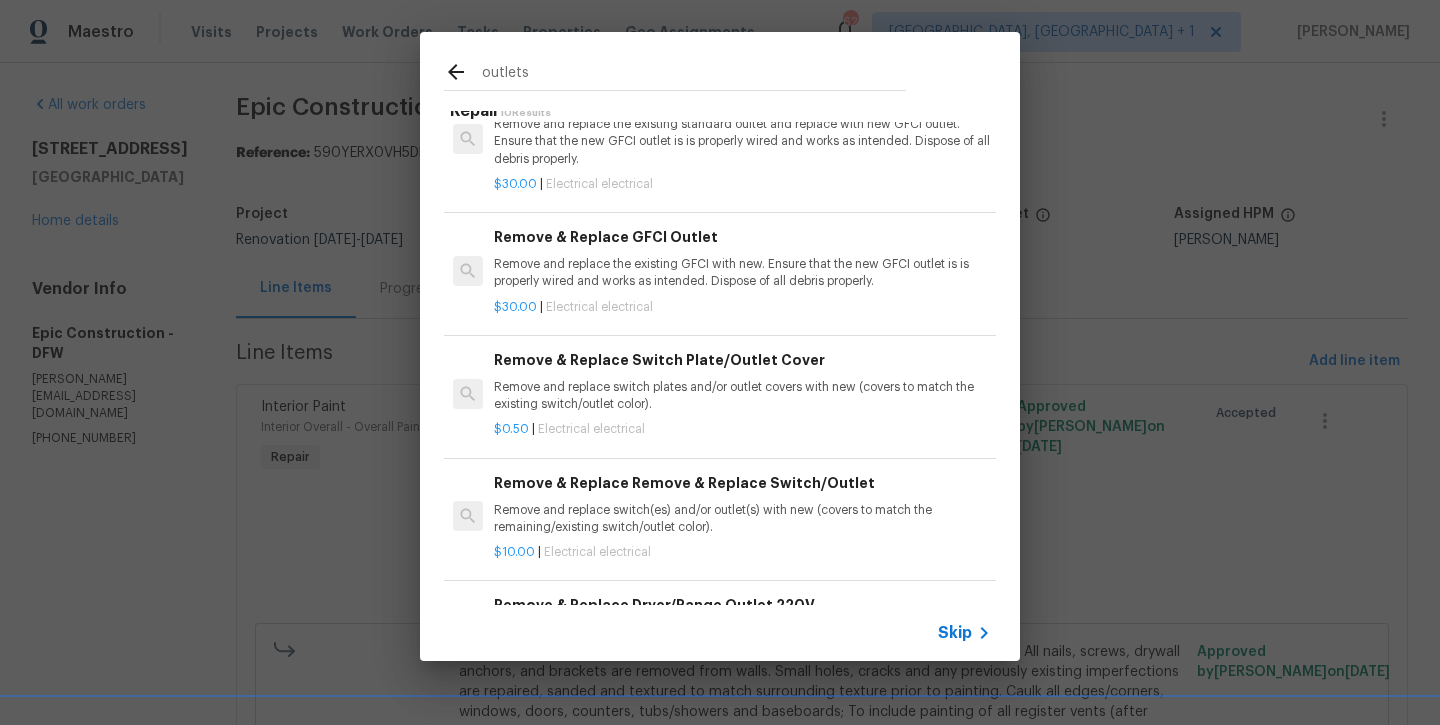 click on "Remove & Replace Remove & Replace Switch/Outlet Remove and replace switch(es) and/or outlet(s) with new (covers to match the remaining/existing switch/outlet color)." at bounding box center (742, 504) 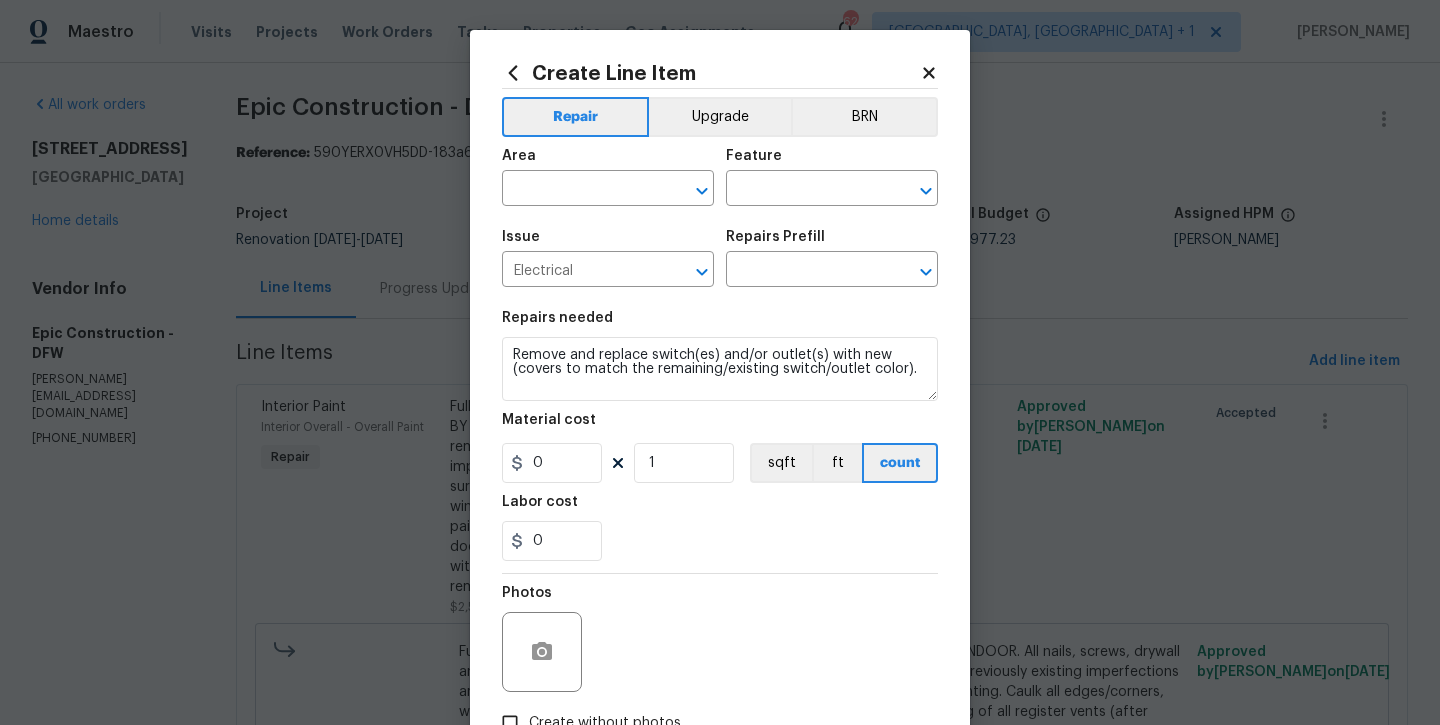 type on "Remove & Replace Remove & Replace Switch/Outlet $10.00" 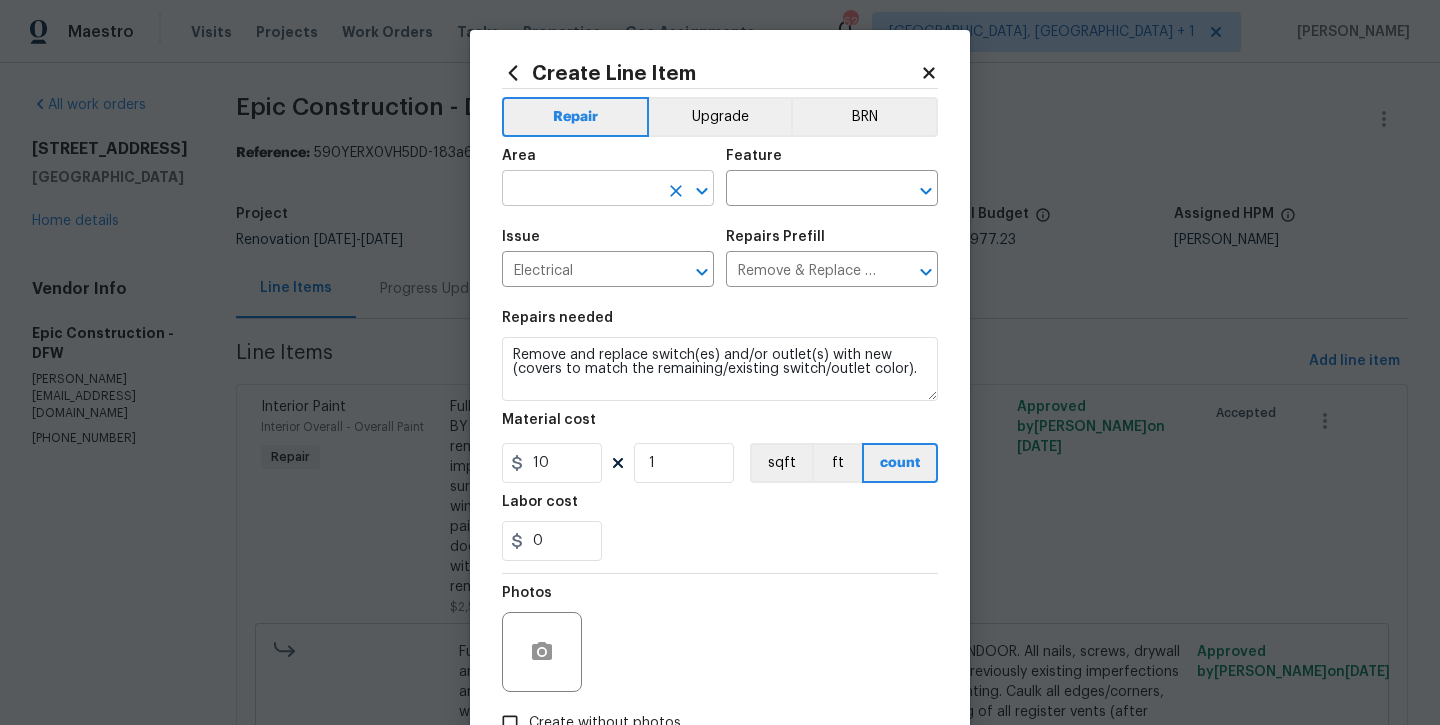 click at bounding box center (580, 190) 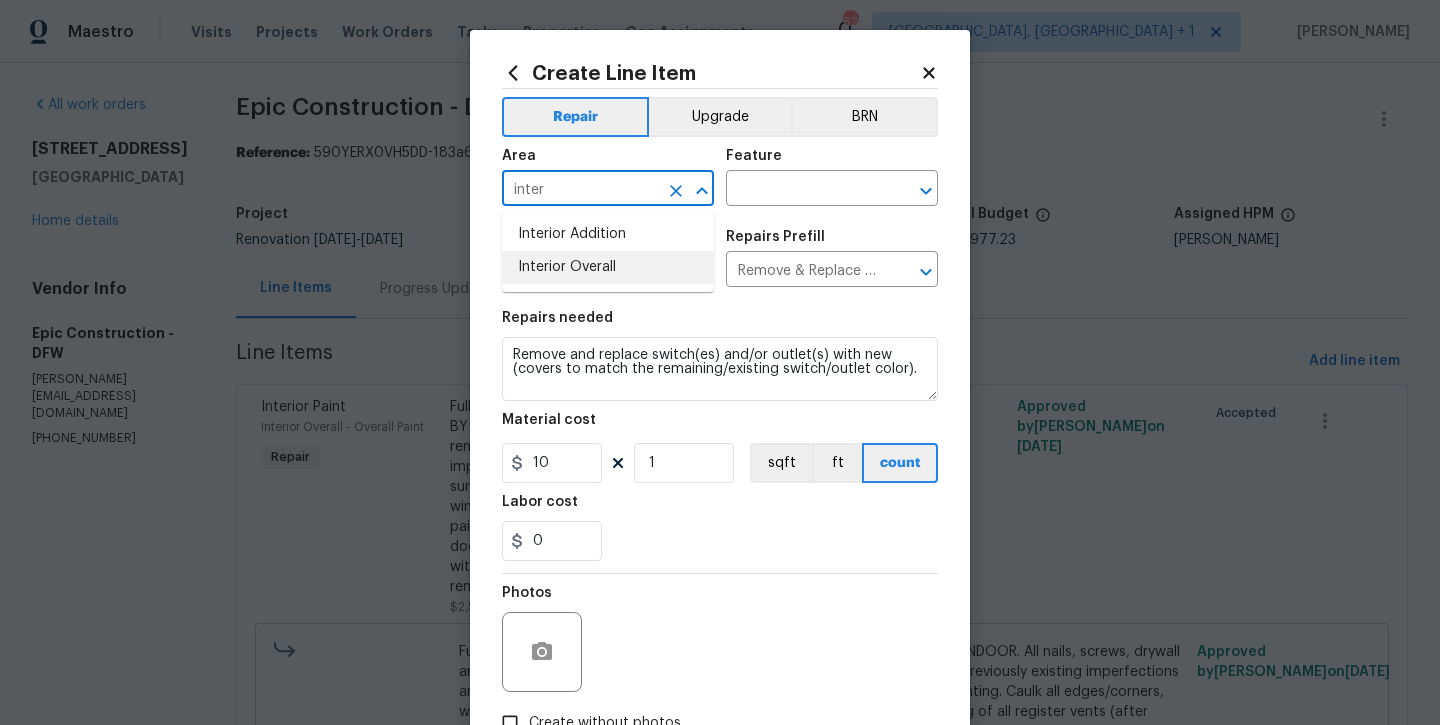 click on "Interior Overall" at bounding box center [608, 267] 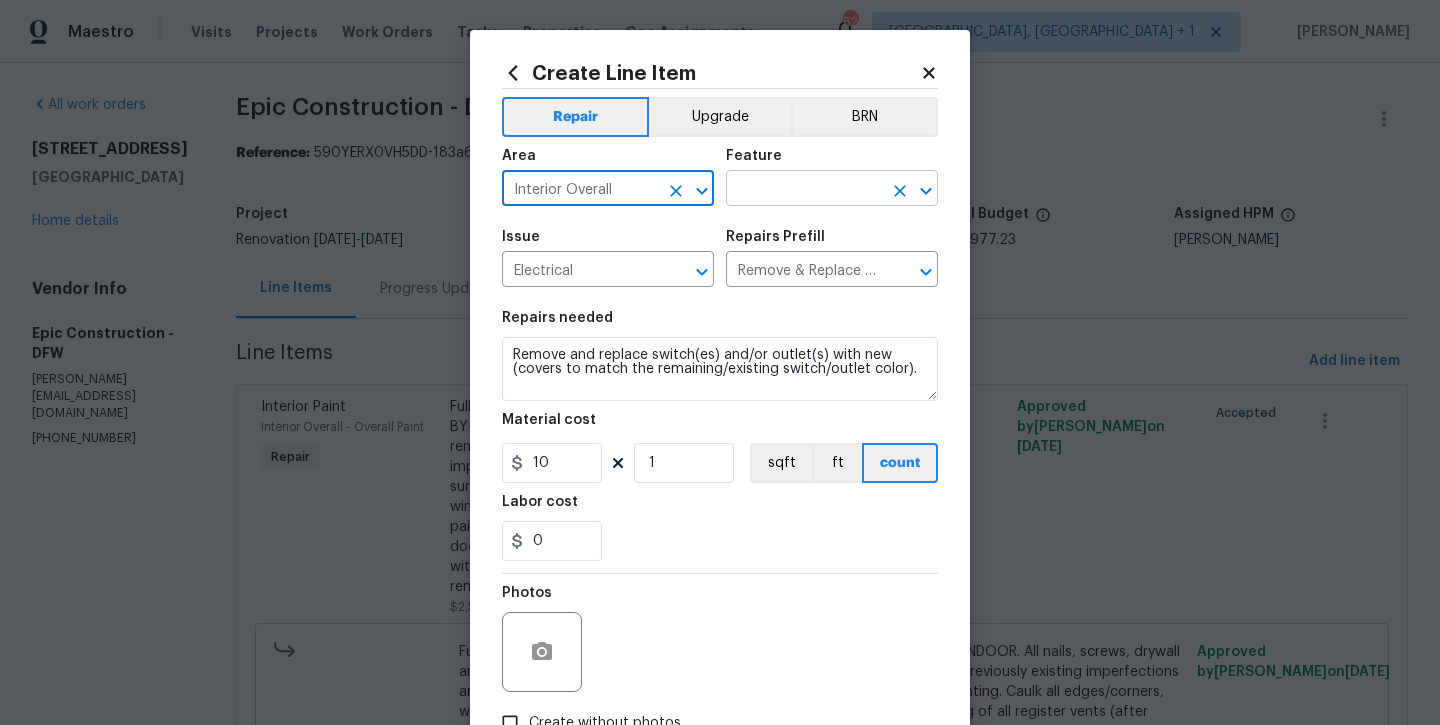 click at bounding box center [804, 190] 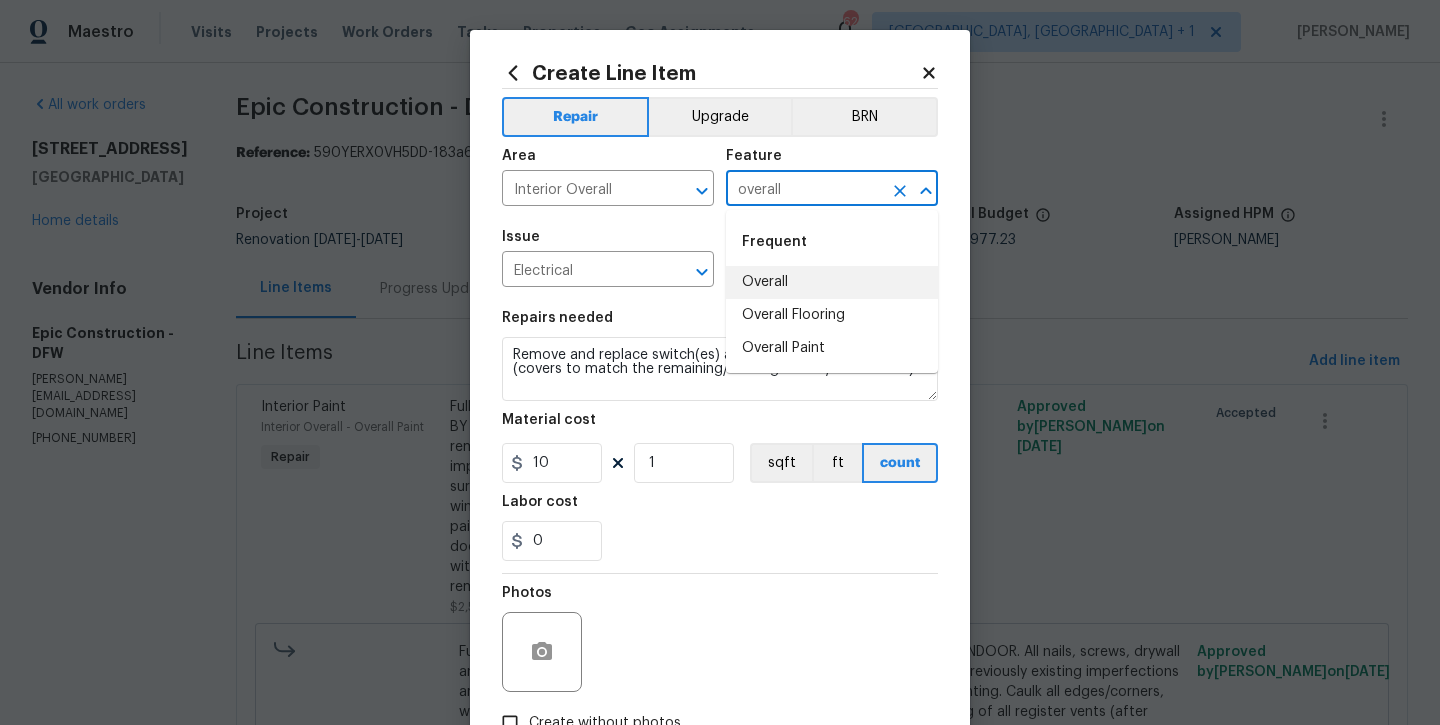 click on "Overall" at bounding box center [832, 282] 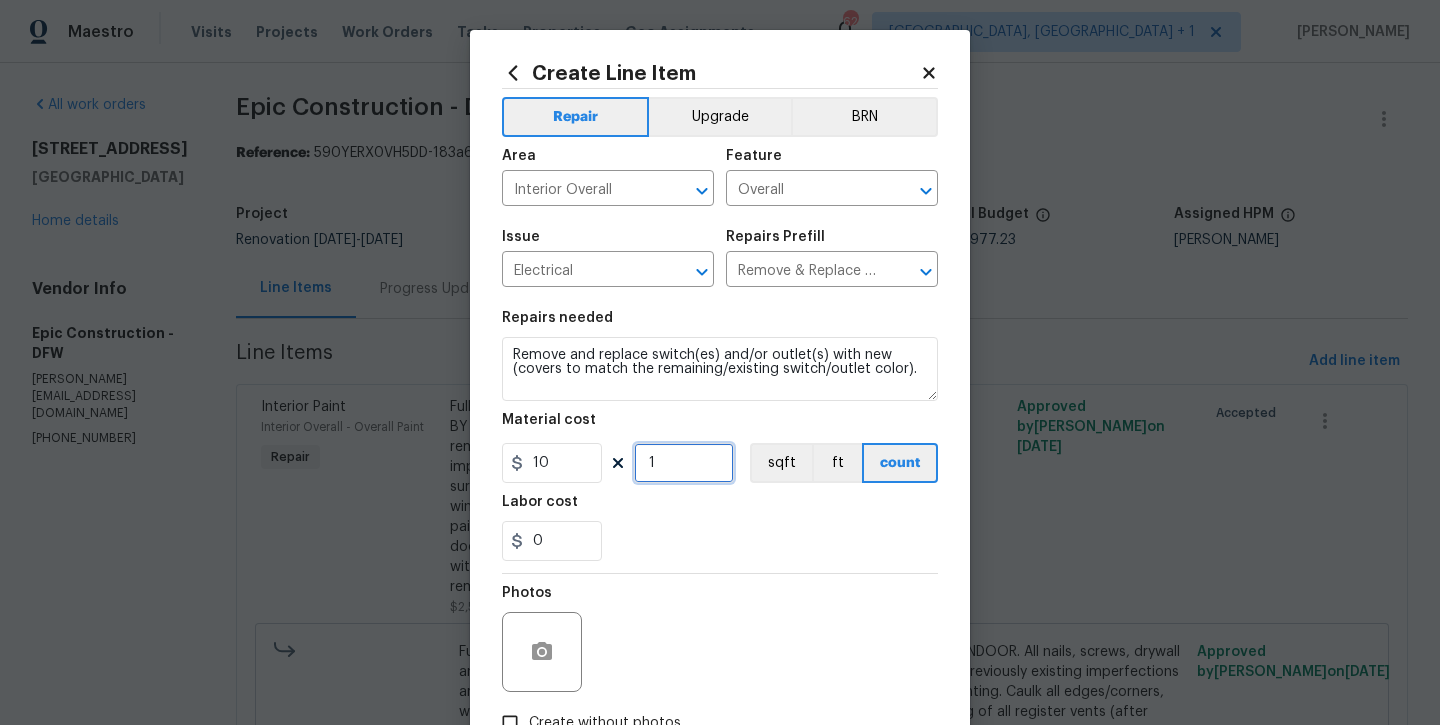 click on "1" at bounding box center [684, 463] 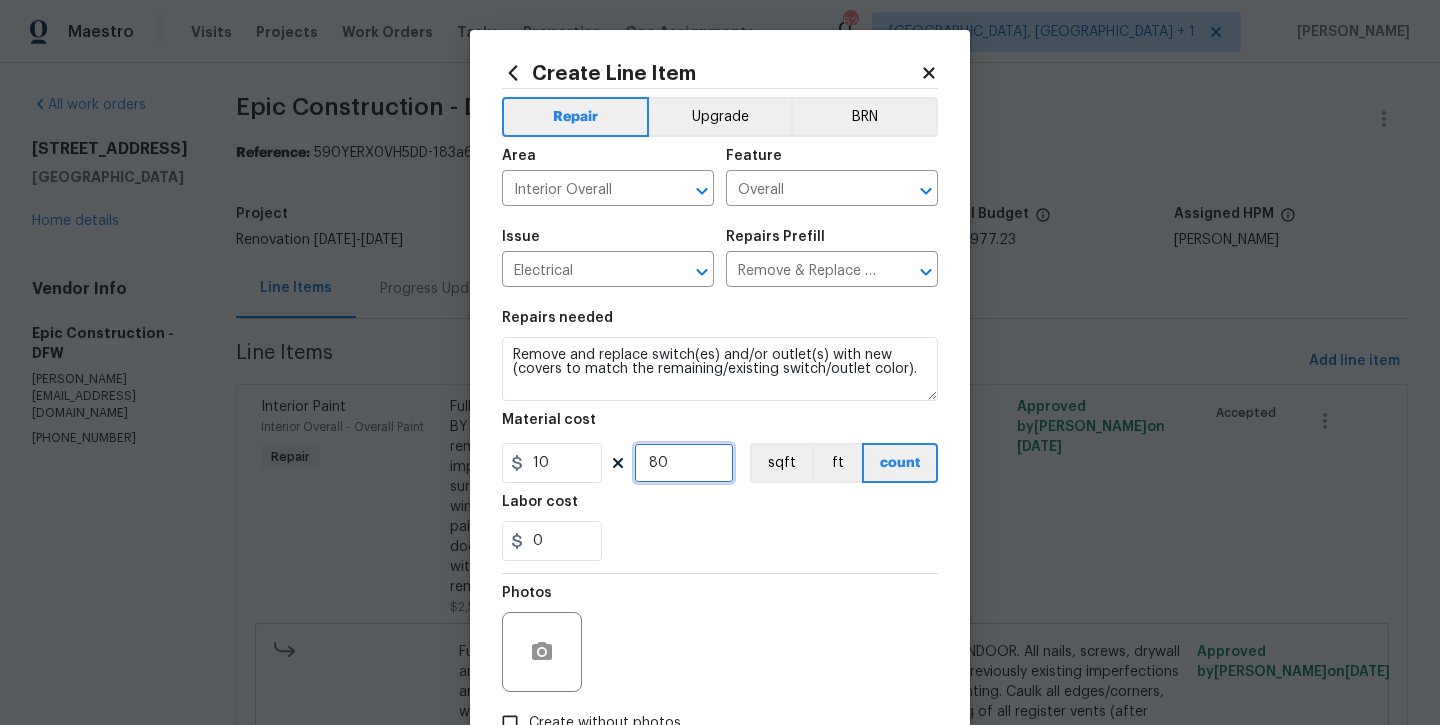 type on "80" 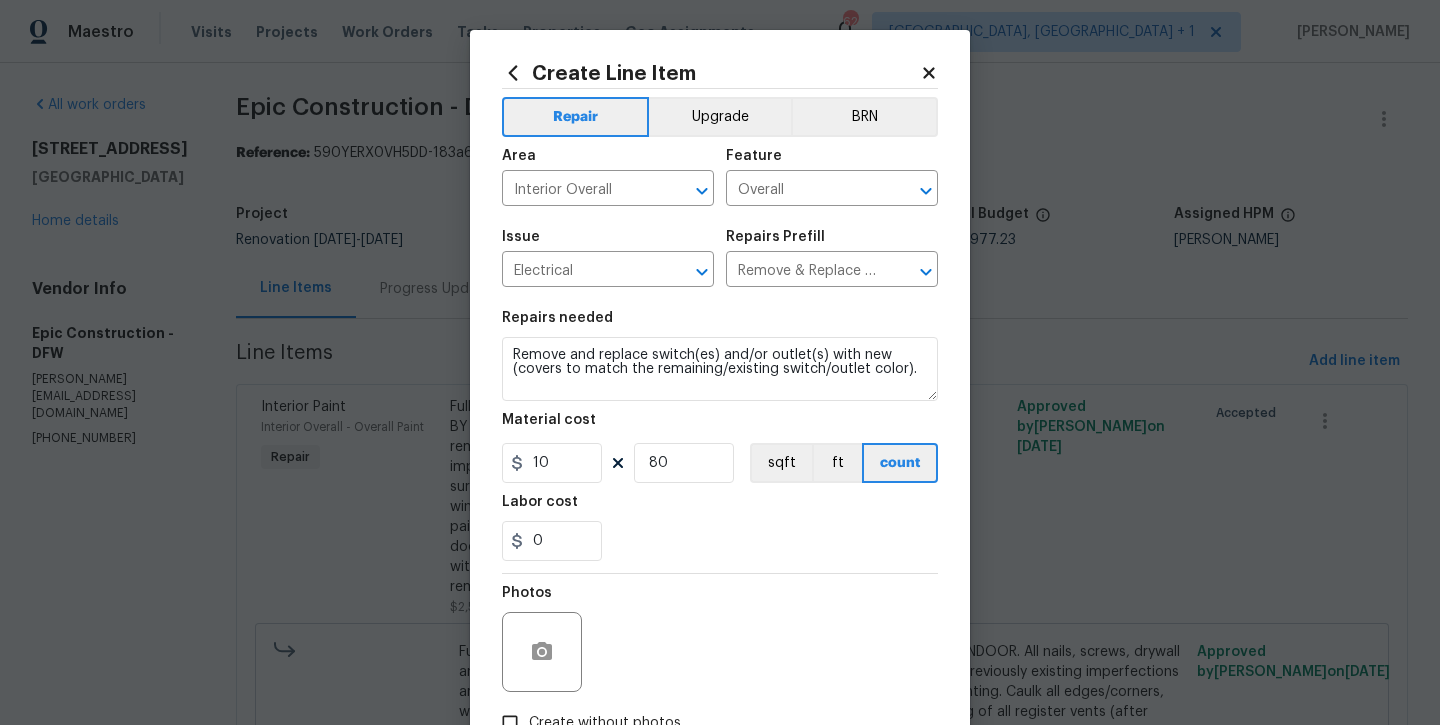 click on "0" at bounding box center [720, 541] 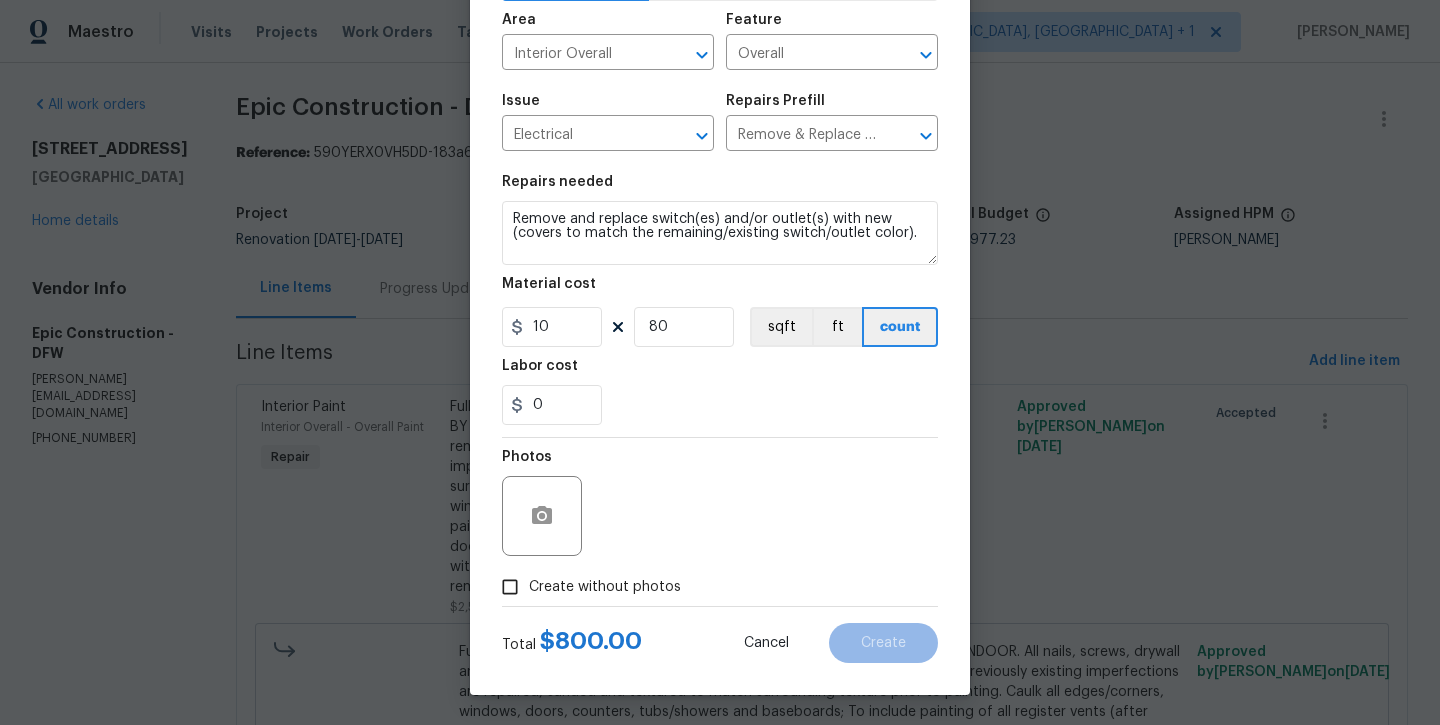 scroll, scrollTop: 136, scrollLeft: 0, axis: vertical 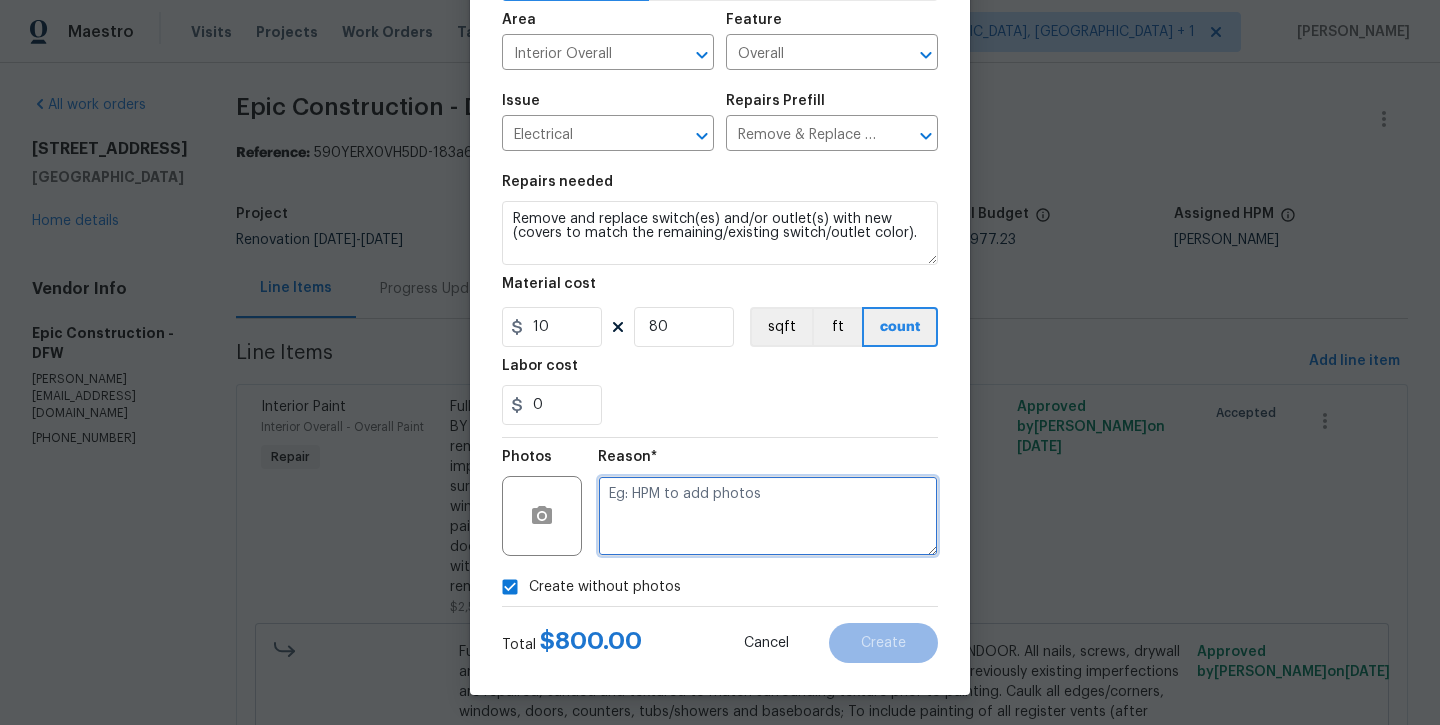 click at bounding box center (768, 516) 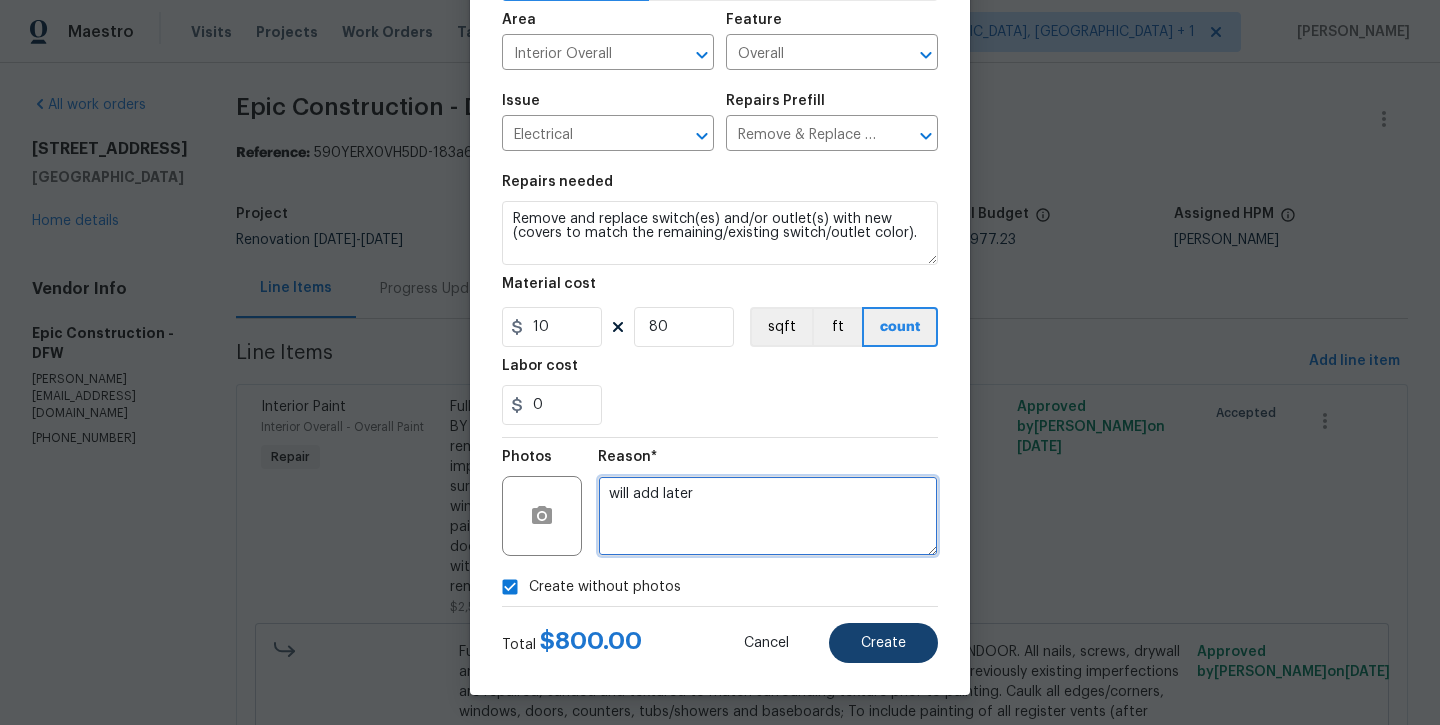 type on "will add later" 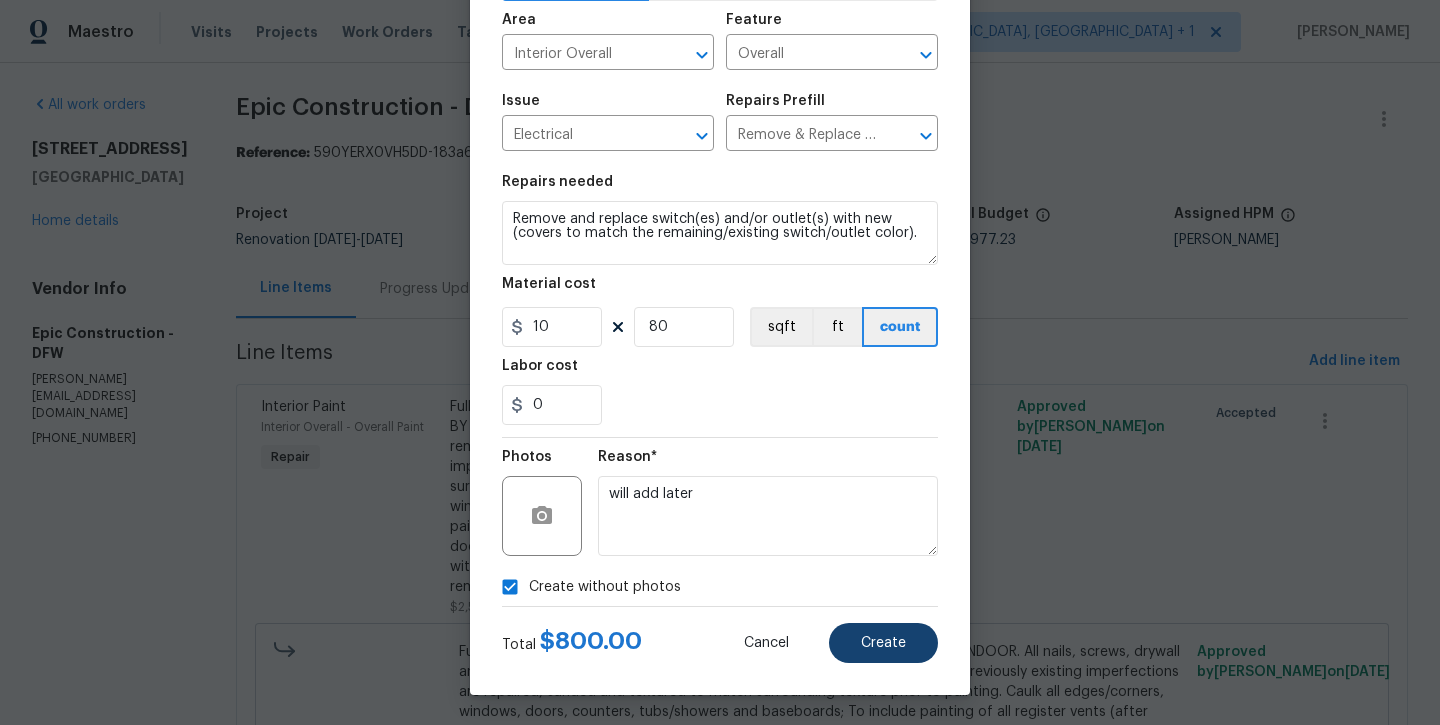 click on "Create" at bounding box center (883, 643) 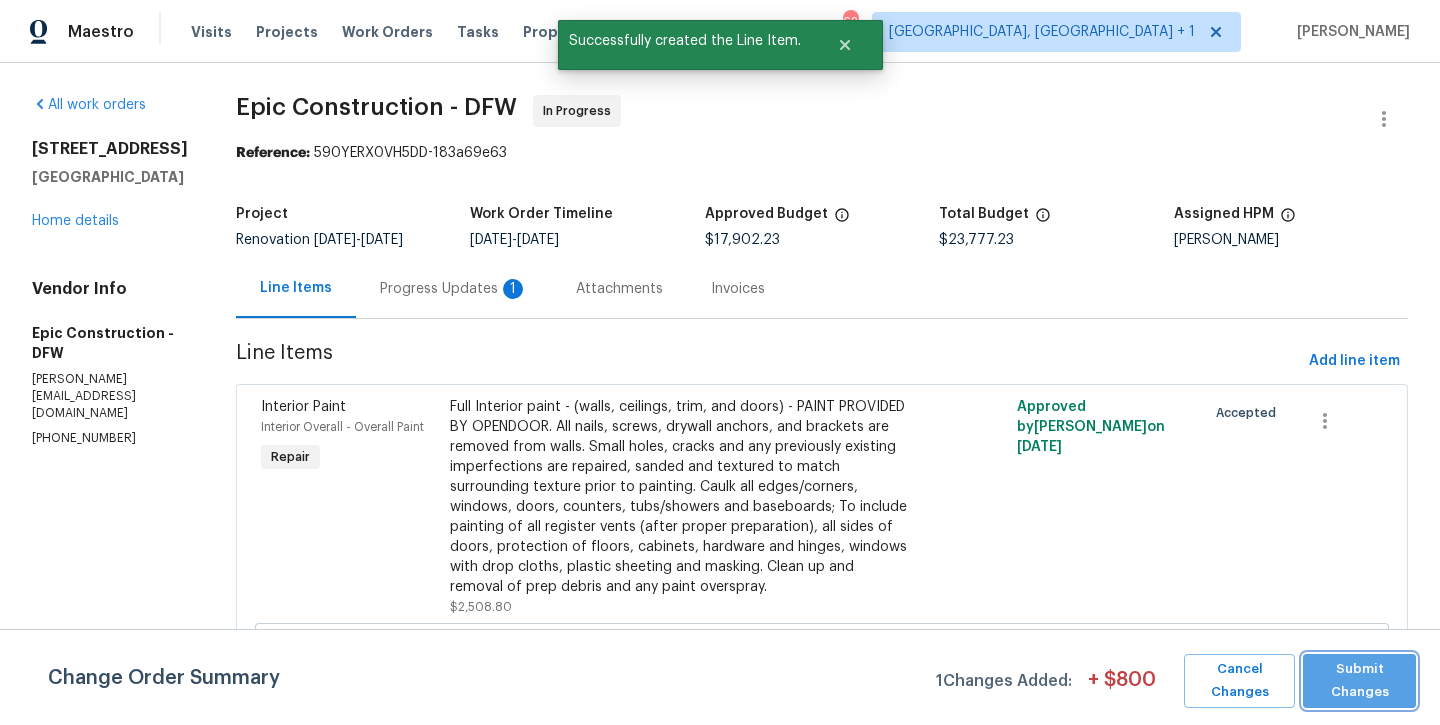 click on "Submit Changes" at bounding box center [1359, 681] 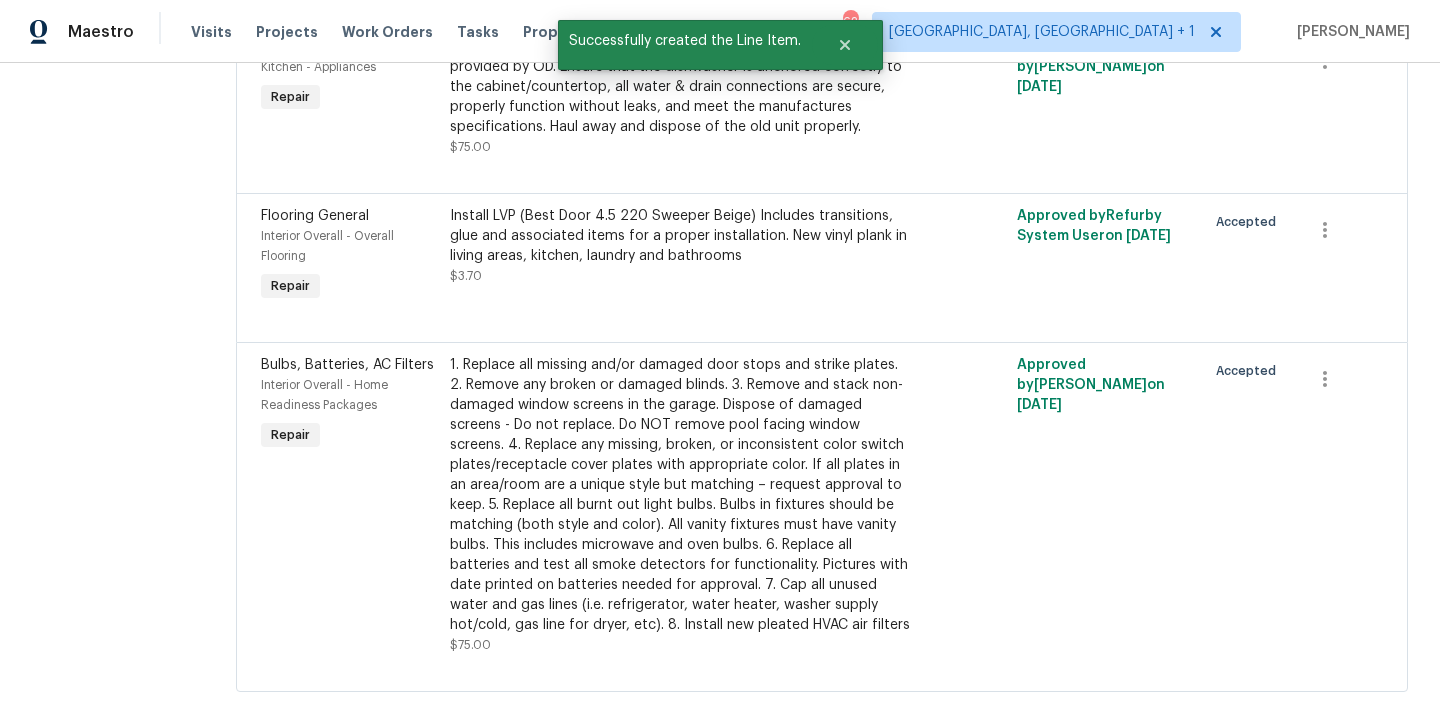scroll, scrollTop: 5246, scrollLeft: 0, axis: vertical 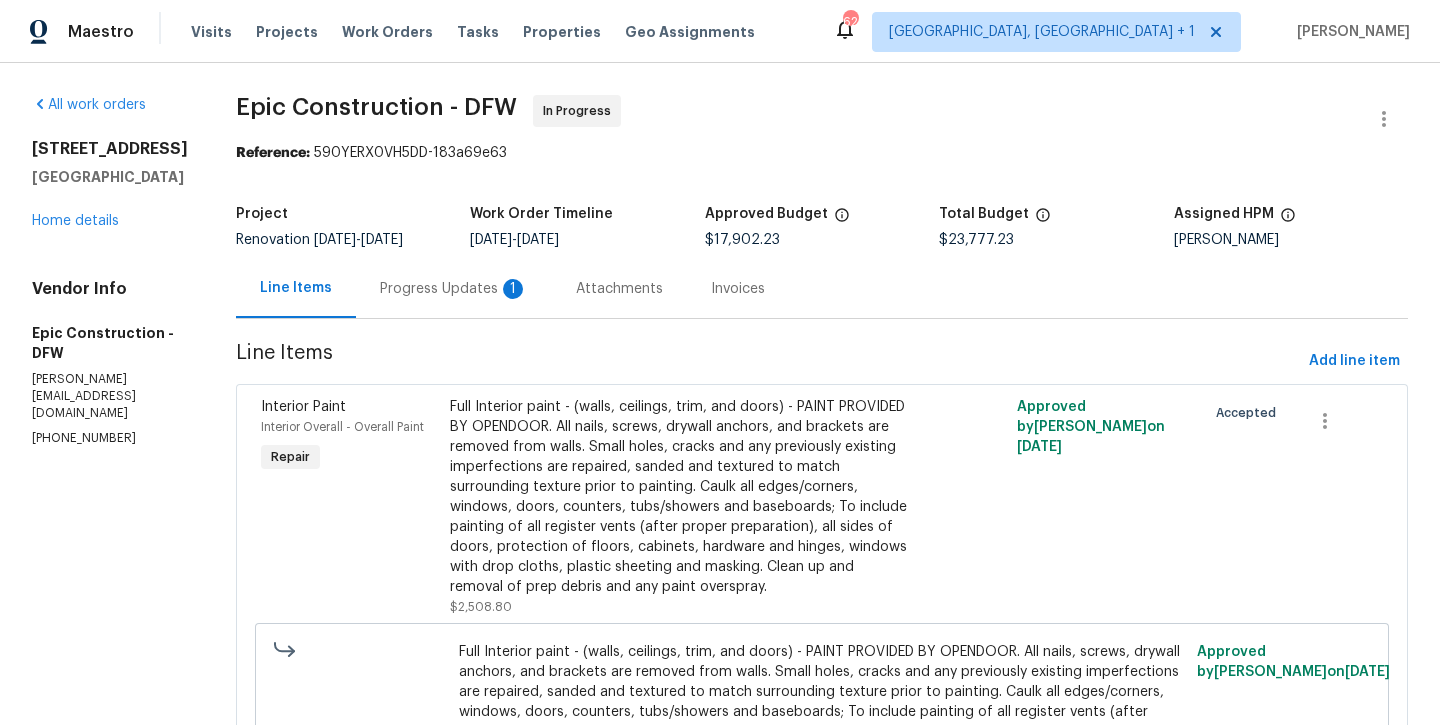 click on "6808 Driffield Cir E North Richland Hills, TX 76182 Home details" at bounding box center (110, 185) 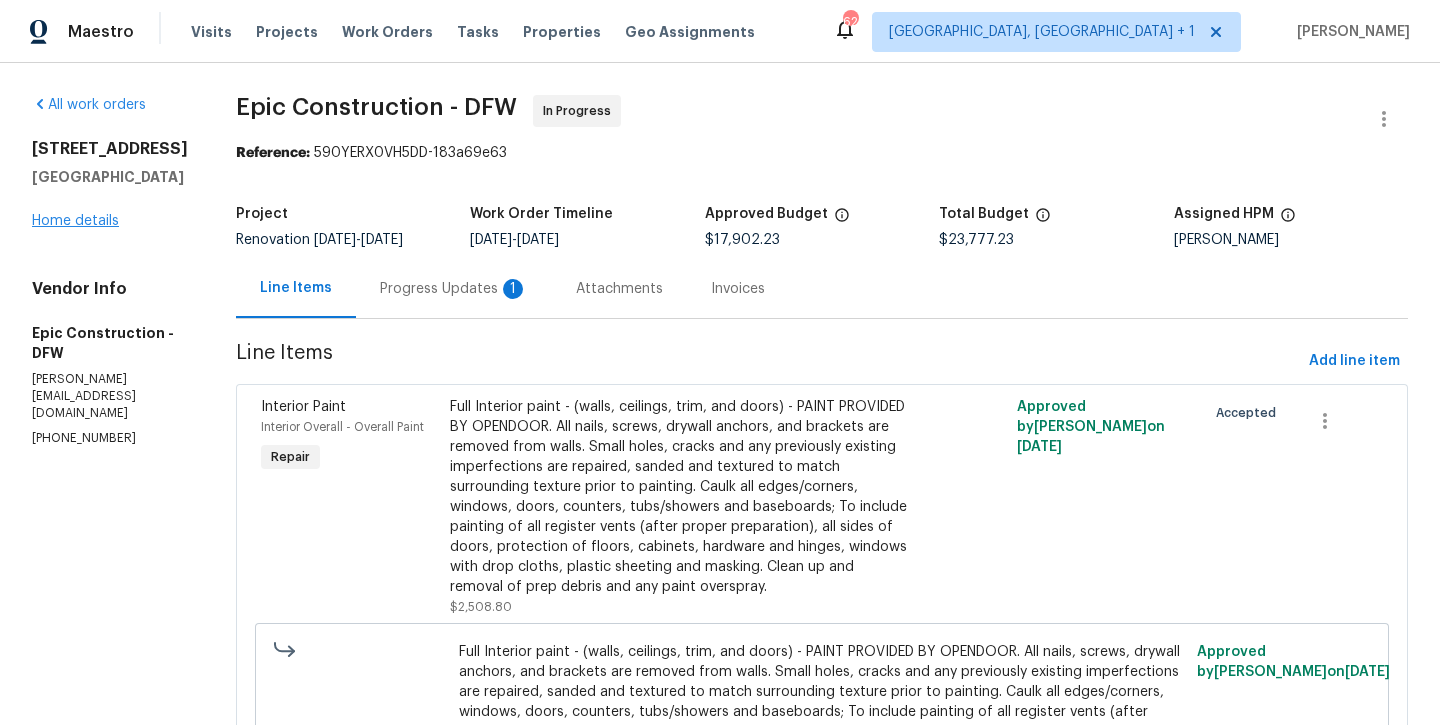 click on "Home details" at bounding box center [75, 221] 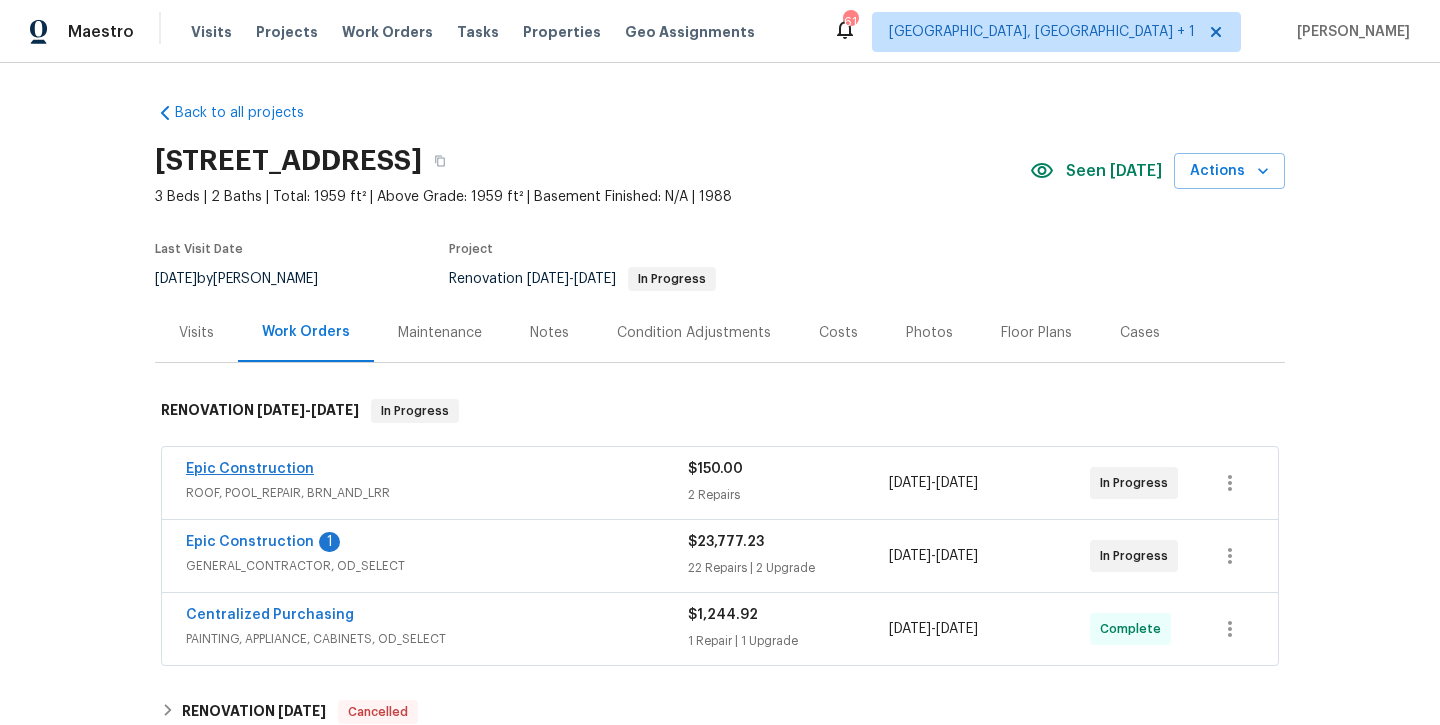click on "Epic Construction" at bounding box center (250, 469) 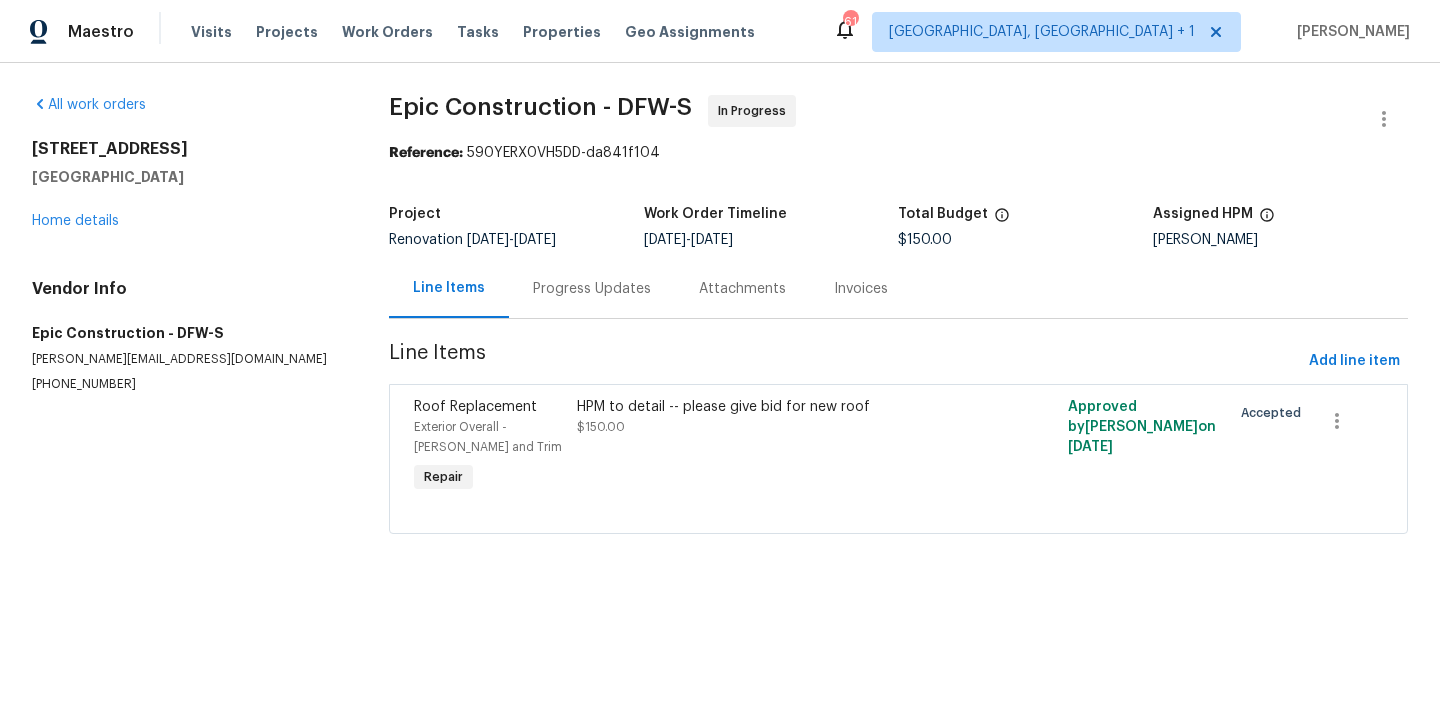click on "Progress Updates" at bounding box center (592, 288) 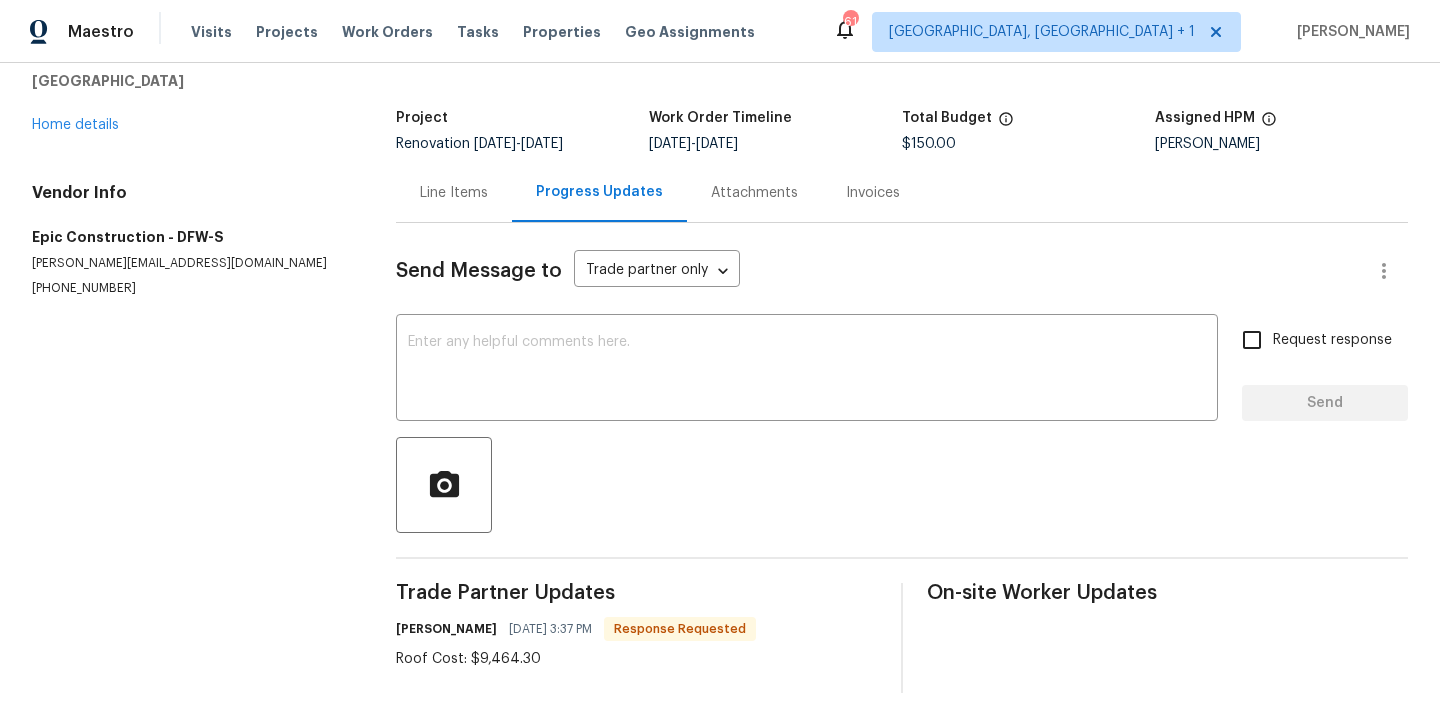 scroll, scrollTop: 97, scrollLeft: 0, axis: vertical 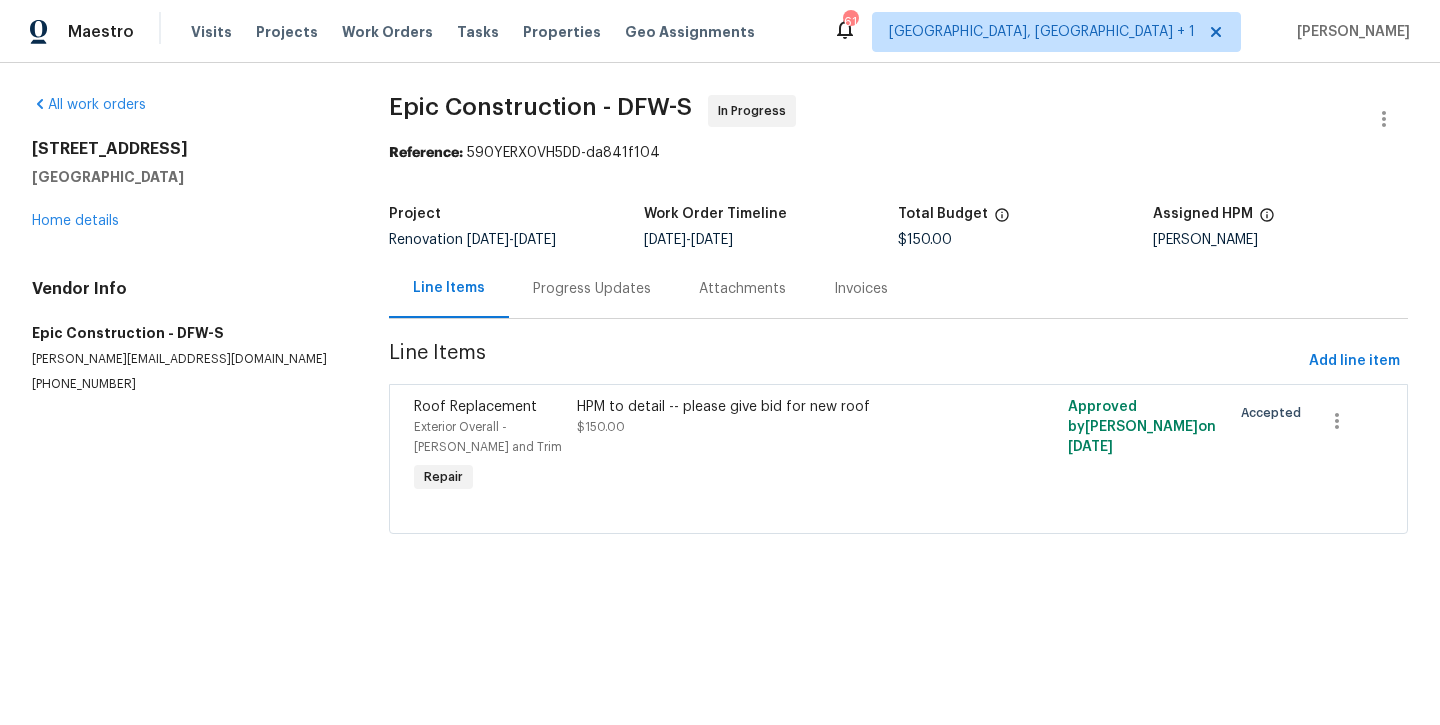click on "HPM to detail -- please give bid for new roof" at bounding box center (775, 407) 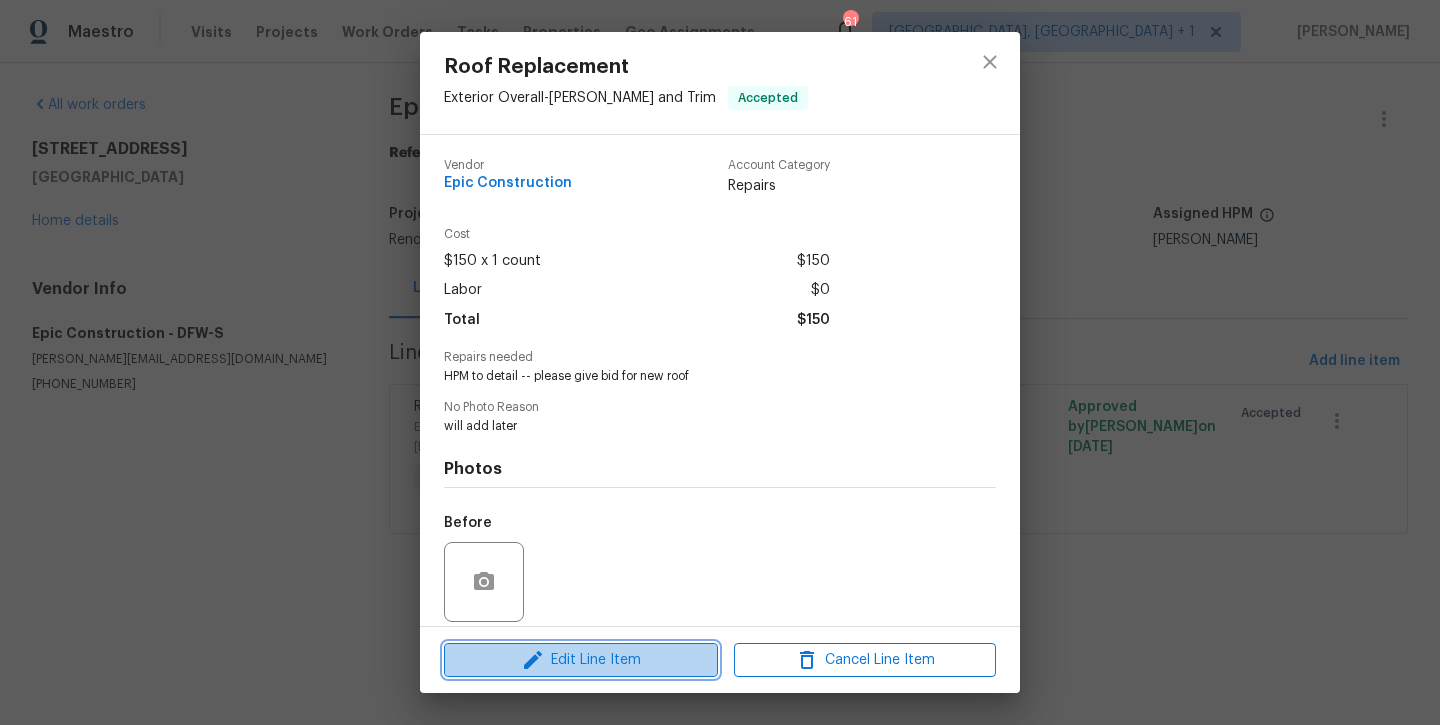 click on "Edit Line Item" at bounding box center (581, 660) 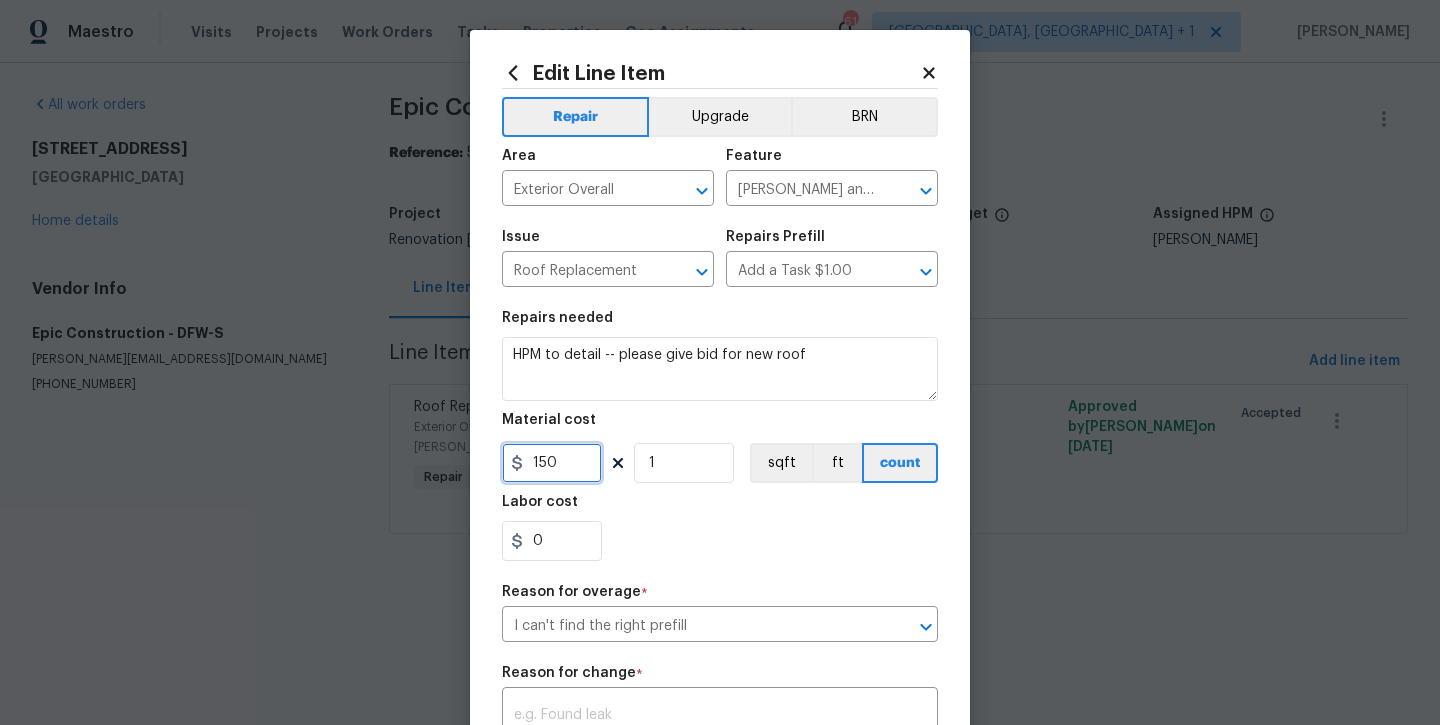 click on "150" at bounding box center (552, 463) 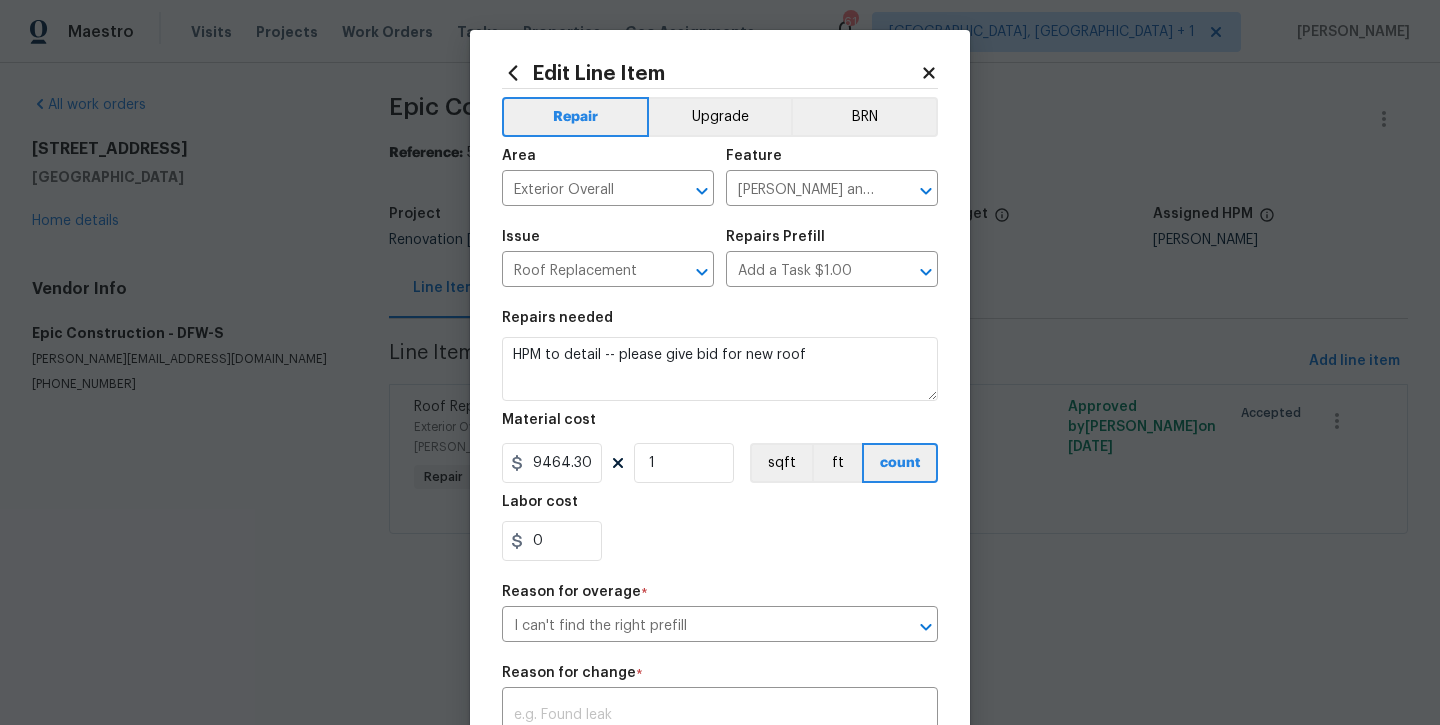 type on "9464.3" 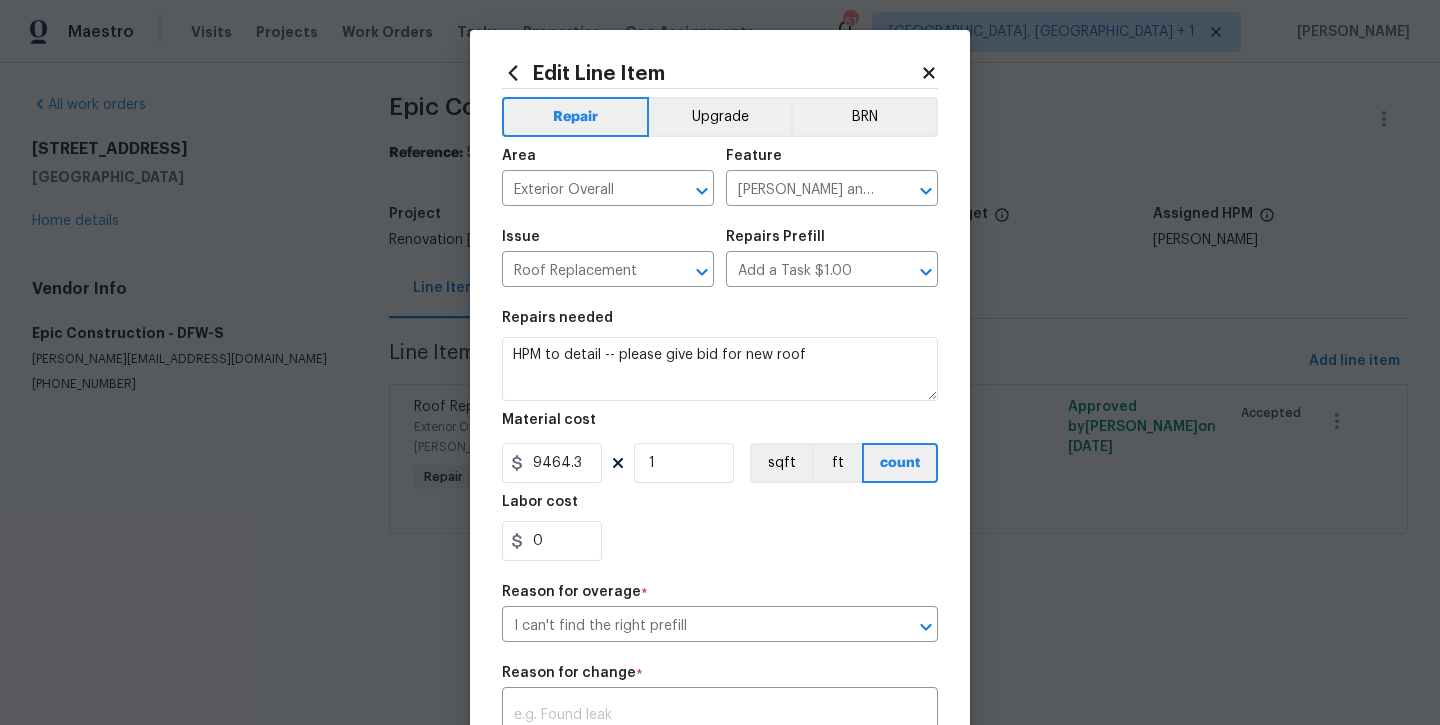 click on "Labor cost" at bounding box center [720, 508] 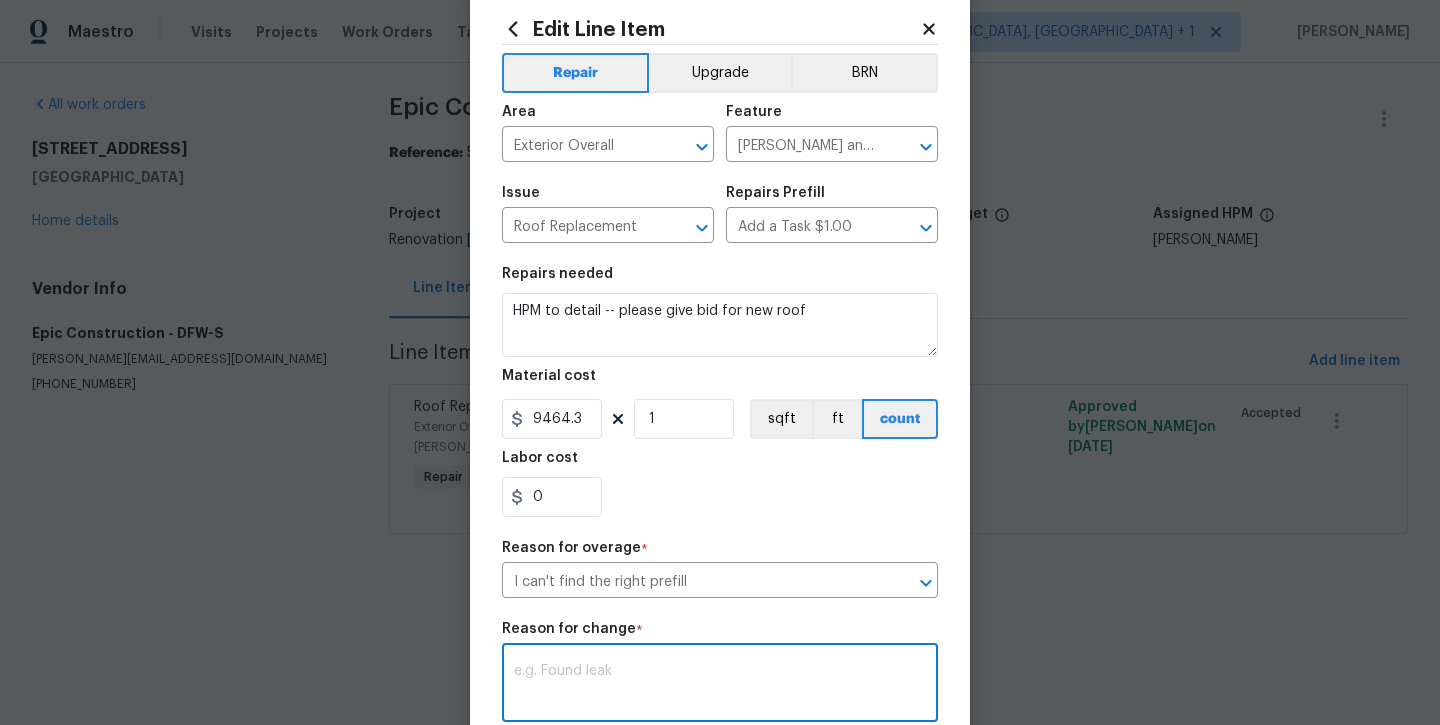 click at bounding box center [720, 685] 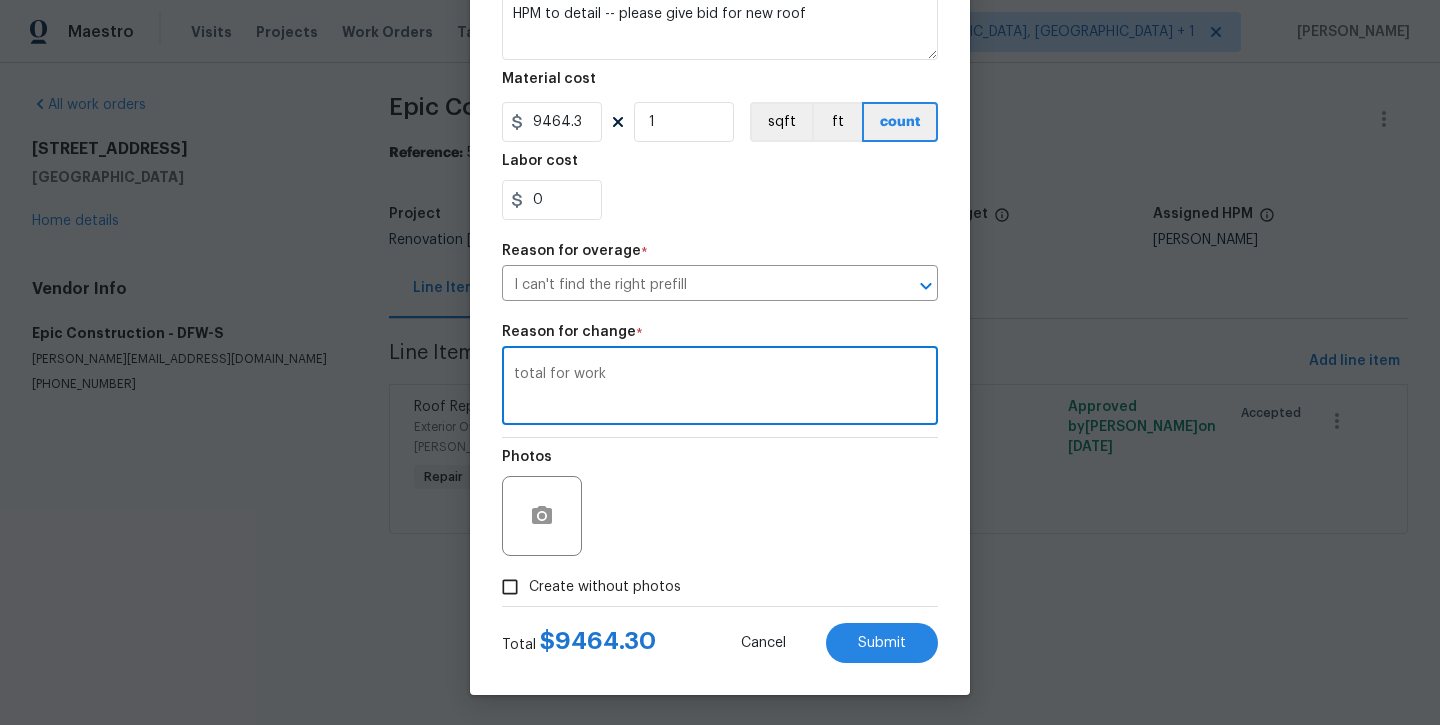 scroll, scrollTop: 341, scrollLeft: 0, axis: vertical 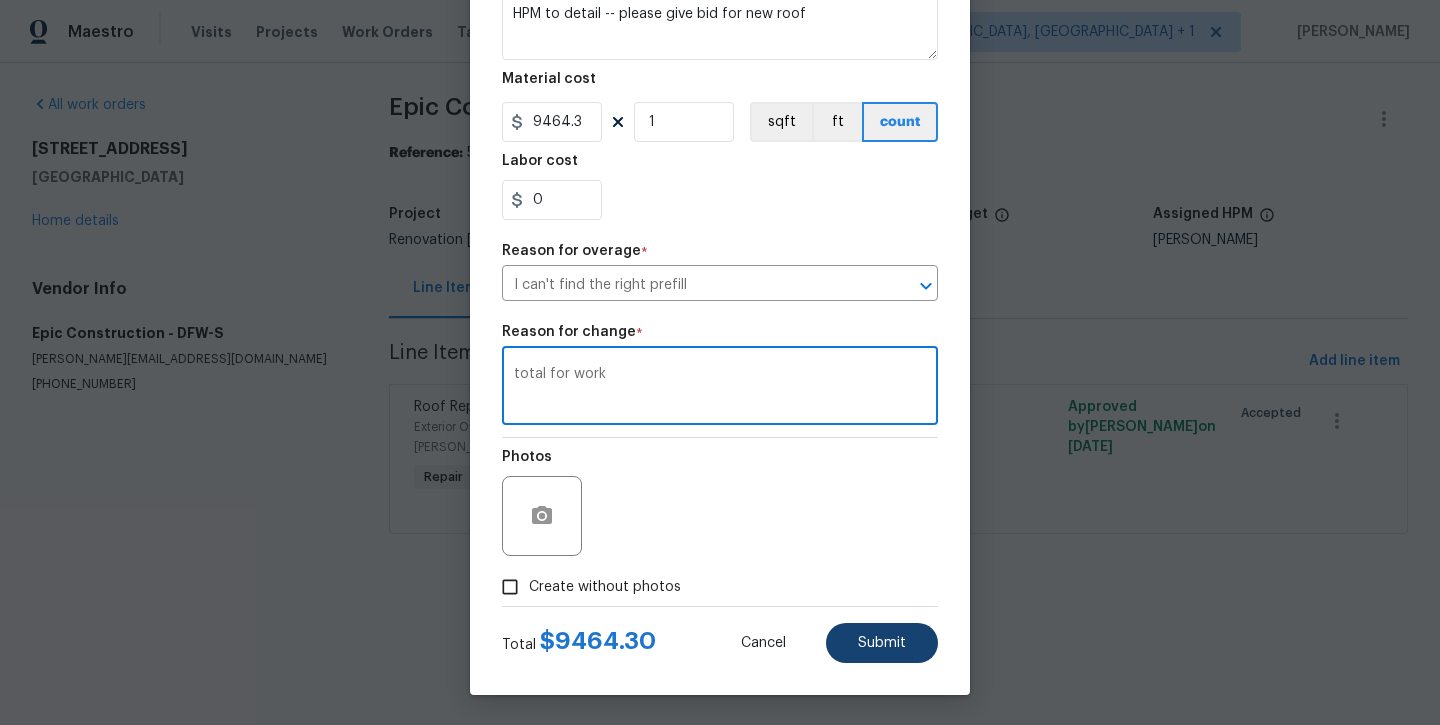 type on "total for work" 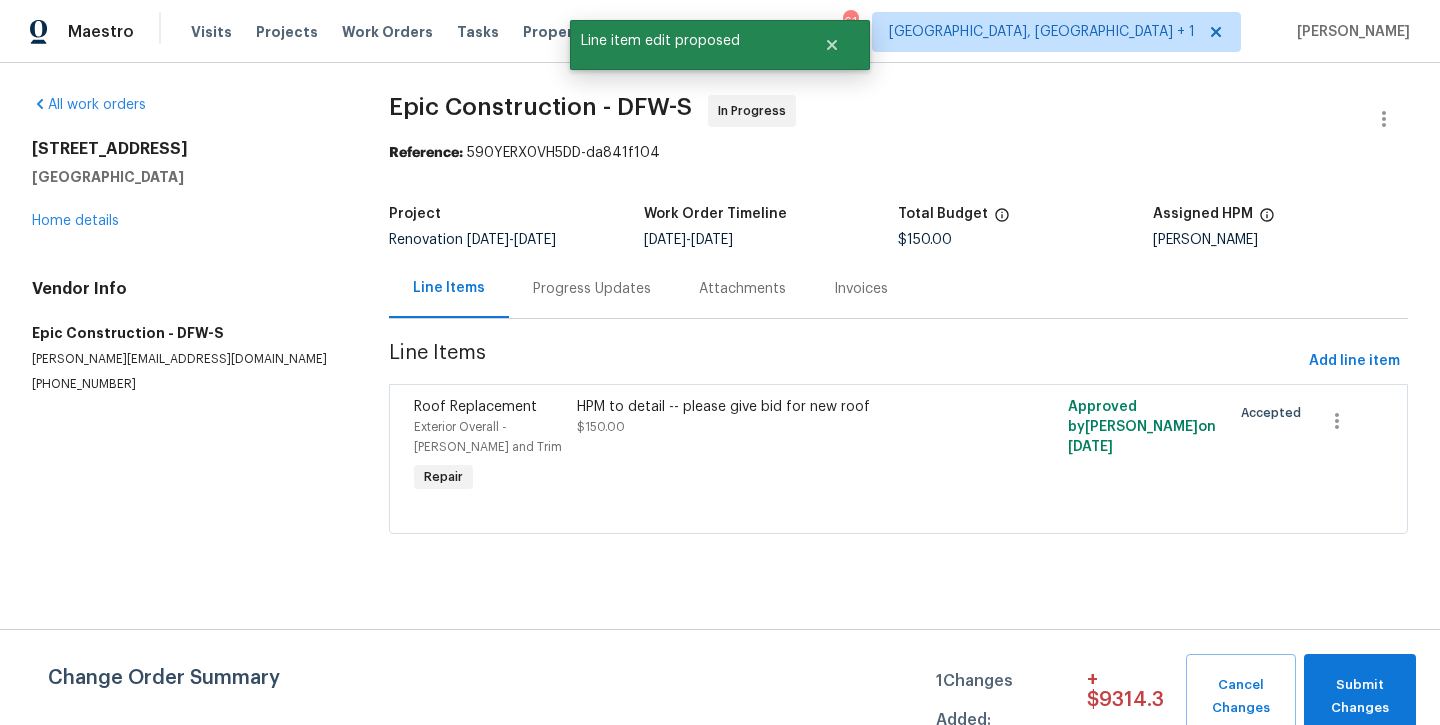 scroll, scrollTop: 0, scrollLeft: 0, axis: both 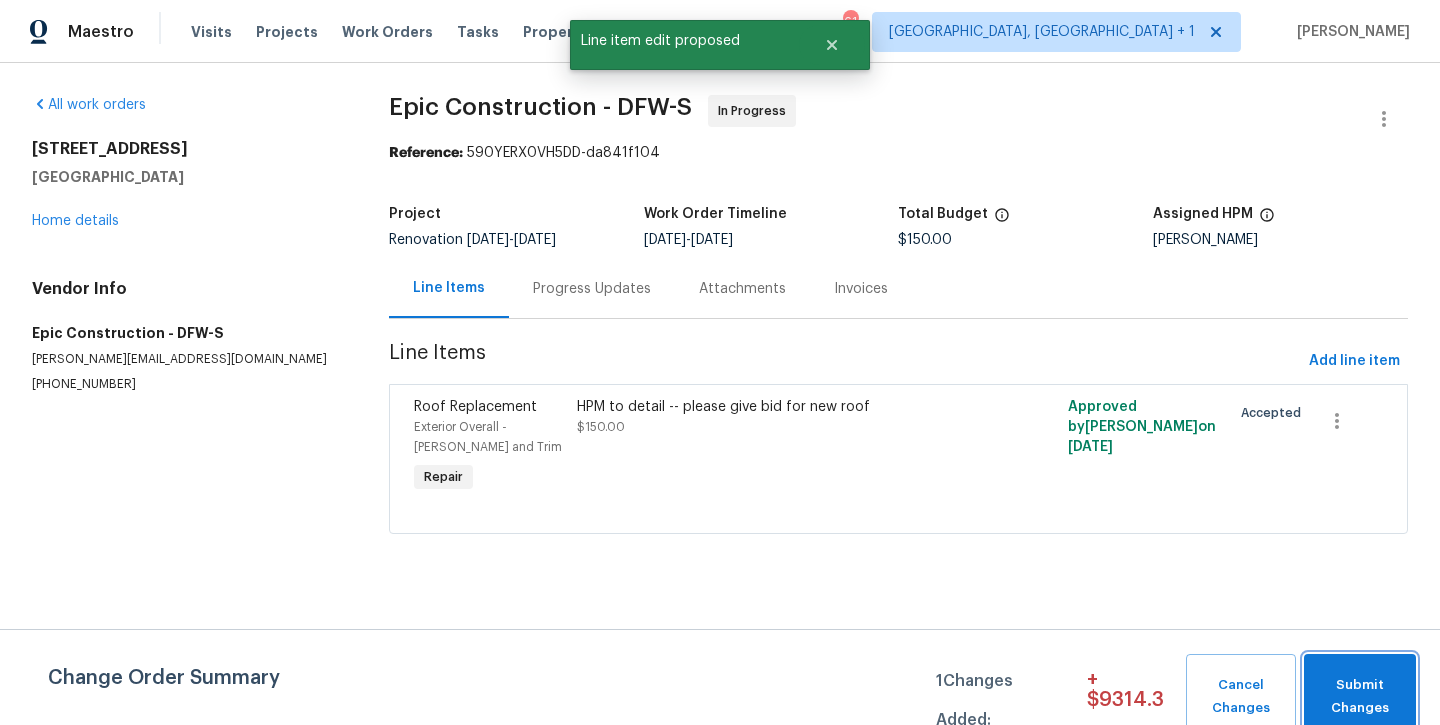 click on "Submit Changes" at bounding box center (1360, 697) 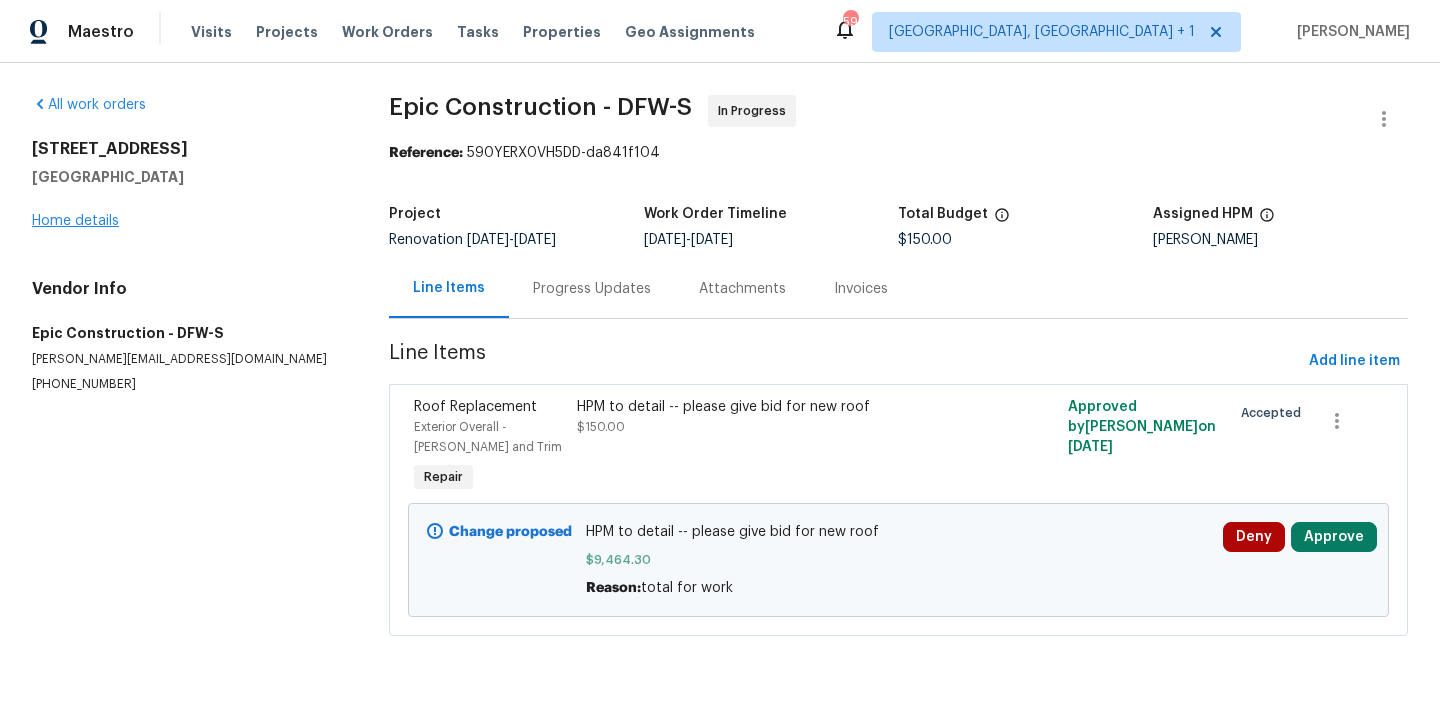click on "Home details" at bounding box center (75, 221) 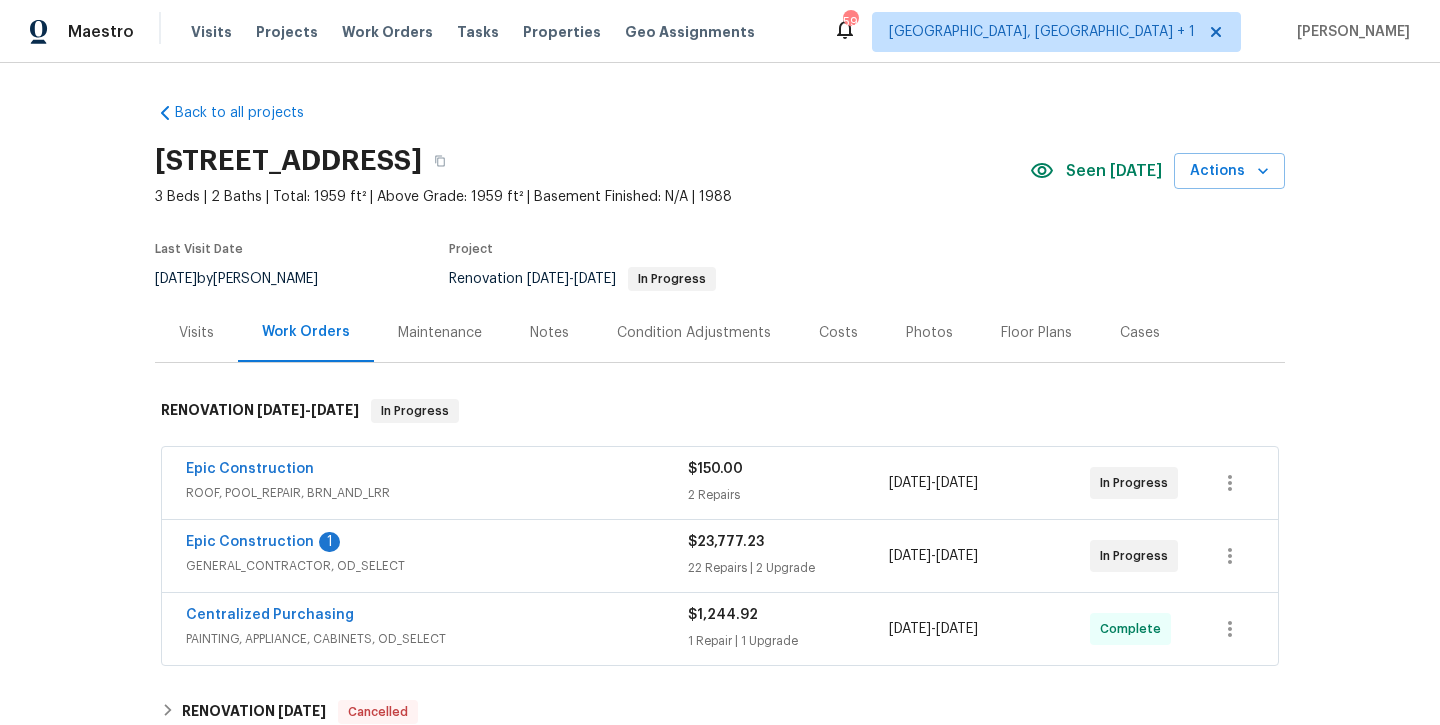 click on "Condition Adjustments" at bounding box center (694, 333) 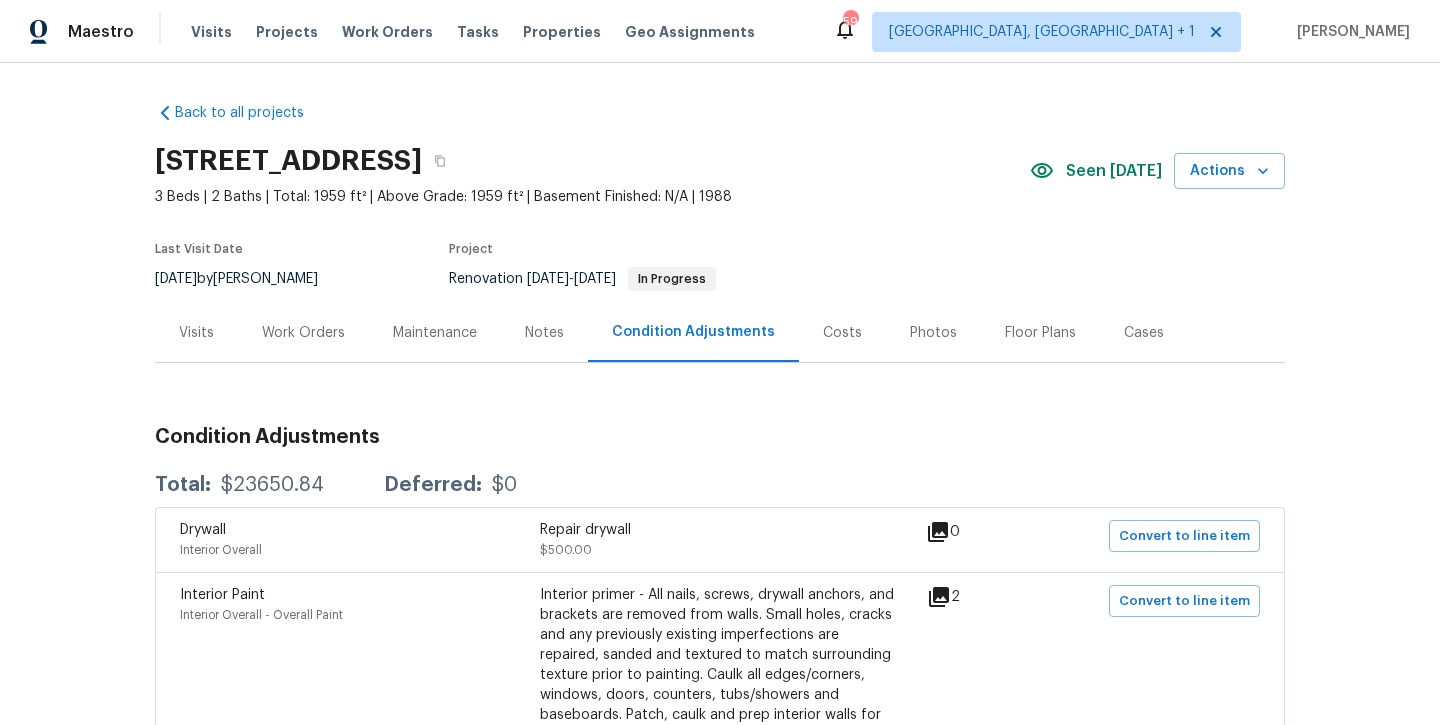 click on "Work Orders" at bounding box center (303, 333) 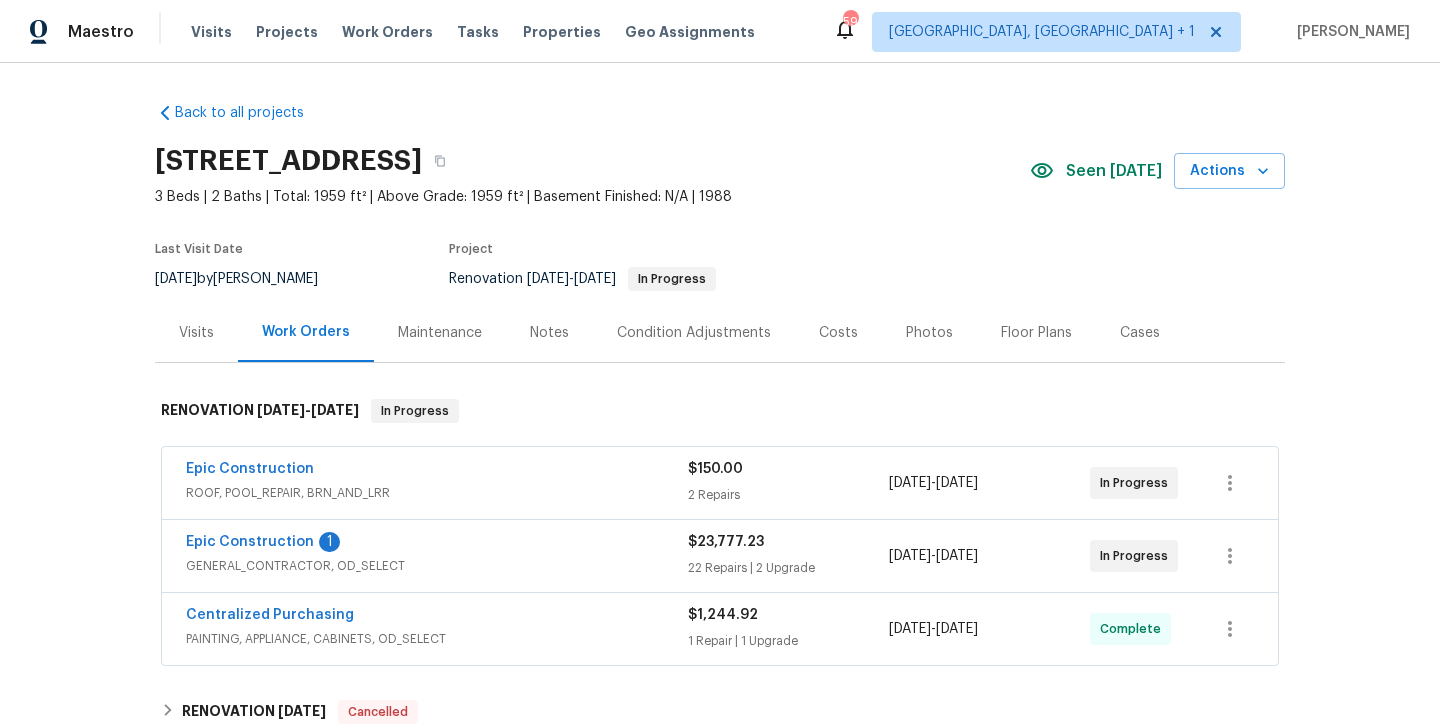 click on "Notes" at bounding box center (549, 333) 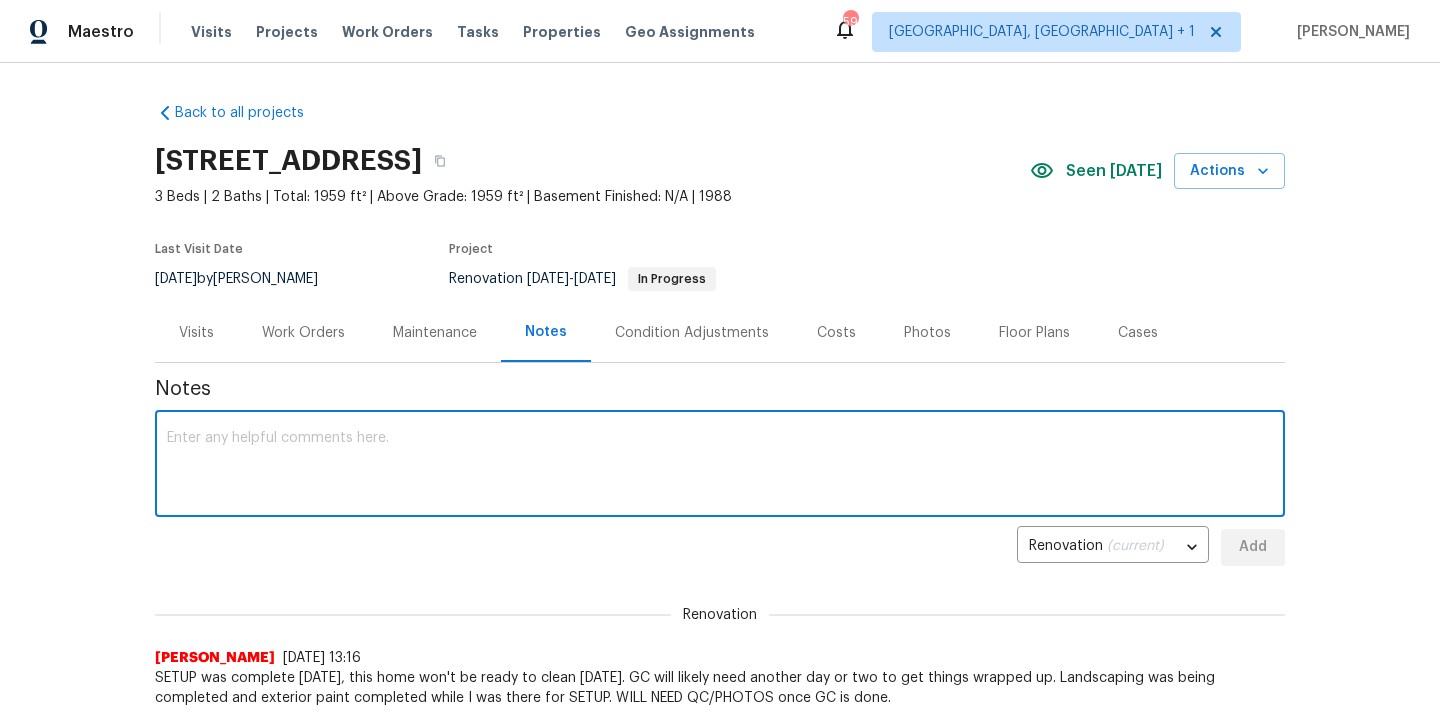 click at bounding box center [720, 466] 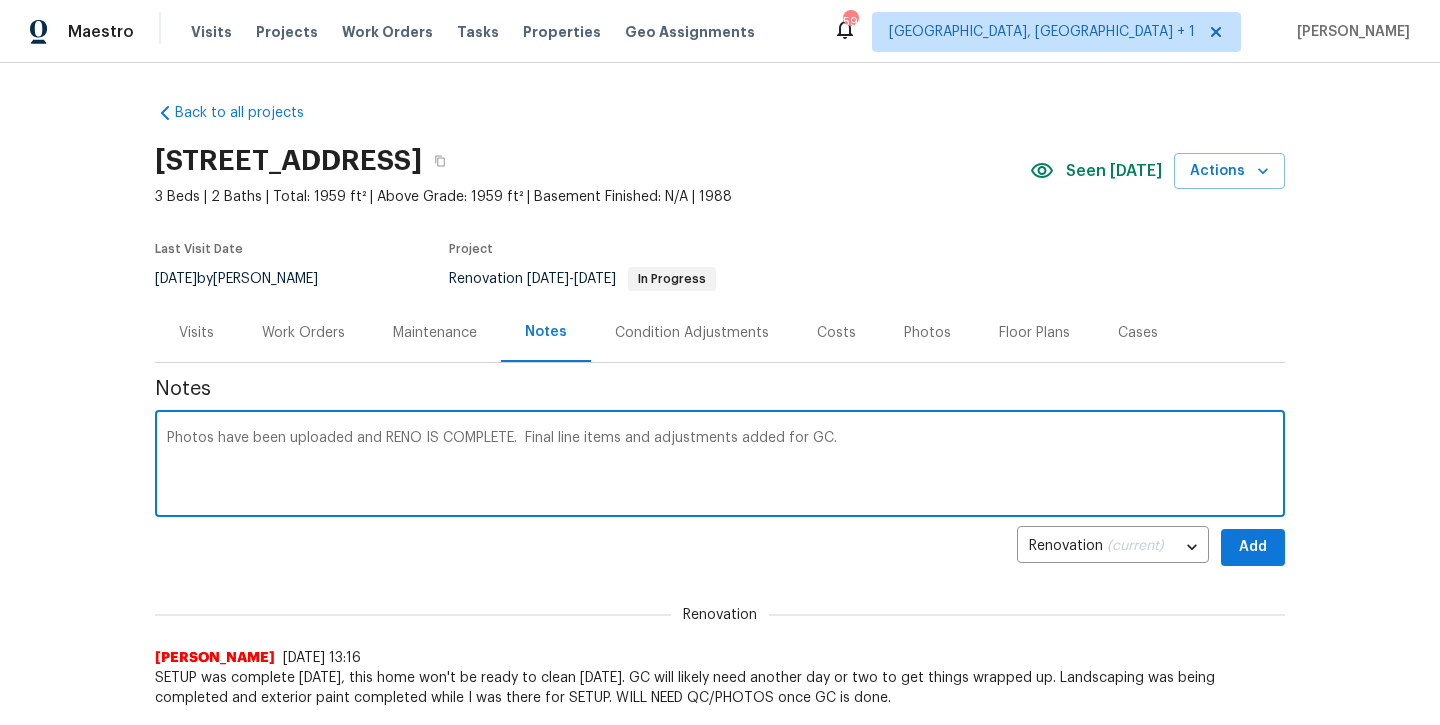 type on "Photos have been uploaded and RENO IS COMPLETE.  Final line items and adjustments added for GC." 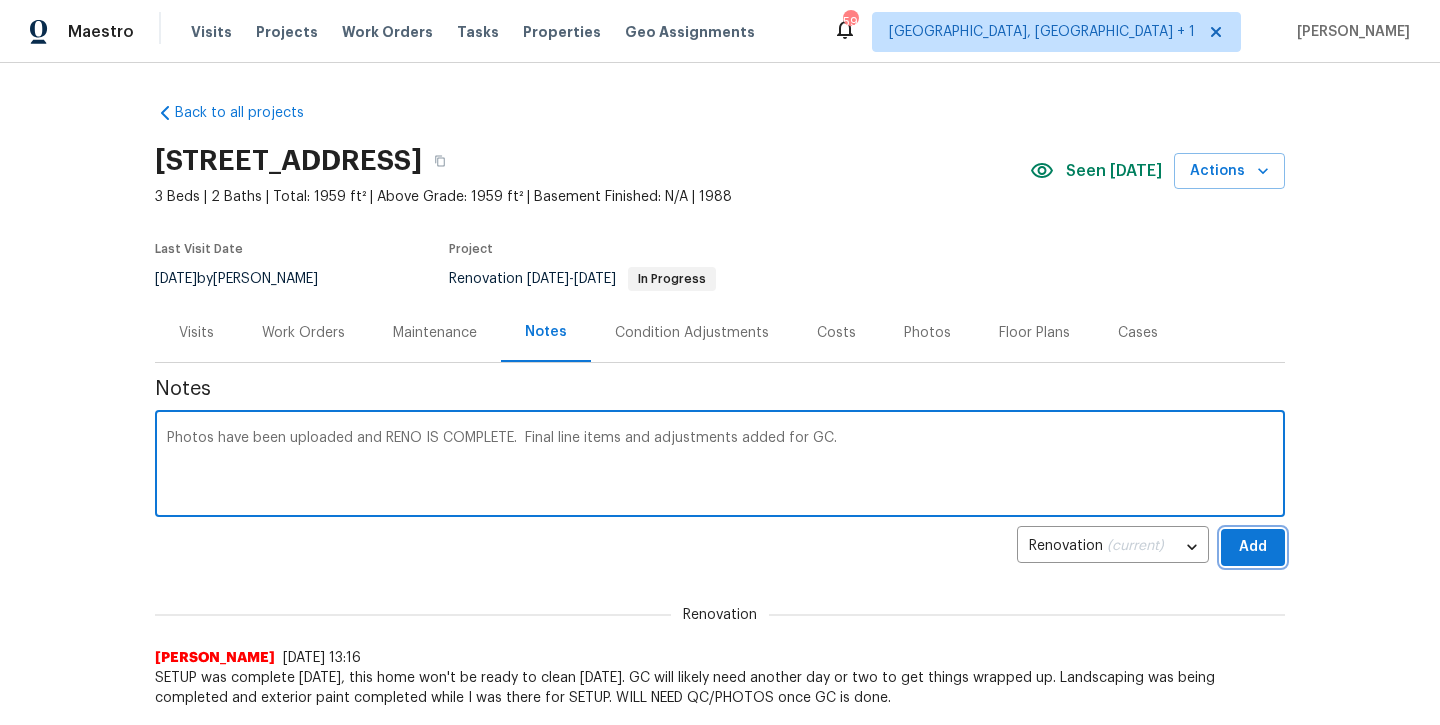 click on "Add" at bounding box center [1253, 547] 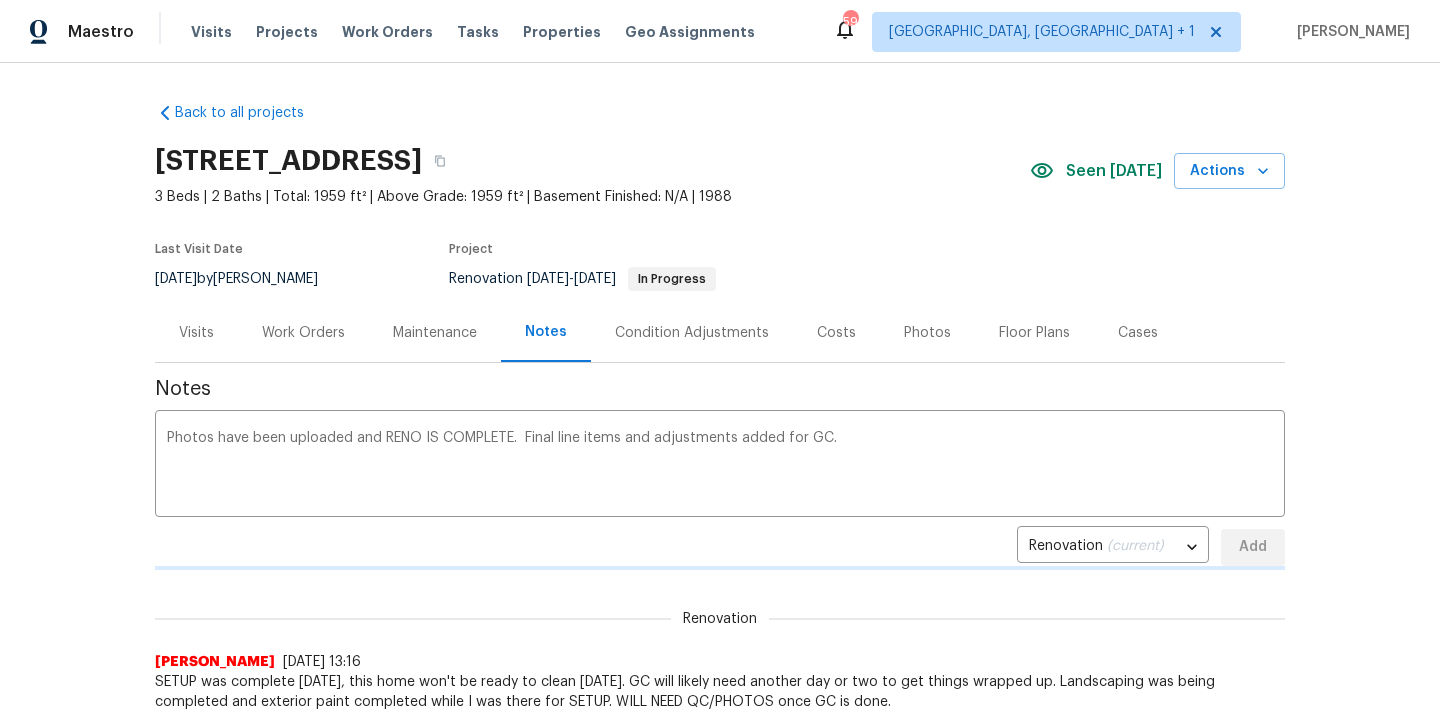 type 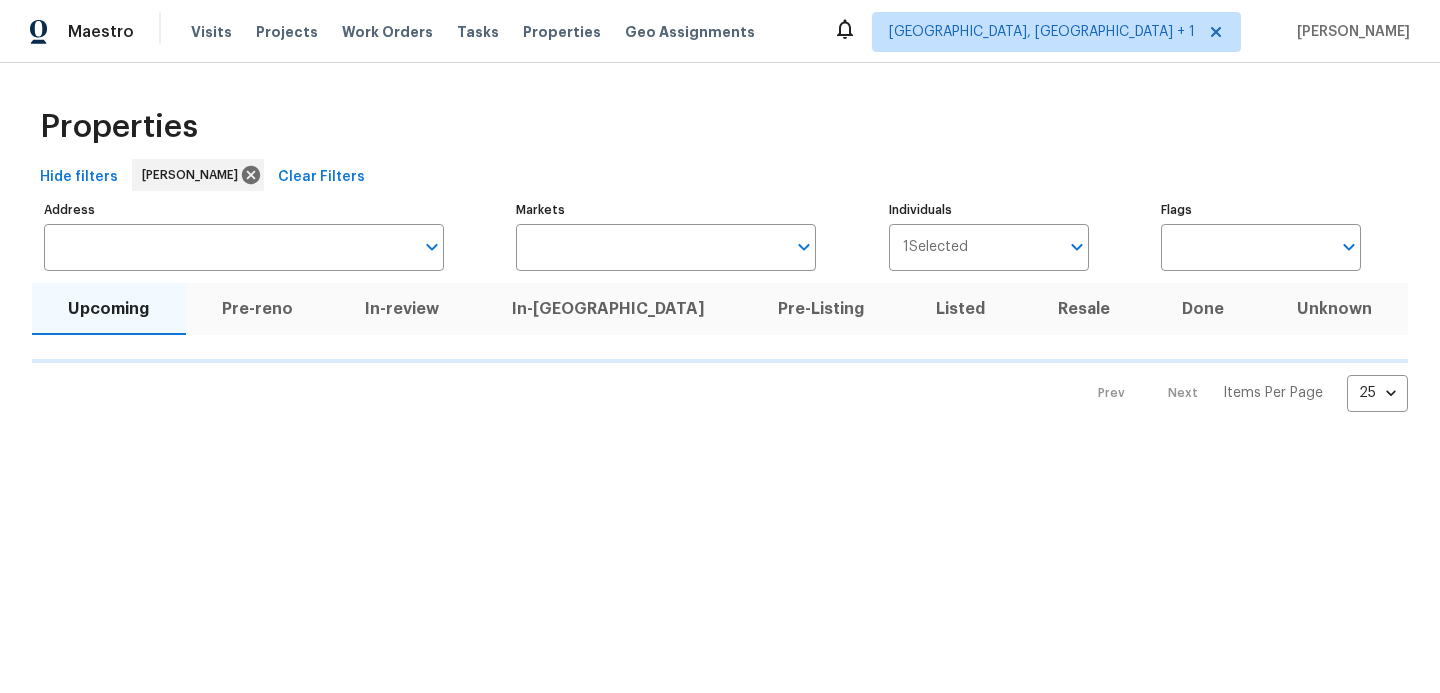 scroll, scrollTop: 0, scrollLeft: 0, axis: both 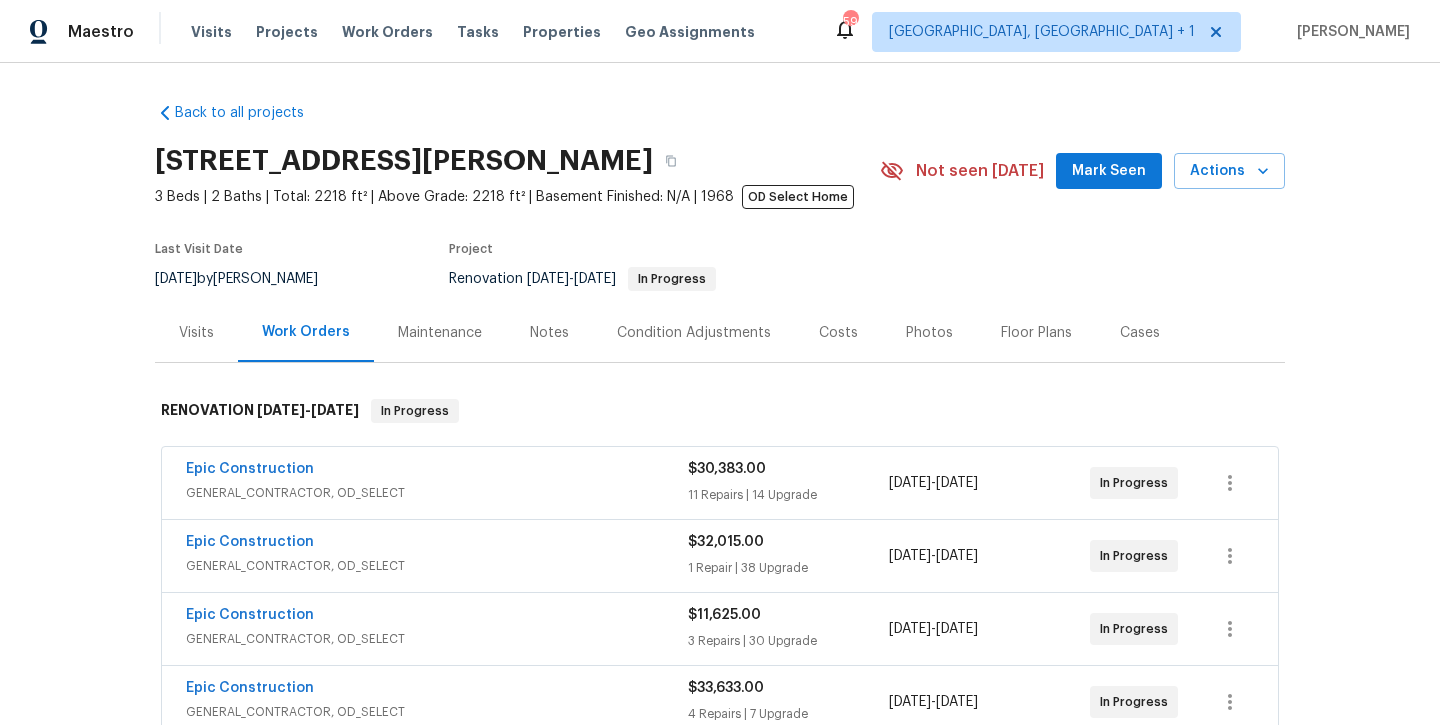 click on "Mark Seen" at bounding box center (1109, 171) 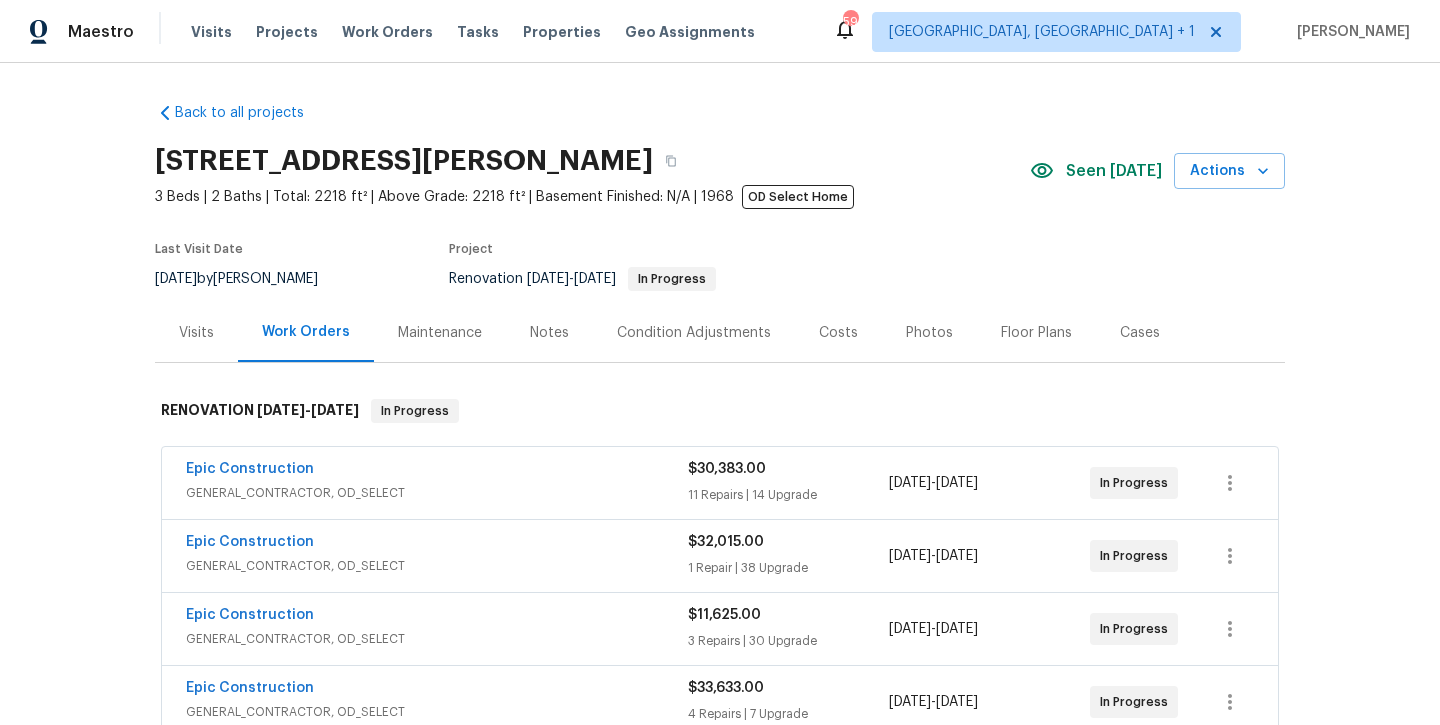 click on "Notes" at bounding box center (549, 332) 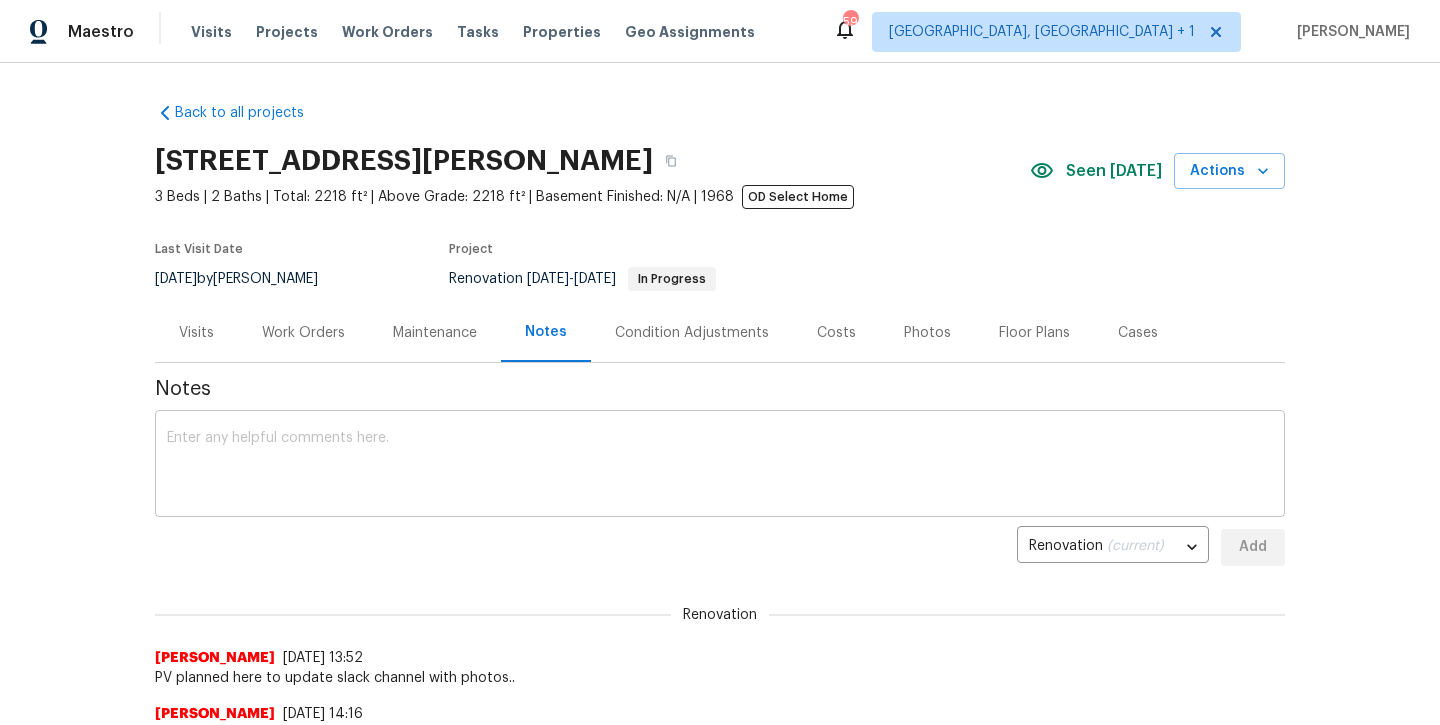 click on "x ​" at bounding box center [720, 466] 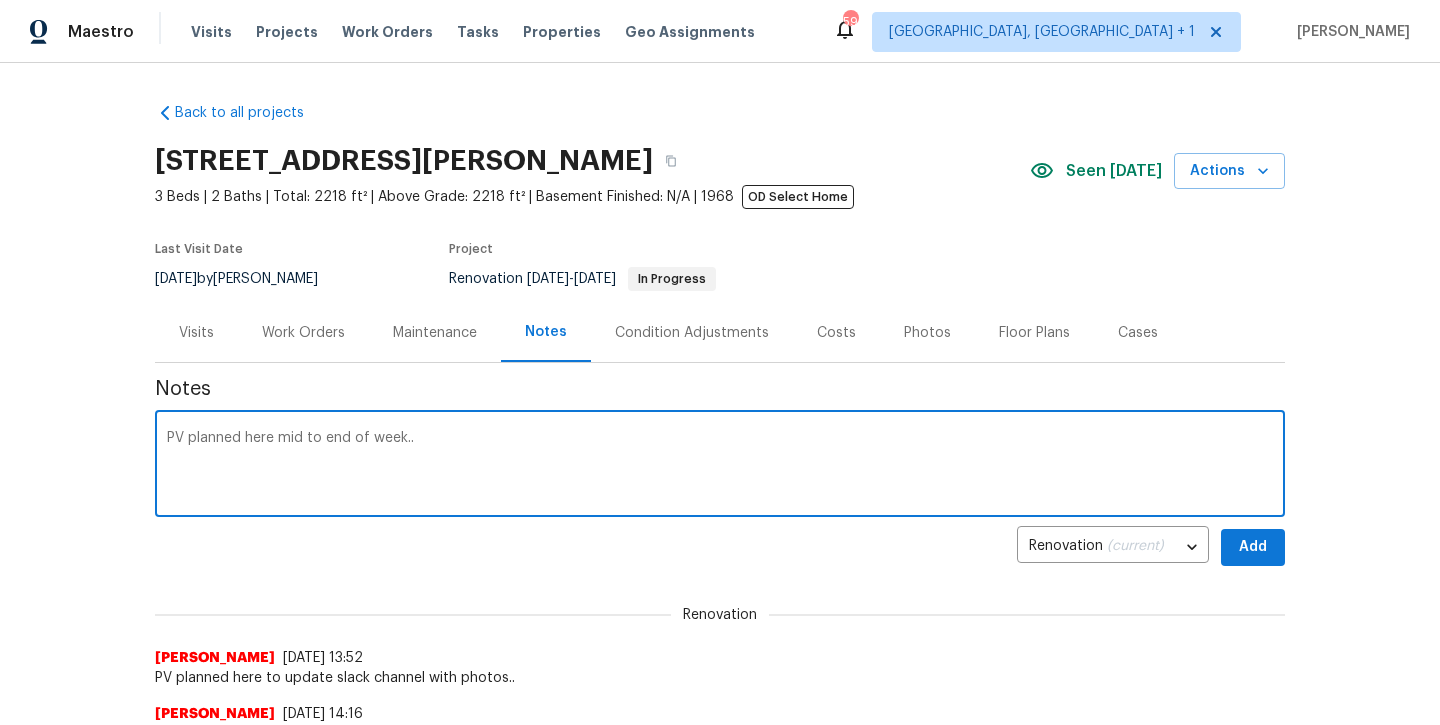 type on "PV planned here mid to end of week.." 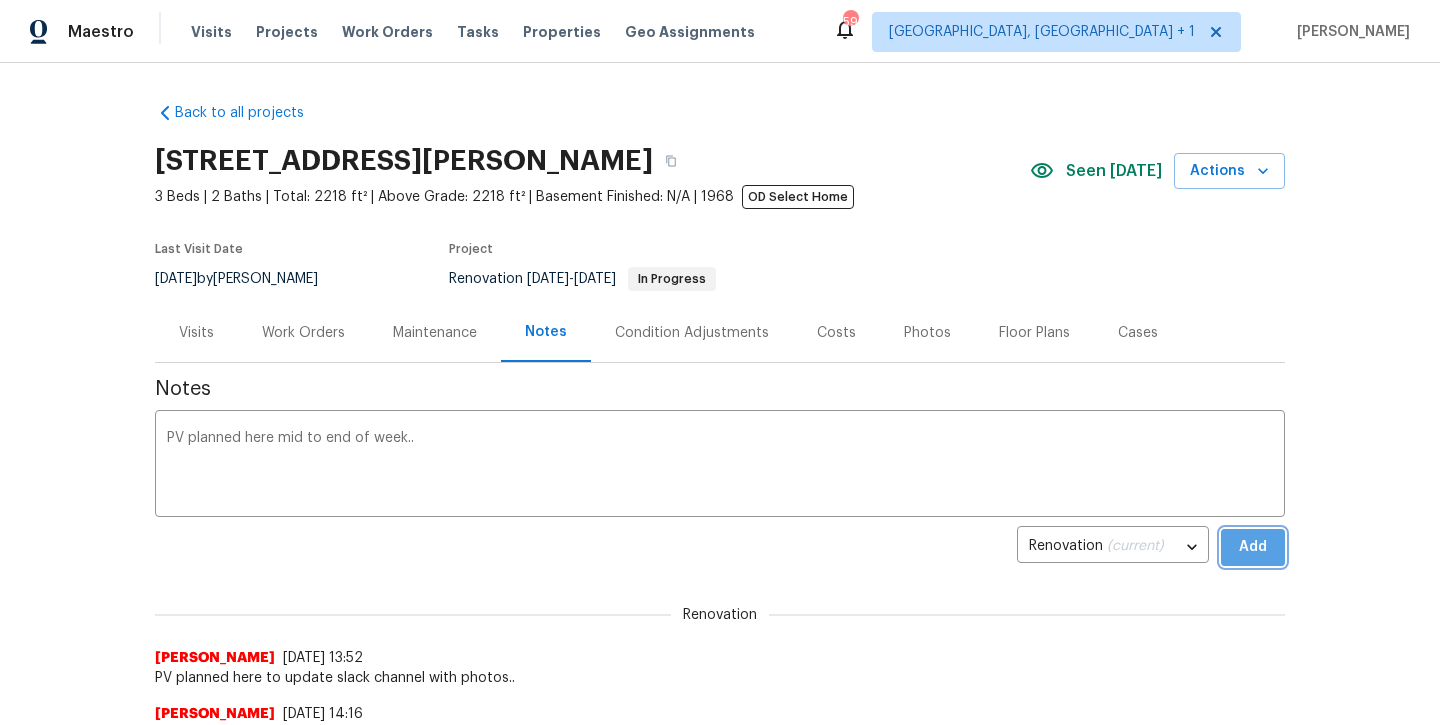 click on "Add" at bounding box center [1253, 547] 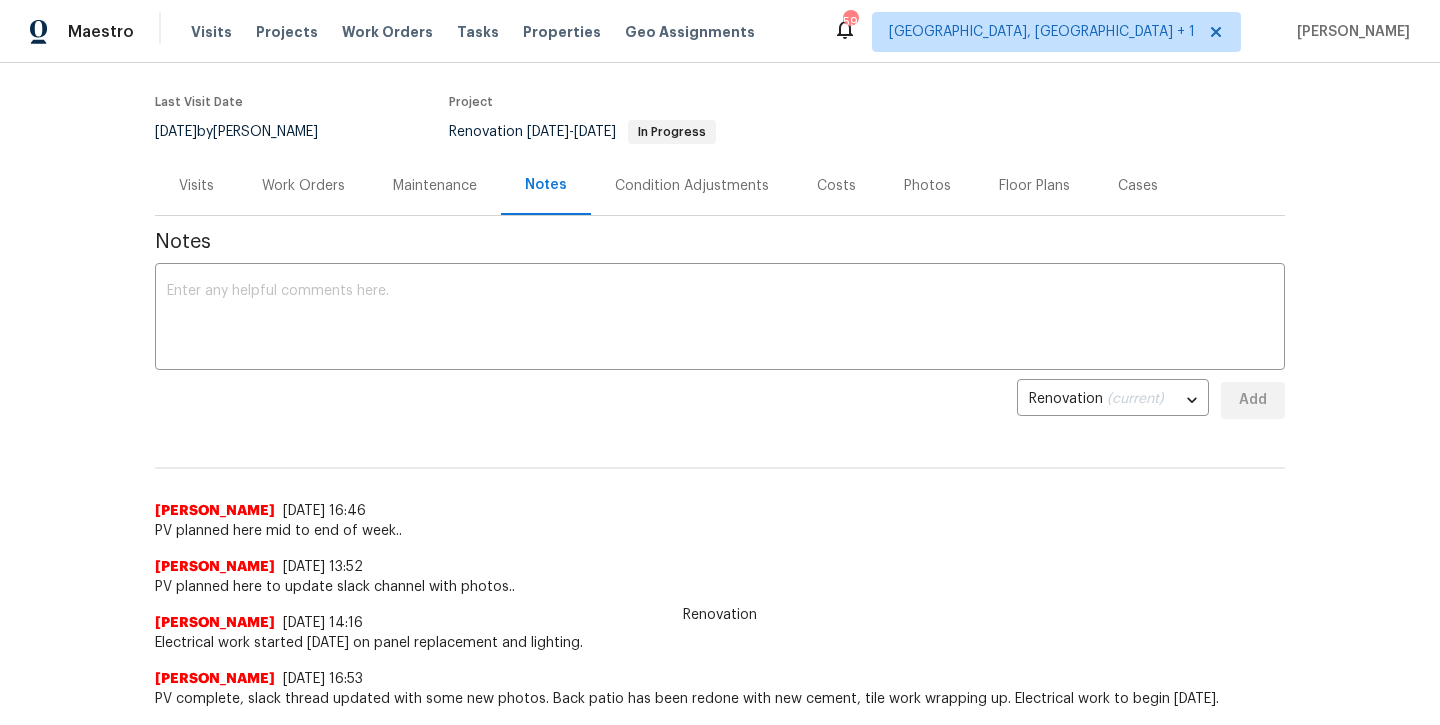 scroll, scrollTop: 146, scrollLeft: 0, axis: vertical 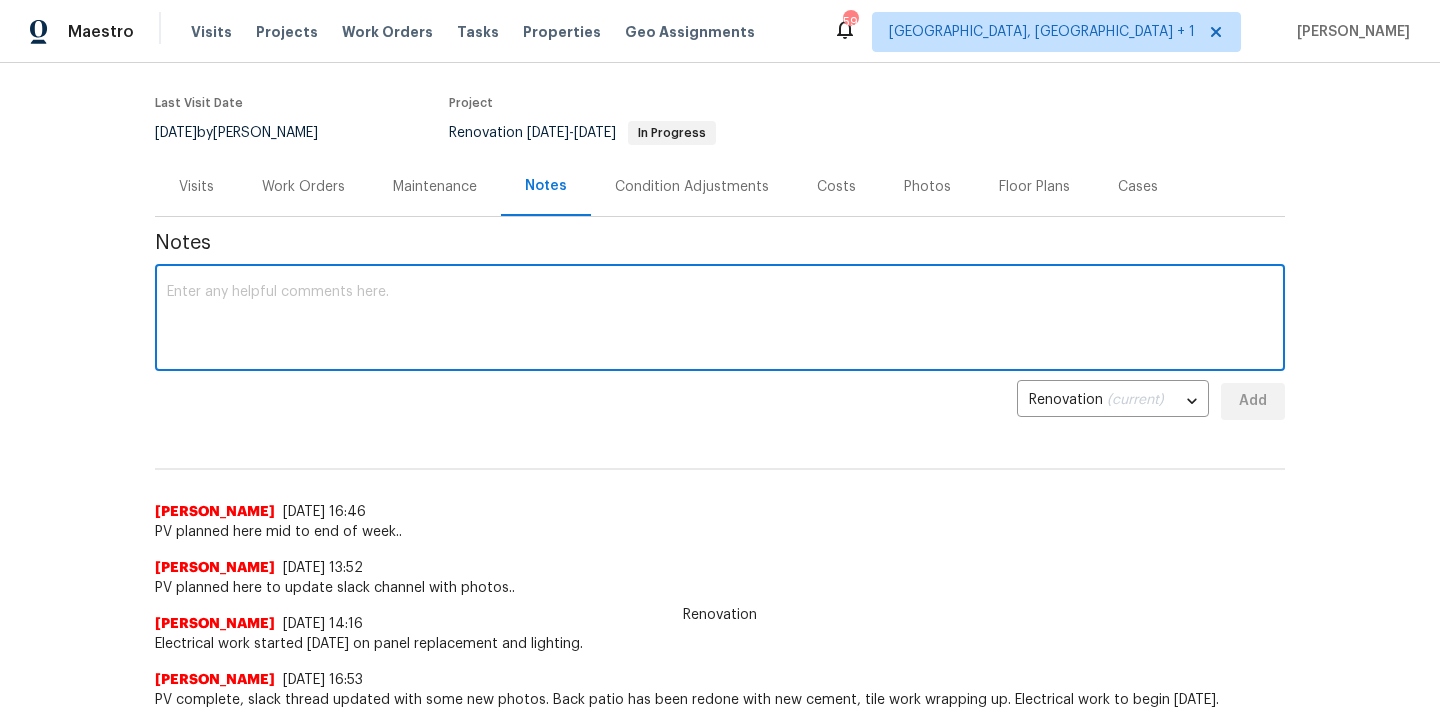 click at bounding box center (720, 320) 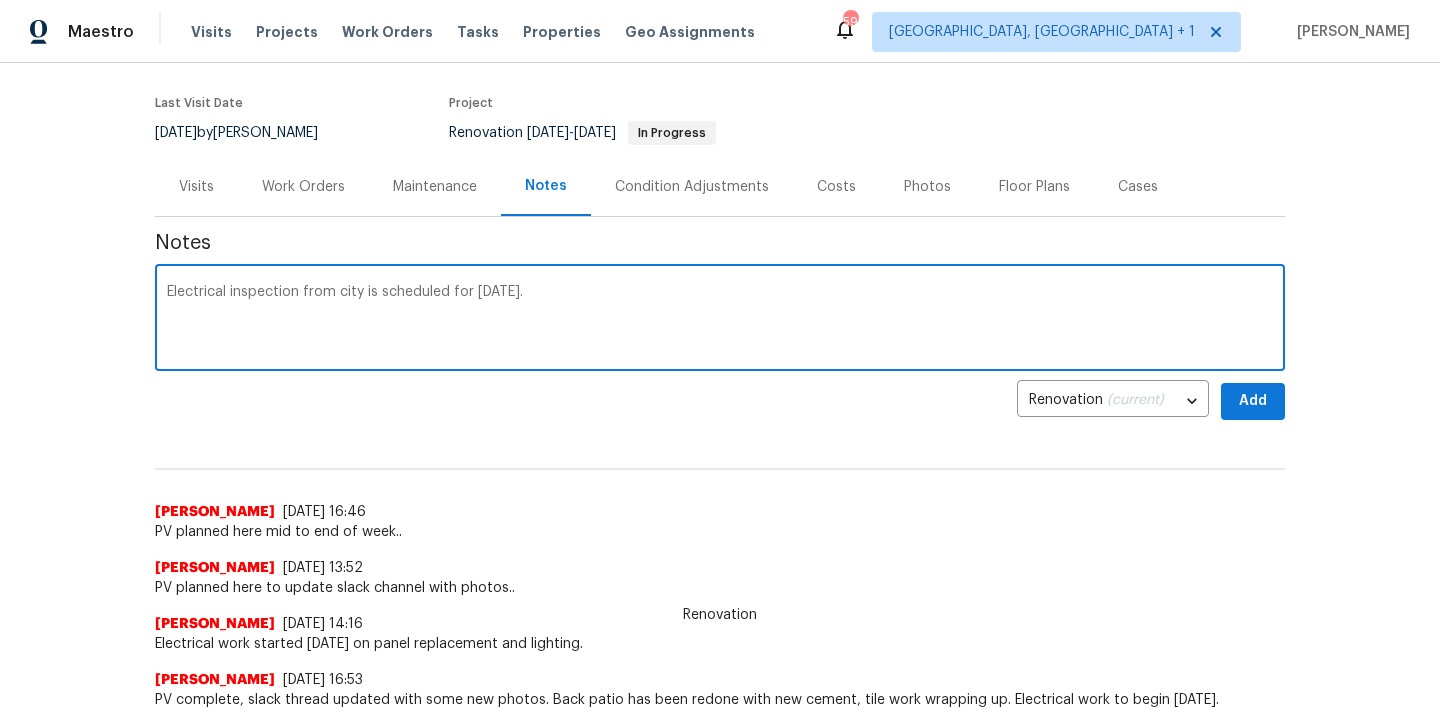 type on "Electrical inspection from city is scheduled for [DATE]." 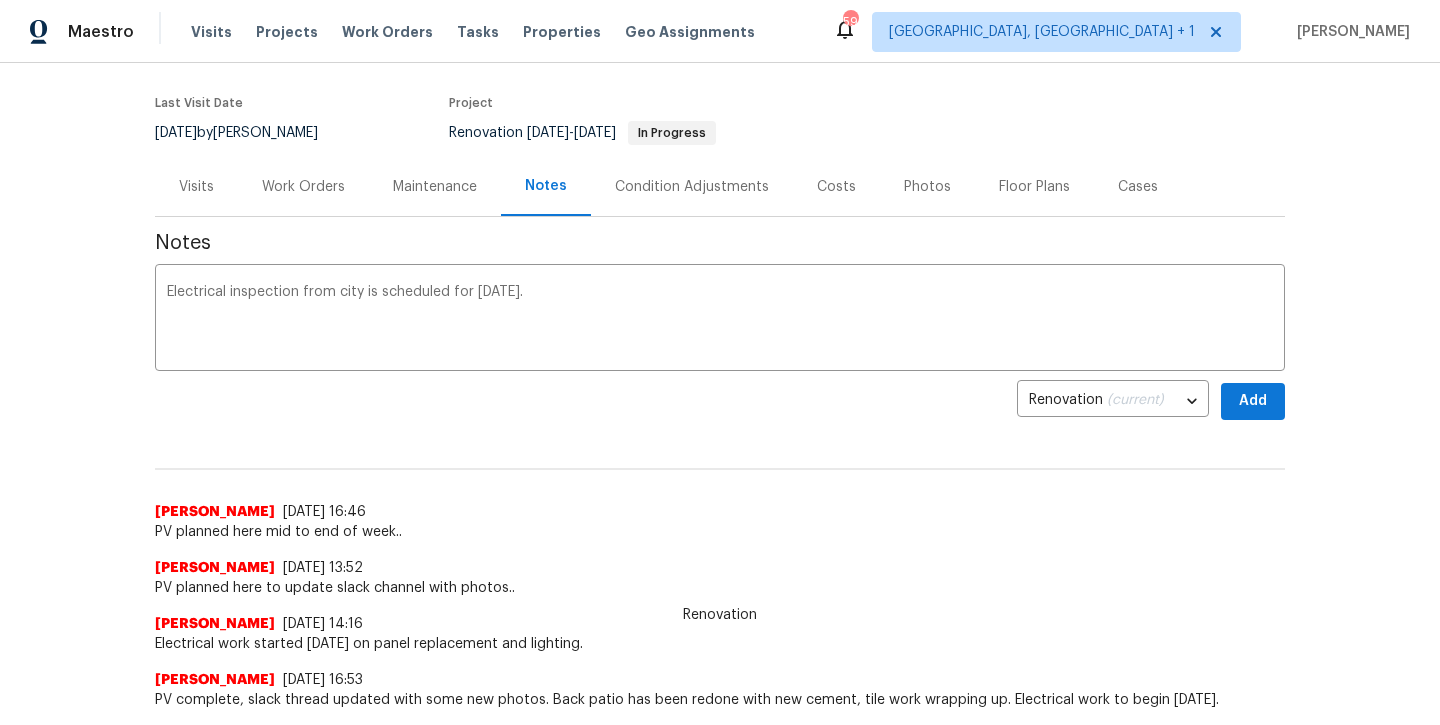 click on "Notes Electrical inspection from city is scheduled for [DATE]. x ​ Renovation   (current) 12bc6ada-cf8b-4b08-965c-3817338b6a8c ​ Add Renovation [PERSON_NAME] [DATE] 16:46 PV planned here mid to end of week.. [PERSON_NAME] [DATE] 13:52 PV planned here to update slack channel with photos.. [PERSON_NAME] [DATE] 14:16 Electrical work started [DATE] on panel replacement and lighting. [PERSON_NAME] [DATE] 16:53 PV complete, slack thread updated with some new photos.  Back patio has been redone with new cement, tile work wrapping up.  Electrical work to begin [DATE]. [PERSON_NAME] [DATE] 17:14 PV planned here [DATE]. [PERSON_NAME] [DATE] 18:47 PV planned here by end of week to update slack thread..  Inspection for walls will be by end of week and the back patio concrete work has been completed. [PERSON_NAME] [DATE] 15:29 [PERSON_NAME] [DATE] 23:11 [PERSON_NAME] [DATE] 16:21 [PERSON_NAME] [DATE] 14:14 Not much going on here this week awaiting city approval for walls that we took down.. Address" at bounding box center (720, 1616) 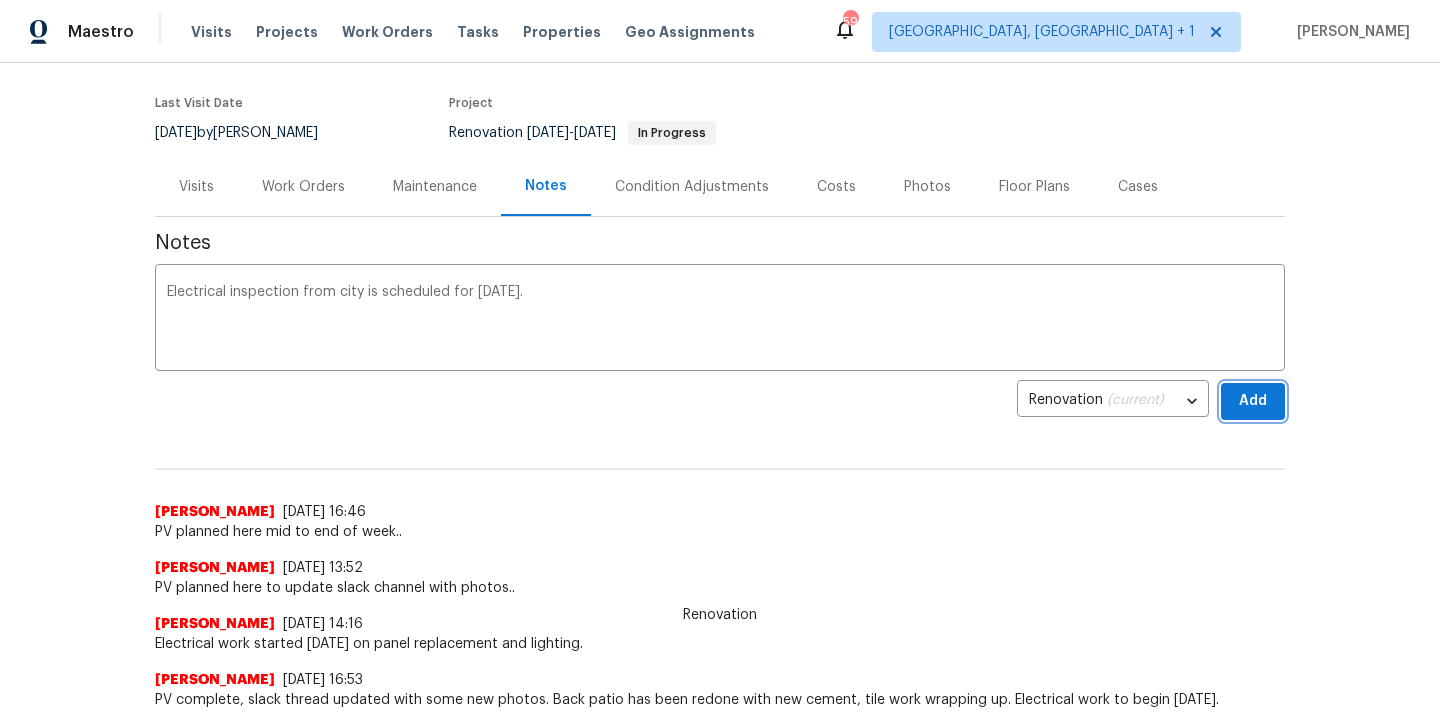 click on "Add" at bounding box center (1253, 401) 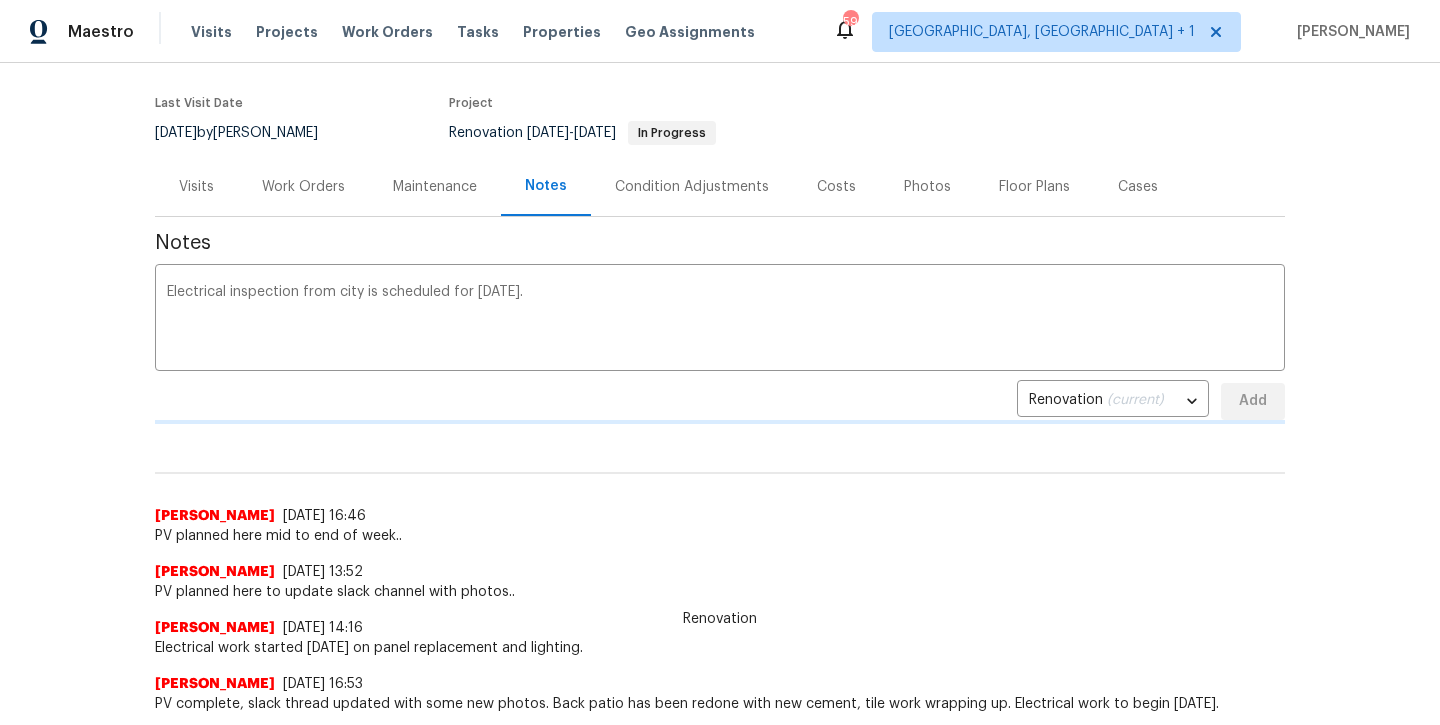 type 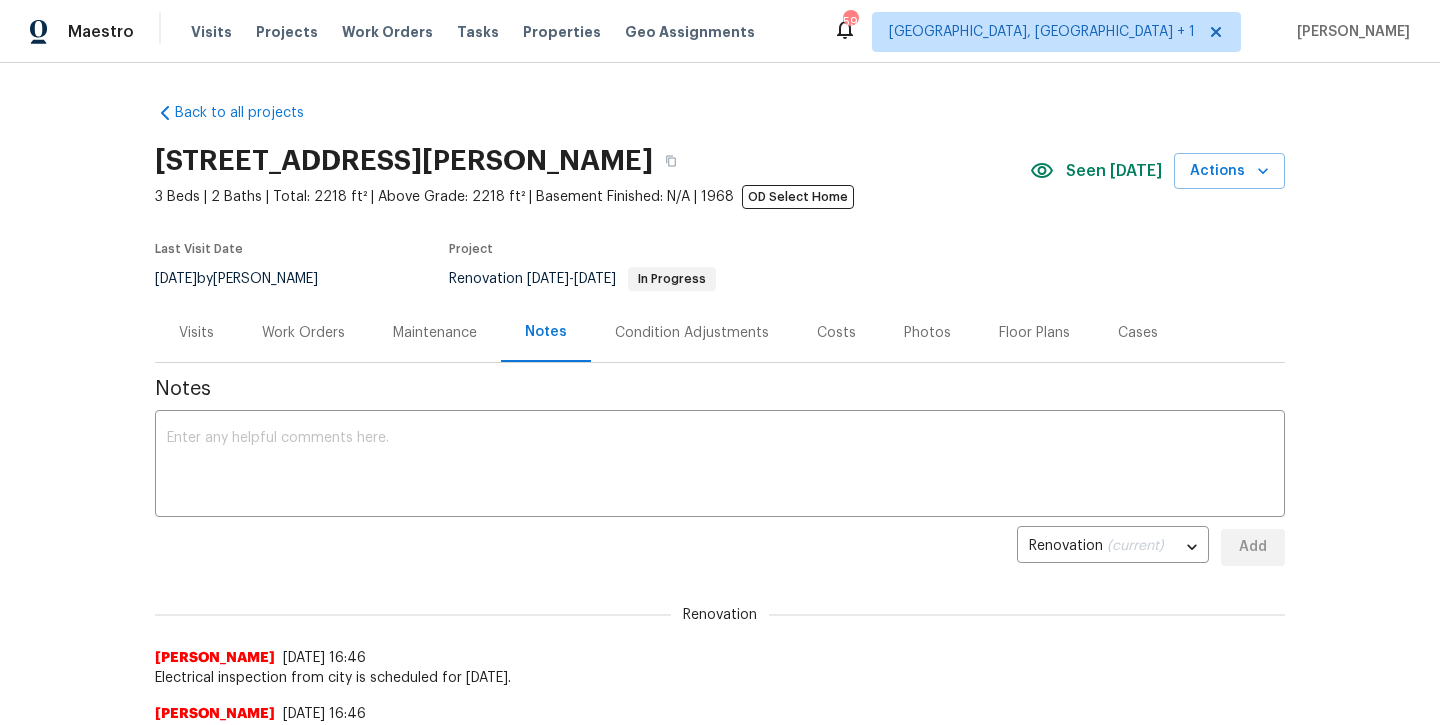 scroll, scrollTop: 0, scrollLeft: 0, axis: both 